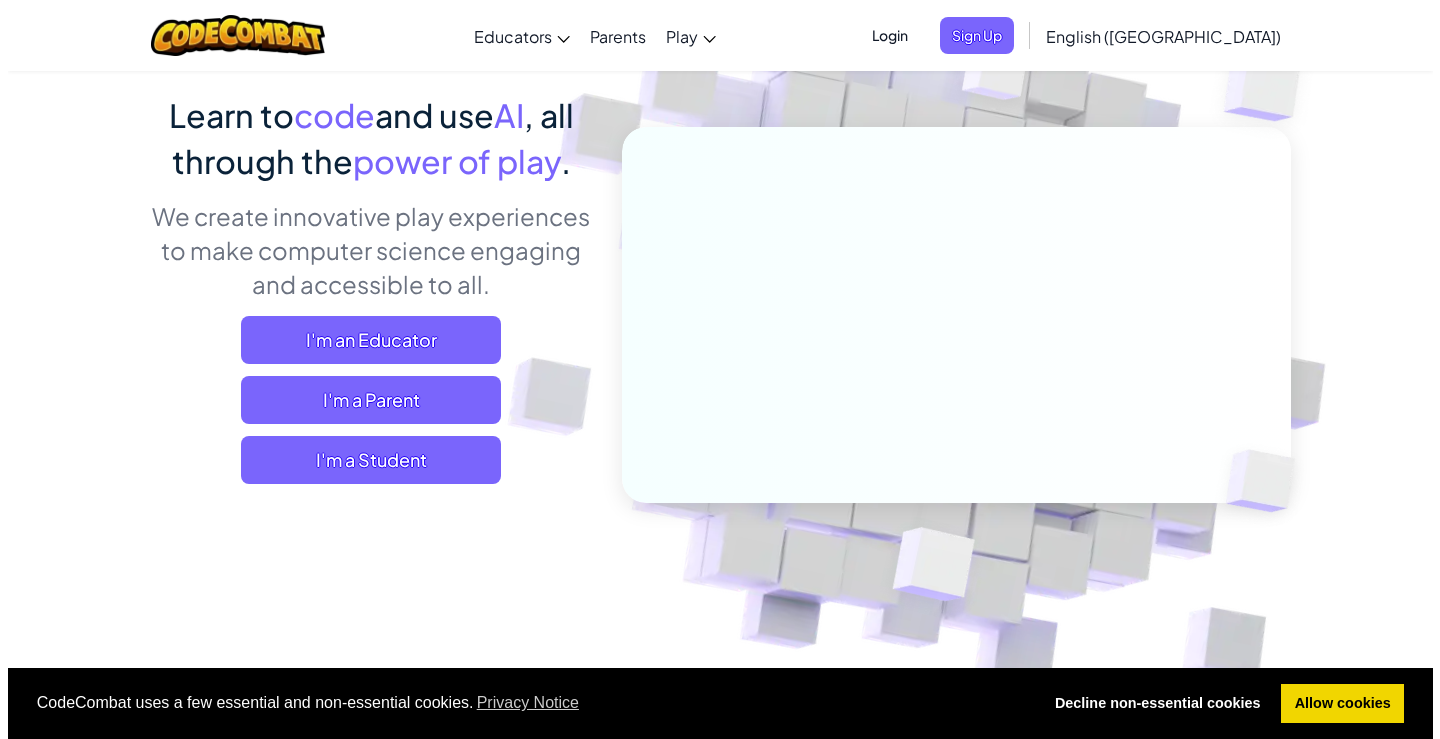 scroll, scrollTop: 300, scrollLeft: 0, axis: vertical 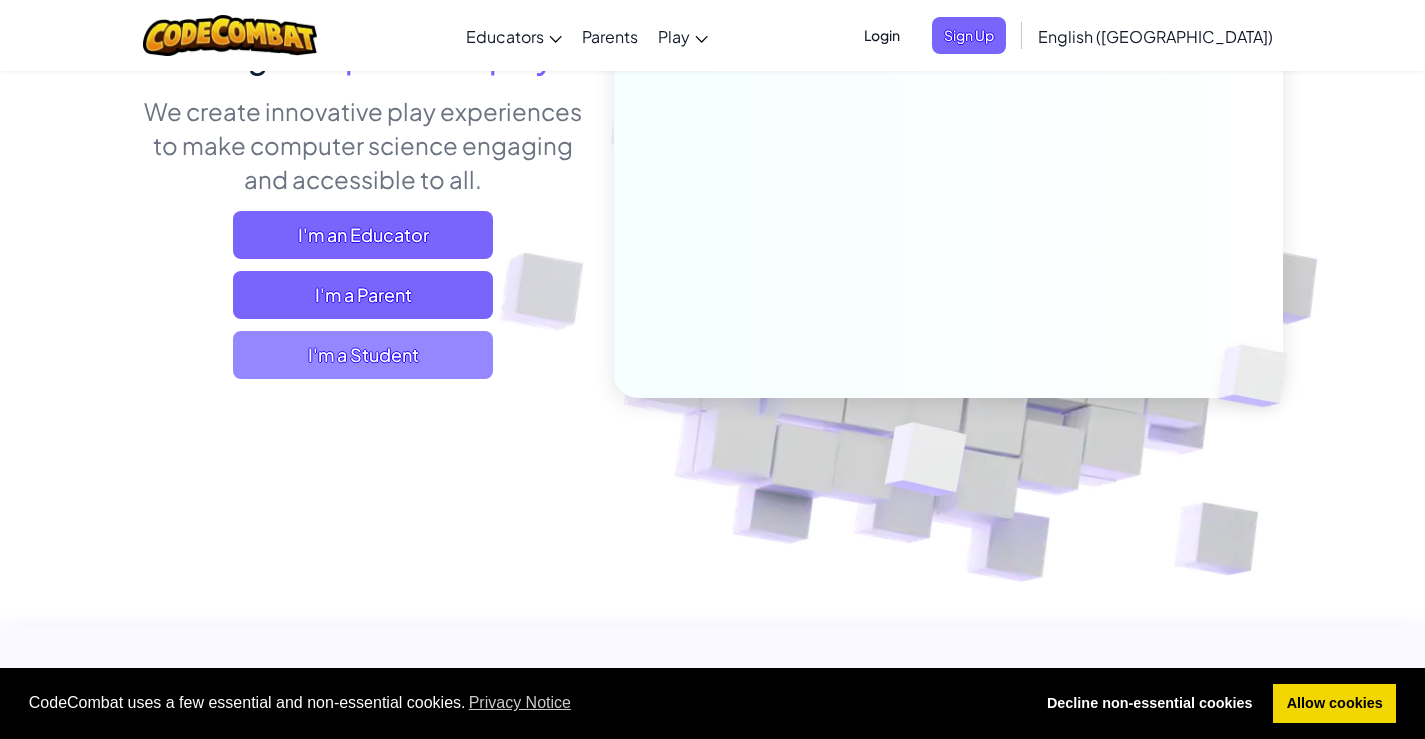 click on "I'm a Student" at bounding box center [363, 355] 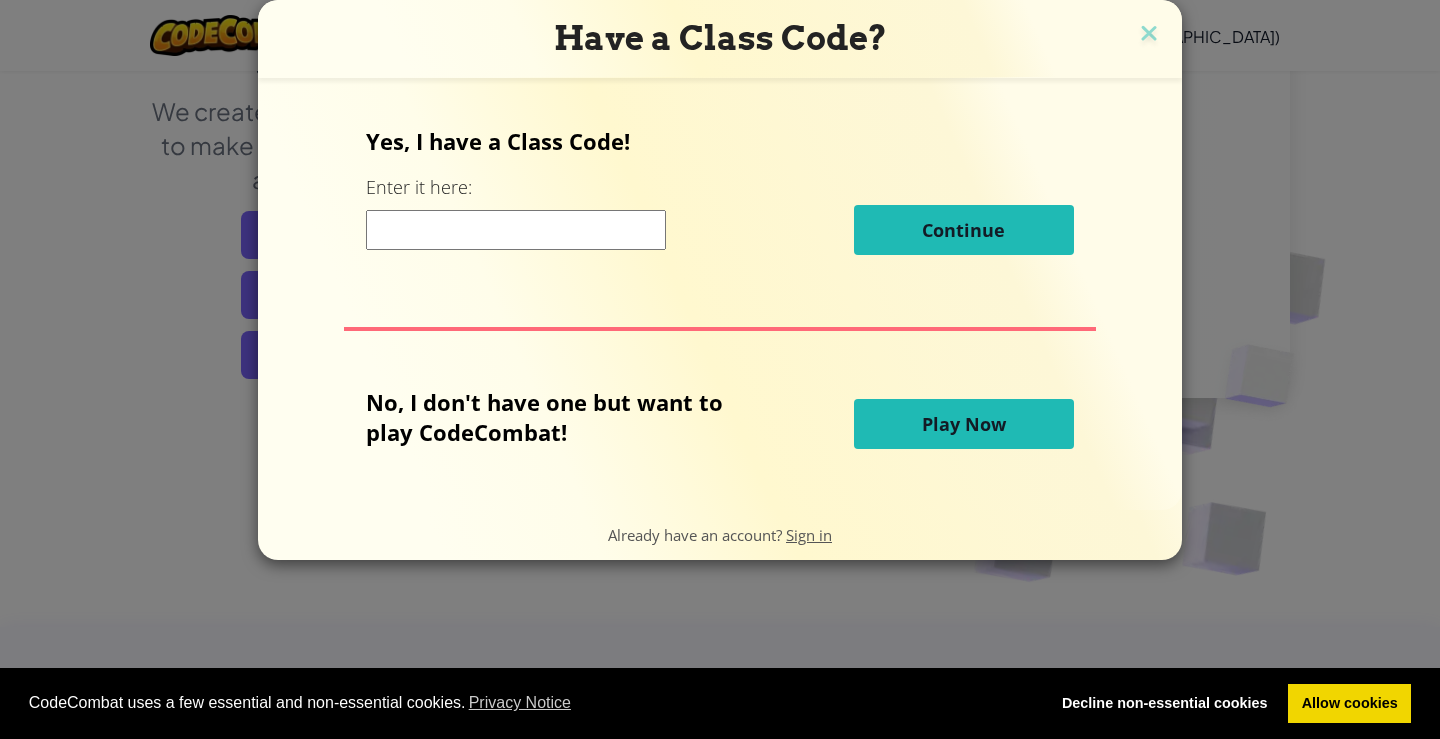 click at bounding box center [516, 230] 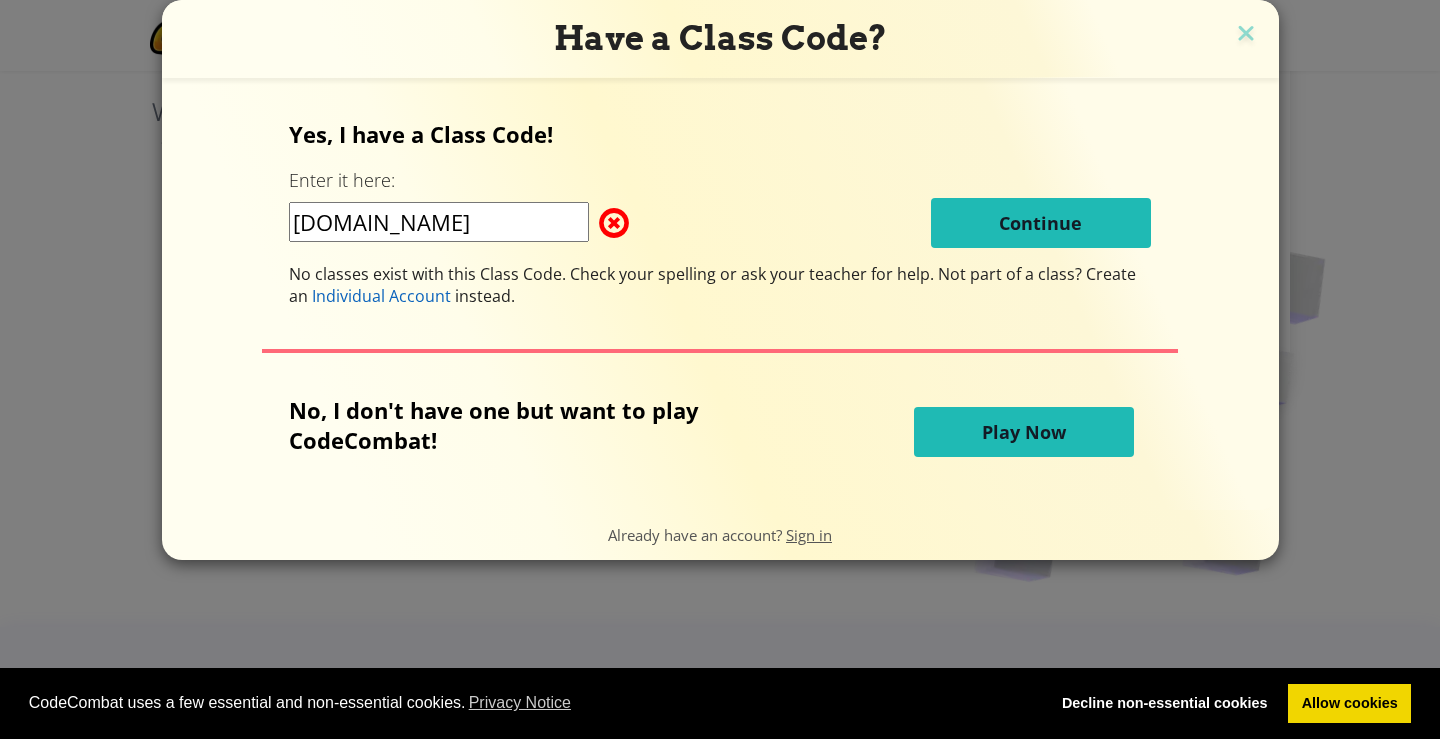 click on "Bell.Watch" at bounding box center [439, 222] 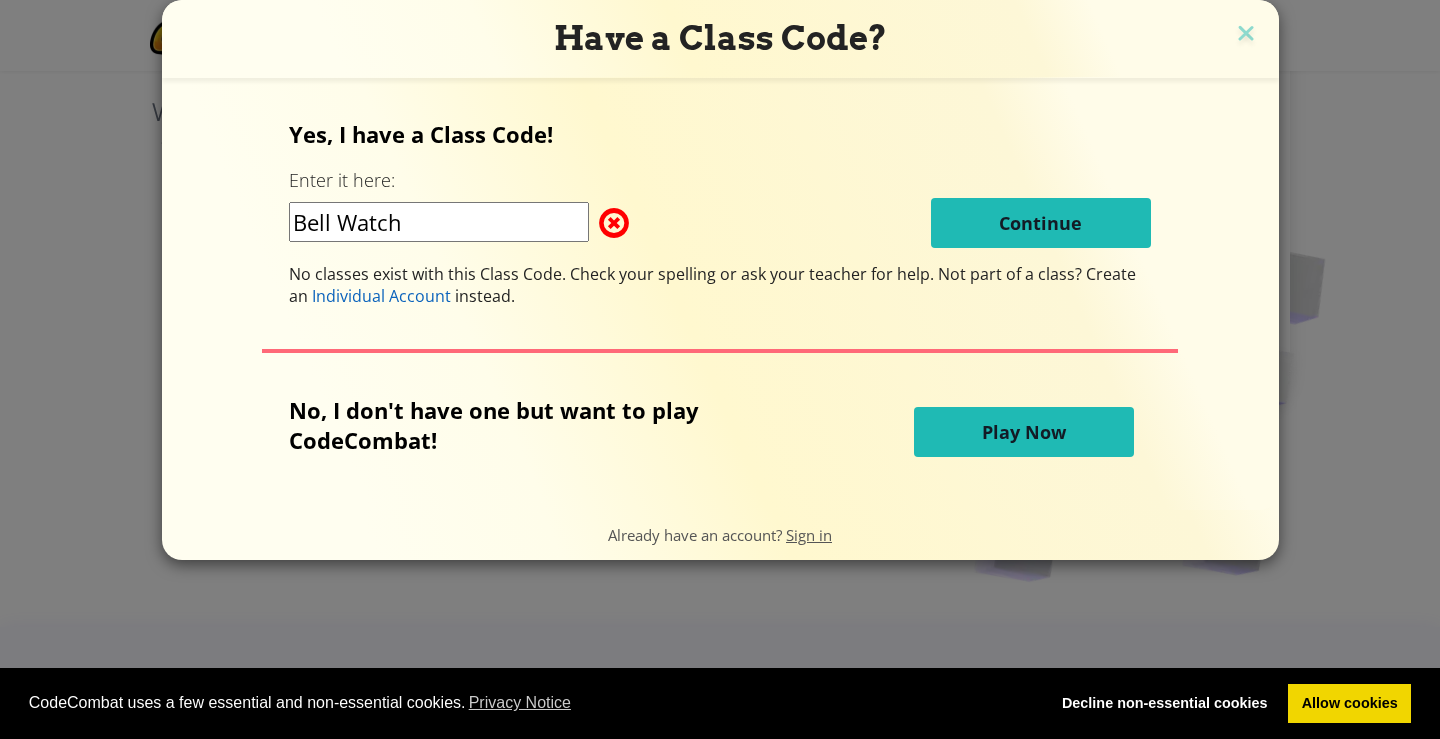 click on "Bell Watch" at bounding box center (439, 222) 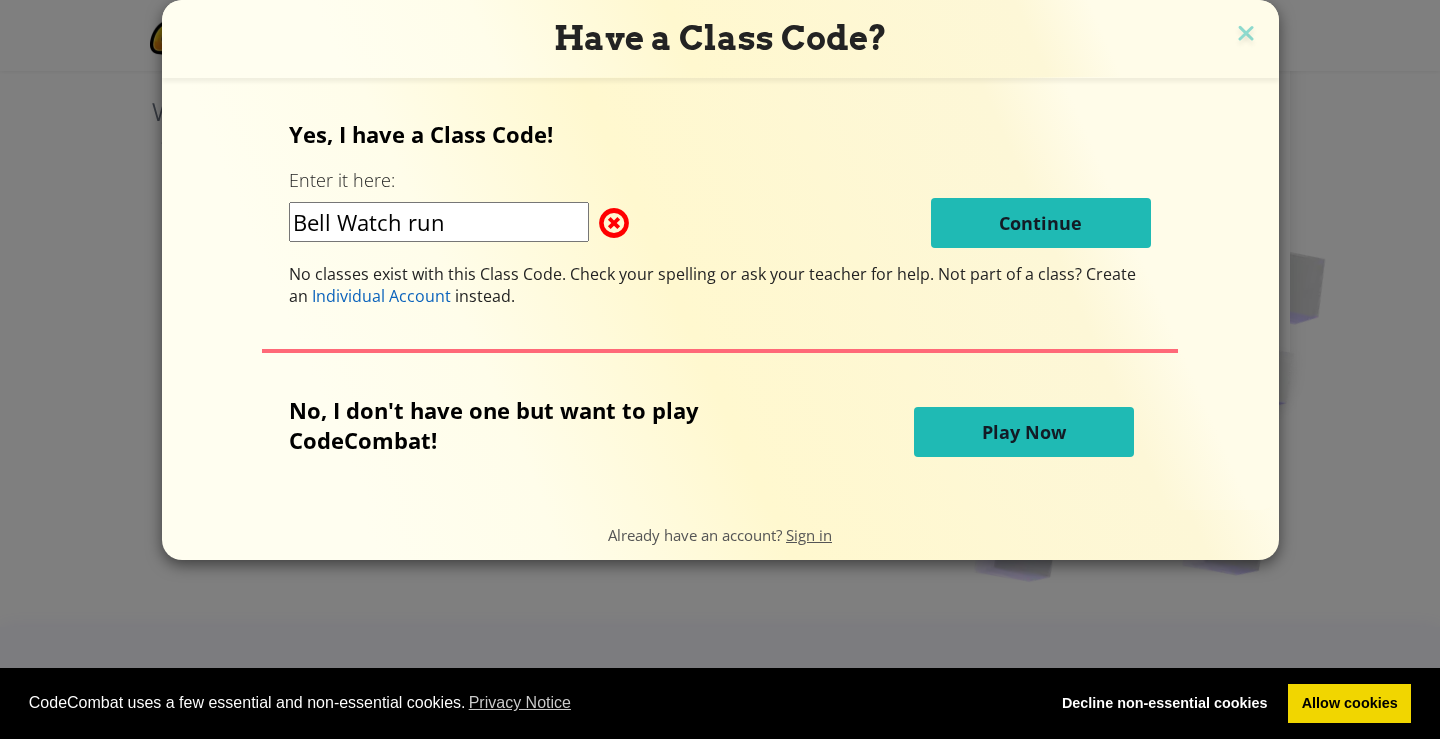 type on "Bell Watch run" 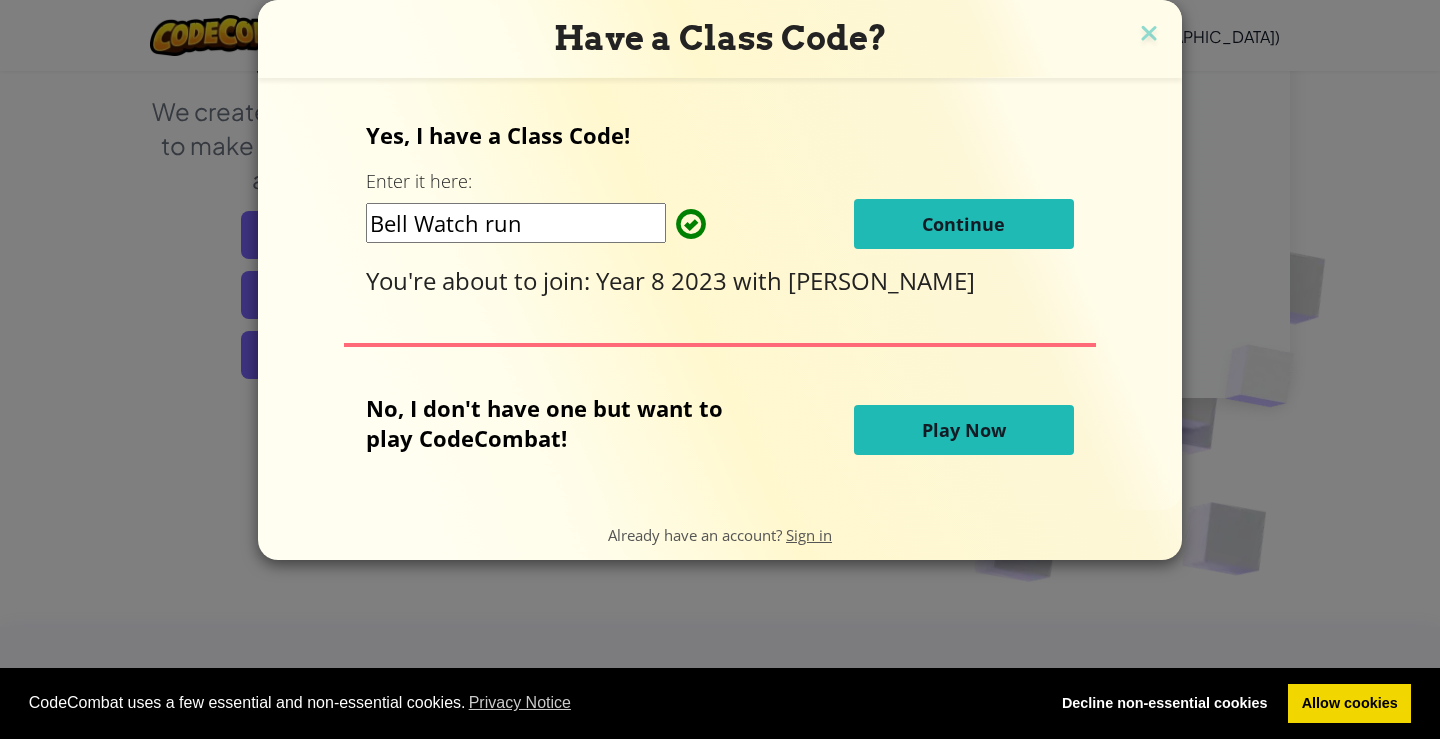 click on "Play Now" at bounding box center (964, 430) 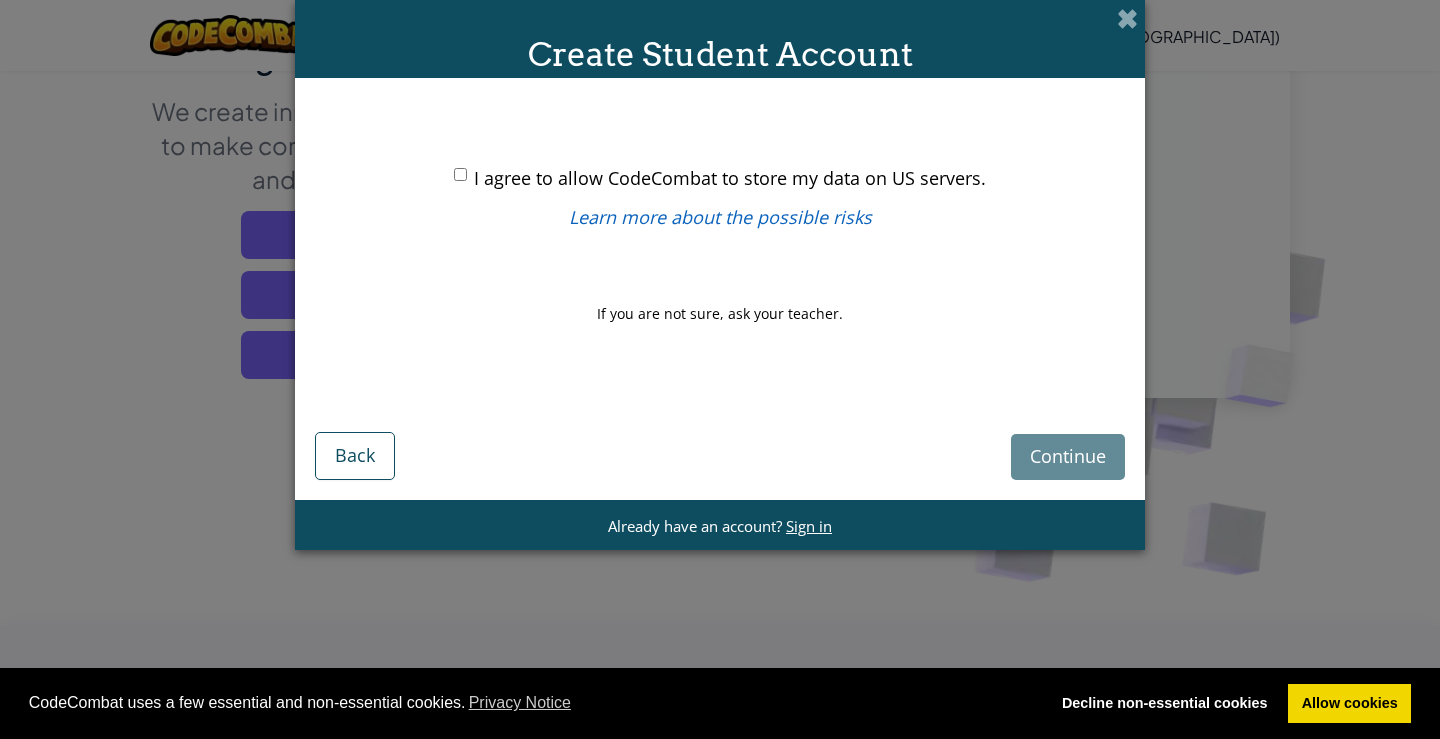 scroll, scrollTop: 0, scrollLeft: 0, axis: both 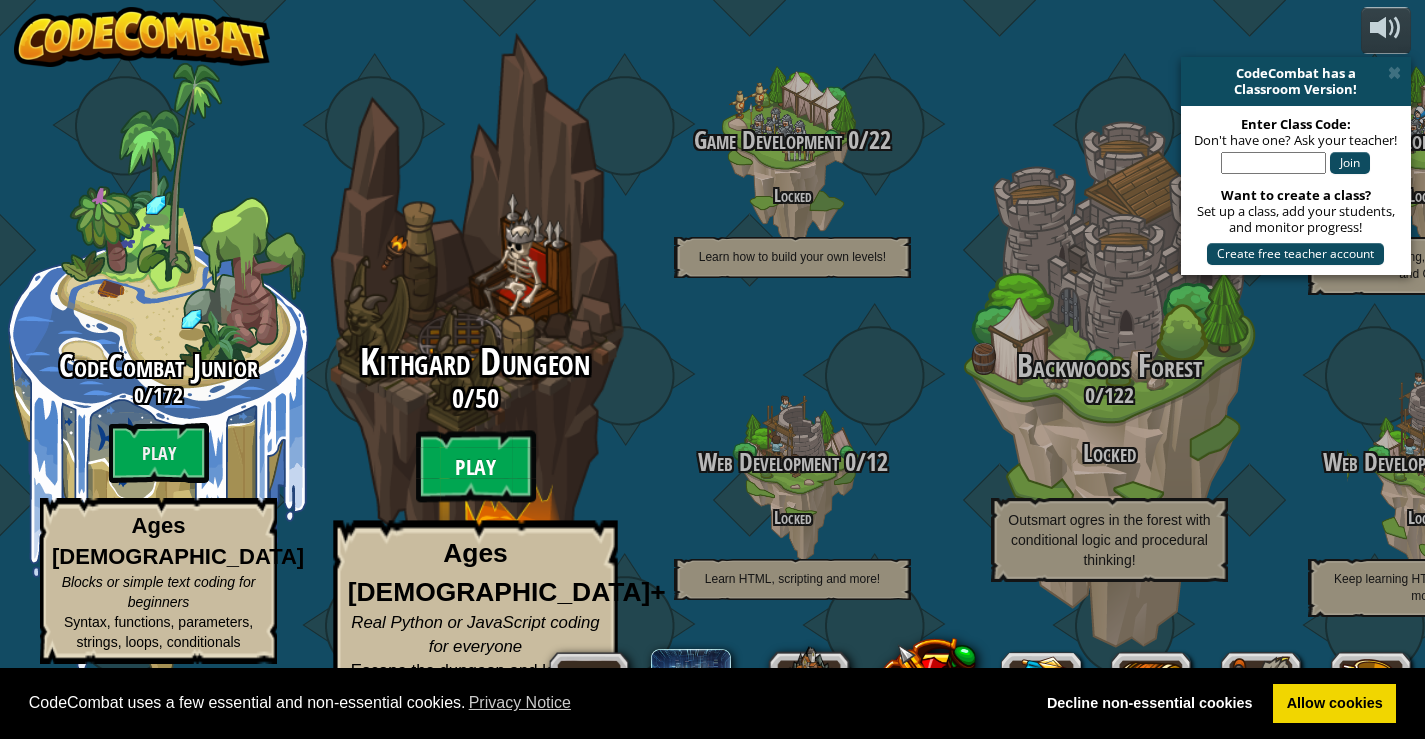 click on "Play" at bounding box center (476, 467) 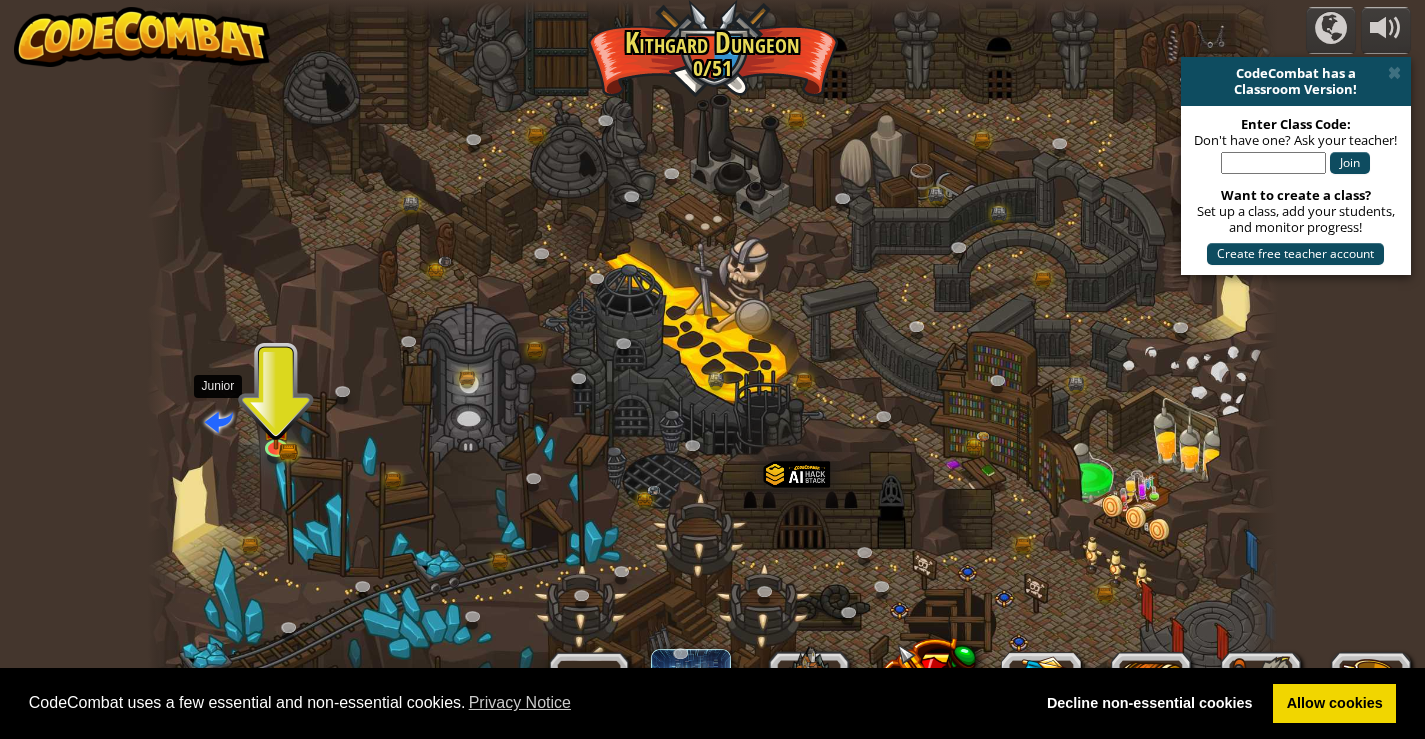 click at bounding box center [218, 420] 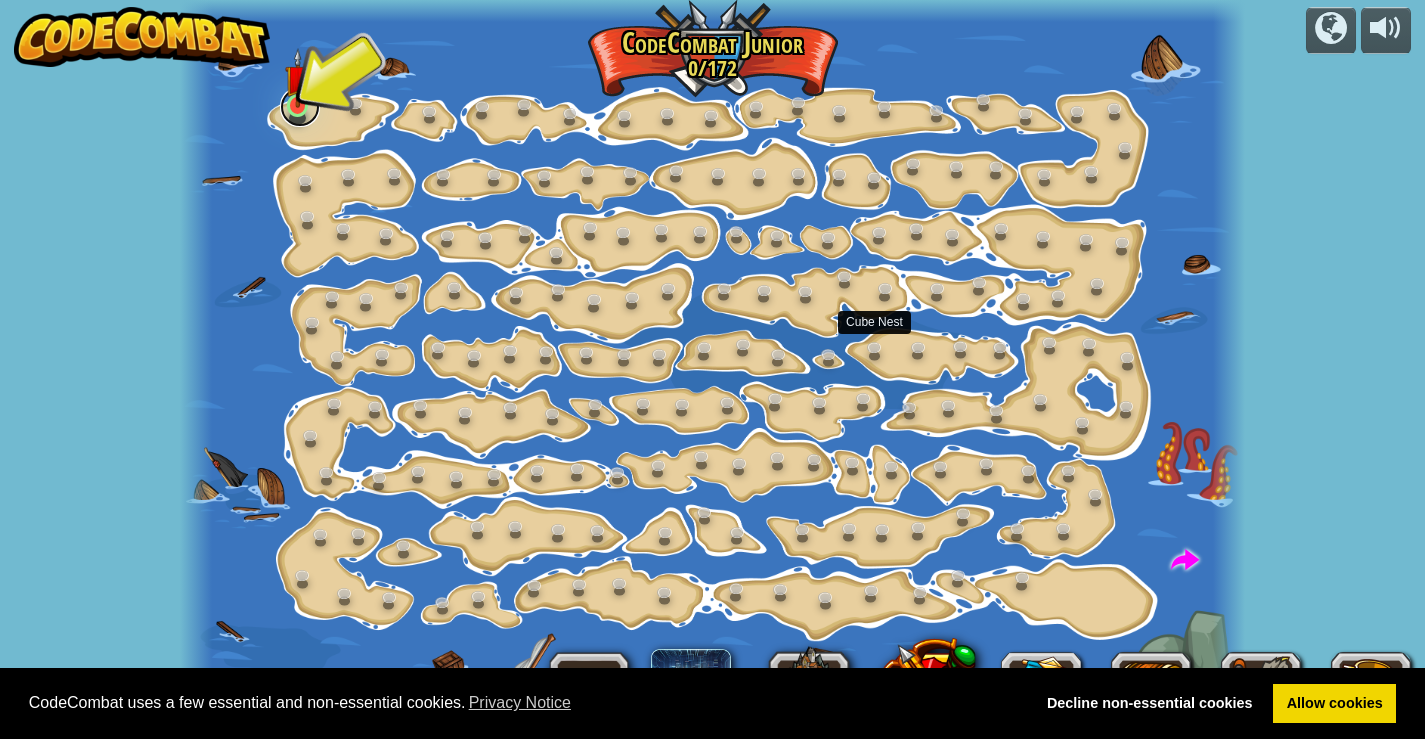drag, startPoint x: 887, startPoint y: 346, endPoint x: 287, endPoint y: 112, distance: 644.0155 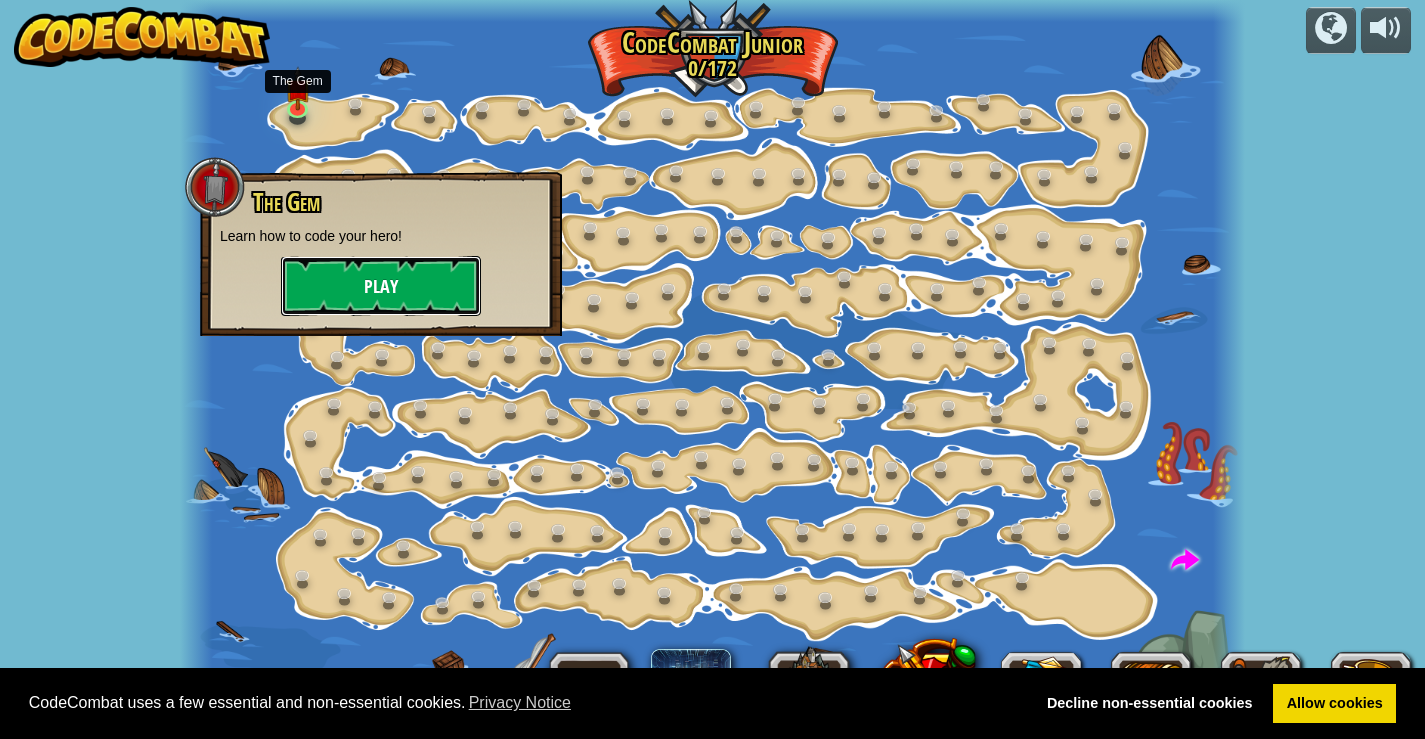 click on "Play" at bounding box center (381, 286) 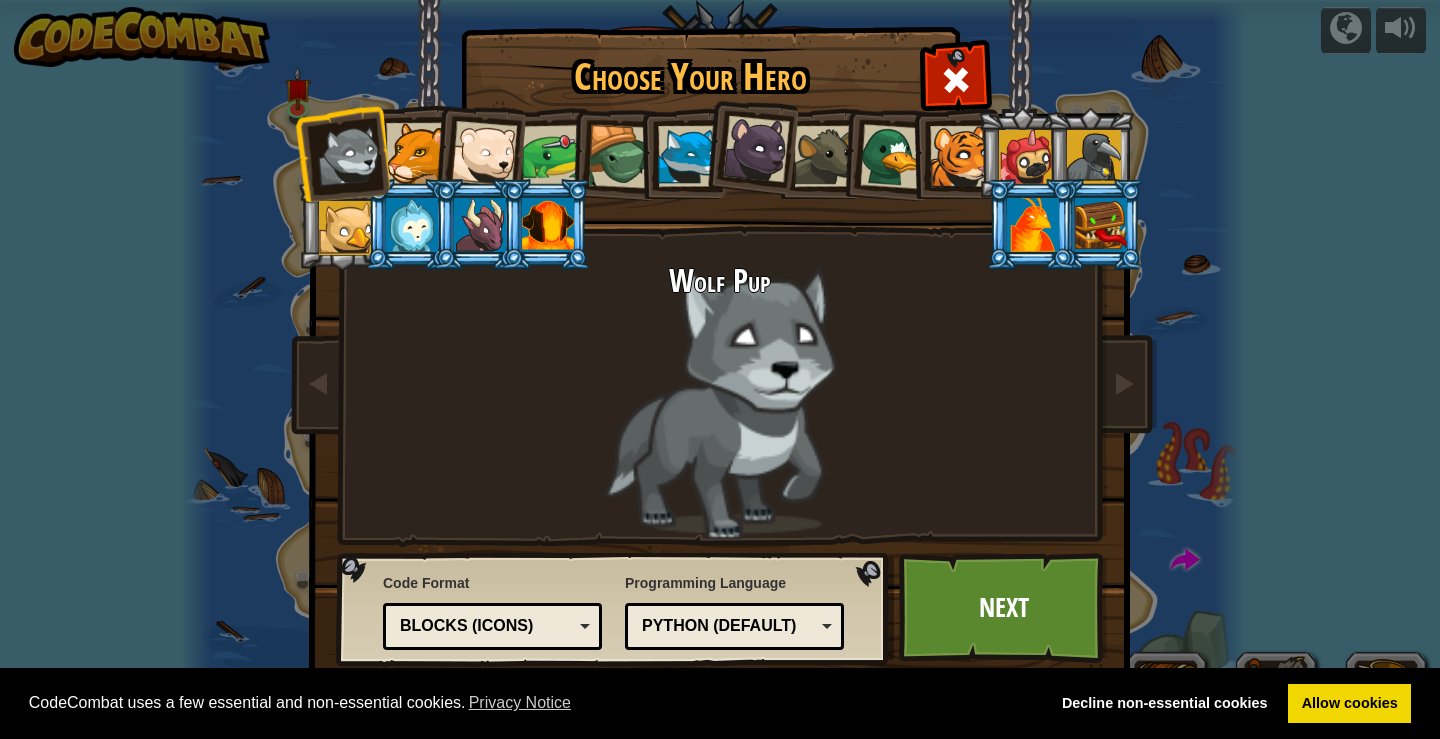 click at bounding box center [412, 225] 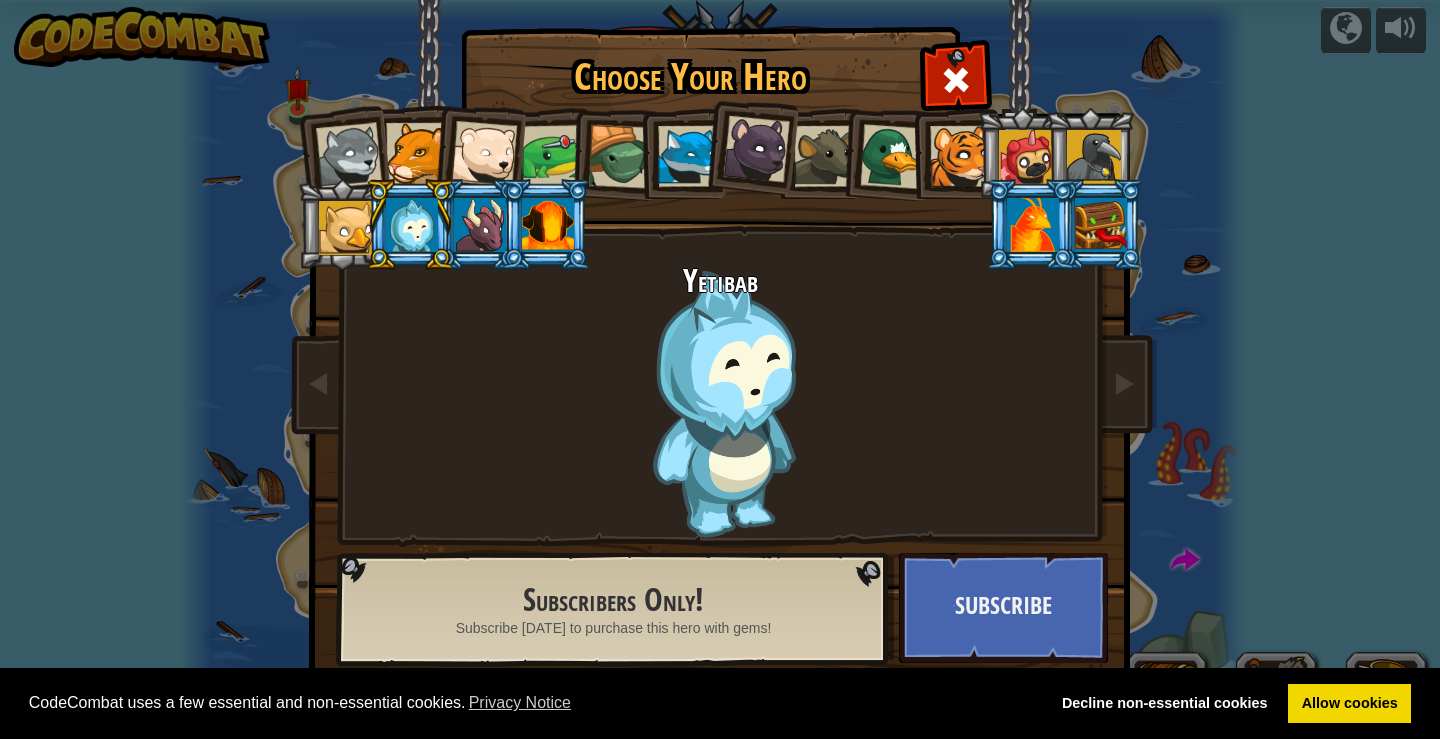 click at bounding box center [1101, 225] 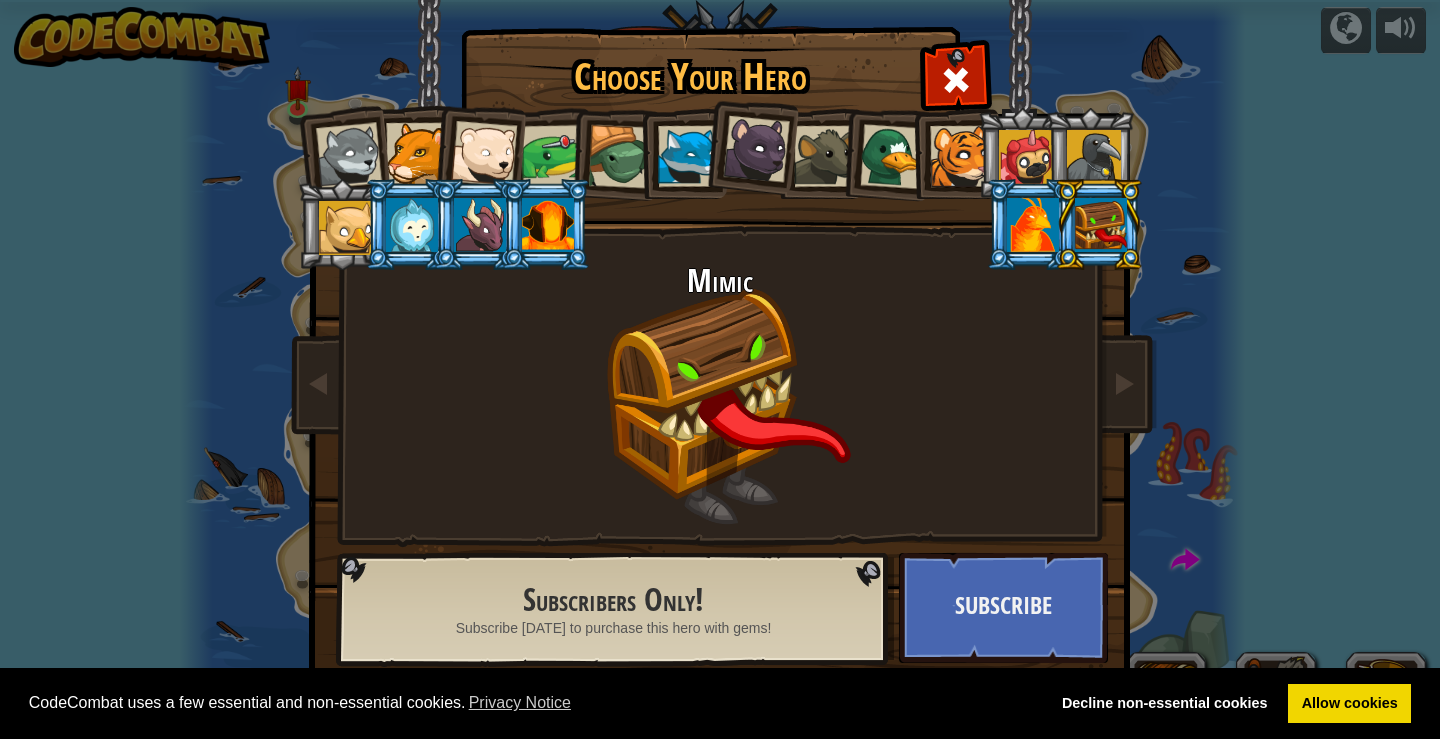 click at bounding box center [1094, 157] 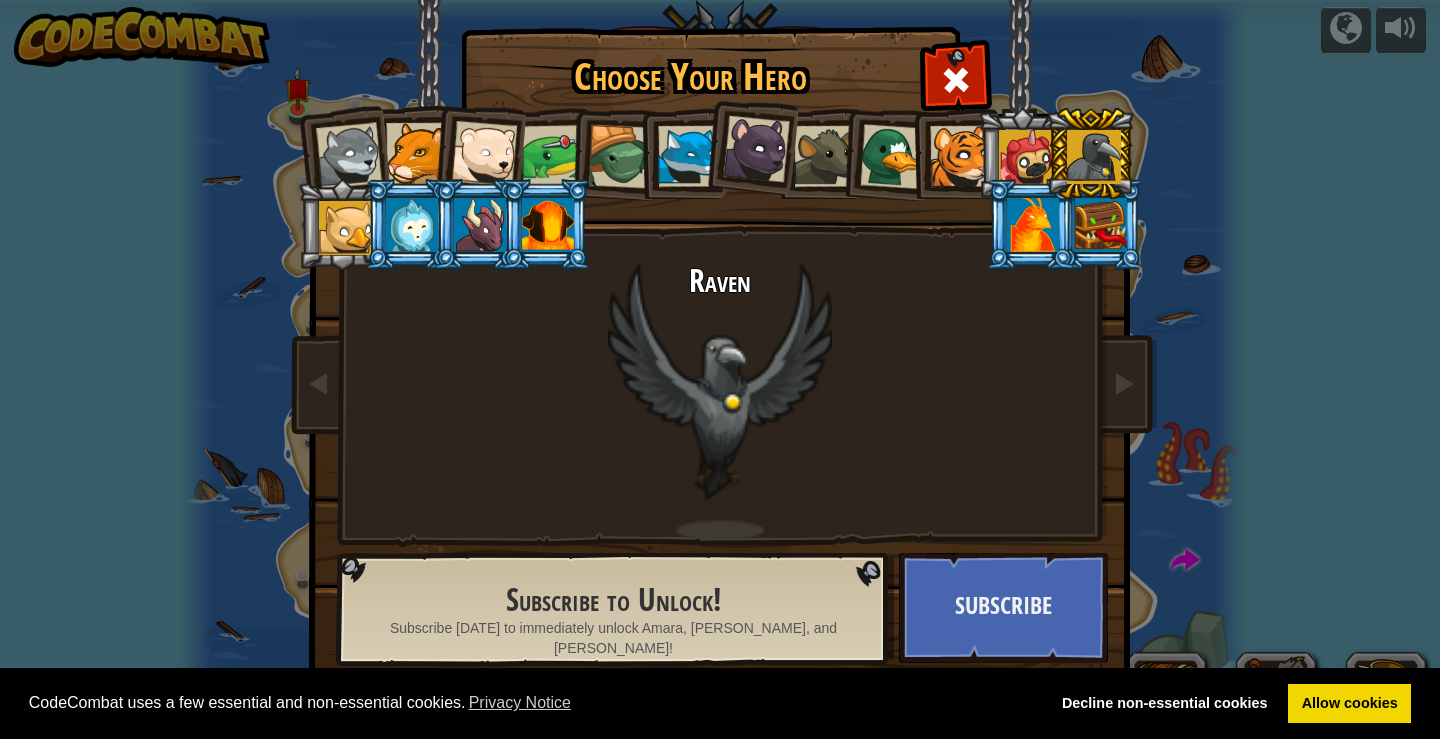 click at bounding box center (1026, 157) 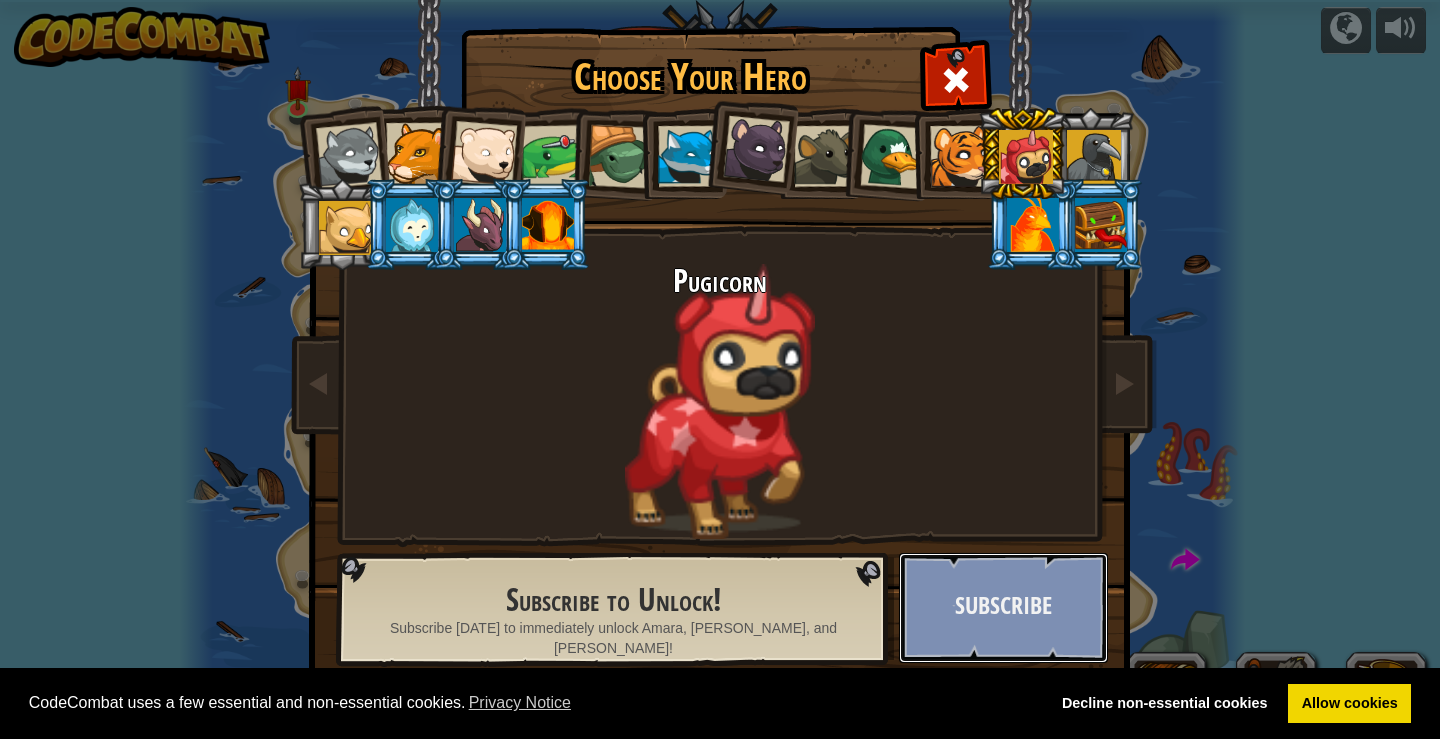 click on "Subscribe" at bounding box center (1003, 608) 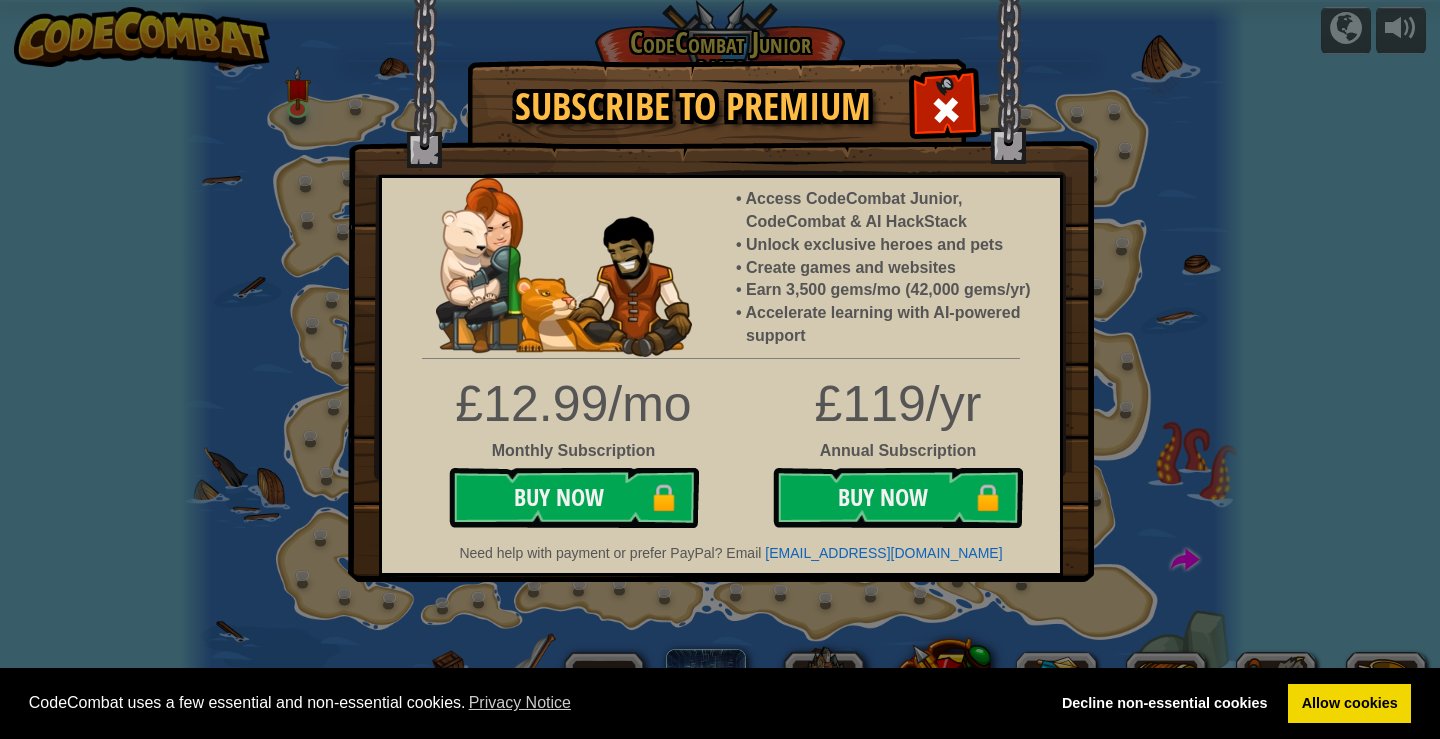 click at bounding box center (721, 291) 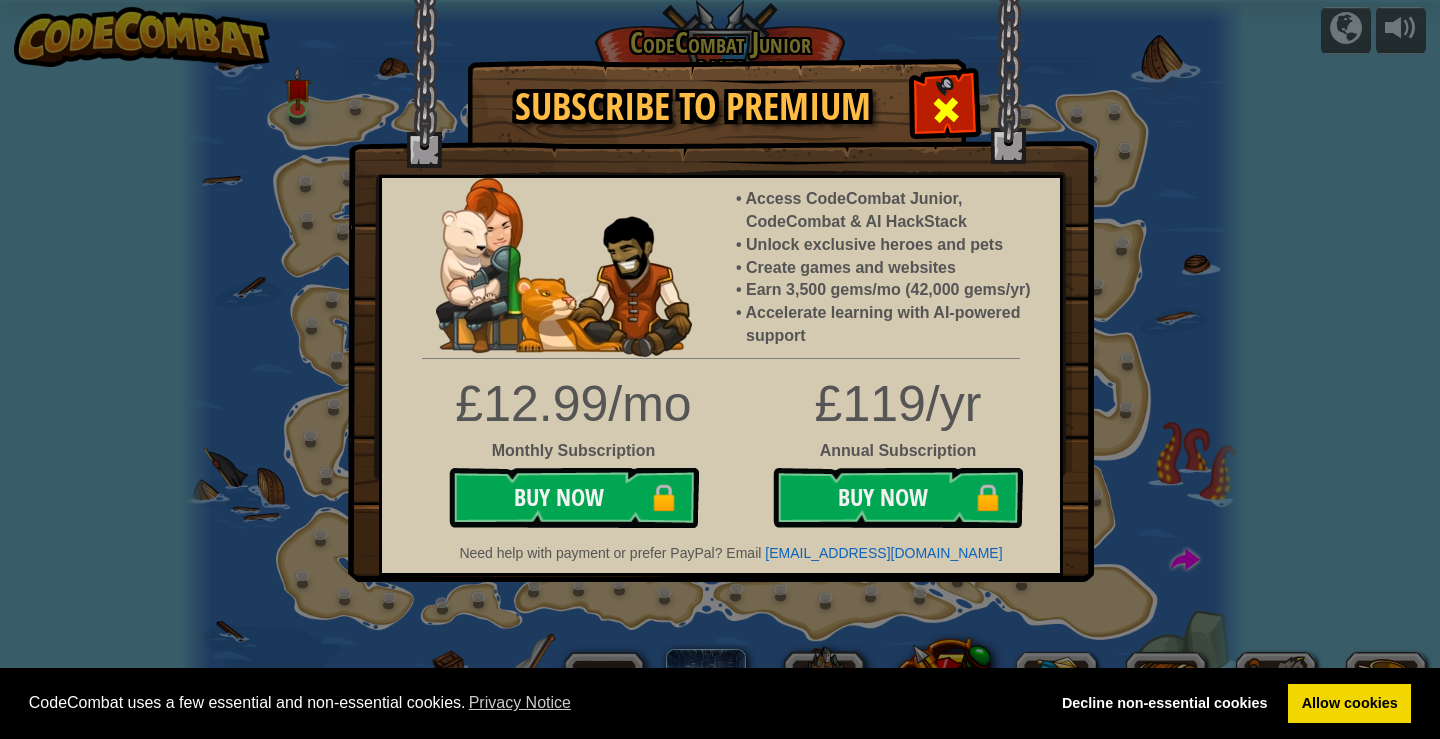 click at bounding box center [945, 107] 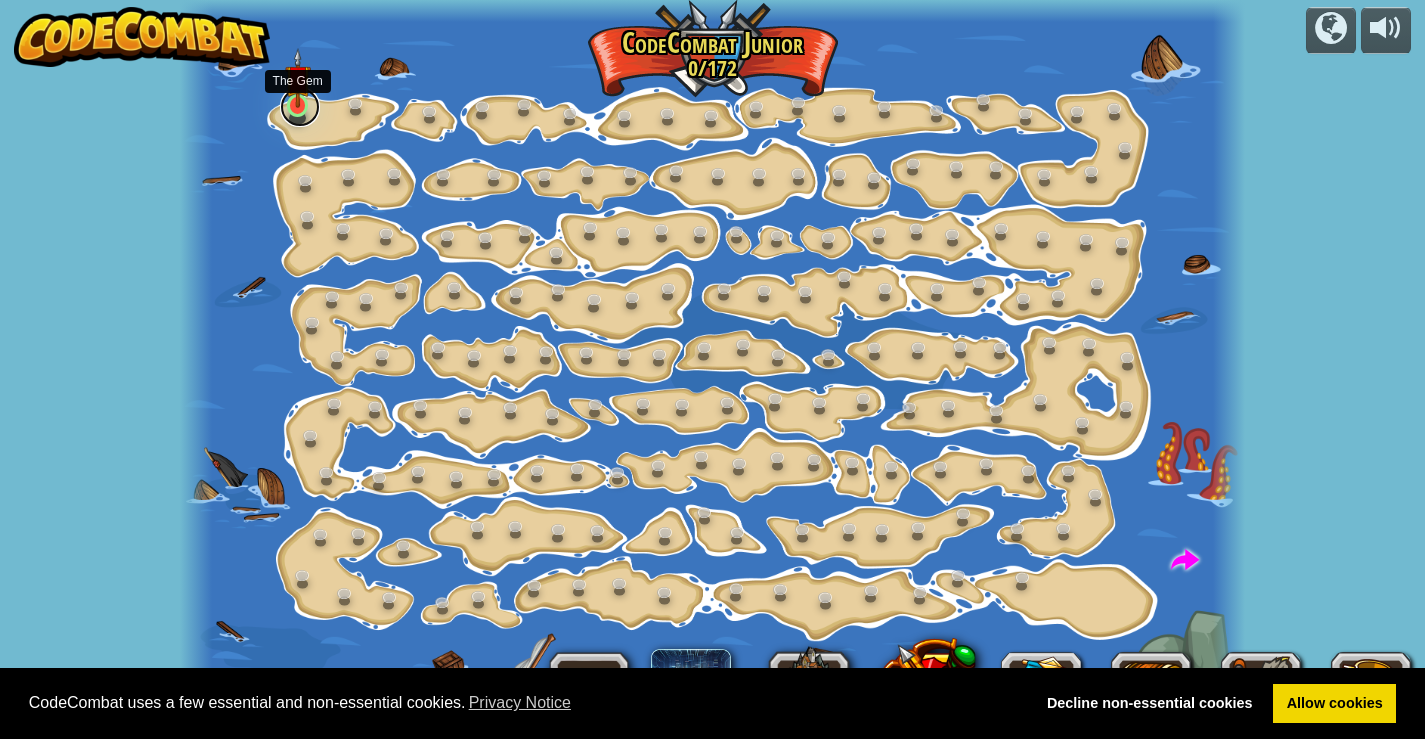 click at bounding box center [300, 107] 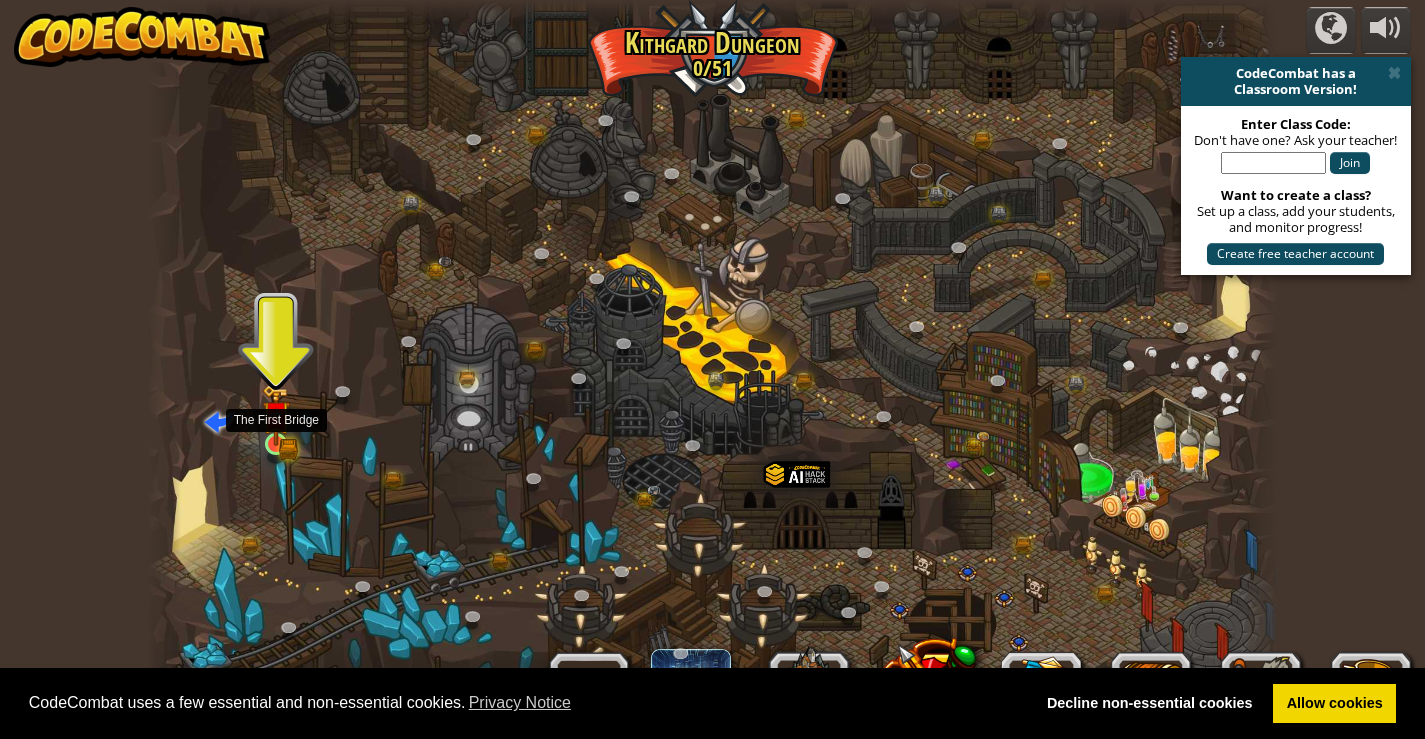 click at bounding box center (276, 416) 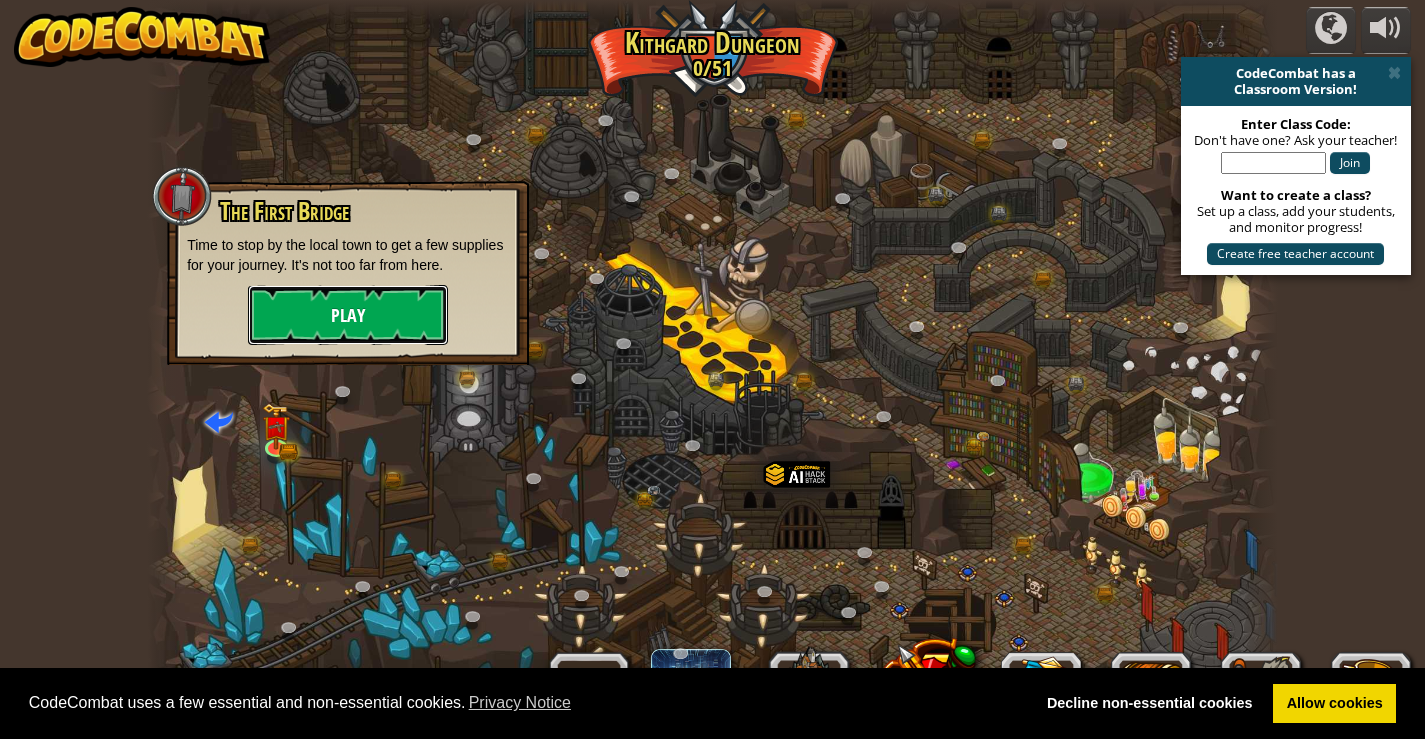 click on "Play" at bounding box center [348, 315] 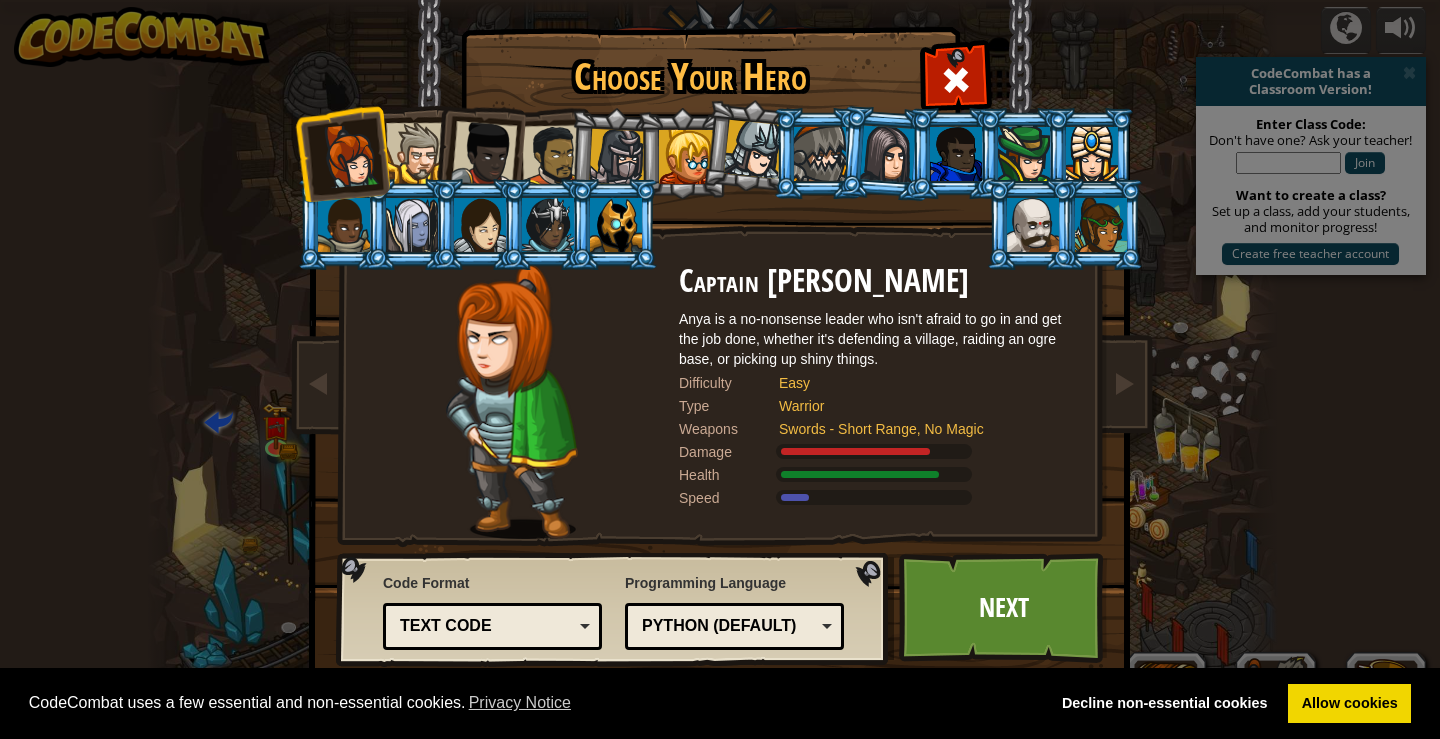 click at bounding box center (616, 225) 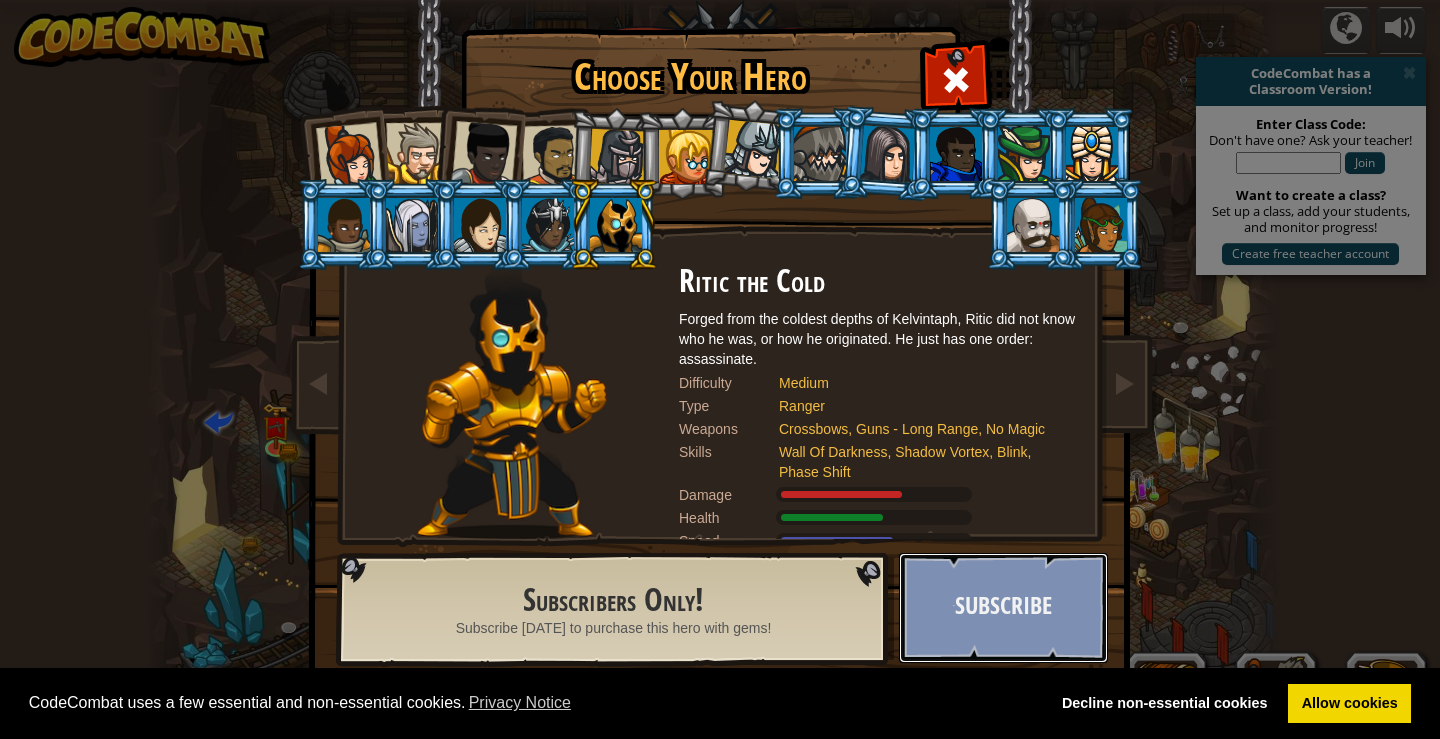 click on "Subscribe" at bounding box center (1003, 608) 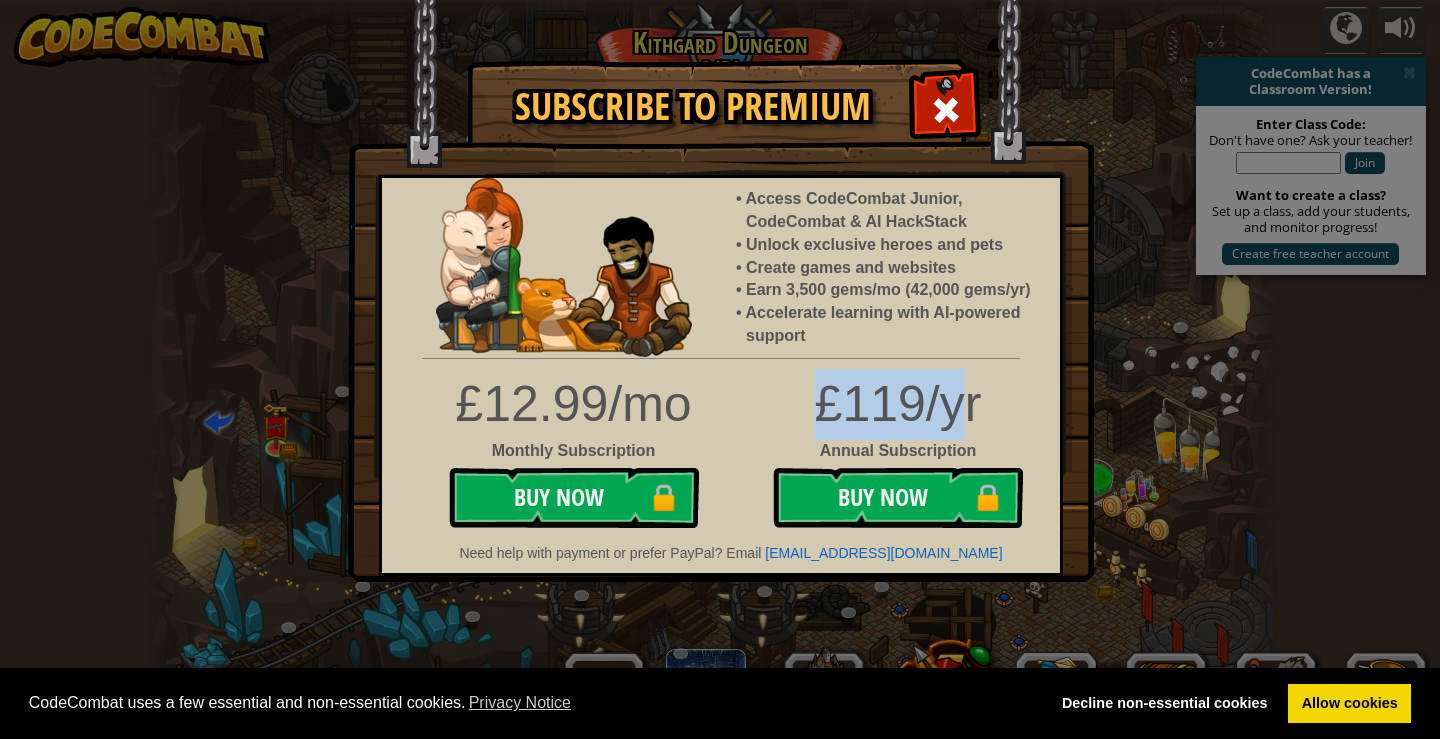 drag, startPoint x: 798, startPoint y: 398, endPoint x: 951, endPoint y: 367, distance: 156.10893 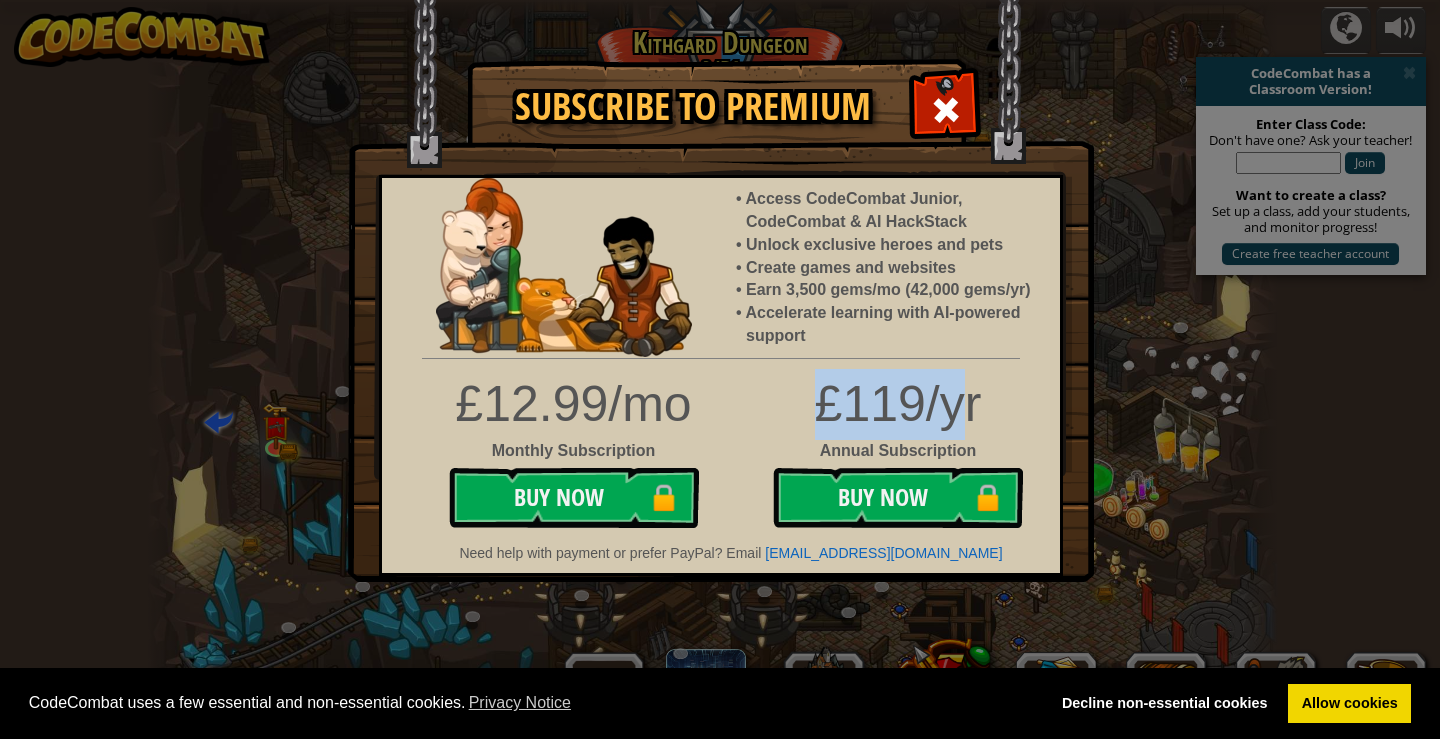 click on "Access CodeCombat Junior, CodeCombat & AI HackStack Unlock exclusive heroes and pets Create games and websites Earn 3,500 gems/mo (42,000 gems/yr) Accelerate learning with AI-powered support £12.99/mo Monthly Subscription Buy Now 🔒 £119/yr Annual Subscription Buy Now 🔒 Need help with payment or prefer PayPal? Email   support@codecombat.com" at bounding box center (721, 375) 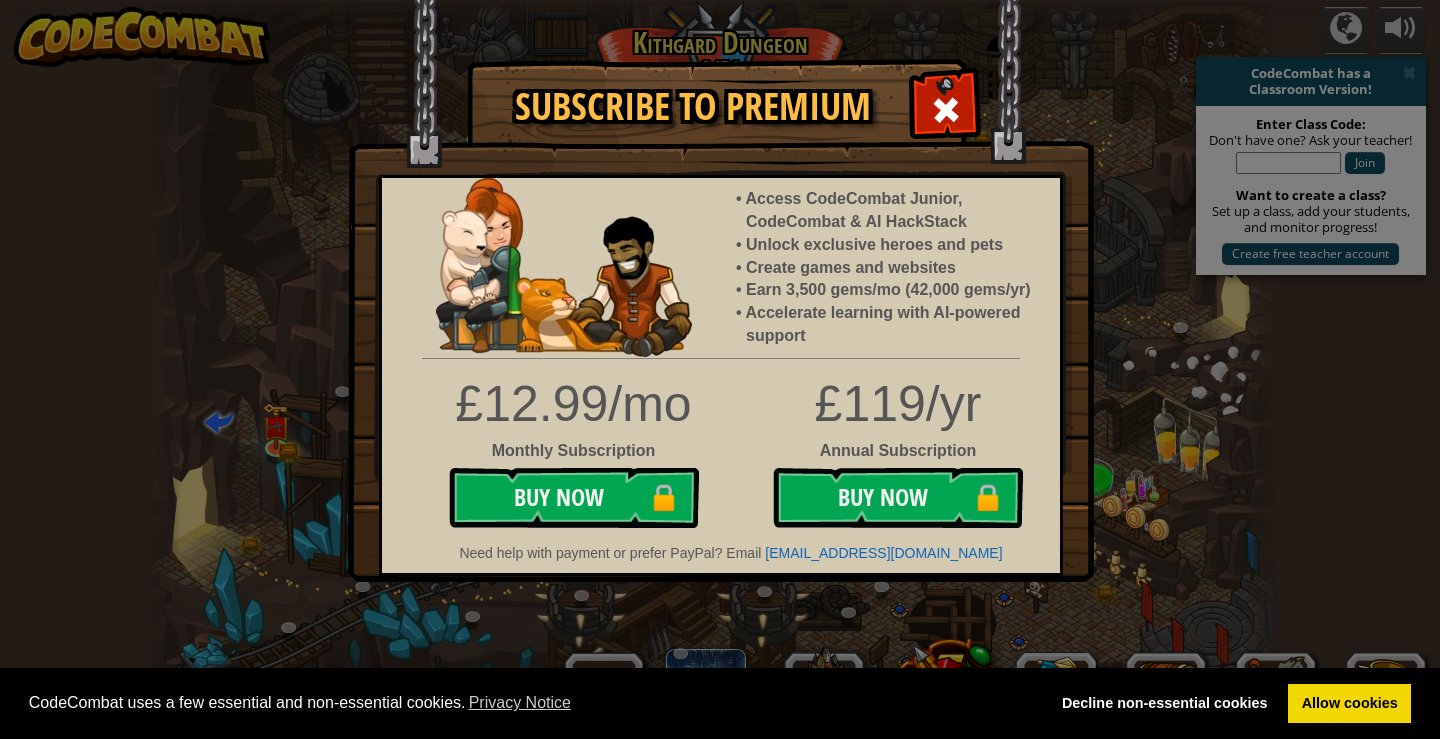 click on "Accelerate learning with AI-powered support" at bounding box center (893, 325) 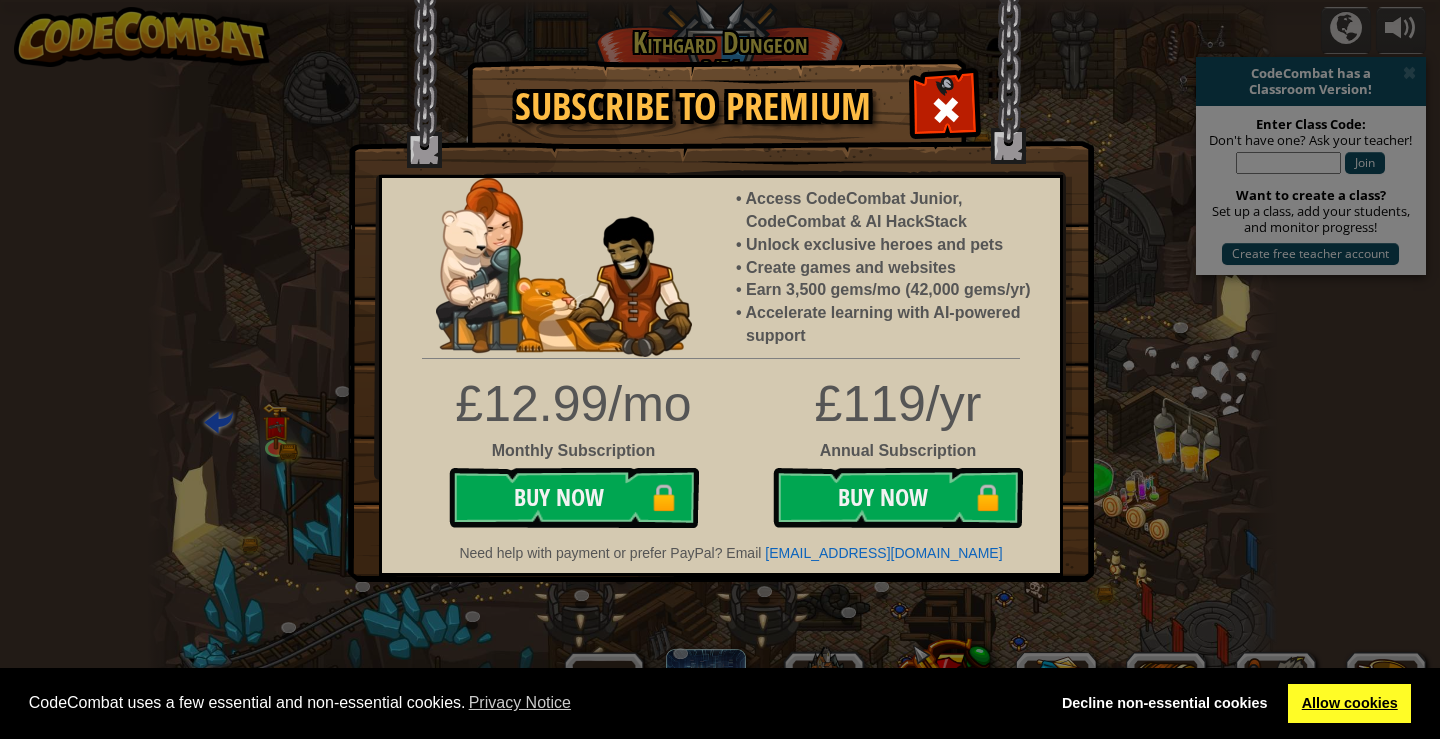 click on "Allow cookies" at bounding box center [1349, 704] 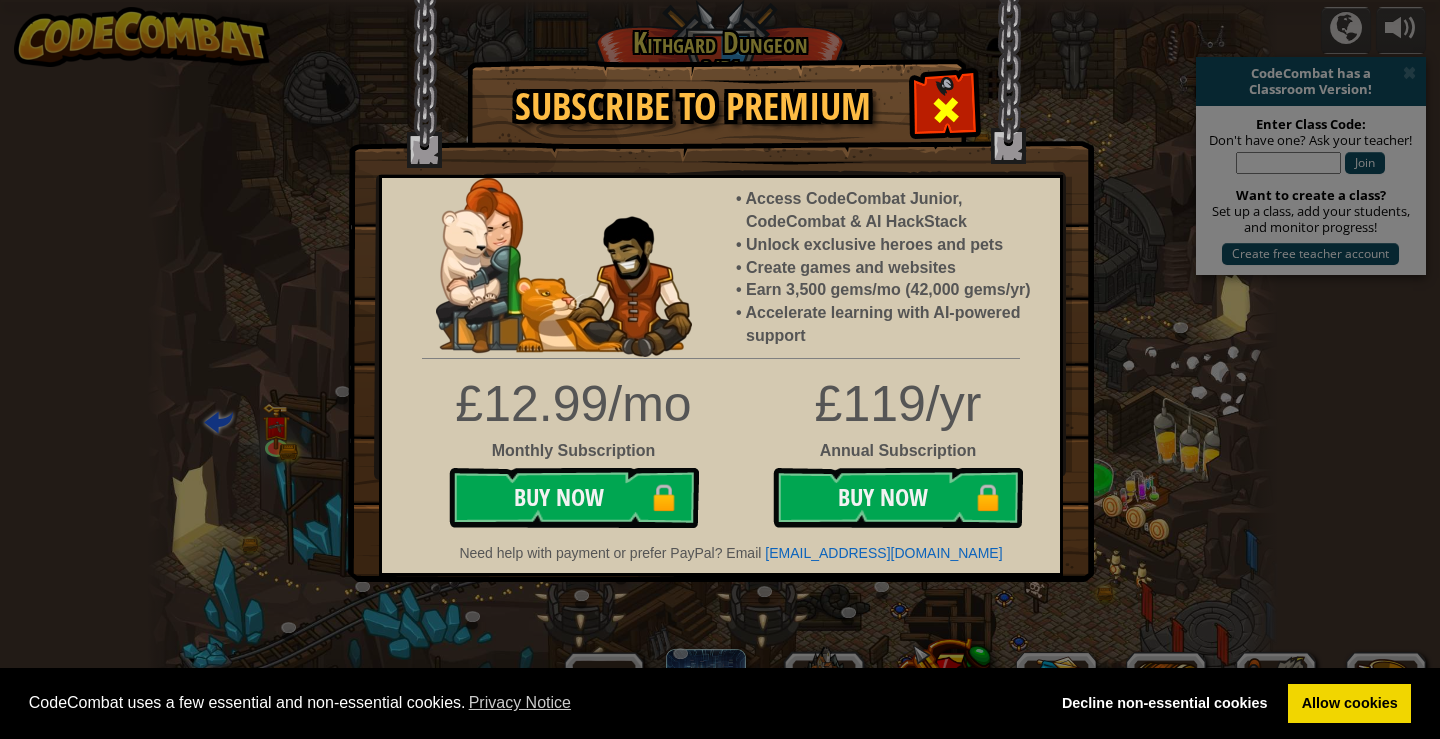 click at bounding box center [946, 110] 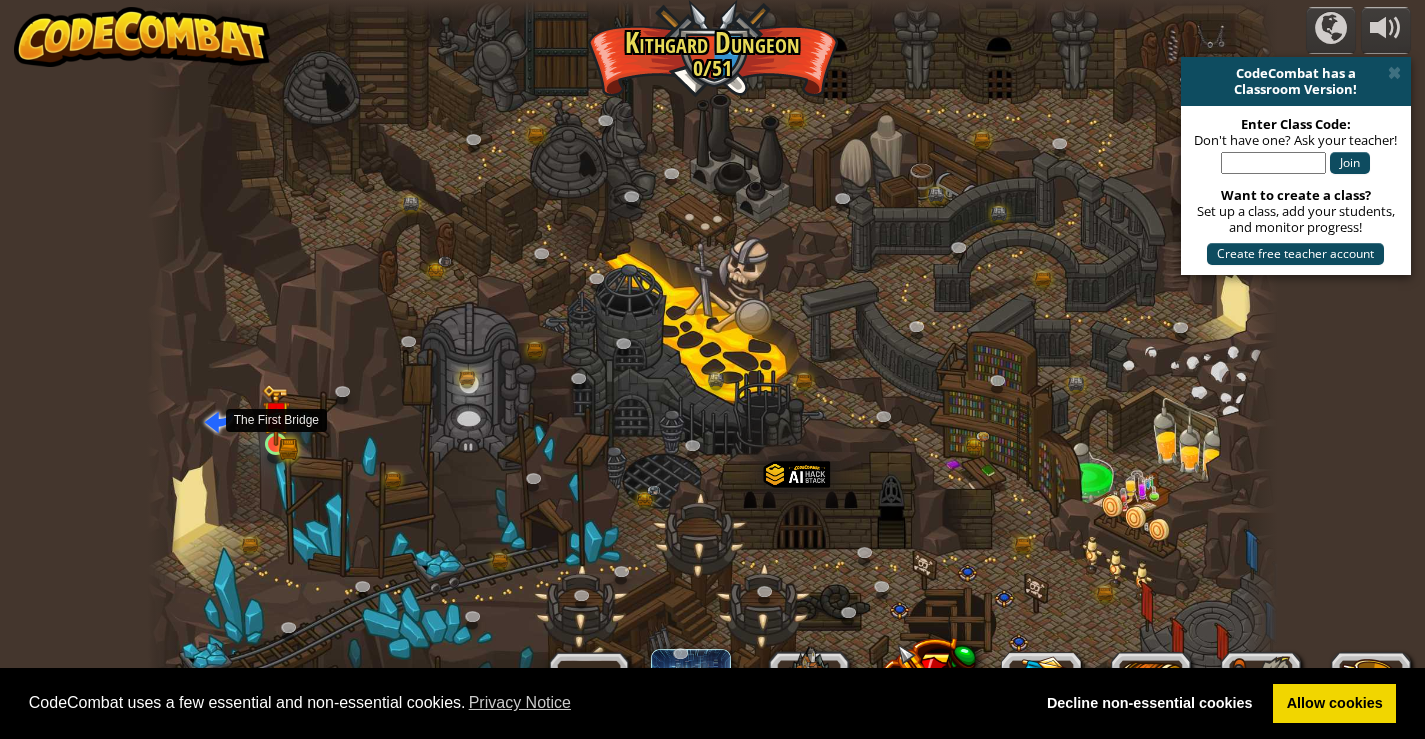click at bounding box center (276, 415) 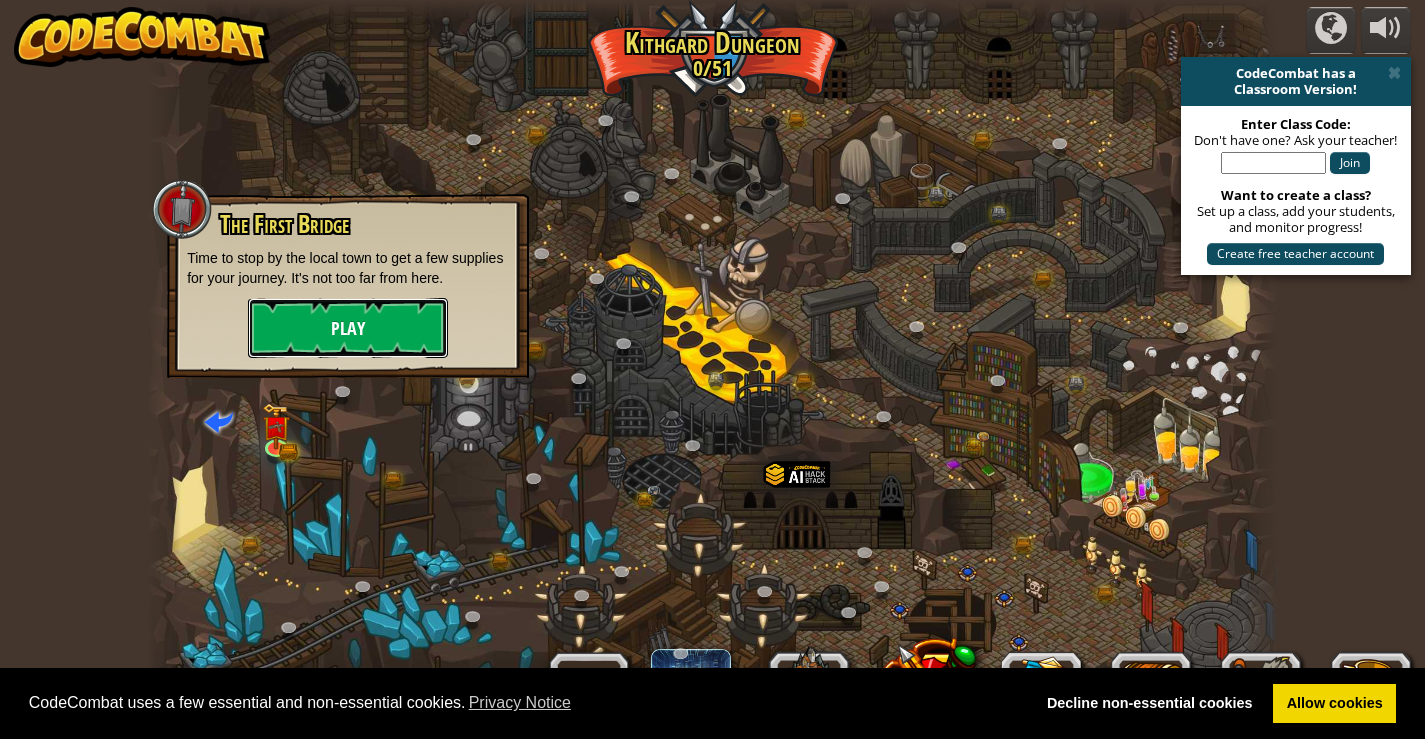 click on "Play" at bounding box center (348, 328) 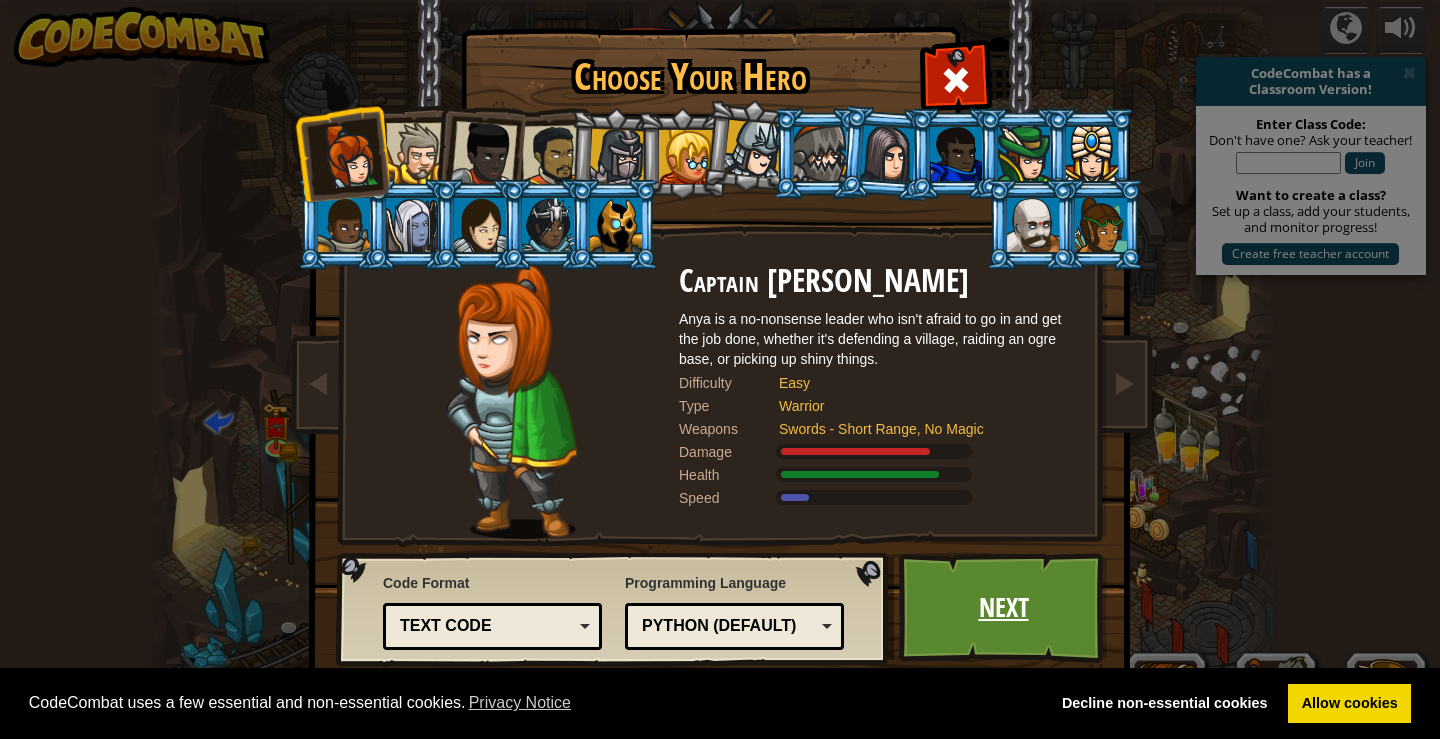 click on "Next" at bounding box center [1003, 608] 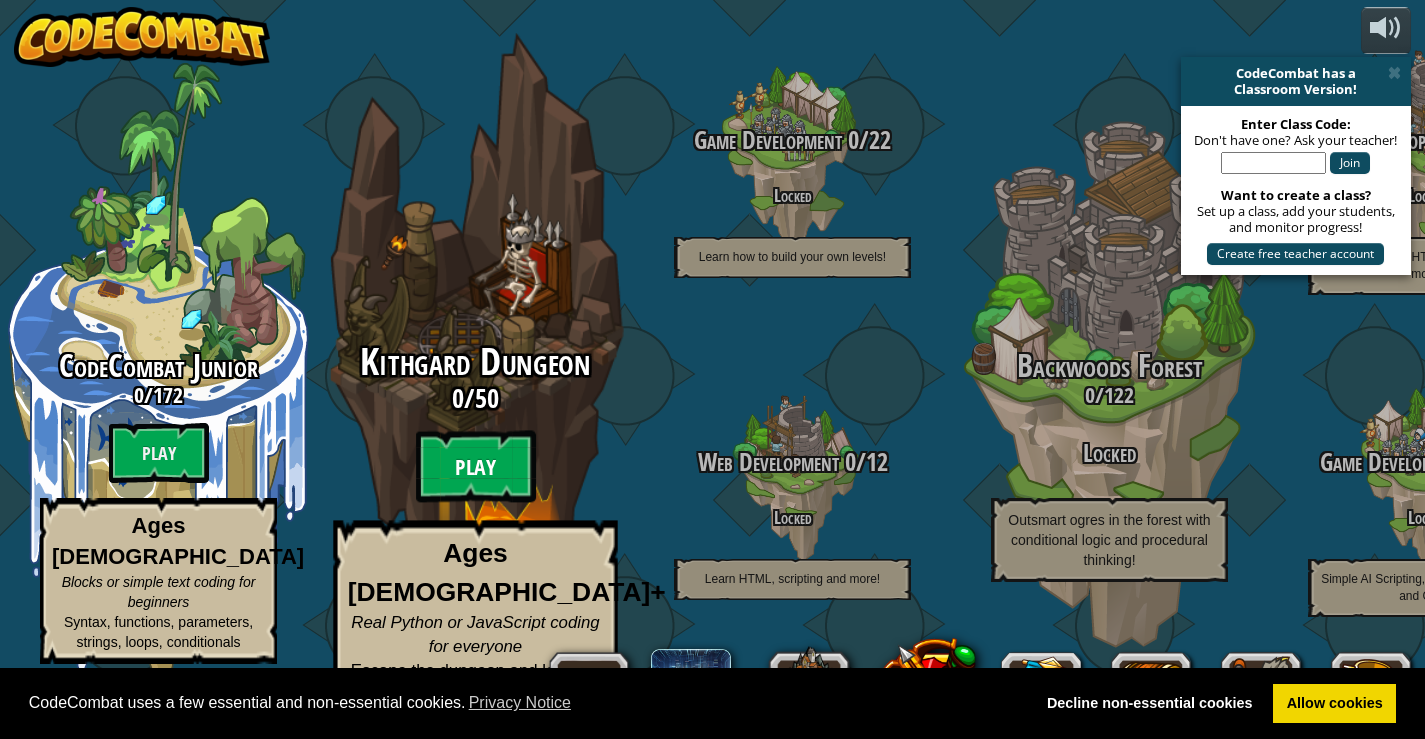 click on "Play" at bounding box center [476, 467] 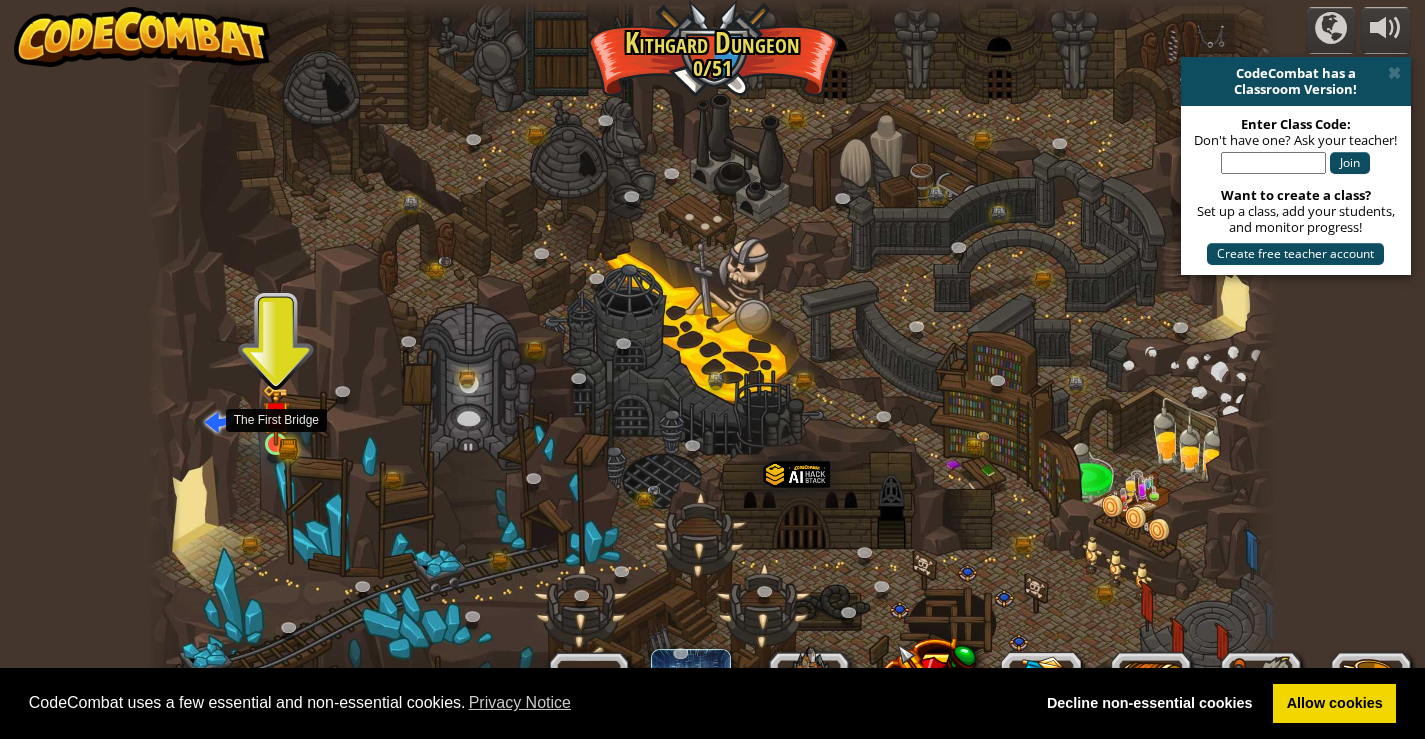 click at bounding box center [276, 415] 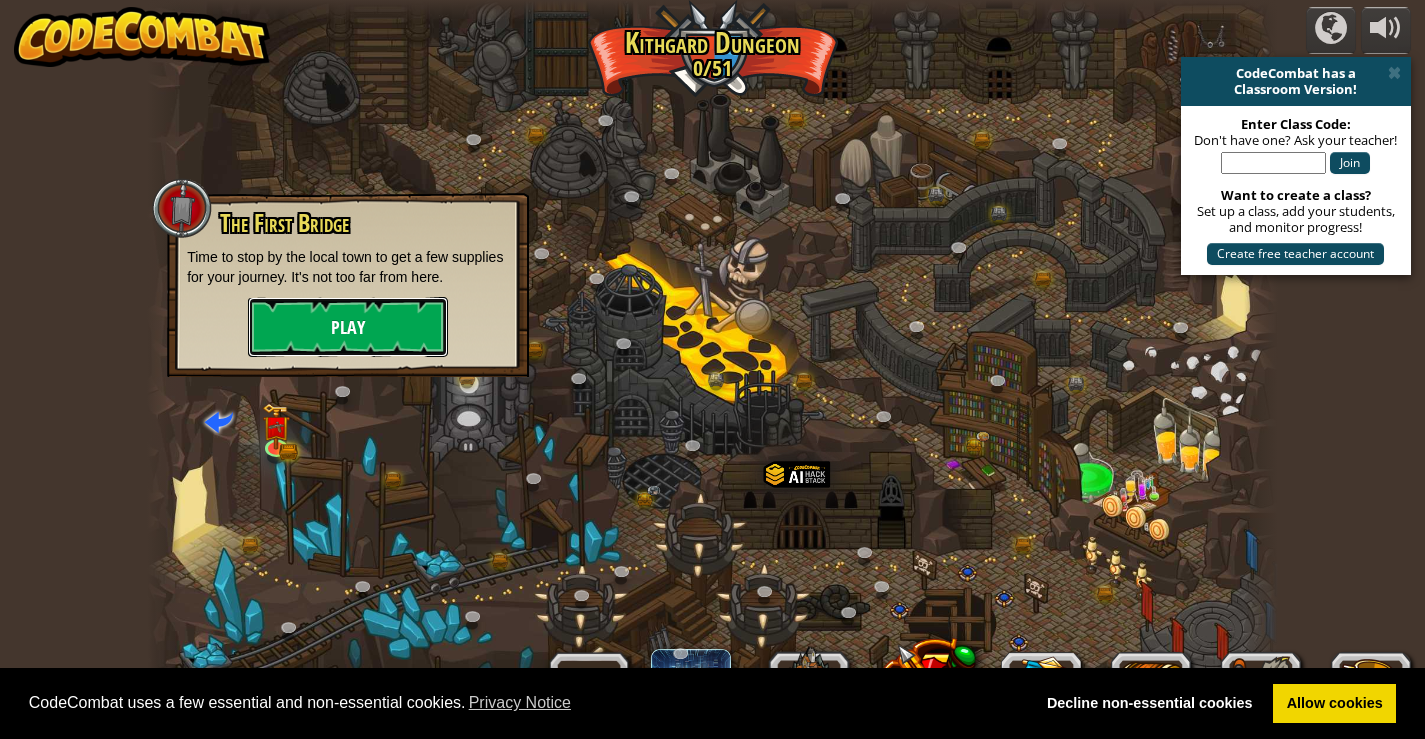 click on "Play" at bounding box center (348, 327) 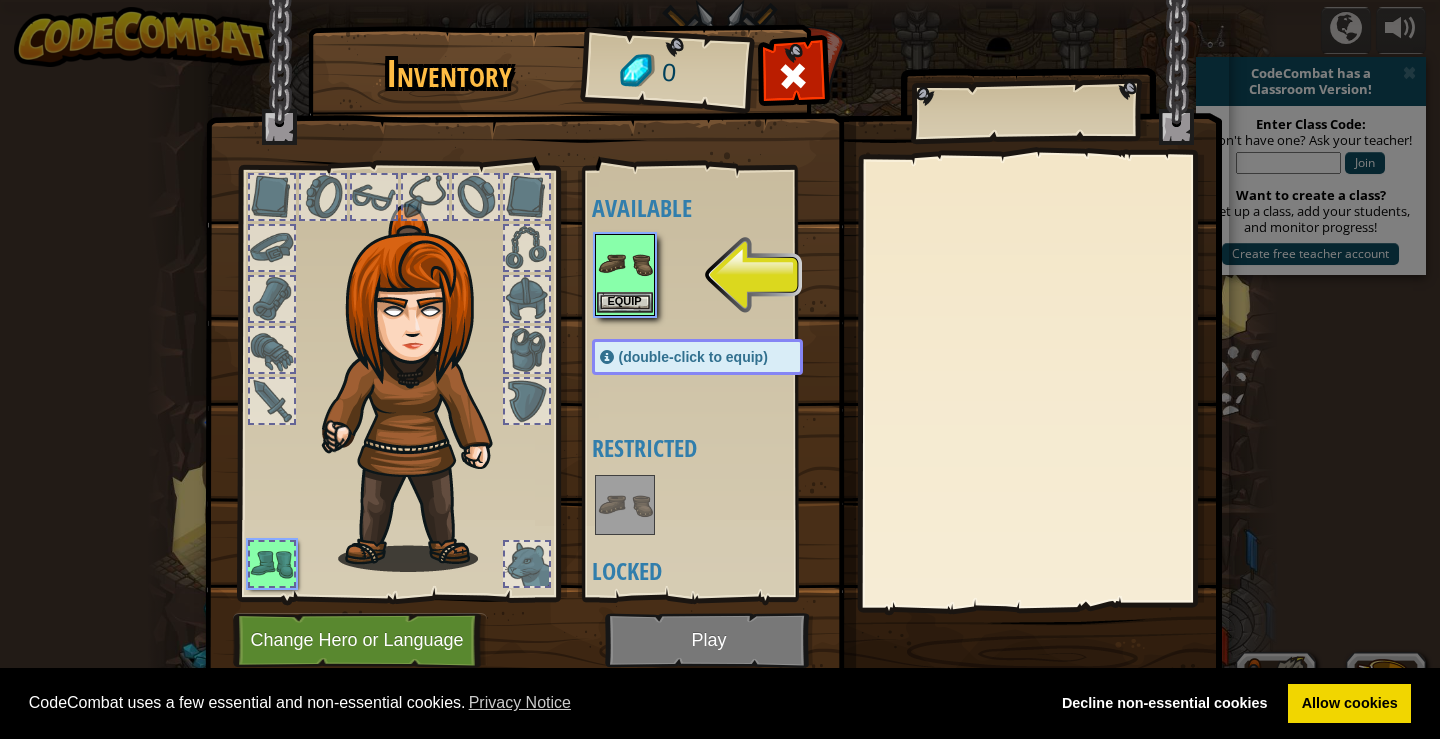 click at bounding box center (625, 264) 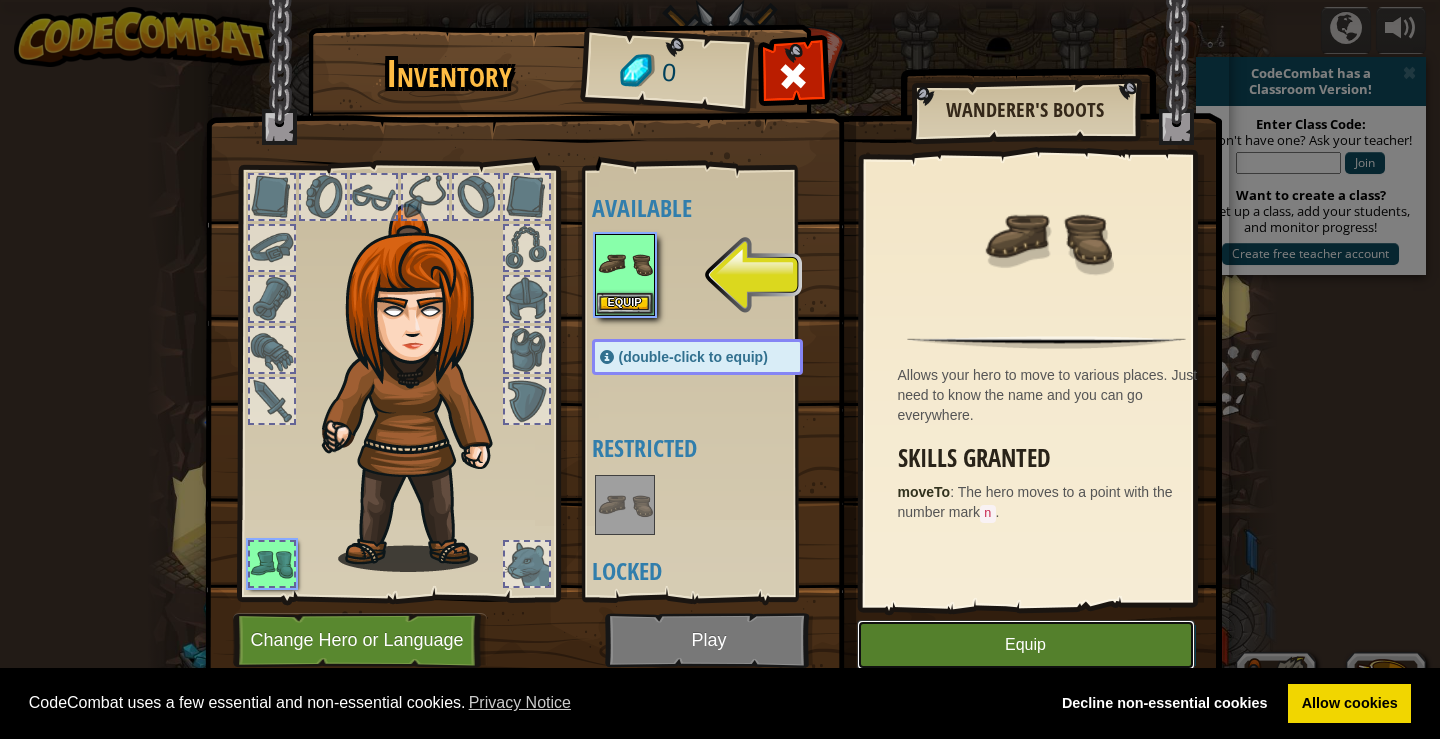 click on "Equip" at bounding box center (1026, 645) 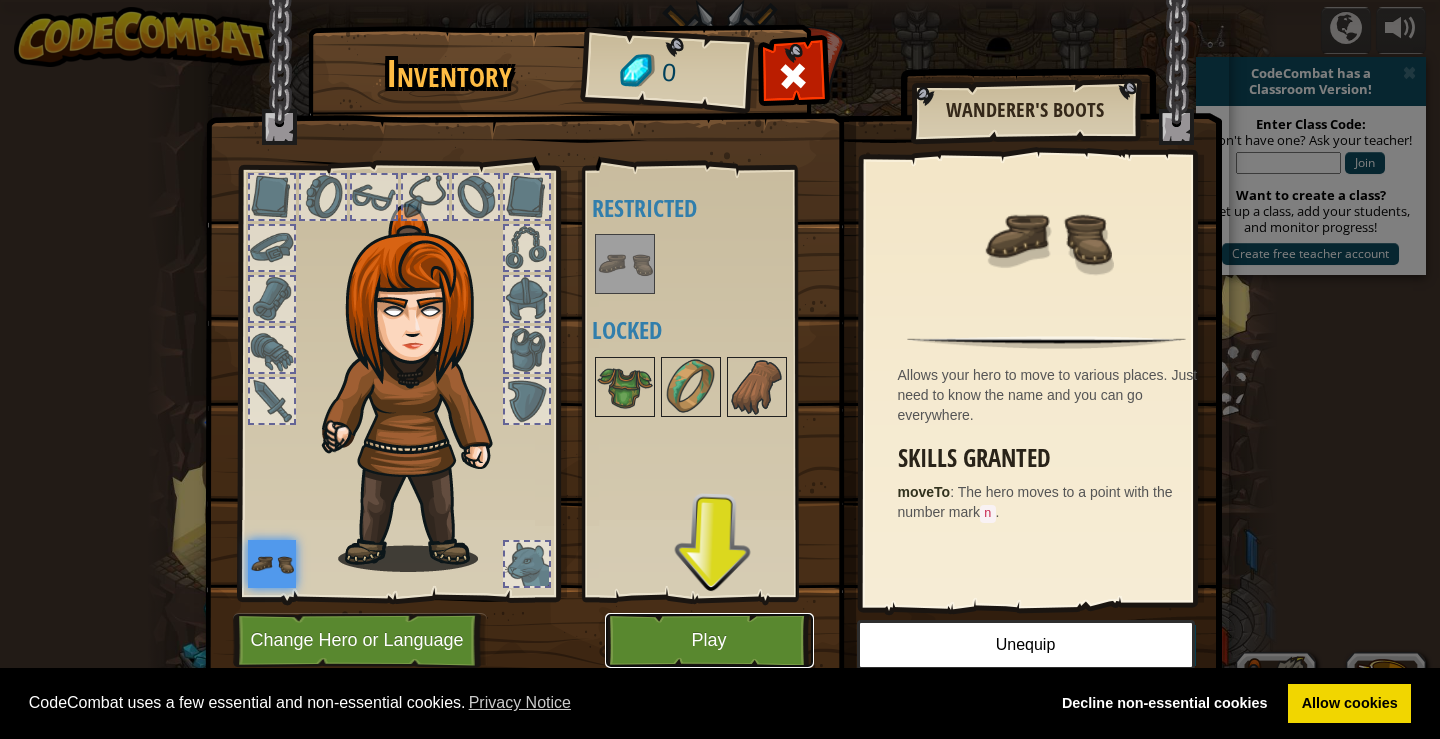 click on "Play" at bounding box center (709, 640) 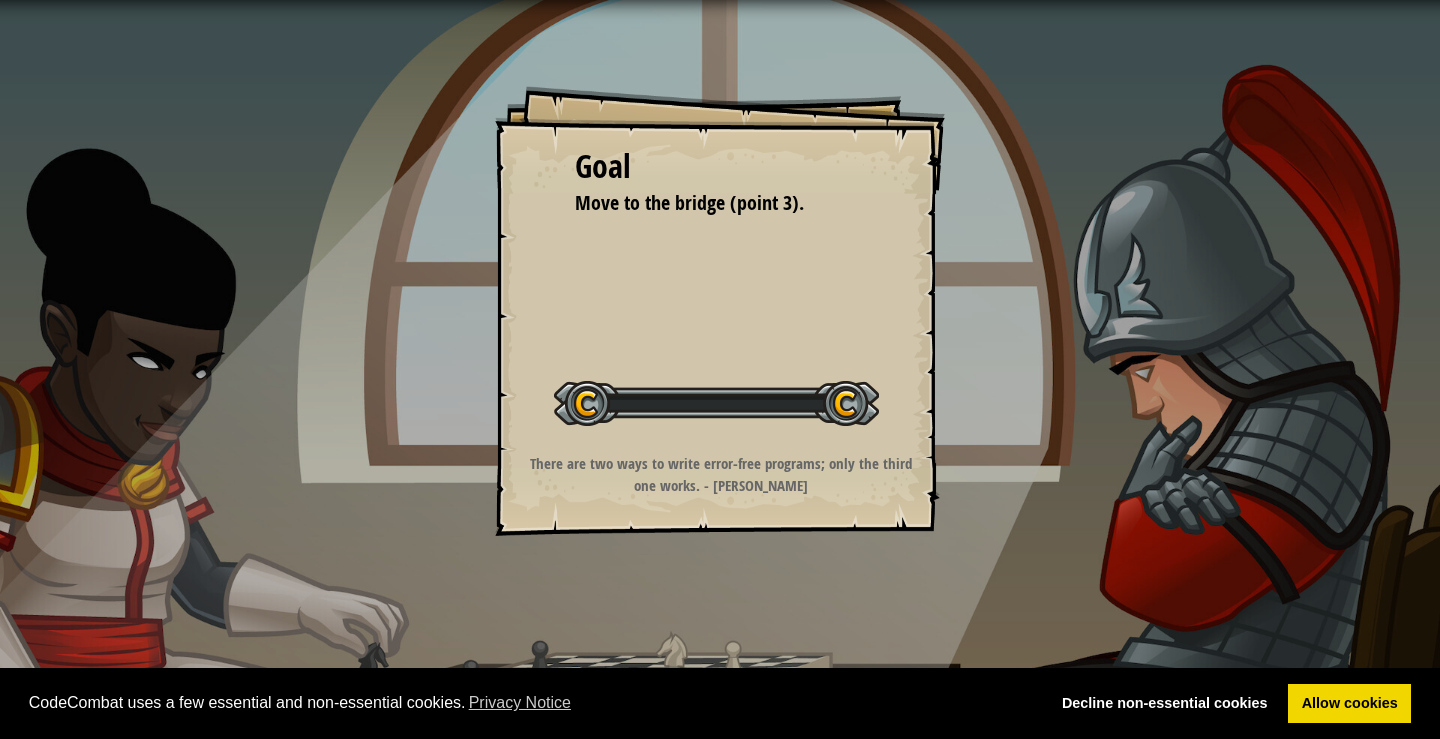 click on "Goal Move to the bridge (point 3). Start Level Error loading from server. Try refreshing the page. You'll need a subscription to play this level. Subscribe You'll need to join a course to play this level. Back to my courses Ask your teacher to assign a license to you so you can continue to play CodeCombat! Back to my courses This level is locked. Back to my courses There are two ways to write error-free programs; only the third one works. - Alan Perlis" at bounding box center [720, 369] 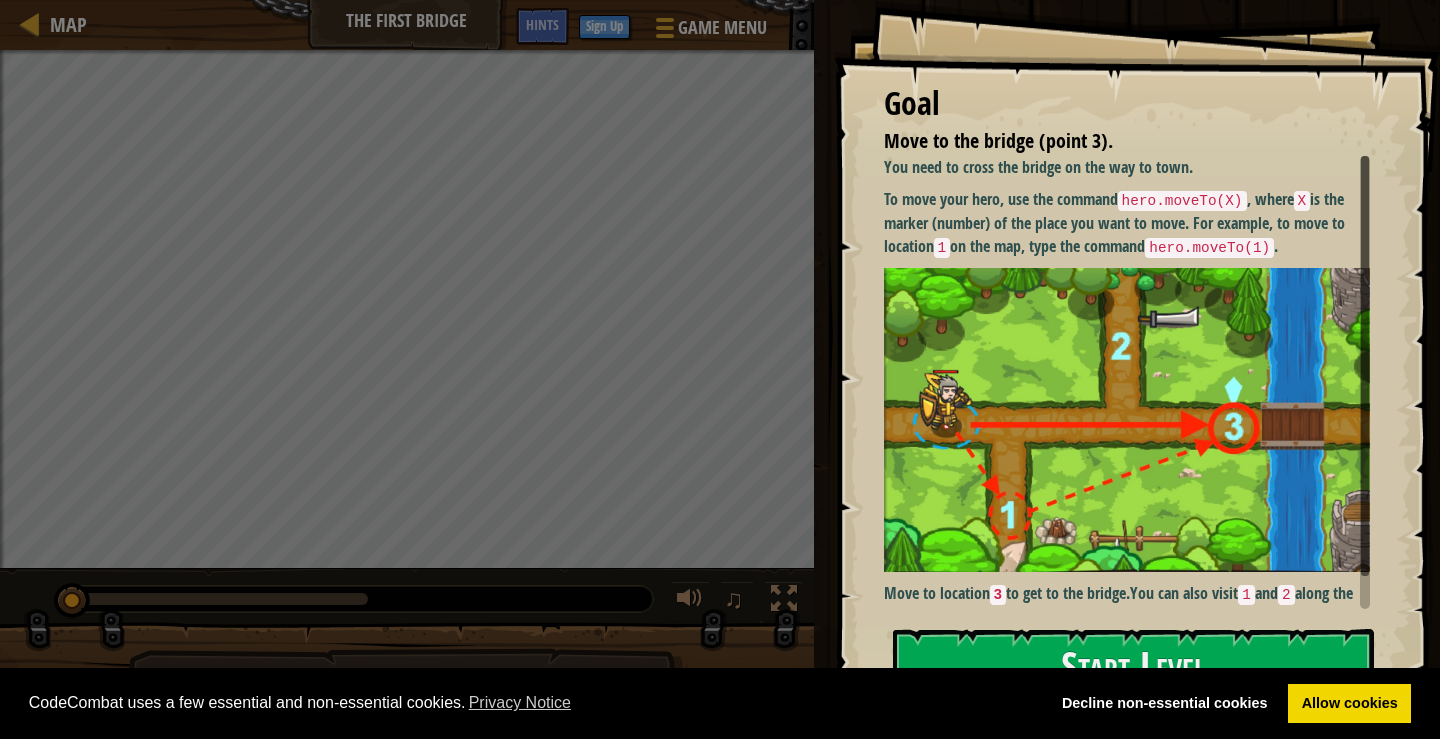 drag, startPoint x: 1073, startPoint y: 674, endPoint x: 1088, endPoint y: 638, distance: 39 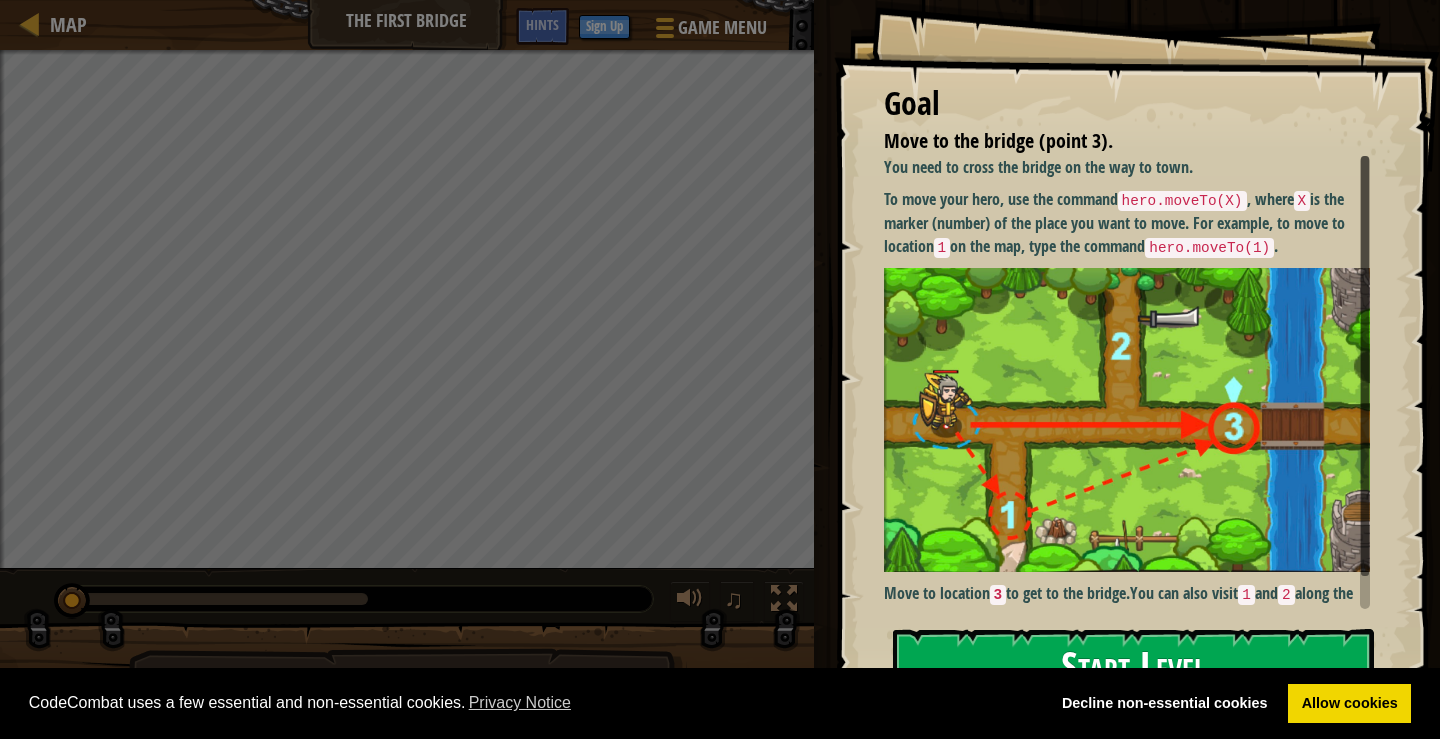 click on "CodeCombat uses a few essential and non-essential cookies.  Privacy Notice Decline non-essential cookies Allow cookies" at bounding box center (720, 704) 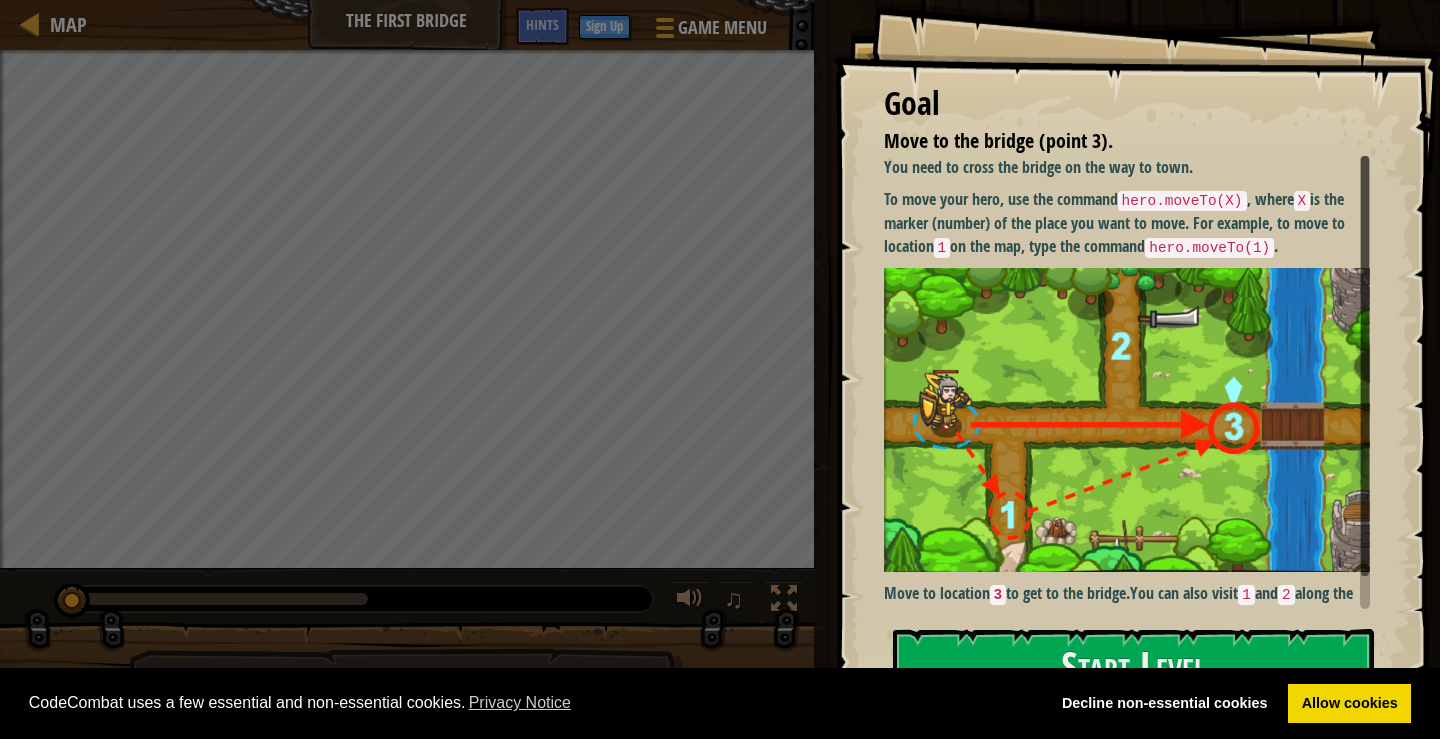 click on "CodeCombat uses a few essential and non-essential cookies.  Privacy Notice Decline non-essential cookies Allow cookies" at bounding box center (720, 704) 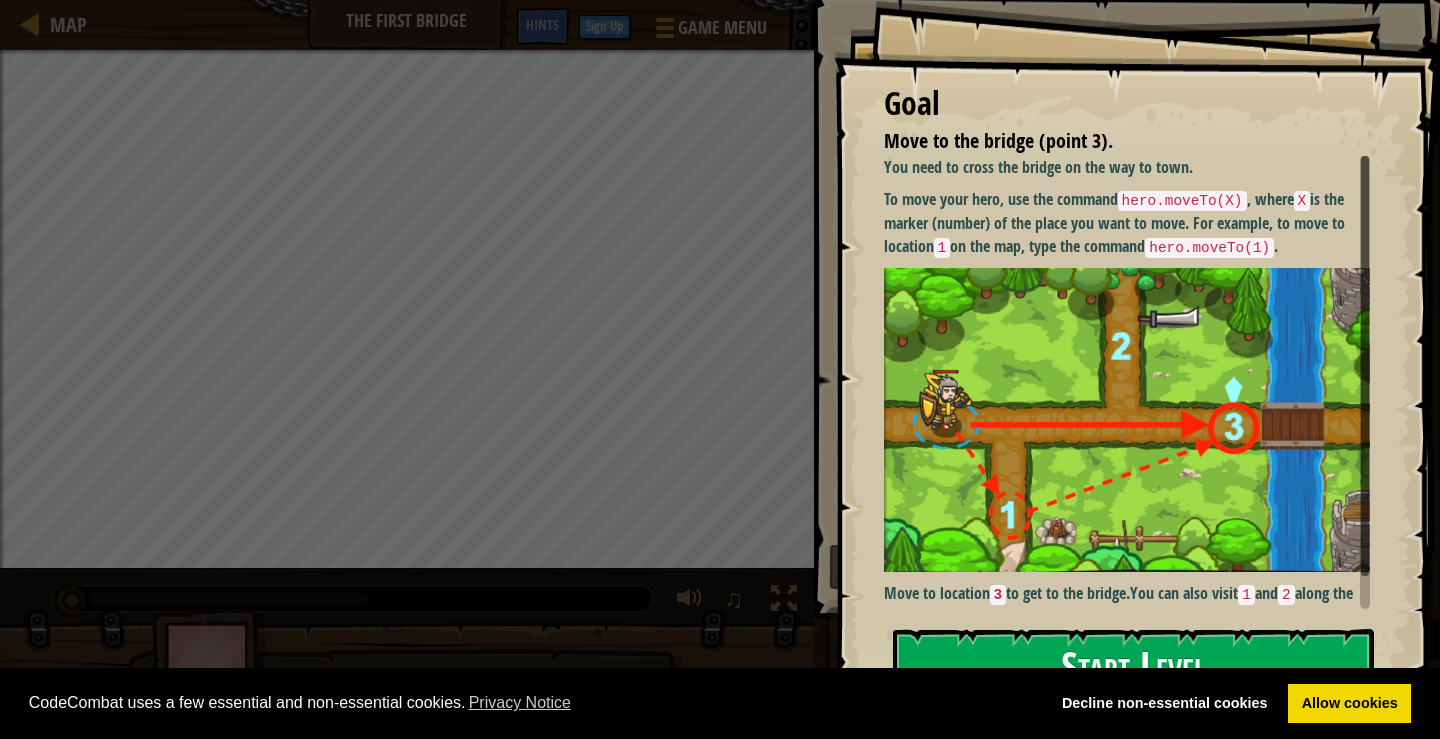 click on "Start Level" at bounding box center (1133, 668) 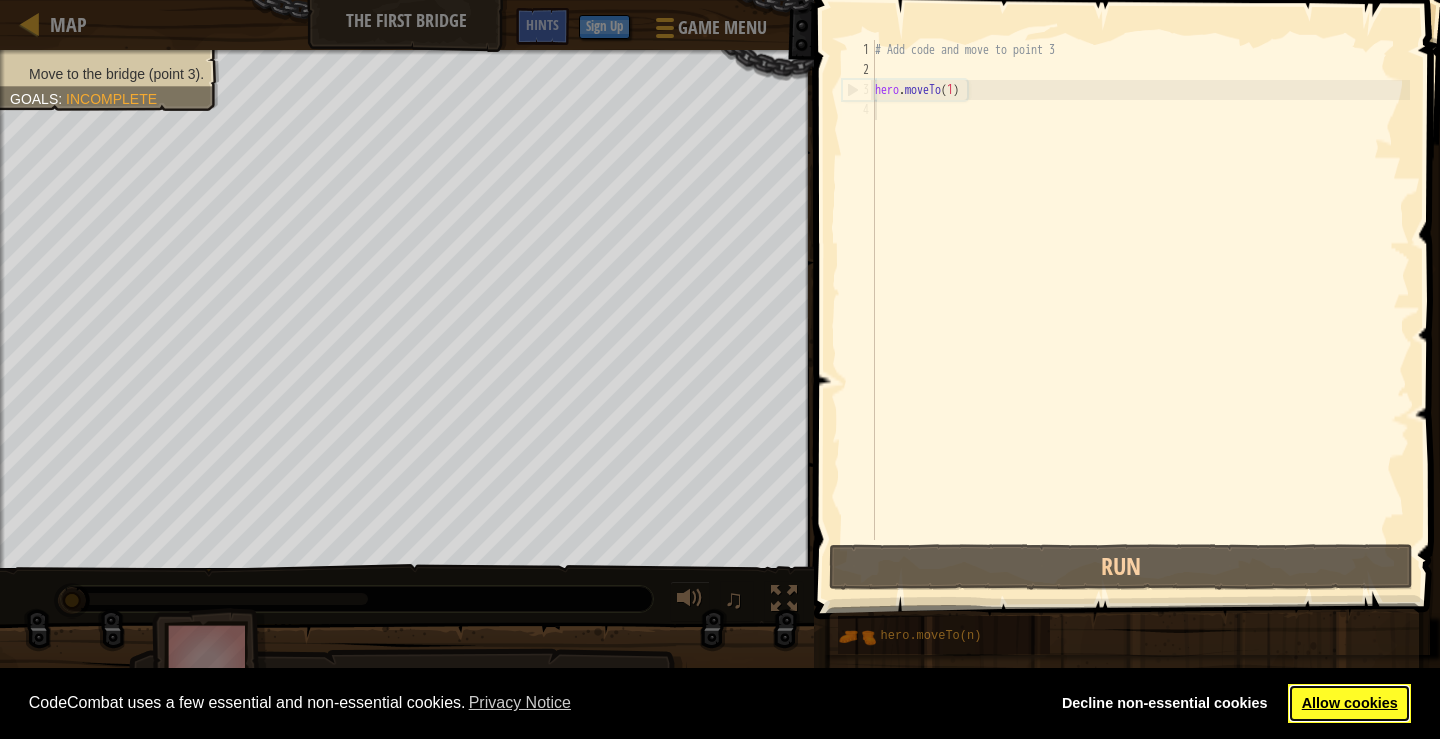 click on "Allow cookies" at bounding box center [1349, 704] 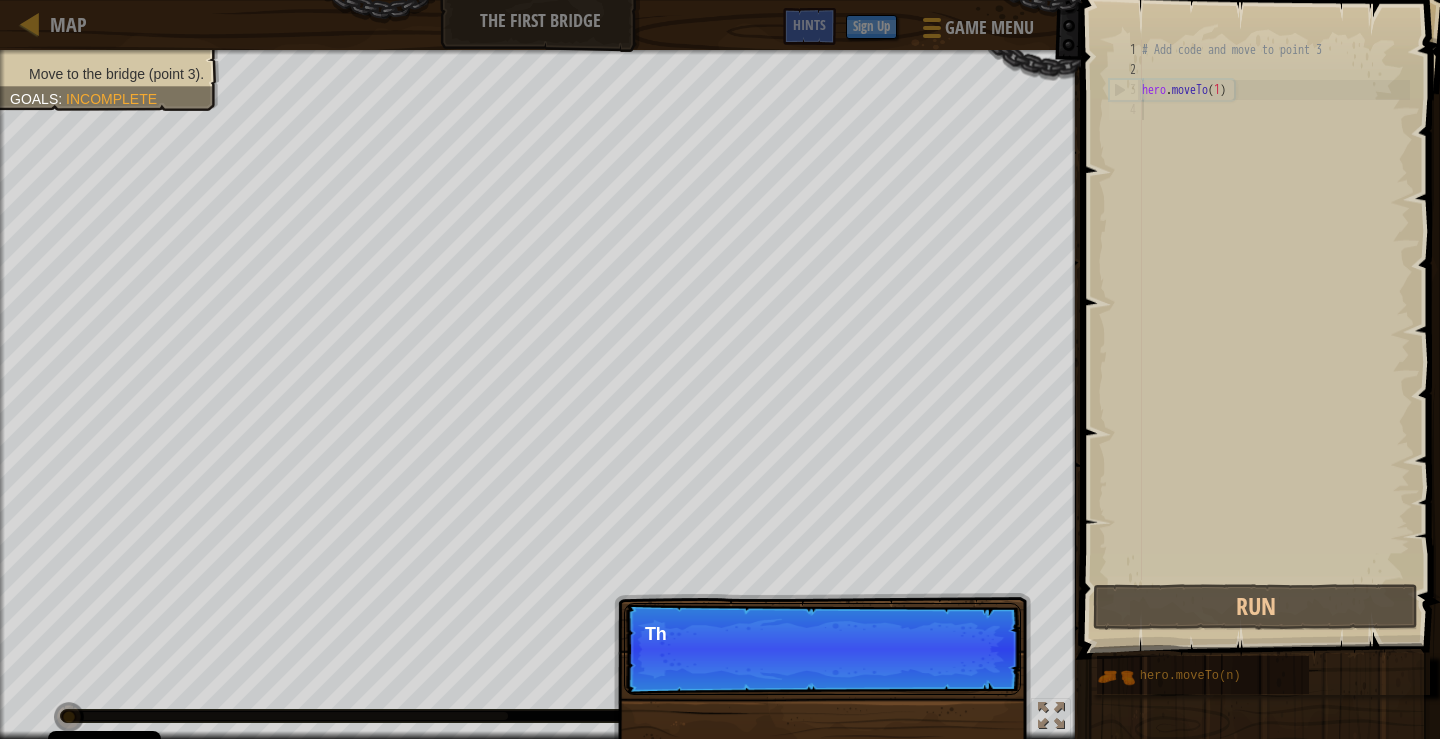 scroll, scrollTop: 9, scrollLeft: 0, axis: vertical 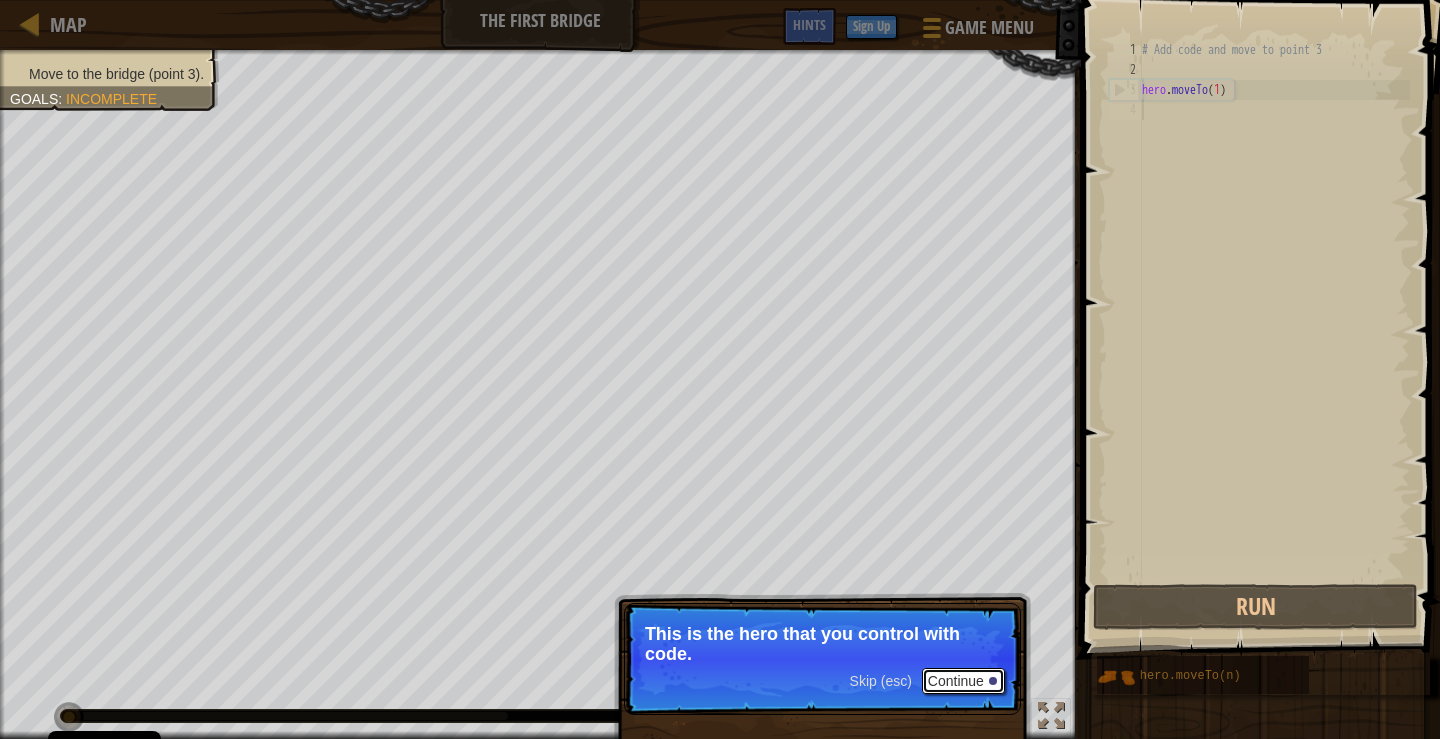 click on "Continue" at bounding box center [963, 681] 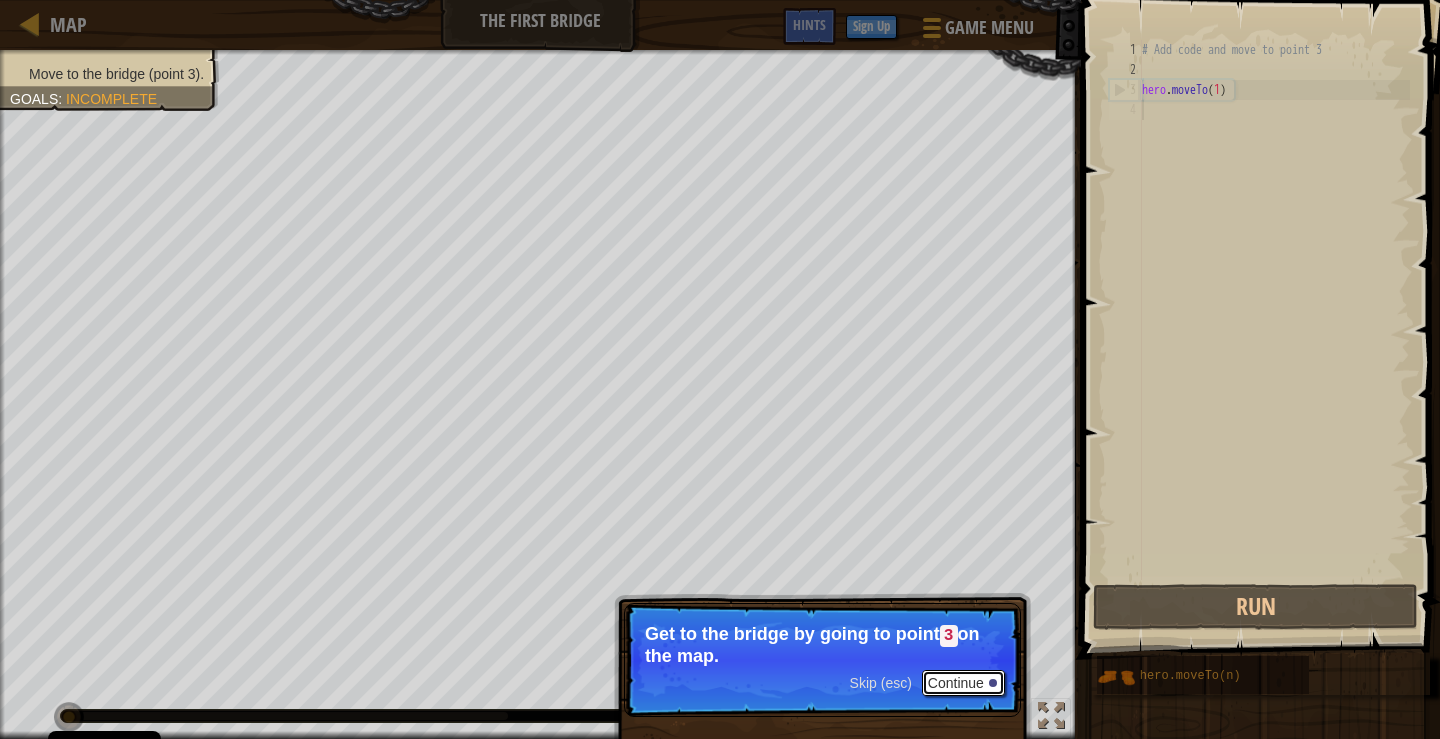 click on "Continue" at bounding box center [963, 683] 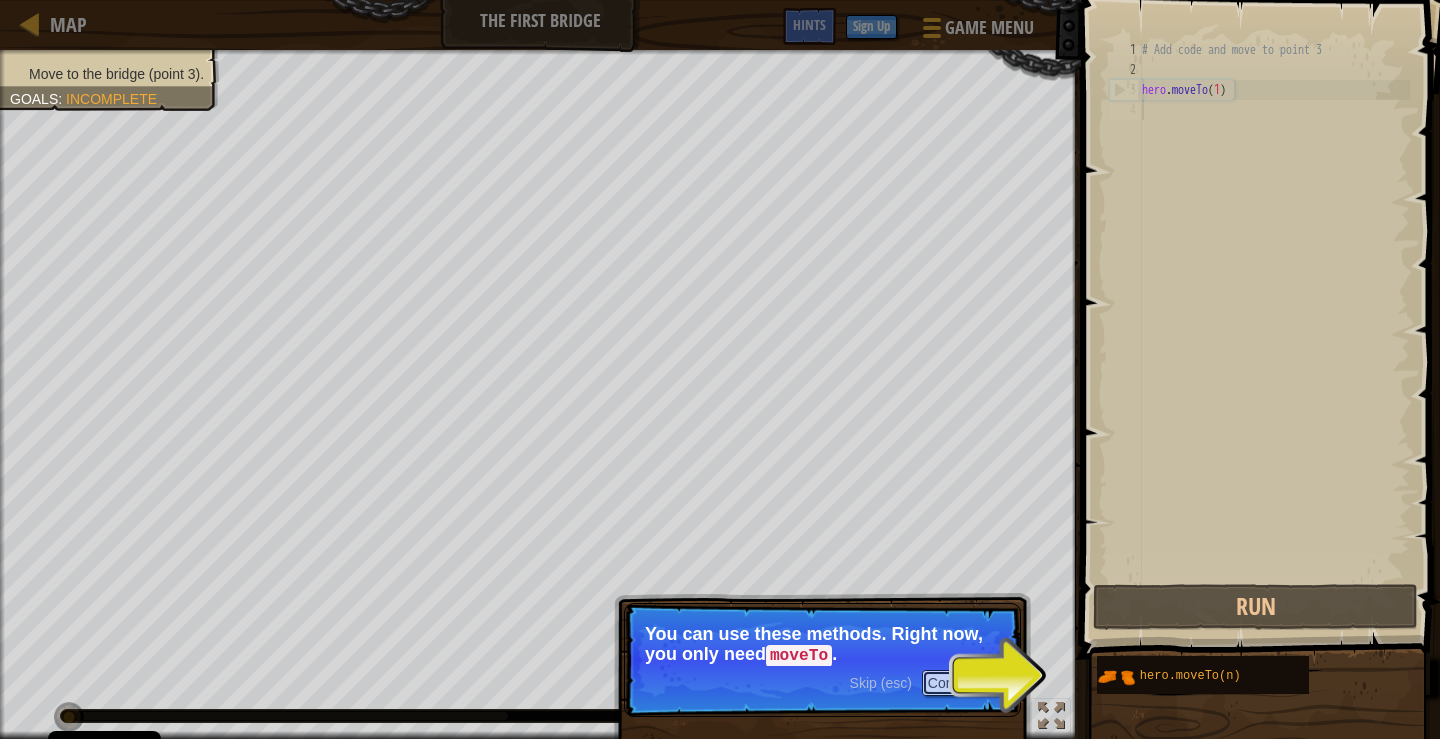 click on "Continue" at bounding box center (963, 683) 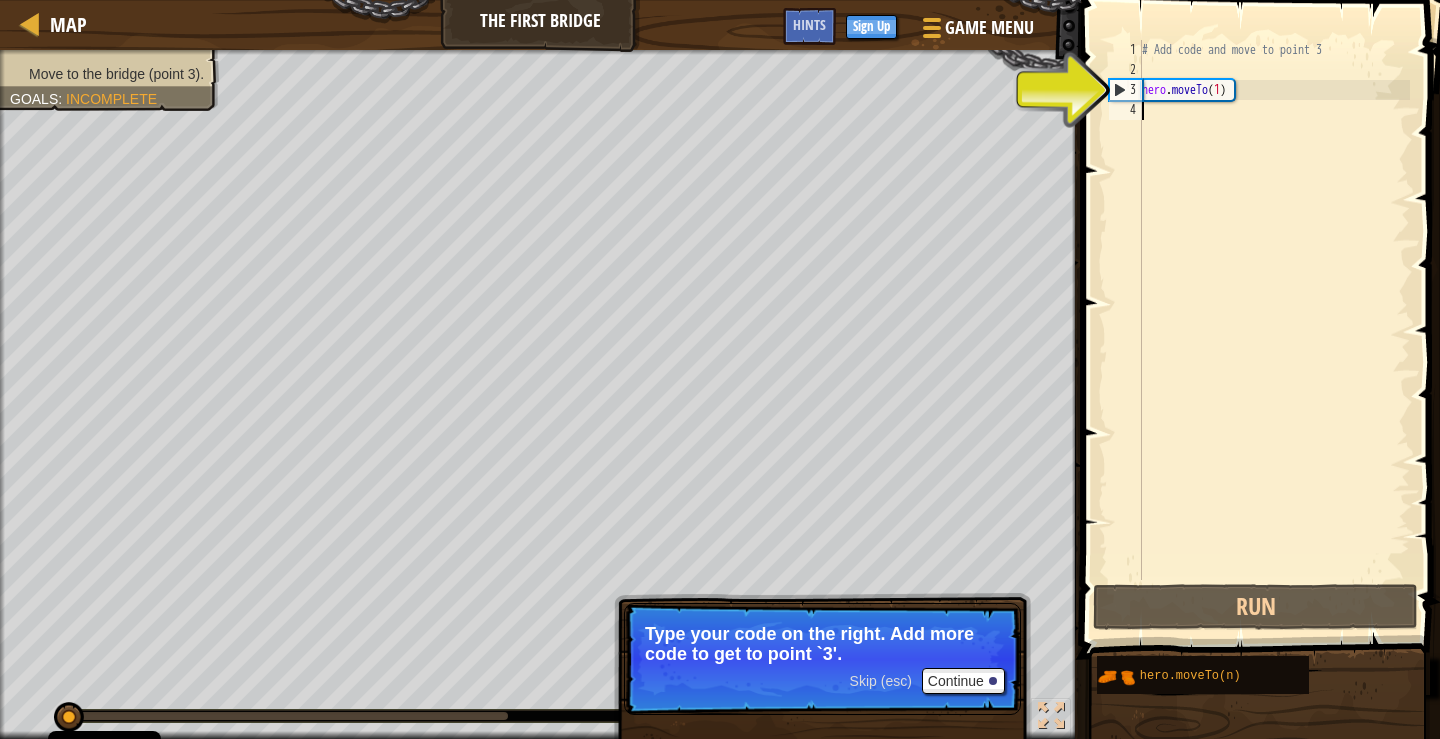 click on "# Add code and move to point 3 hero . moveTo ( 1 )" at bounding box center (1274, 330) 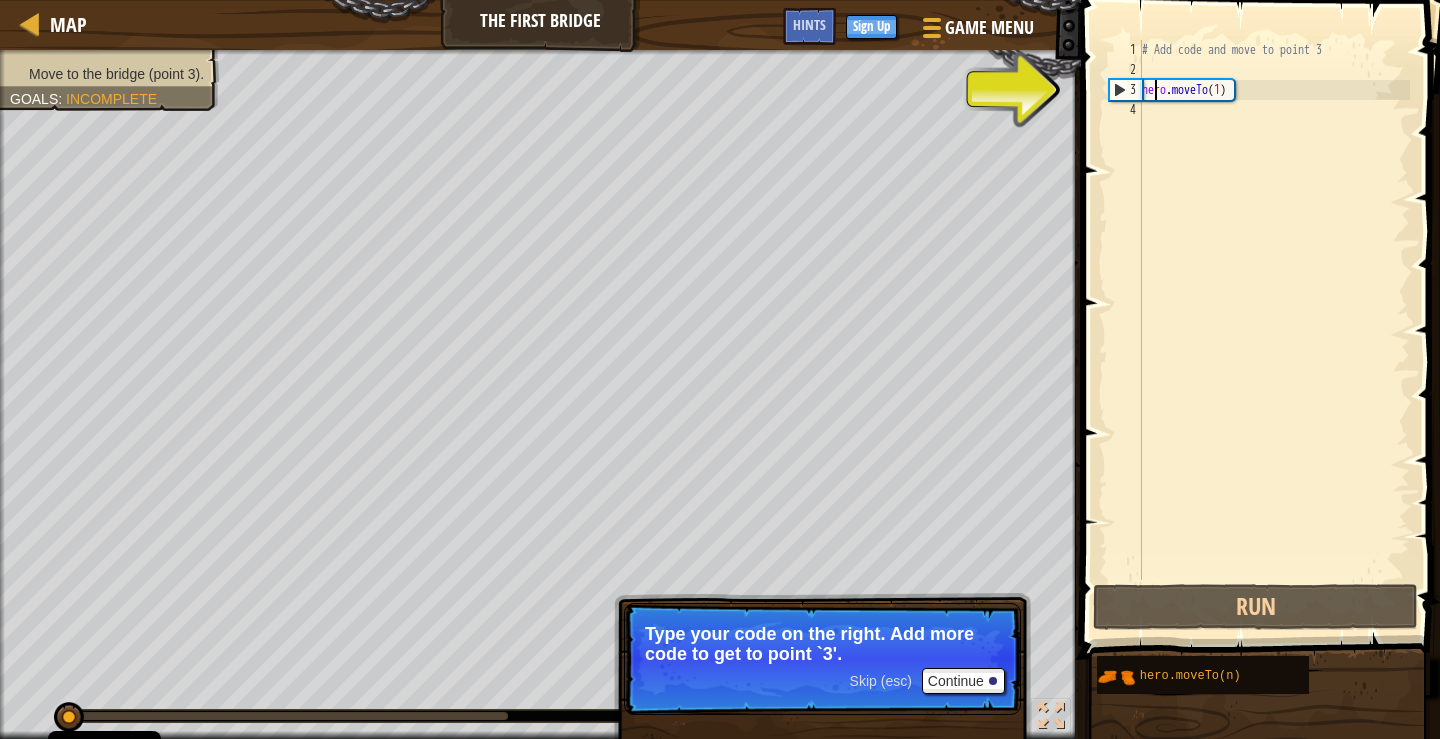 click on "# Add code and move to point 3 hero . moveTo ( 1 )" at bounding box center [1274, 330] 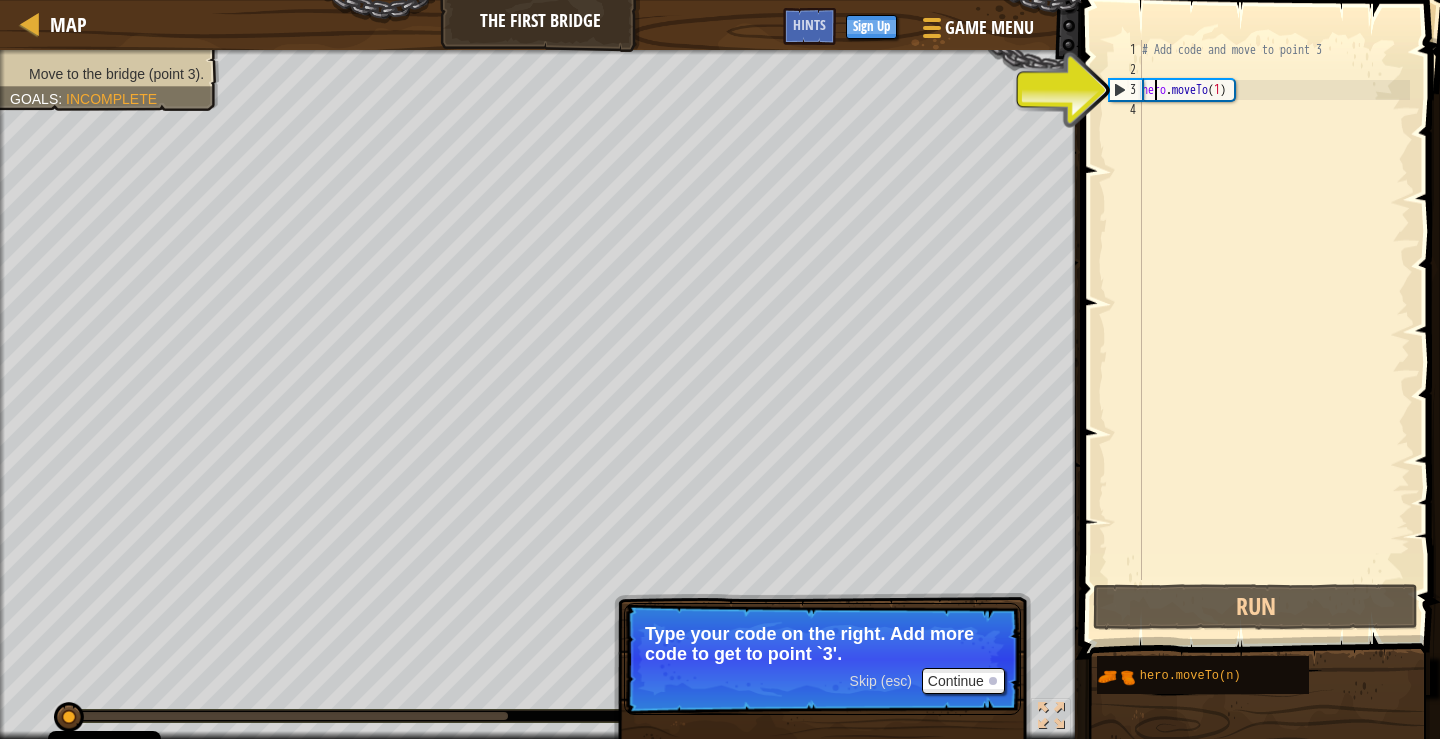 click on "# Add code and move to point 3 hero . moveTo ( 1 )" at bounding box center [1274, 330] 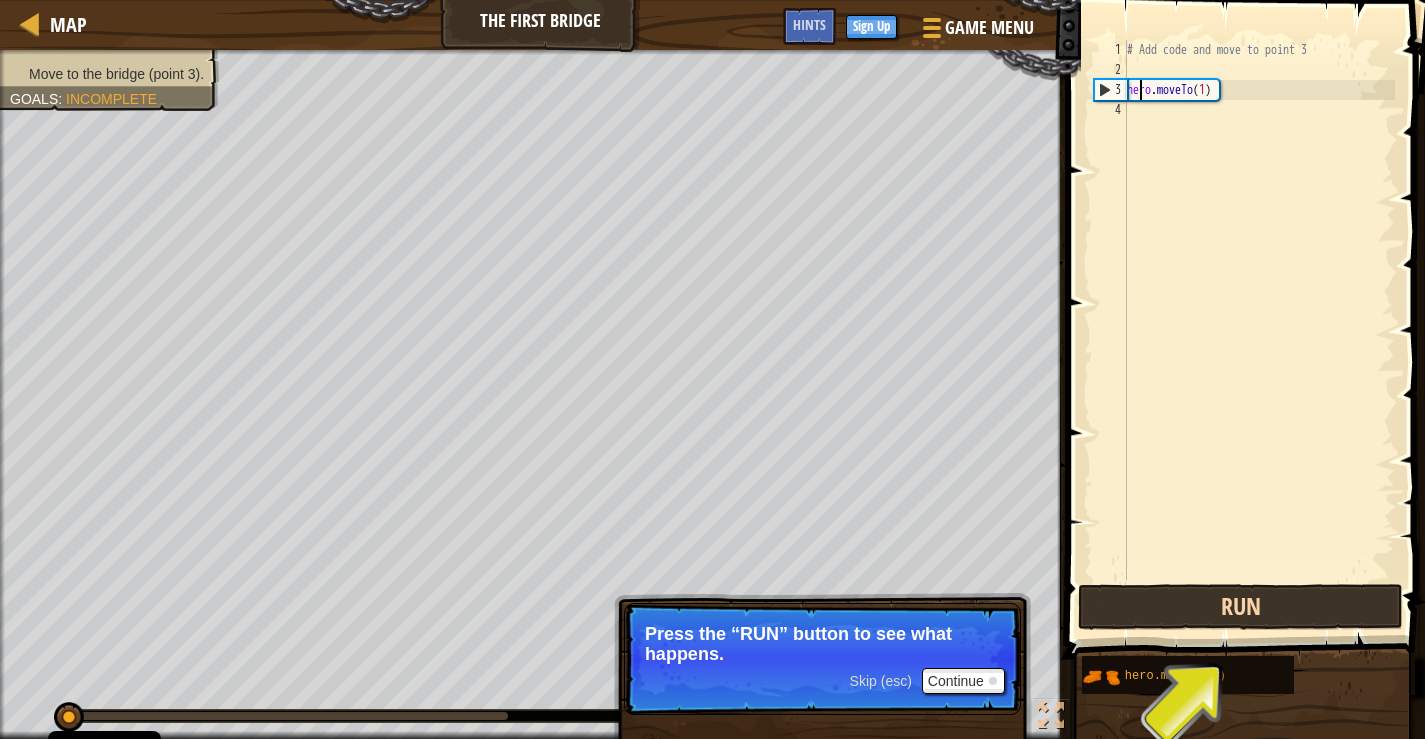 drag, startPoint x: 1294, startPoint y: 575, endPoint x: 1284, endPoint y: 595, distance: 22.36068 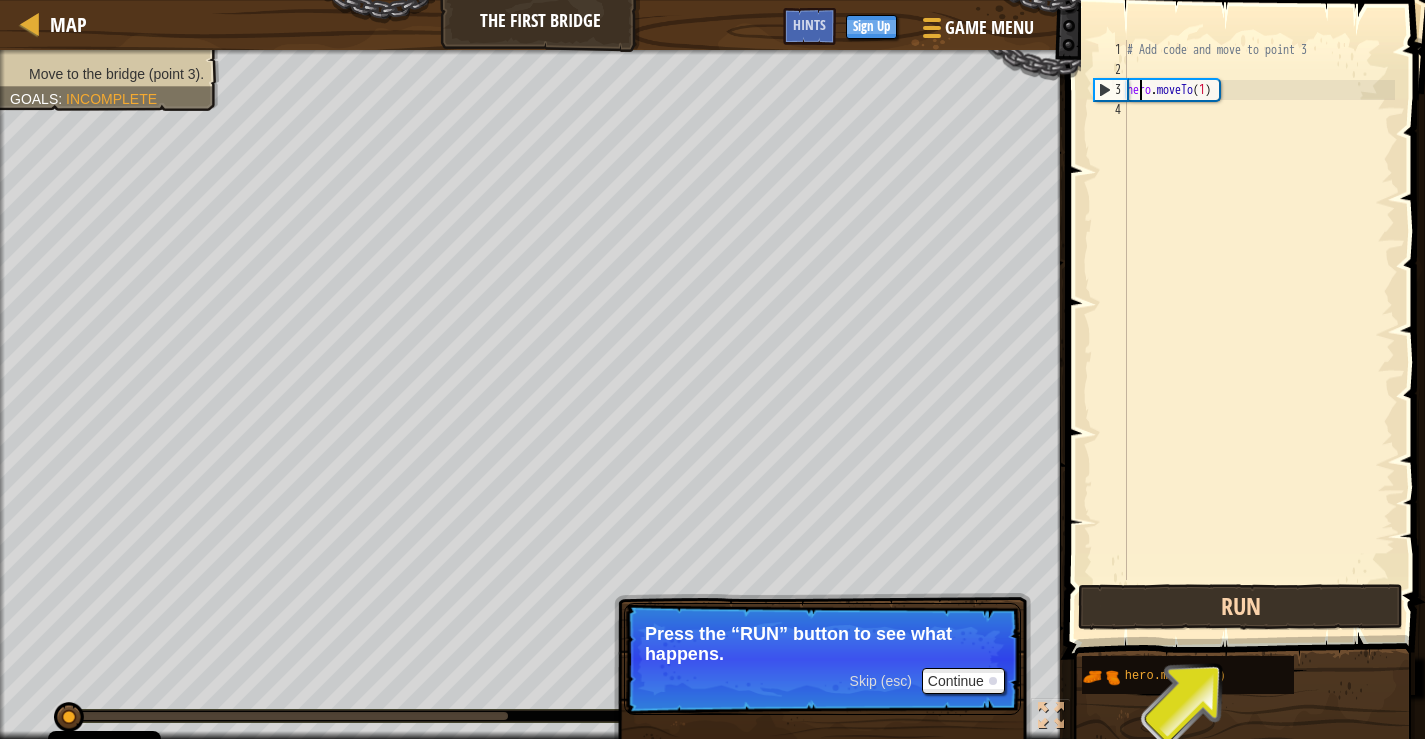 click on "hero.moveTo(1) 1 2 3 4 # Add code and move to point 3 hero . moveTo ( 1 )     הההההההההההההההההההההההההההההההההההההההההההההההההההההההההההההההההההההההההההההההההההההההההההההההההההההההההההההההההההההההההההההההההההההההההההההההההההההההההההההההההההההההההההההההההההההההההההההההההההההההההההההההההההההההההההההההההההההההההההההההההההההההההההההההה XXXXXXXXXXXXXXXXXXXXXXXXXXXXXXXXXXXXXXXXXXXXXXXXXXXXXXXXXXXXXXXXXXXXXXXXXXXXXXXXXXXXXXXXXXXXXXXXXXXXXXXXXXXXXXXXXXXXXXXXXXXXXXXXXXXXXXXXXXXXXXXXXXXXXXXXXXXXXXXXXXXXXXXXXXXXXXXXXXXXXXXXXXXXXXXXXXXXXXXXXXXXXXXXXXXXXXXXXXXXXXXXXXXXXXXXXXXXXXXXXXXXXXXXXXXXXXXX Code Saved Programming language : Python Run Submit Done Statement   /  Call   /" at bounding box center [1242, 369] 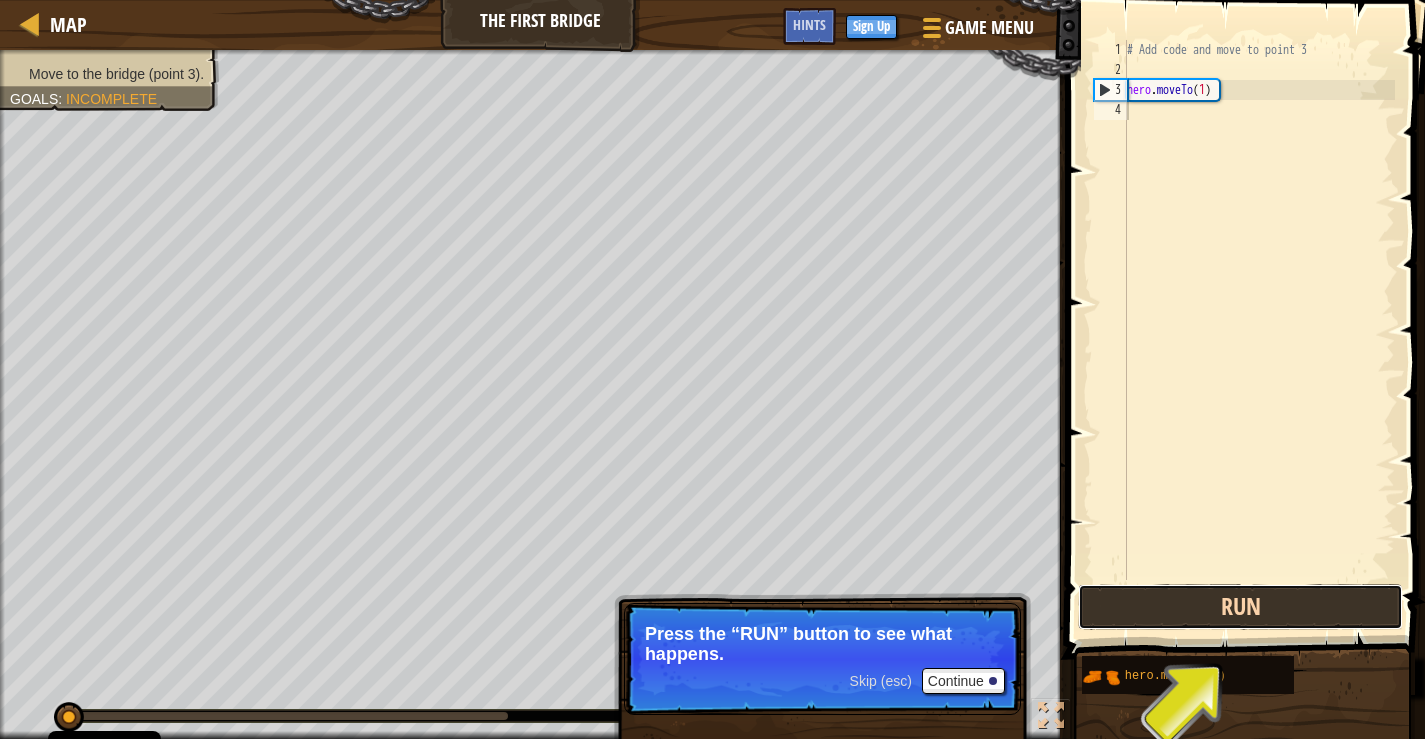 click on "Run" at bounding box center (1240, 607) 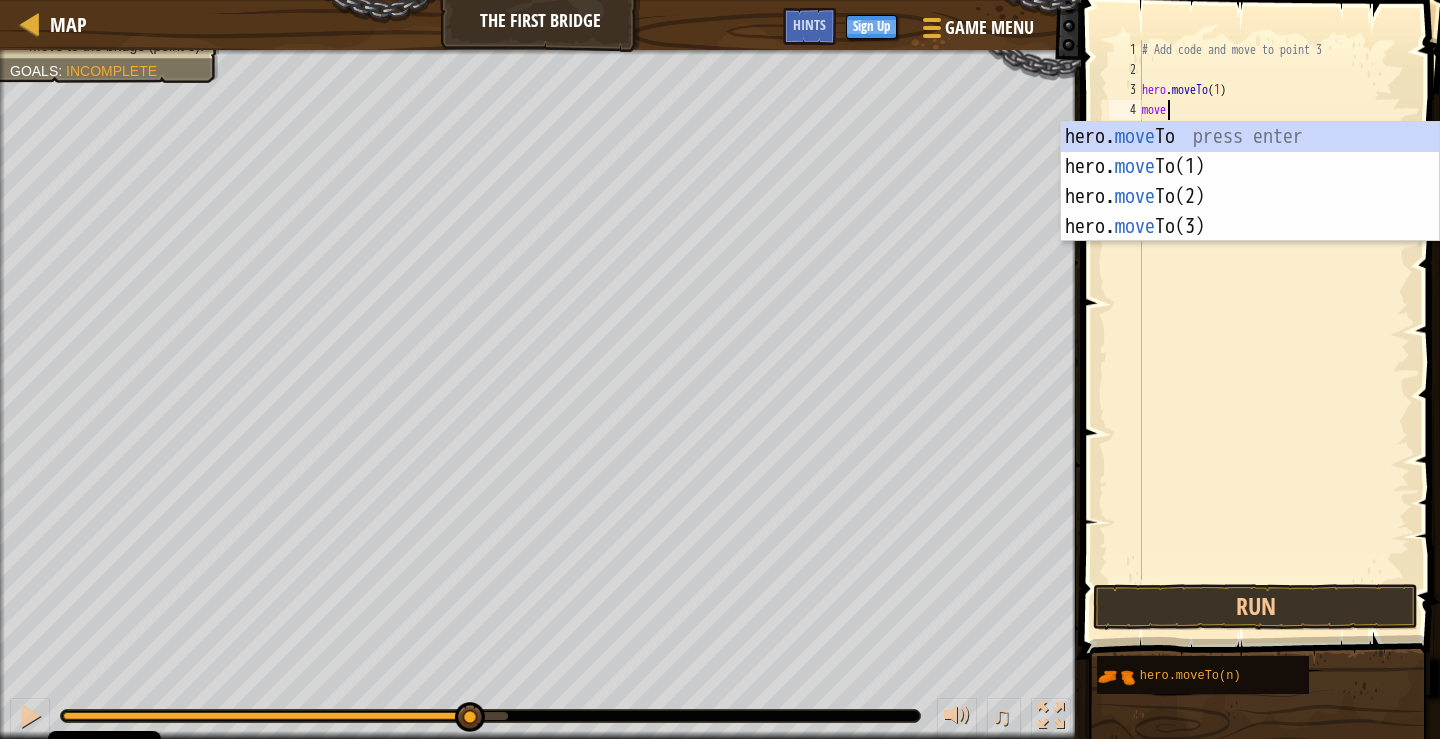 scroll, scrollTop: 9, scrollLeft: 1, axis: both 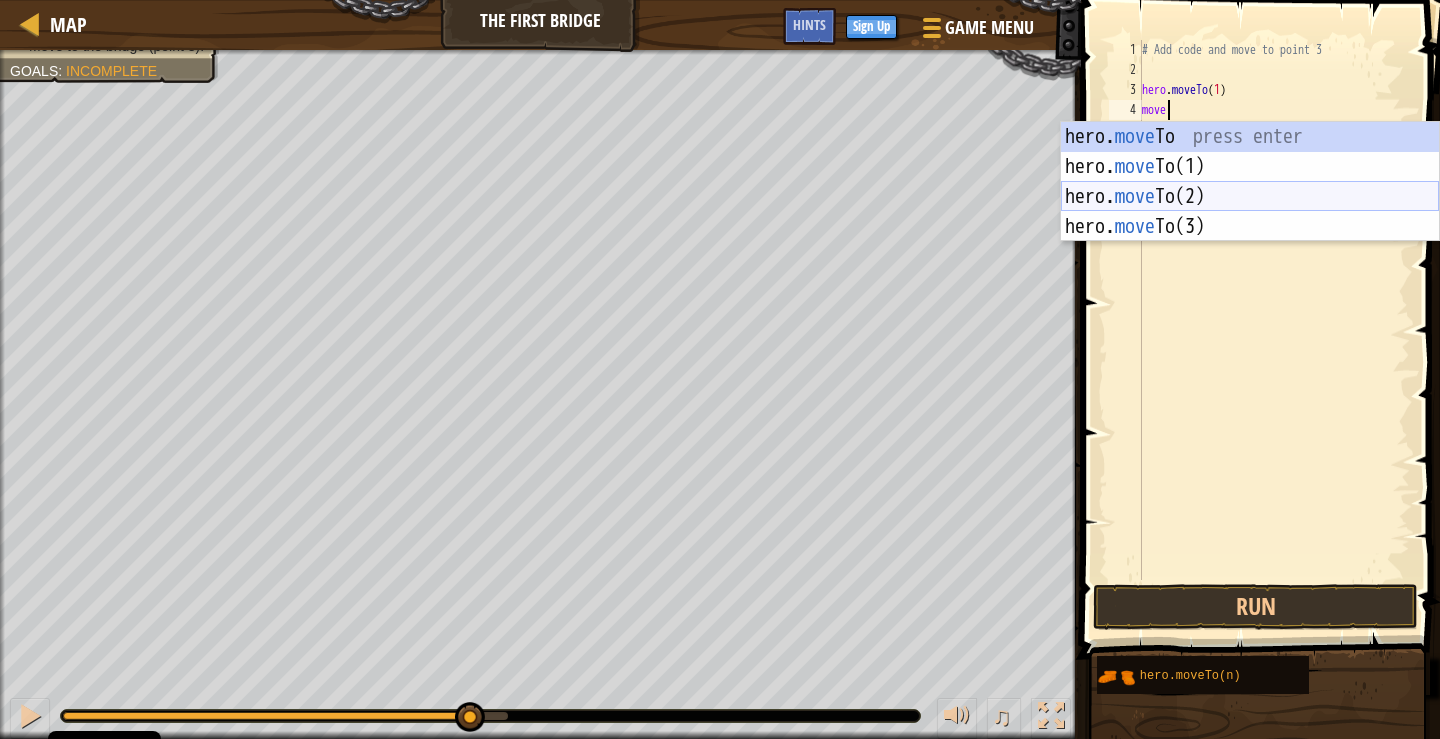 click on "hero. move To press enter hero. move To(1) press enter hero. move To(2) press enter hero. move To(3) press enter" at bounding box center (1250, 212) 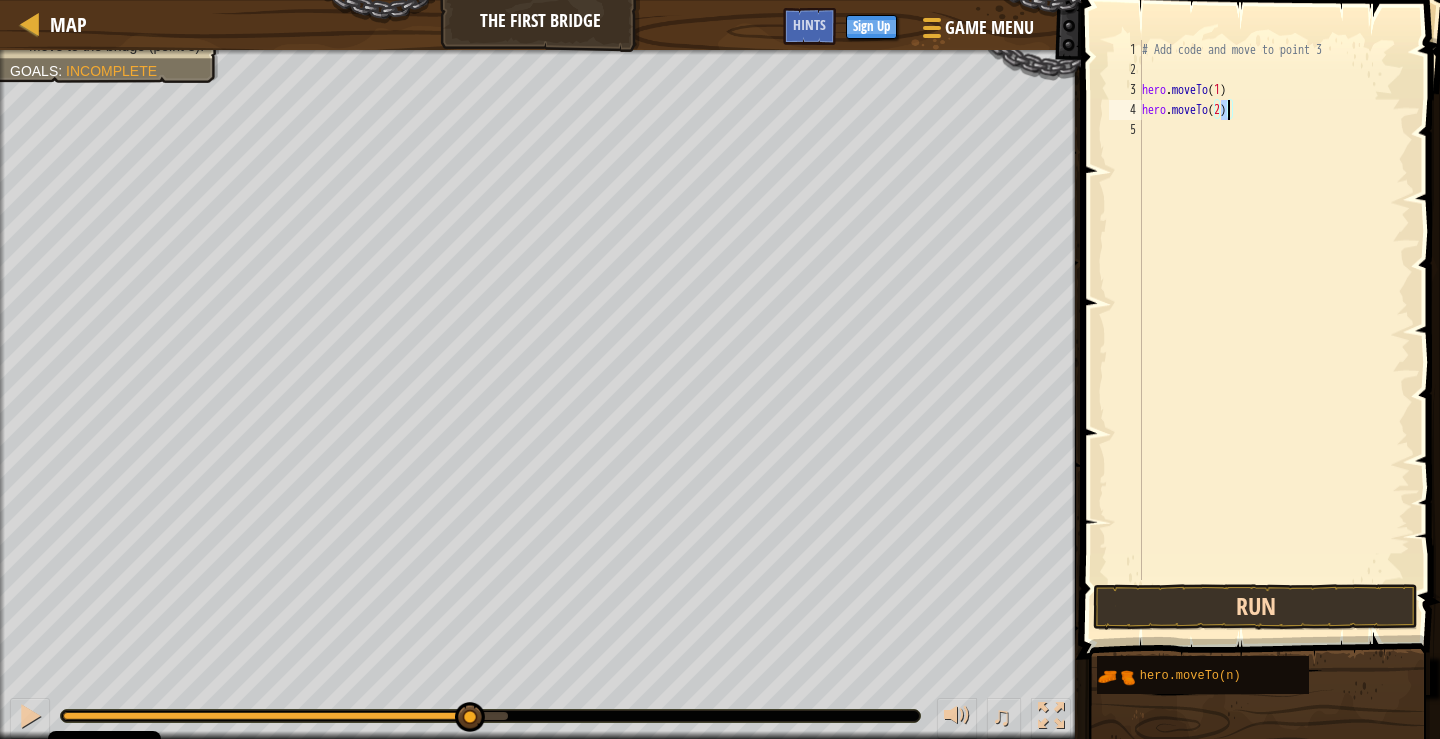 type on "hero.moveTo(2)" 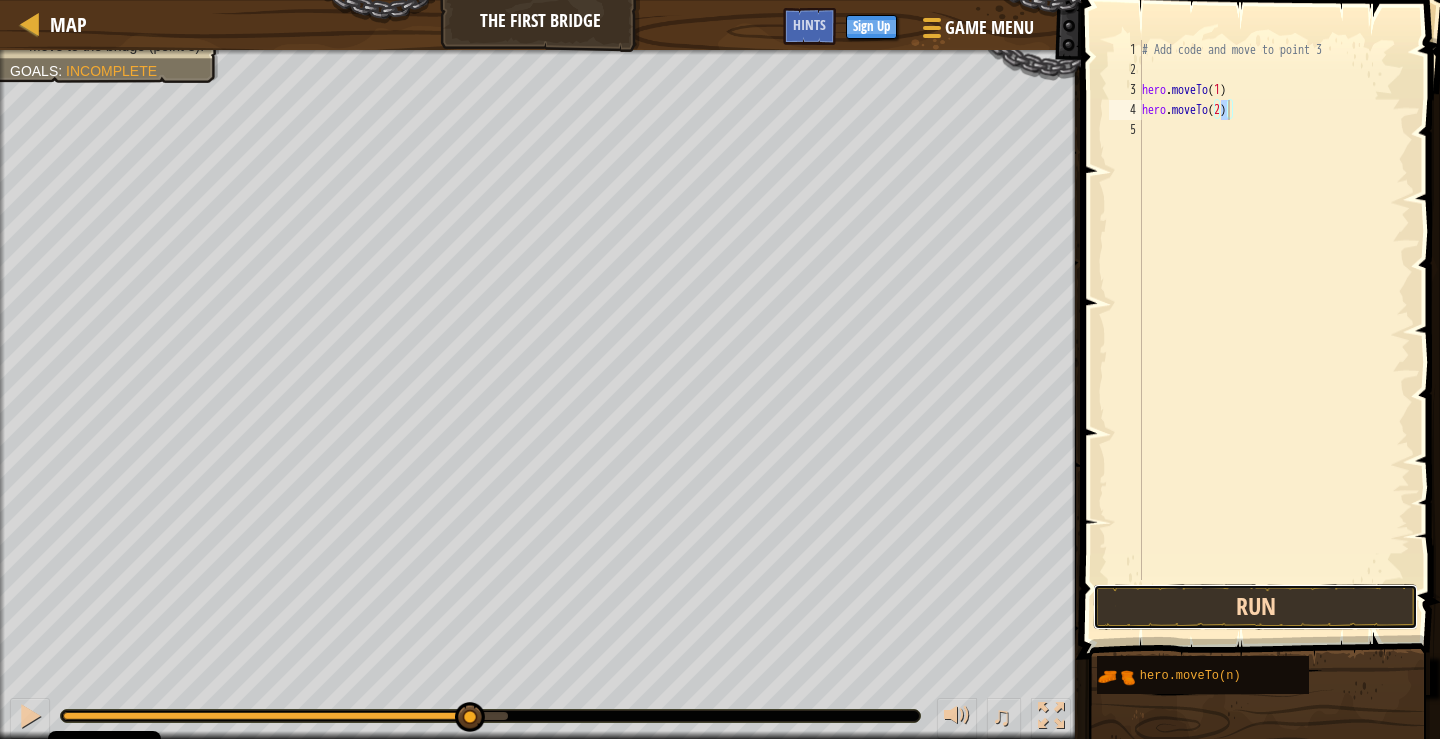 click on "Run" at bounding box center (1255, 607) 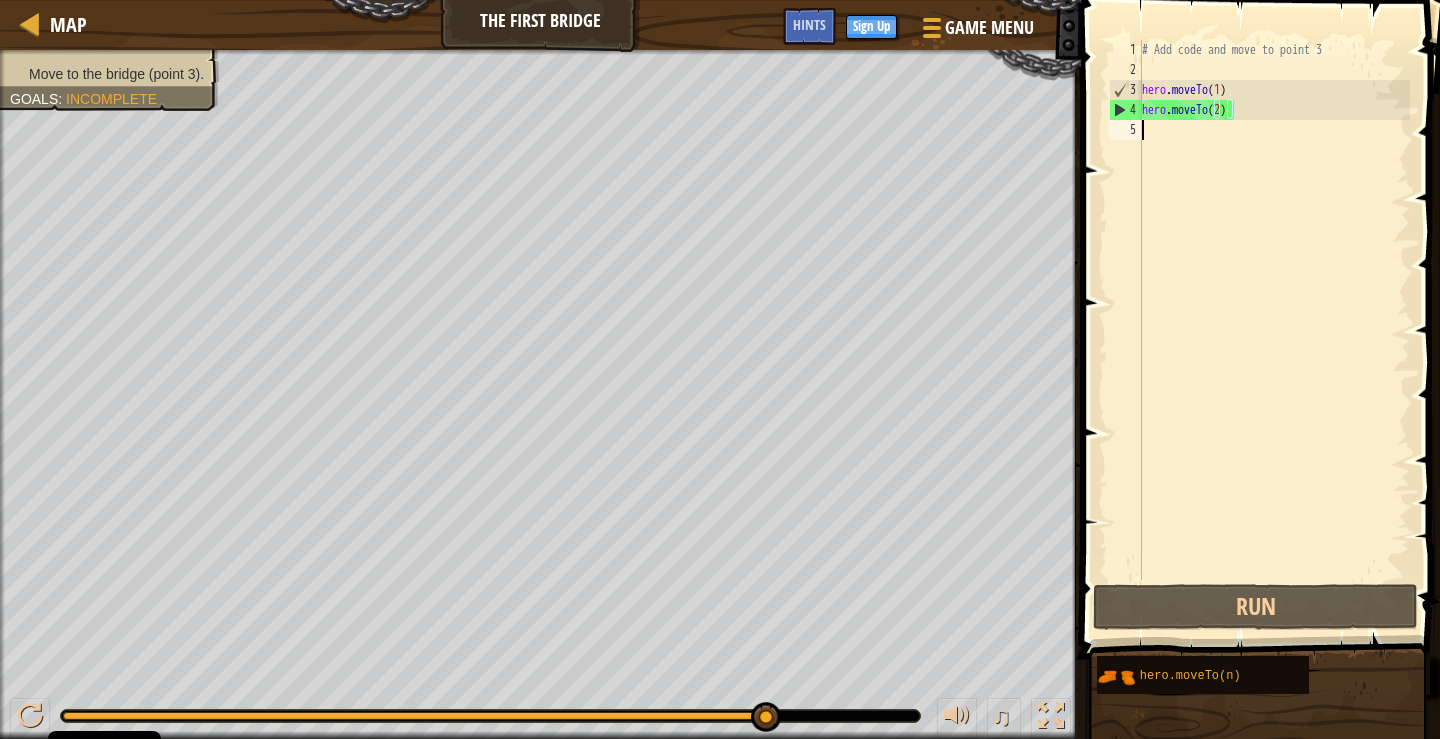 click on "# Add code and move to point 3 hero . moveTo ( 1 ) hero . moveTo ( 2 )" at bounding box center [1274, 330] 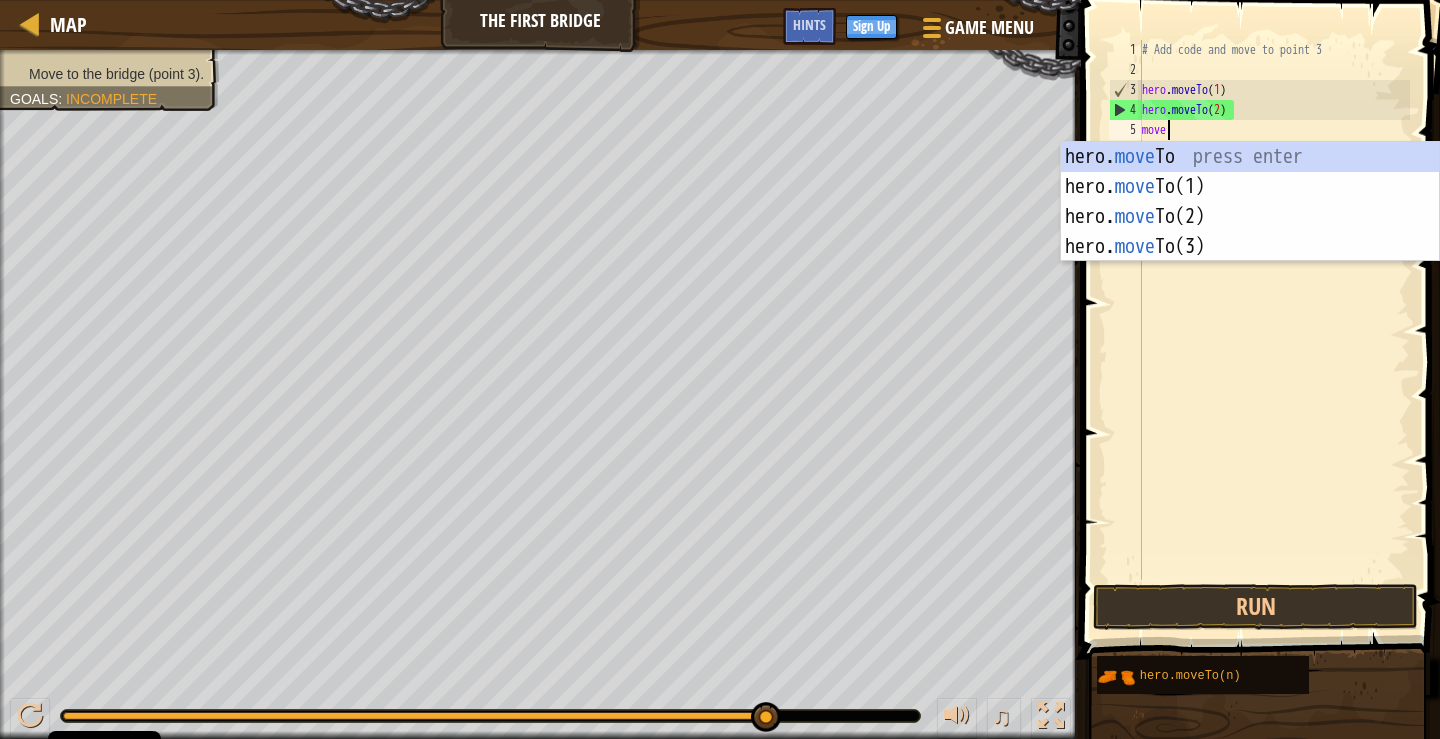 scroll, scrollTop: 9, scrollLeft: 1, axis: both 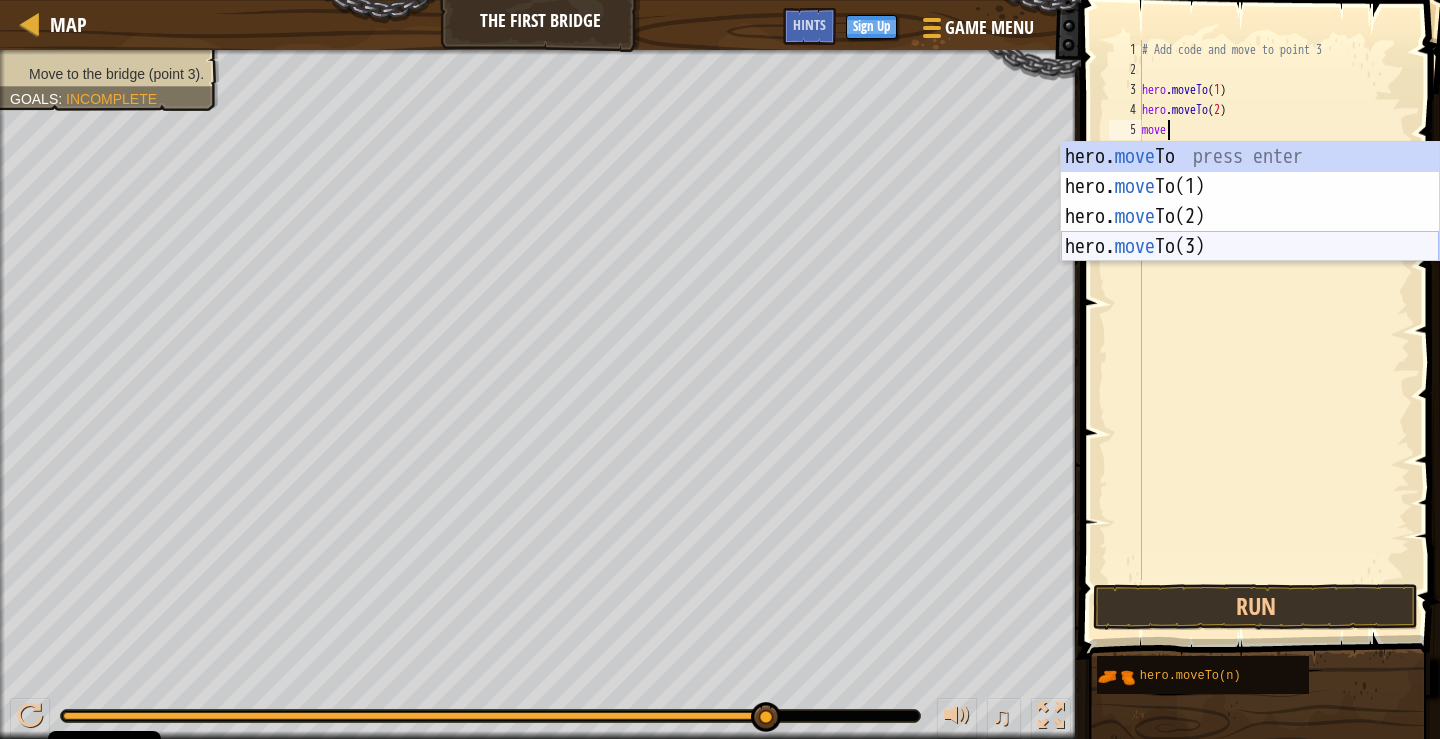 click on "hero. move To press enter hero. move To(1) press enter hero. move To(2) press enter hero. move To(3) press enter" at bounding box center (1250, 232) 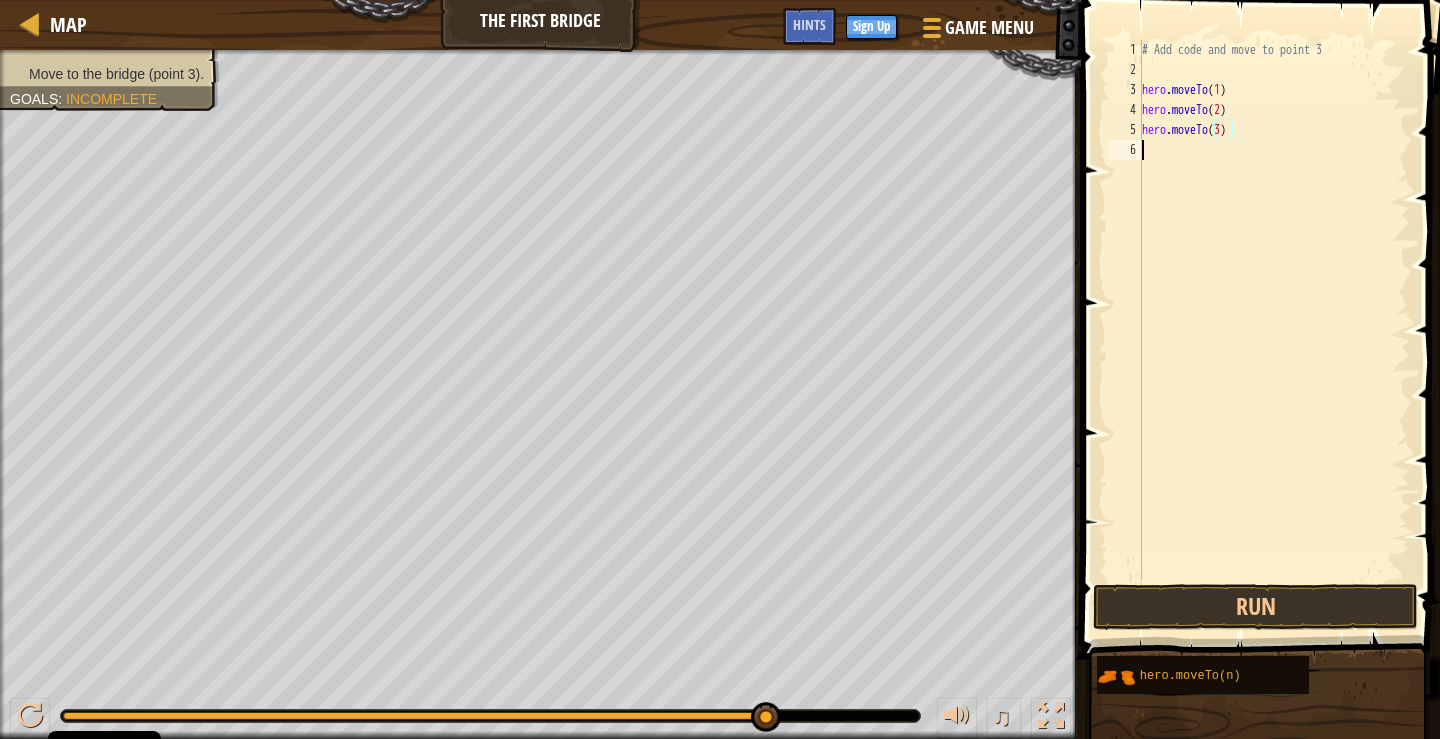 click on "# Add code and move to point 3 hero . moveTo ( 1 ) hero . moveTo ( 2 ) hero . moveTo ( 3 )" at bounding box center [1274, 330] 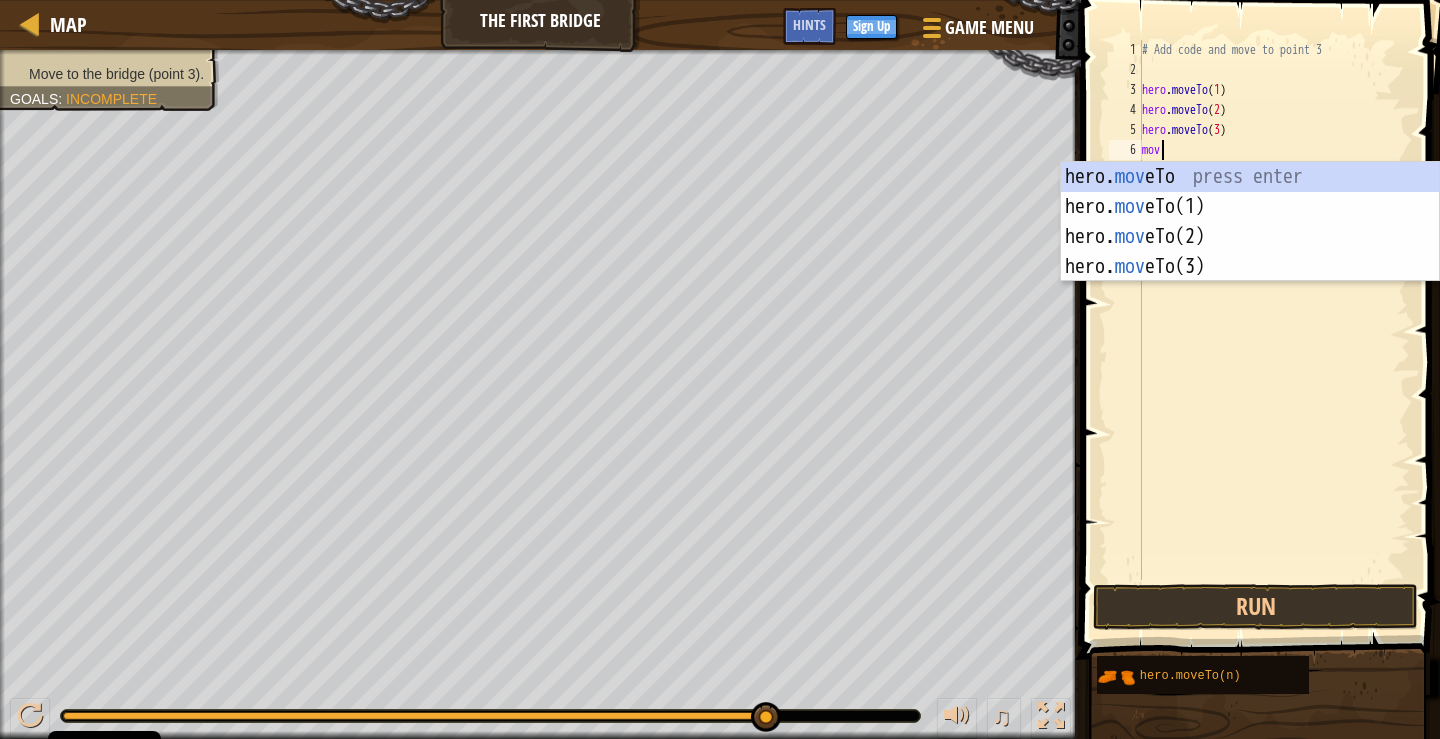 scroll, scrollTop: 9, scrollLeft: 1, axis: both 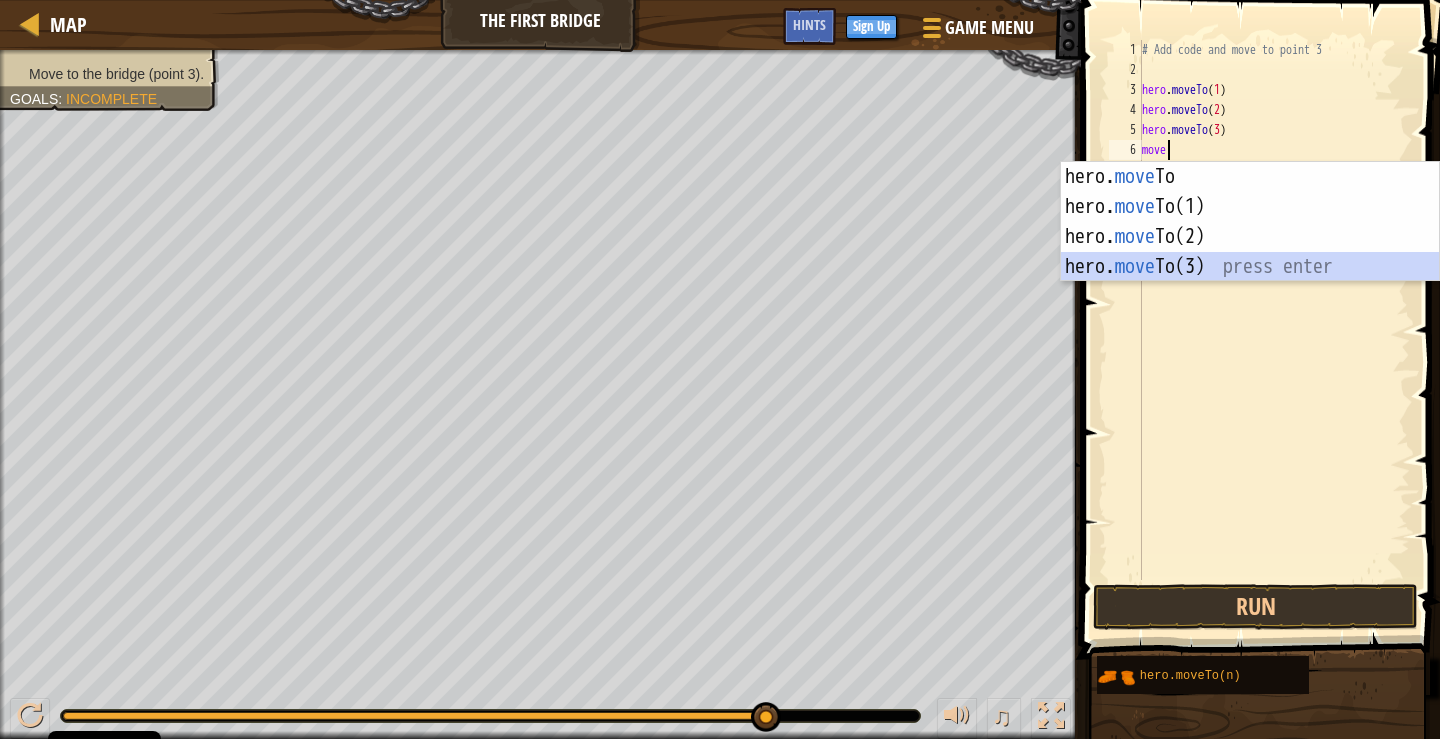 click on "hero. move To press enter hero. move To(1) press enter hero. move To(2) press enter hero. move To(3) press enter" at bounding box center [1250, 252] 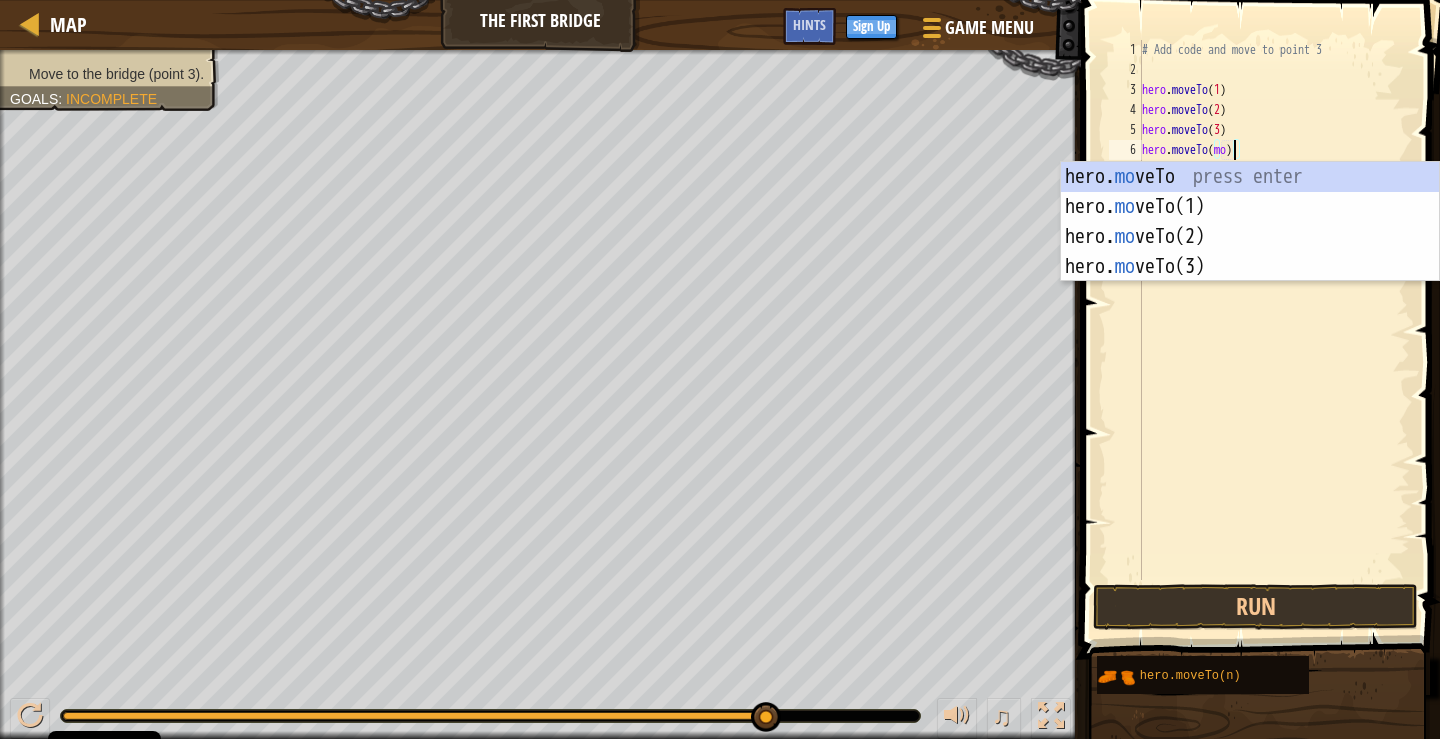 scroll, scrollTop: 9, scrollLeft: 7, axis: both 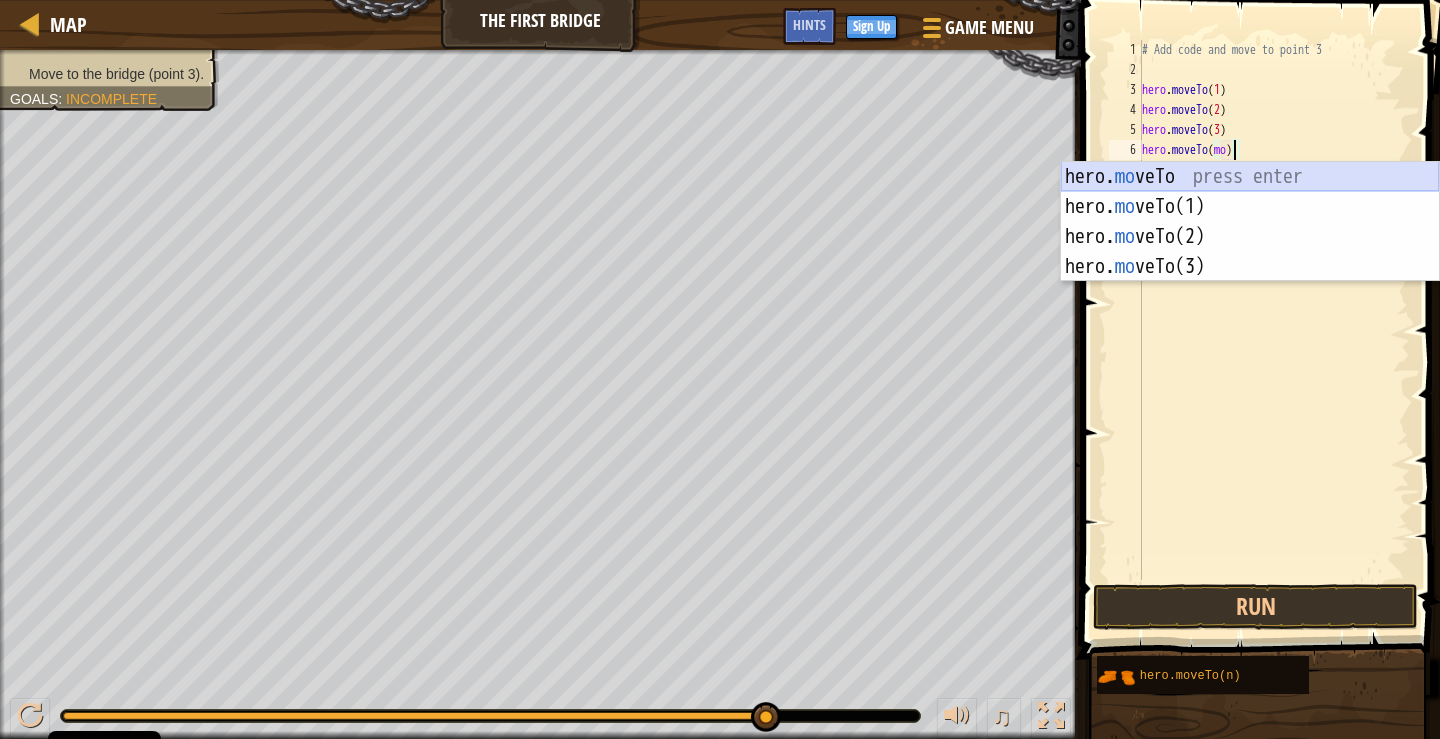 click on "hero. mo veTo press enter hero. mo veTo(1) press enter hero. mo veTo(2) press enter hero. mo veTo(3) press enter" at bounding box center [1250, 252] 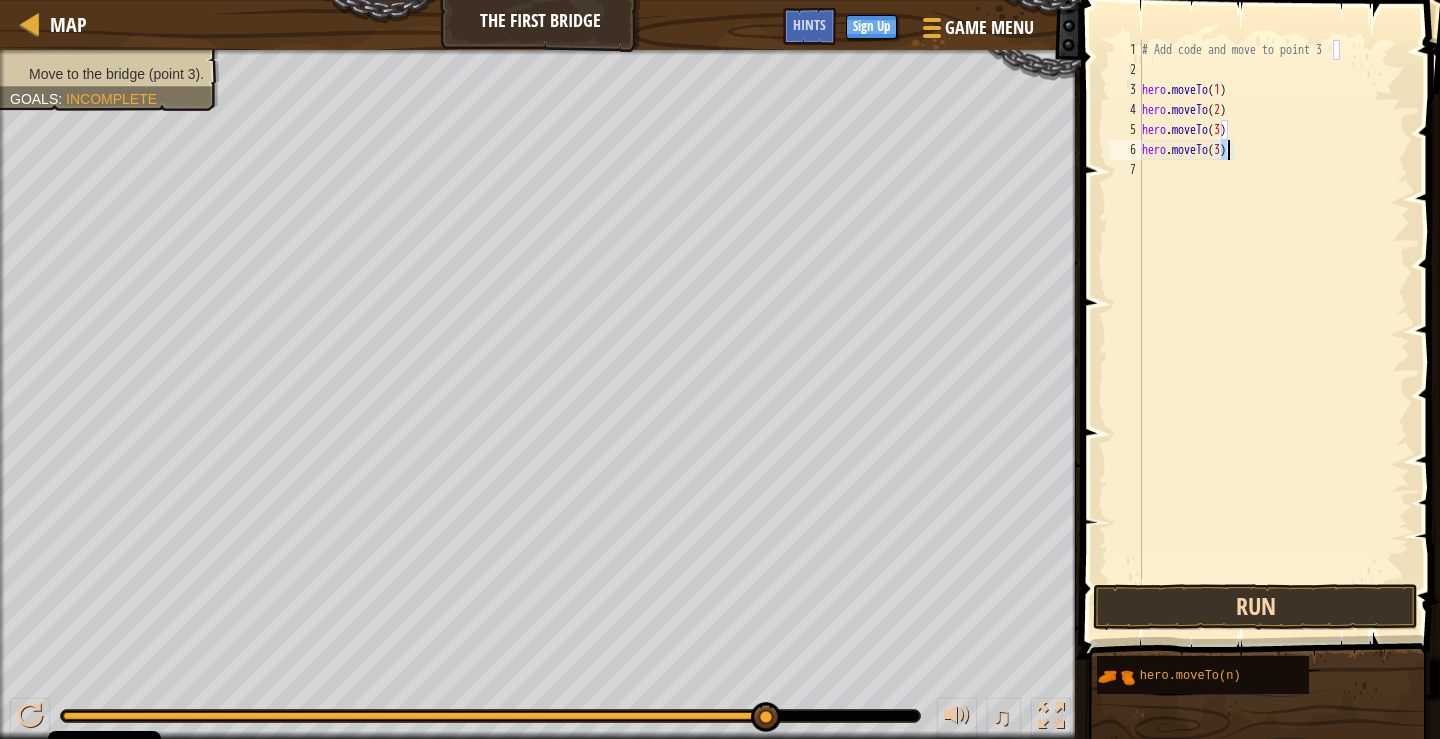 type on "hero.moveTo(3)" 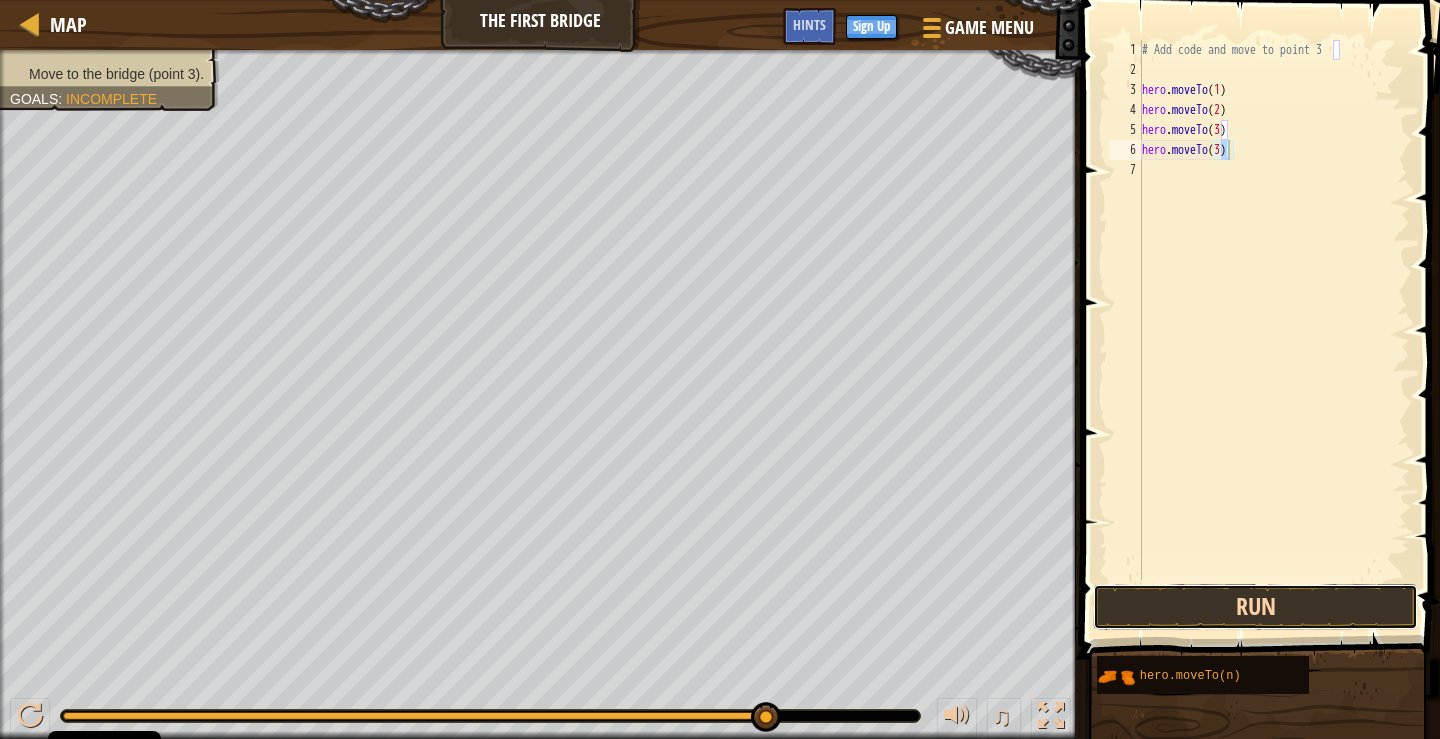 click on "Run" at bounding box center [1255, 607] 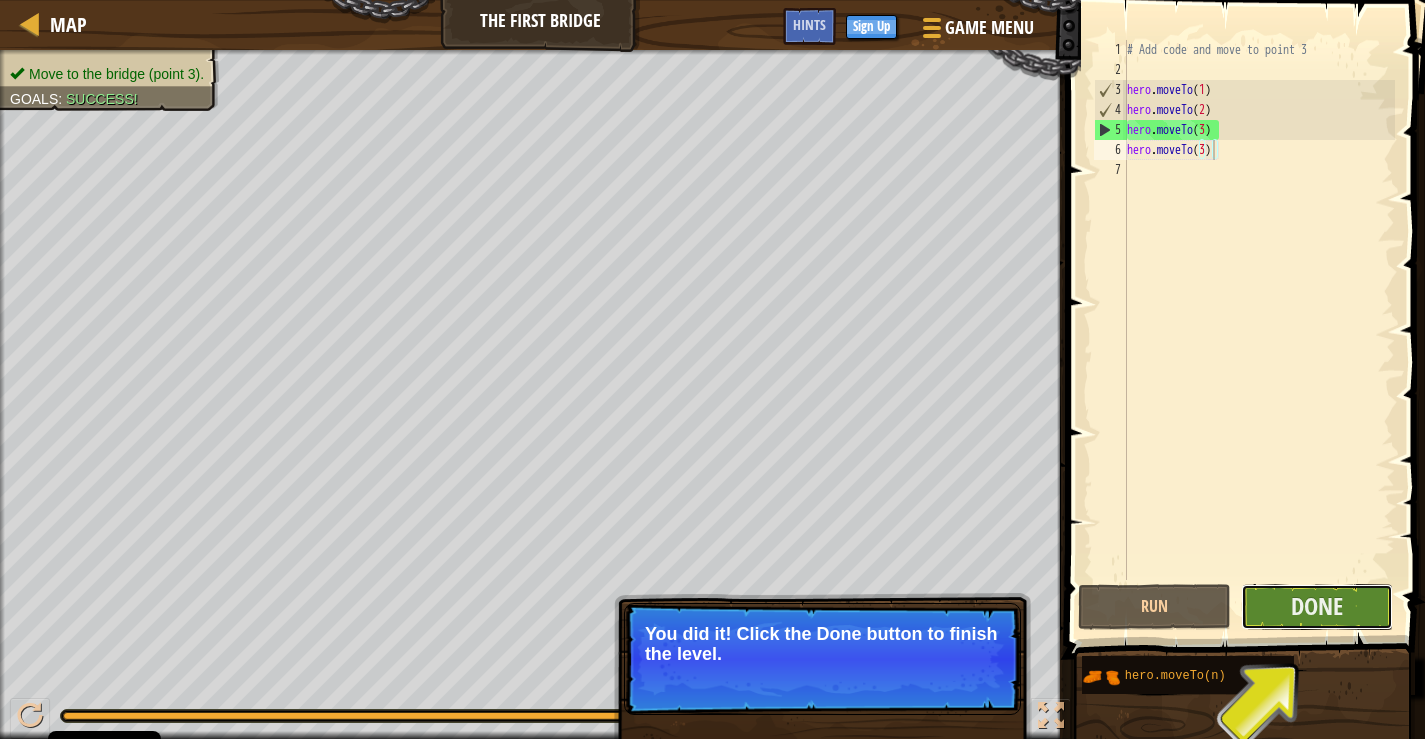 click on "Done" at bounding box center (1317, 607) 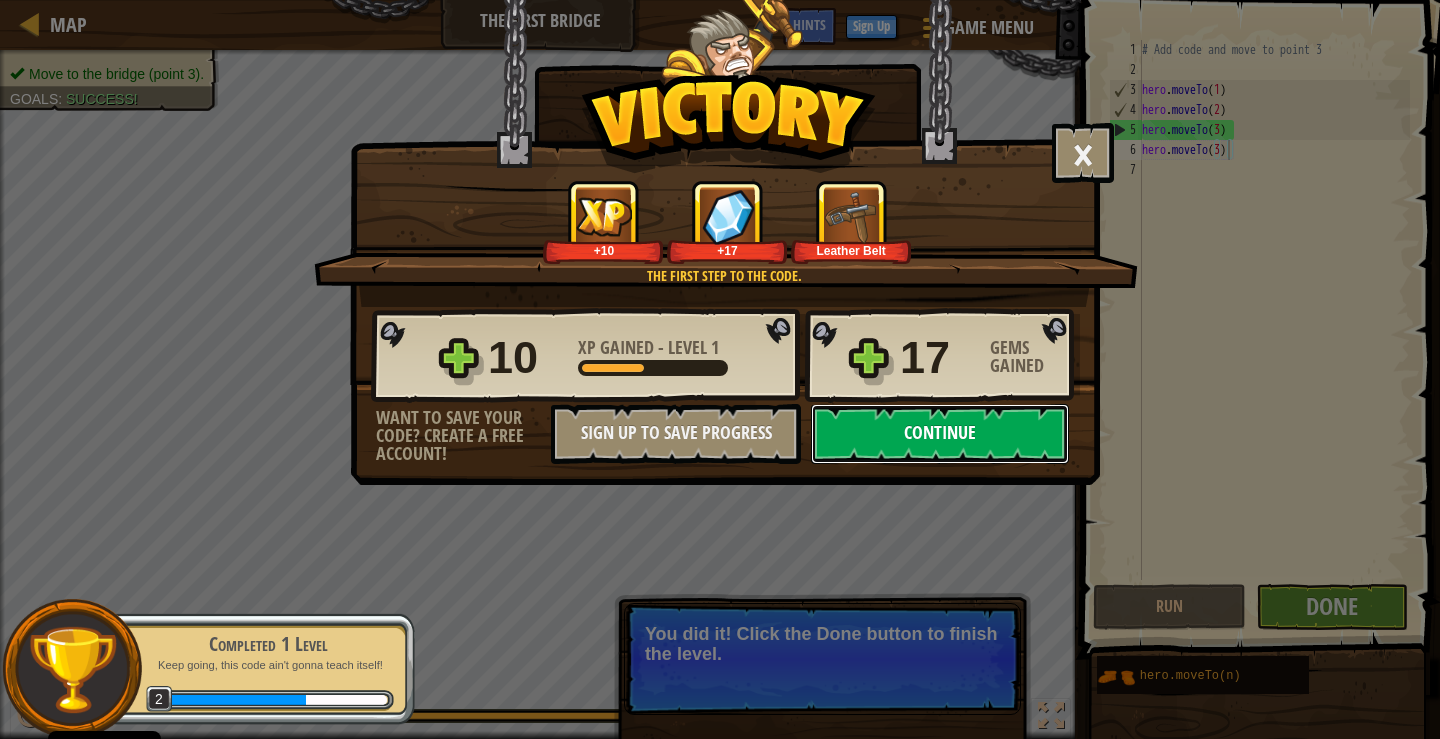 click on "Continue" at bounding box center (940, 434) 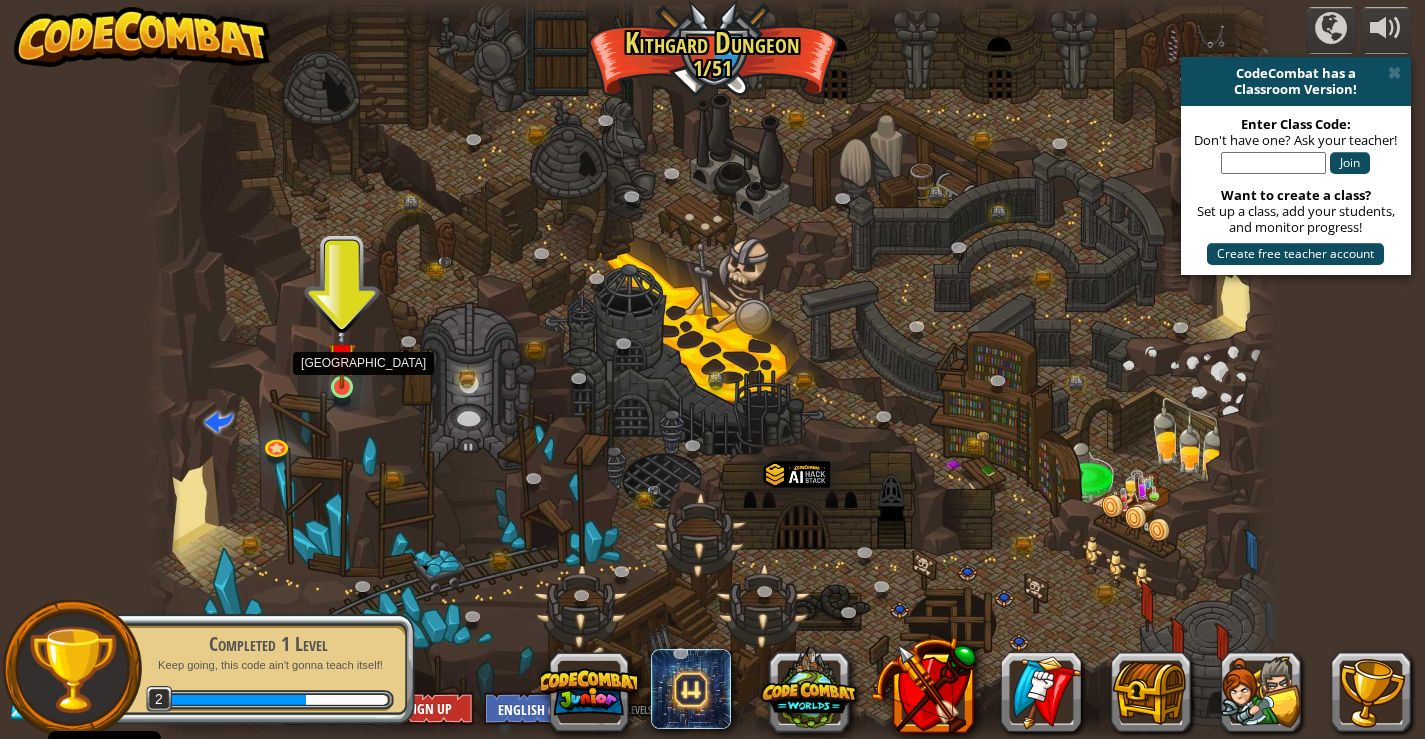 click at bounding box center [342, 356] 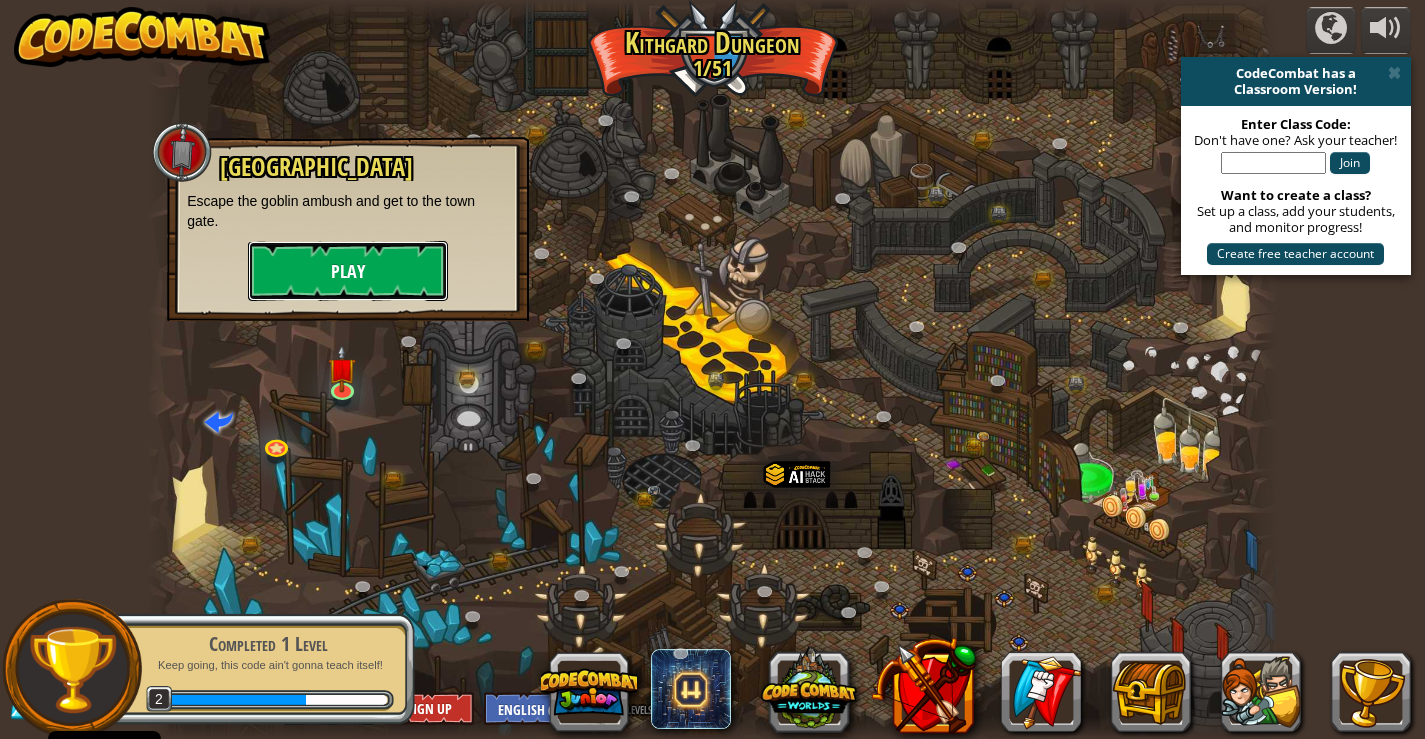click on "Play" at bounding box center [348, 271] 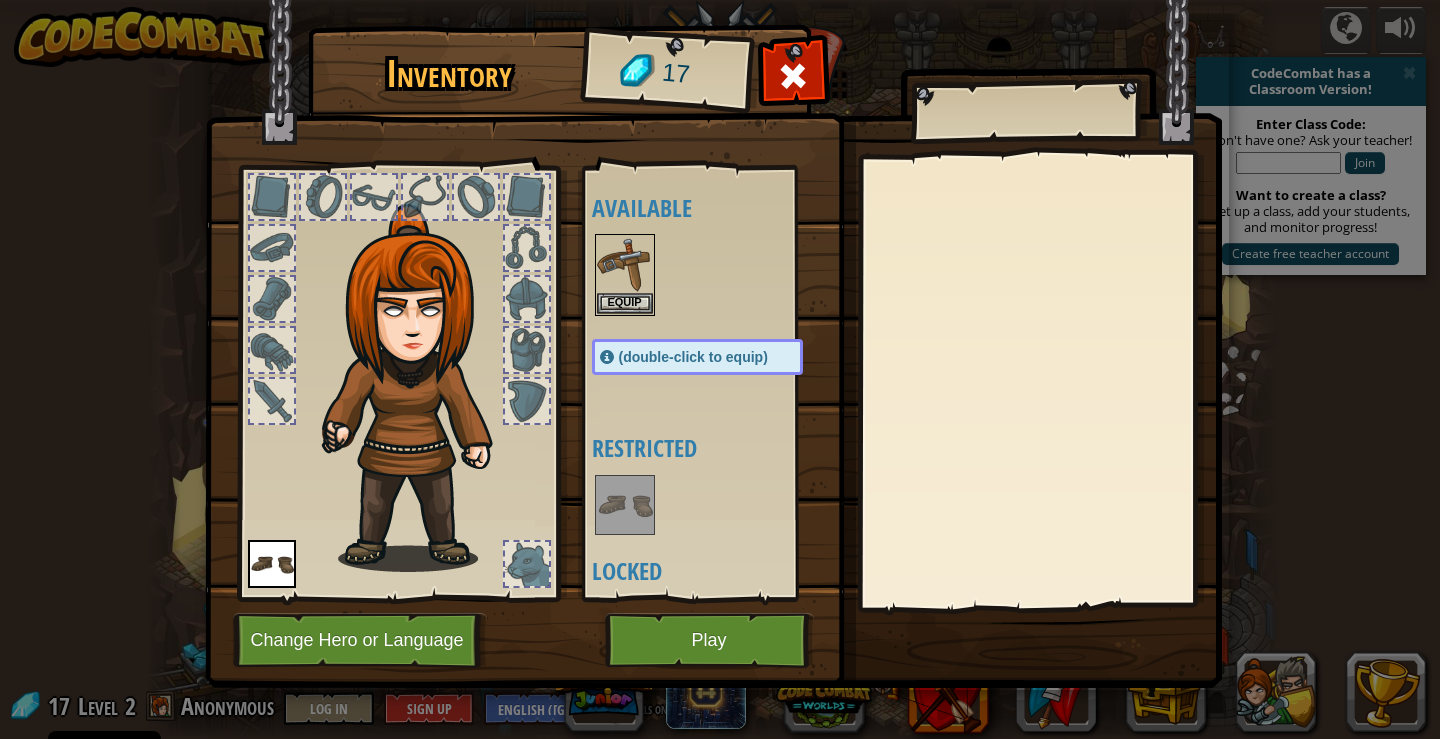 drag, startPoint x: 314, startPoint y: 647, endPoint x: 282, endPoint y: 632, distance: 35.341194 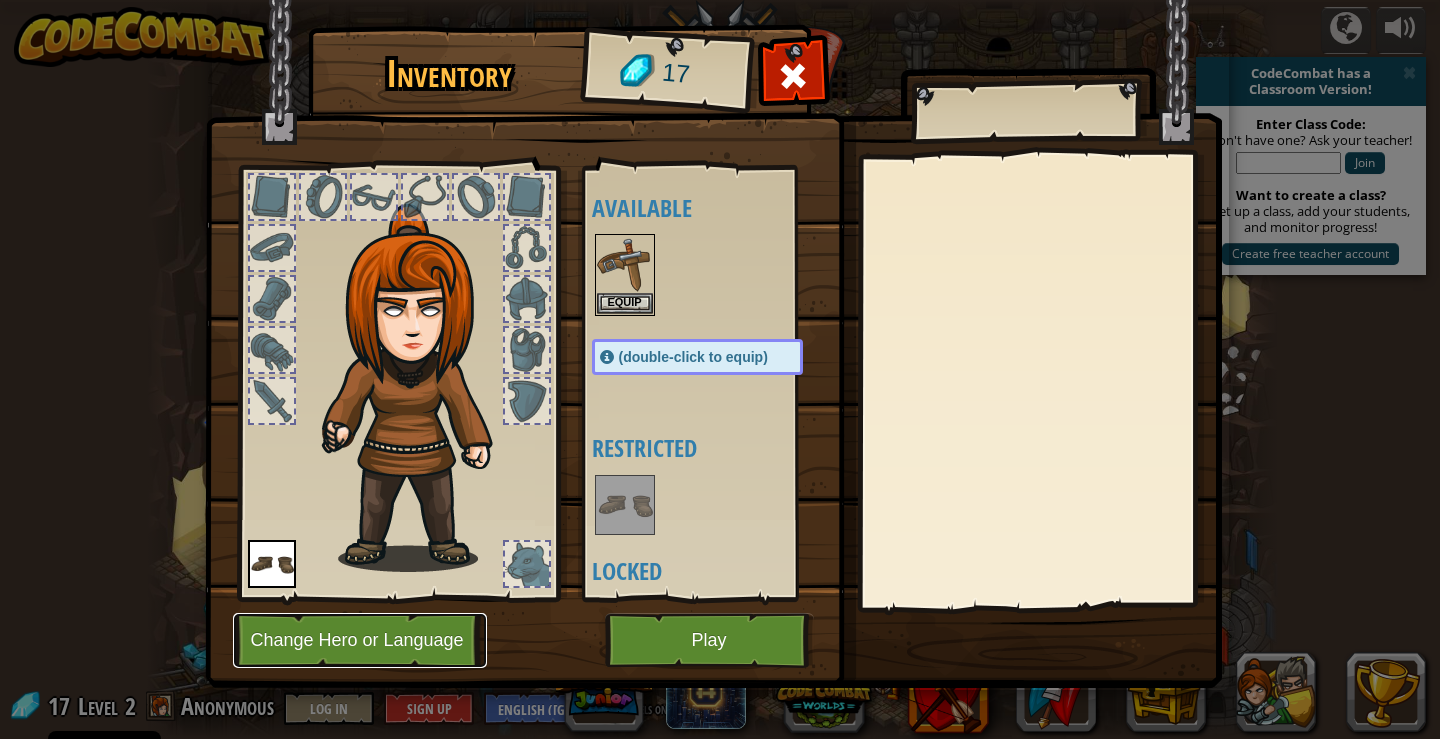 click on "Change Hero or Language" at bounding box center [360, 640] 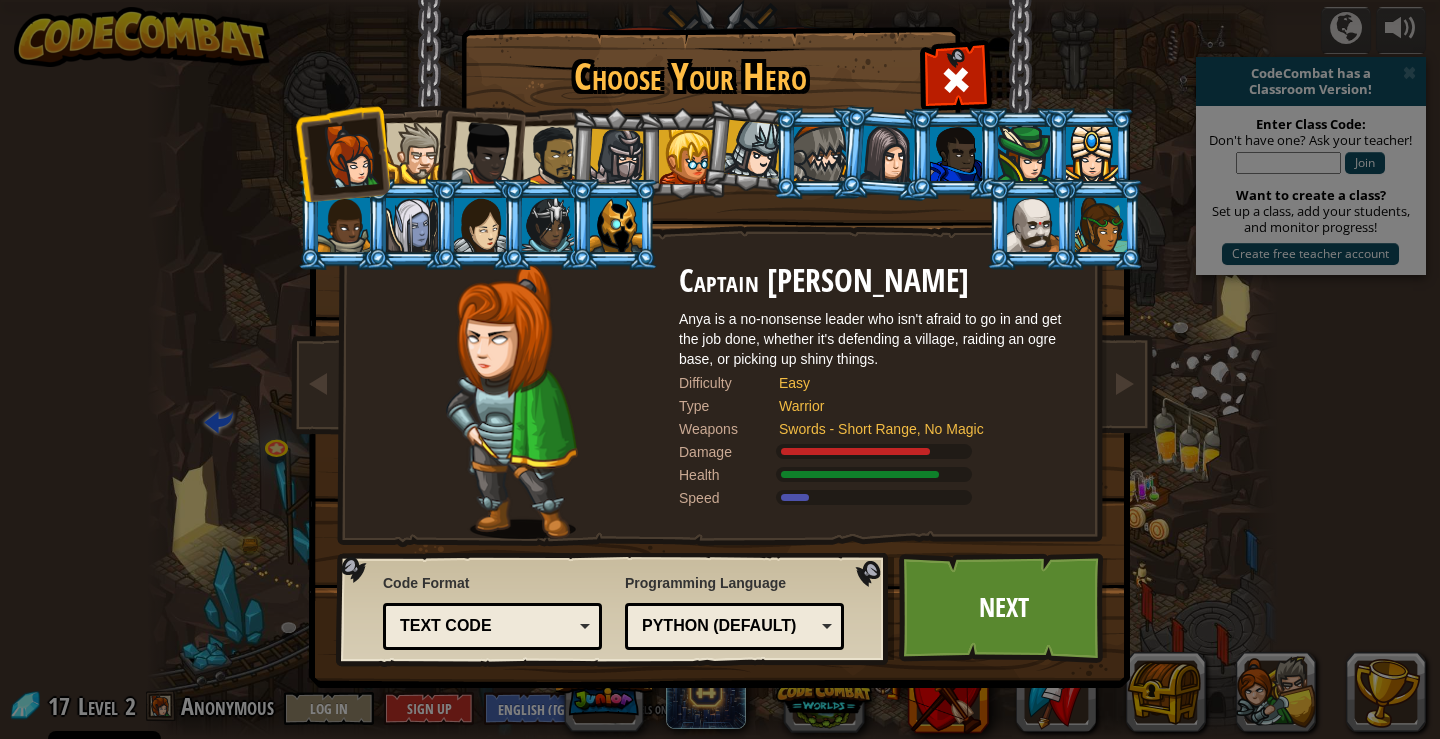 click at bounding box center [614, 224] 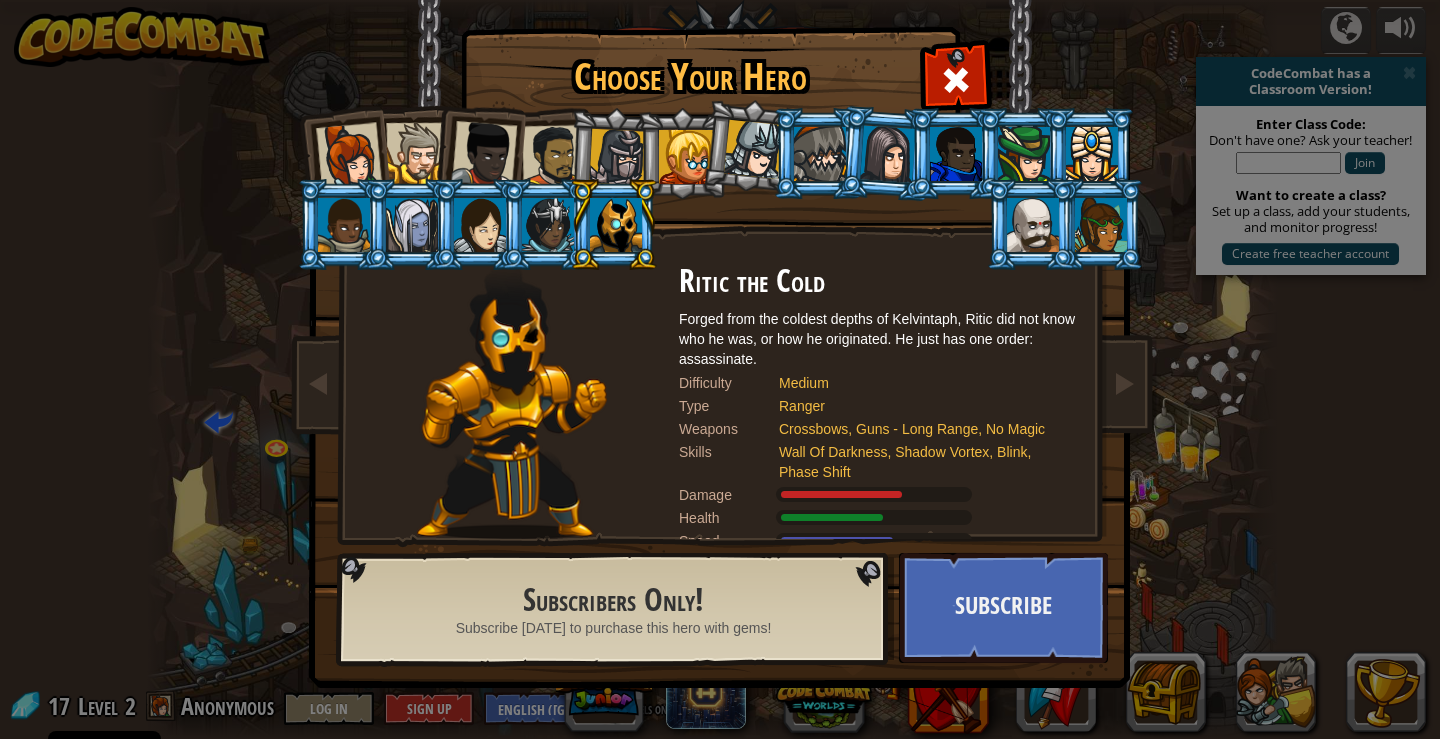 click at bounding box center [1092, 154] 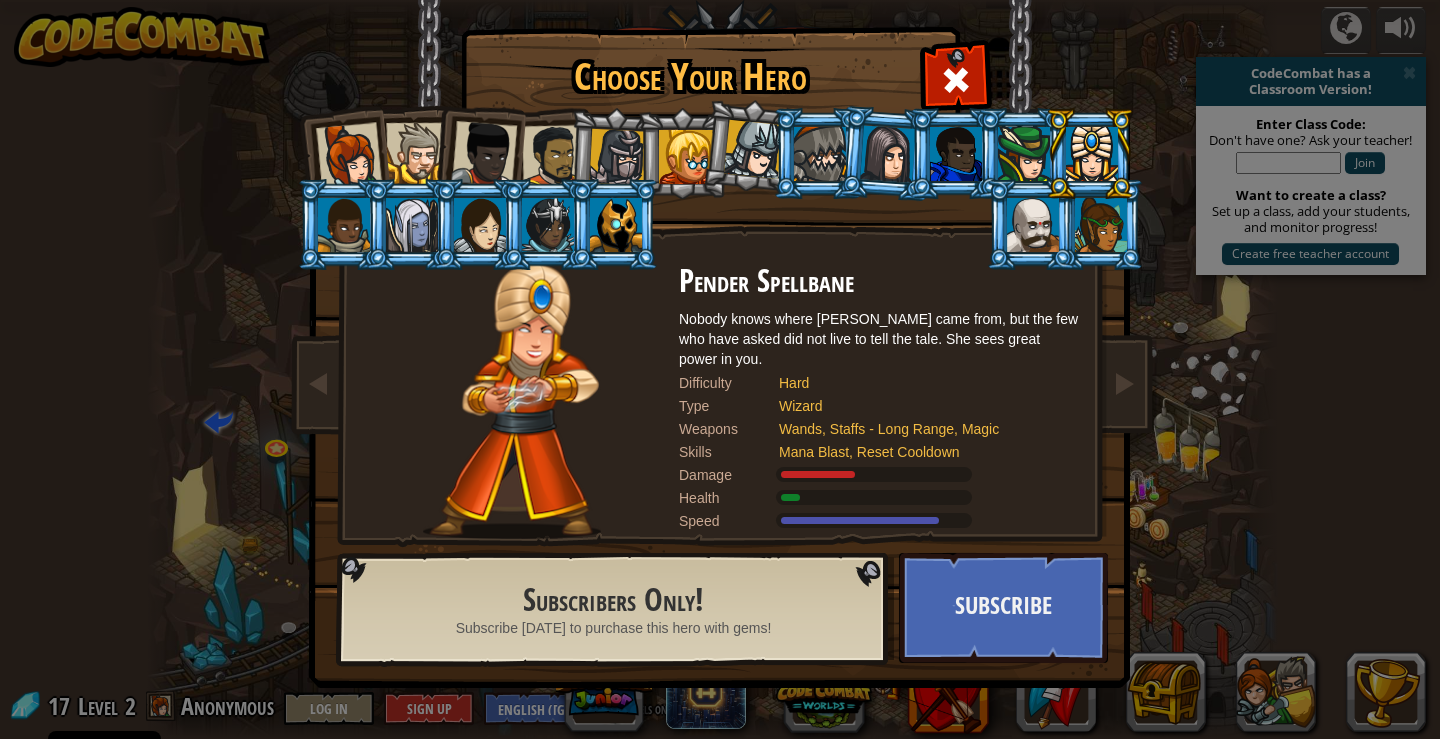 click at bounding box center (682, 153) 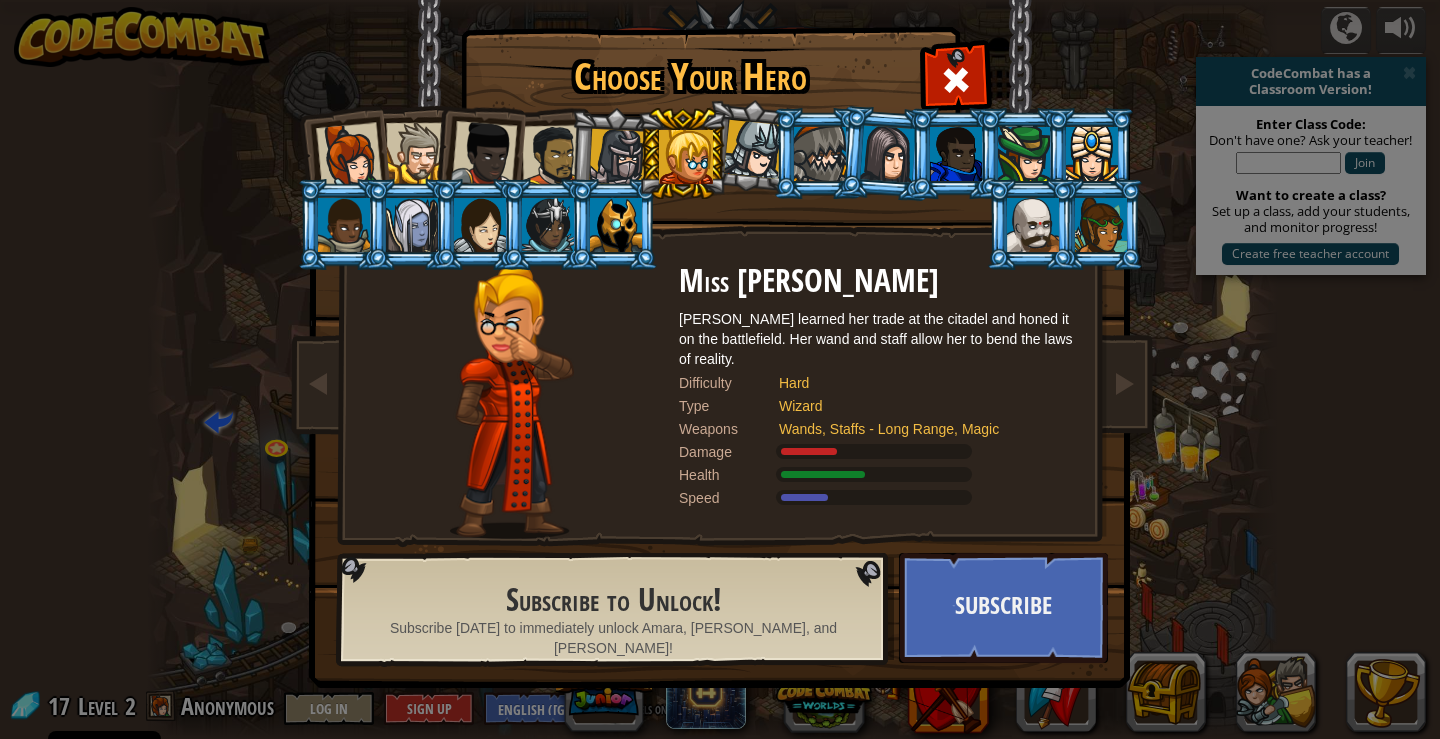 click at bounding box center (686, 157) 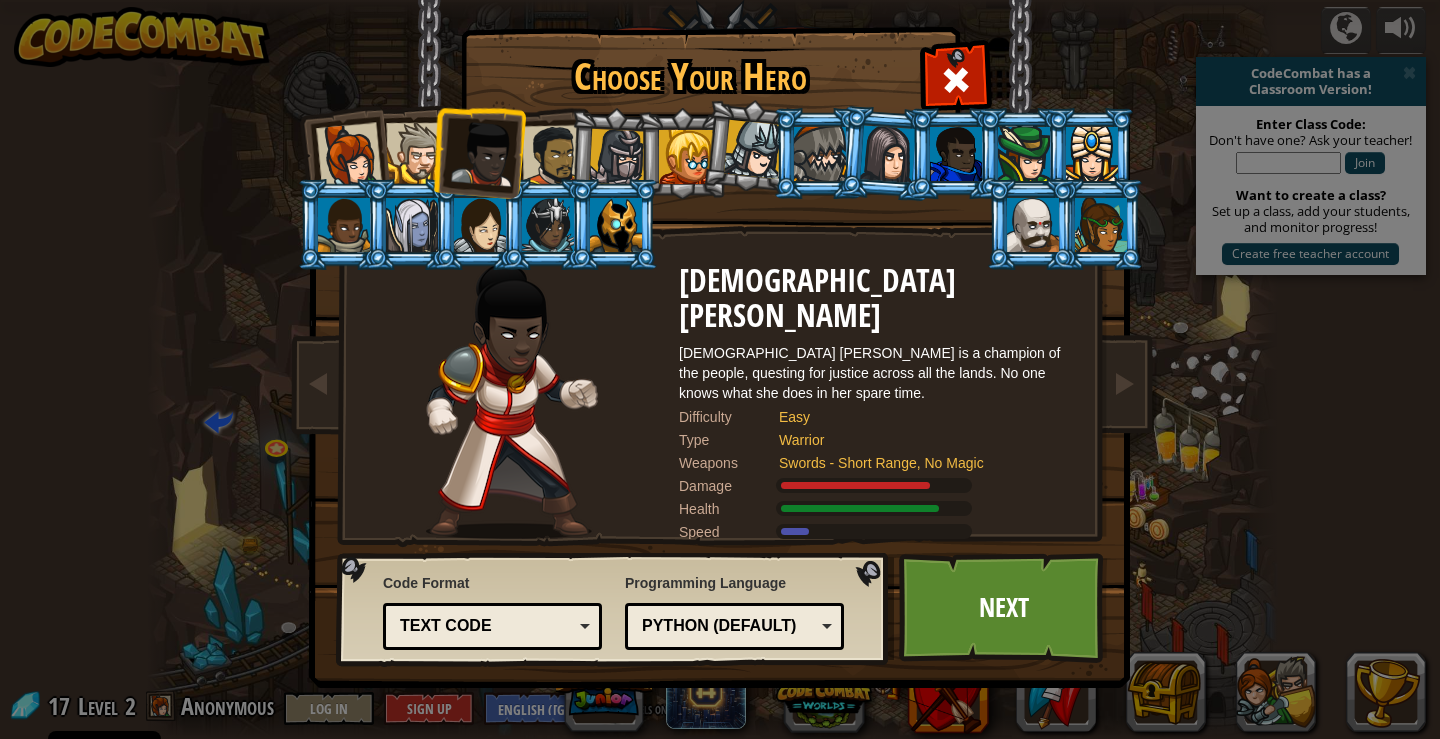 click at bounding box center [553, 156] 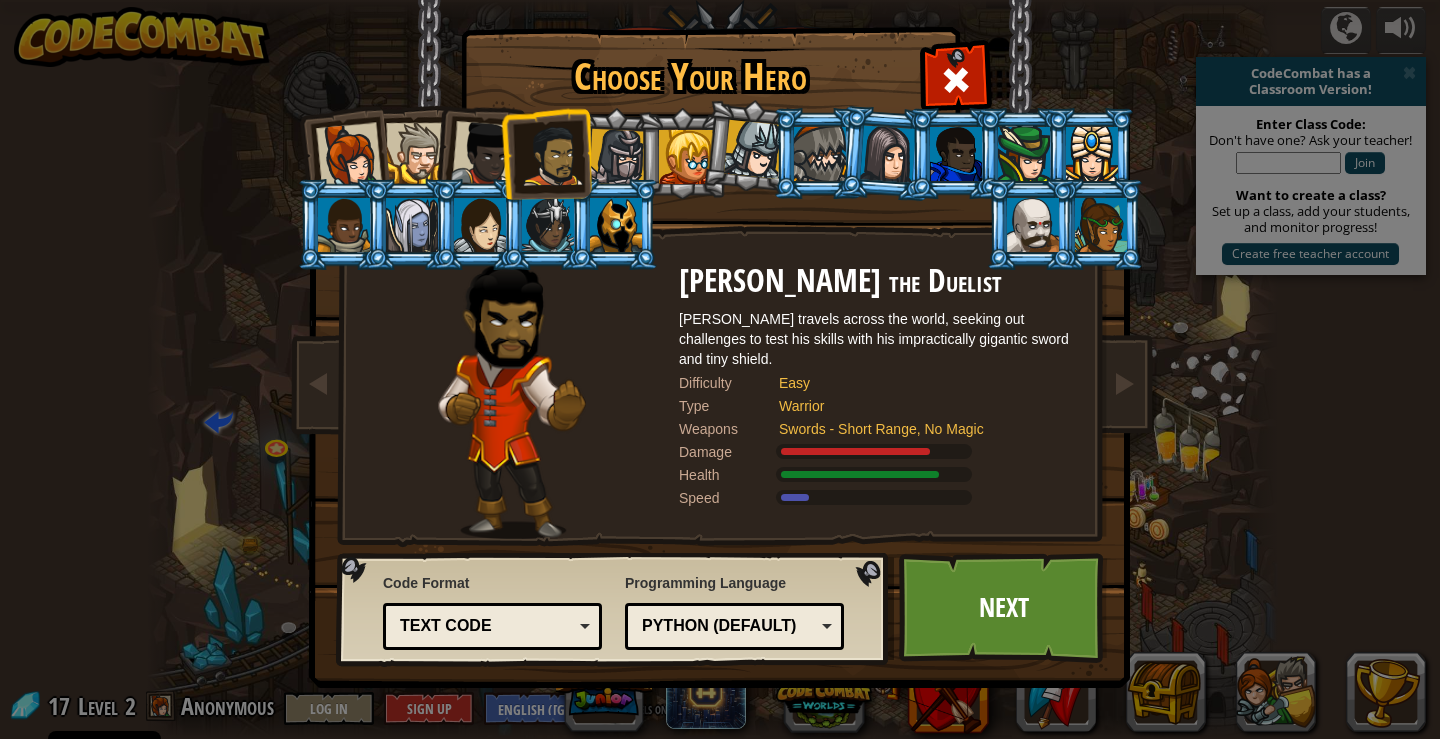 click at bounding box center (617, 157) 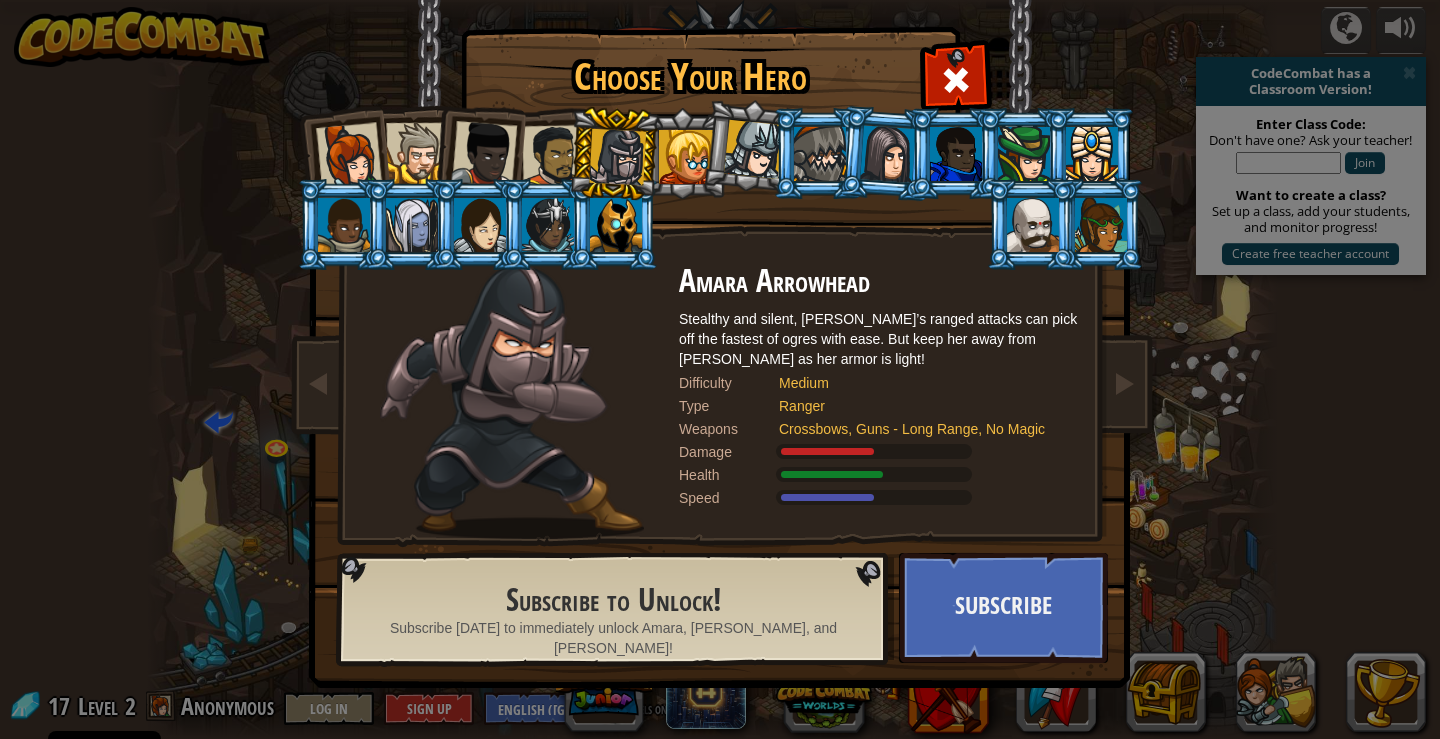 drag, startPoint x: 392, startPoint y: 152, endPoint x: 403, endPoint y: 152, distance: 11 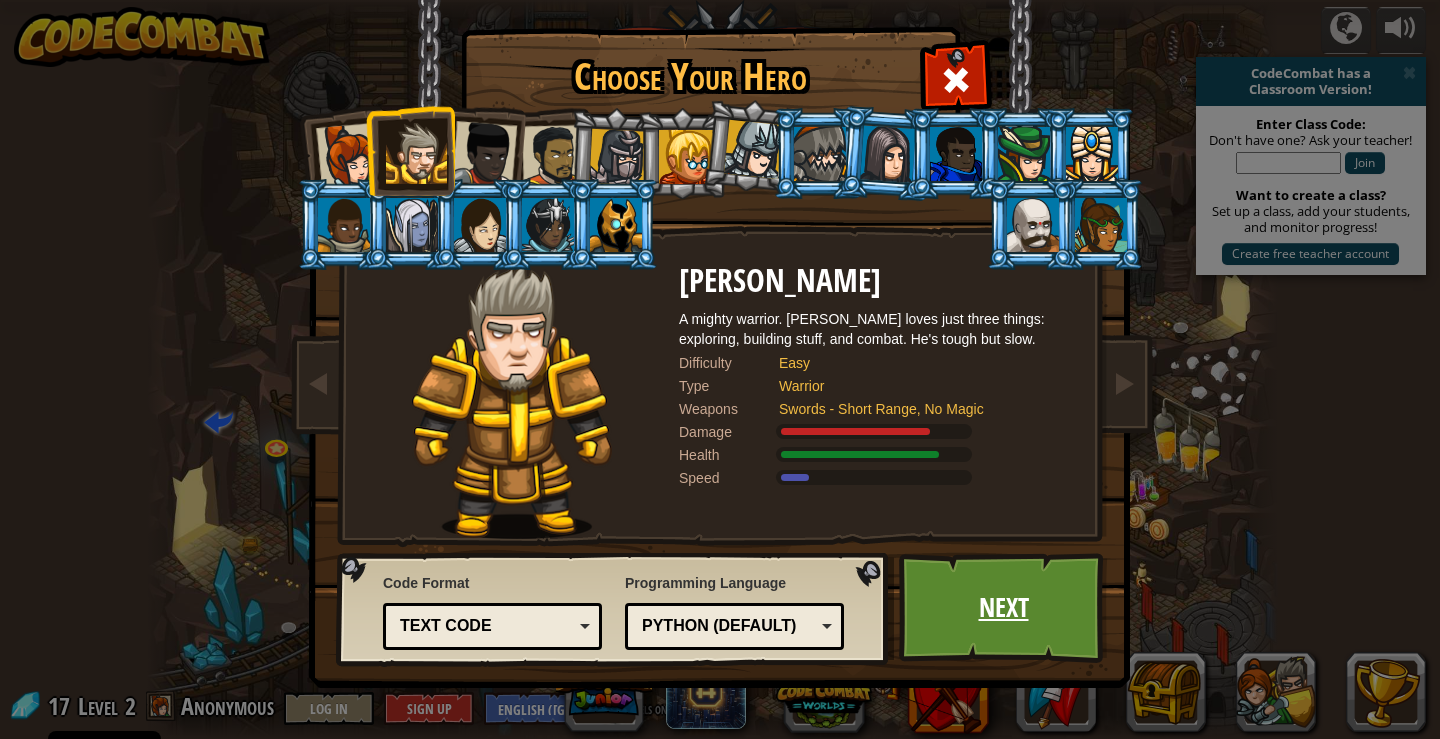 click on "Next" at bounding box center [1003, 608] 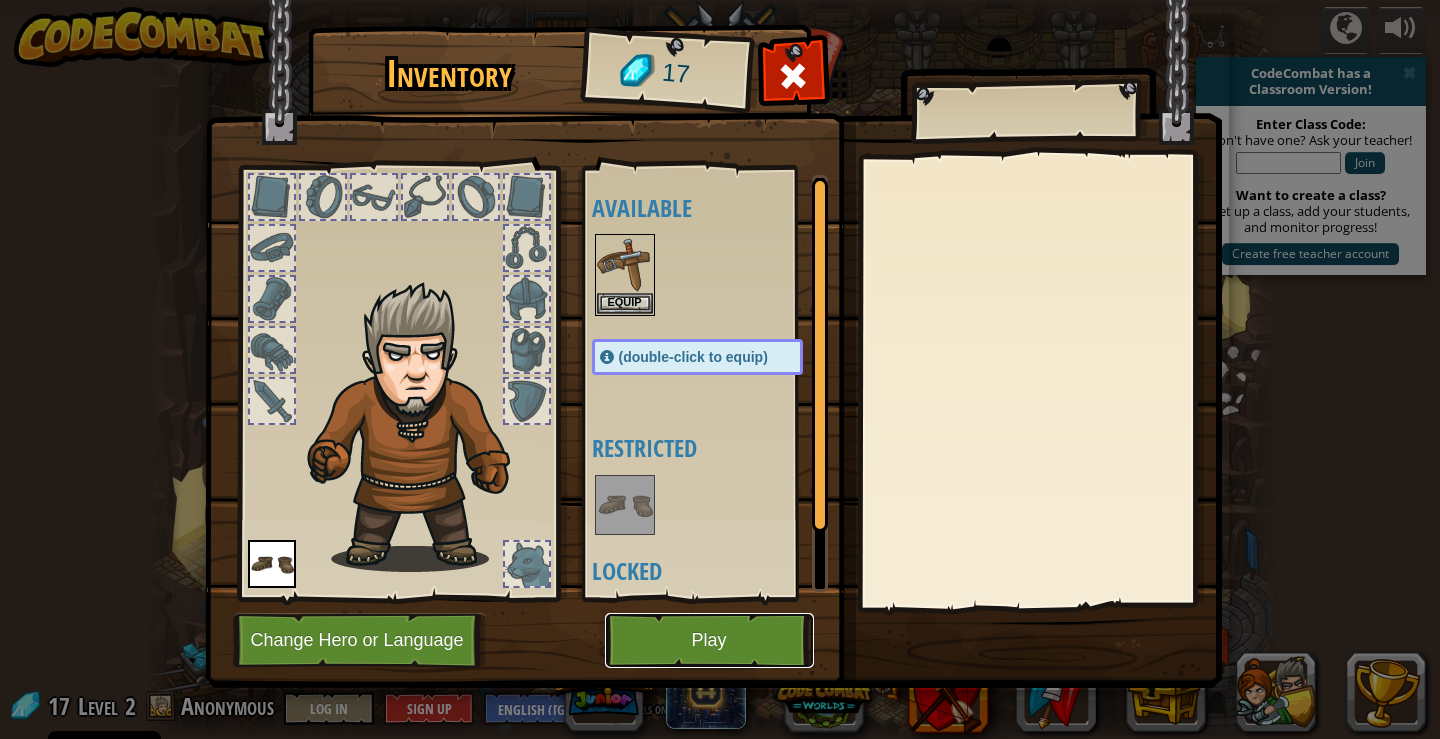 click on "Play" at bounding box center [709, 640] 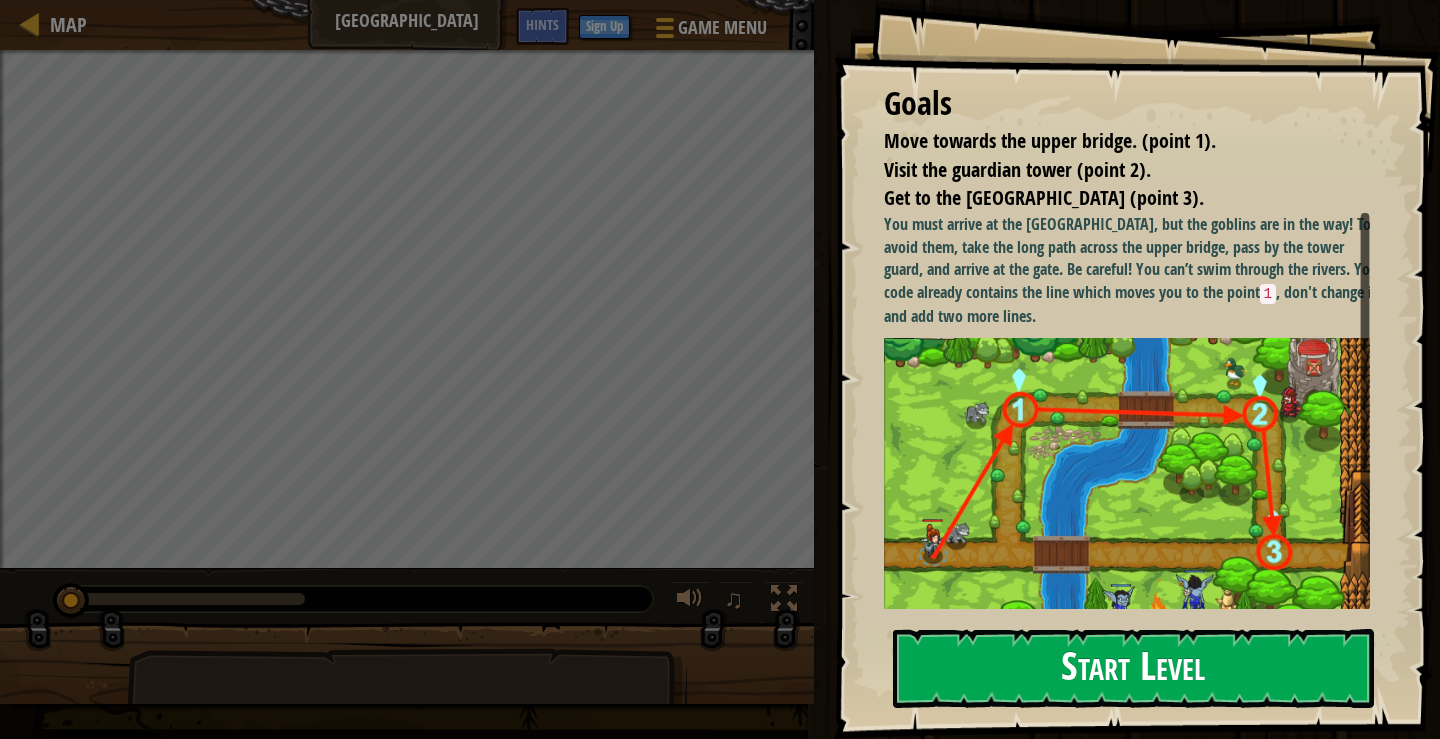 click on "Start Level" at bounding box center [1133, 668] 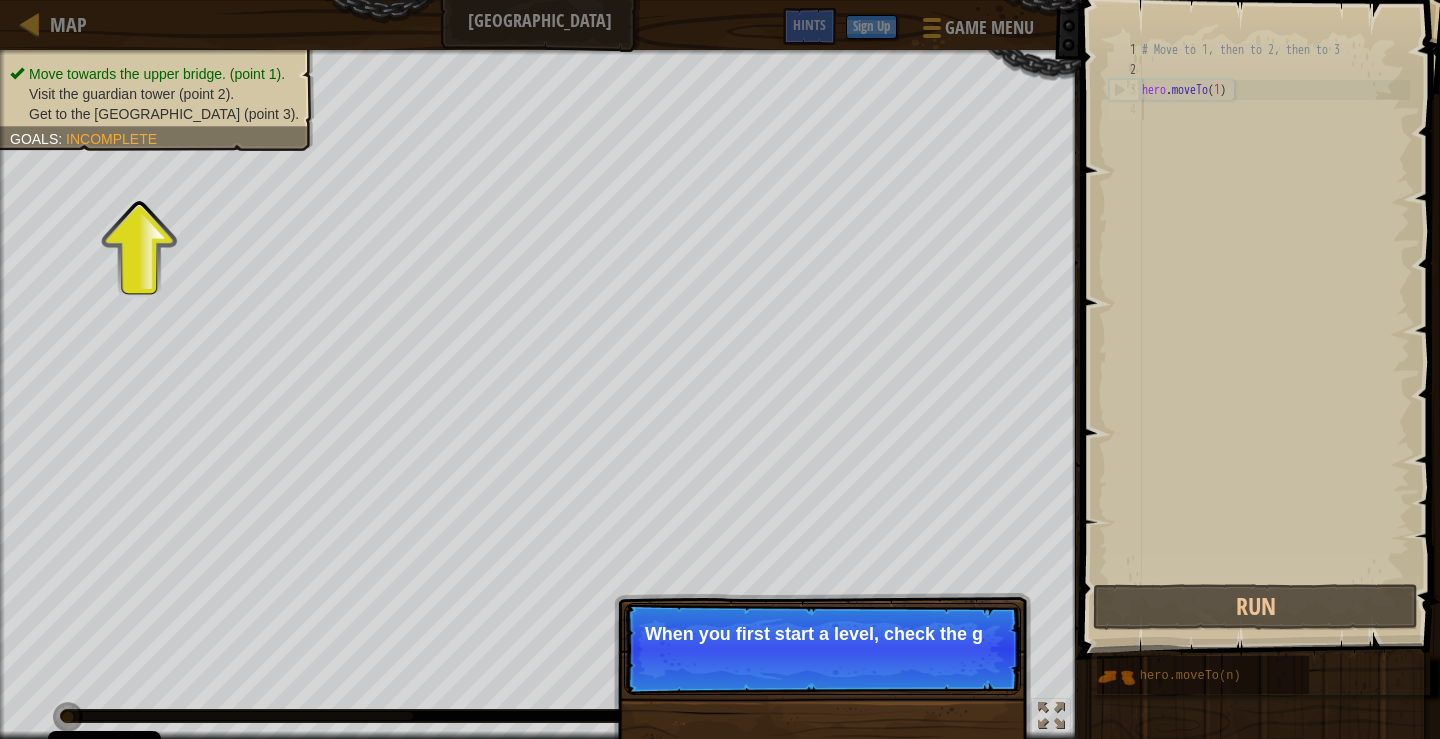click on "When you first start a level, check the g" at bounding box center [822, 634] 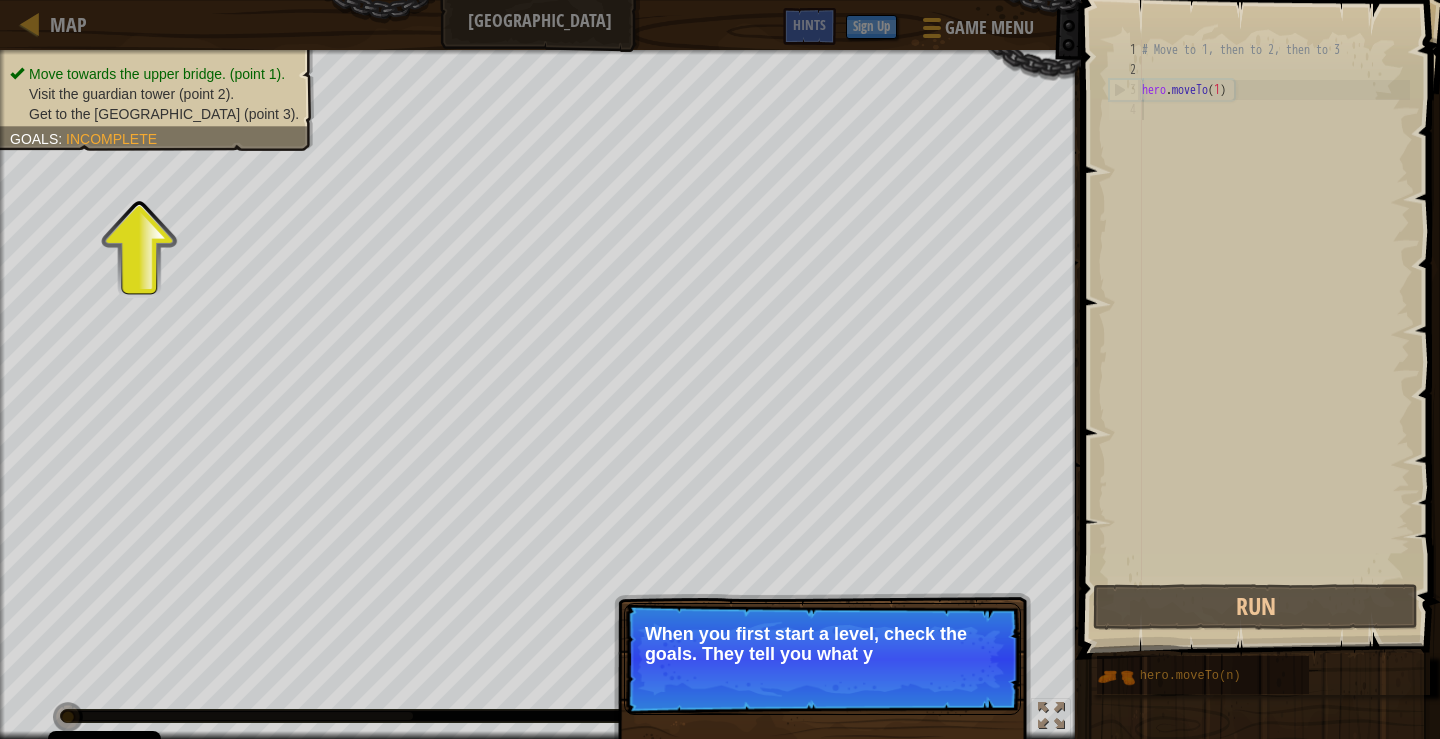 click on "When you first start a level, check the goals. They tell you what y" at bounding box center [822, 644] 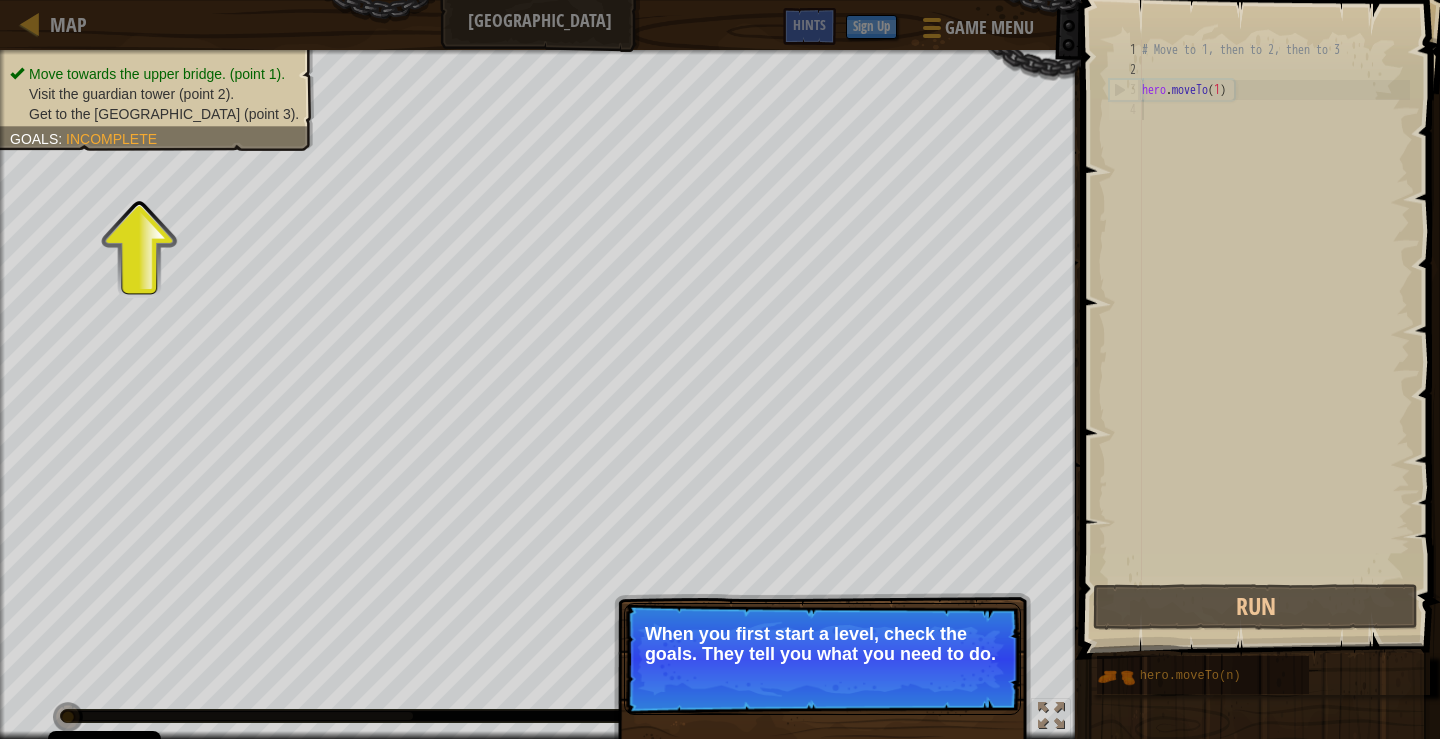 click on "Skip (esc) Continue  When you first start a level, check the goals. They tell you what you need to do." at bounding box center [822, 659] 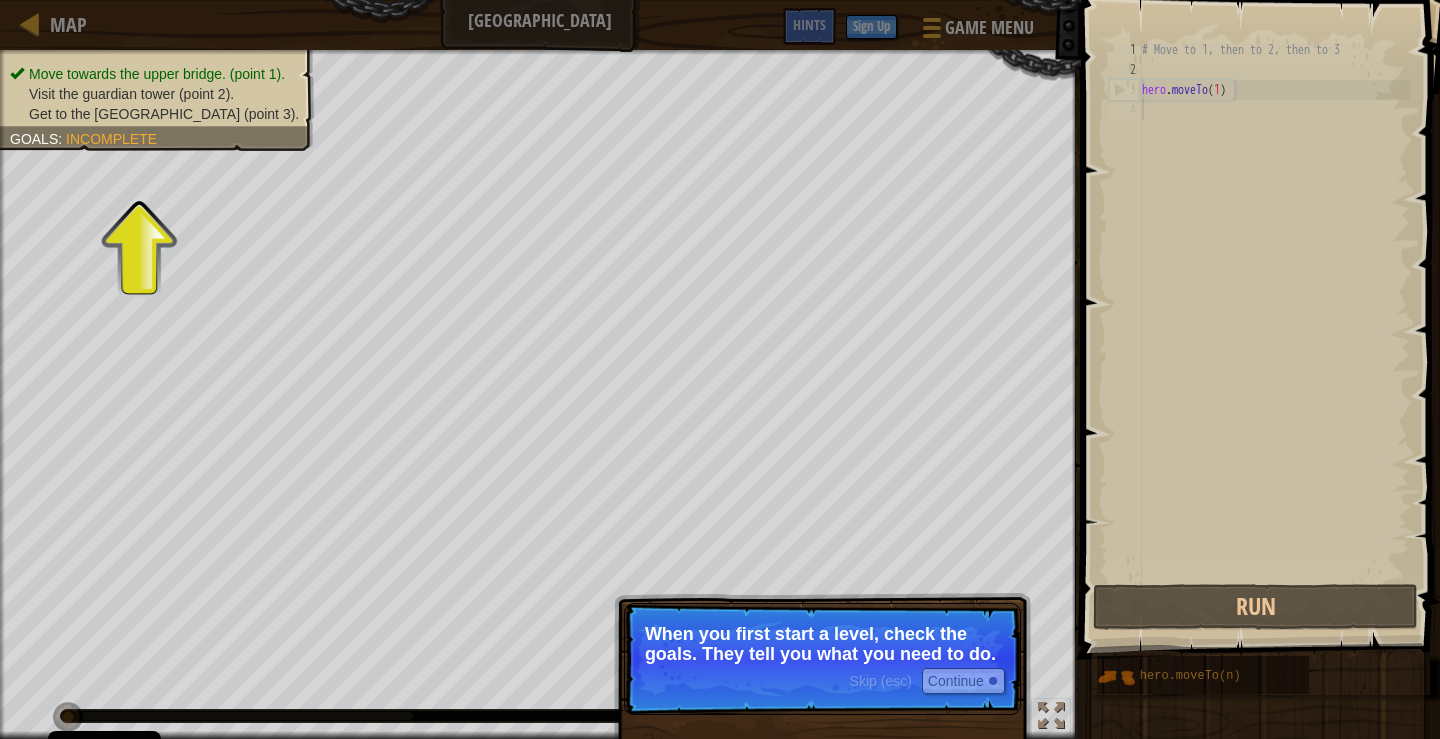 click on "Skip (esc) Continue  When you first start a level, check the goals. They tell you what you need to do." at bounding box center [822, 659] 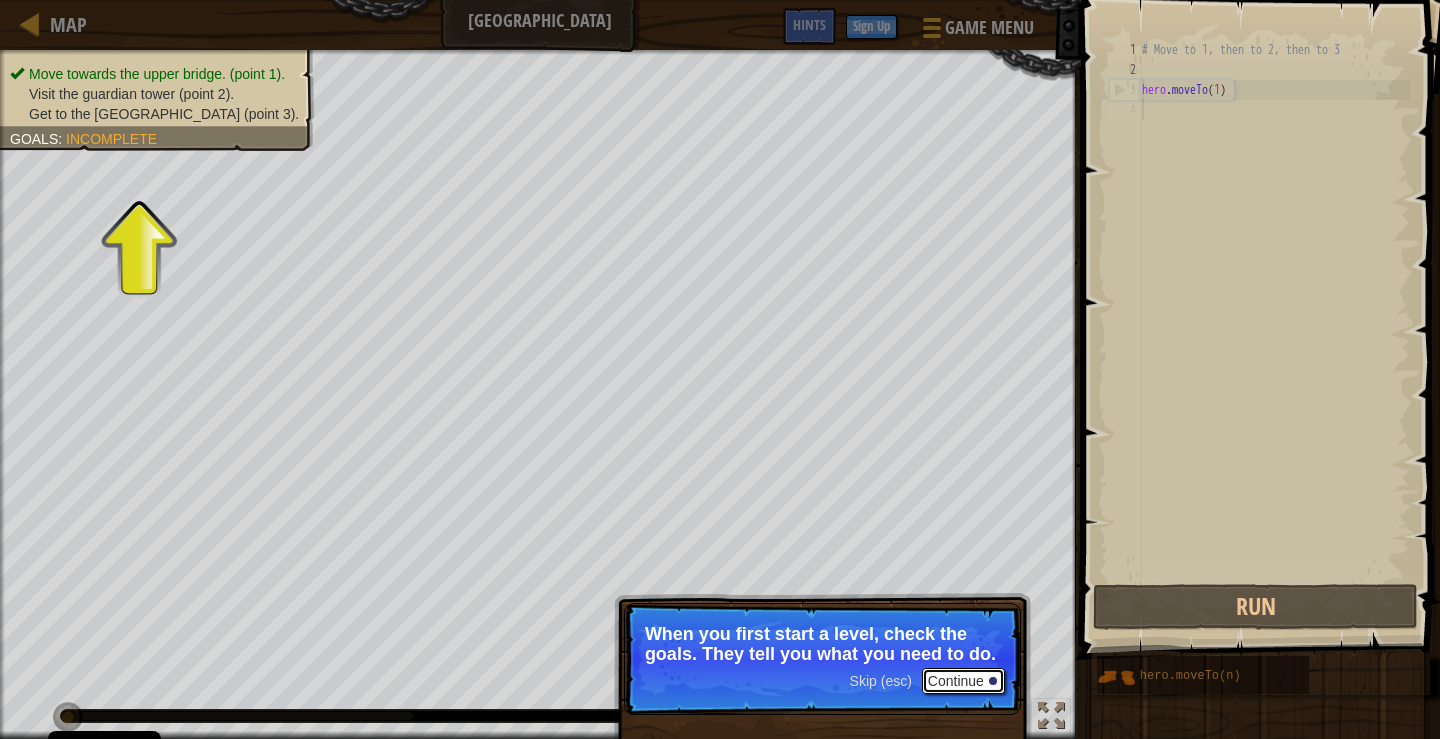 click on "Continue" at bounding box center [963, 681] 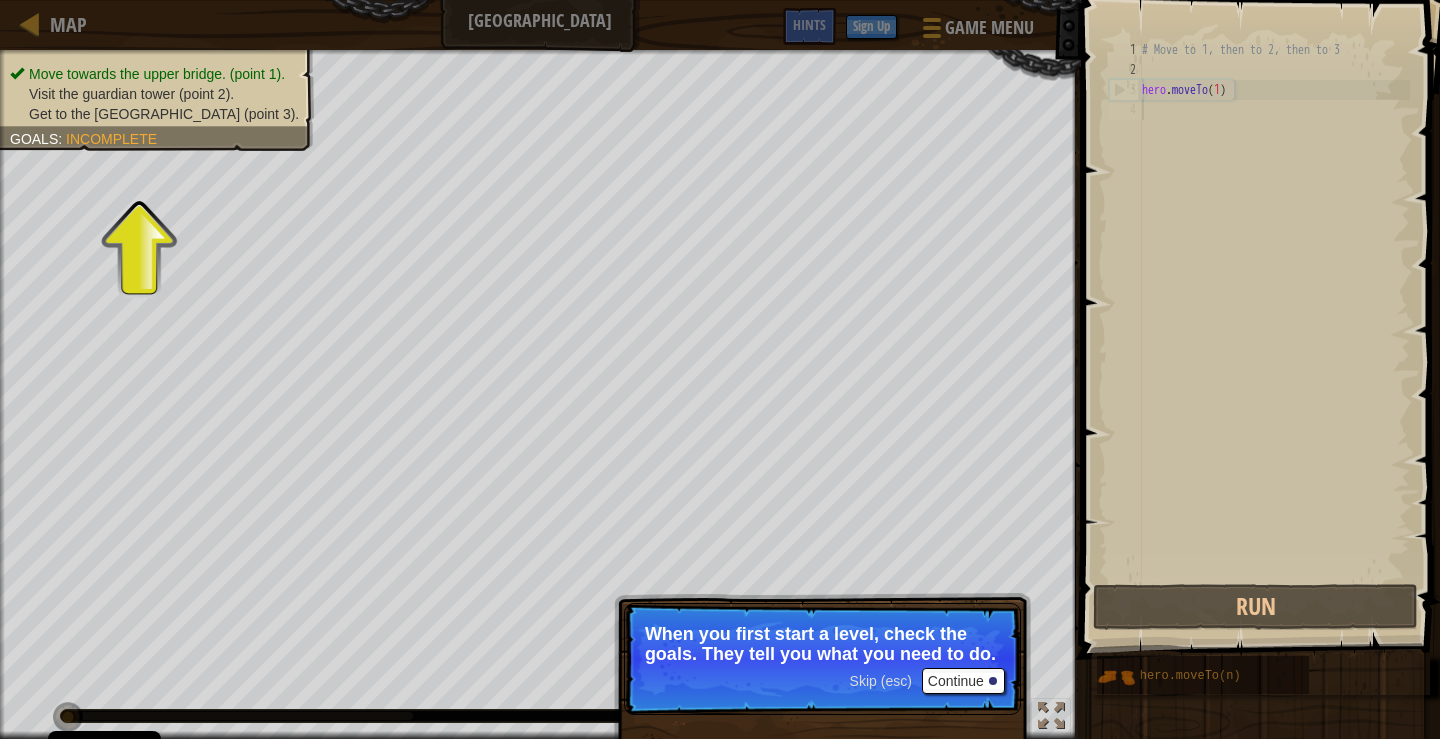 scroll, scrollTop: 9, scrollLeft: 0, axis: vertical 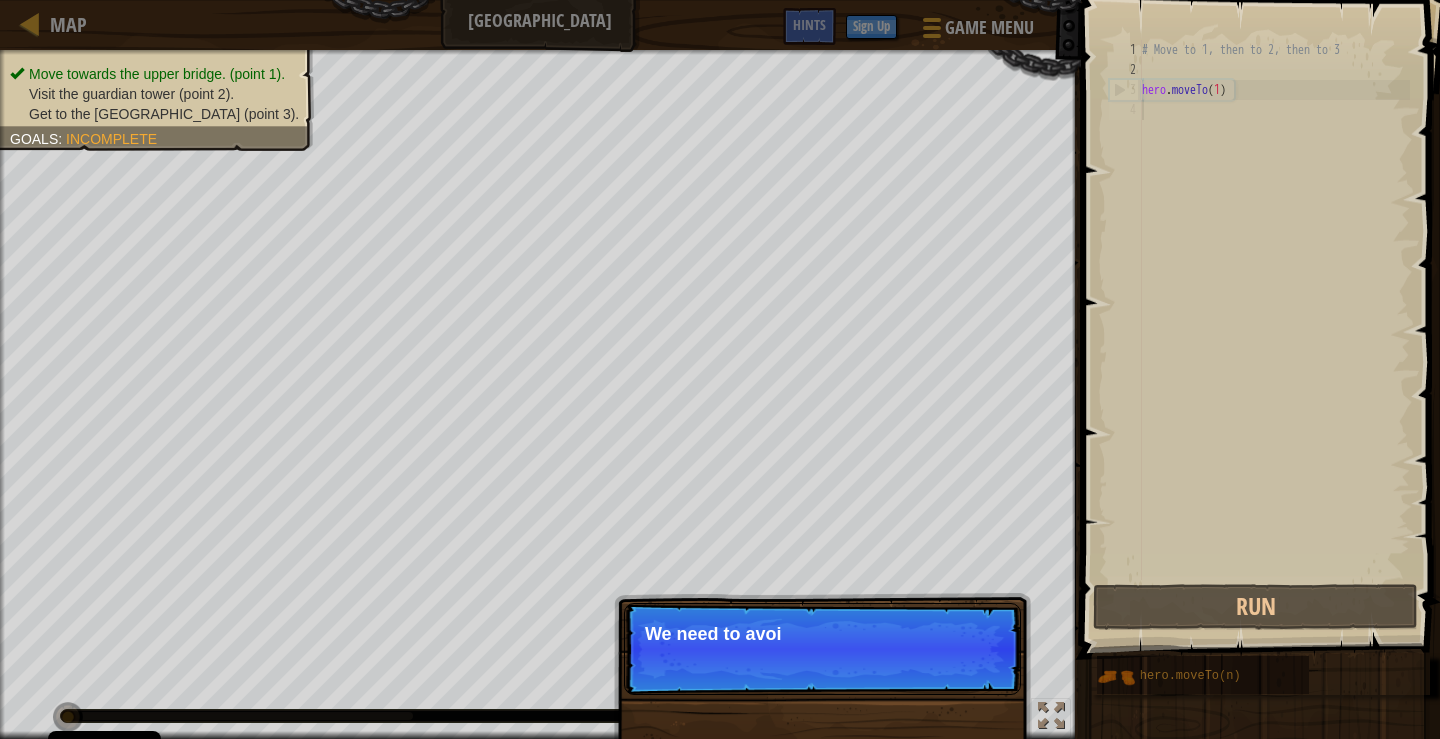 click on "Skip (esc) Continue  We need to avoi" at bounding box center (822, 649) 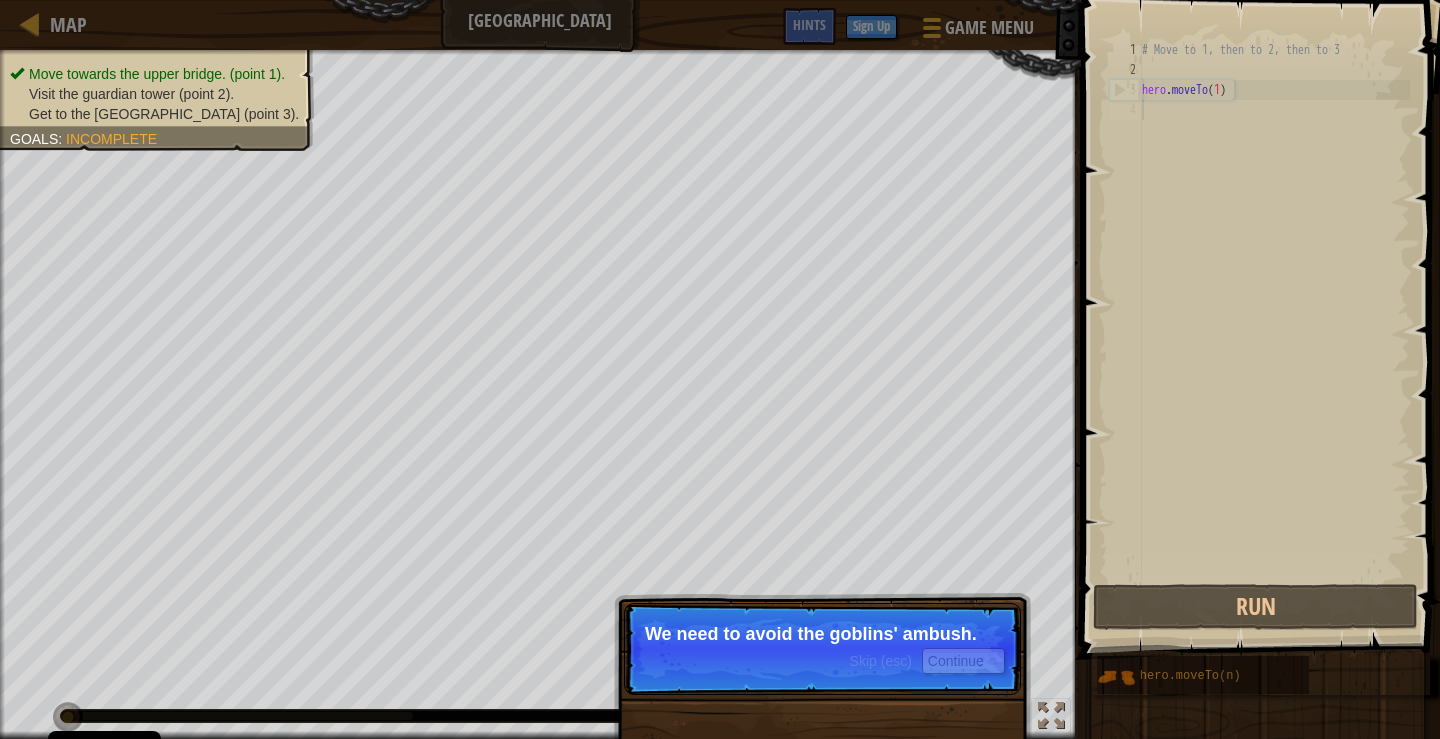 click on "Skip (esc) Continue" at bounding box center (927, 661) 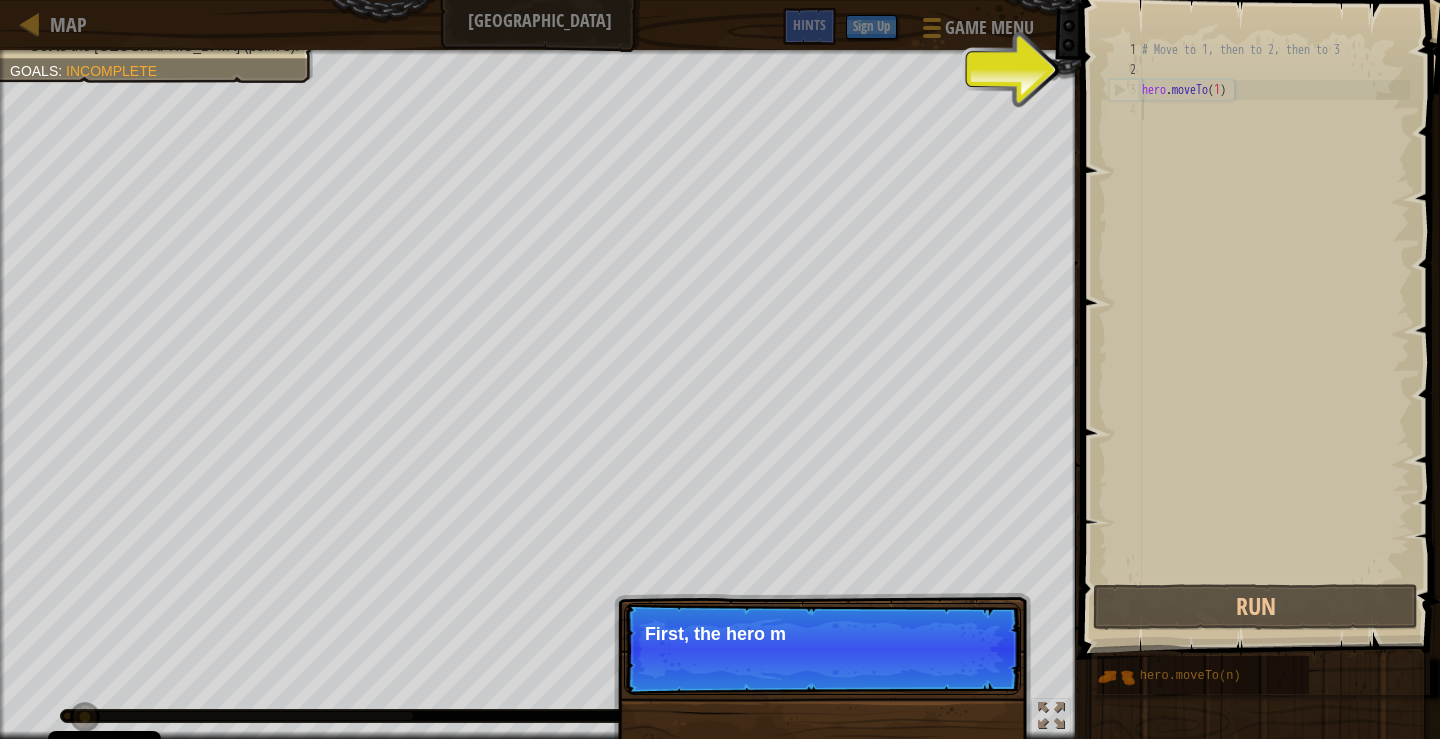click on "Skip (esc) Continue  First, the hero m" at bounding box center (822, 649) 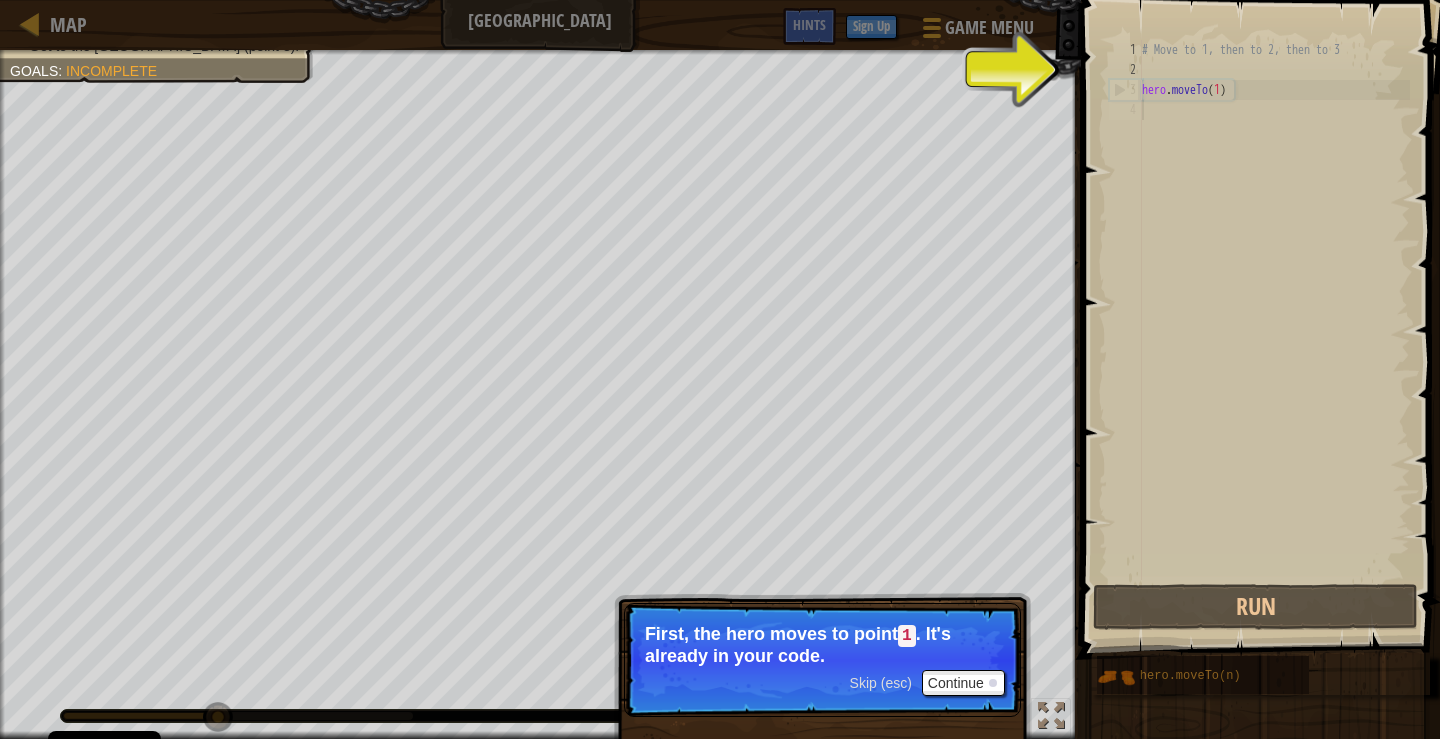 click on "Skip (esc) Continue" at bounding box center (927, 683) 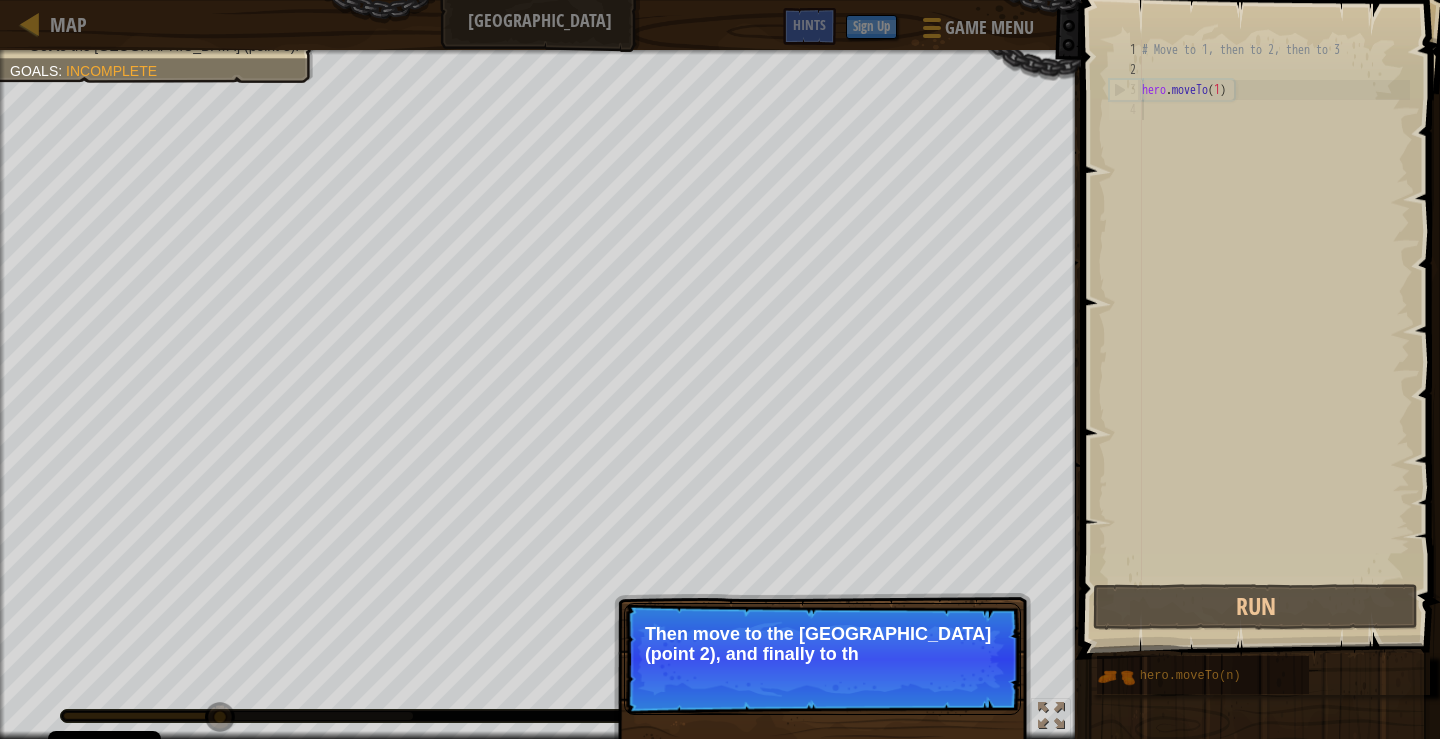click on "Skip (esc) Continue  Then move to the Guard tower (point 2), and finally to th" at bounding box center (822, 659) 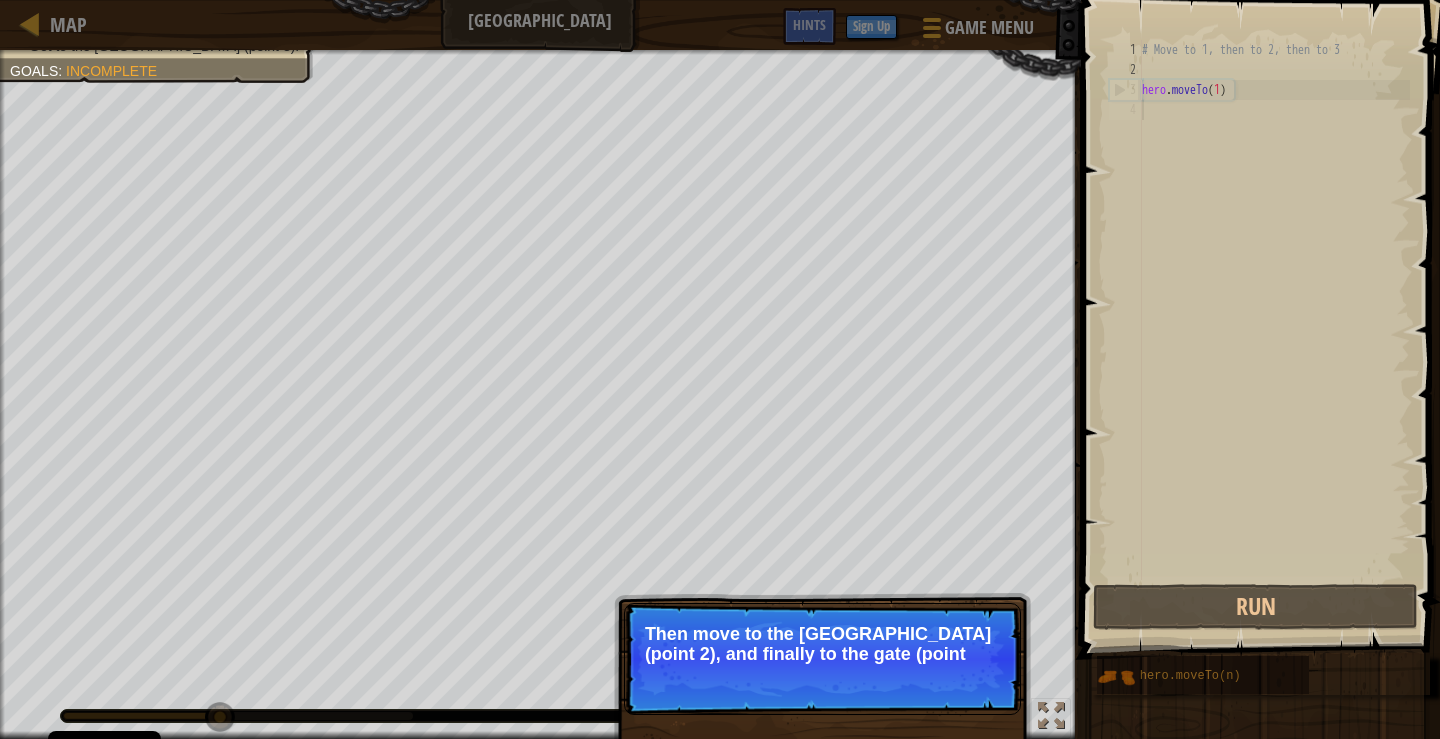 click on "Skip (esc) Continue  Then move to the Guard tower (point 2), and finally to the gate (point" at bounding box center (822, 659) 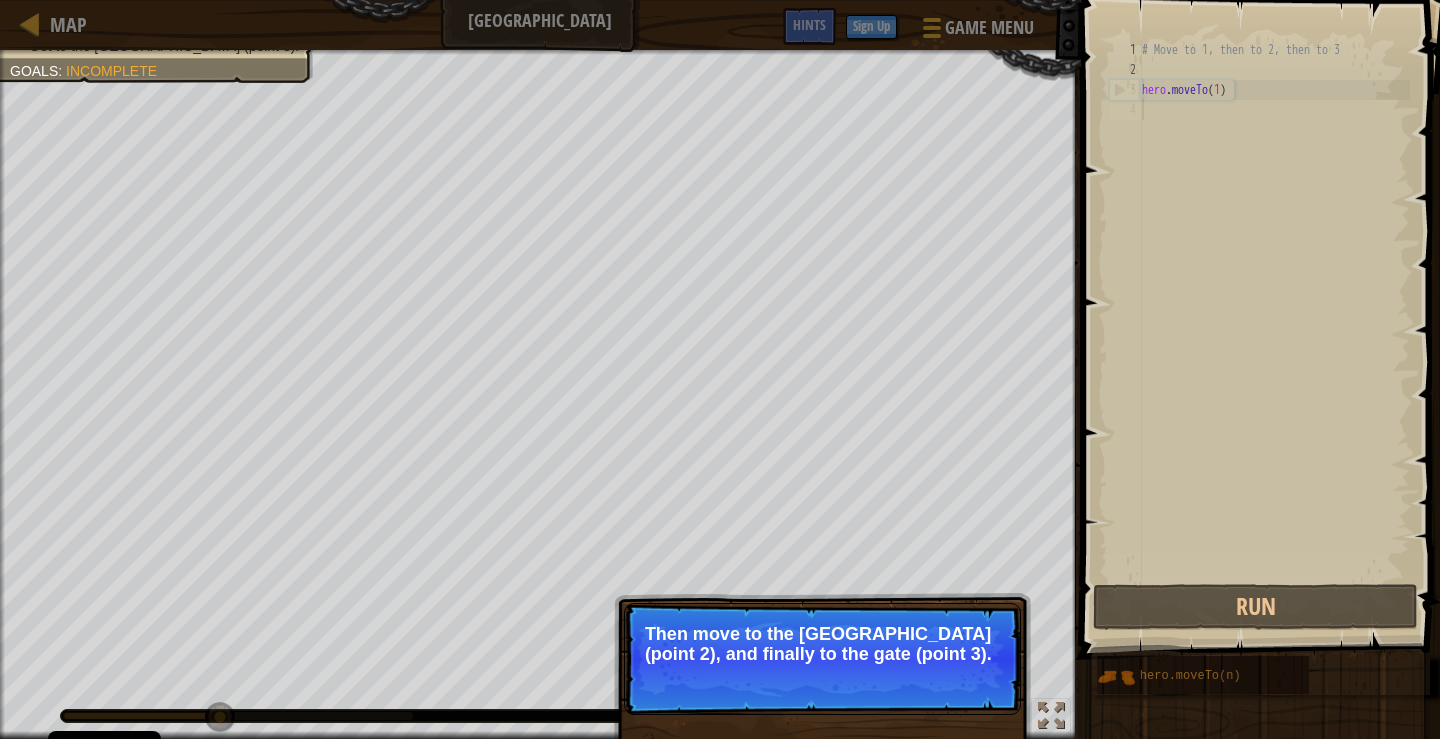 click on "Skip (esc) Continue  Then move to the Guard tower (point 2), and finally to the gate (point 3)." at bounding box center [822, 659] 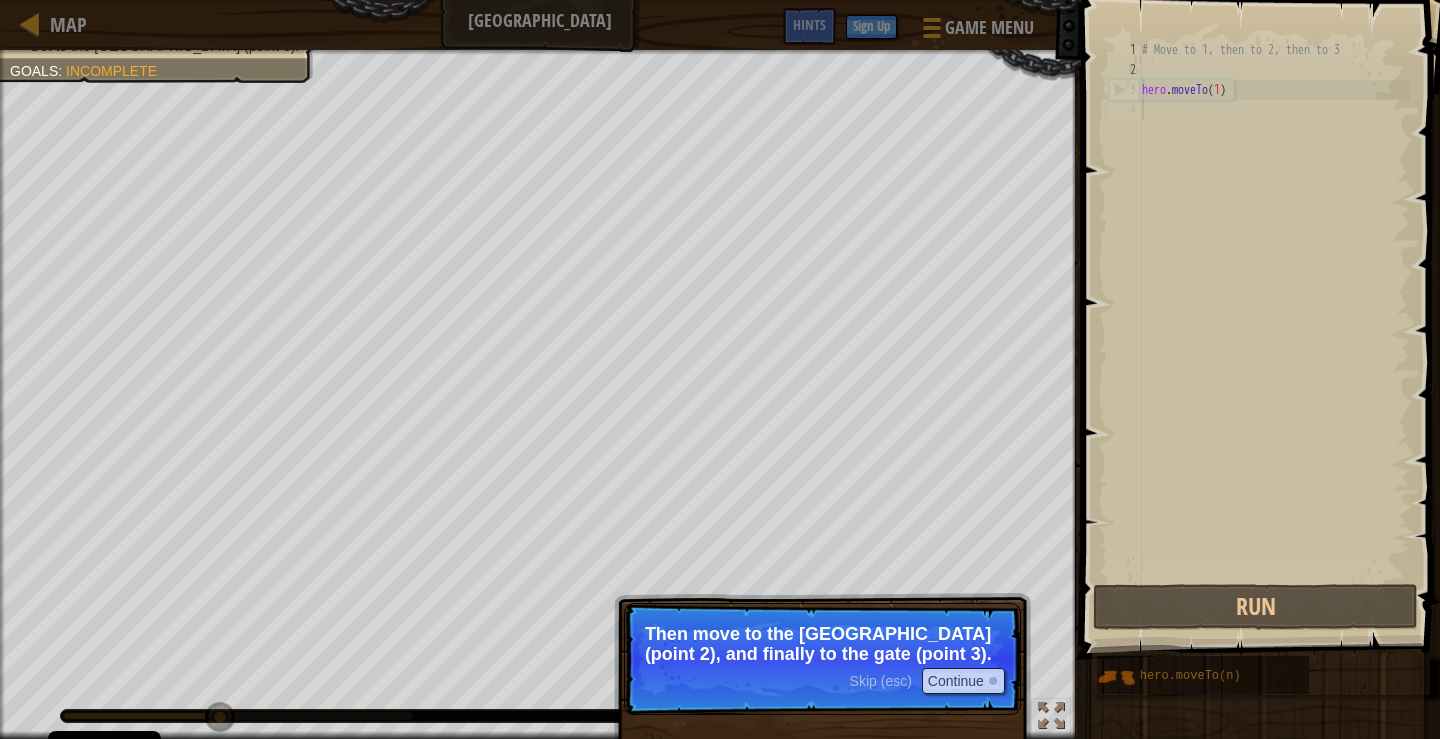 click on "Continue" at bounding box center [963, 681] 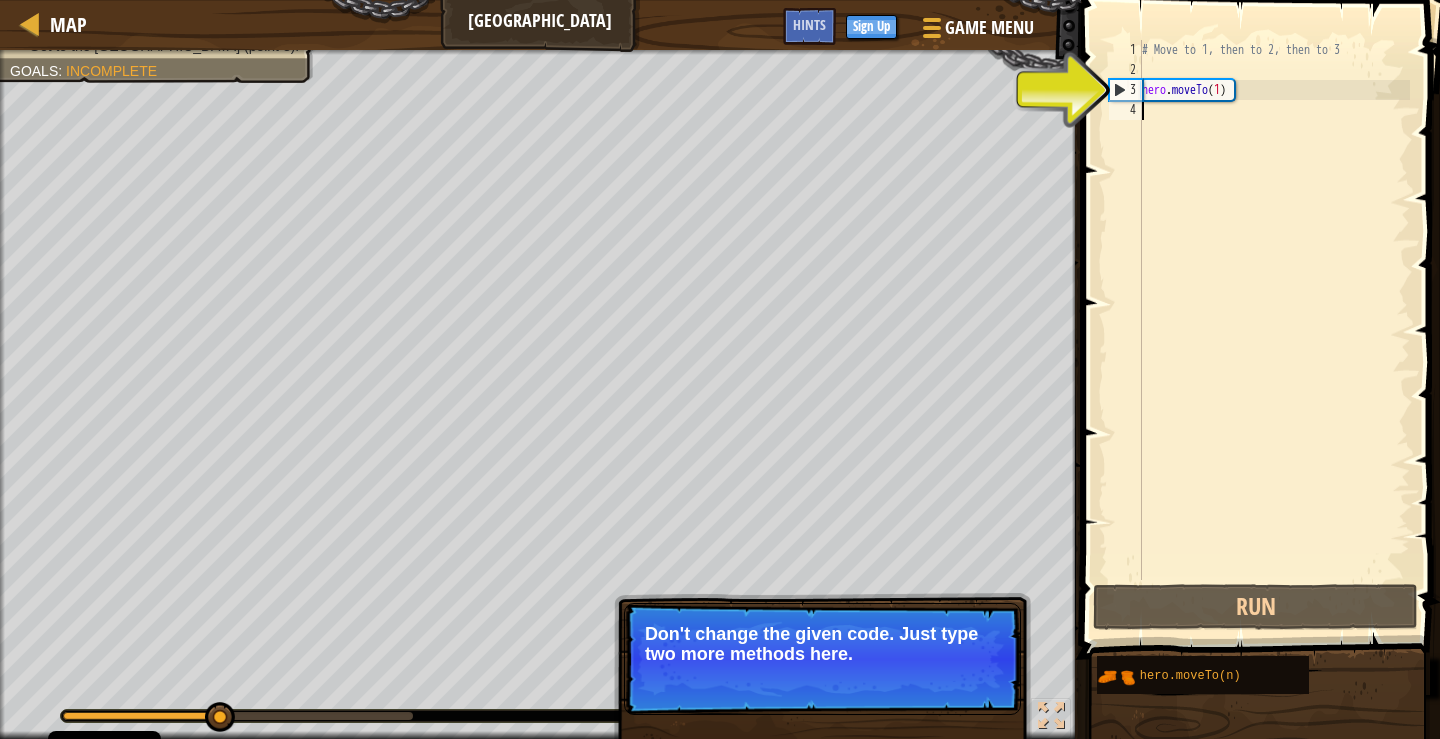 click on "# Move to 1, then to 2, then to 3 hero . moveTo ( 1 )" at bounding box center (1274, 330) 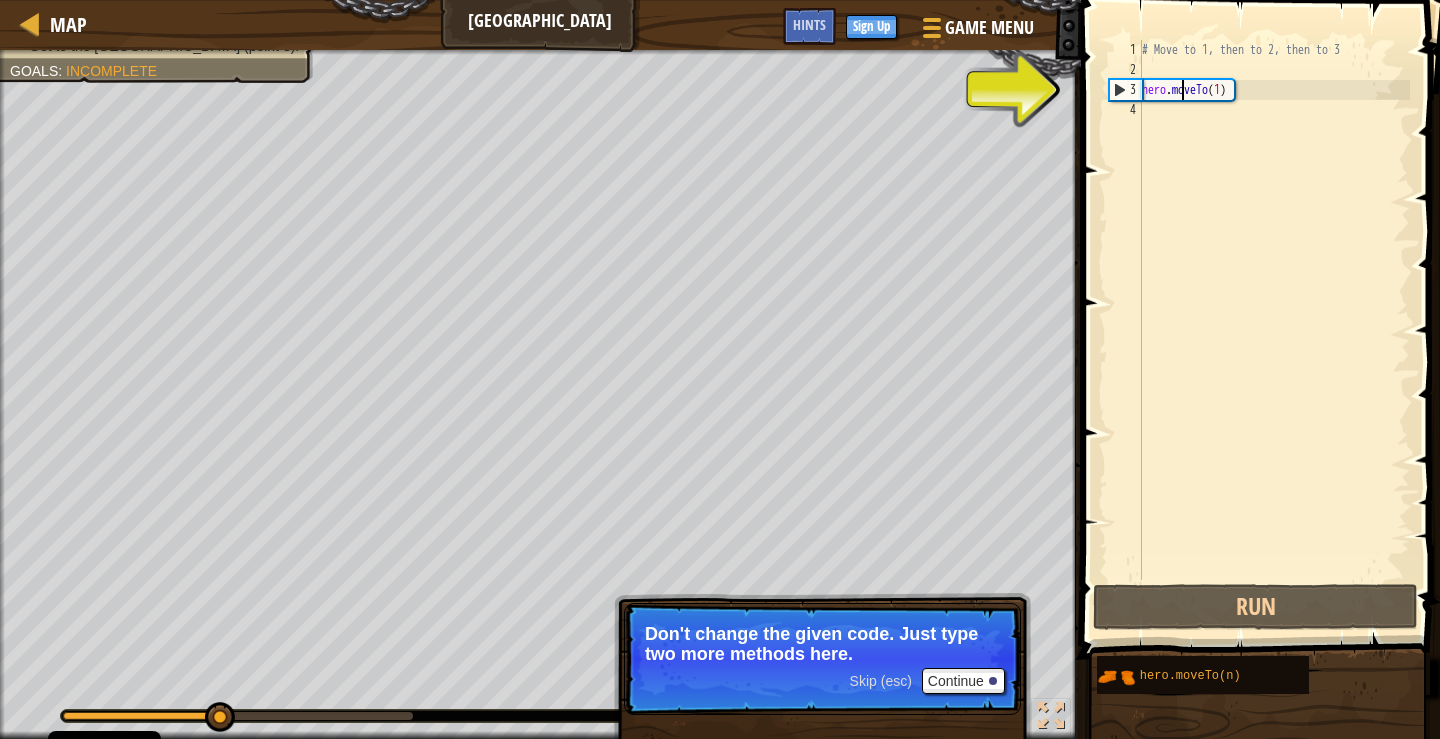 click on "# Move to 1, then to 2, then to 3 hero . moveTo ( 1 )" at bounding box center (1274, 330) 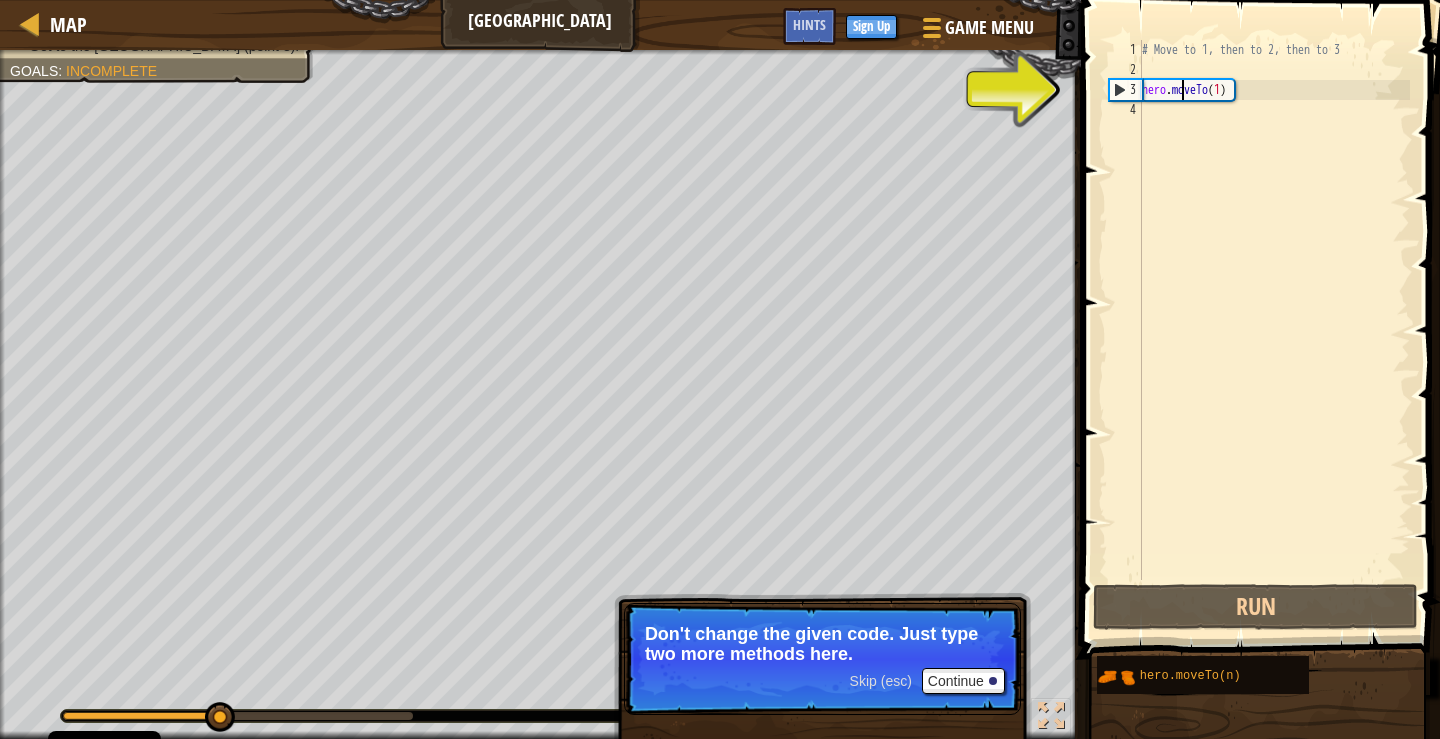 click on "# Move to 1, then to 2, then to 3 hero . moveTo ( 1 )" at bounding box center (1274, 330) 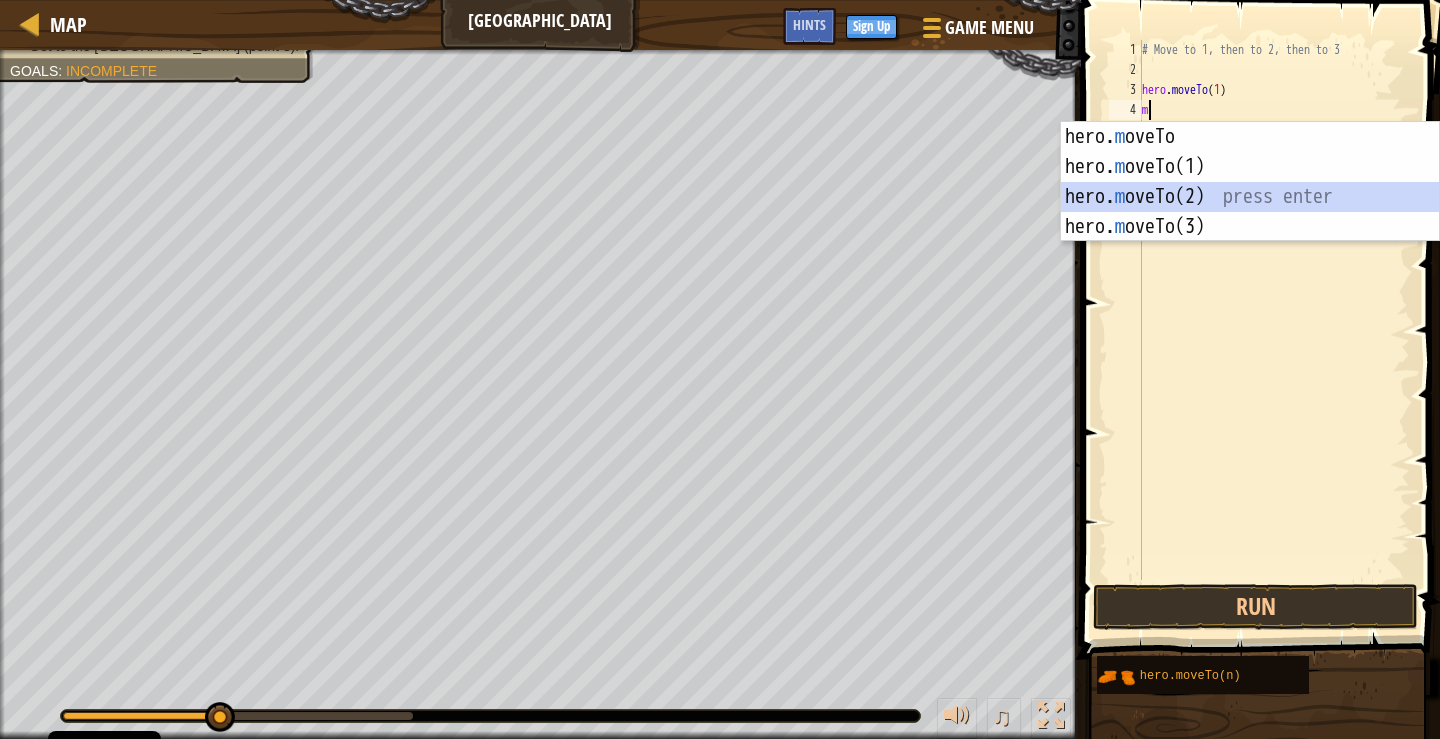 click on "hero. m oveTo press enter hero. m oveTo(1) press enter hero. m oveTo(2) press enter hero. m oveTo(3) press enter" at bounding box center (1250, 212) 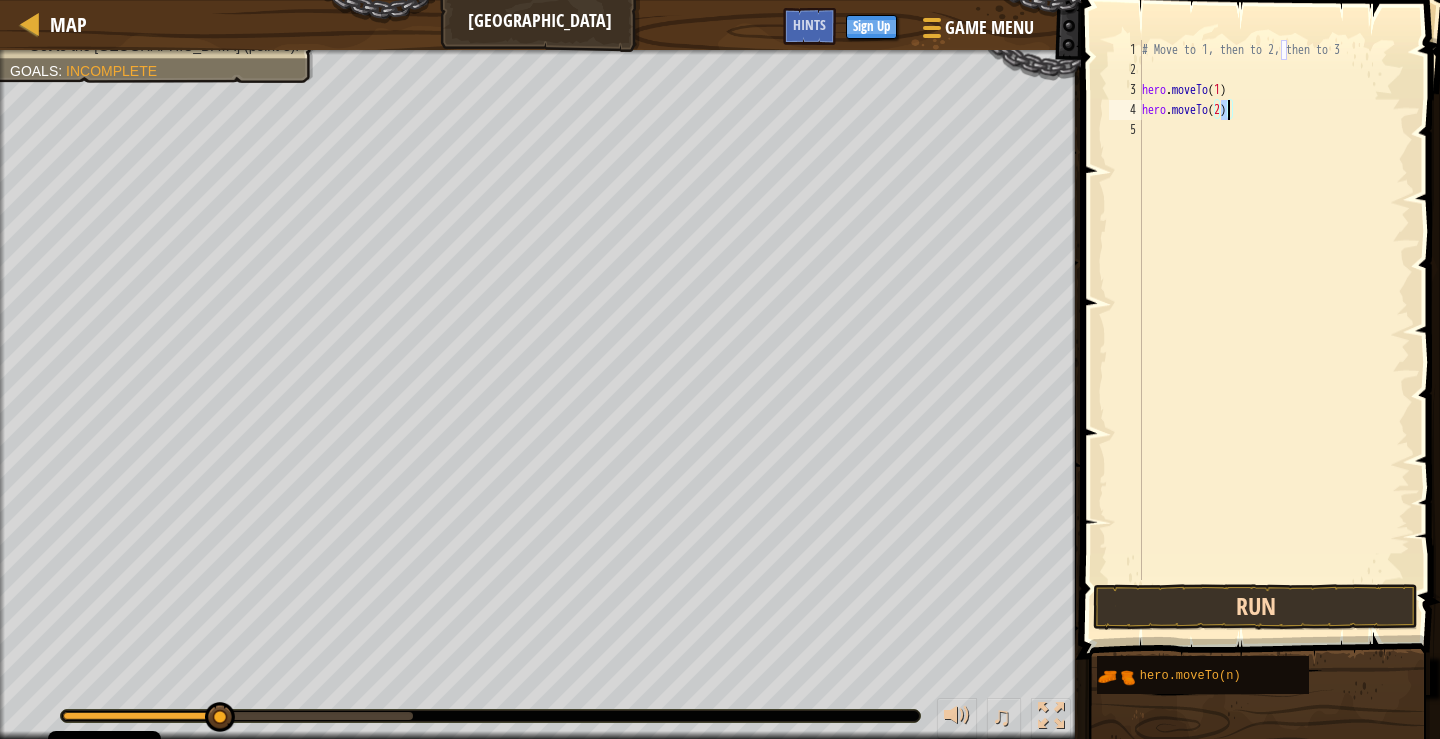 type on "hero.moveTo(2)" 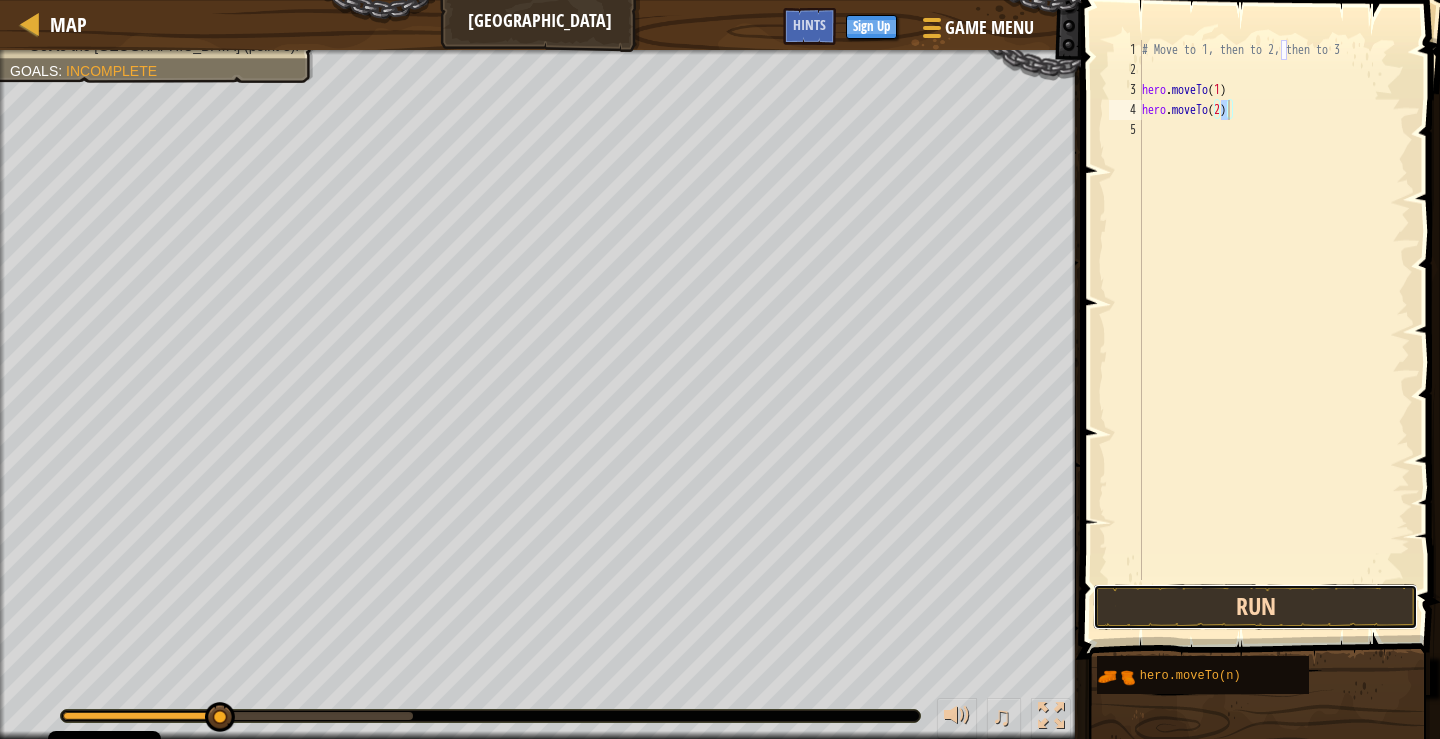 click on "Run" at bounding box center [1255, 607] 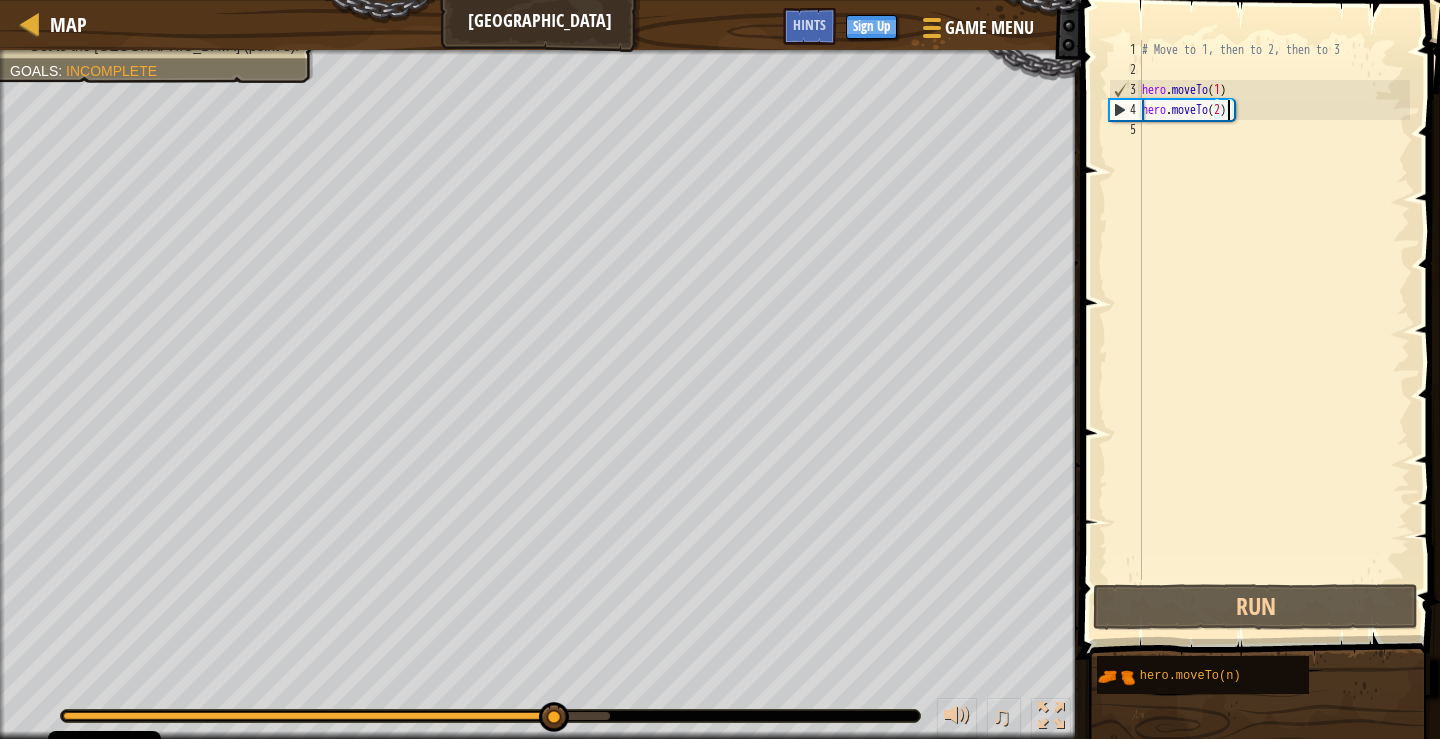 click on "# Move to 1, then to 2, then to 3 hero . moveTo ( 1 ) hero . moveTo ( 2 )" at bounding box center (1274, 330) 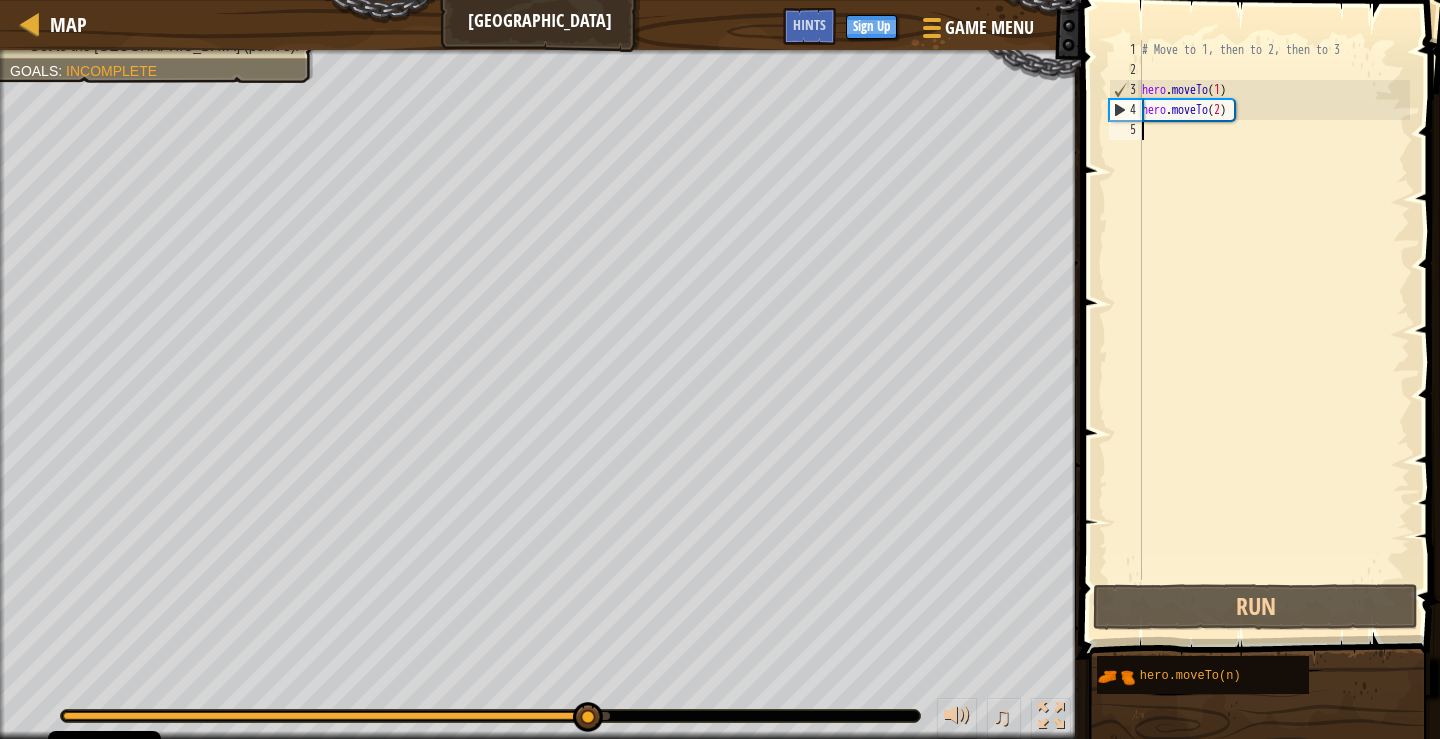 click on "# Move to 1, then to 2, then to 3 hero . moveTo ( 1 ) hero . moveTo ( 2 )" at bounding box center [1274, 330] 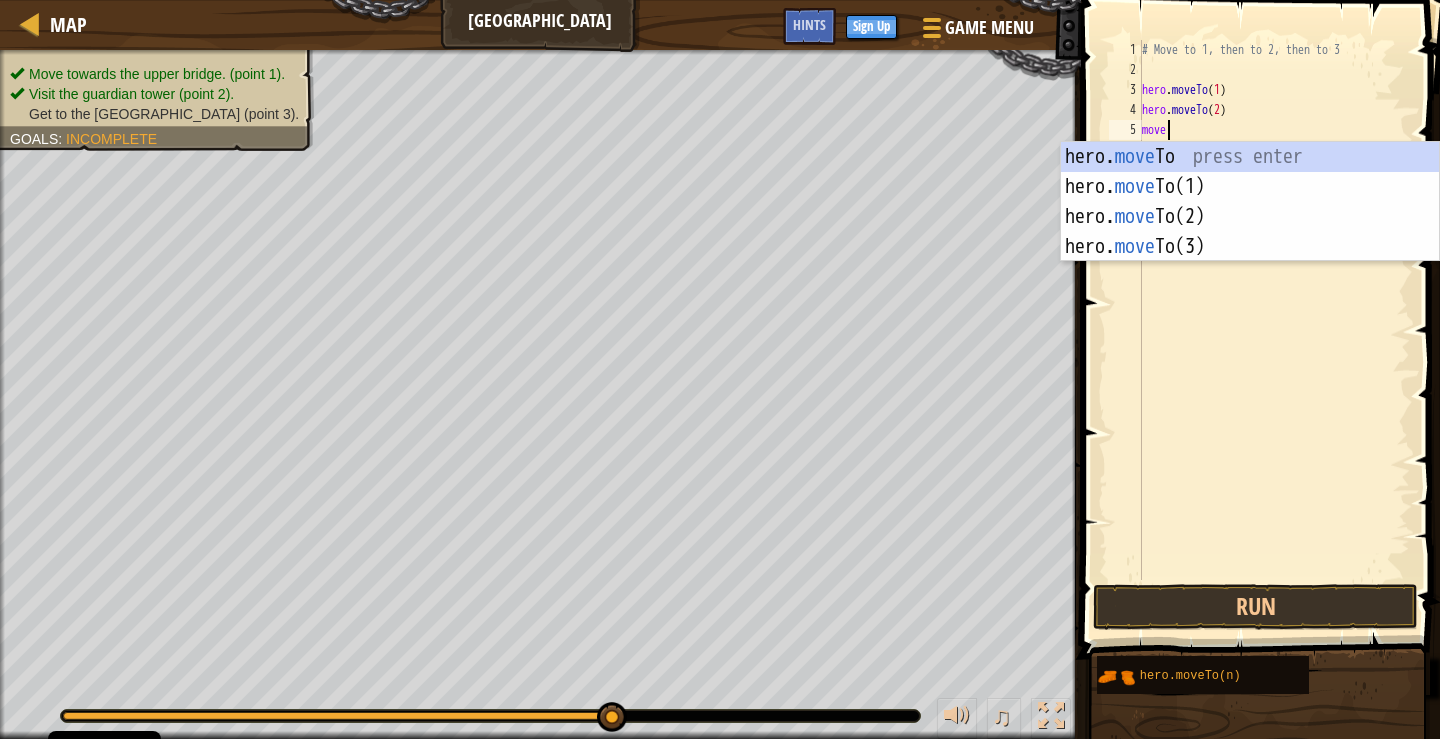 scroll, scrollTop: 9, scrollLeft: 1, axis: both 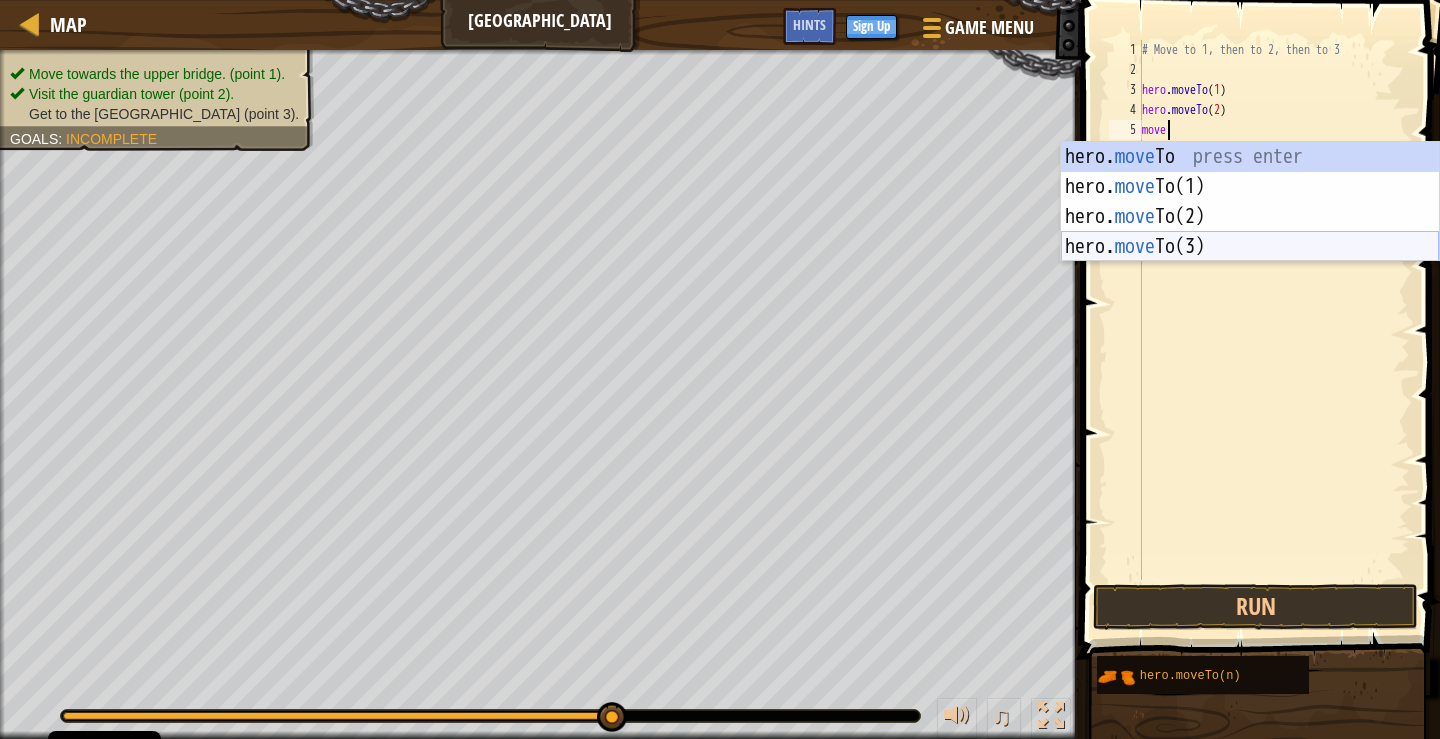 click on "hero. move To press enter hero. move To(1) press enter hero. move To(2) press enter hero. move To(3) press enter" at bounding box center [1250, 232] 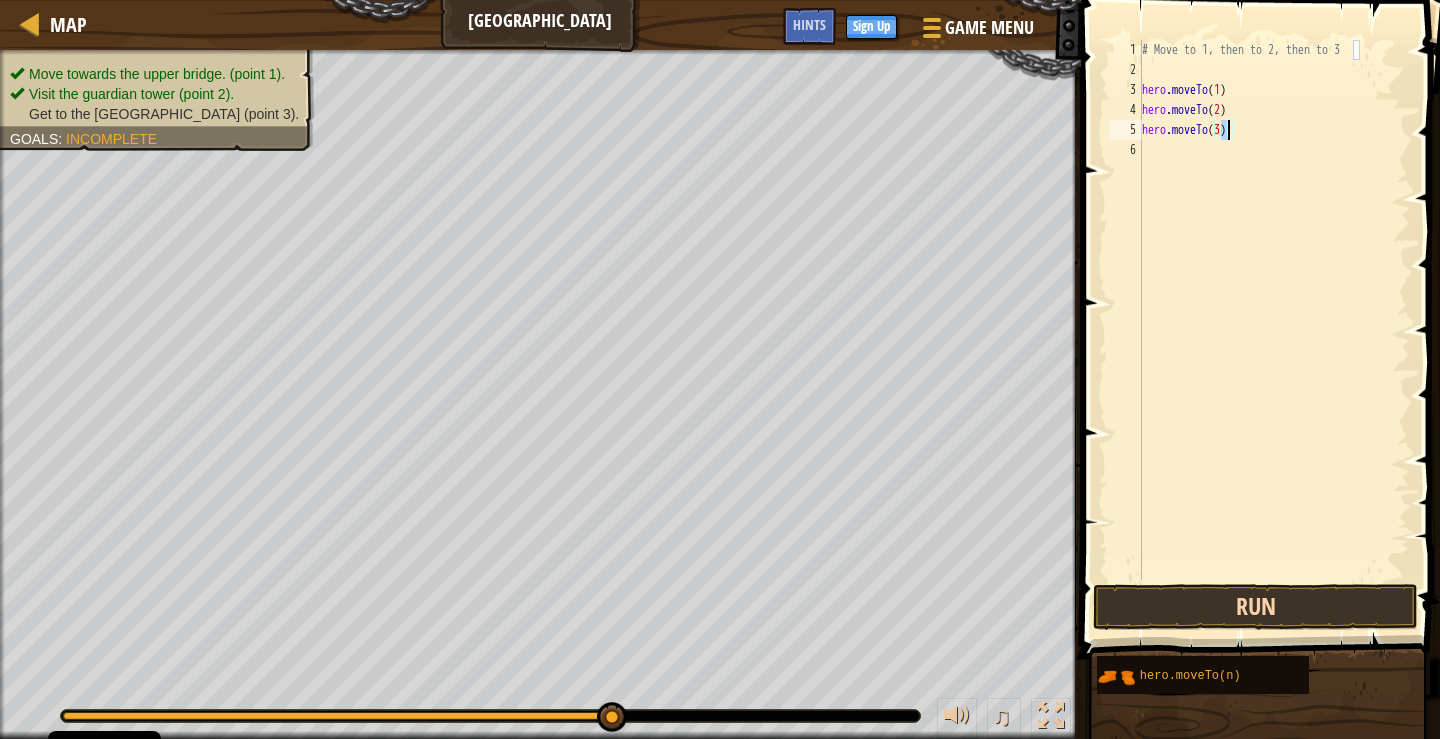 type on "hero.moveTo(3)" 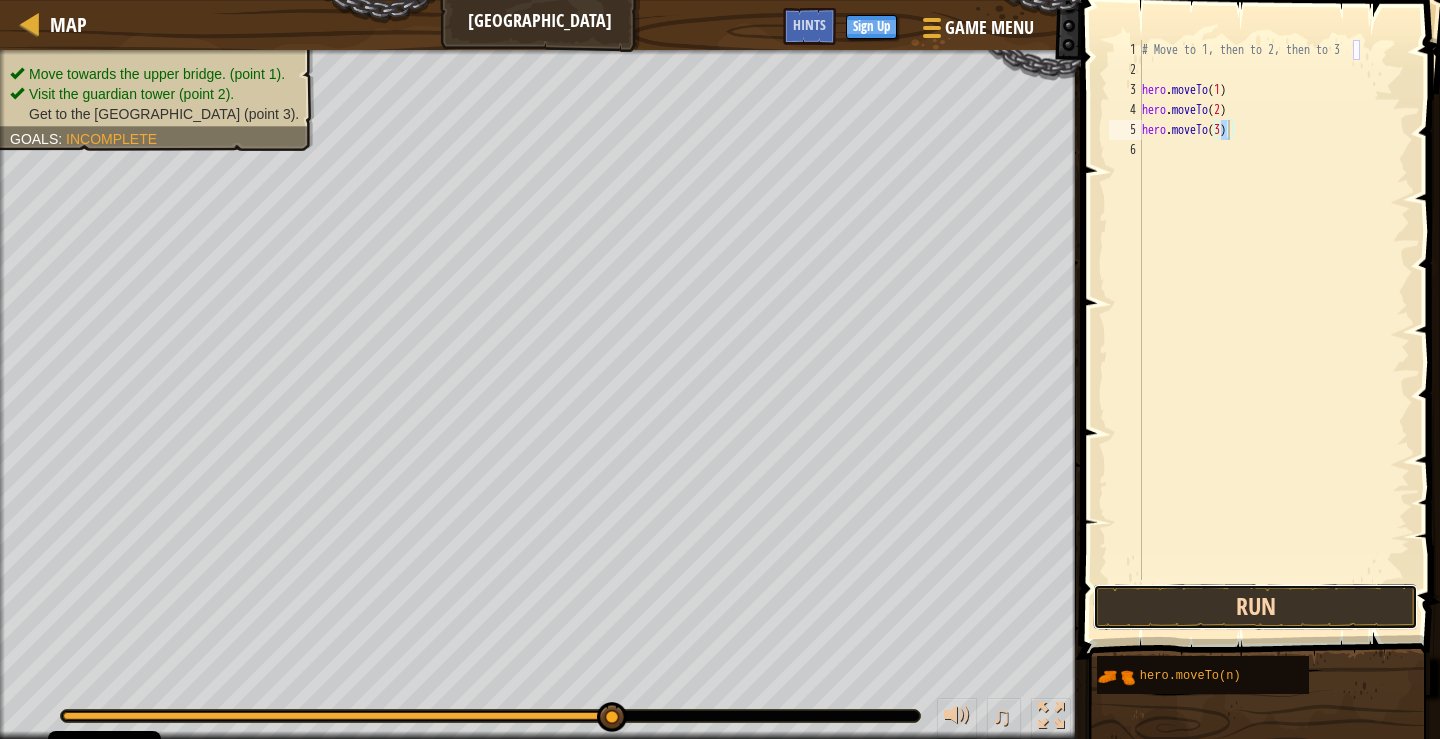 click on "Run" at bounding box center (1255, 607) 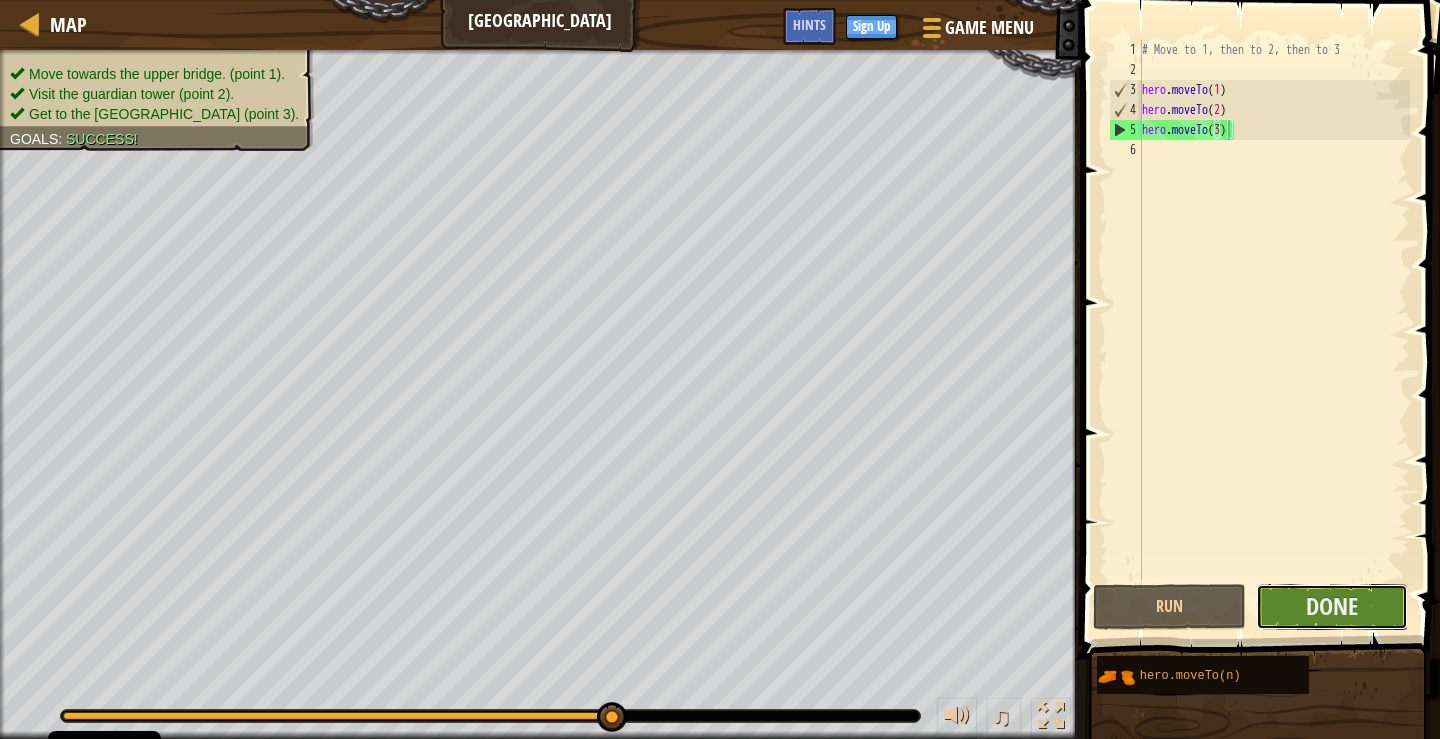 click on "Done" at bounding box center [1332, 607] 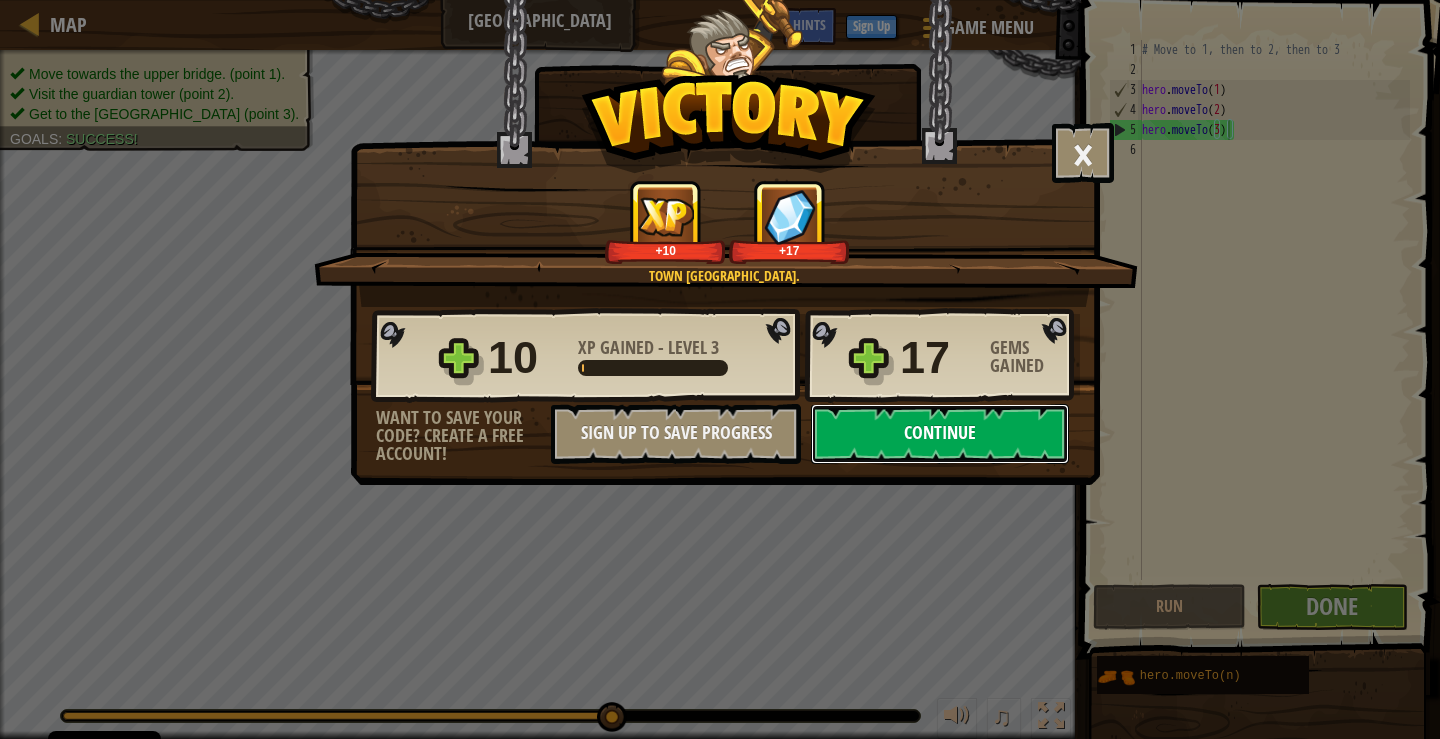 click on "Continue" at bounding box center (940, 434) 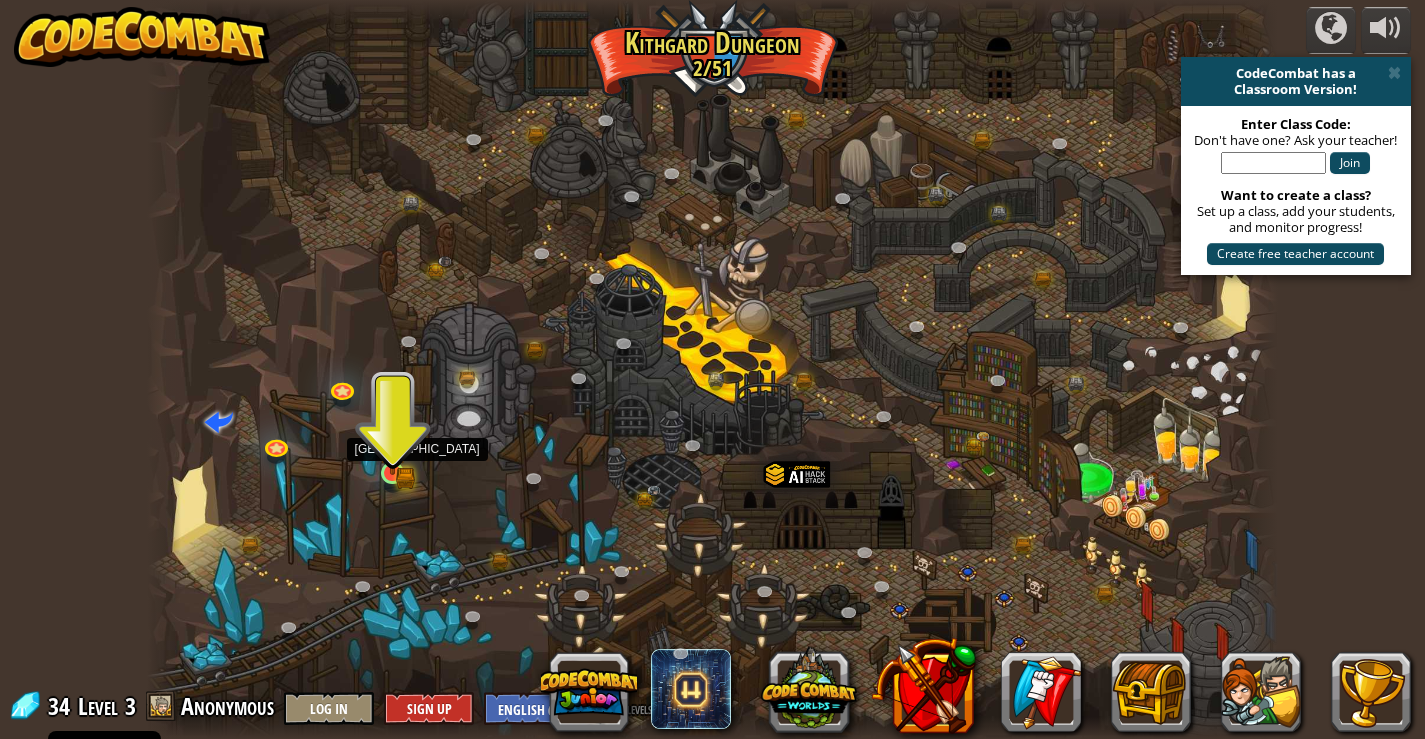 click at bounding box center [392, 444] 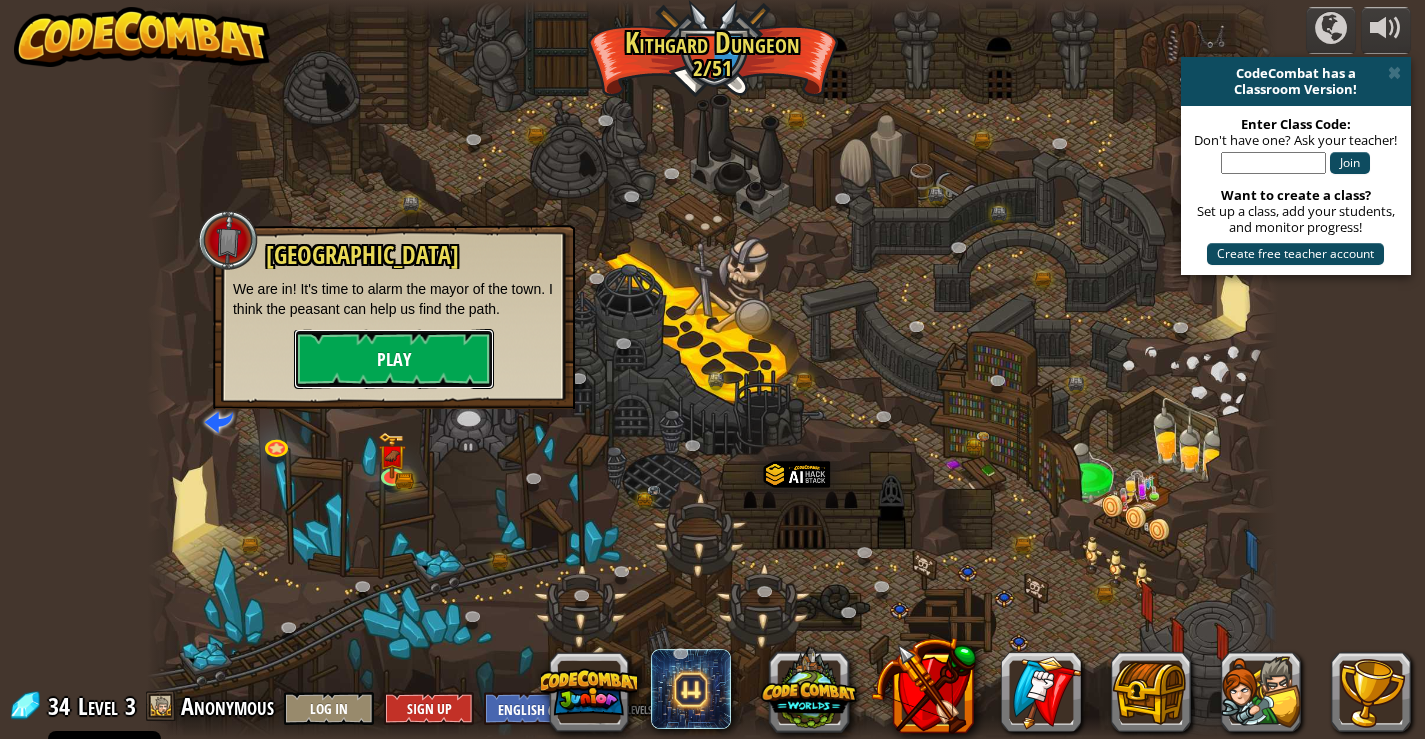 click on "Play" at bounding box center [394, 359] 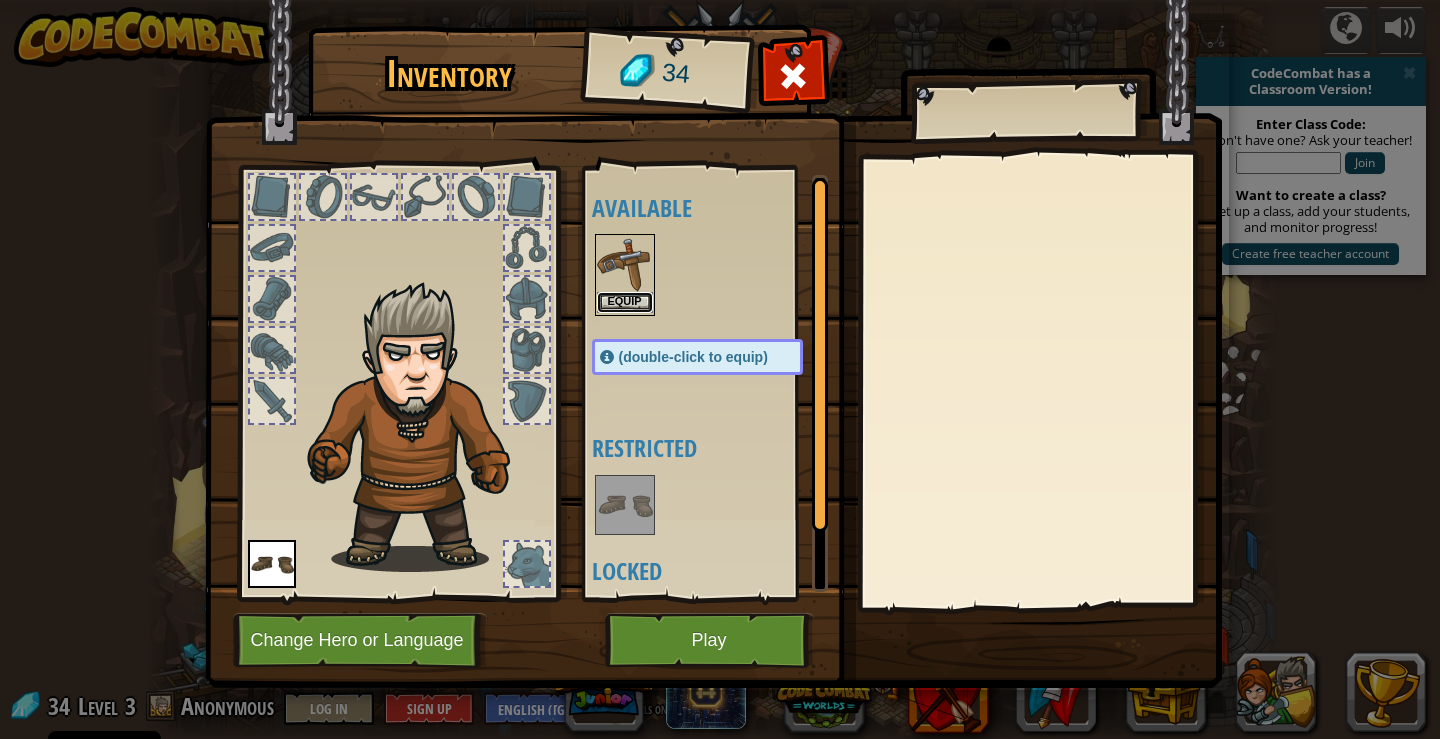 click on "Equip" at bounding box center [625, 302] 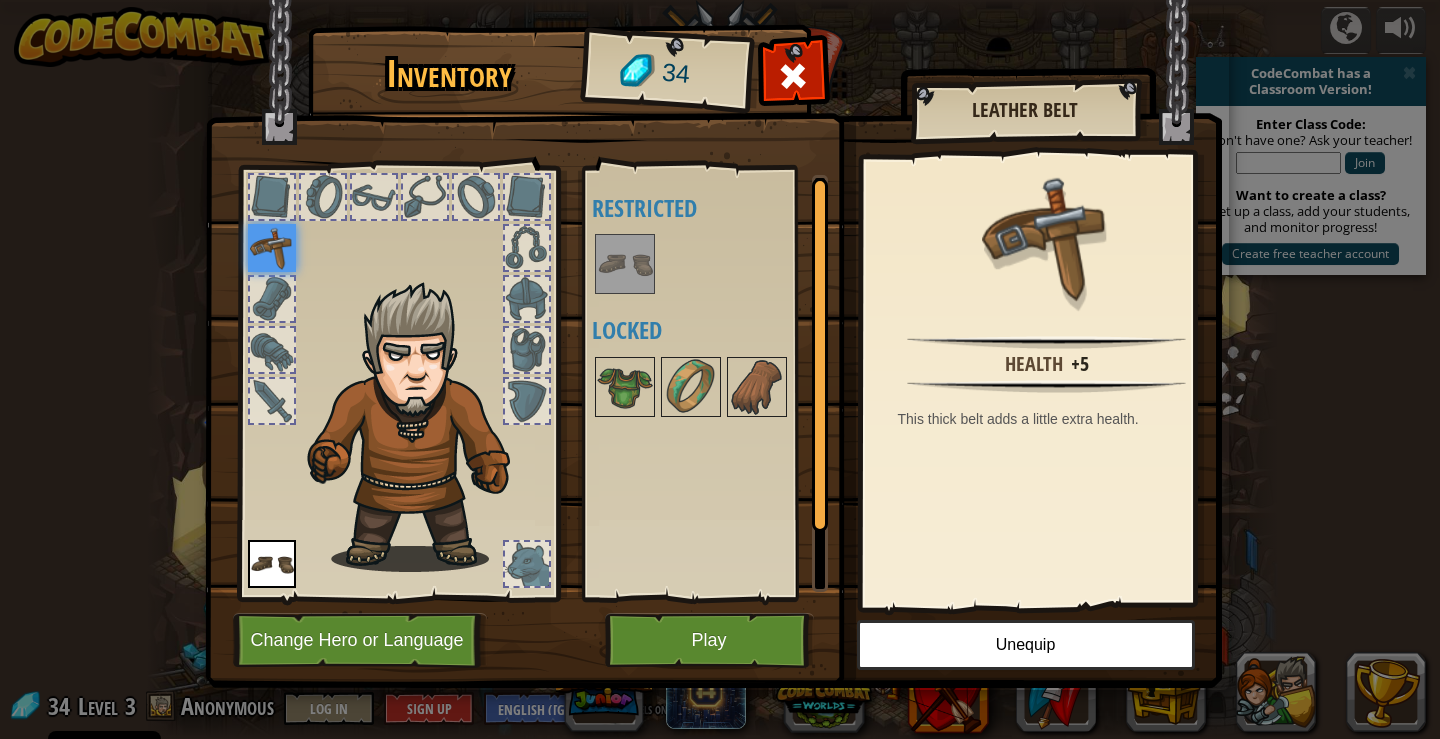 click at bounding box center [713, 325] 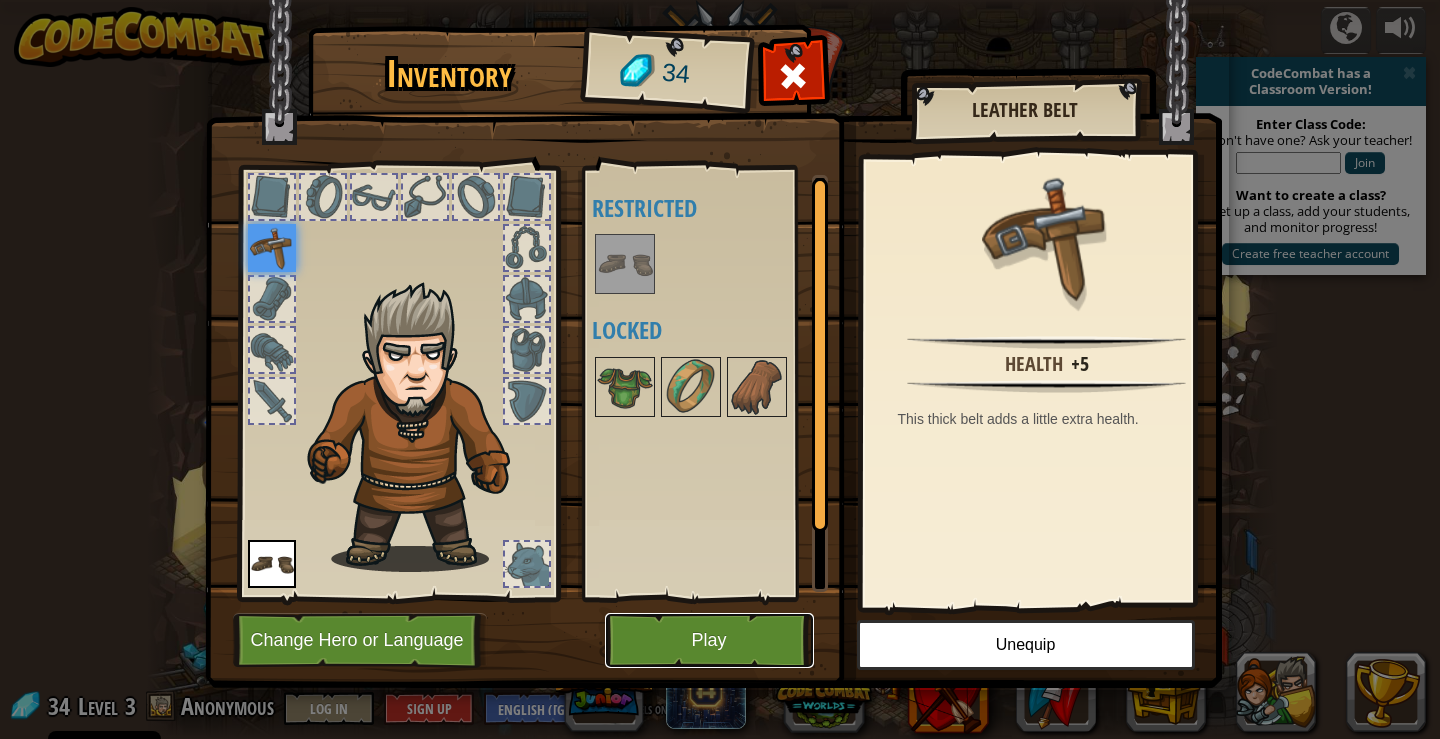 click on "Play" at bounding box center (709, 640) 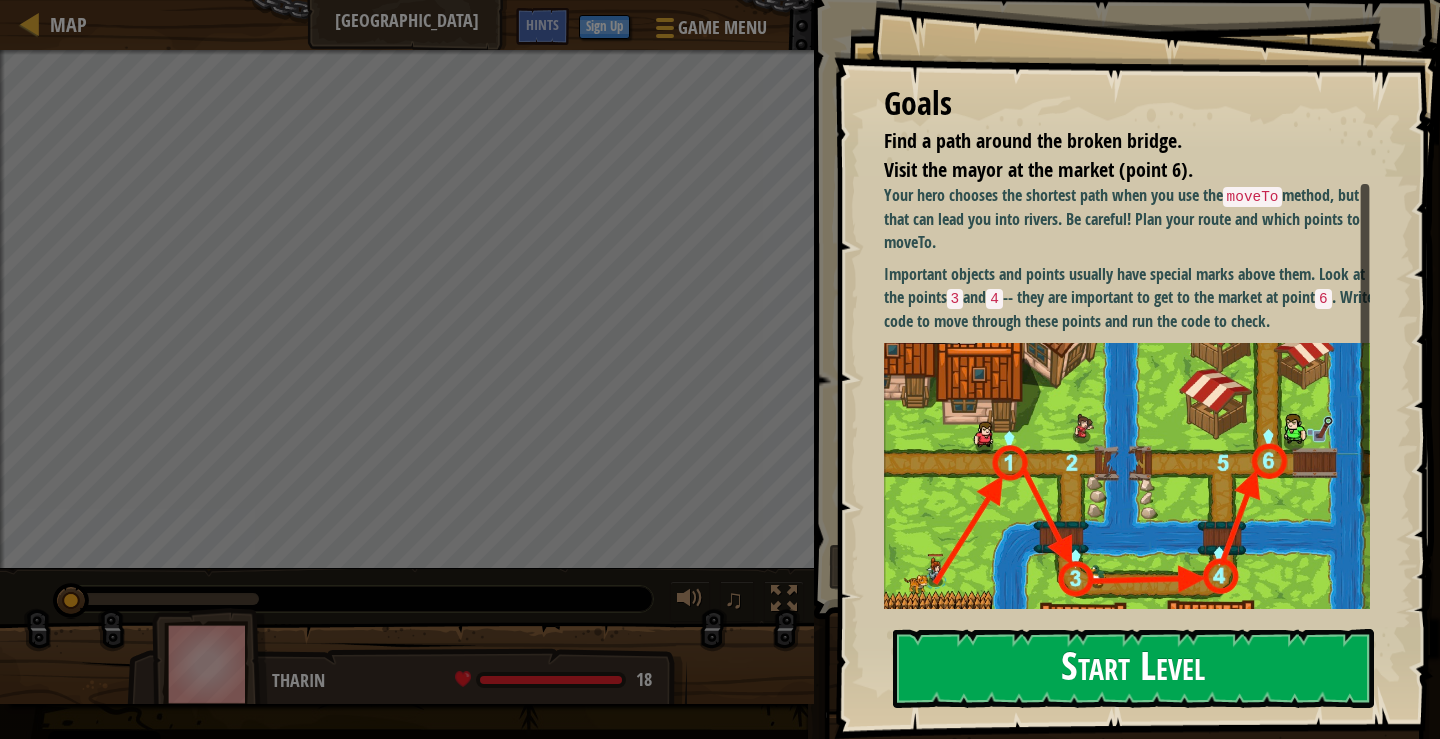 click on "Start Level" at bounding box center (1133, 668) 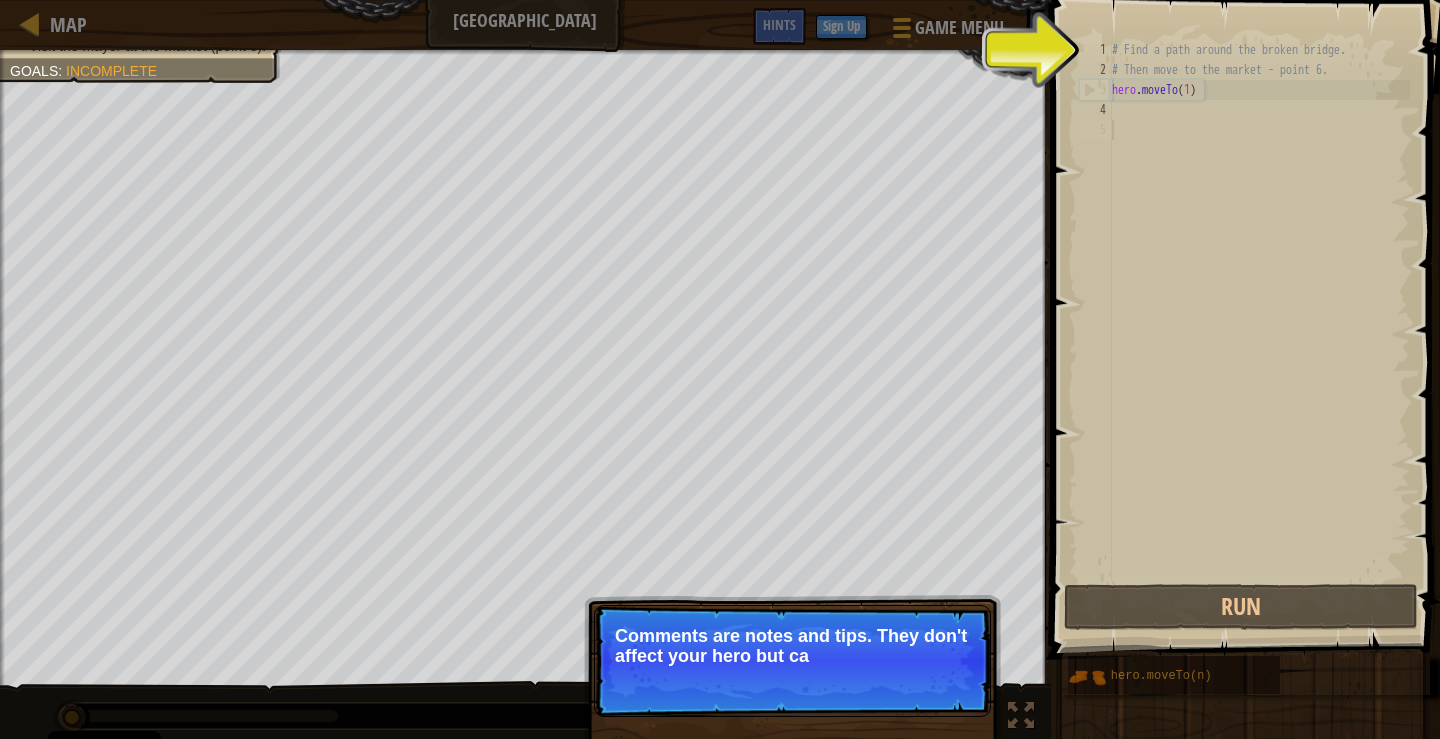 click on "# Find a path around the broken bridge. # Then move to the market - point 6. hero . moveTo ( 1 )" at bounding box center [1259, 330] 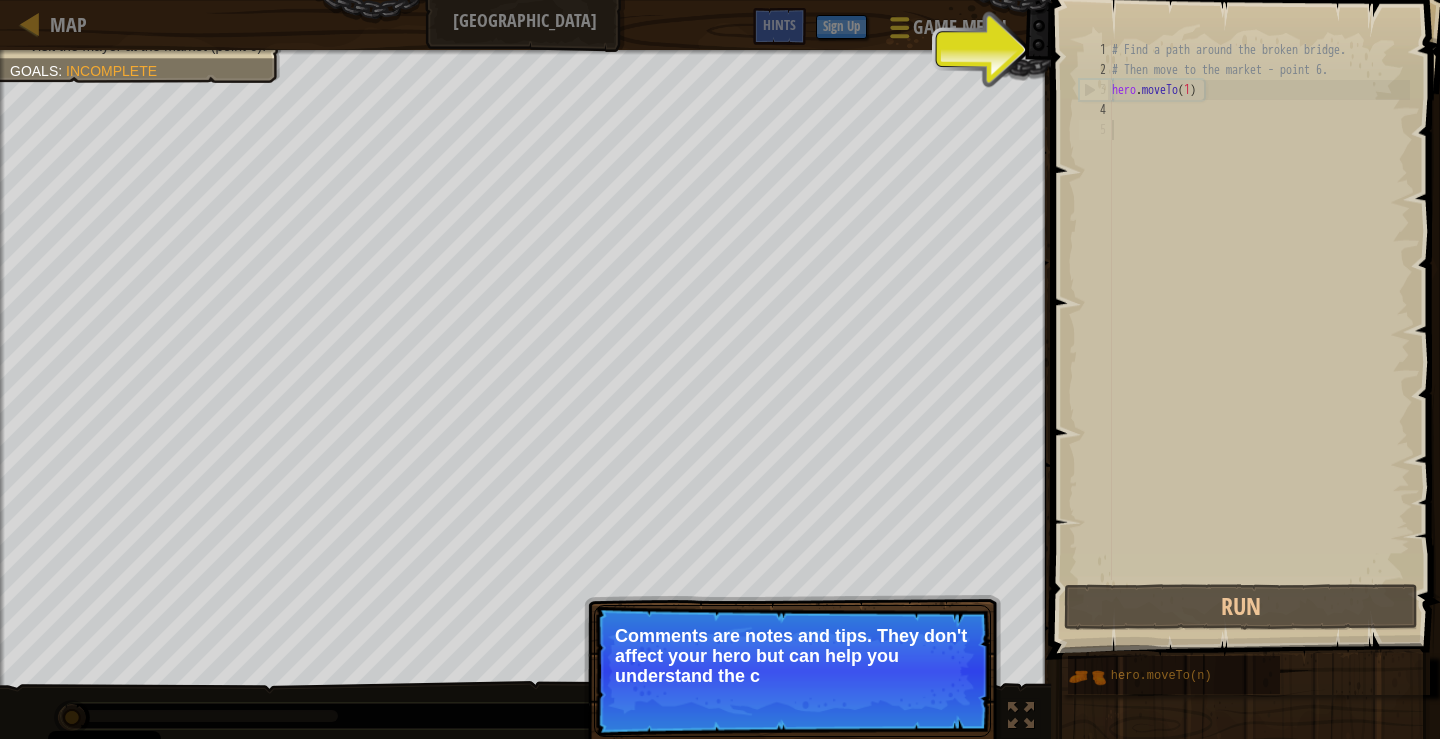 click on "Game Menu" at bounding box center [946, 31] 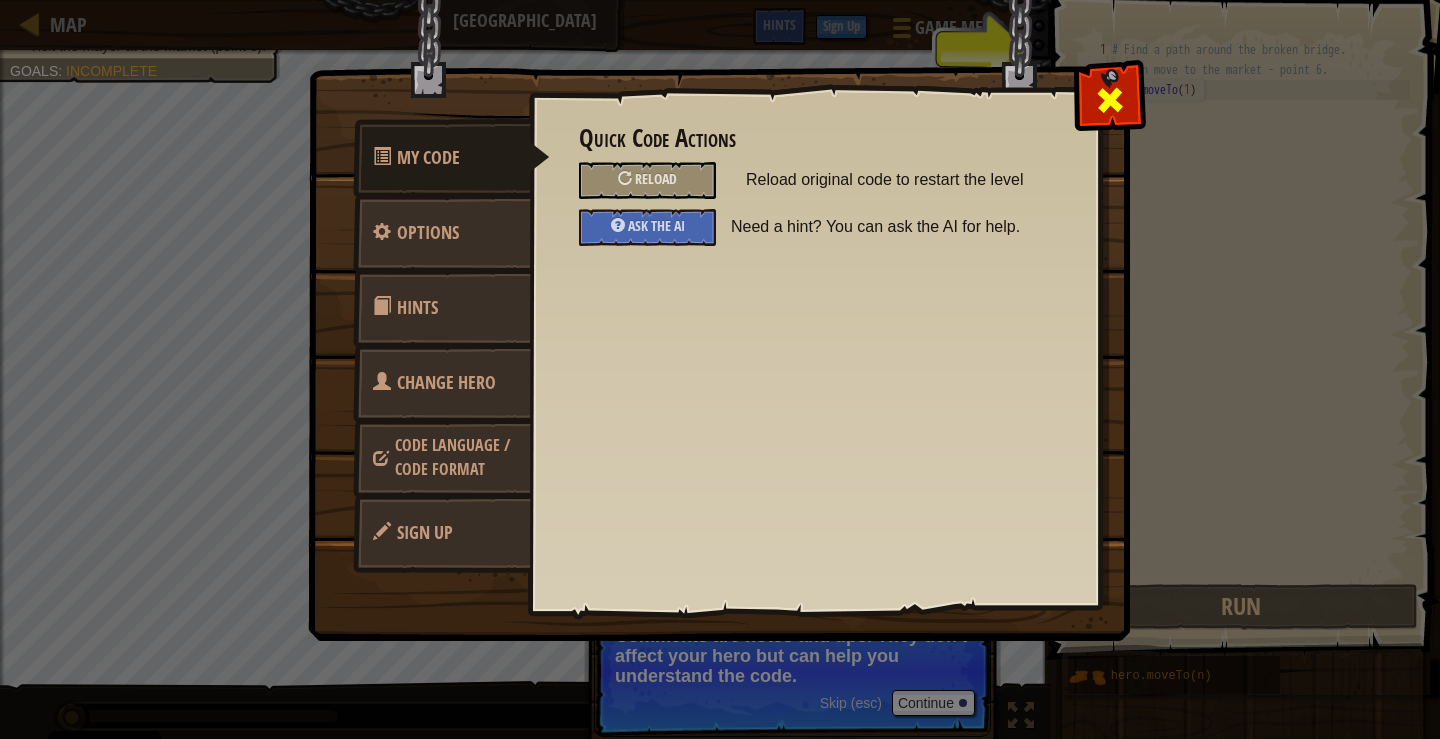 click at bounding box center [1110, 100] 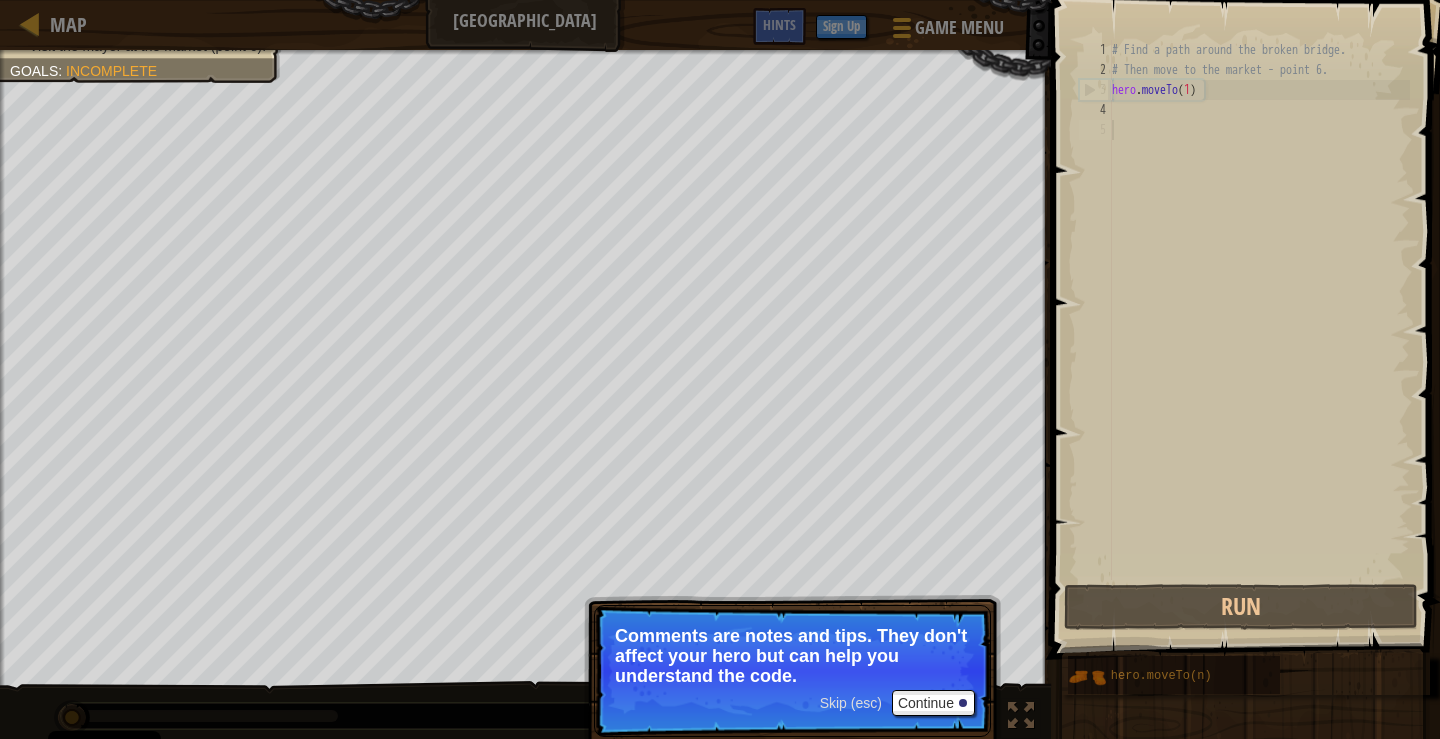 click on "Cookie Policy CodeCombat uses a few essential and non-essential cookies.  Privacy Notice Decline non-essential cookies Allow cookies Map Broken Bridge Game Menu Done Sign Up Hints 1     הההההההההההההההההההההההההההההההההההההההההההההההההההההההההההההההההההההההההההההההההההההההההההההההההההההההההההההההההההההההההההההההההההההההההההההההההההההההההההההההההההההההההההההההההההההההההההההההההההההההההההההההההההההההההההההההההההההההההההההההההההההההההההההההה XXXXXXXXXXXXXXXXXXXXXXXXXXXXXXXXXXXXXXXXXXXXXXXXXXXXXXXXXXXXXXXXXXXXXXXXXXXXXXXXXXXXXXXXXXXXXXXXXXXXXXXXXXXXXXXXXXXXXXXXXXXXXXXXXXXXXXXXXXXXXXXXXXXXXXXXXXXXXXXXXXXXXXXXXXXXXXXXXXXXXXXXXXXXXXXXXXXXXXXXXXXXXXXXXXXXXXXXXXXXXXXXXXXXXXXXXXXXXXXXXXXXXXXXXXXXXXXX Solution × Hints 1 2 3 4 5 # Then move to the market - point 6. ." at bounding box center (720, 0) 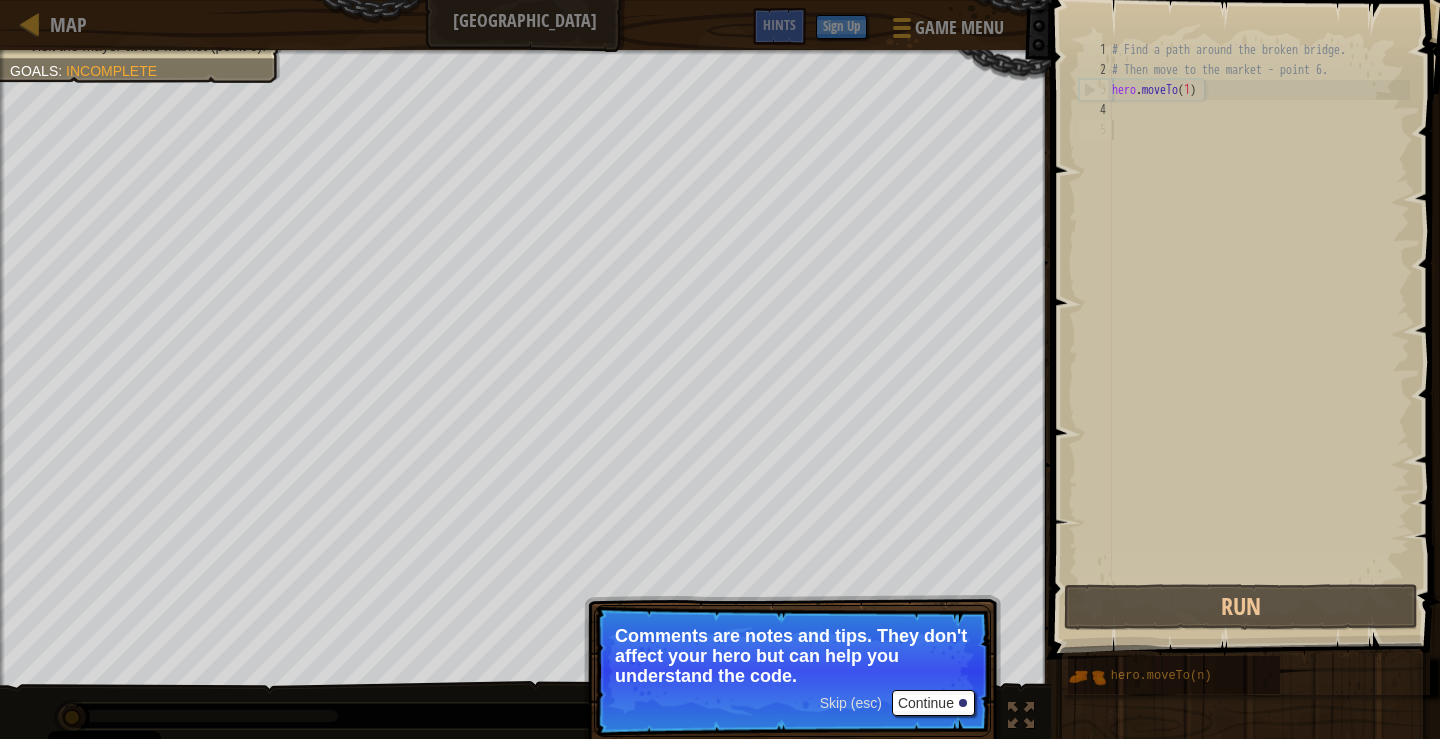click on "Skip (esc) Continue  Comments are notes and tips. They don't affect your hero but can help you understand the code." at bounding box center [792, 671] 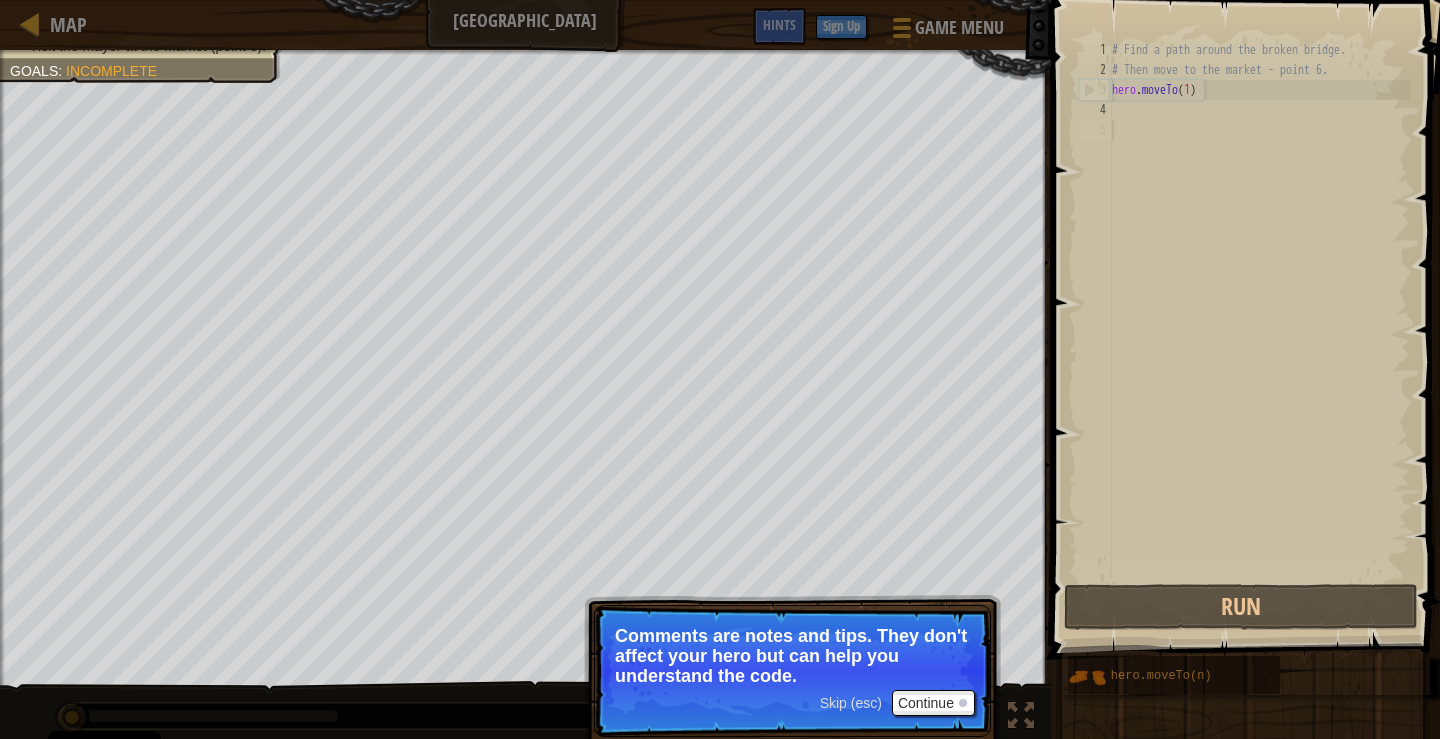 scroll, scrollTop: 9, scrollLeft: 0, axis: vertical 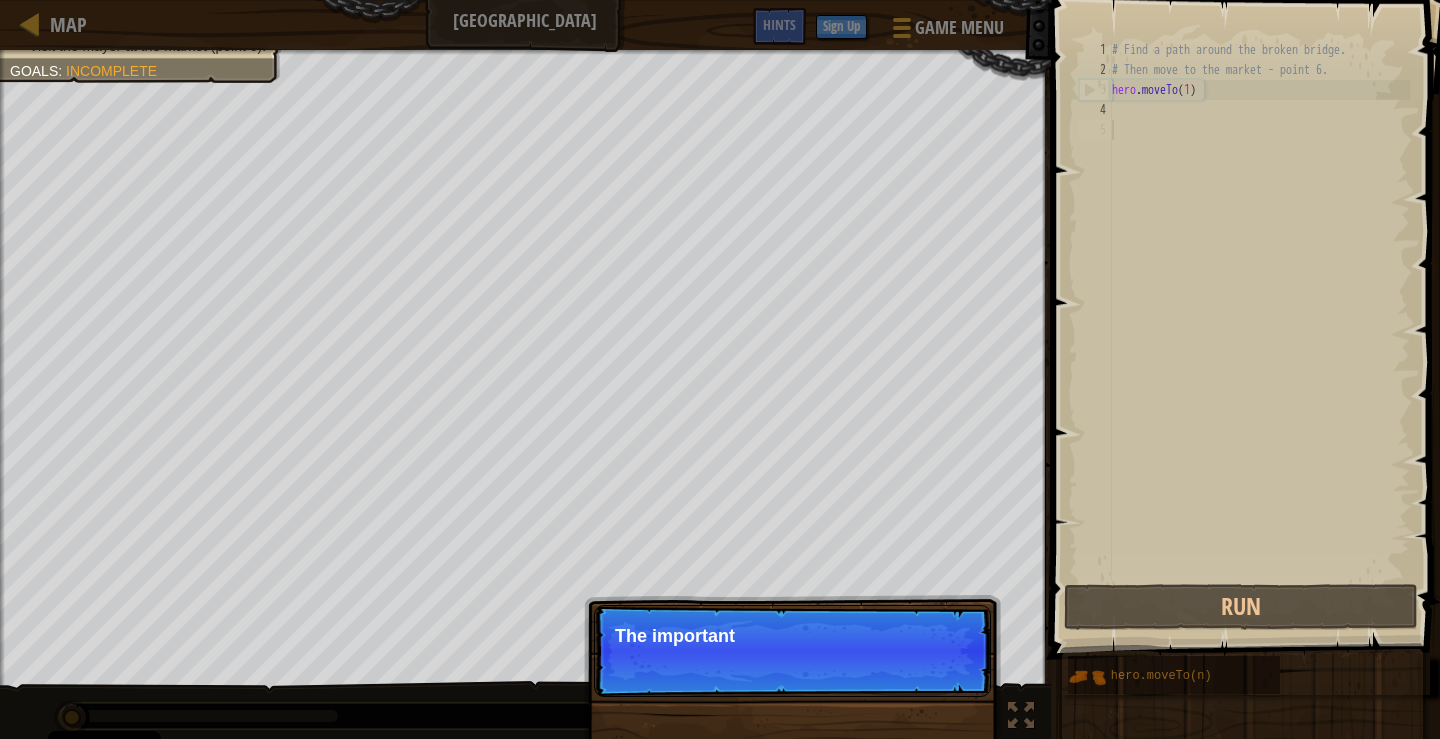 click on "Skip (esc) Continue  The important" at bounding box center (792, 651) 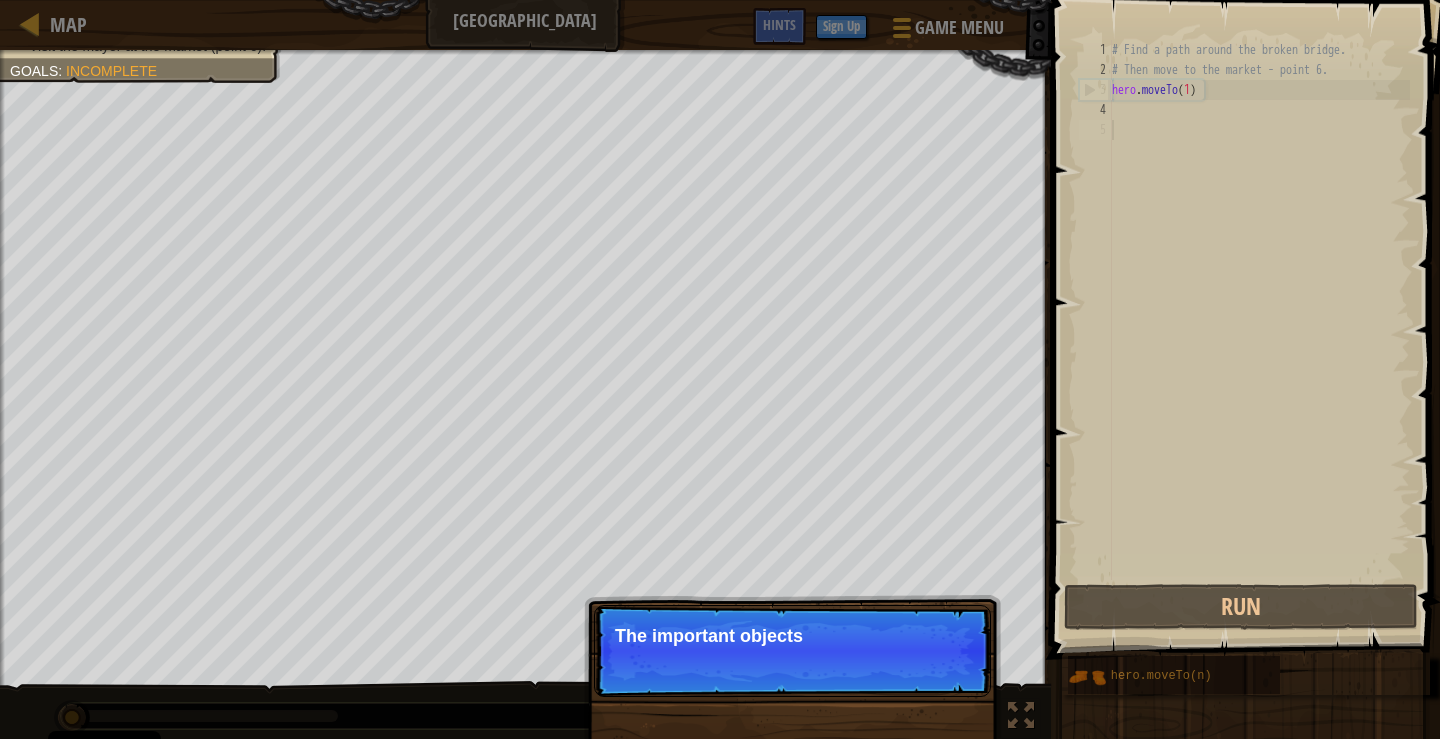 click on "Skip (esc) Continue  The important objects" at bounding box center (792, 651) 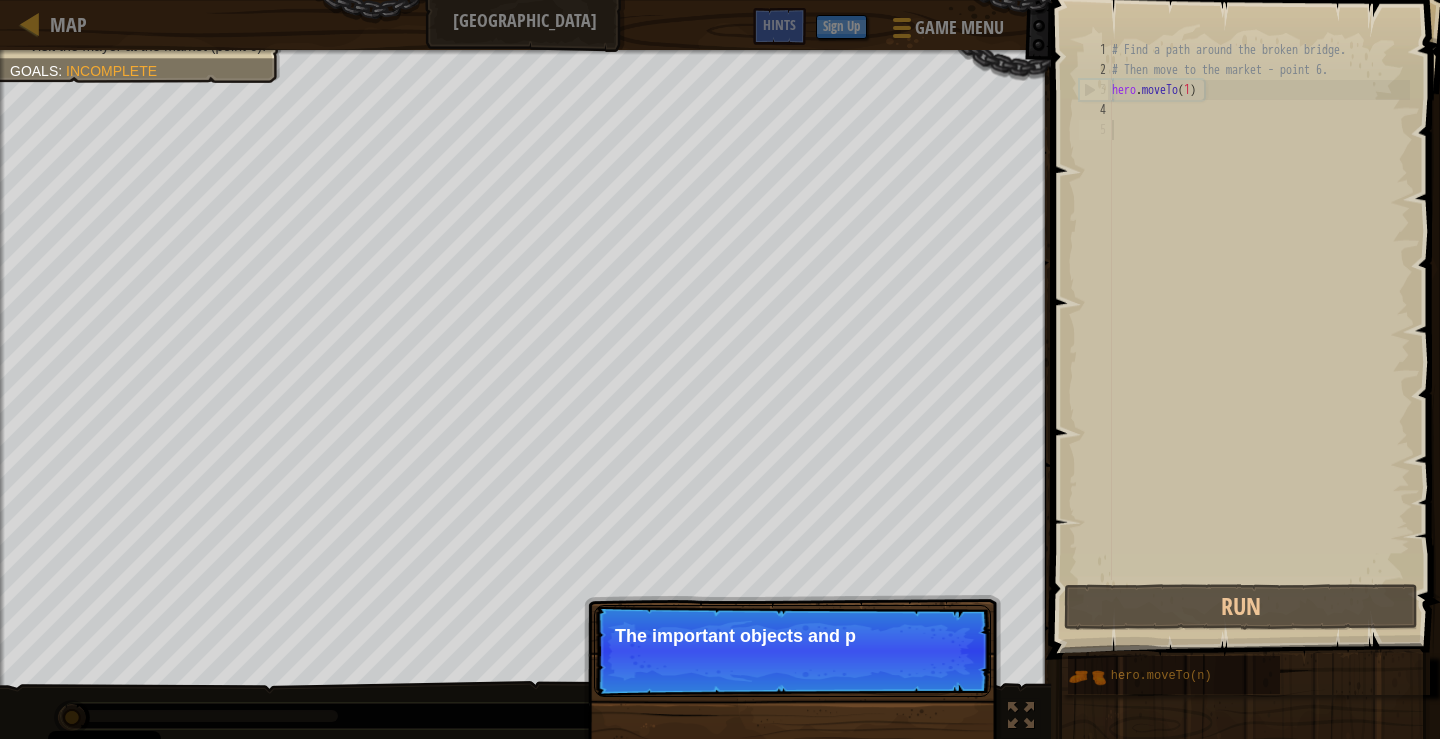 click on "Skip (esc) Continue  The important objects and p" at bounding box center (792, 651) 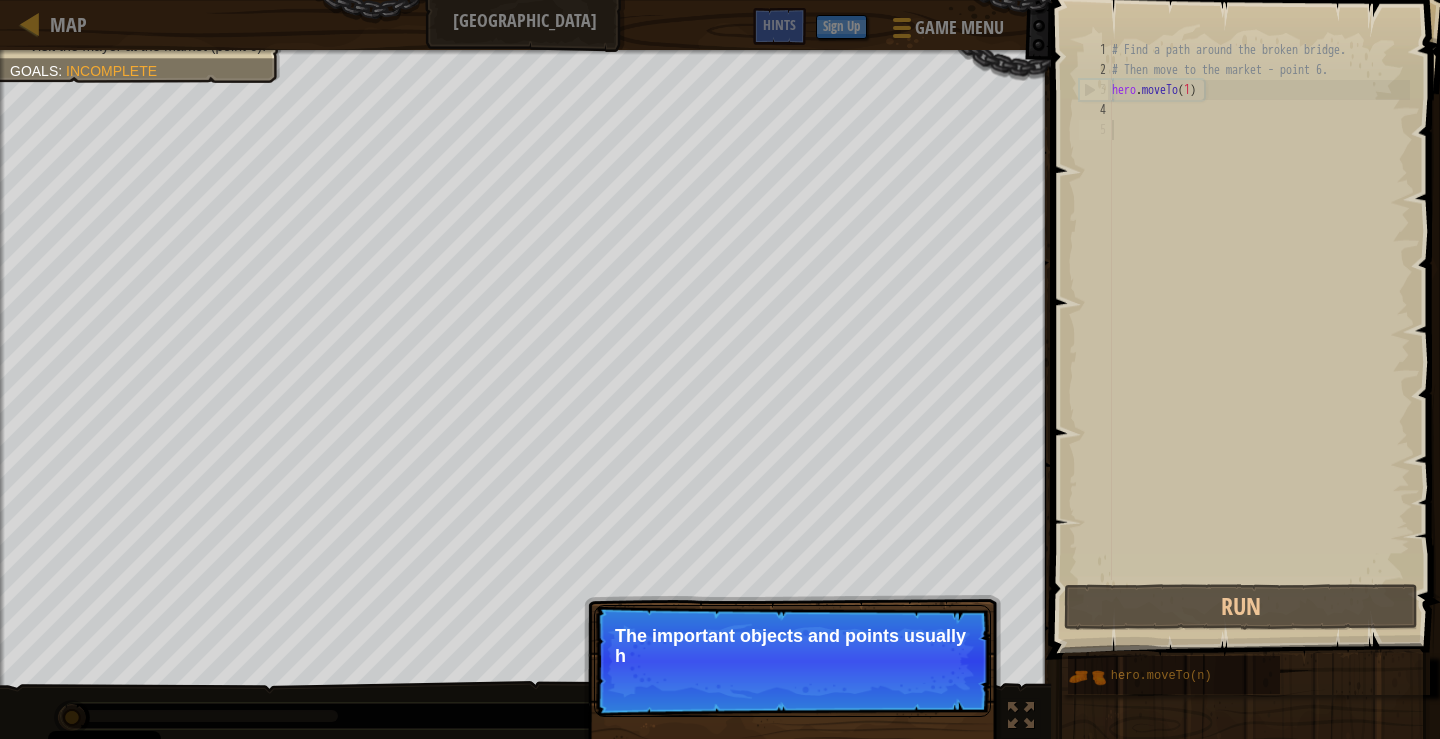 click on "Skip (esc) Continue  The important objects and points usually h" at bounding box center [792, 661] 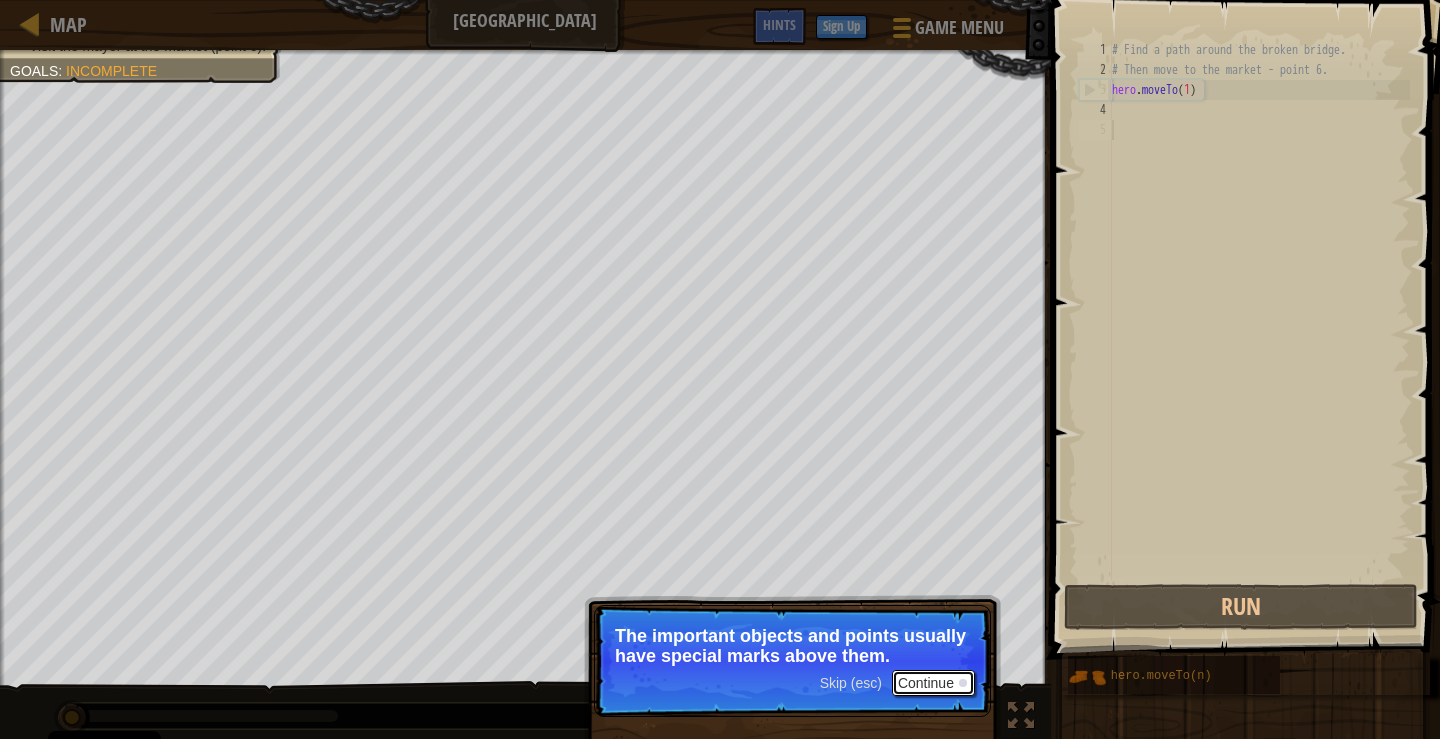 click on "Continue" at bounding box center [933, 683] 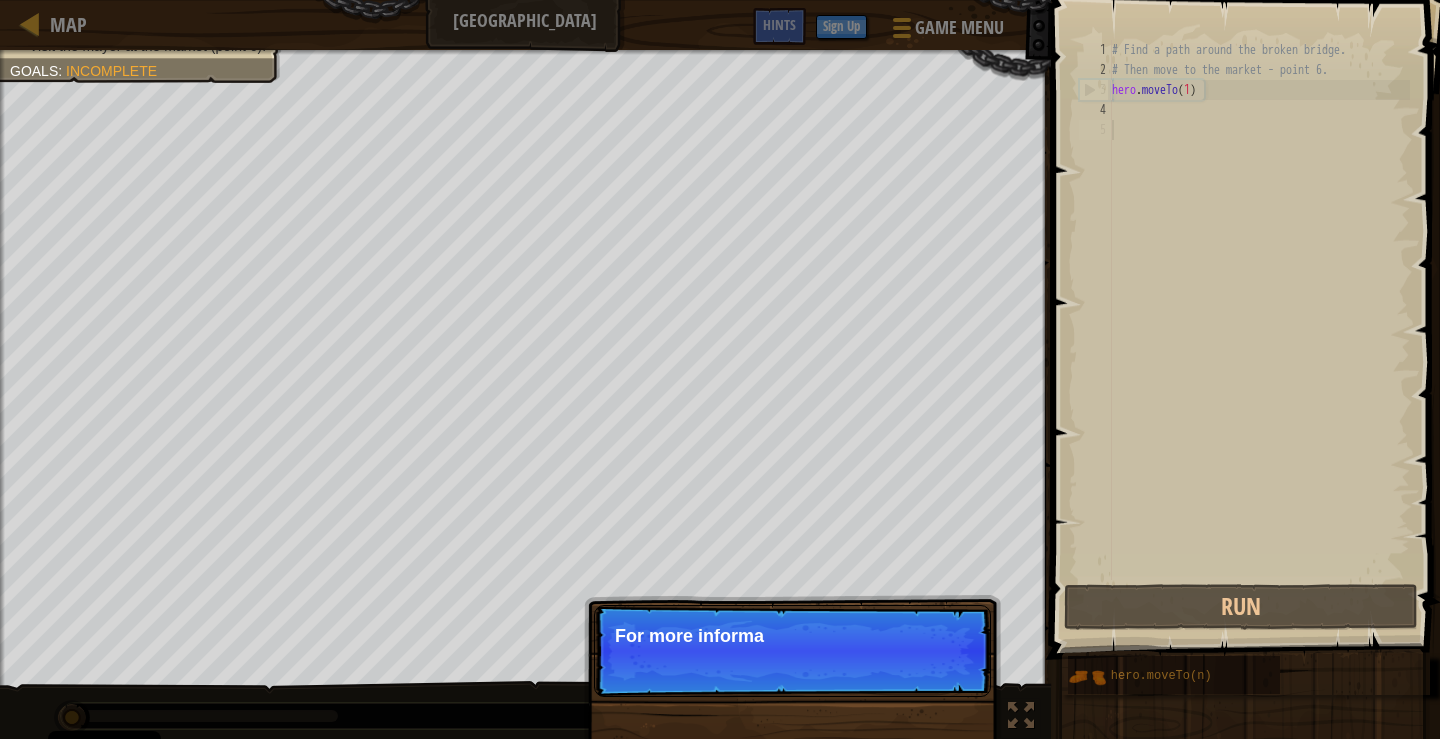 click on "Skip (esc) Continue  For more informa" at bounding box center [792, 651] 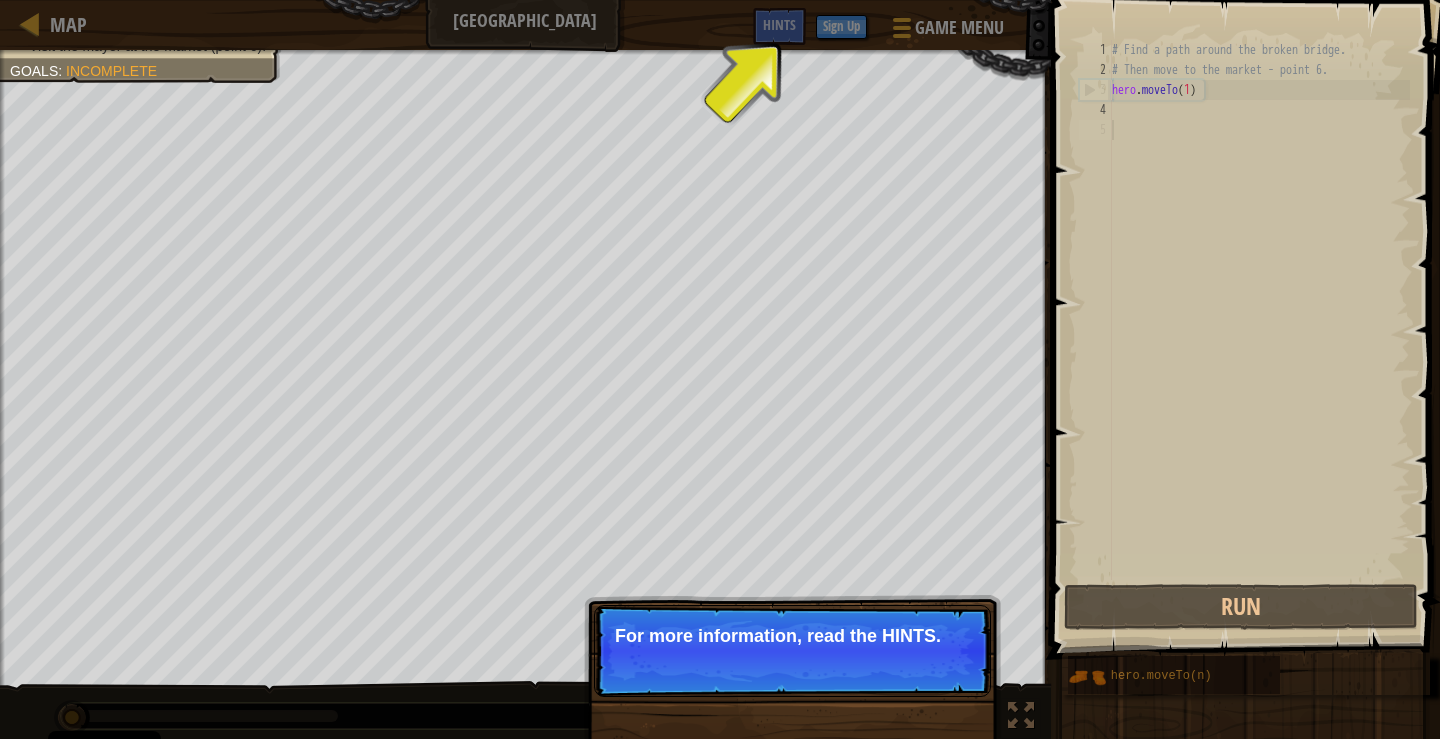click on "Skip (esc) Continue  For more information, read the HINTS." at bounding box center (792, 651) 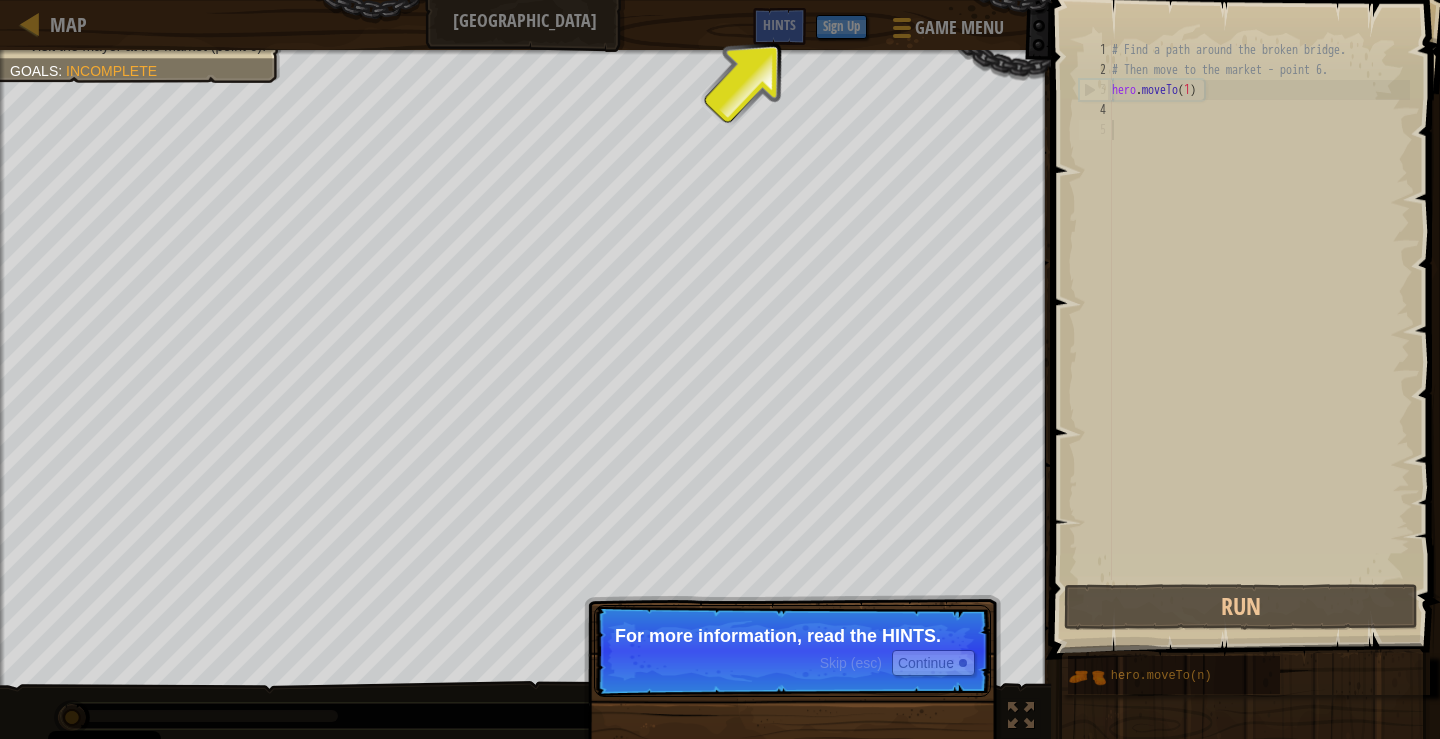 click on "Skip (esc) Continue  For more information, read the HINTS." at bounding box center (792, 651) 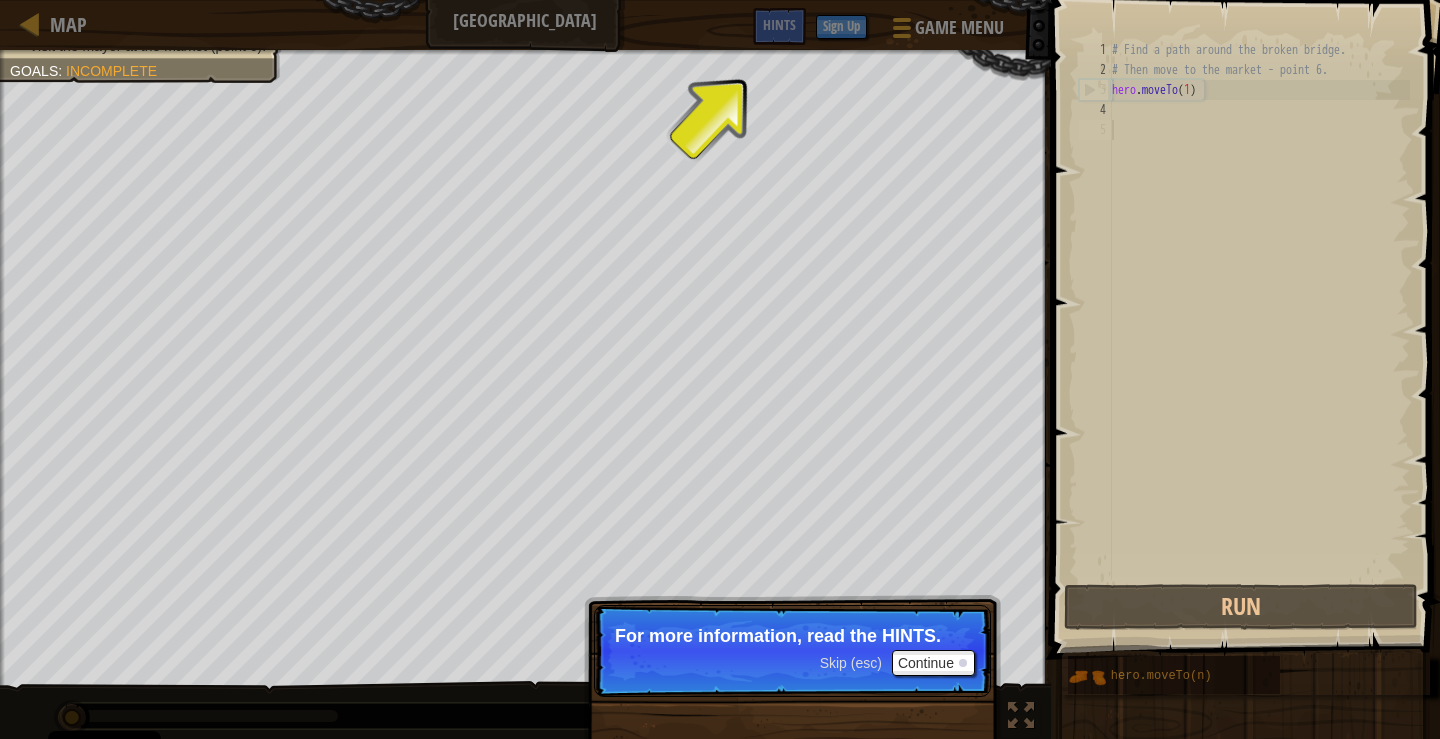 click on "Skip (esc) Continue  For more information, read the HINTS." at bounding box center (792, 651) 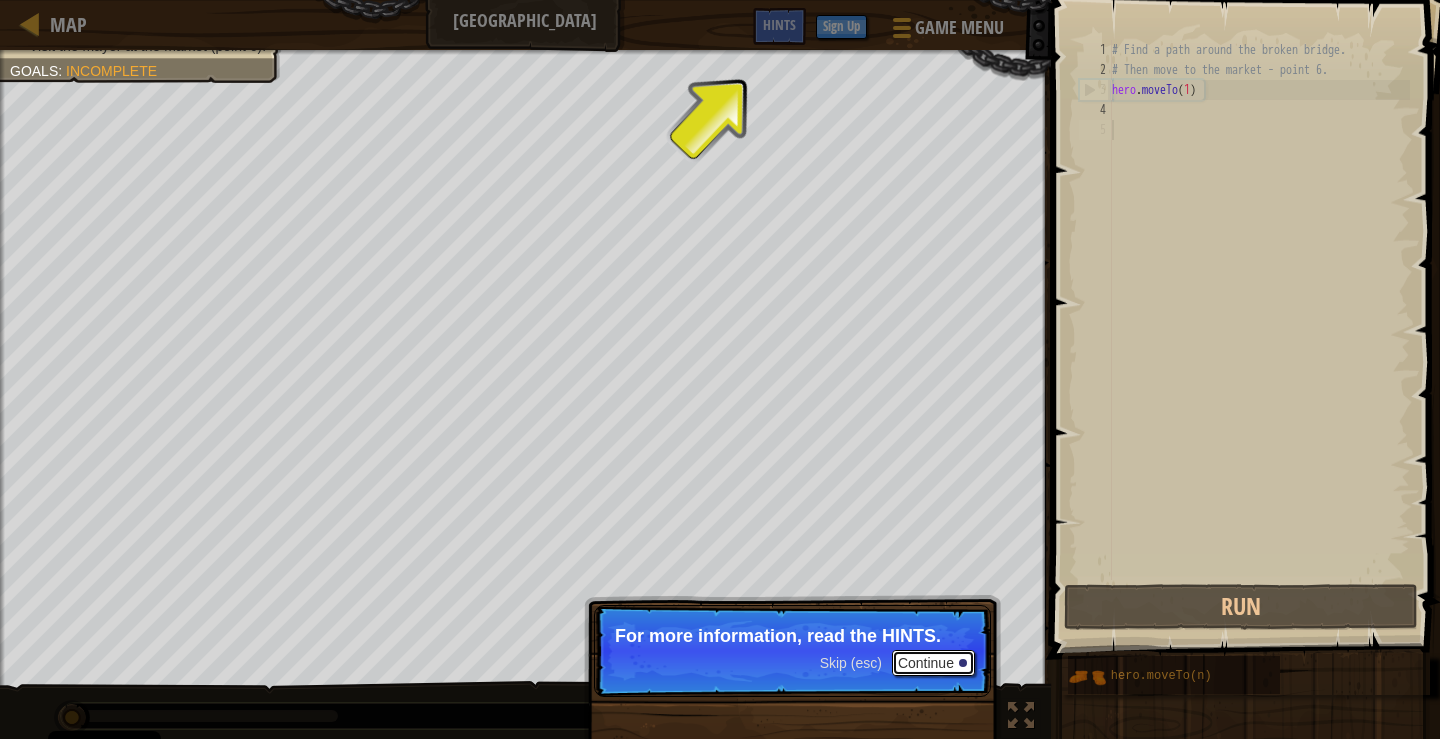 click on "Continue" at bounding box center (933, 663) 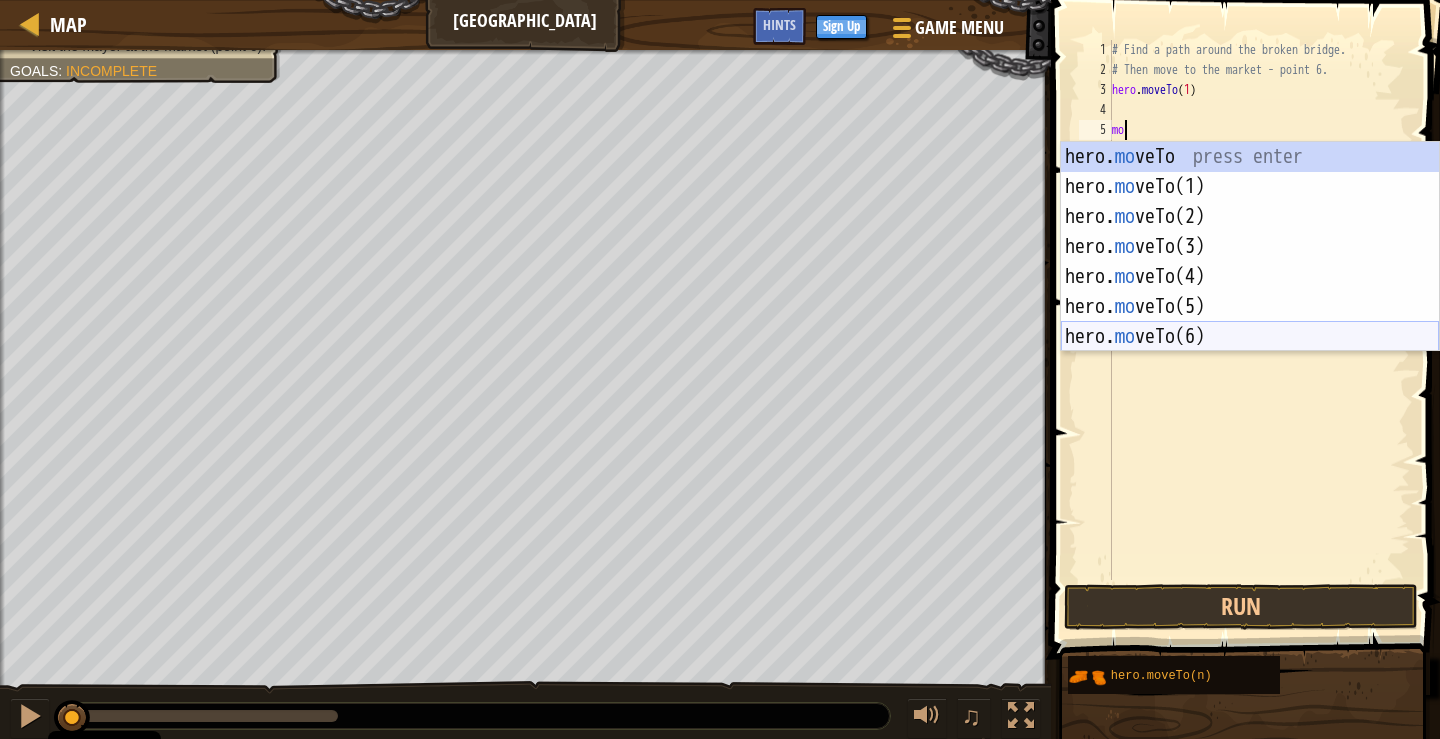 click on "hero. mo veTo press enter hero. mo veTo(1) press enter hero. mo veTo(2) press enter hero. mo veTo(3) press enter hero. mo veTo(4) press enter hero. mo veTo(5) press enter hero. mo veTo(6) press enter" at bounding box center [1250, 277] 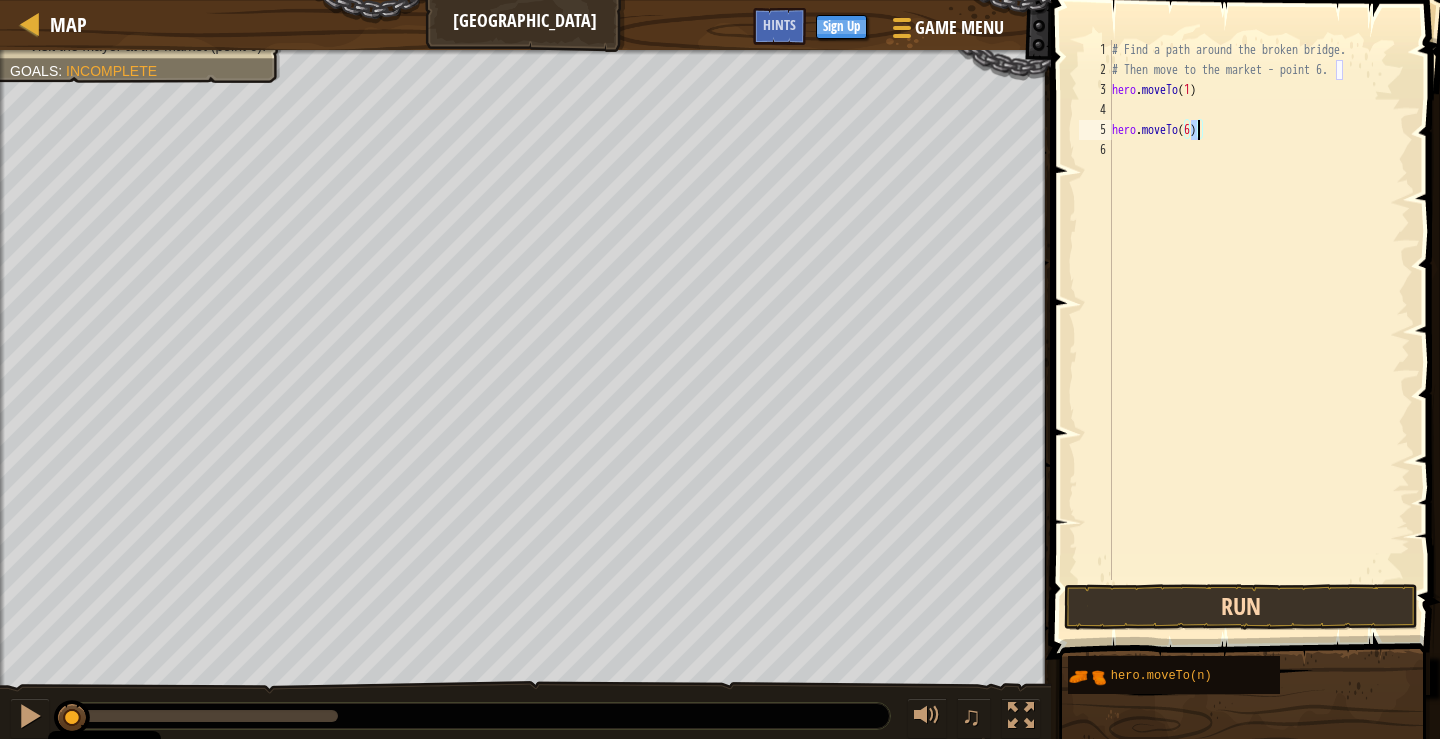 type on "hero.moveTo(6)" 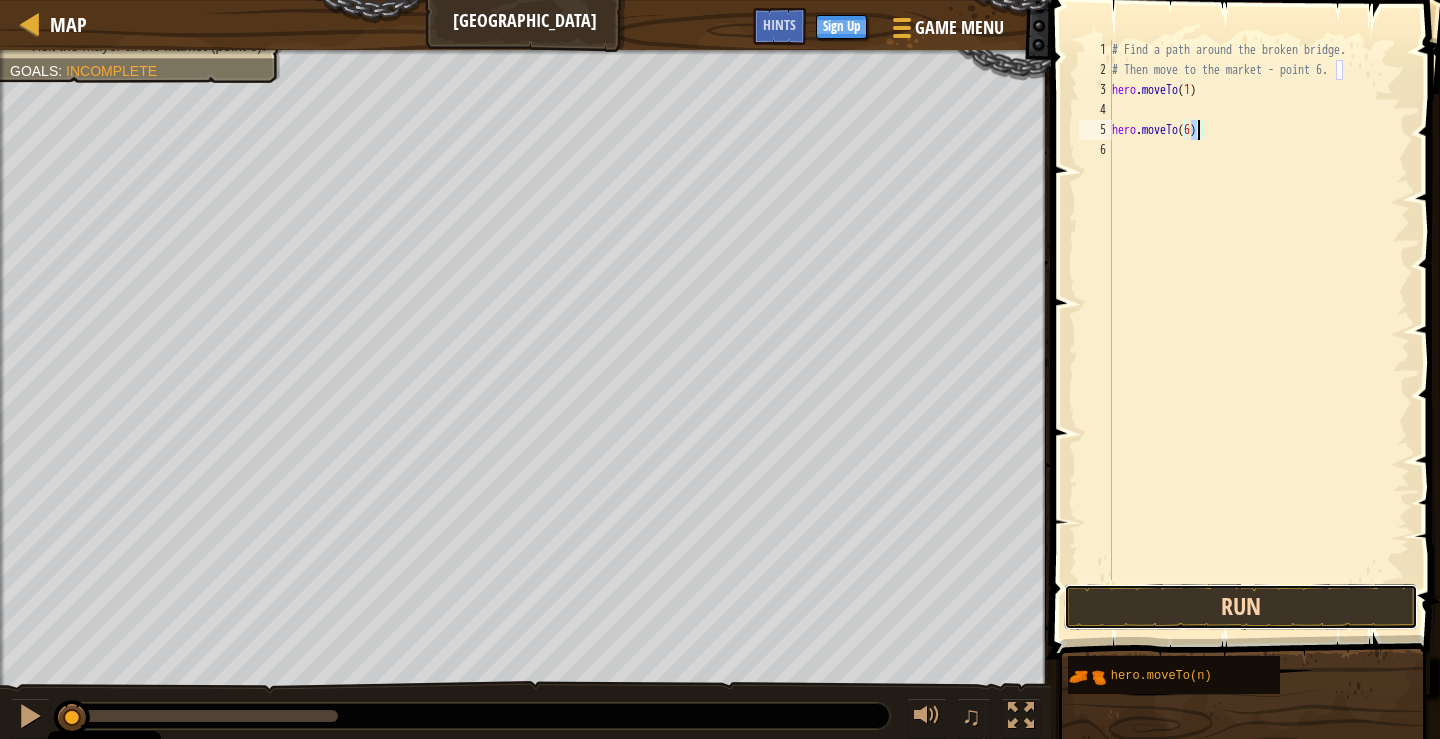 click on "Run" at bounding box center [1241, 607] 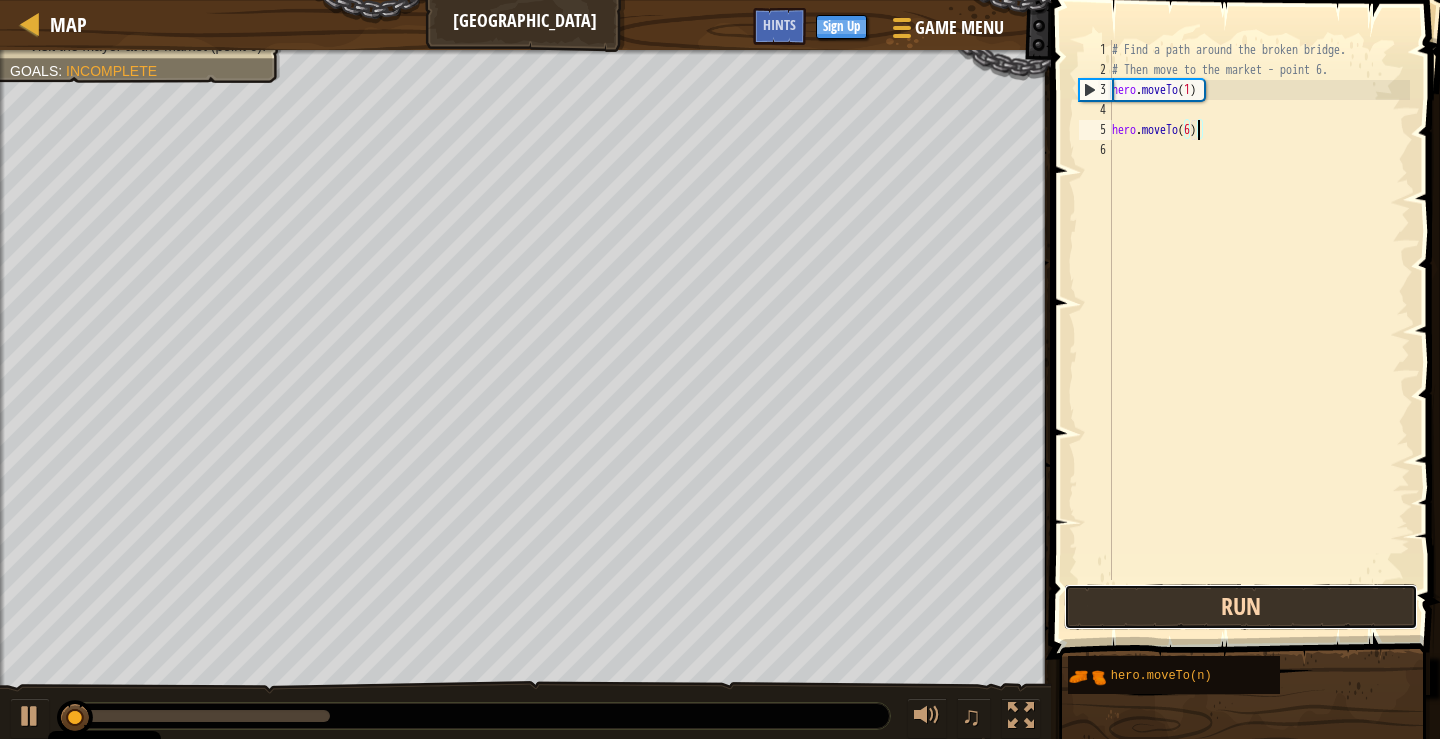 click on "Run" at bounding box center (1241, 607) 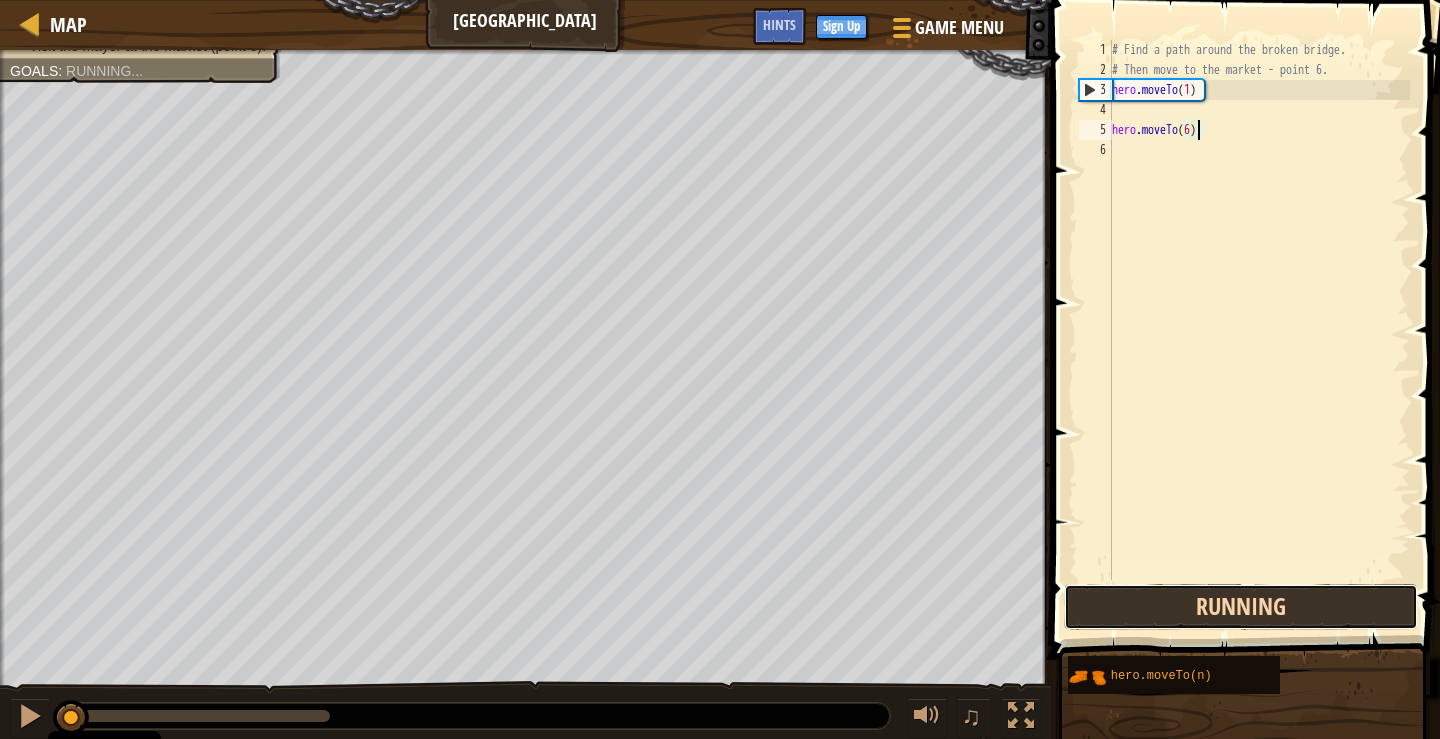 click on "Running" at bounding box center [1241, 607] 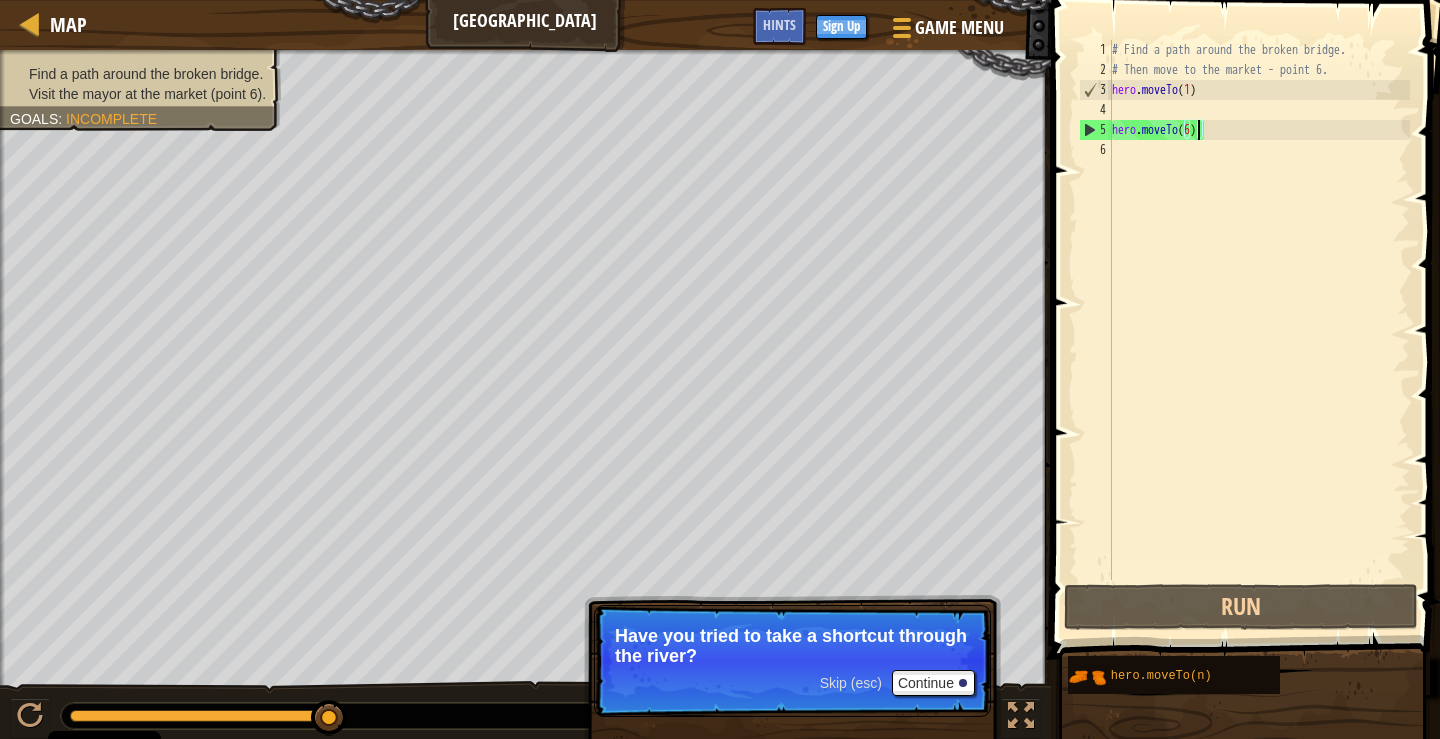click on "# Find a path around the broken bridge. # Then move to the market - point 6. hero . moveTo ( 1 ) hero . moveTo ( 6 )" at bounding box center [1259, 330] 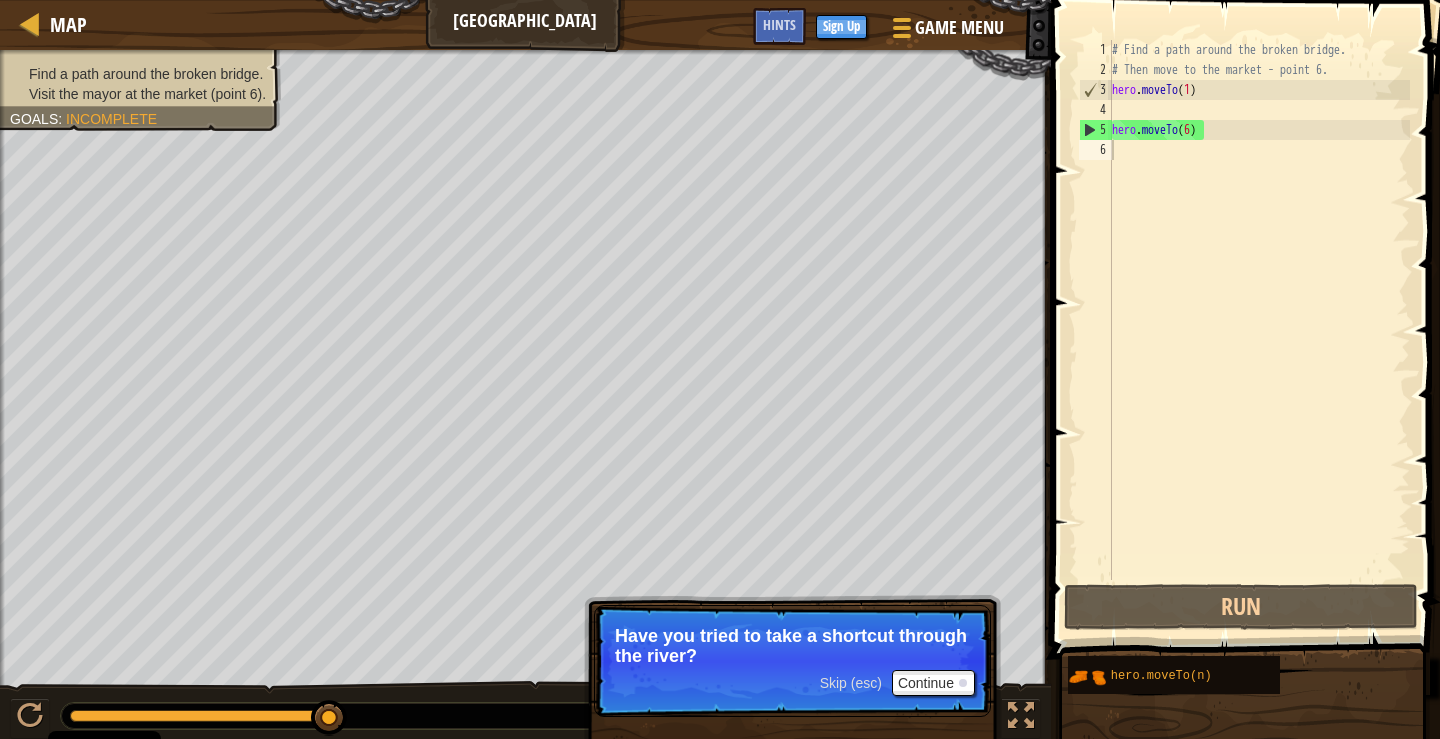 click on "Skip (esc) Continue  Have you tried to take a shortcut through the river?" at bounding box center (792, 661) 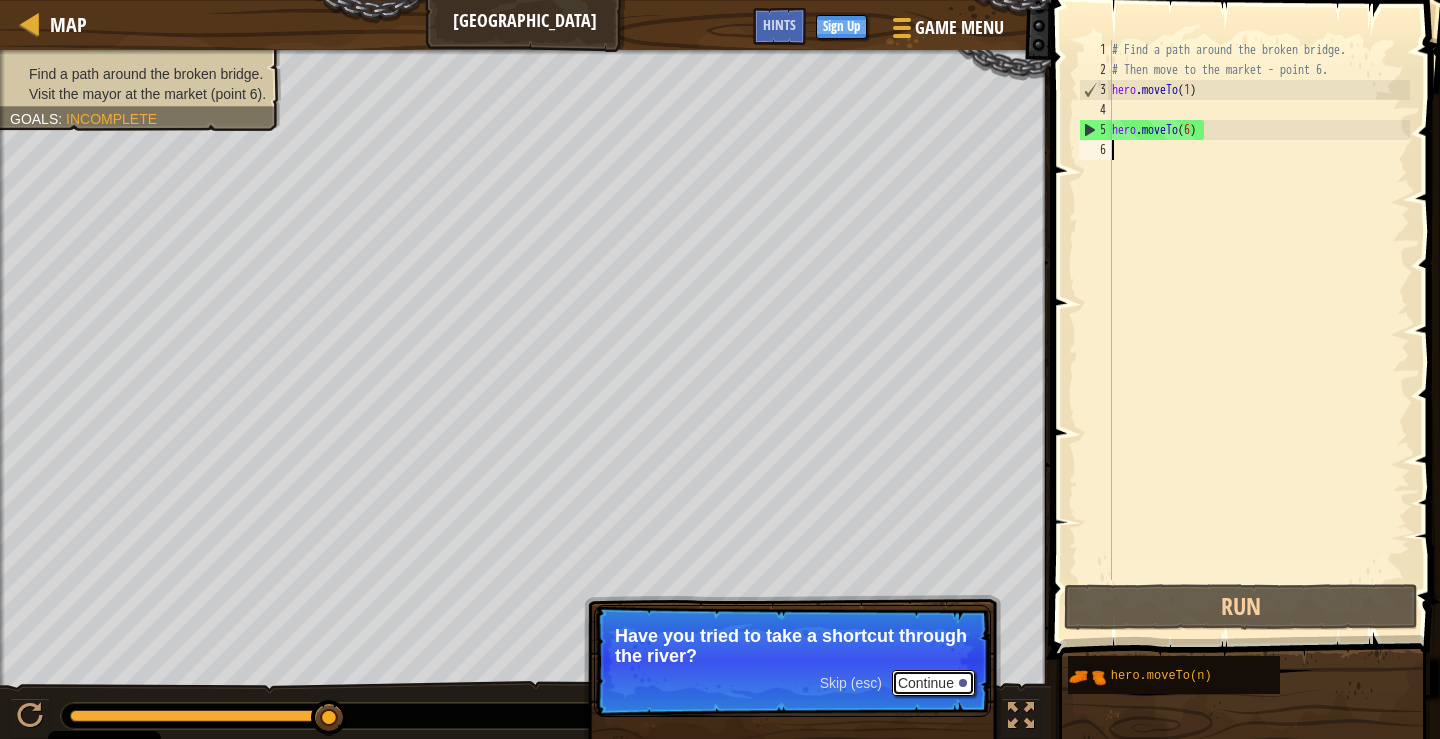 click on "Continue" at bounding box center [933, 683] 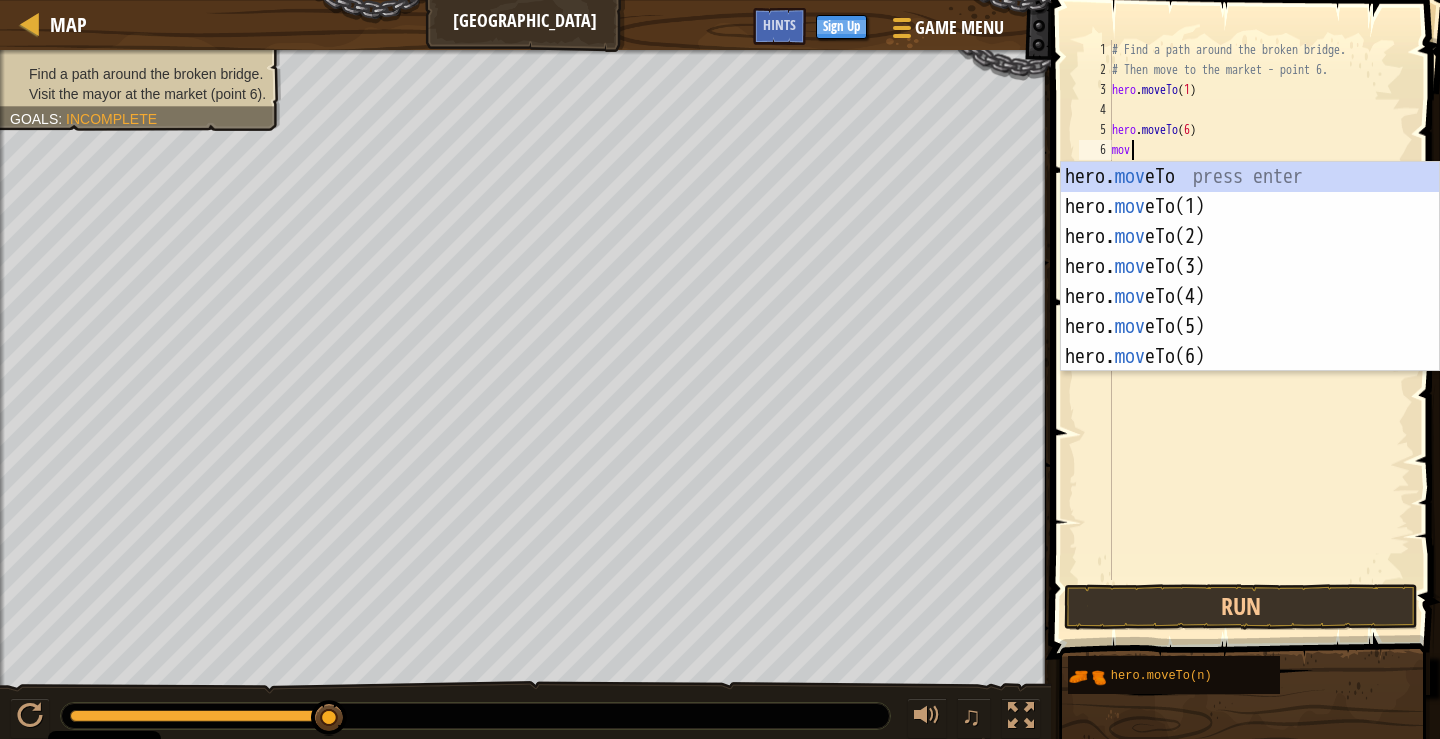 scroll, scrollTop: 9, scrollLeft: 1, axis: both 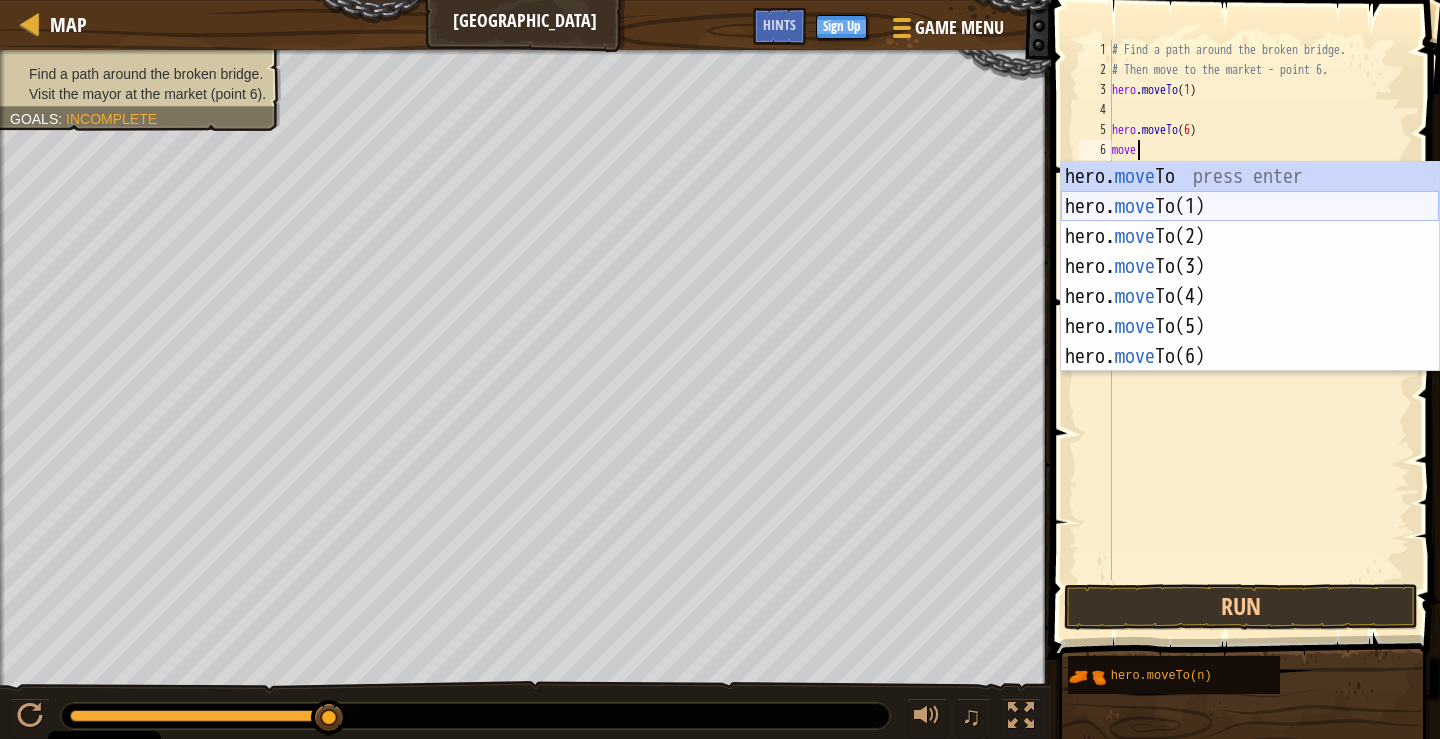 click on "hero. move To press enter hero. move To(1) press enter hero. move To(2) press enter hero. move To(3) press enter hero. move To(4) press enter hero. move To(5) press enter hero. move To(6) press enter" at bounding box center (1250, 297) 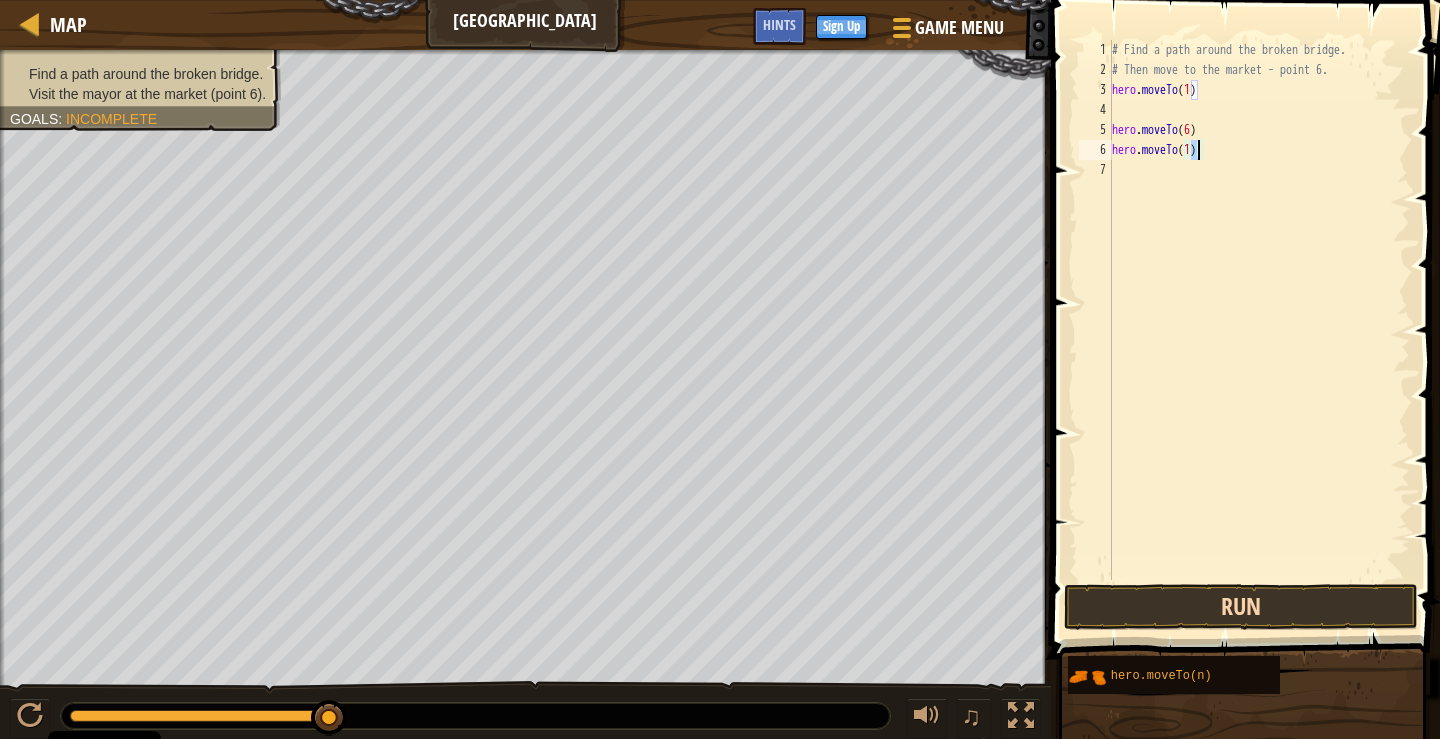 type on "hero.moveTo(1)" 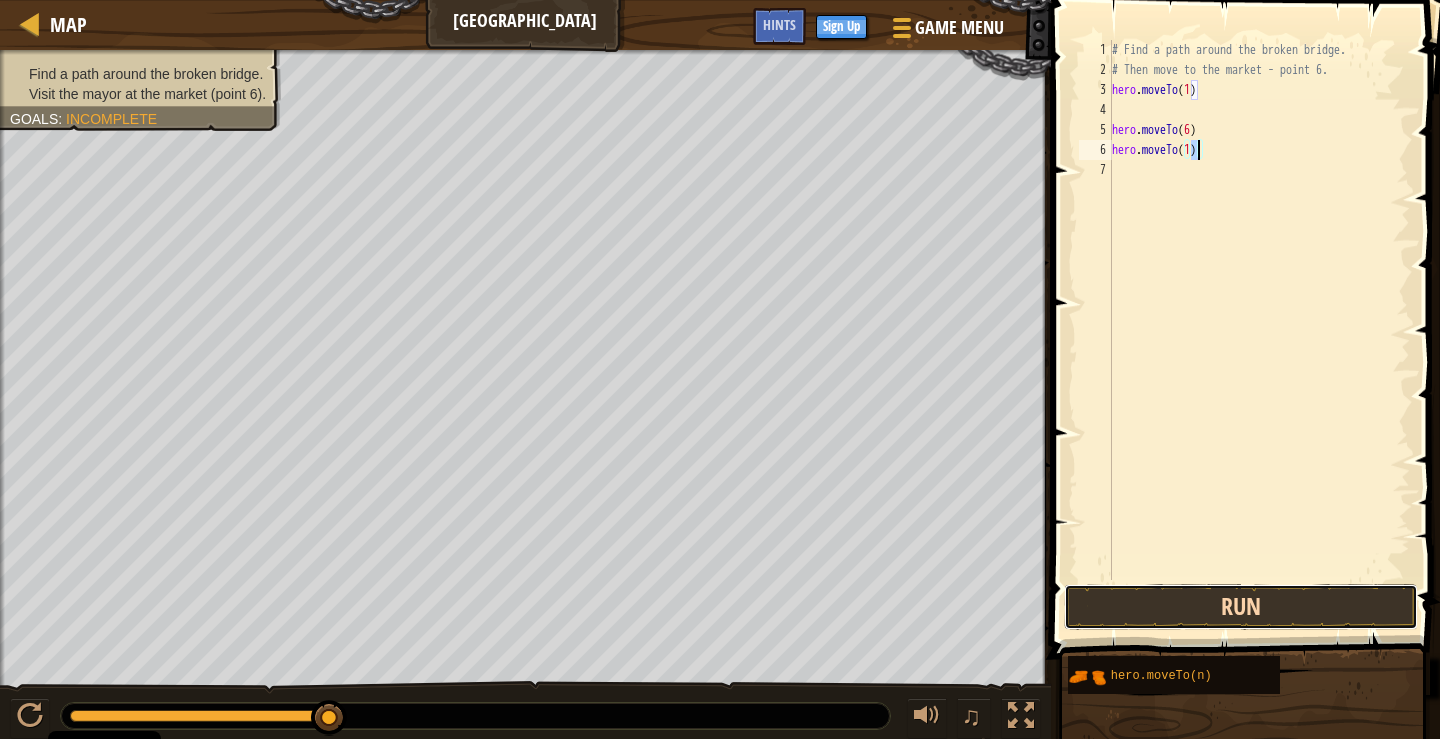 click on "Run" at bounding box center [1241, 607] 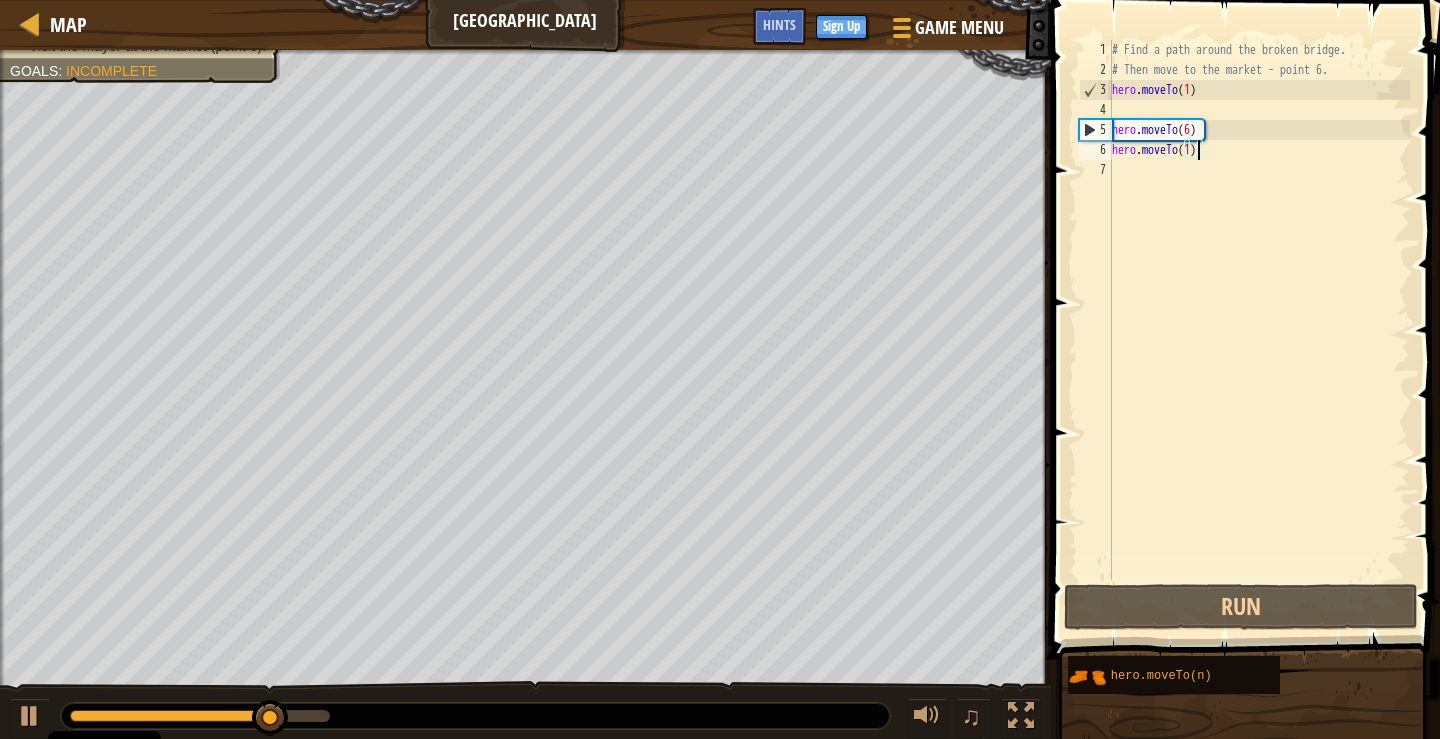 click on "# Find a path around the broken bridge. # Then move to the market - point 6. hero . moveTo ( 1 ) hero . moveTo ( 6 ) hero . moveTo ( 1 )" at bounding box center [1259, 330] 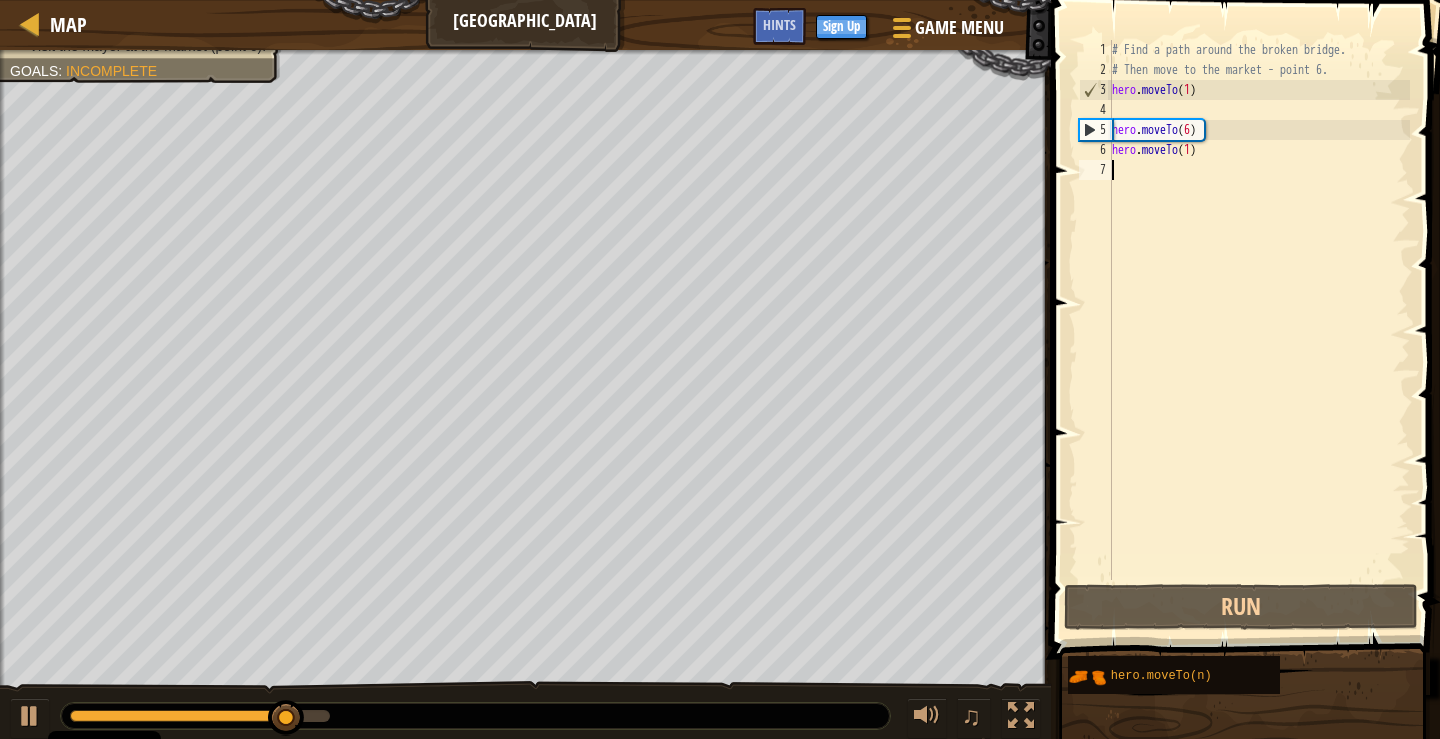 scroll, scrollTop: 9, scrollLeft: 0, axis: vertical 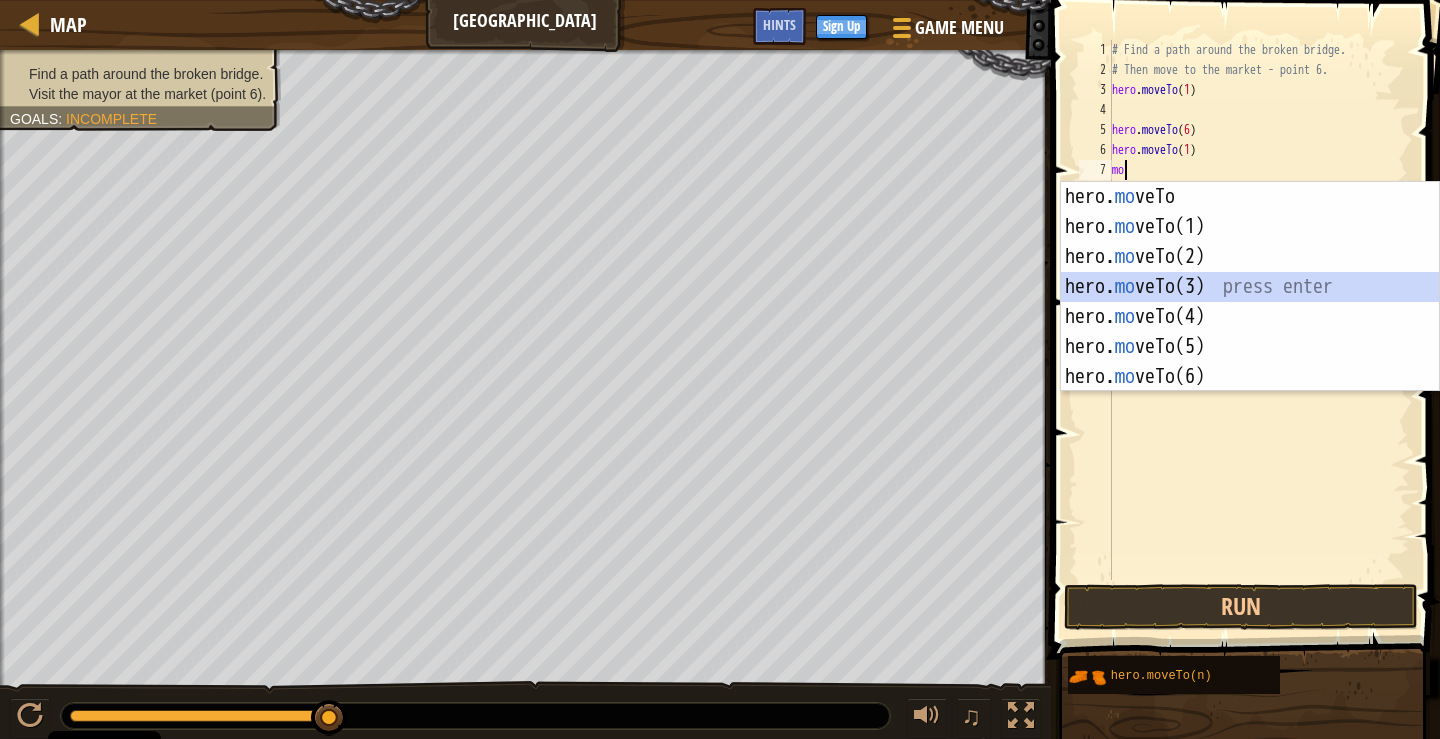 click on "hero. mo veTo press enter hero. mo veTo(1) press enter hero. mo veTo(2) press enter hero. mo veTo(3) press enter hero. mo veTo(4) press enter hero. mo veTo(5) press enter hero. mo veTo(6) press enter" at bounding box center (1250, 317) 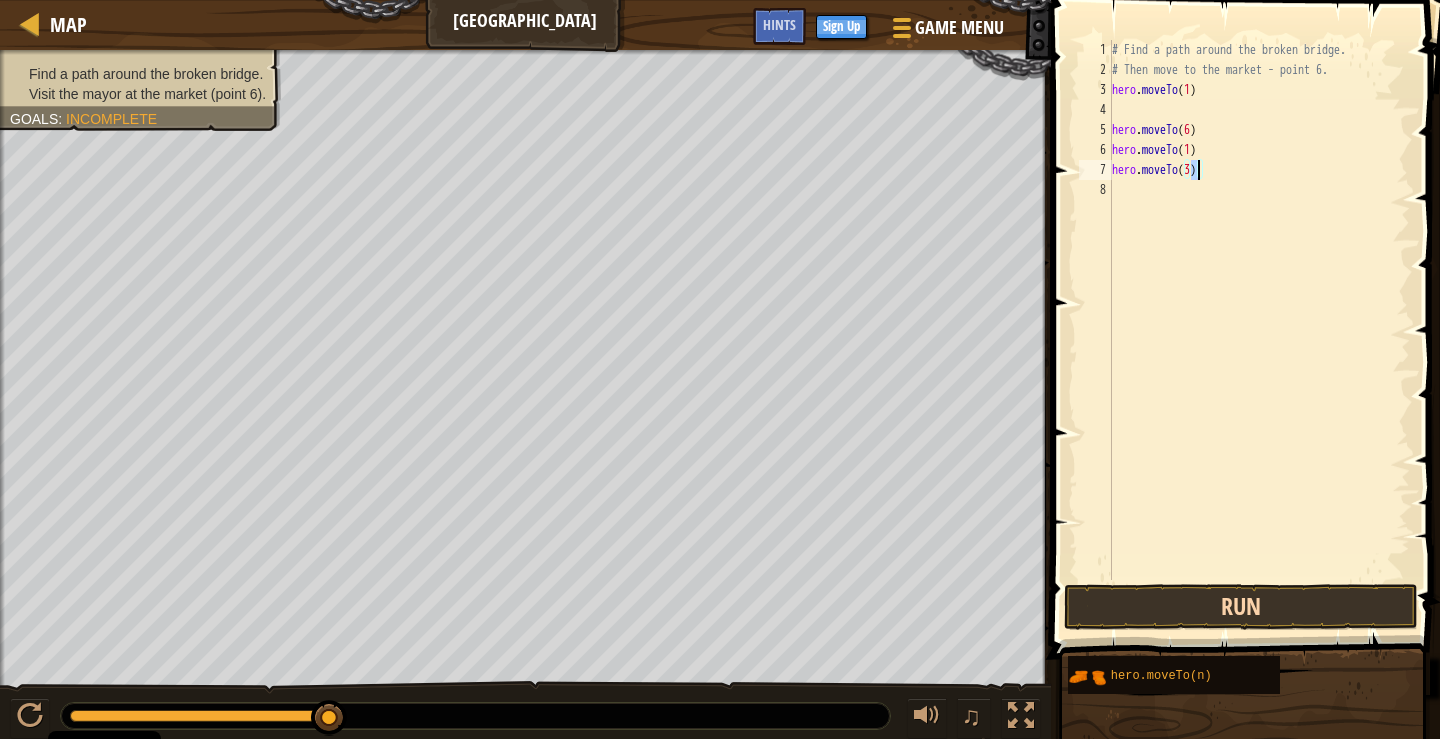 type on "hero.moveTo(3)" 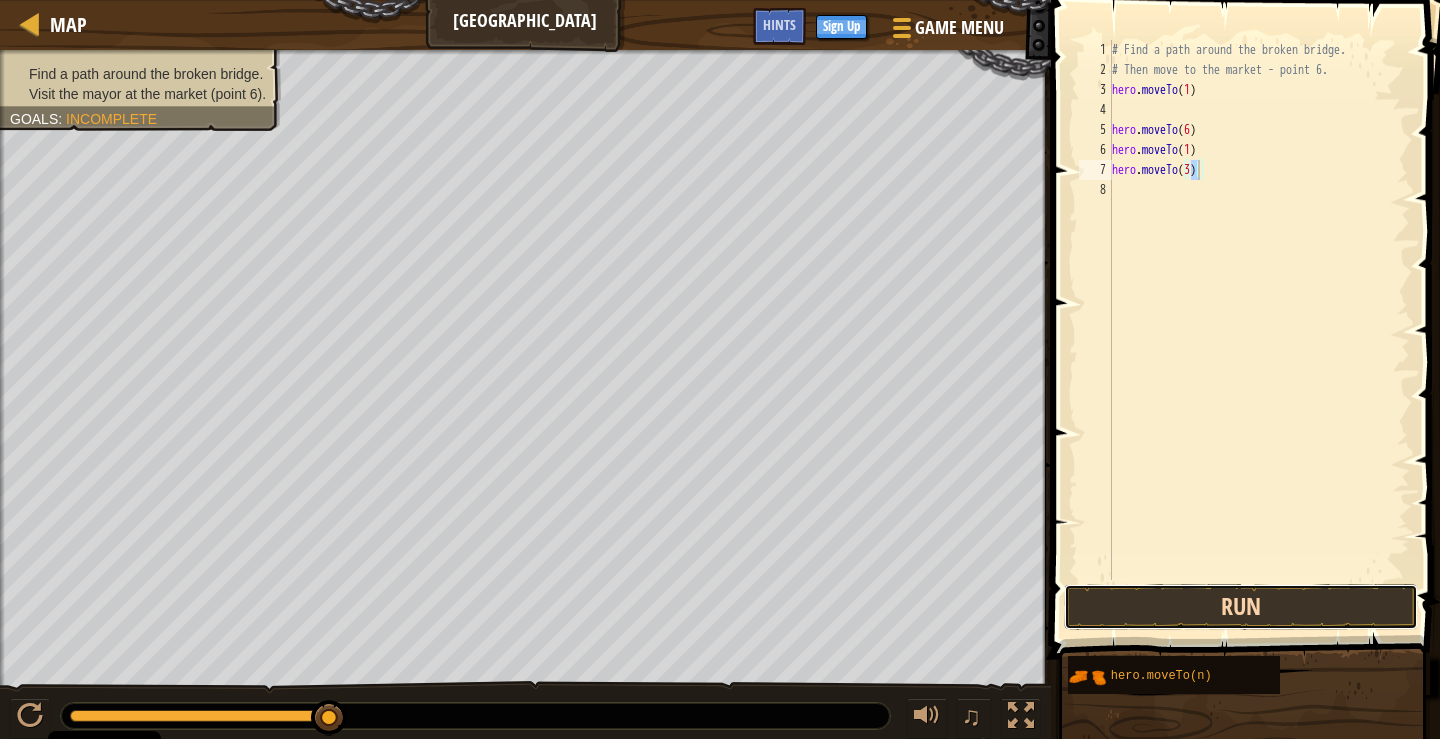 click on "Run" at bounding box center (1241, 607) 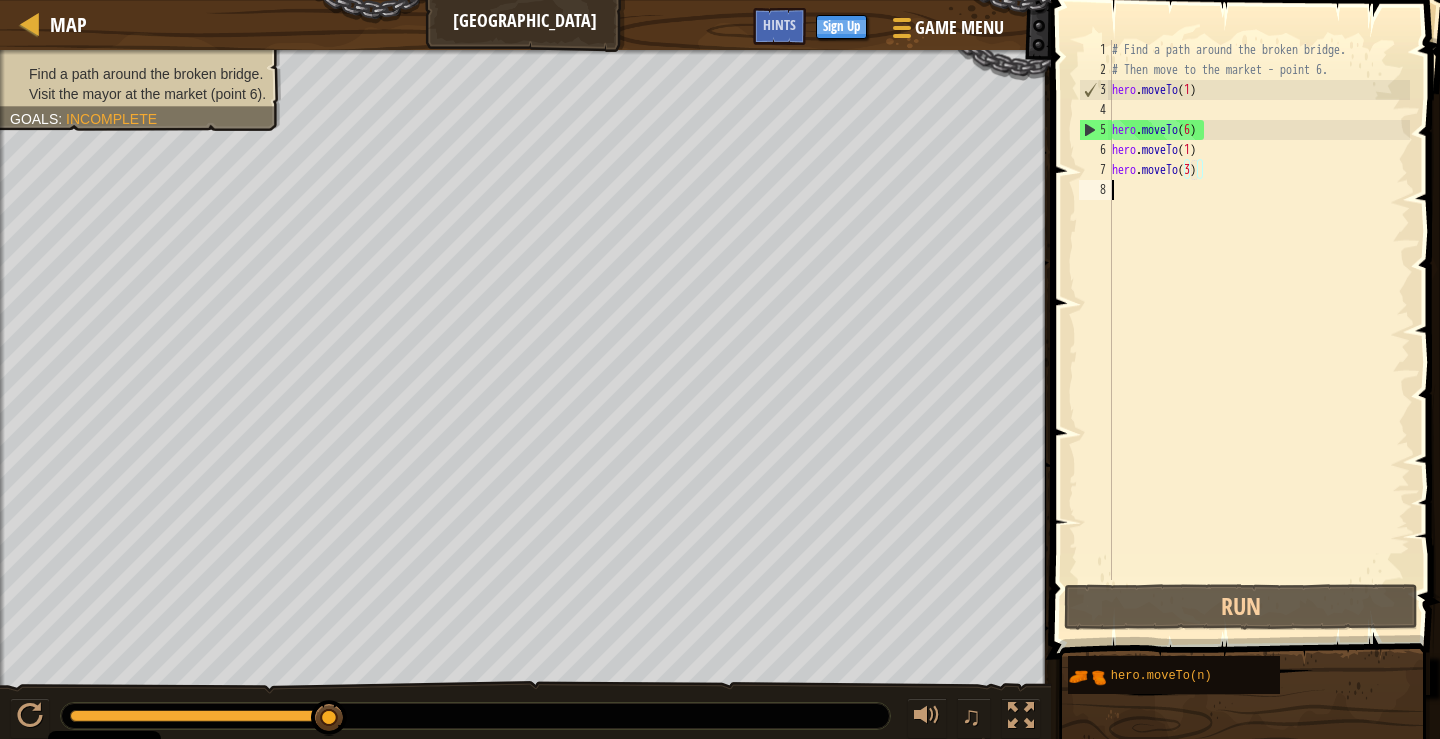 click on "# Find a path around the broken bridge. # Then move to the market - point 6. hero . moveTo ( 1 ) hero . moveTo ( 6 ) hero . moveTo ( 1 ) hero . moveTo ( 3 )" at bounding box center [1259, 330] 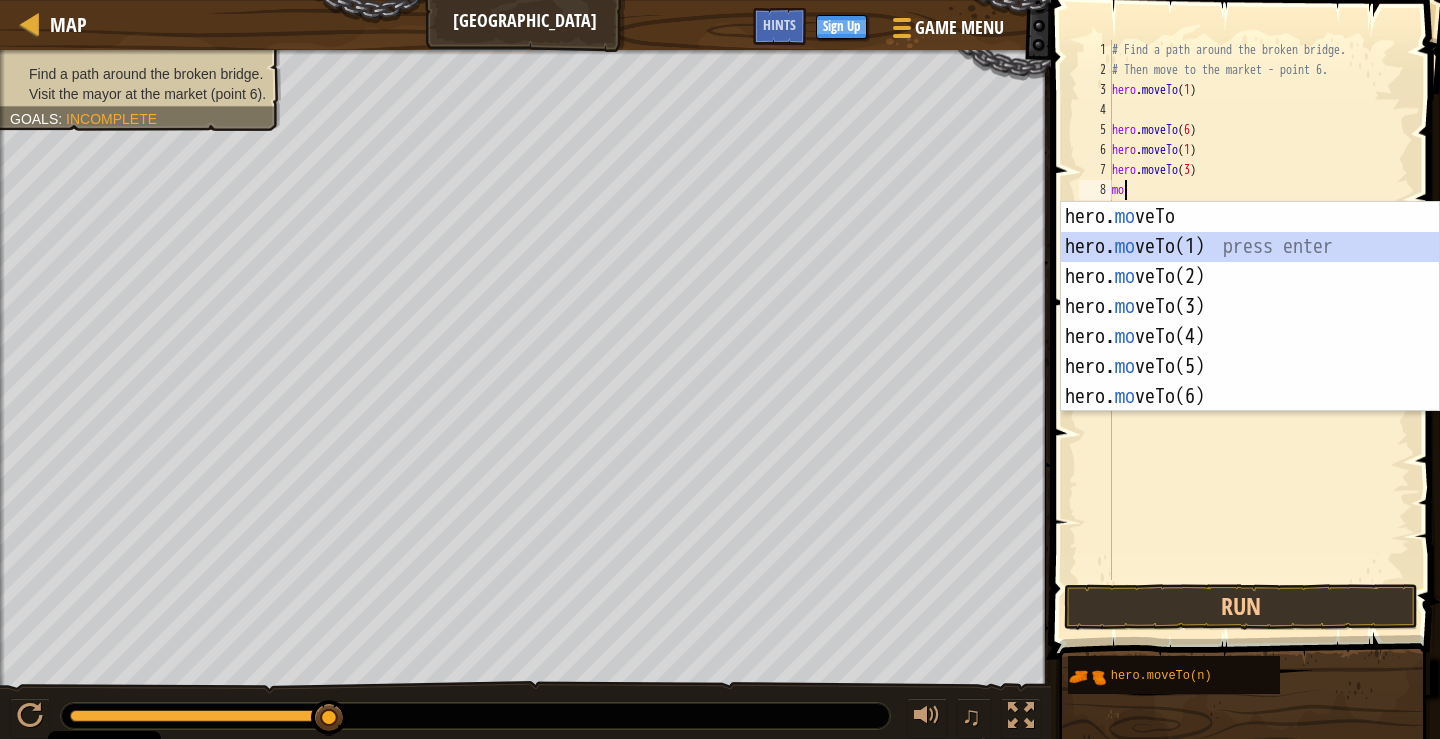 click on "hero. mo veTo press enter hero. mo veTo(1) press enter hero. mo veTo(2) press enter hero. mo veTo(3) press enter hero. mo veTo(4) press enter hero. mo veTo(5) press enter hero. mo veTo(6) press enter" at bounding box center [1250, 337] 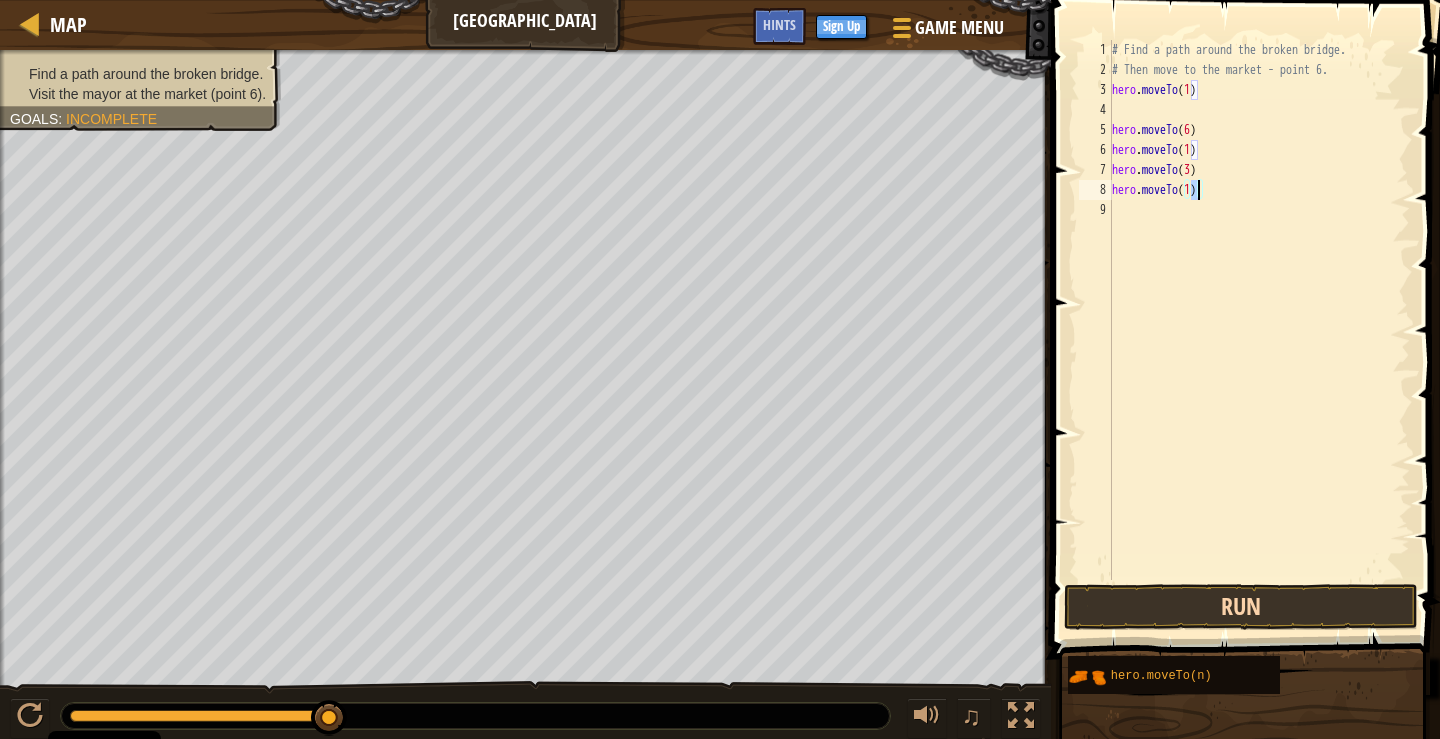 type on "hero.moveTo(1)" 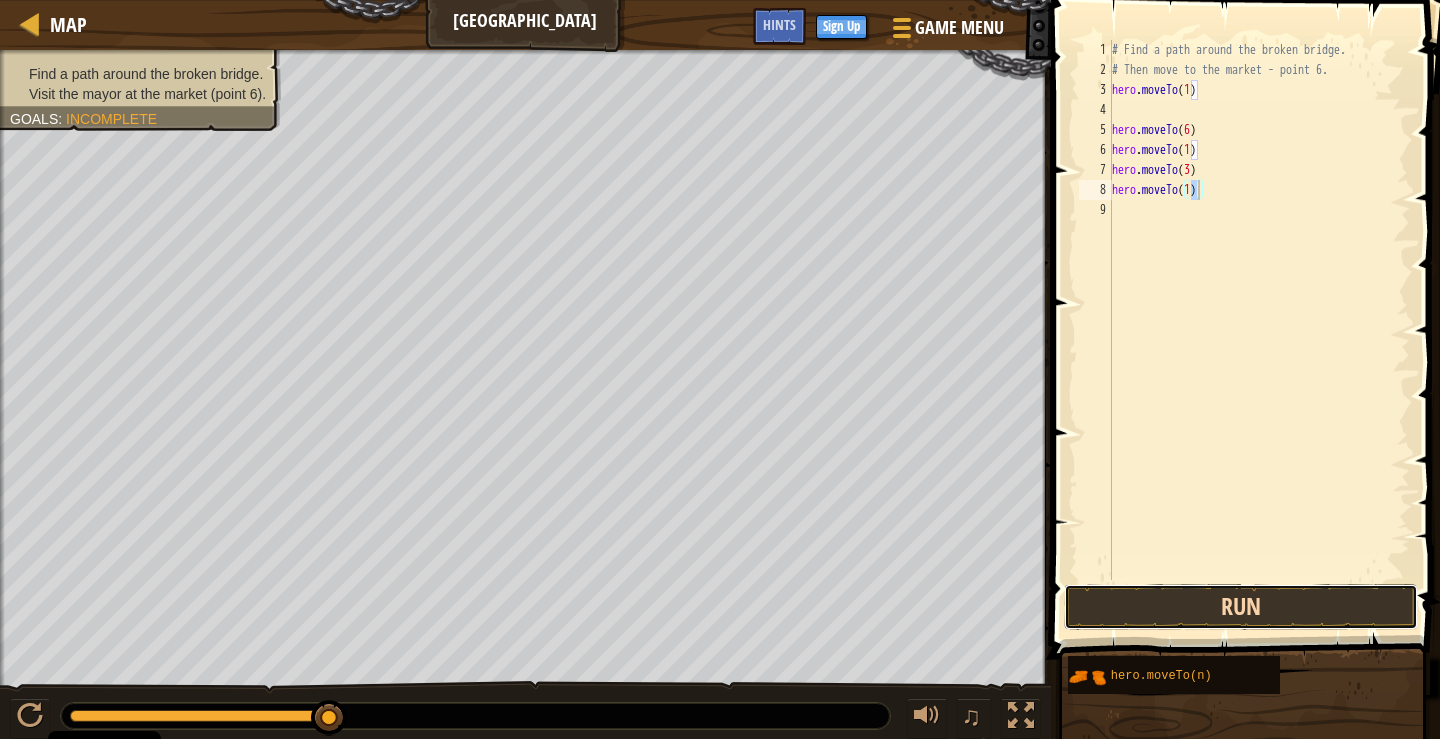 drag, startPoint x: 1223, startPoint y: 587, endPoint x: 1217, endPoint y: 615, distance: 28.635643 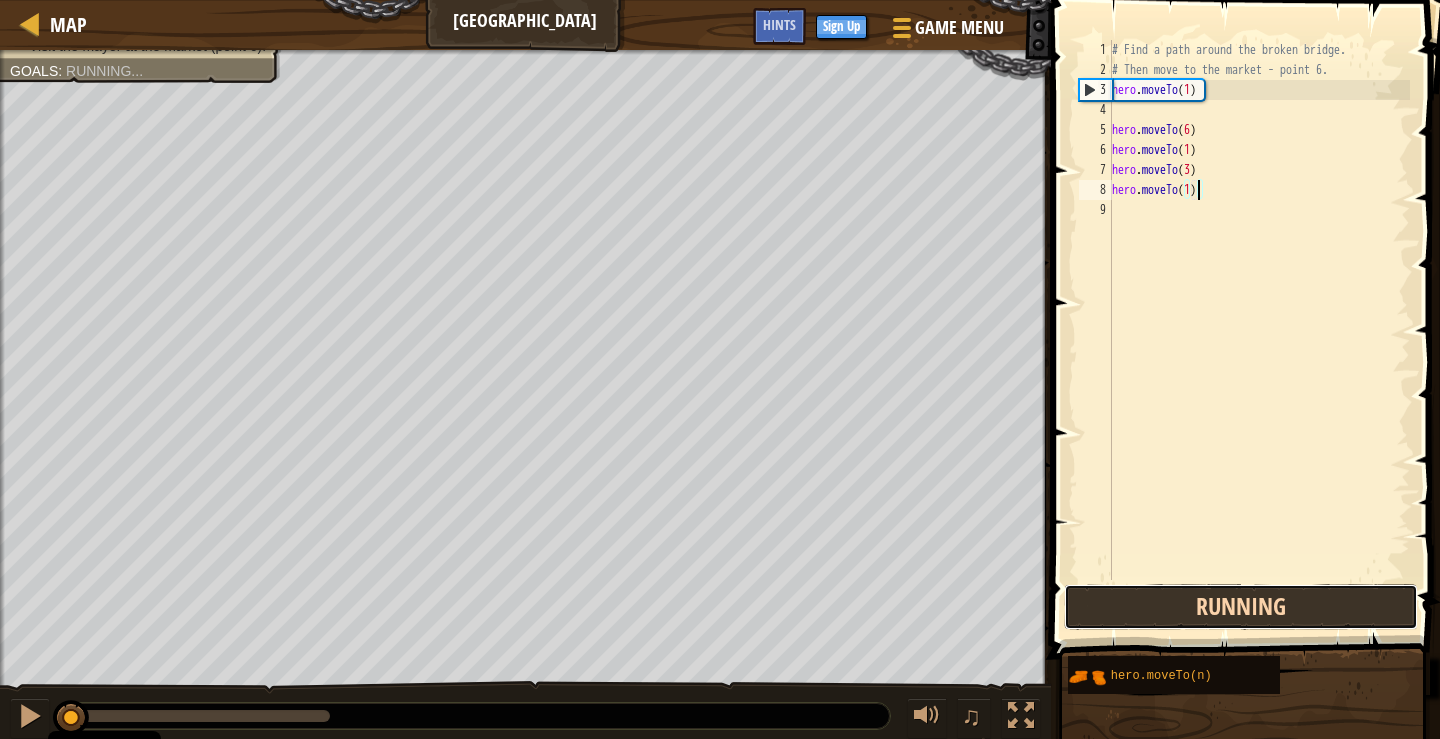 click on "Running" at bounding box center (1241, 607) 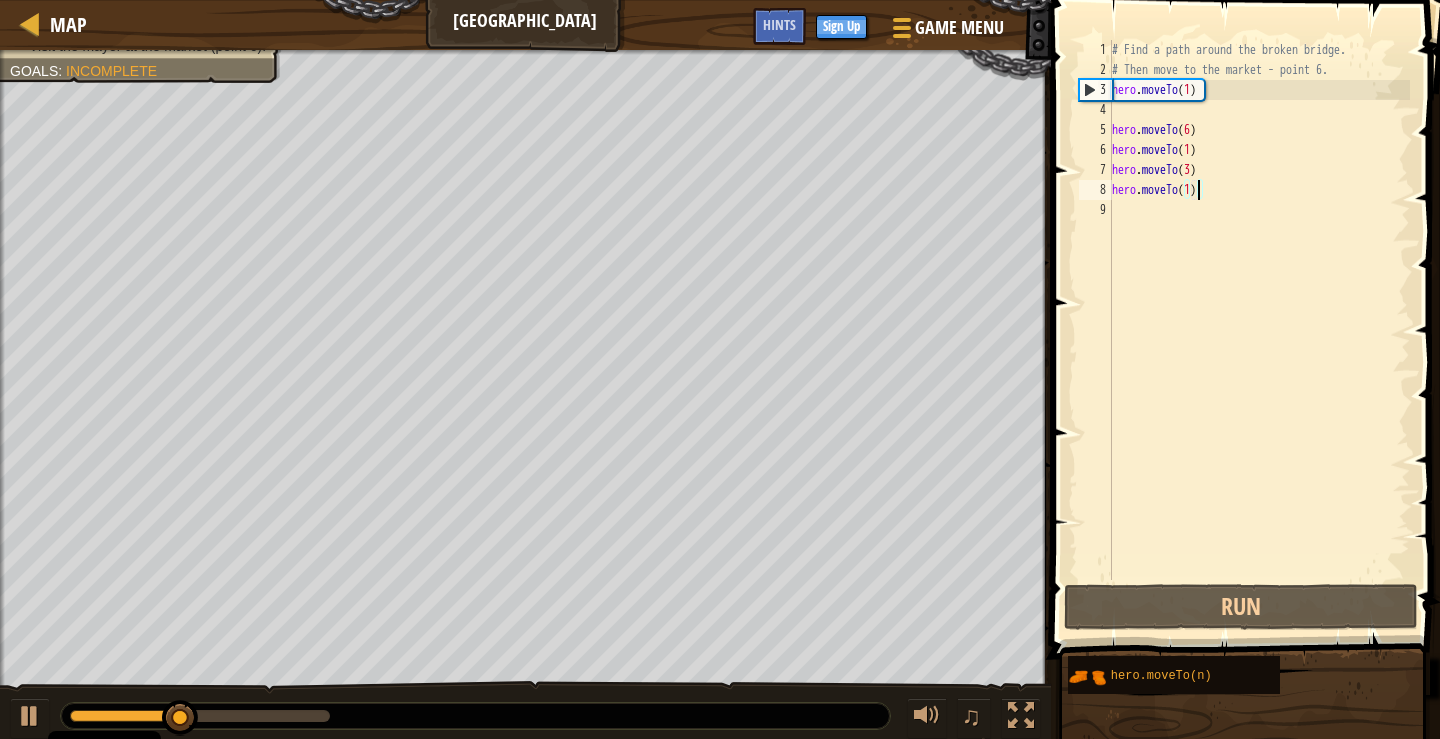 click on "# Find a path around the broken bridge. # Then move to the market - point 6. hero . moveTo ( 1 ) hero . moveTo ( 6 ) hero . moveTo ( 1 ) hero . moveTo ( 3 ) hero . moveTo ( 1 )" at bounding box center [1259, 330] 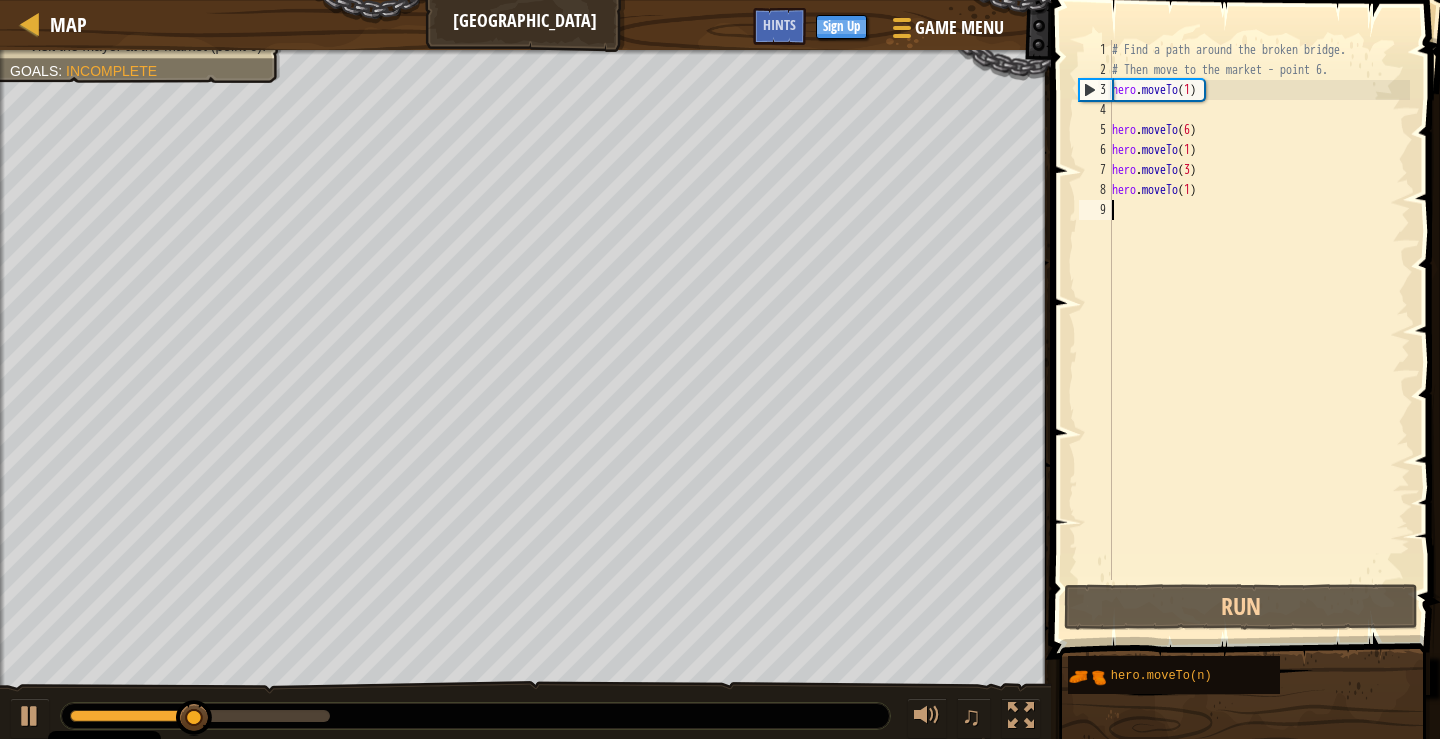 click on "# Find a path around the broken bridge. # Then move to the market - point 6. hero . moveTo ( 1 ) hero . moveTo ( 6 ) hero . moveTo ( 1 ) hero . moveTo ( 3 ) hero . moveTo ( 1 )" at bounding box center (1259, 330) 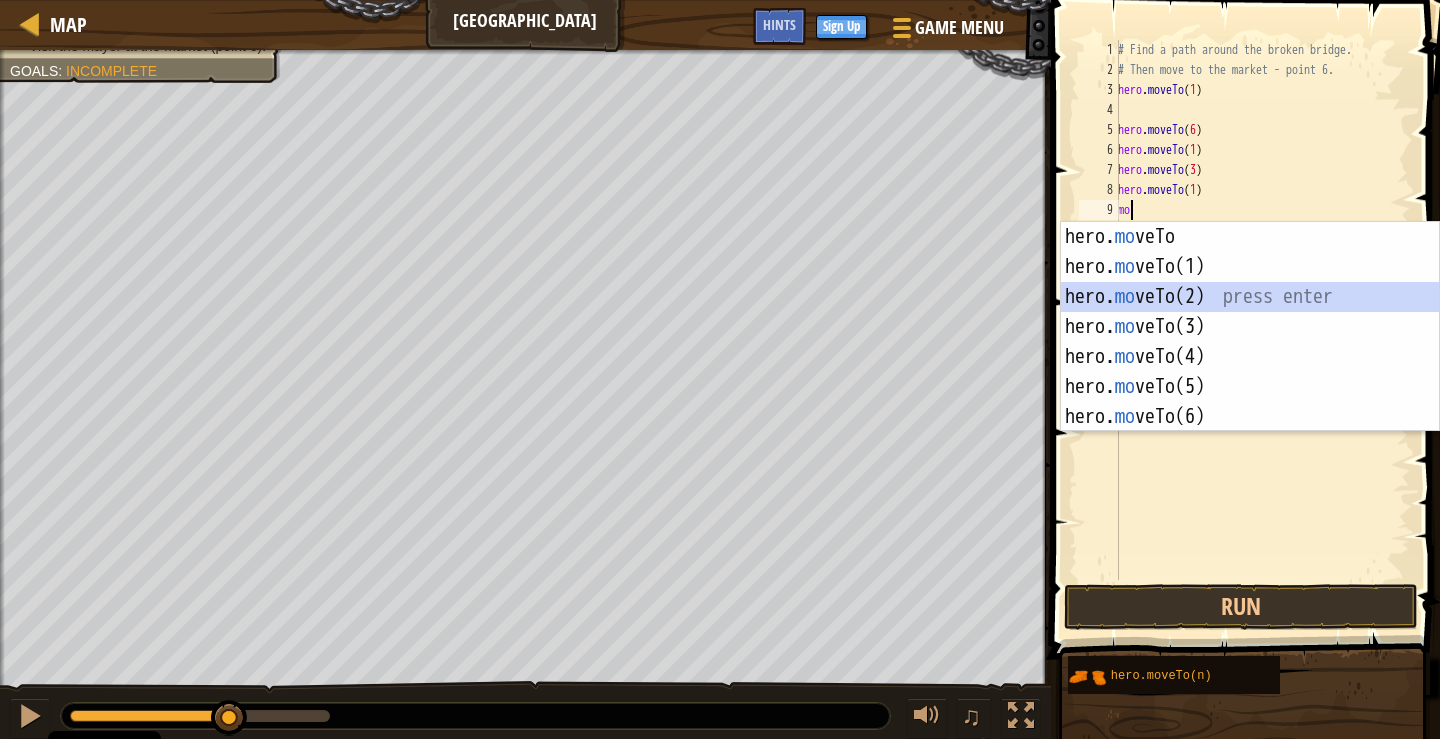 click on "hero. mo veTo press enter hero. mo veTo(1) press enter hero. mo veTo(2) press enter hero. mo veTo(3) press enter hero. mo veTo(4) press enter hero. mo veTo(5) press enter hero. mo veTo(6) press enter" at bounding box center [1250, 357] 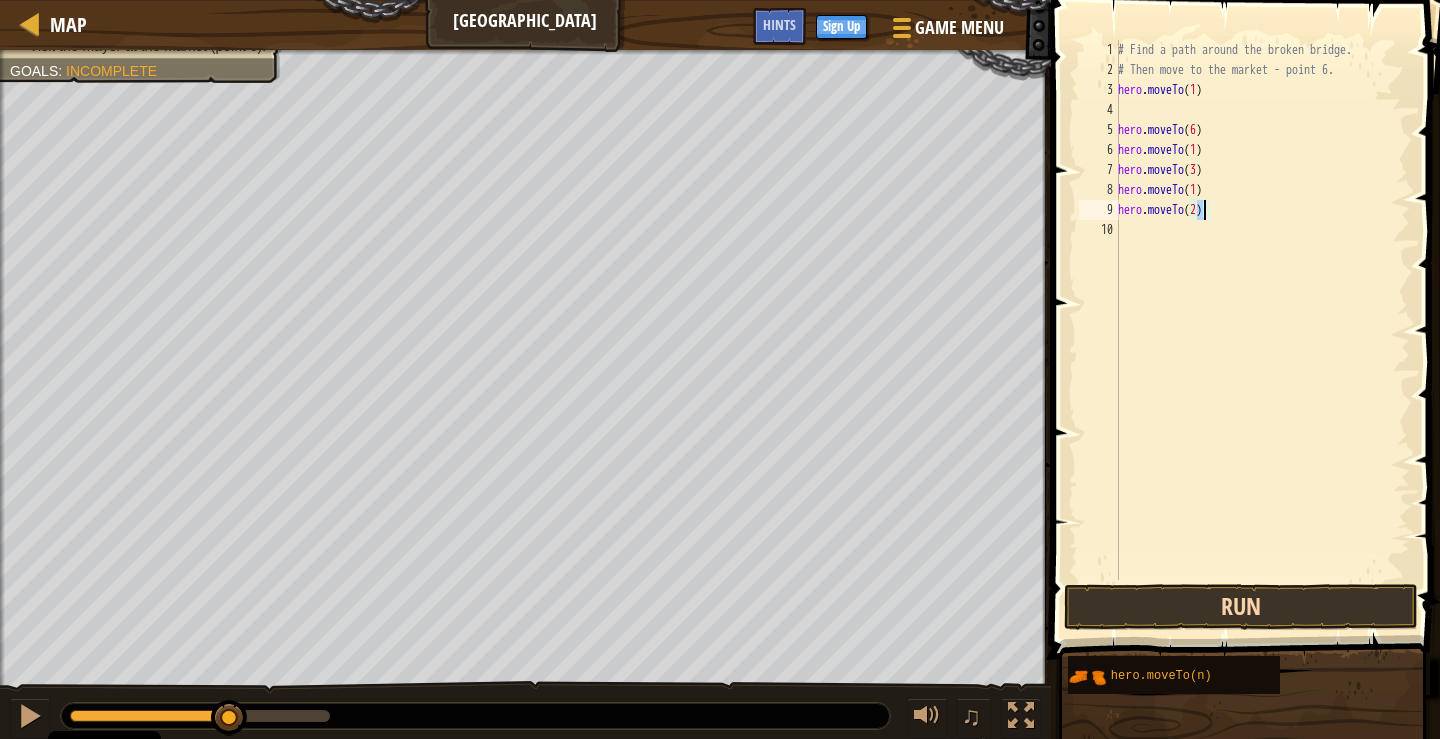 type on "hero.moveTo(2)" 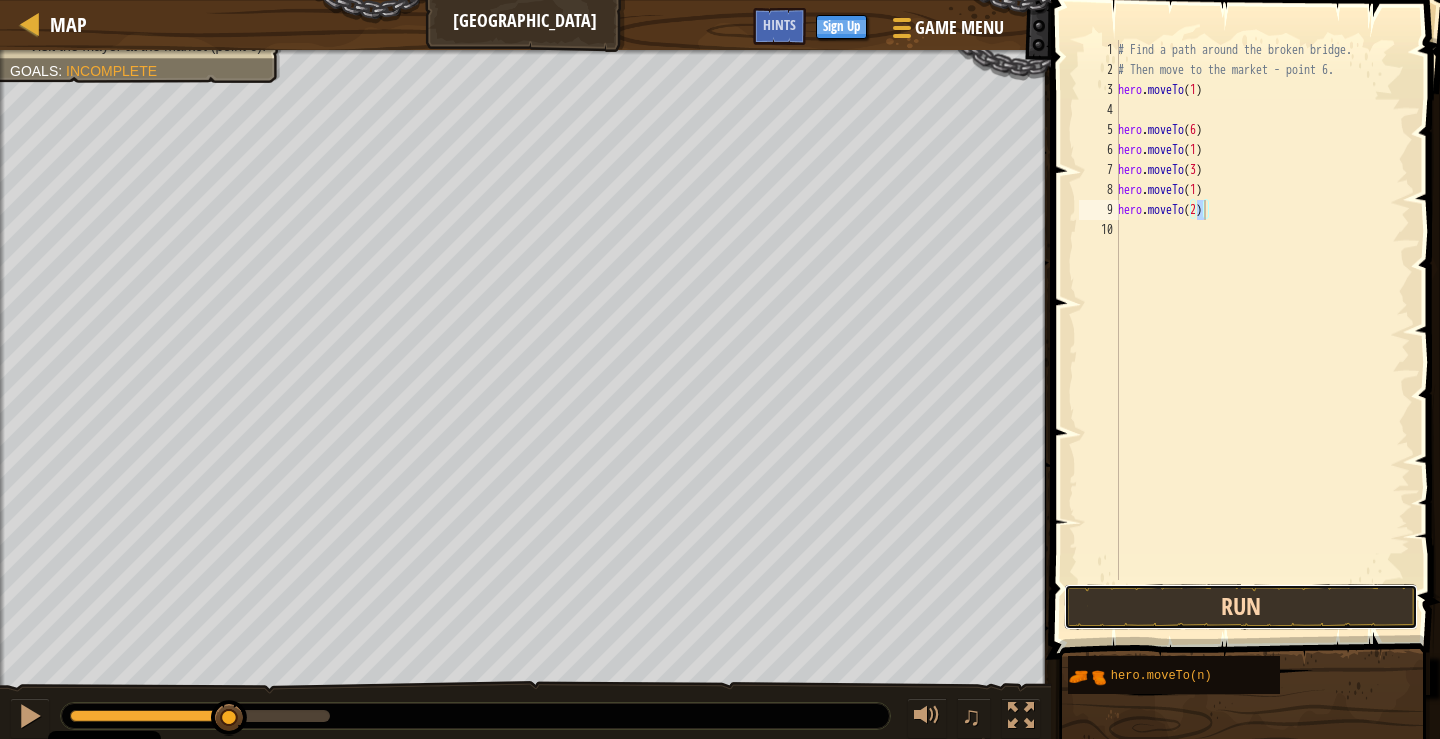 click on "Run" at bounding box center [1241, 607] 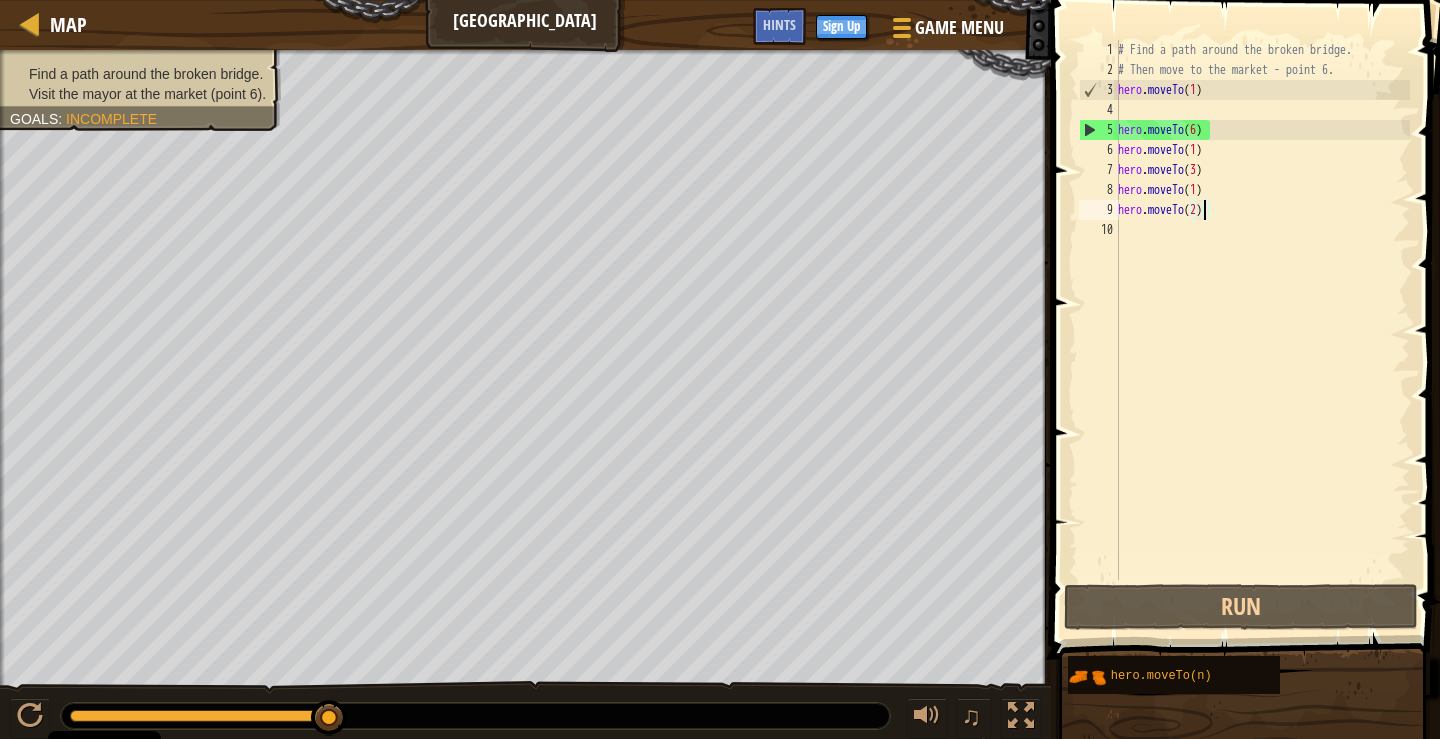 click on "# Find a path around the broken bridge. # Then move to the market - point 6. hero . moveTo ( 1 ) hero . moveTo ( 6 ) hero . moveTo ( 1 ) hero . moveTo ( 3 ) hero . moveTo ( 1 ) hero . moveTo ( 2 )" at bounding box center (1262, 330) 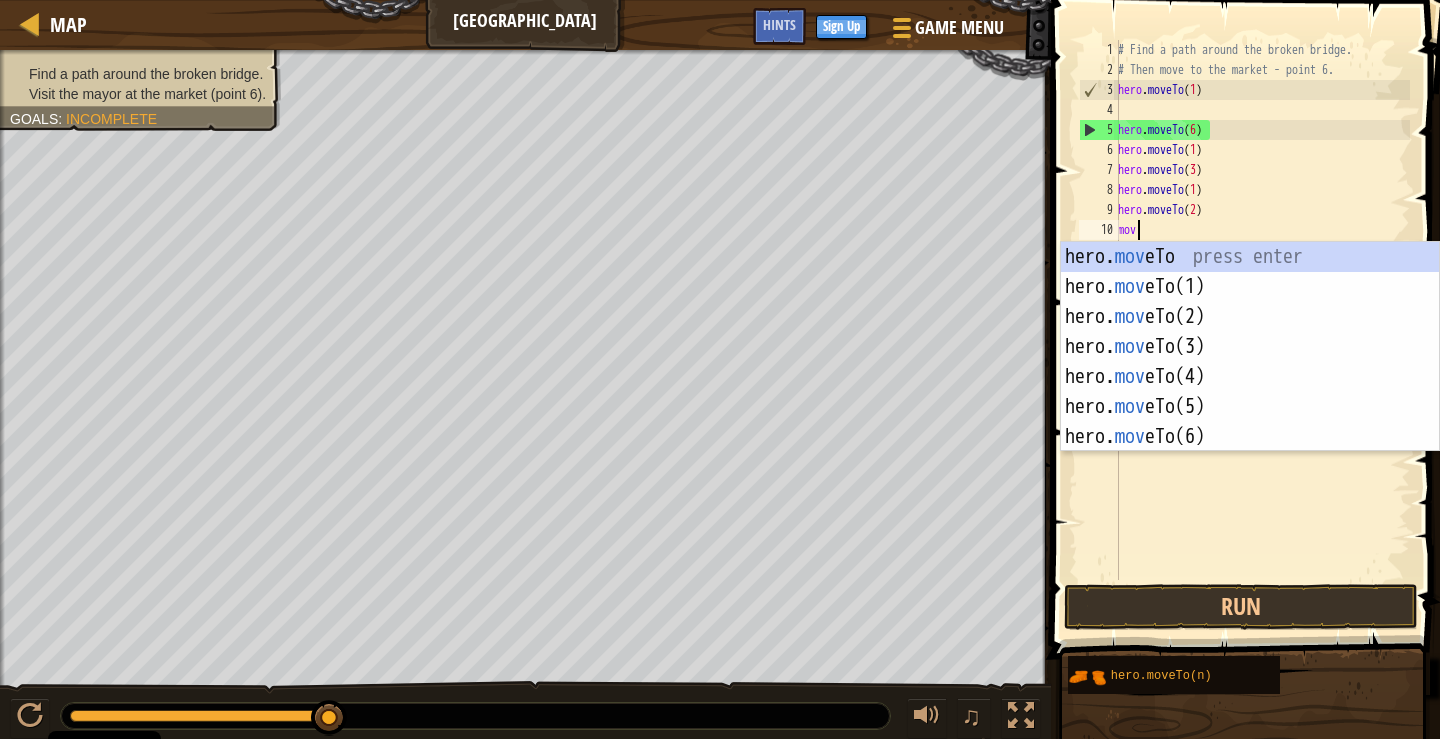 scroll, scrollTop: 9, scrollLeft: 1, axis: both 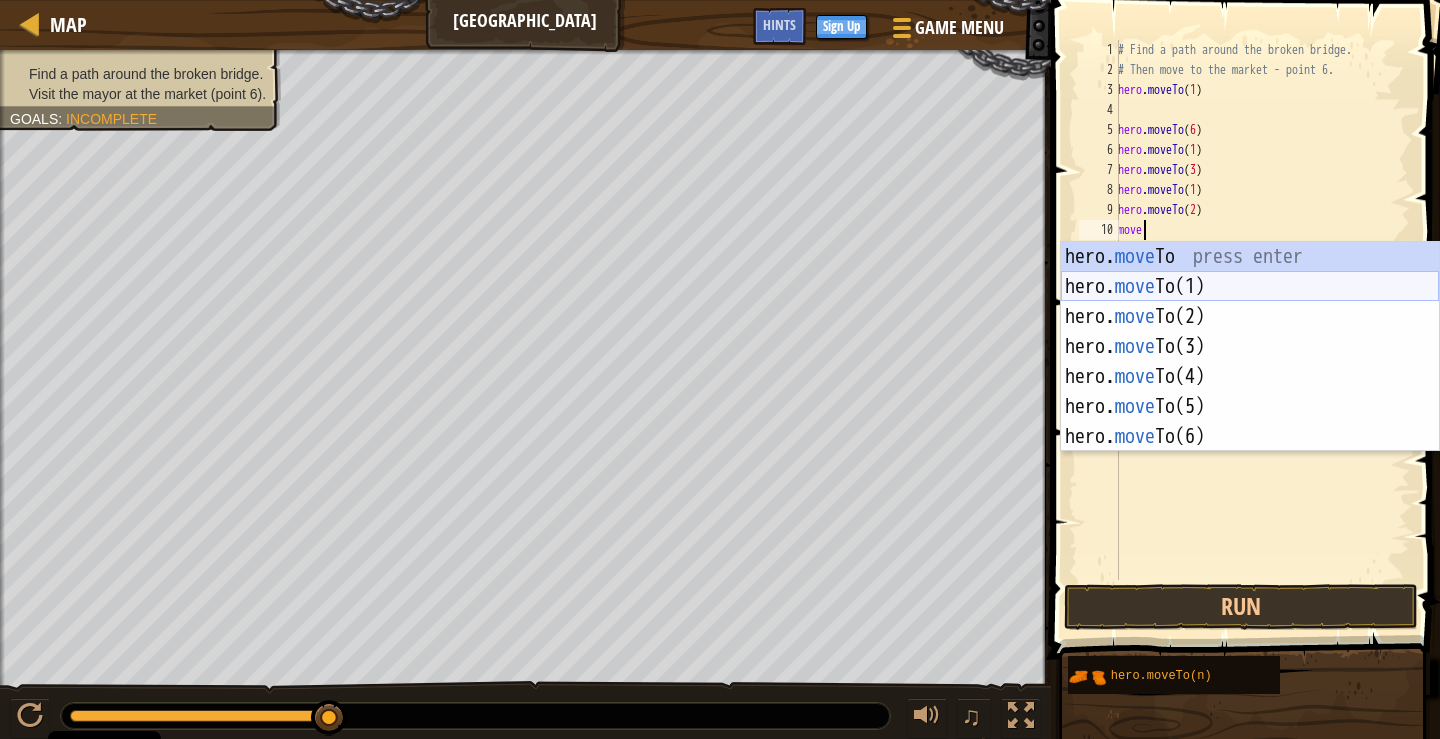 click on "hero. move To press enter hero. move To(1) press enter hero. move To(2) press enter hero. move To(3) press enter hero. move To(4) press enter hero. move To(5) press enter hero. move To(6) press enter" at bounding box center (1250, 377) 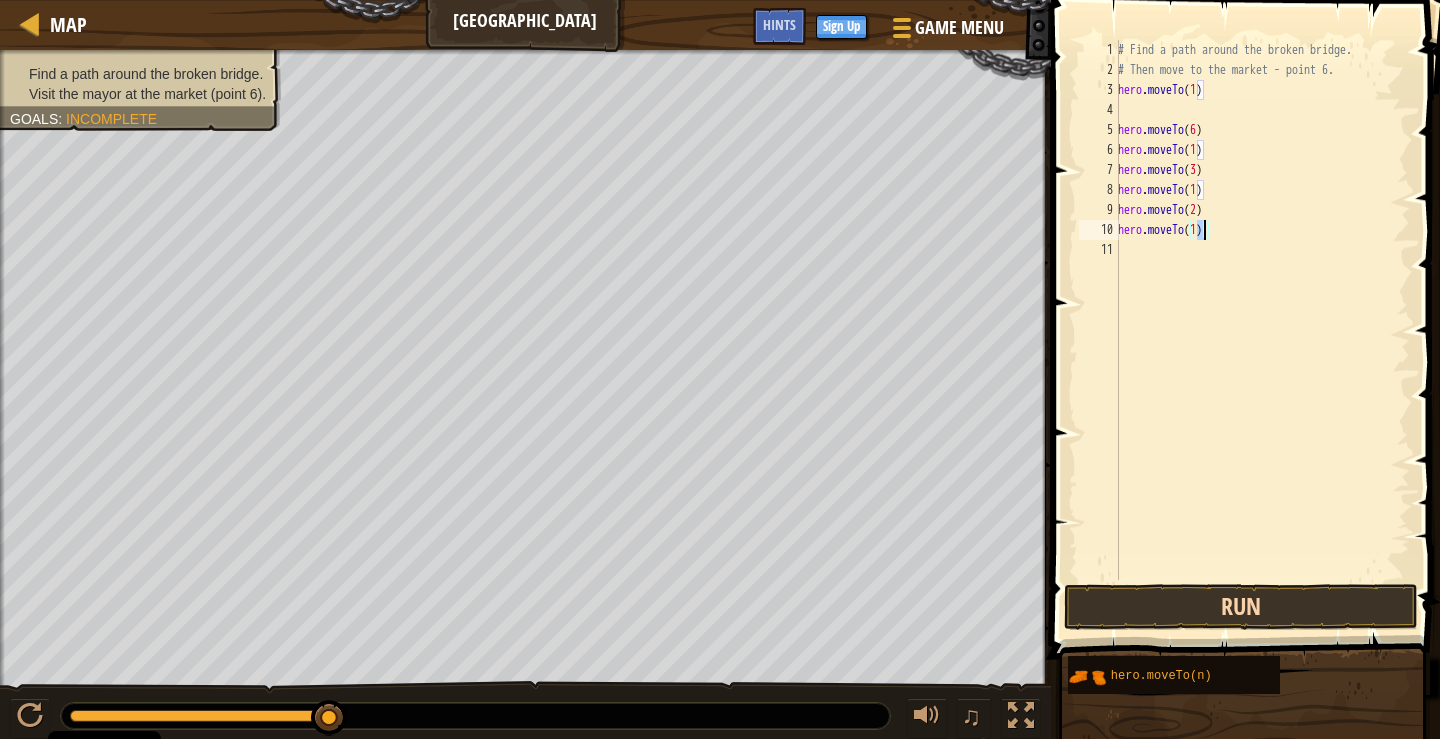 type on "hero.moveTo(1)" 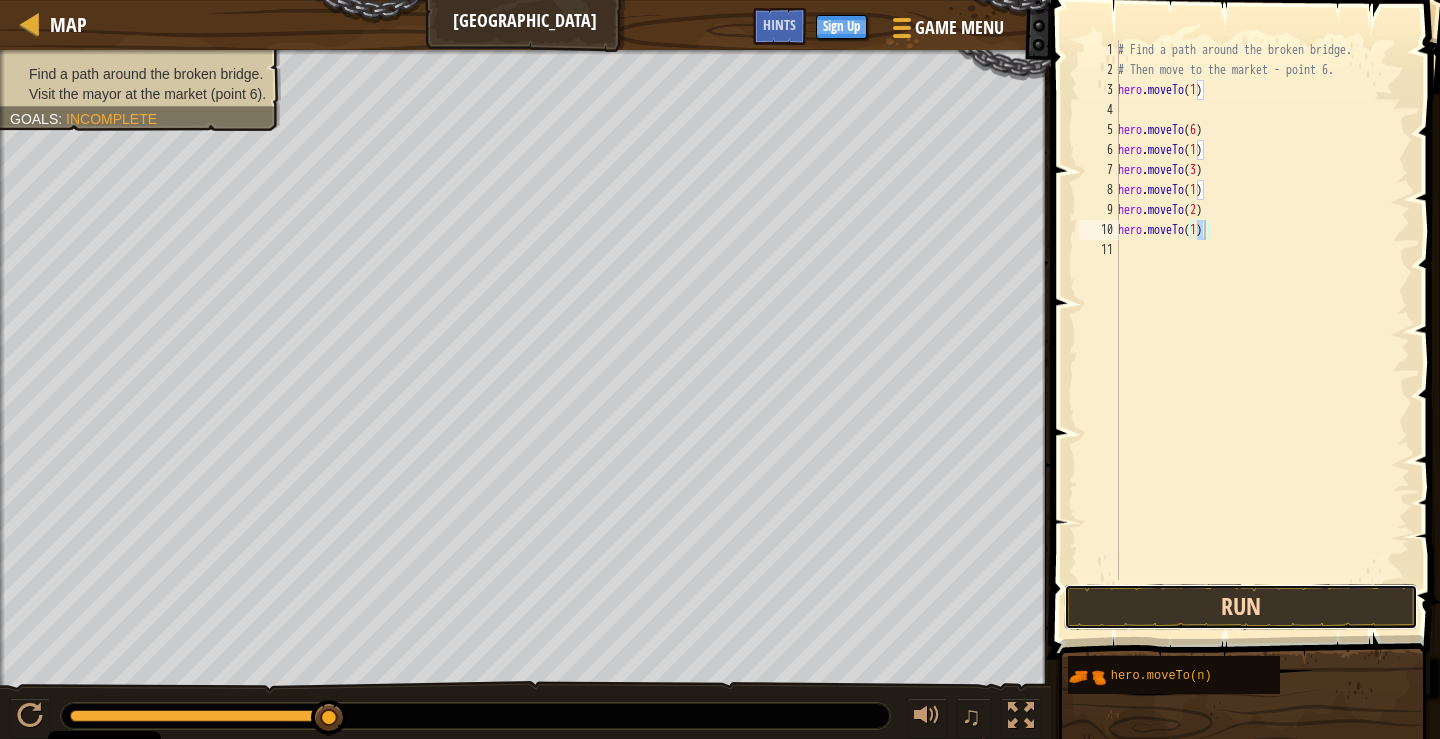 click on "Run" at bounding box center [1241, 607] 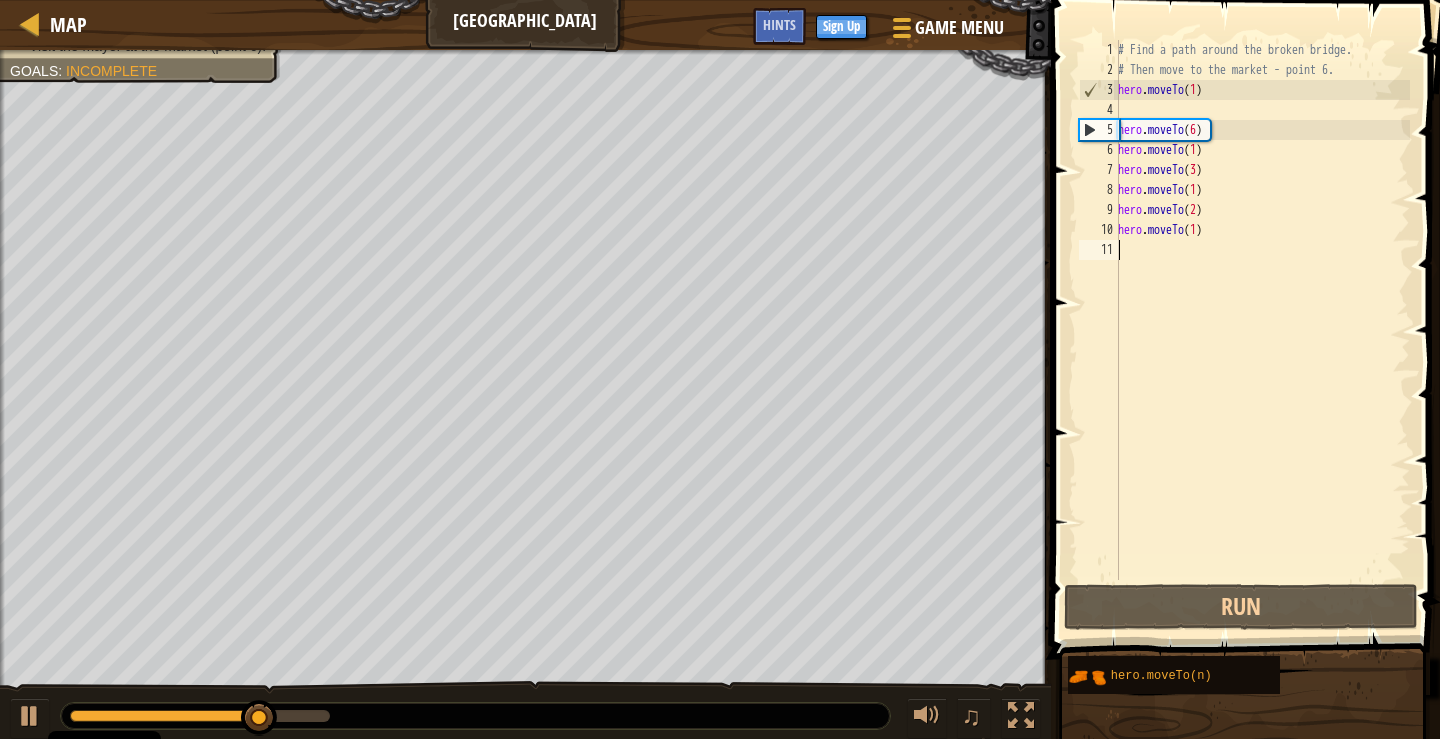 click on "# Find a path around the broken bridge. # Then move to the market - point 6. hero . moveTo ( 1 ) hero . moveTo ( 6 ) hero . moveTo ( 1 ) hero . moveTo ( 3 ) hero . moveTo ( 1 ) hero . moveTo ( 2 ) hero . moveTo ( 1 )" at bounding box center [1262, 330] 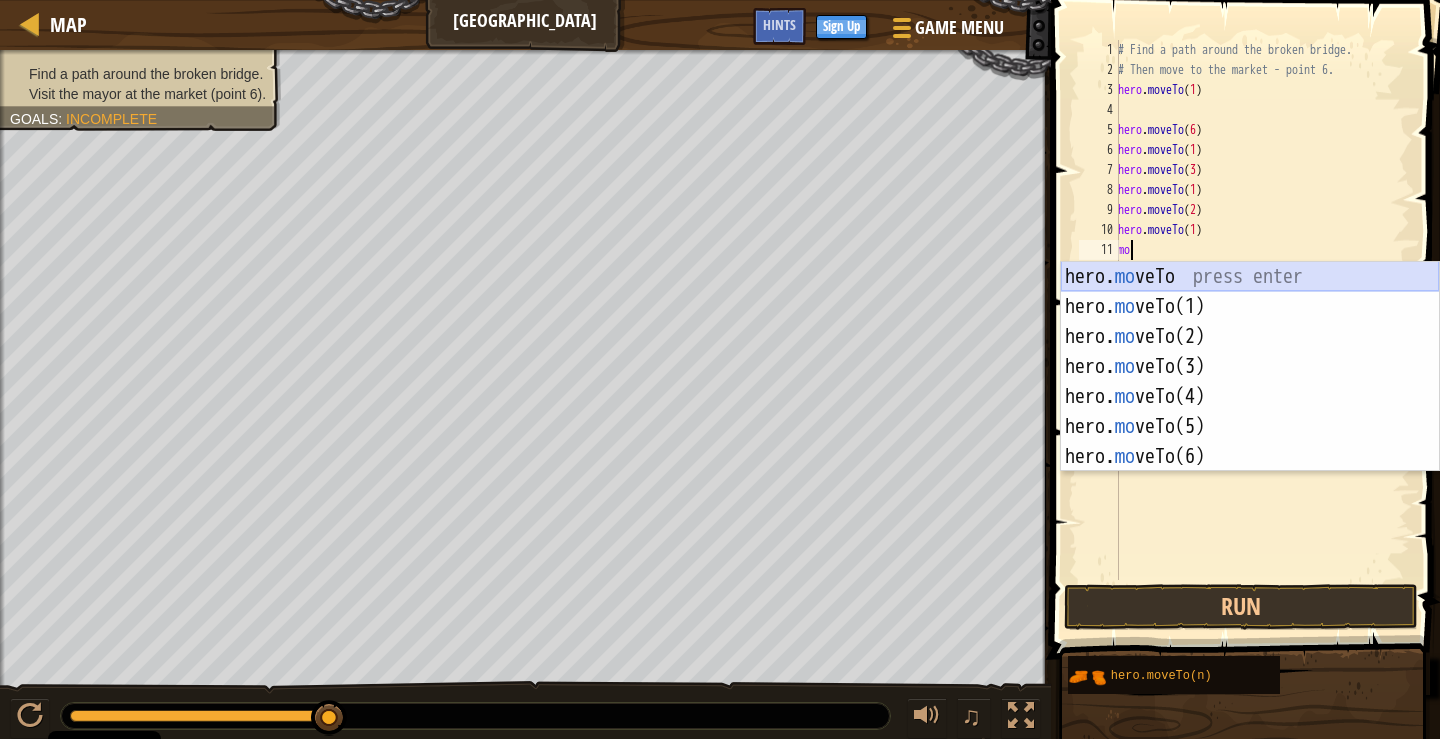 click on "hero. mo veTo press enter hero. mo veTo(1) press enter hero. mo veTo(2) press enter hero. mo veTo(3) press enter hero. mo veTo(4) press enter hero. mo veTo(5) press enter hero. mo veTo(6) press enter" at bounding box center [1250, 397] 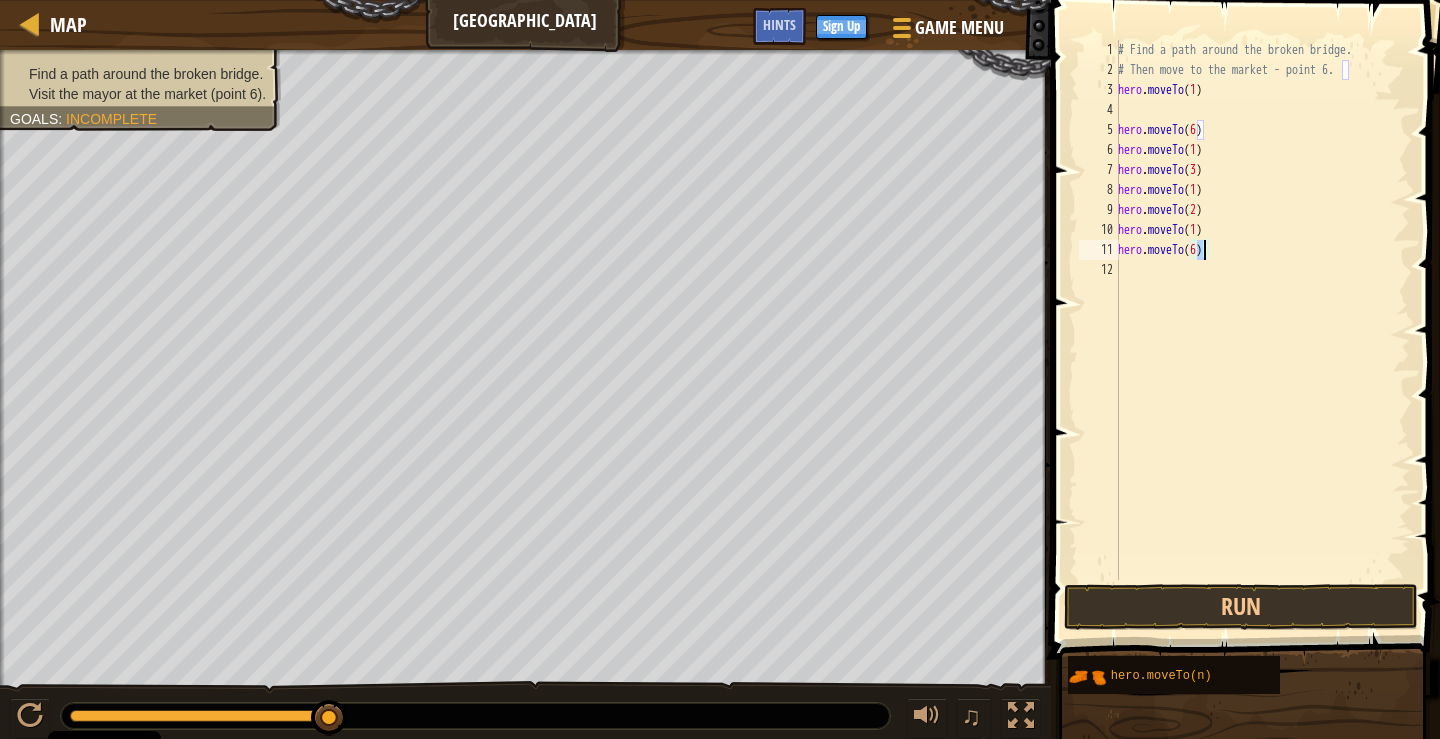 click on "# Find a path around the broken bridge. # Then move to the market - point 6. hero . moveTo ( 1 ) hero . moveTo ( 6 ) hero . moveTo ( 1 ) hero . moveTo ( 3 ) hero . moveTo ( 1 ) hero . moveTo ( 2 ) hero . moveTo ( 1 ) hero . moveTo ( 6 )" at bounding box center [1262, 330] 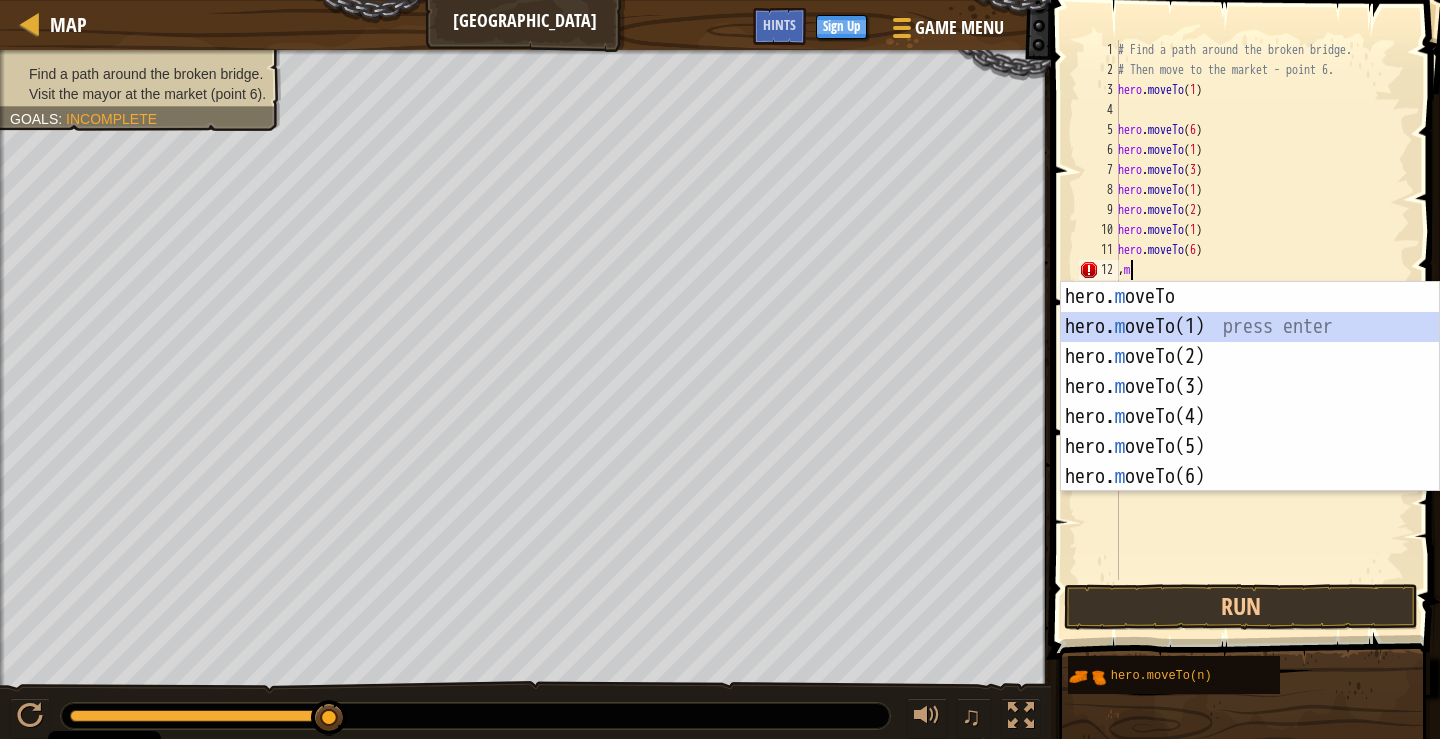 click on "hero. m oveTo press enter hero. m oveTo(1) press enter hero. m oveTo(2) press enter hero. m oveTo(3) press enter hero. m oveTo(4) press enter hero. m oveTo(5) press enter hero. m oveTo(6) press enter" at bounding box center (1250, 417) 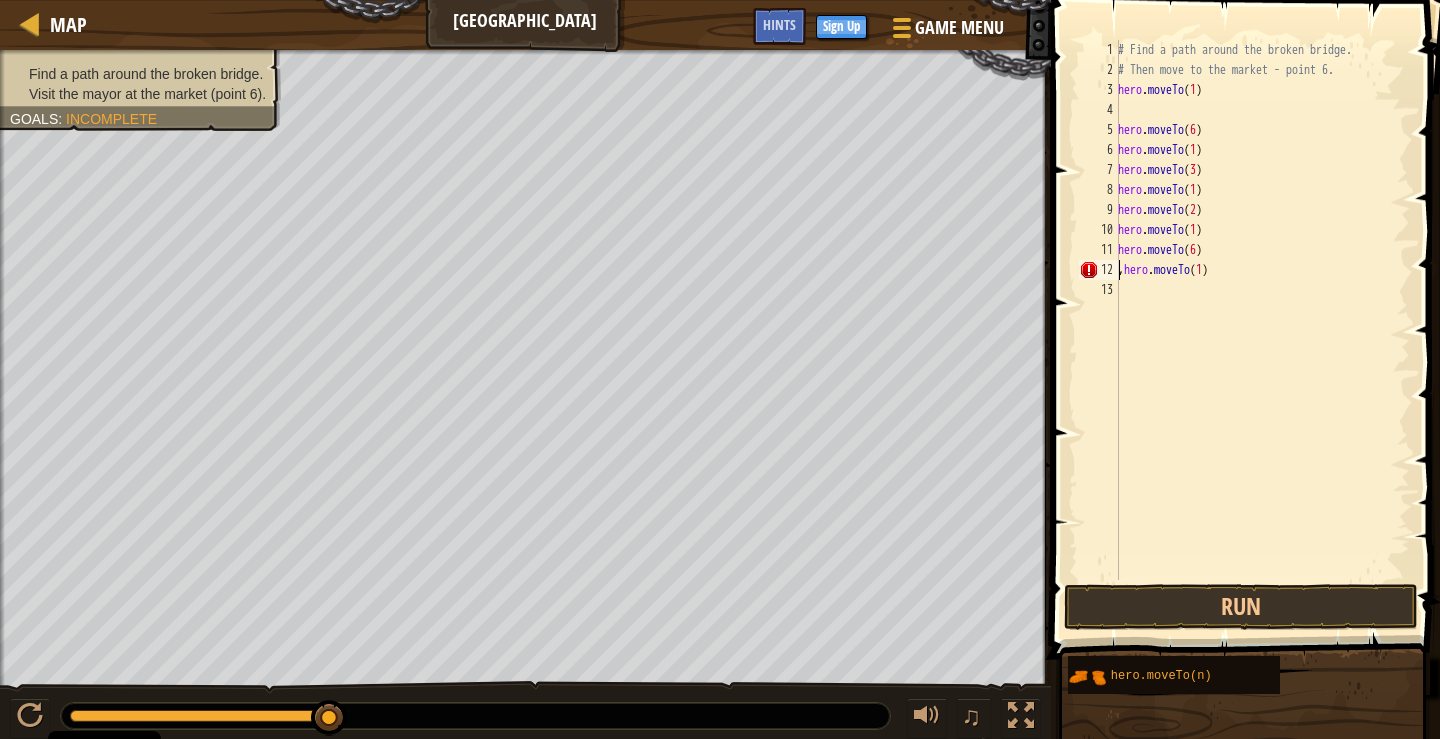 click on "# Find a path around the broken bridge. # Then move to the market - point 6. hero . moveTo ( 1 ) hero . moveTo ( 6 ) hero . moveTo ( 1 ) hero . moveTo ( 3 ) hero . moveTo ( 1 ) hero . moveTo ( 2 ) hero . moveTo ( 1 ) hero . moveTo ( 6 ) , hero . moveTo ( 1 )" at bounding box center (1262, 330) 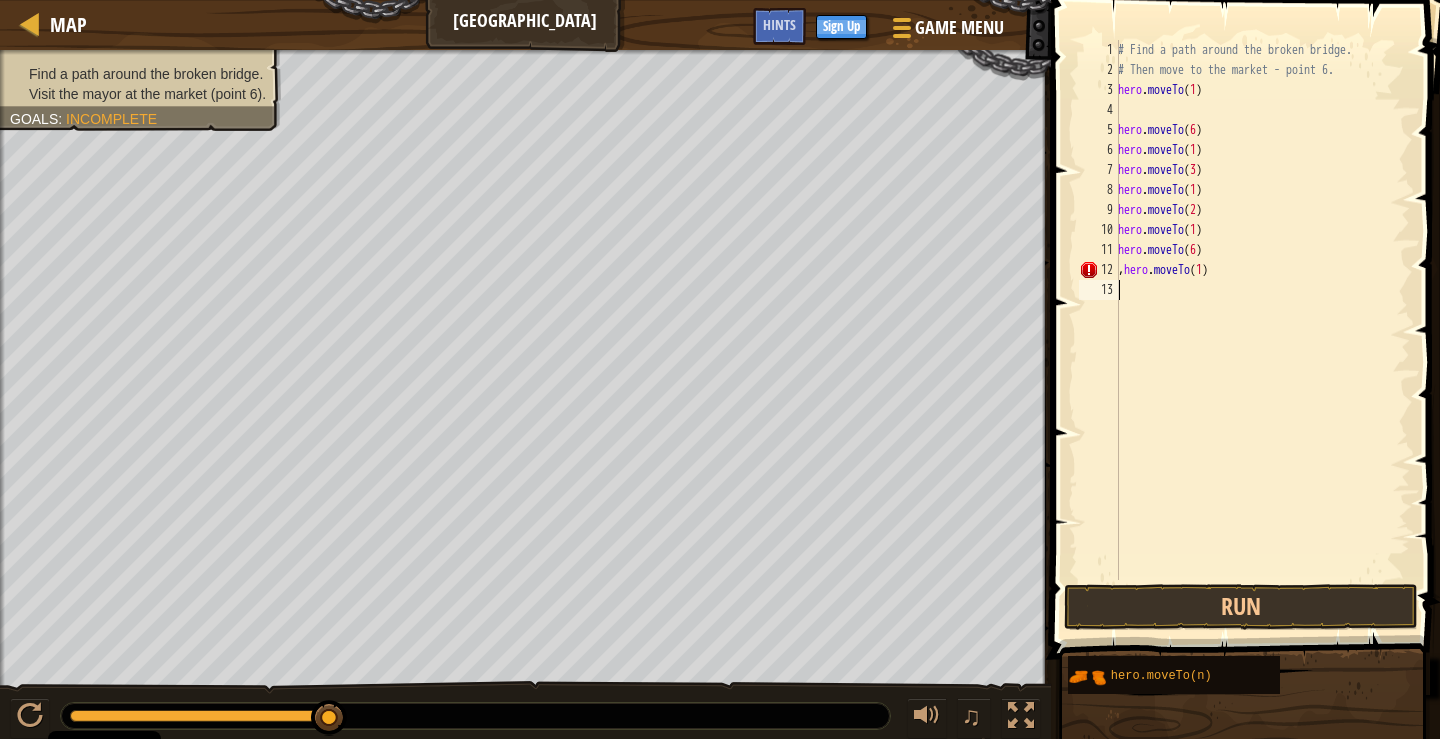 click on "# Find a path around the broken bridge. # Then move to the market - point 6. hero . moveTo ( 1 ) hero . moveTo ( 6 ) hero . moveTo ( 1 ) hero . moveTo ( 3 ) hero . moveTo ( 1 ) hero . moveTo ( 2 ) hero . moveTo ( 1 ) hero . moveTo ( 6 ) , hero . moveTo ( 1 )" at bounding box center [1262, 330] 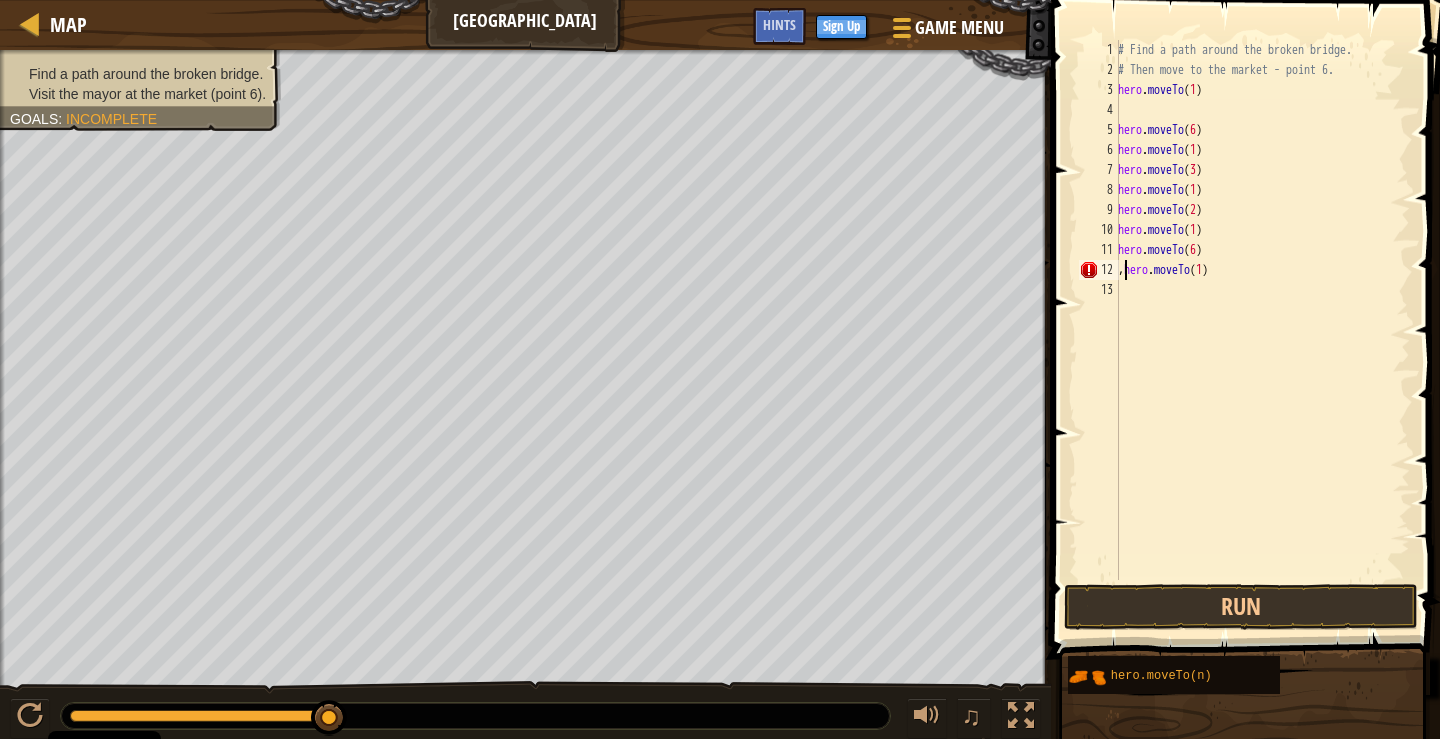 click on "# Find a path around the broken bridge. # Then move to the market - point 6. hero . moveTo ( 1 ) hero . moveTo ( 6 ) hero . moveTo ( 1 ) hero . moveTo ( 3 ) hero . moveTo ( 1 ) hero . moveTo ( 2 ) hero . moveTo ( 1 ) hero . moveTo ( 6 ) , hero . moveTo ( 1 )" at bounding box center (1262, 330) 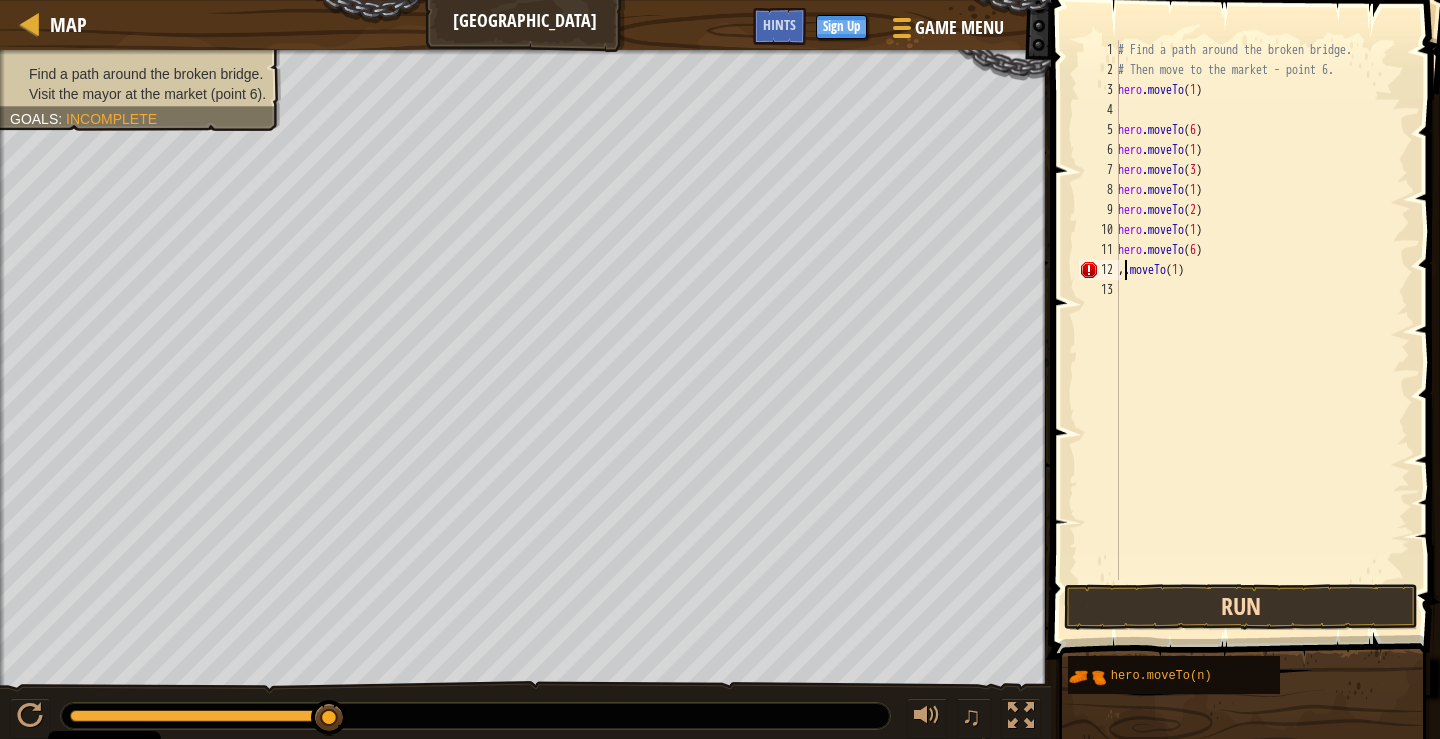 type on ",.moveTo(1)" 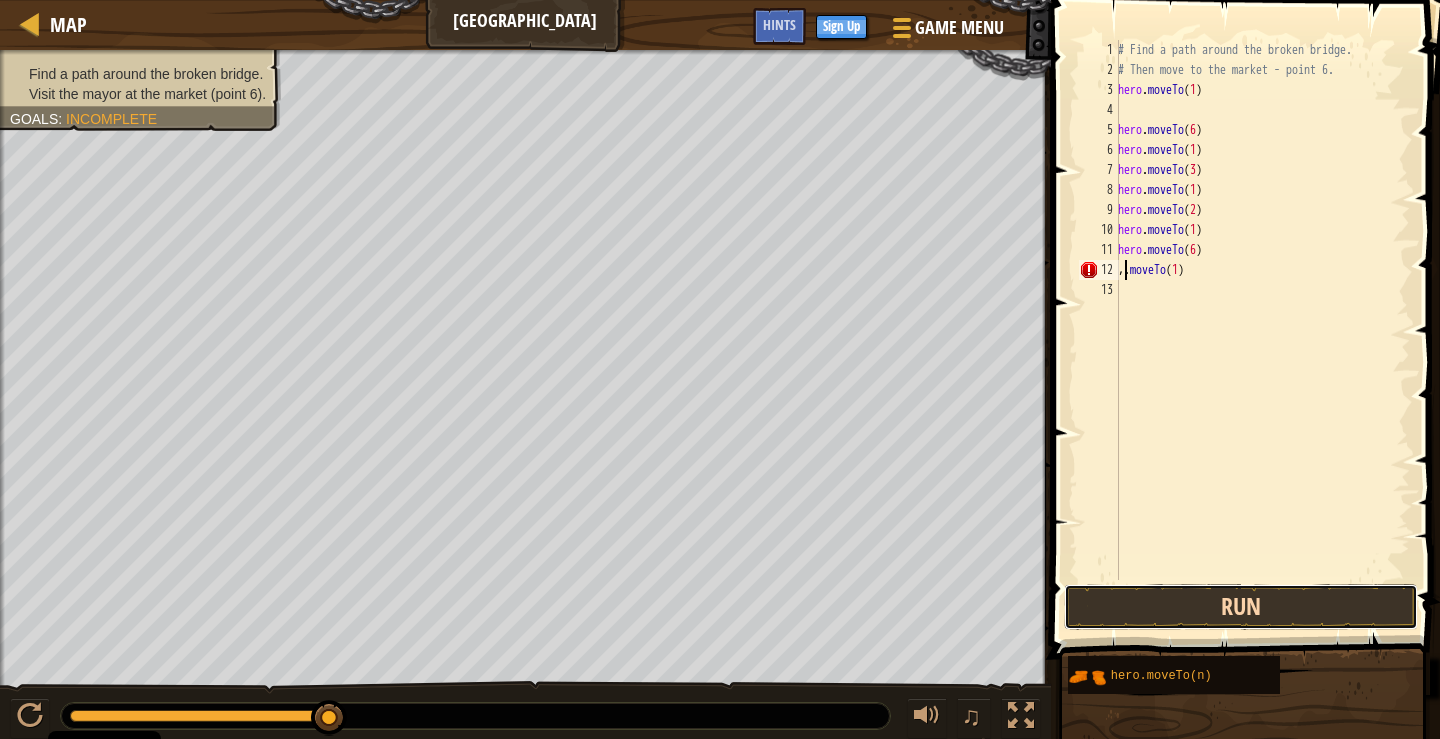 click on "Run" at bounding box center (1241, 607) 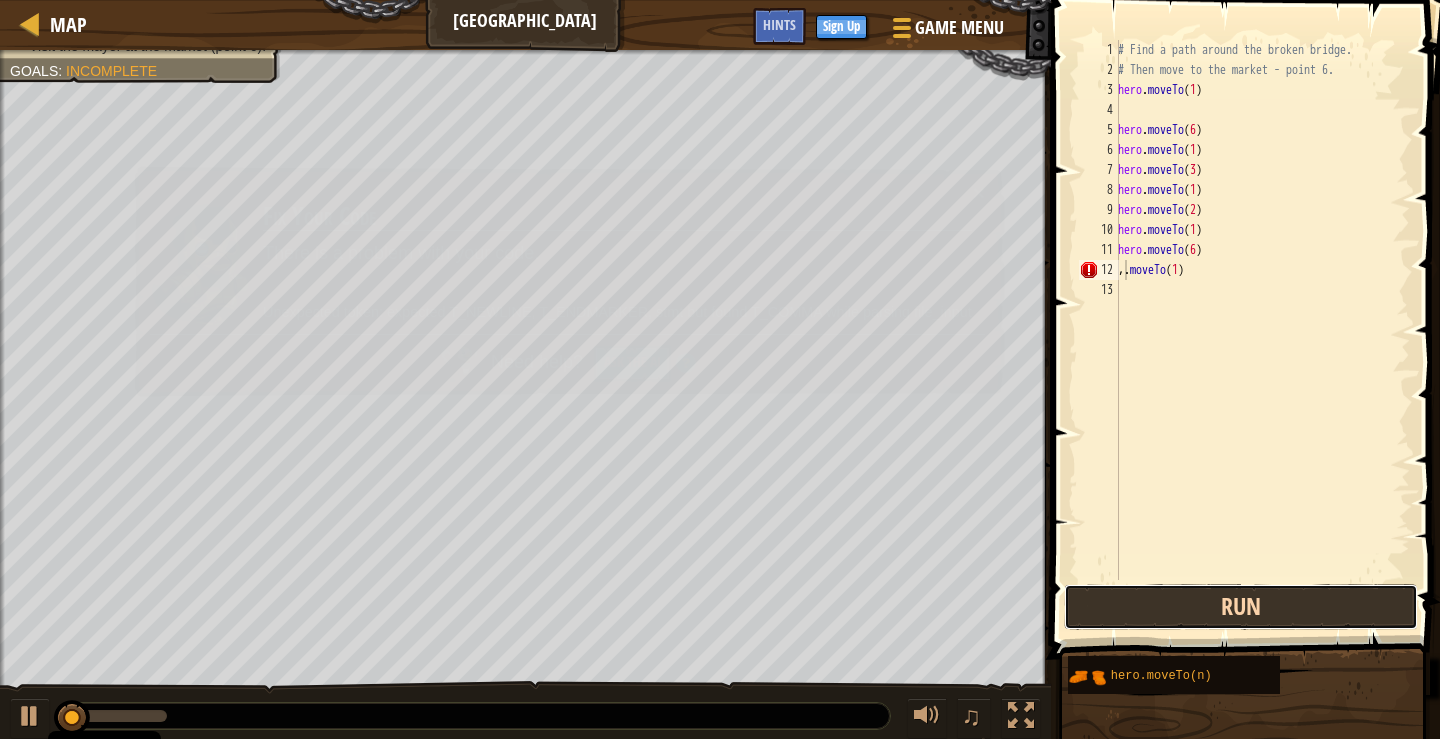 click on "Run" at bounding box center [1241, 607] 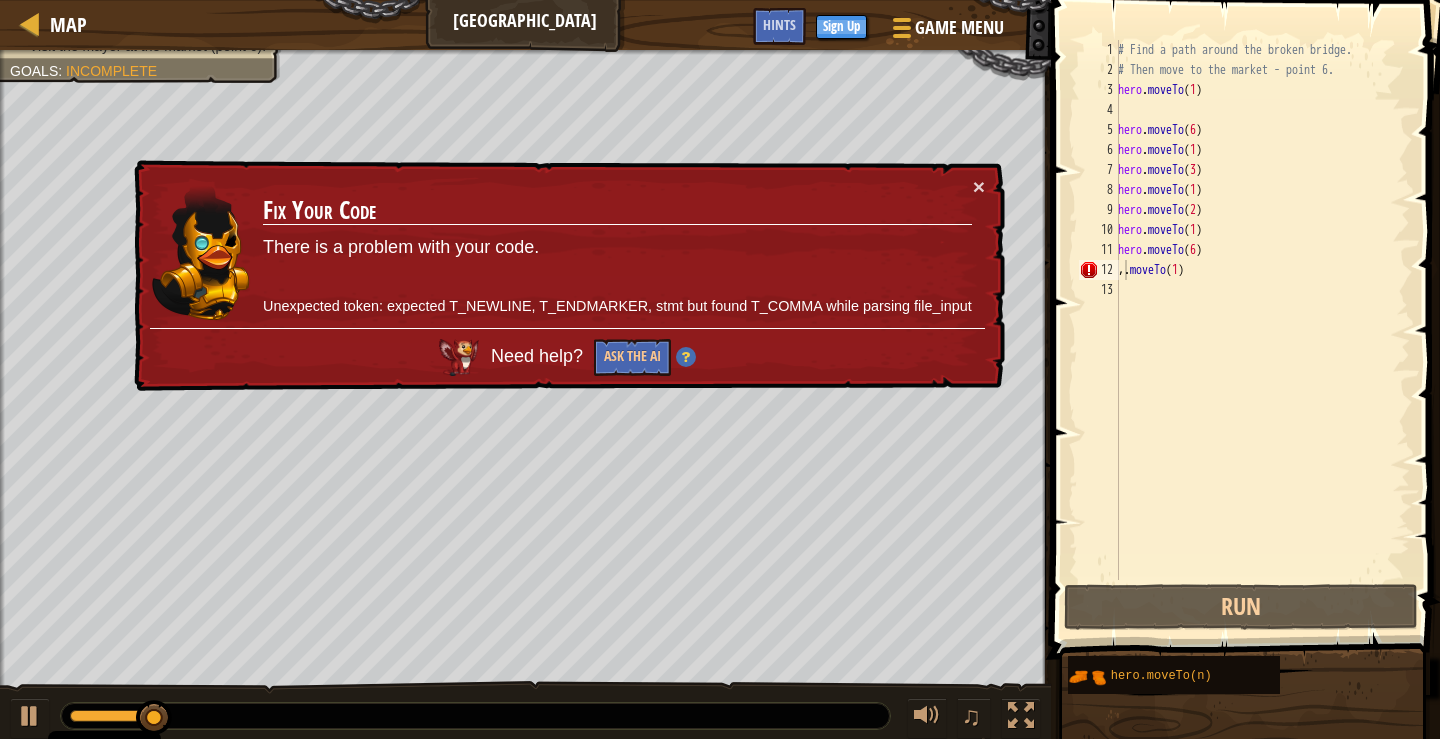 drag, startPoint x: 982, startPoint y: 171, endPoint x: 985, endPoint y: 186, distance: 15.297058 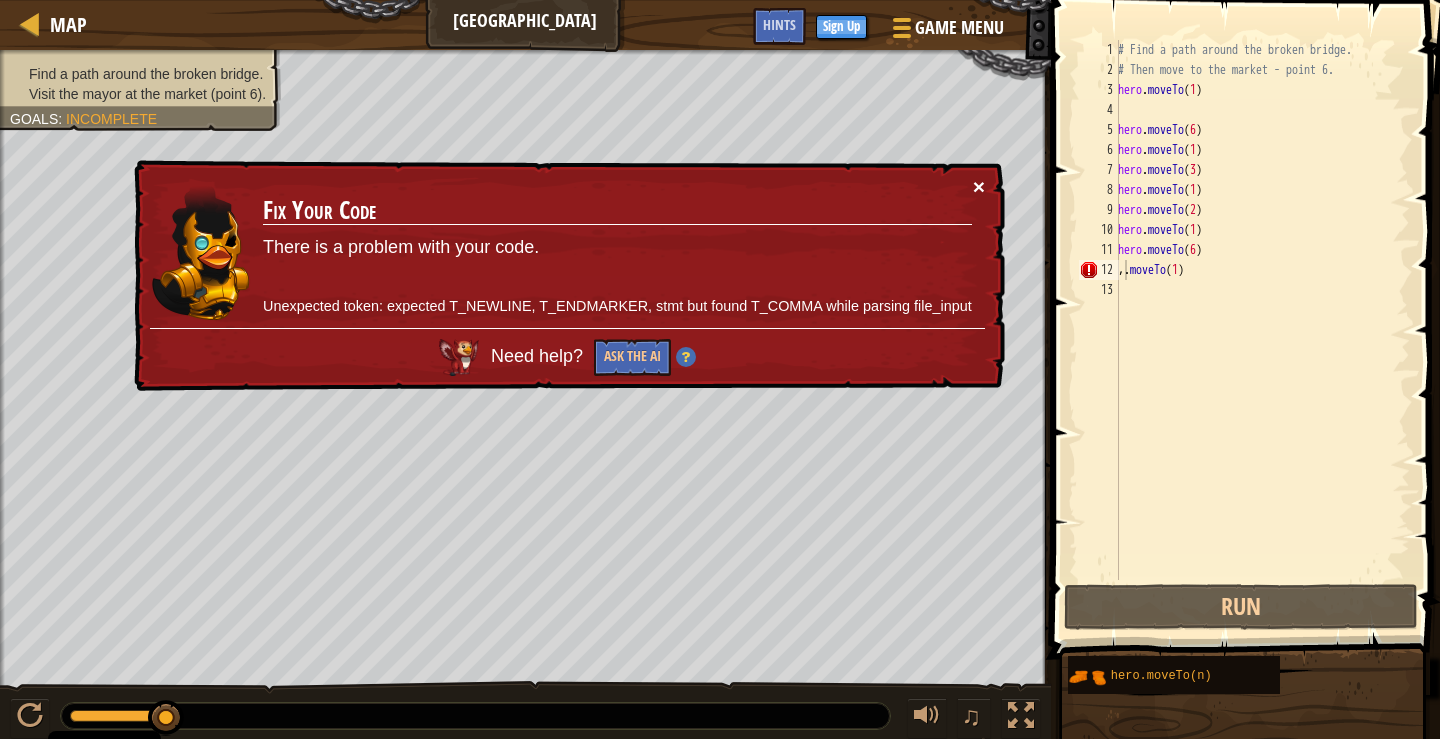 click on "×" at bounding box center (980, 193) 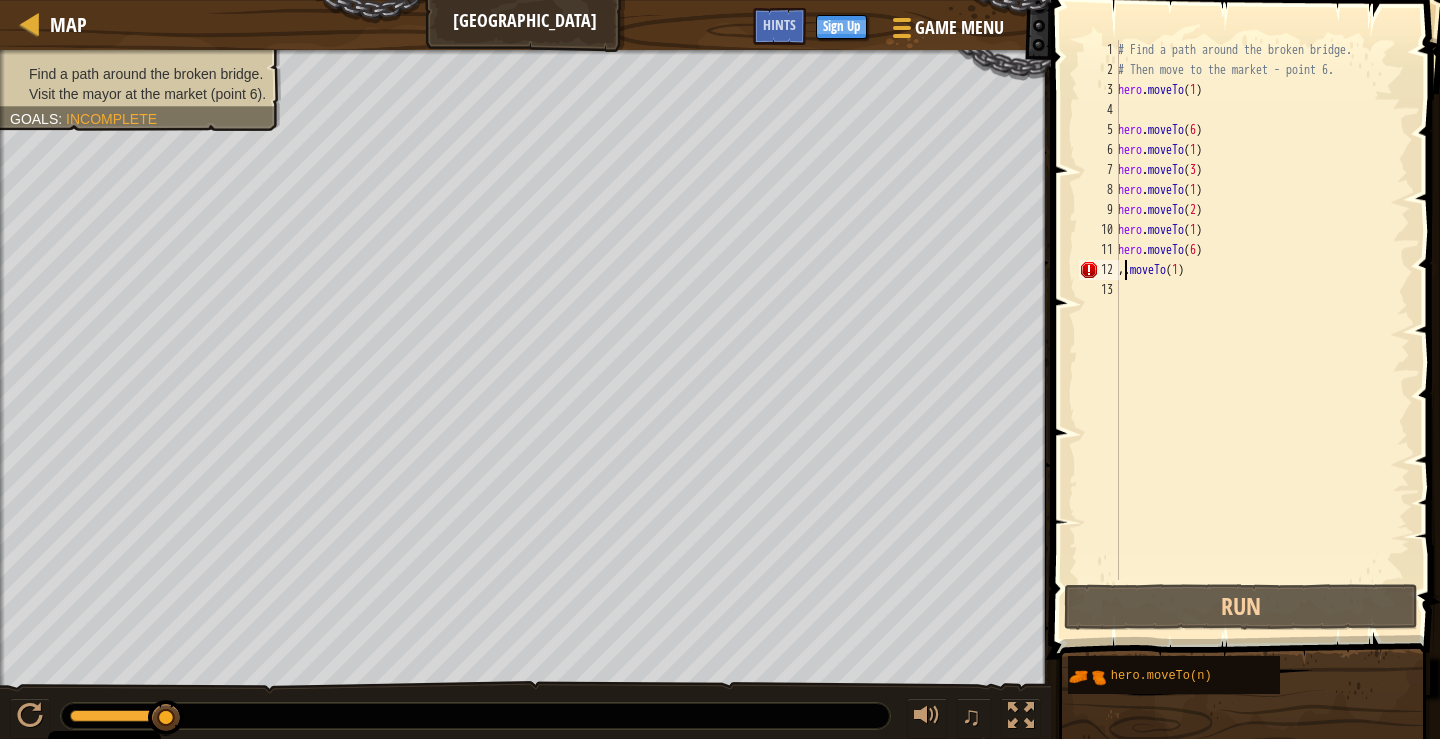 click on "# Find a path around the broken bridge. # Then move to the market - point 6. hero . moveTo ( 1 ) hero . moveTo ( 6 ) hero . moveTo ( 1 ) hero . moveTo ( 3 ) hero . moveTo ( 1 ) hero . moveTo ( 2 ) hero . moveTo ( 1 ) hero . moveTo ( 6 ) , . moveTo ( 1 )" at bounding box center (1262, 330) 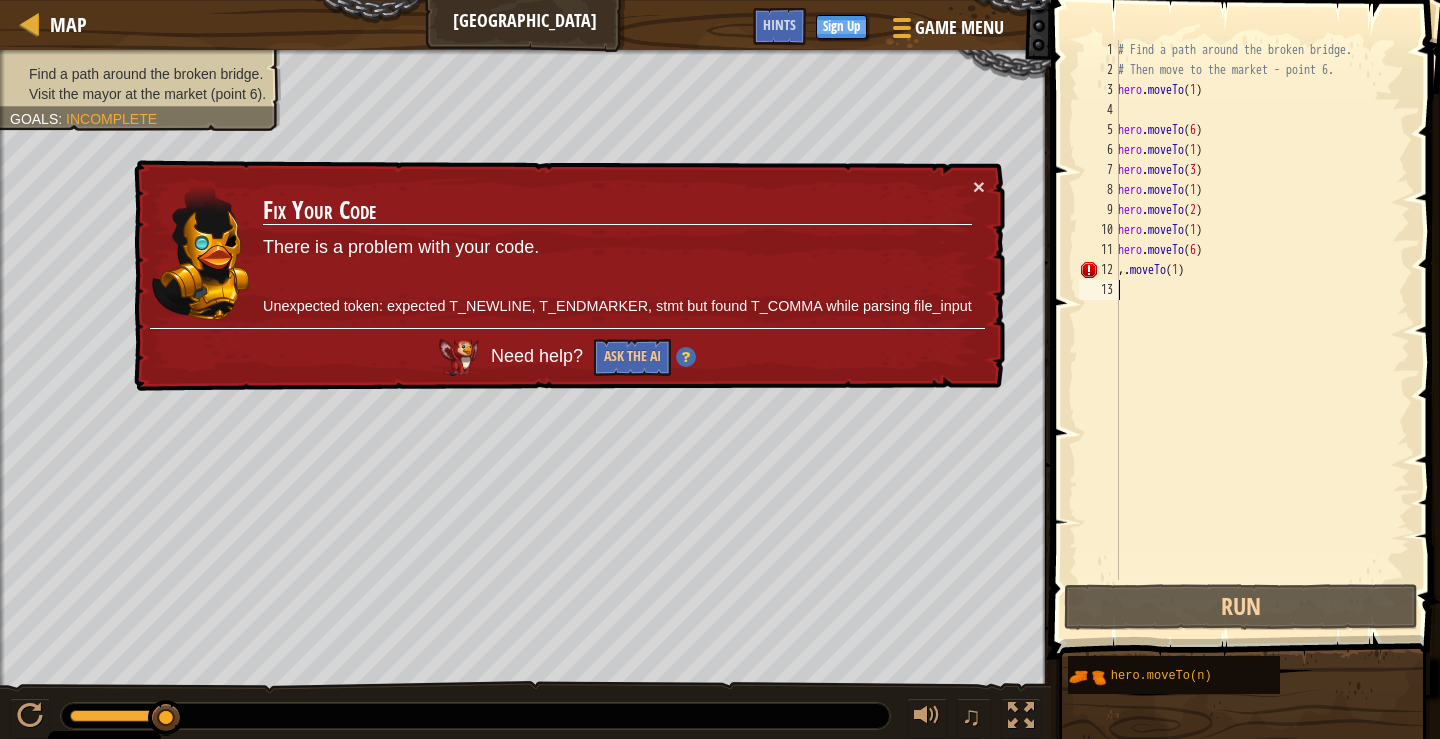 click on "× Fix Your Code There is a problem with your code.
Unexpected token: expected T_NEWLINE, T_ENDMARKER, stmt but found T_COMMA while parsing file_input
Need help? Ask the AI" at bounding box center (568, 275) 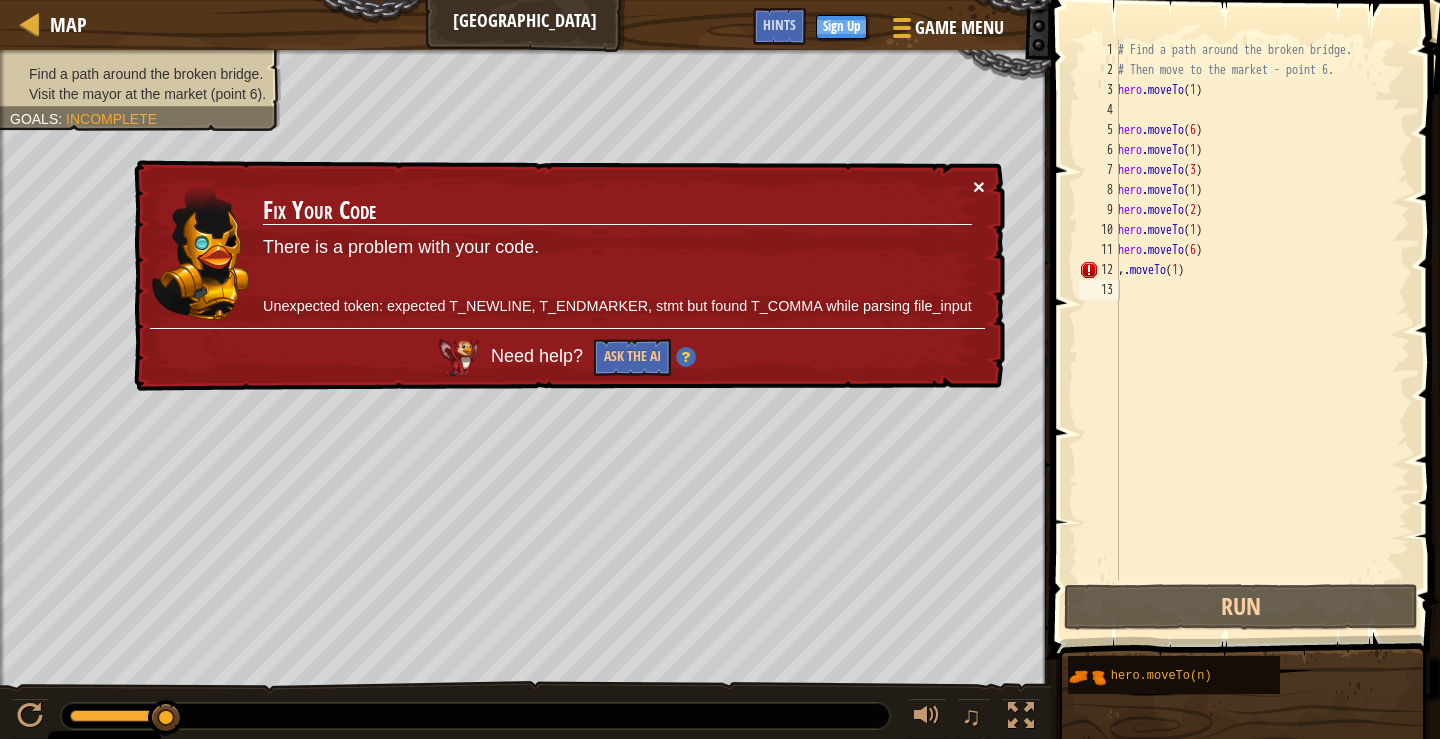 click on "×" at bounding box center [979, 186] 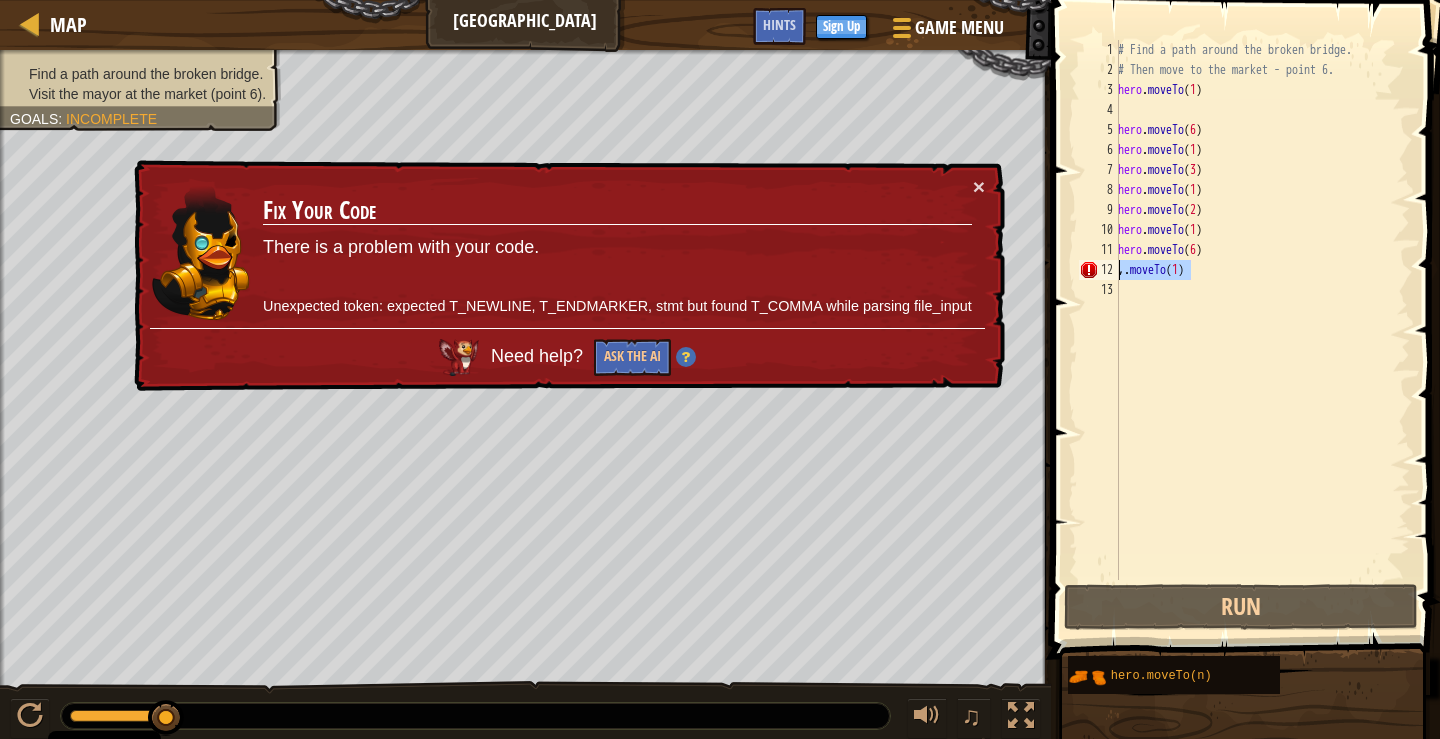 drag, startPoint x: 1190, startPoint y: 265, endPoint x: 1103, endPoint y: 266, distance: 87.005745 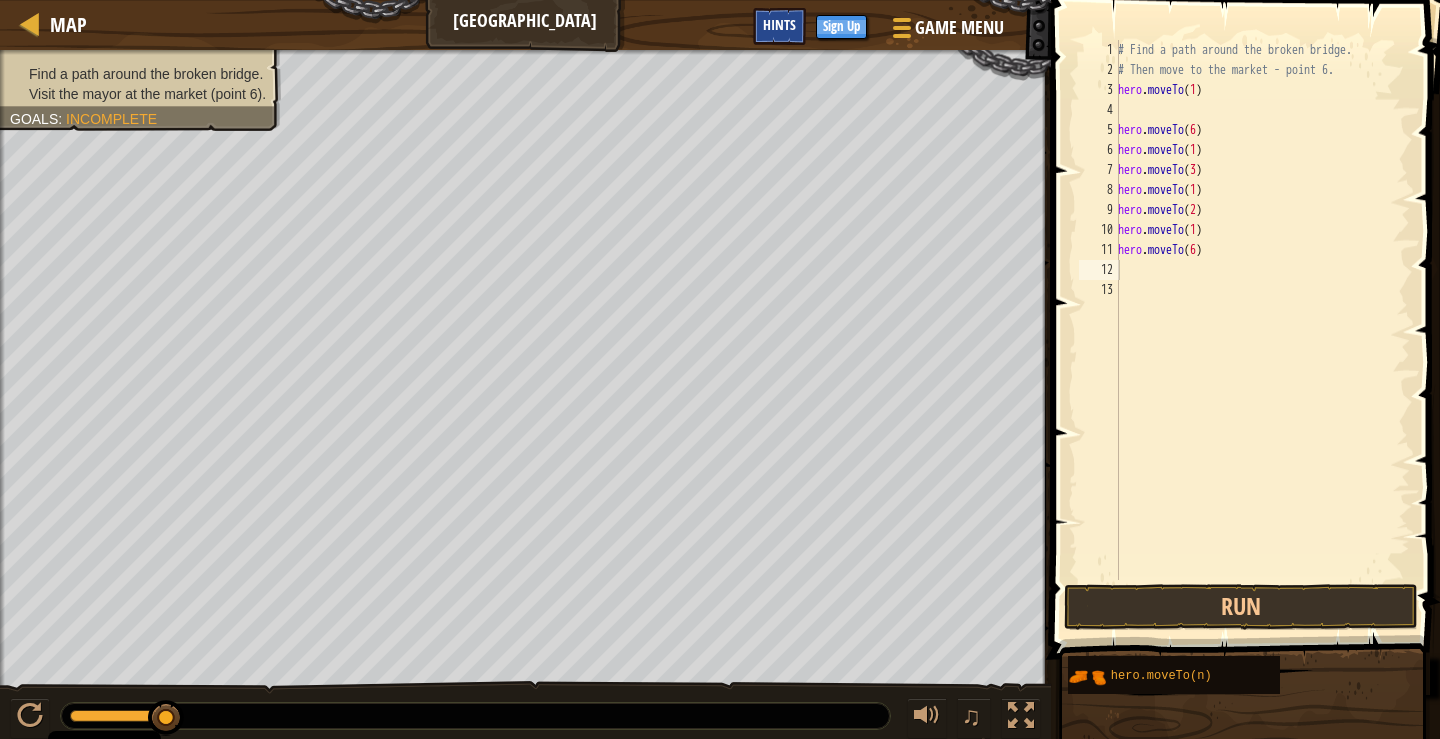 click on "Hints" at bounding box center (779, 26) 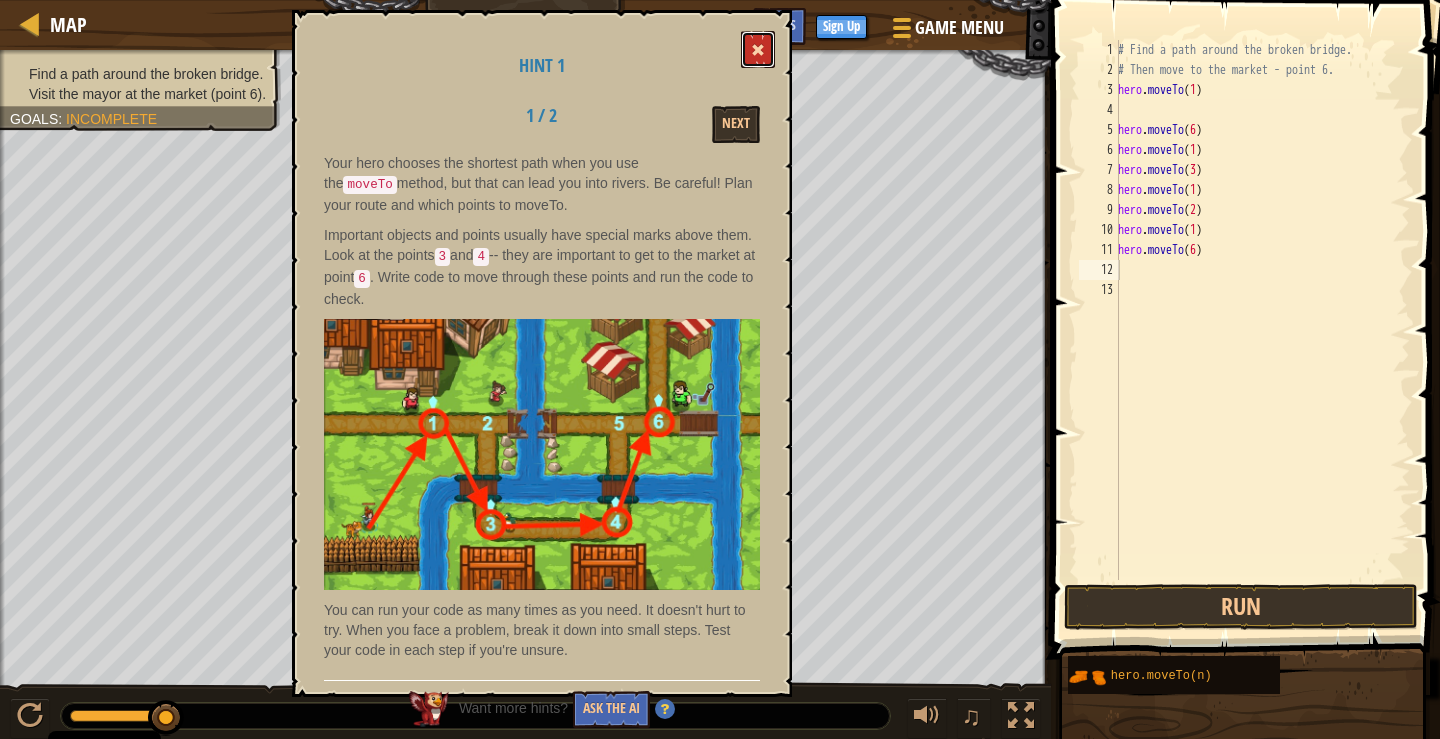 click at bounding box center [758, 49] 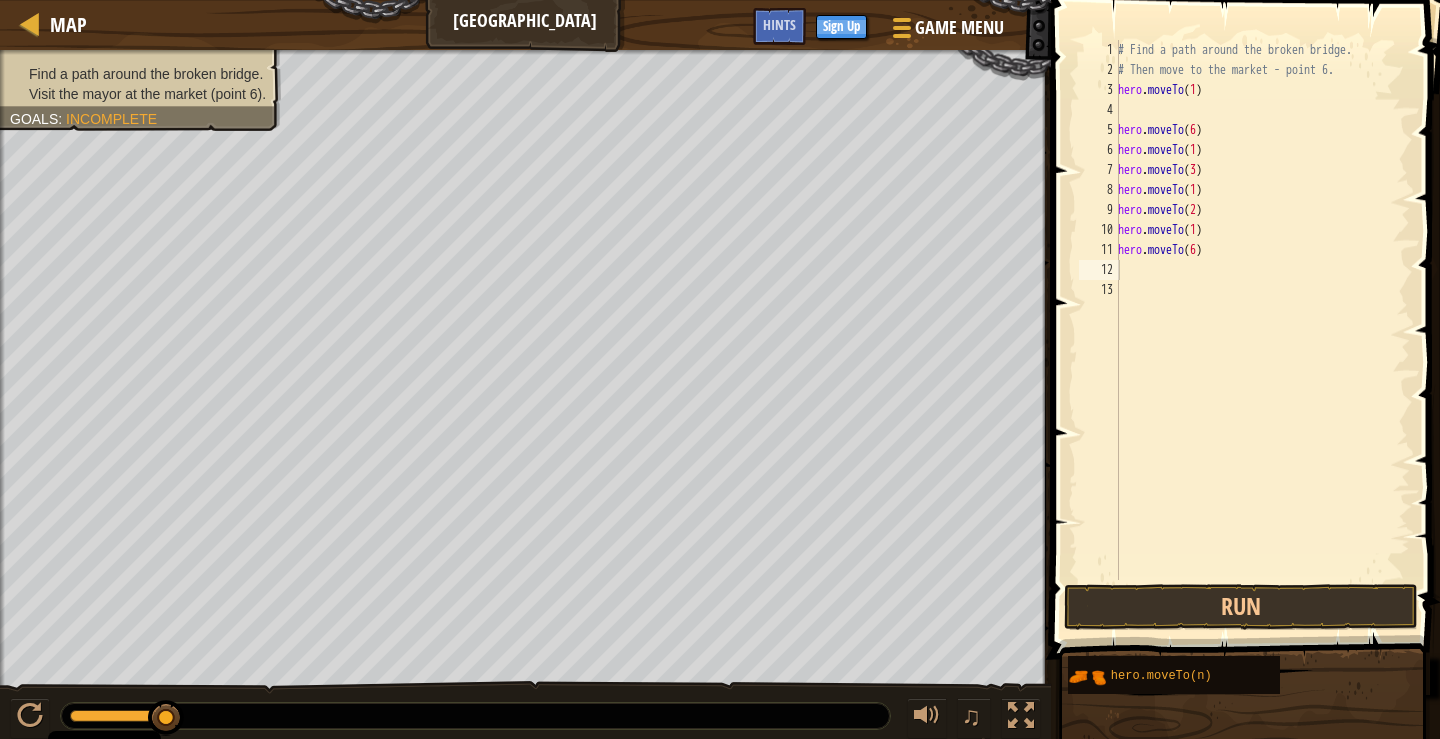 type on "hero.moveTo(6)" 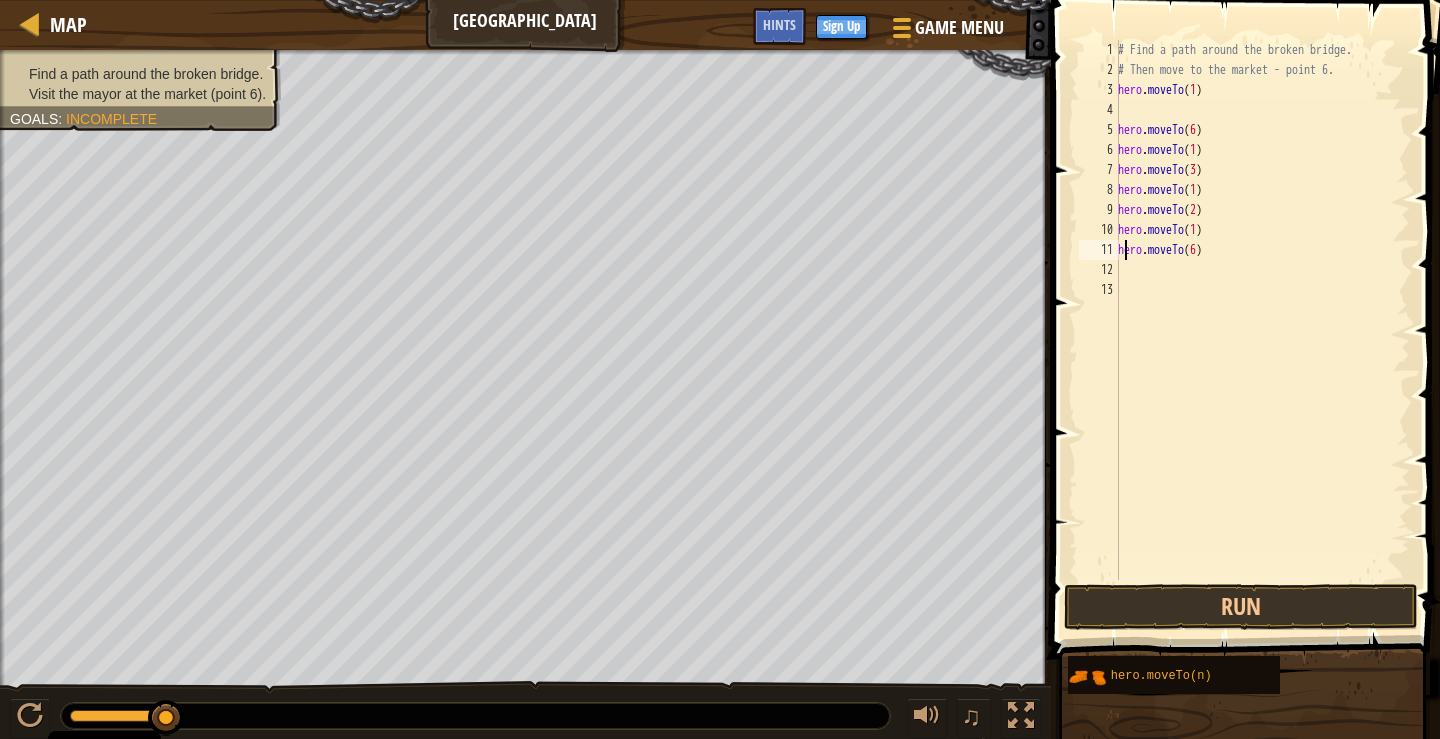 click on "# Find a path around the broken bridge. # Then move to the market - point 6. hero . moveTo ( 1 ) hero . moveTo ( 6 ) hero . moveTo ( 1 ) hero . moveTo ( 3 ) hero . moveTo ( 1 ) hero . moveTo ( 2 ) hero . moveTo ( 1 ) hero . moveTo ( 6 )" at bounding box center [1262, 330] 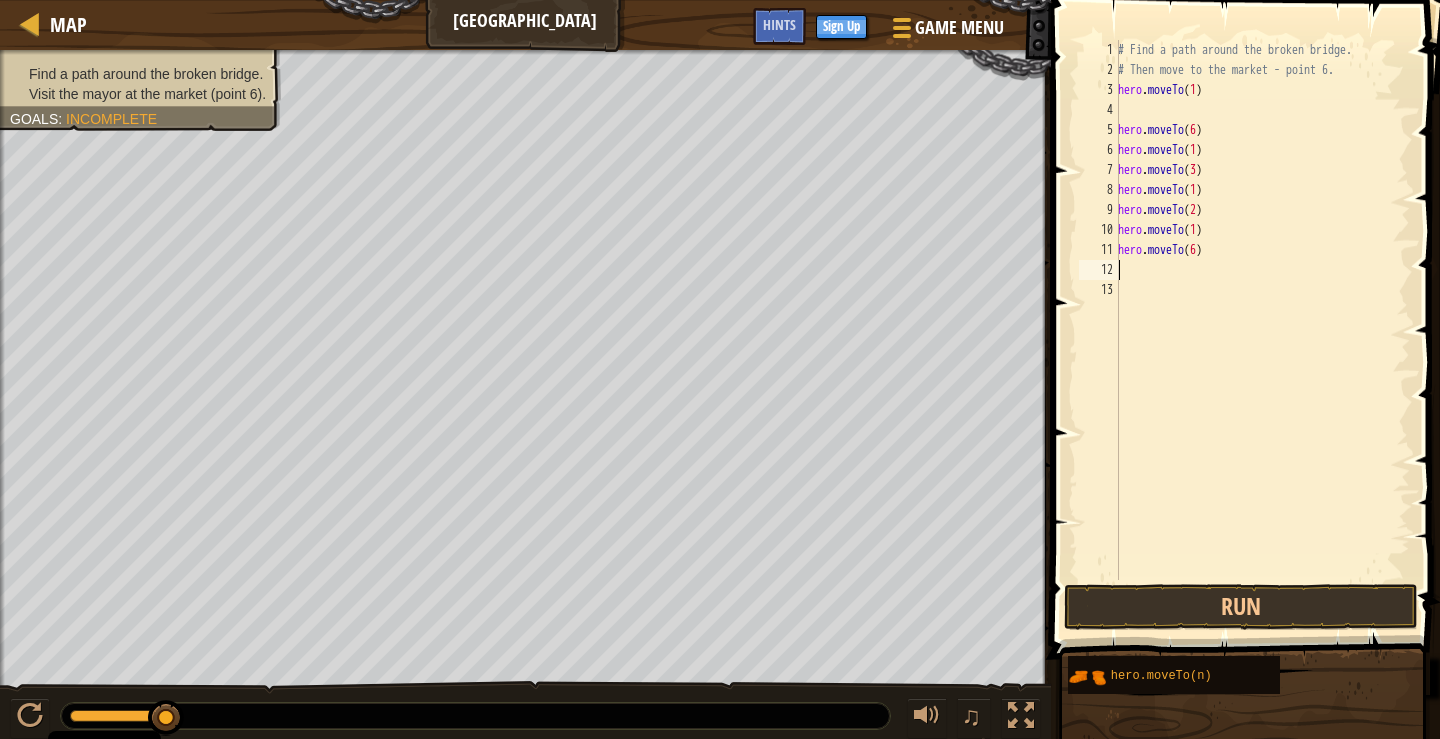 click on "# Find a path around the broken bridge. # Then move to the market - point 6. hero . moveTo ( 1 ) hero . moveTo ( 6 ) hero . moveTo ( 1 ) hero . moveTo ( 3 ) hero . moveTo ( 1 ) hero . moveTo ( 2 ) hero . moveTo ( 1 ) hero . moveTo ( 6 )" at bounding box center [1262, 330] 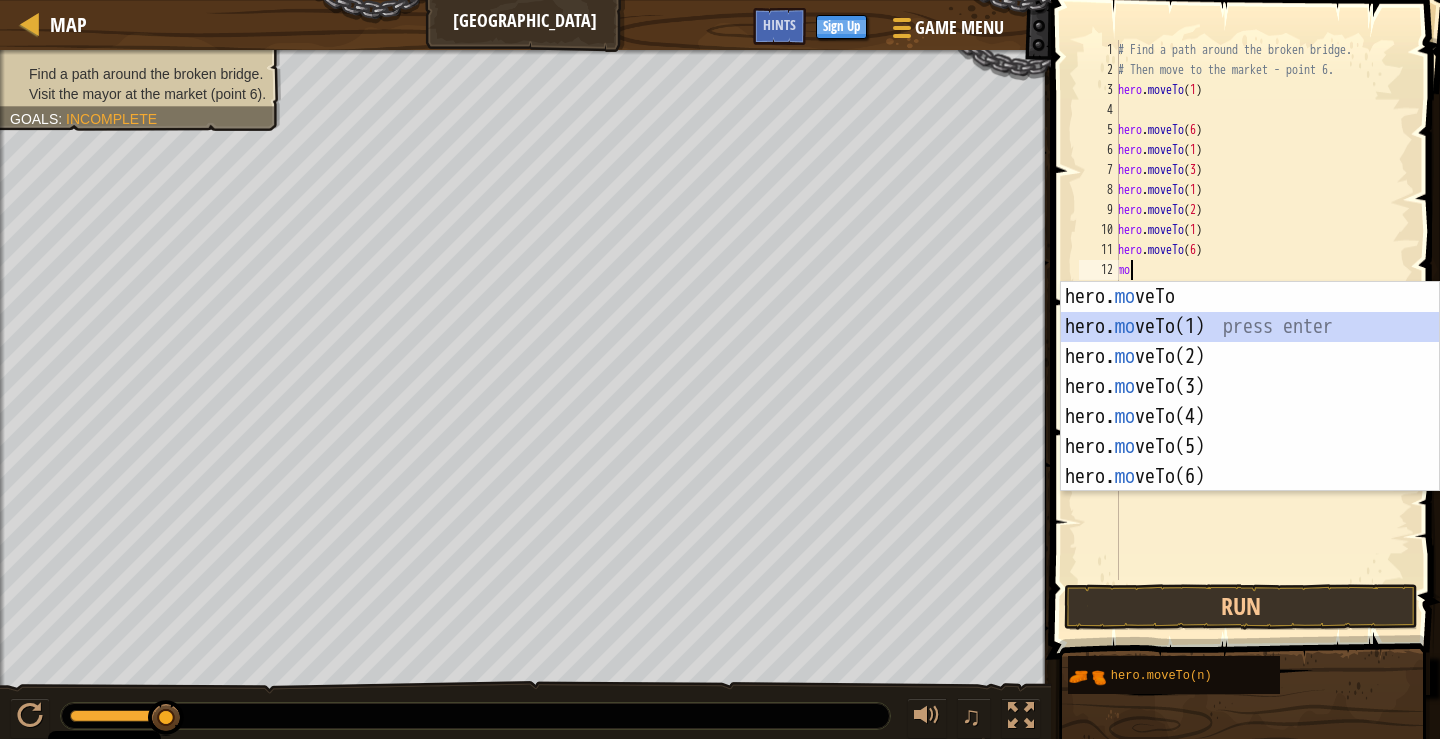 drag, startPoint x: 1157, startPoint y: 327, endPoint x: 1168, endPoint y: 332, distance: 12.083046 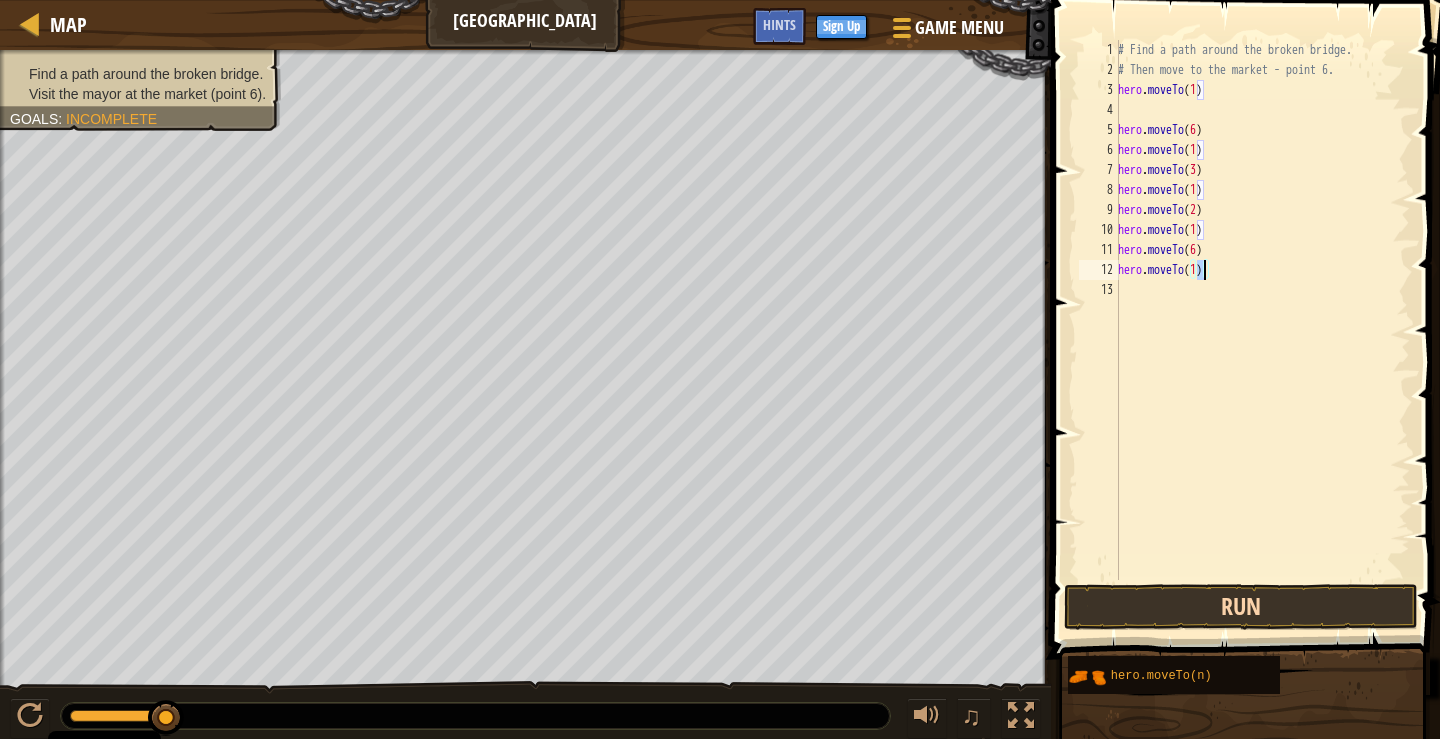 type on "hero.moveTo(1)" 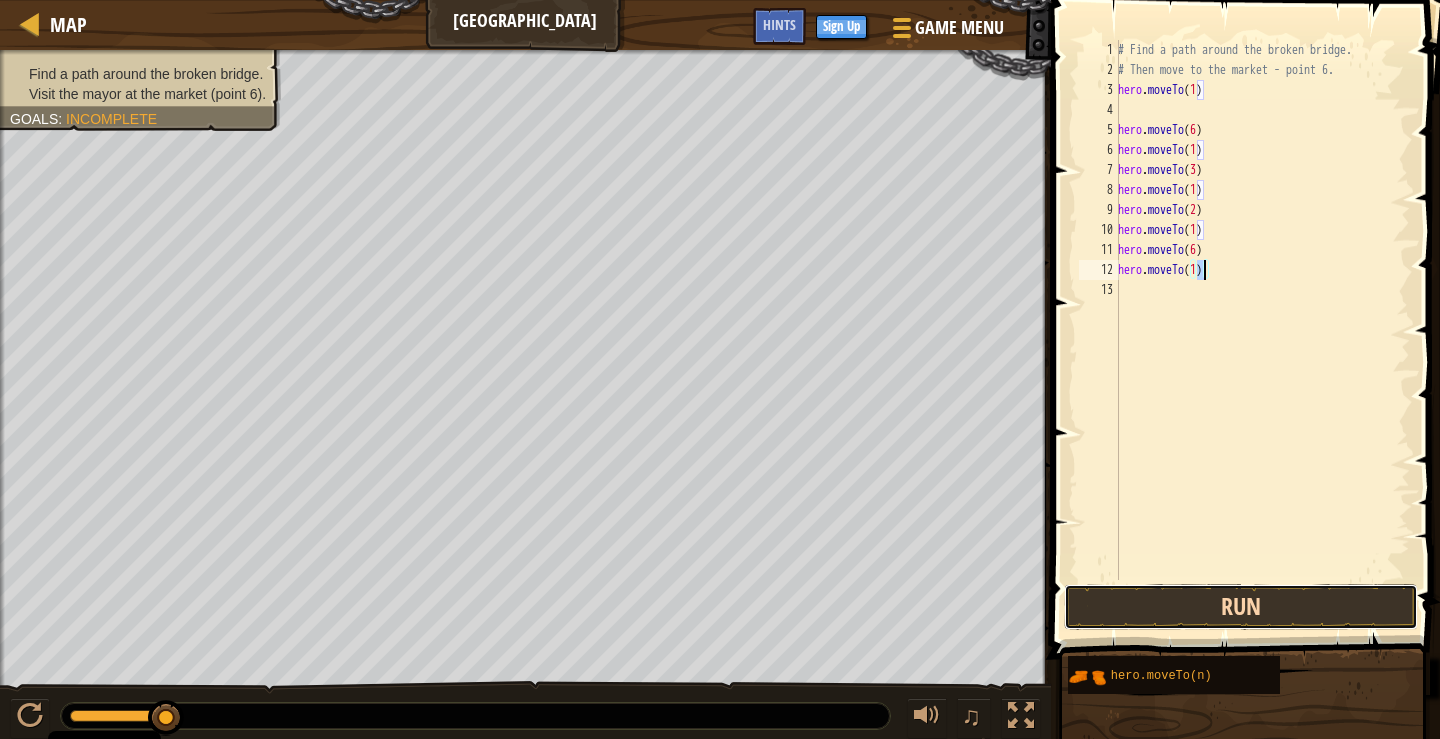 click on "Run" at bounding box center (1241, 607) 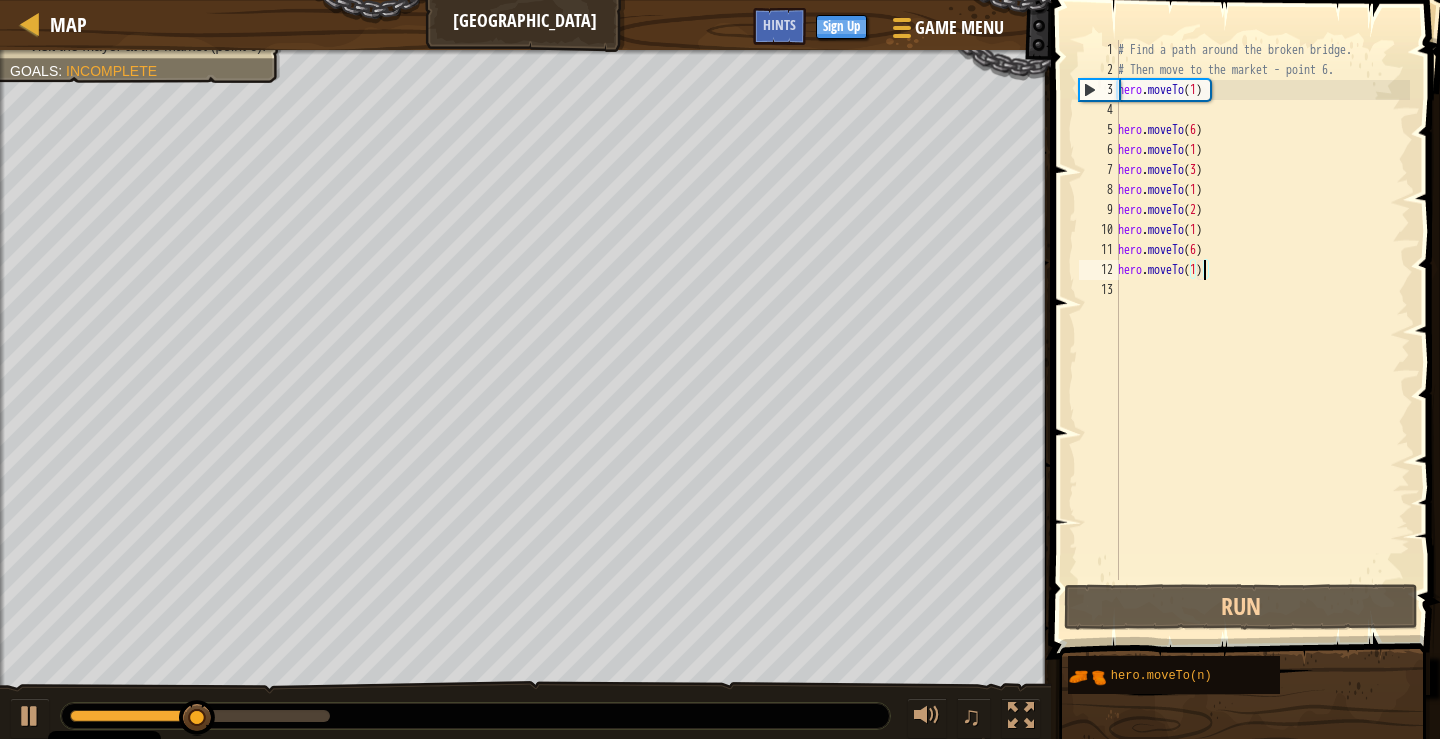 click on "# Find a path around the broken bridge. # Then move to the market - point 6. hero . moveTo ( 1 ) hero . moveTo ( 6 ) hero . moveTo ( 1 ) hero . moveTo ( 3 ) hero . moveTo ( 1 ) hero . moveTo ( 2 ) hero . moveTo ( 1 ) hero . moveTo ( 6 ) hero . moveTo ( 1 )" at bounding box center [1262, 330] 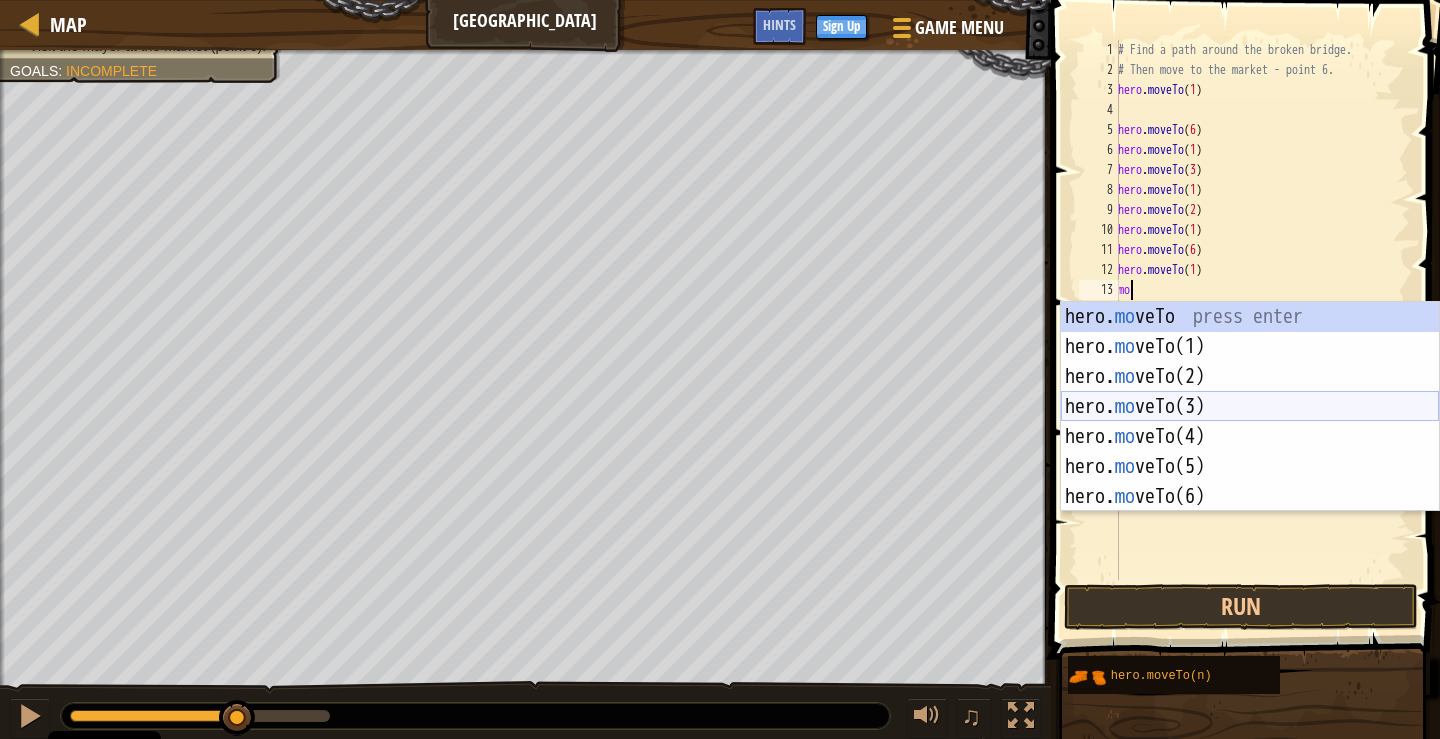 click on "hero. mo veTo press enter hero. mo veTo(1) press enter hero. mo veTo(2) press enter hero. mo veTo(3) press enter hero. mo veTo(4) press enter hero. mo veTo(5) press enter hero. mo veTo(6) press enter" at bounding box center [1250, 437] 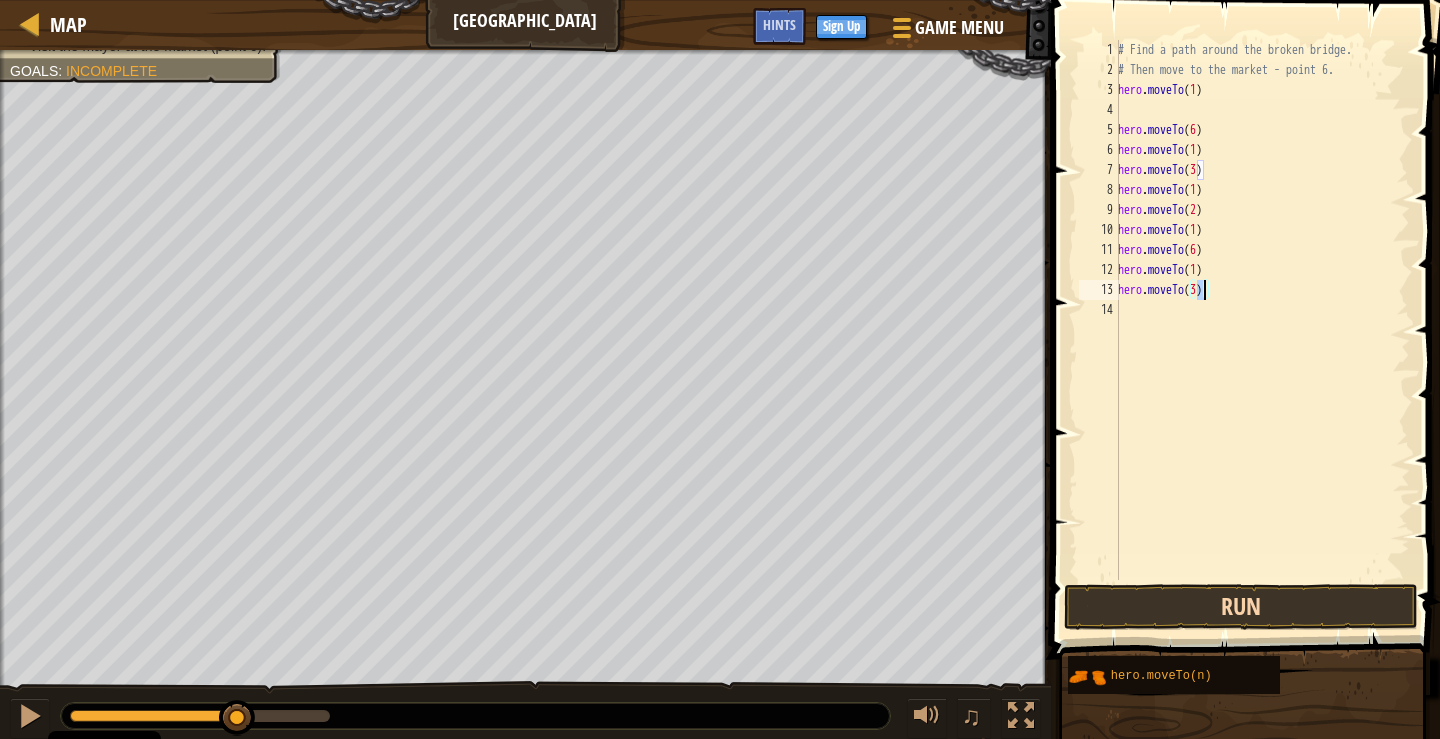 type on "hero.moveTo(3)" 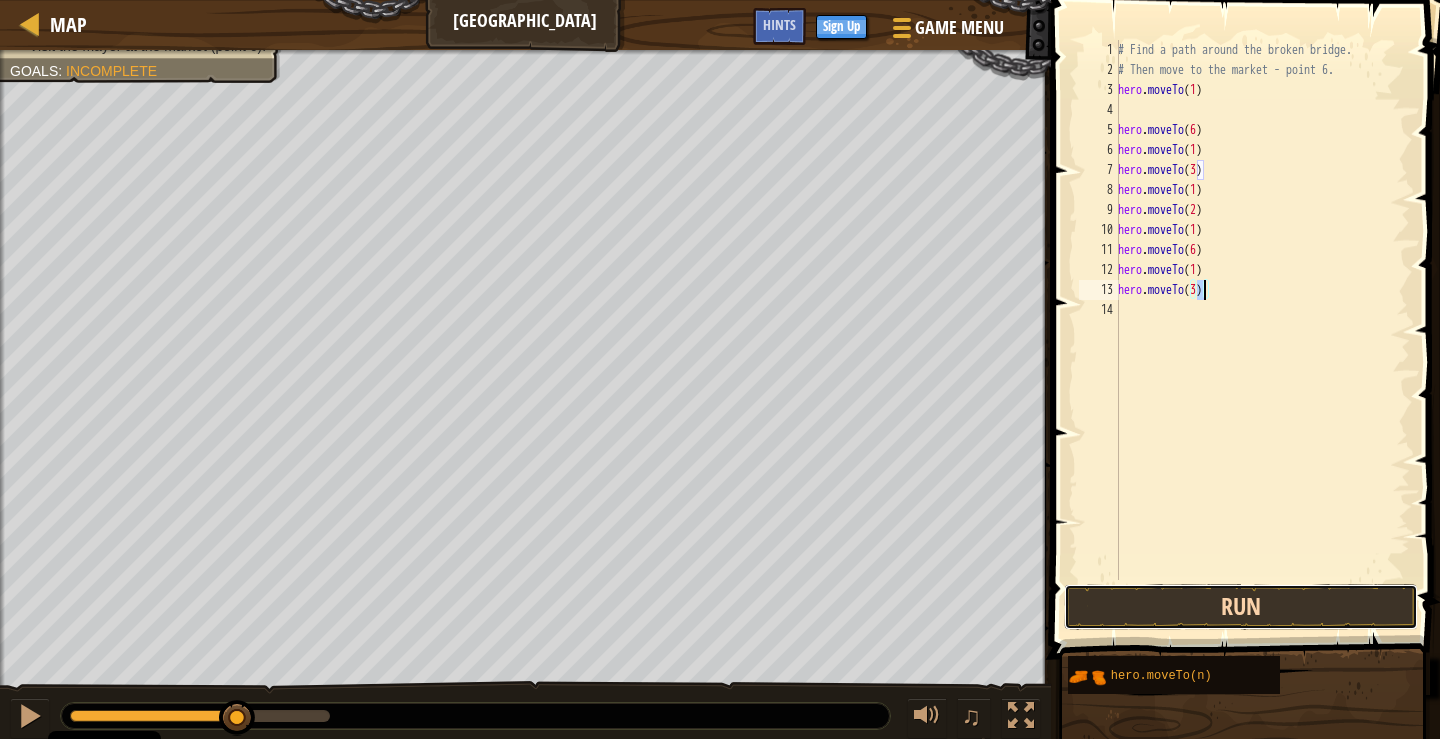 click on "Run" at bounding box center [1241, 607] 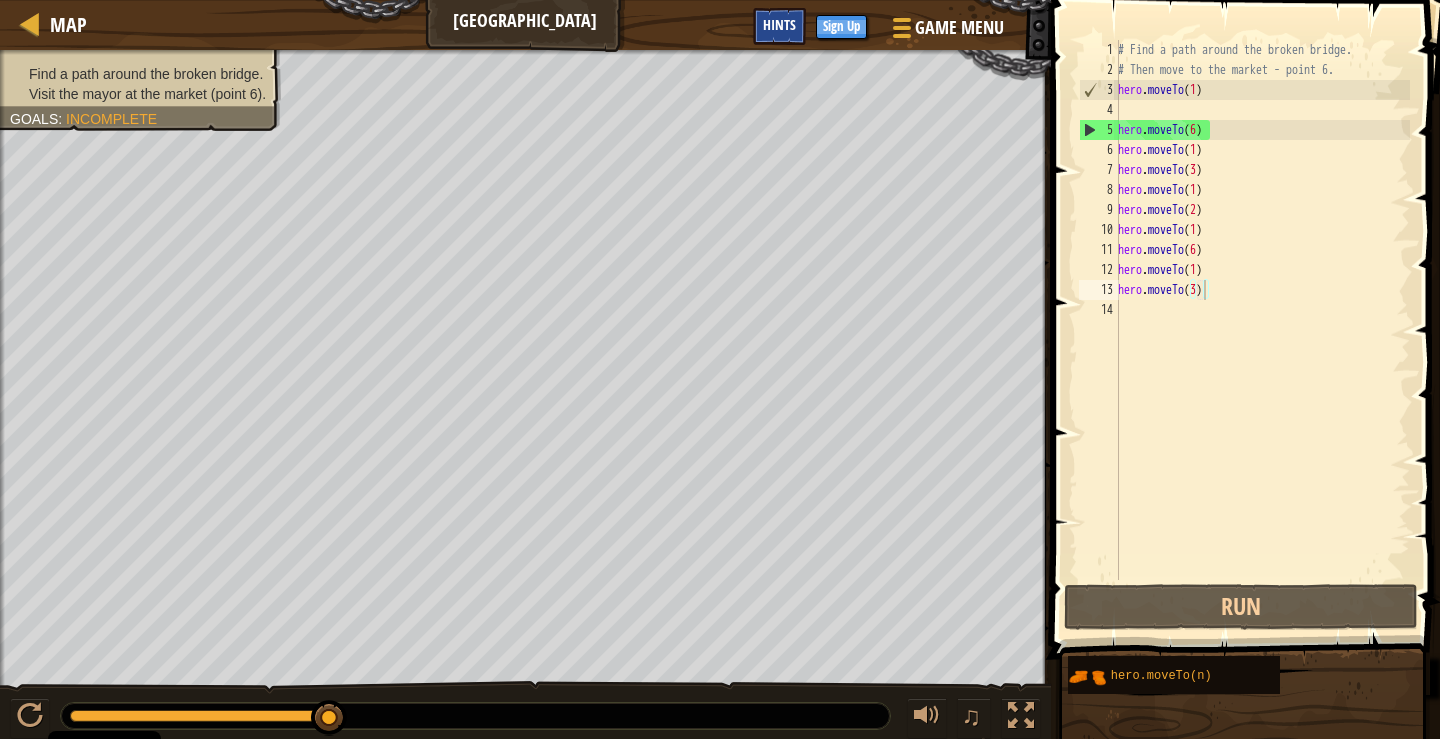 click on "Hints" at bounding box center [779, 24] 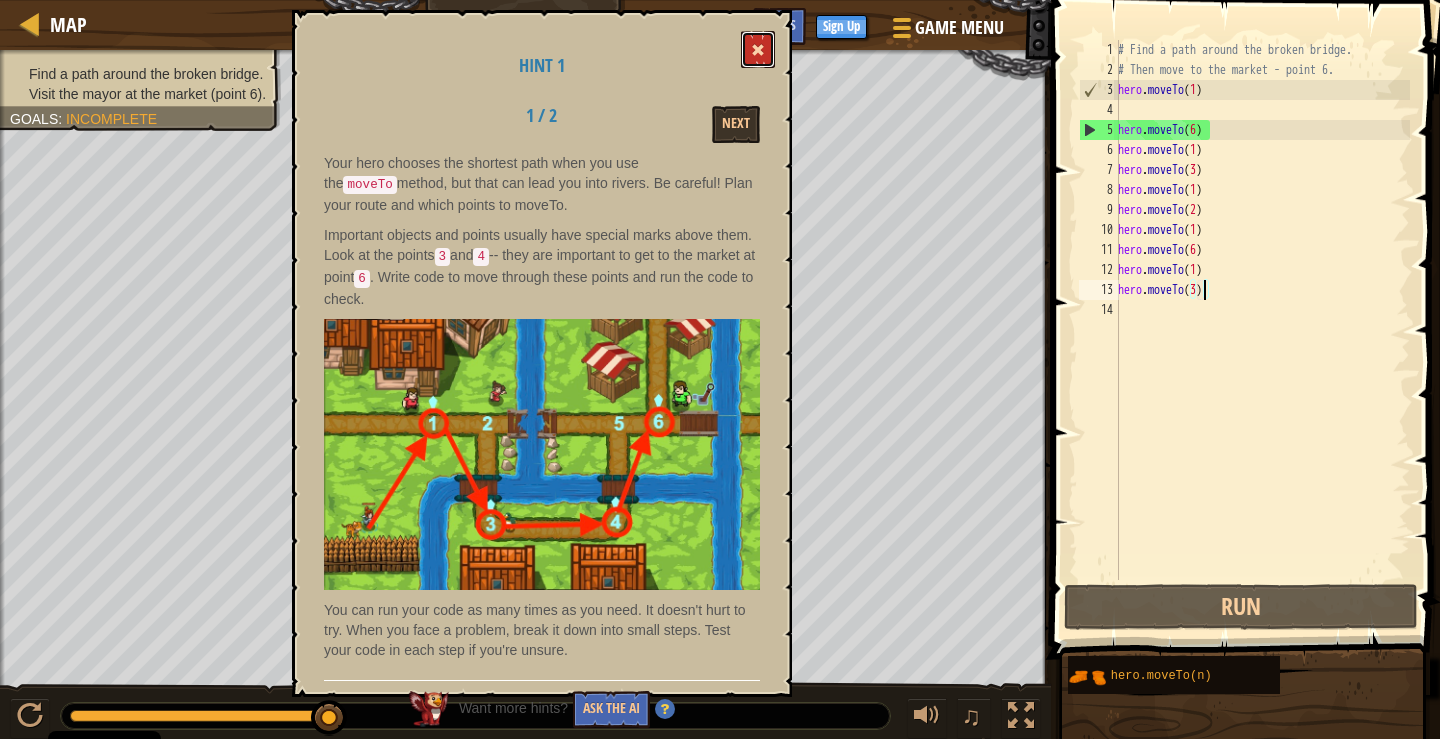 click at bounding box center [758, 49] 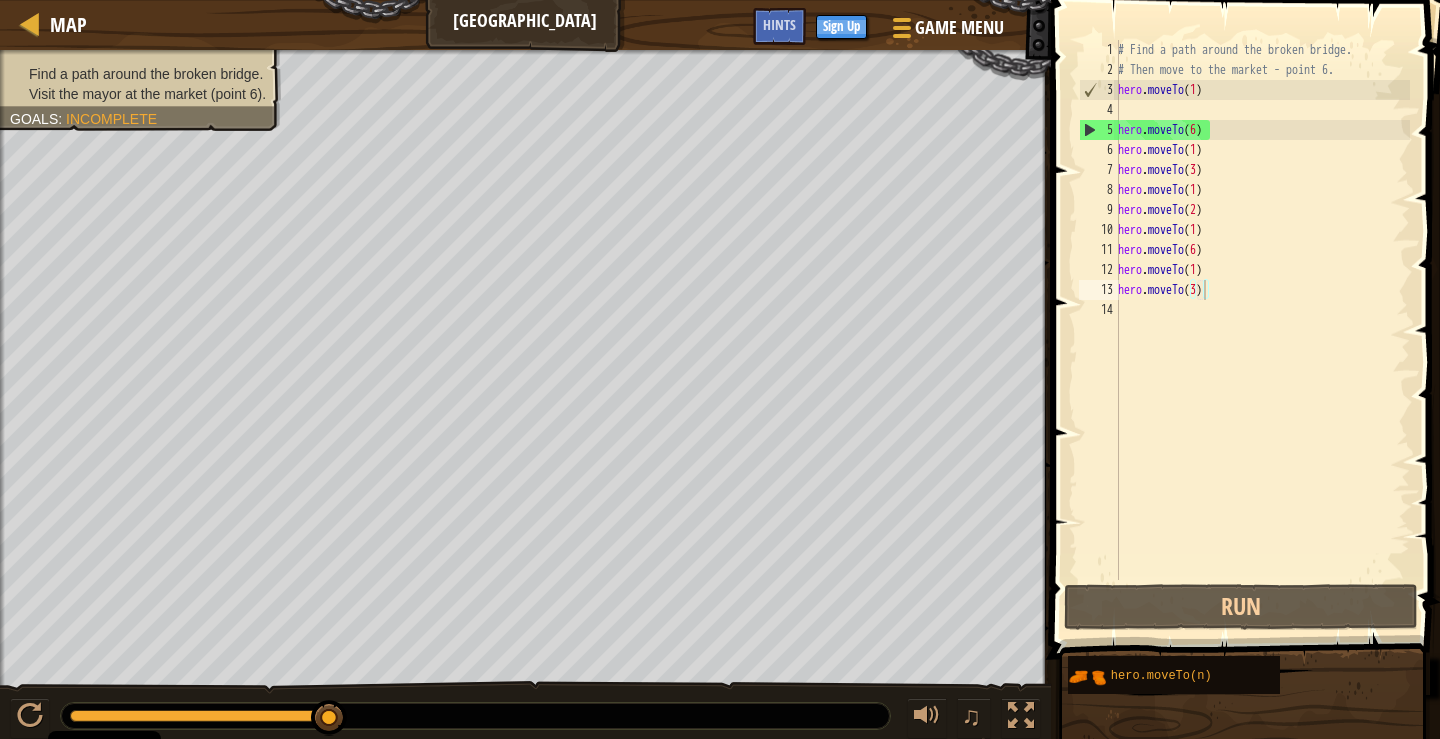 click on "# Find a path around the broken bridge. # Then move to the market - point 6. hero . moveTo ( 1 ) hero . moveTo ( 6 ) hero . moveTo ( 1 ) hero . moveTo ( 3 ) hero . moveTo ( 1 ) hero . moveTo ( 2 ) hero . moveTo ( 1 ) hero . moveTo ( 6 ) hero . moveTo ( 1 ) hero . moveTo ( 3 )" at bounding box center [1262, 330] 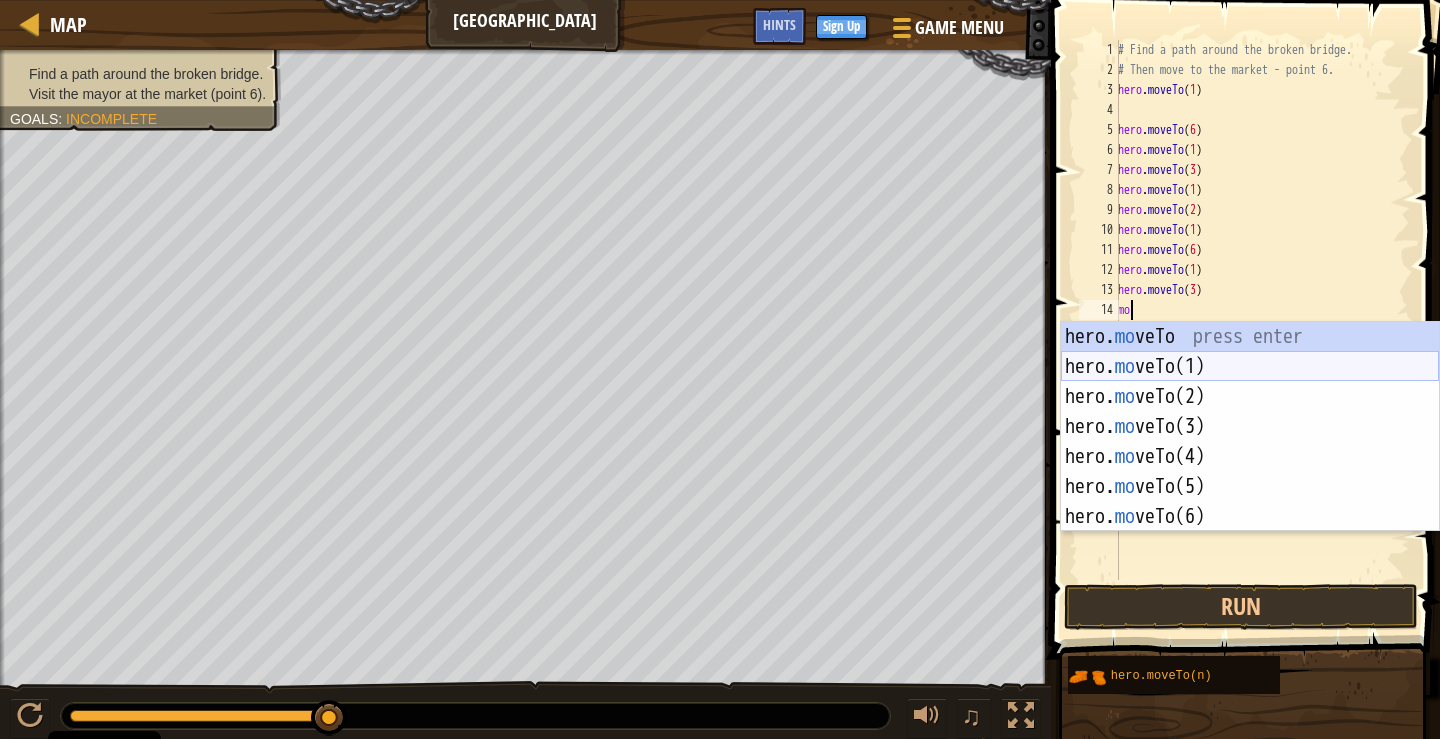 click on "hero. mo veTo press enter hero. mo veTo(1) press enter hero. mo veTo(2) press enter hero. mo veTo(3) press enter hero. mo veTo(4) press enter hero. mo veTo(5) press enter hero. mo veTo(6) press enter" at bounding box center (1250, 457) 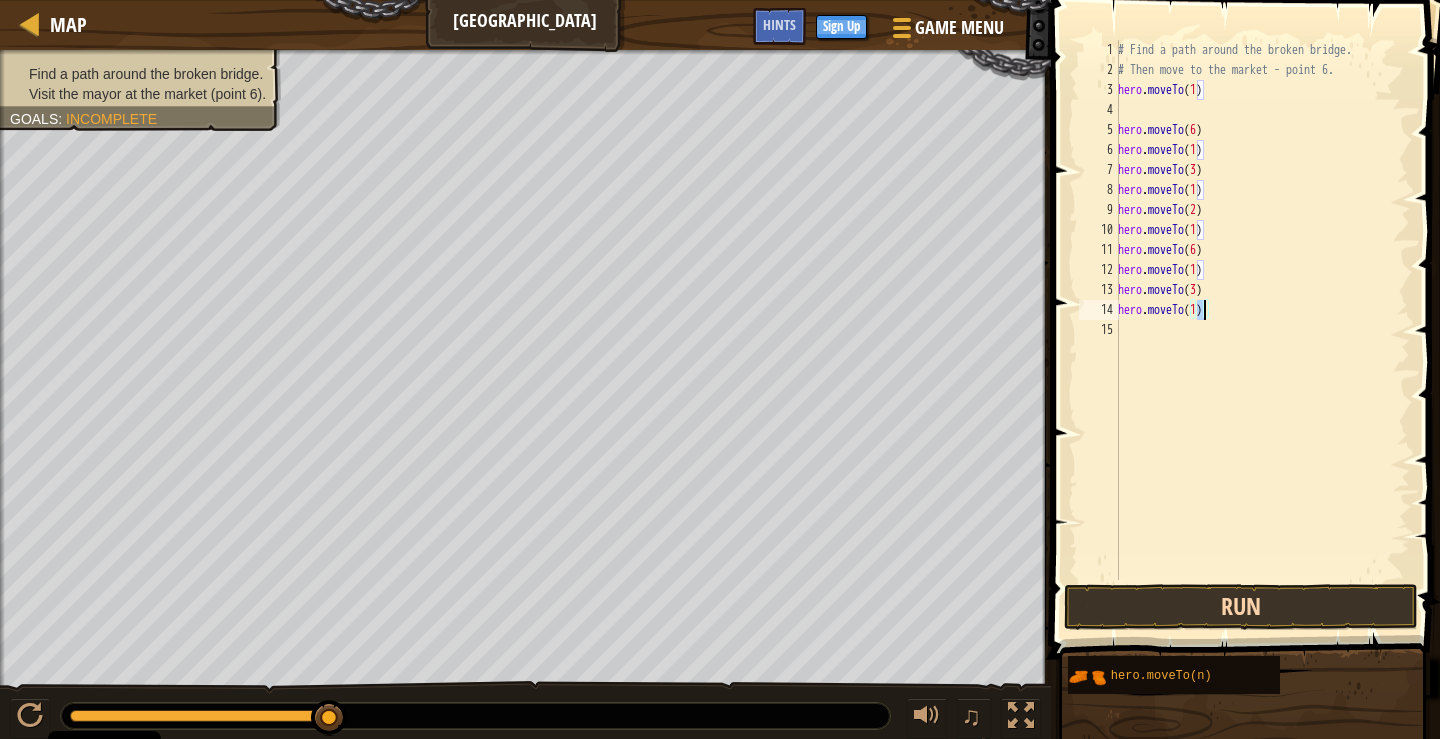 type on "hero.moveTo(1)" 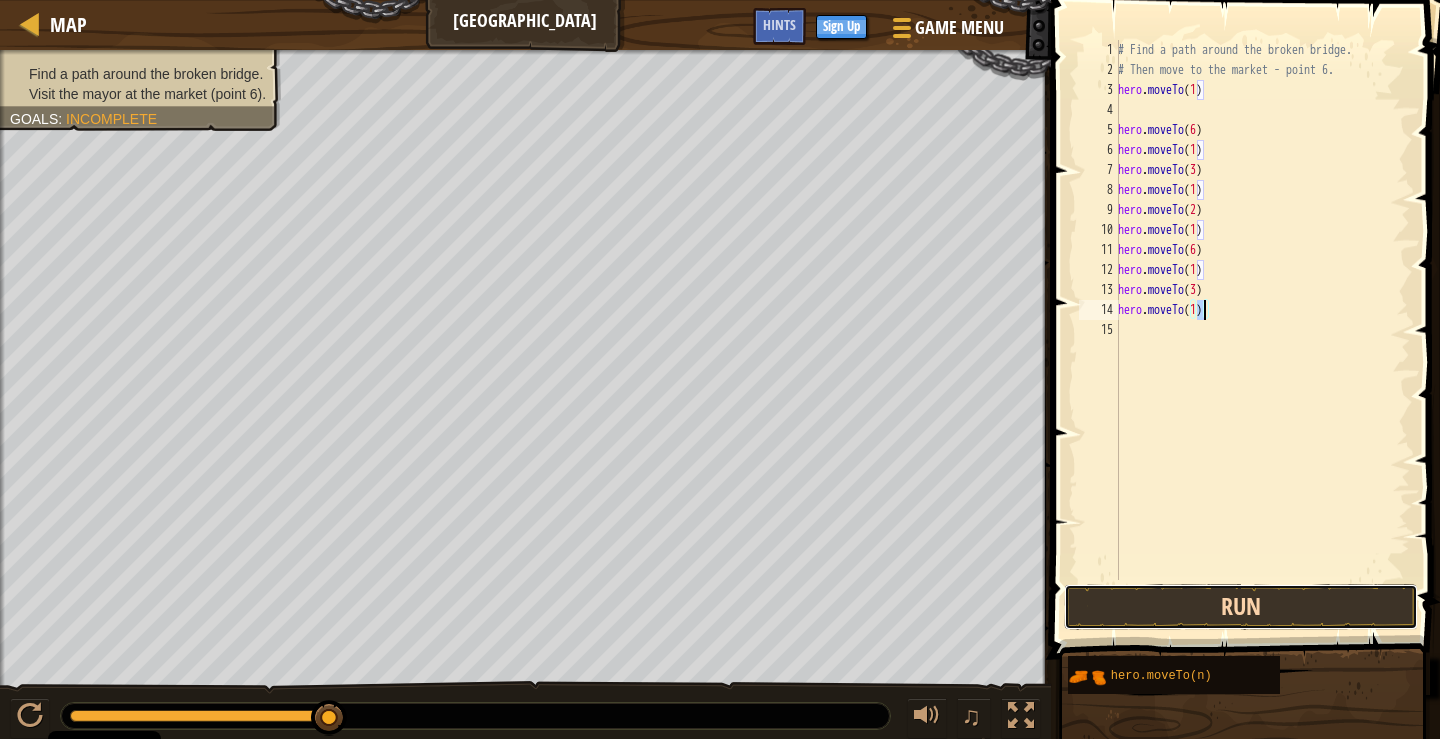 click on "Run" at bounding box center (1241, 607) 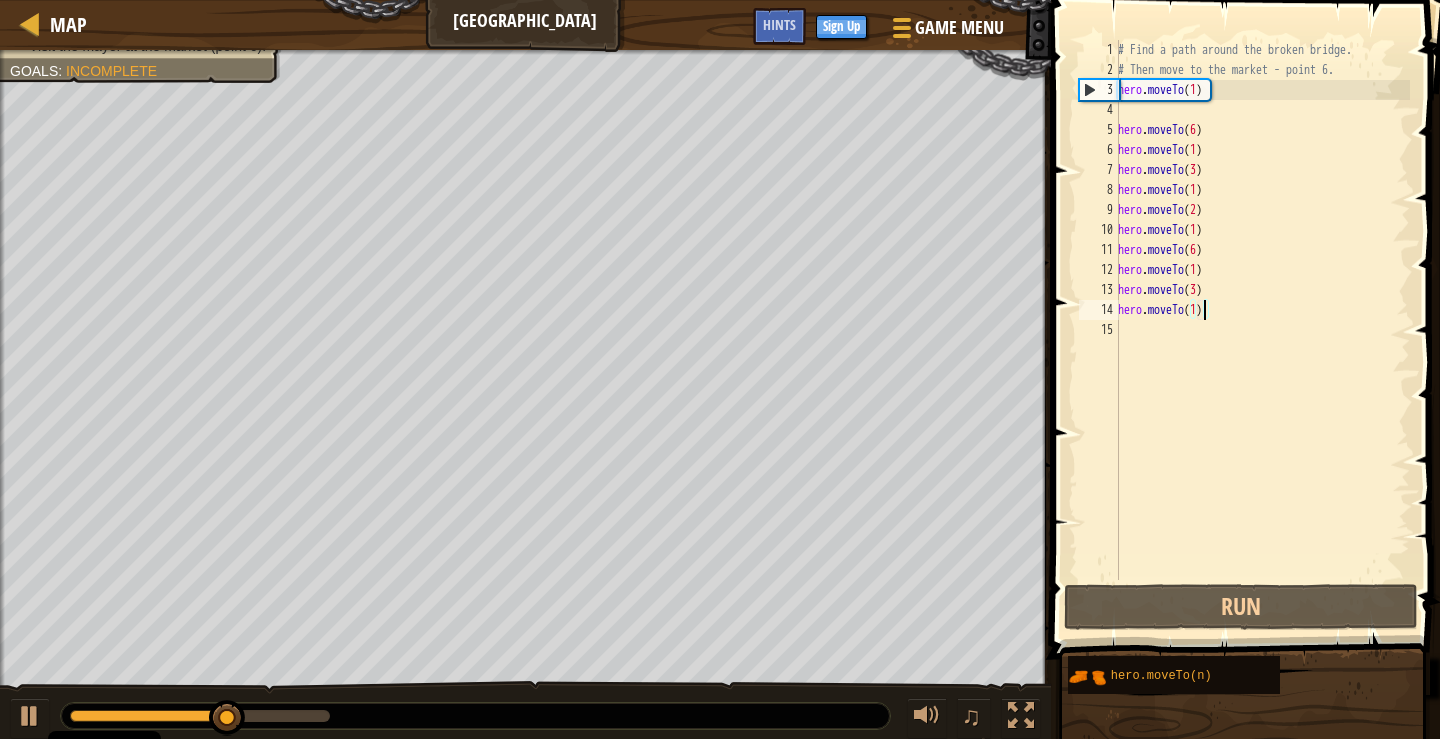 click on "# Find a path around the broken bridge. # Then move to the market - point 6. hero . moveTo ( 1 ) hero . moveTo ( 6 ) hero . moveTo ( 1 ) hero . moveTo ( 3 ) hero . moveTo ( 1 ) hero . moveTo ( 2 ) hero . moveTo ( 1 ) hero . moveTo ( 6 ) hero . moveTo ( 1 ) hero . moveTo ( 3 ) hero . moveTo ( 1 )" at bounding box center (1262, 330) 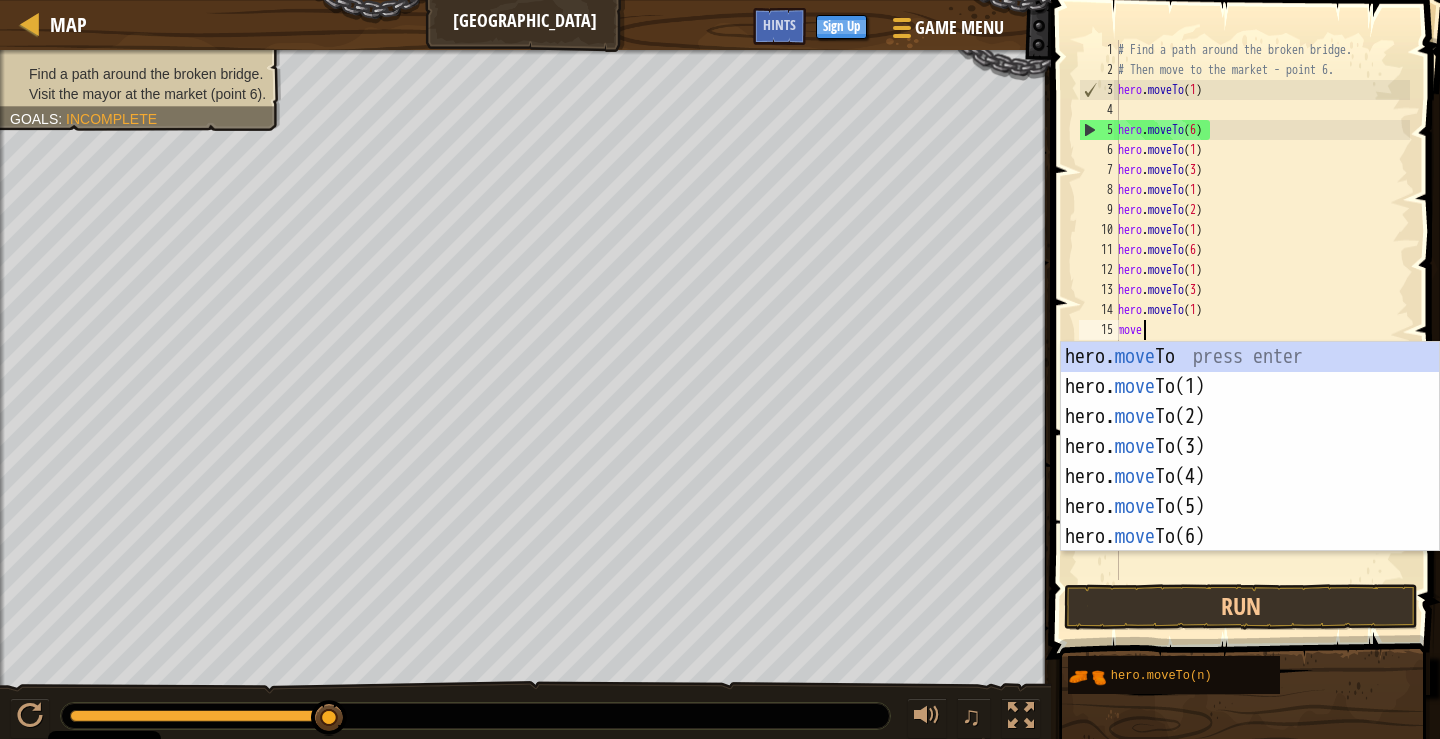 scroll, scrollTop: 9, scrollLeft: 1, axis: both 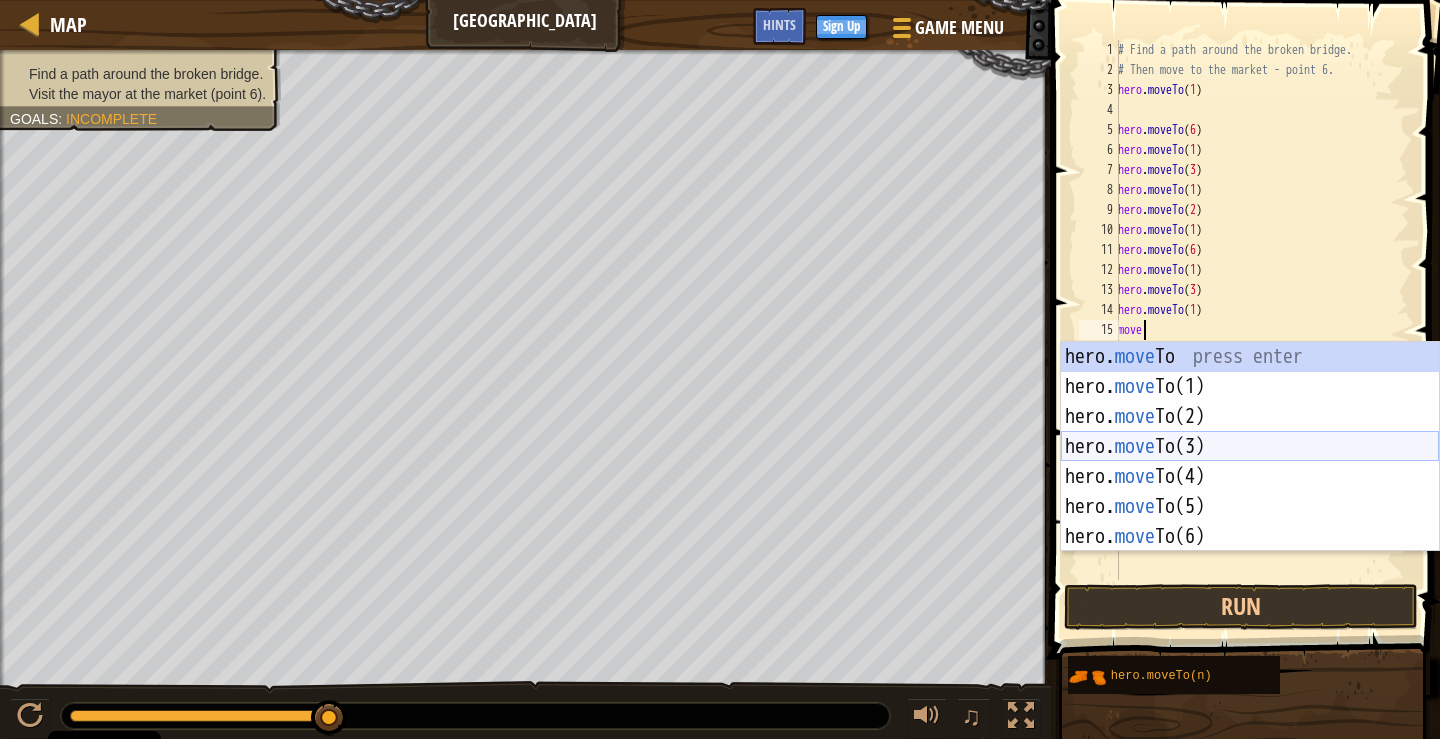 click on "hero. move To press enter hero. move To(1) press enter hero. move To(2) press enter hero. move To(3) press enter hero. move To(4) press enter hero. move To(5) press enter hero. move To(6) press enter" at bounding box center (1250, 477) 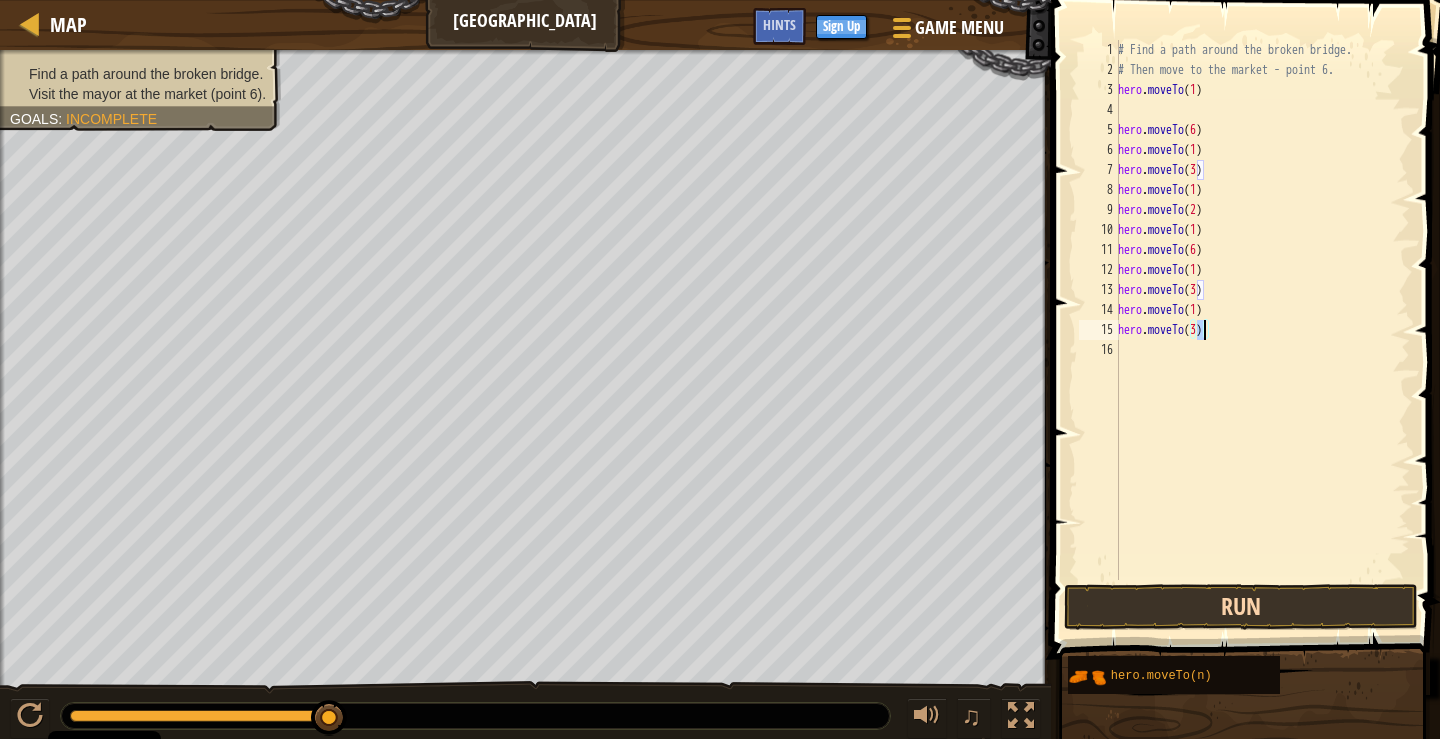 type on "hero.moveTo(3)" 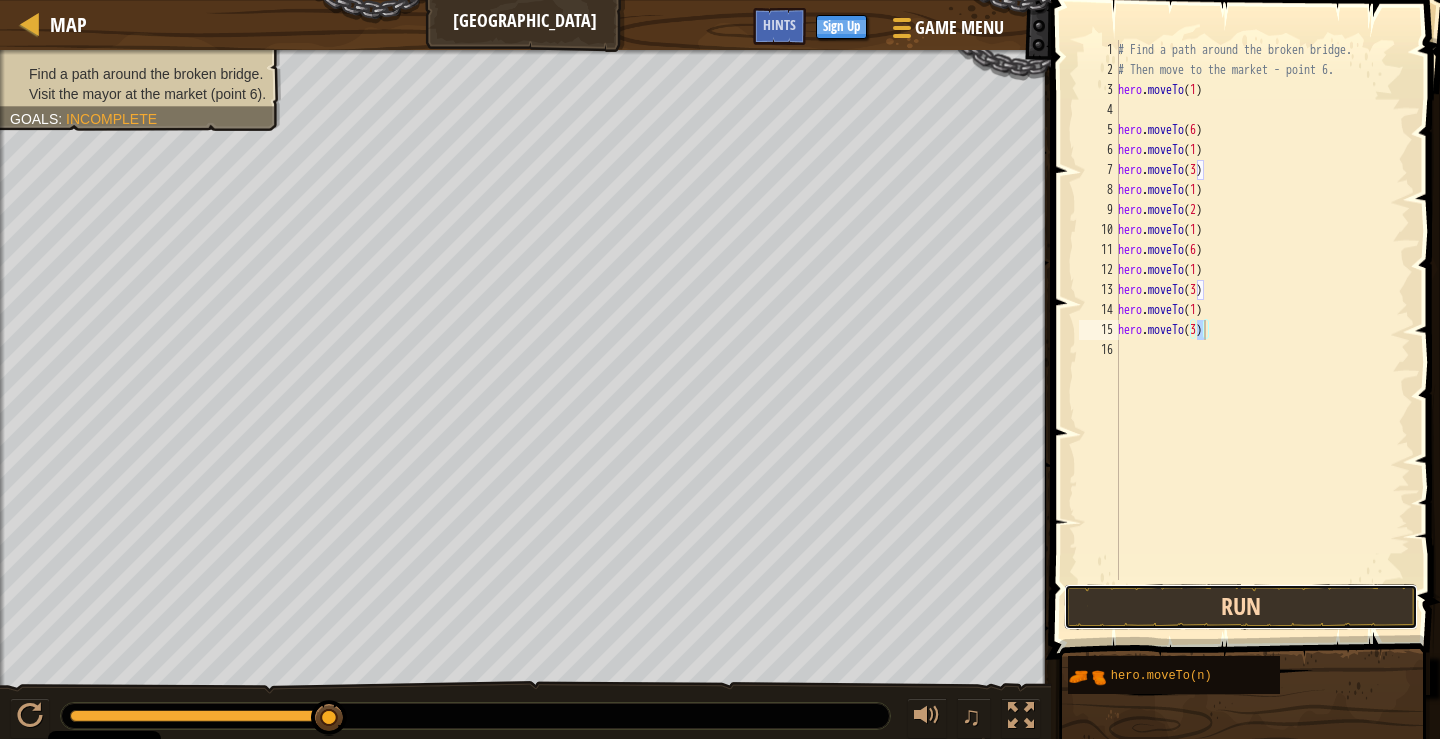 click on "Run" at bounding box center (1241, 607) 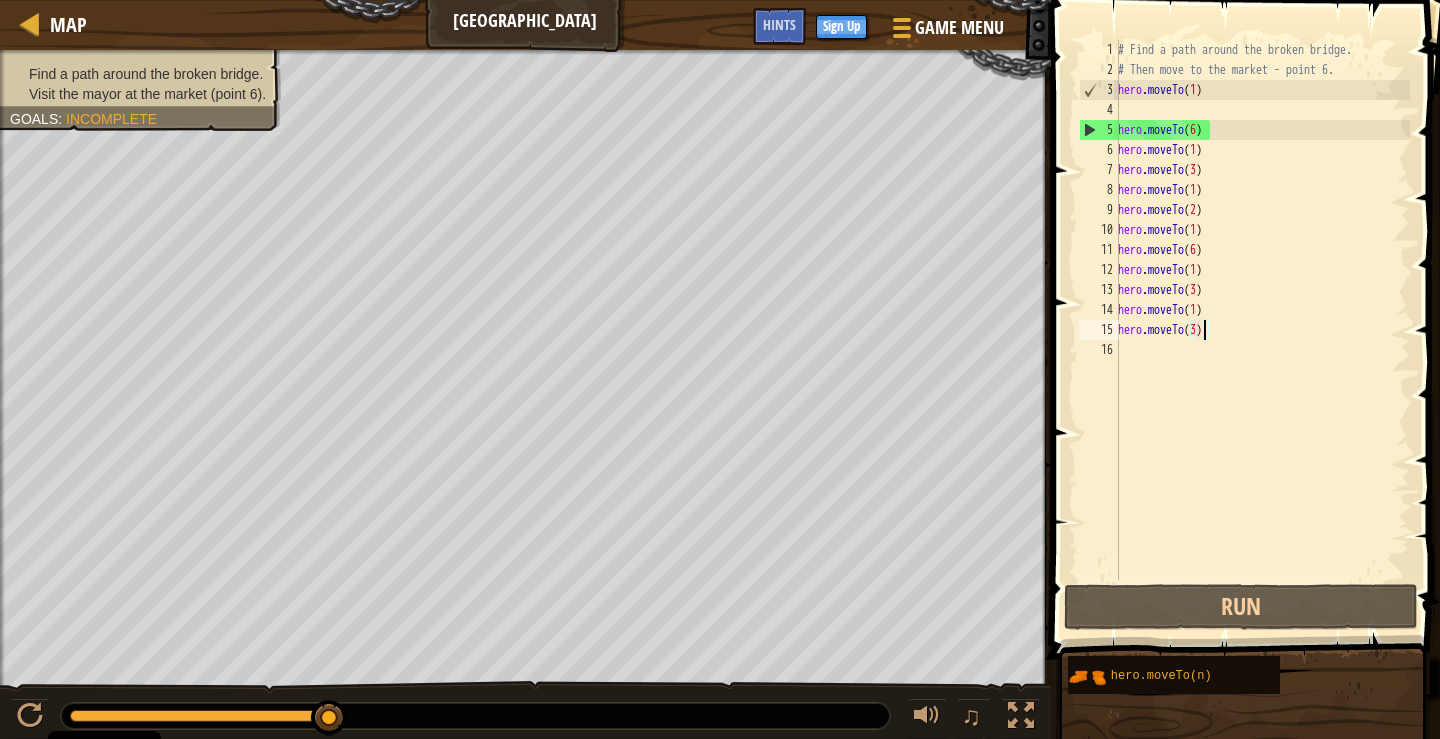 click on "Map Broken Bridge Game Menu Done Sign Up Hints" at bounding box center (525, 25) 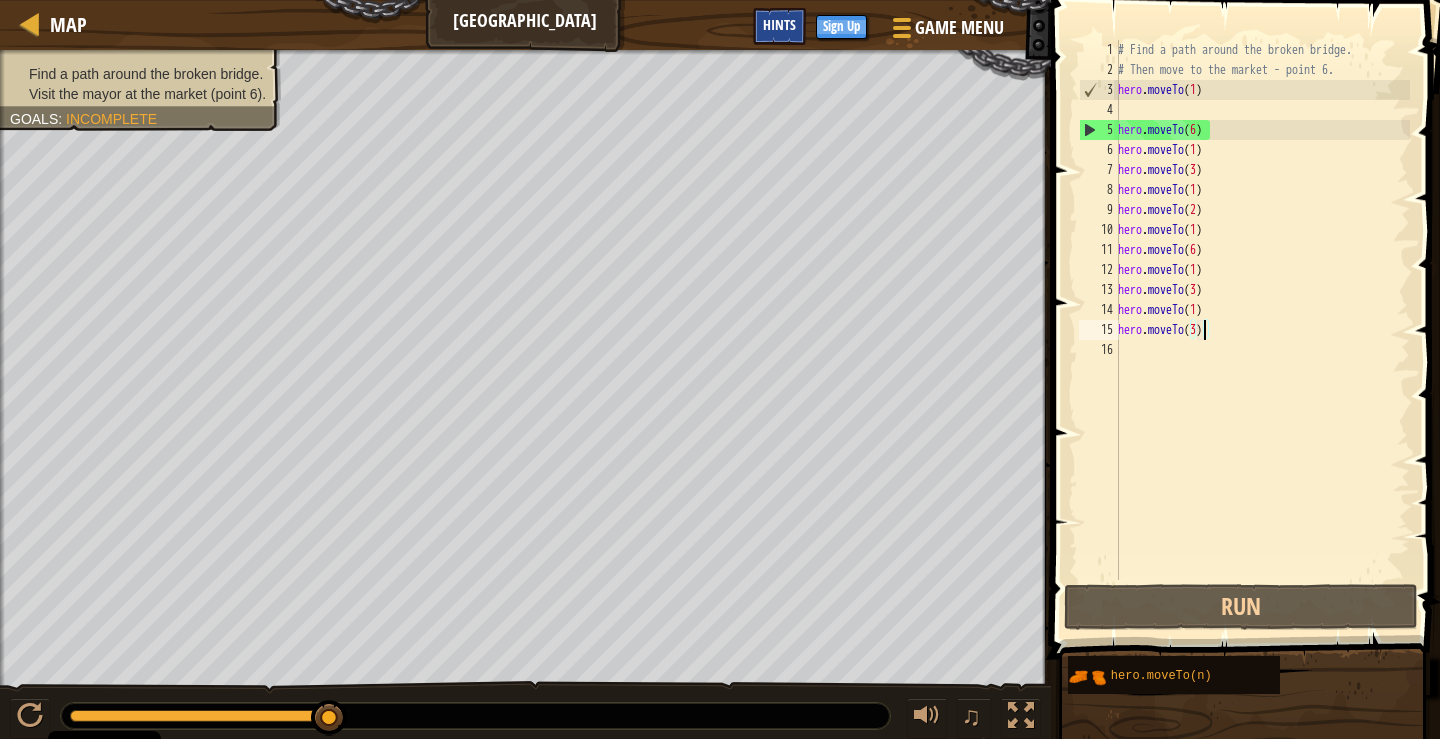 click on "Hints" at bounding box center (779, 26) 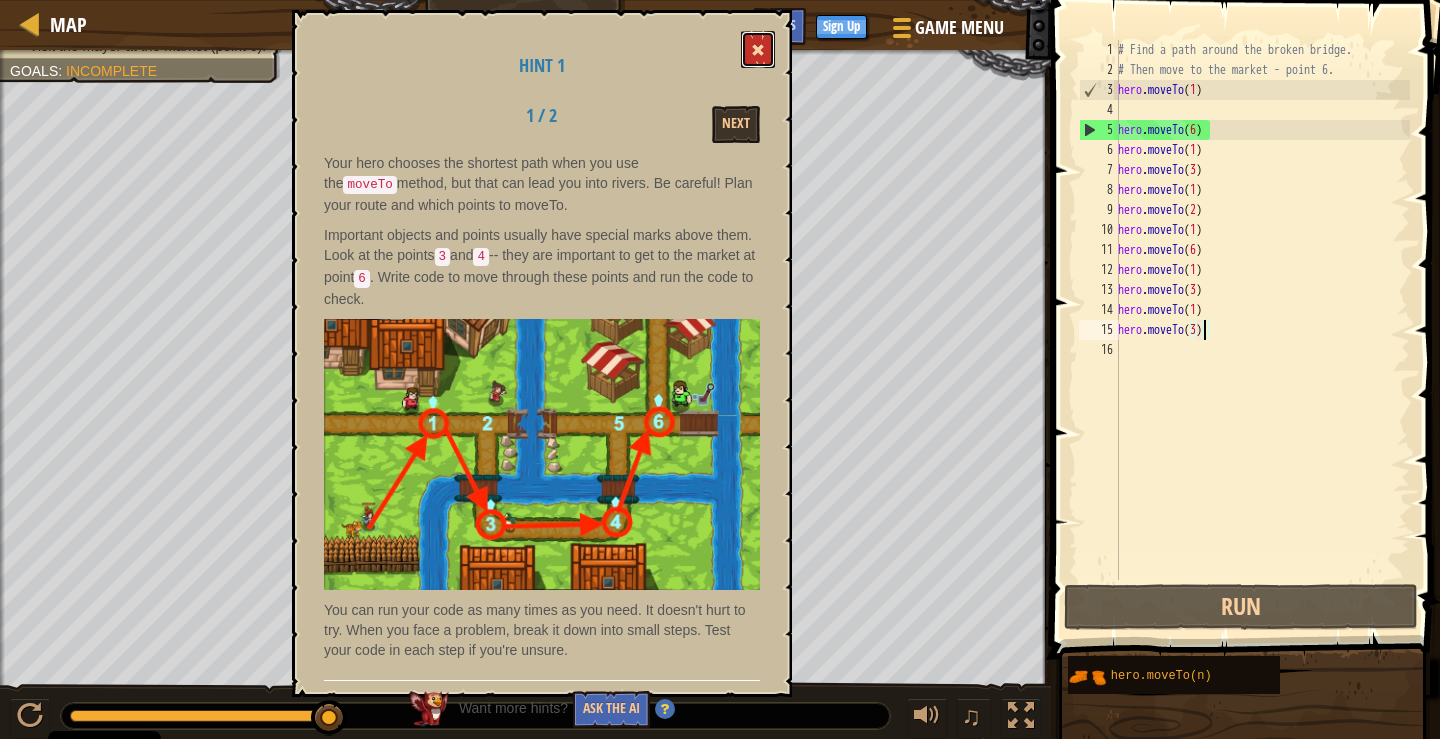 click at bounding box center (758, 49) 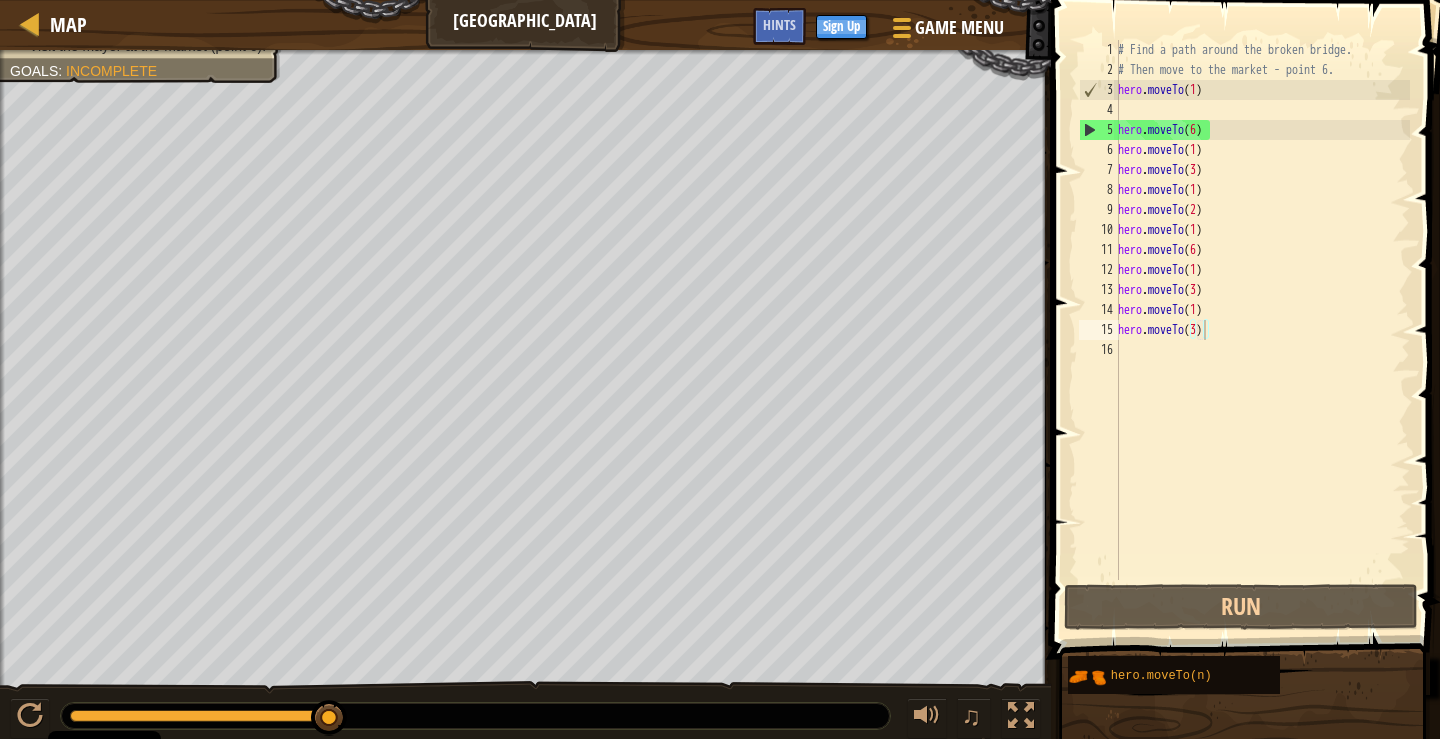 scroll, scrollTop: 9, scrollLeft: 0, axis: vertical 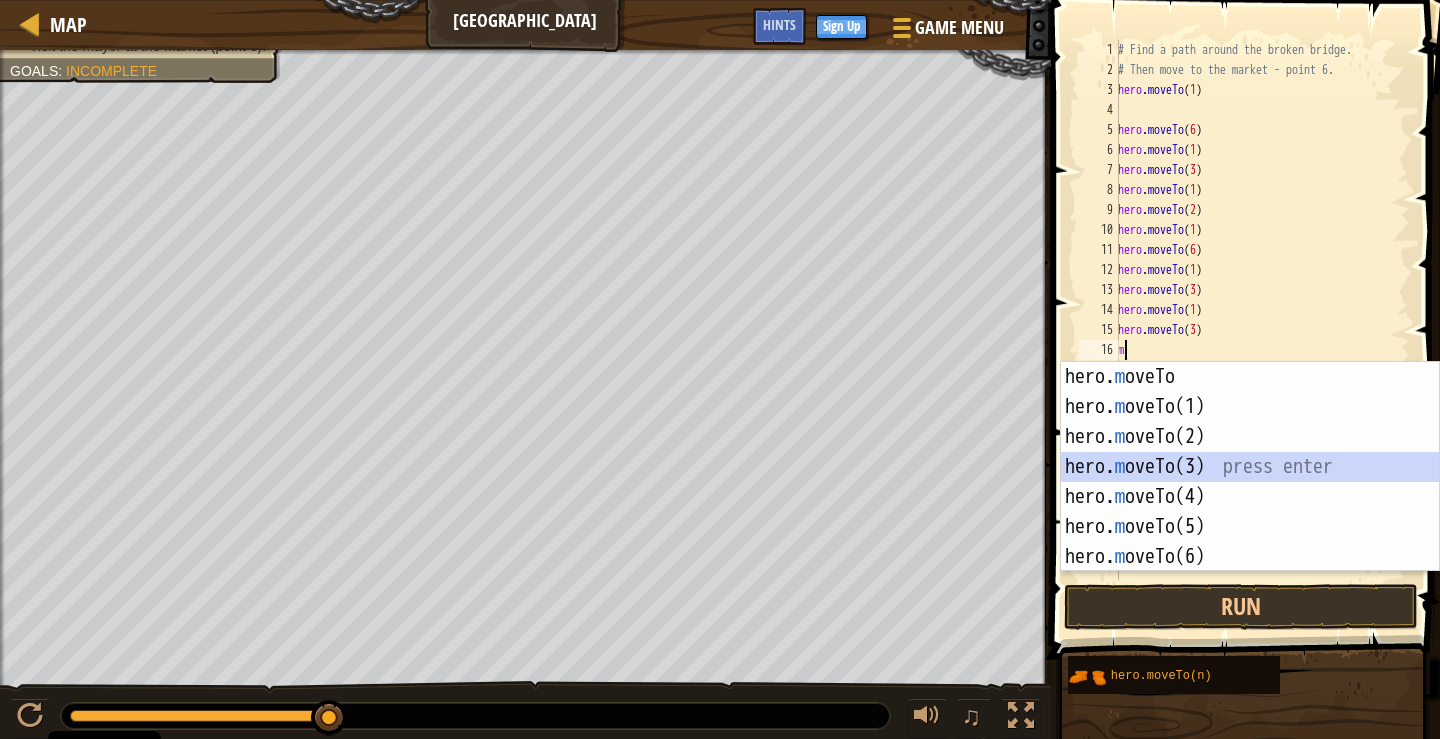 click on "hero. m oveTo press enter hero. m oveTo(1) press enter hero. m oveTo(2) press enter hero. m oveTo(3) press enter hero. m oveTo(4) press enter hero. m oveTo(5) press enter hero. m oveTo(6) press enter" at bounding box center [1250, 497] 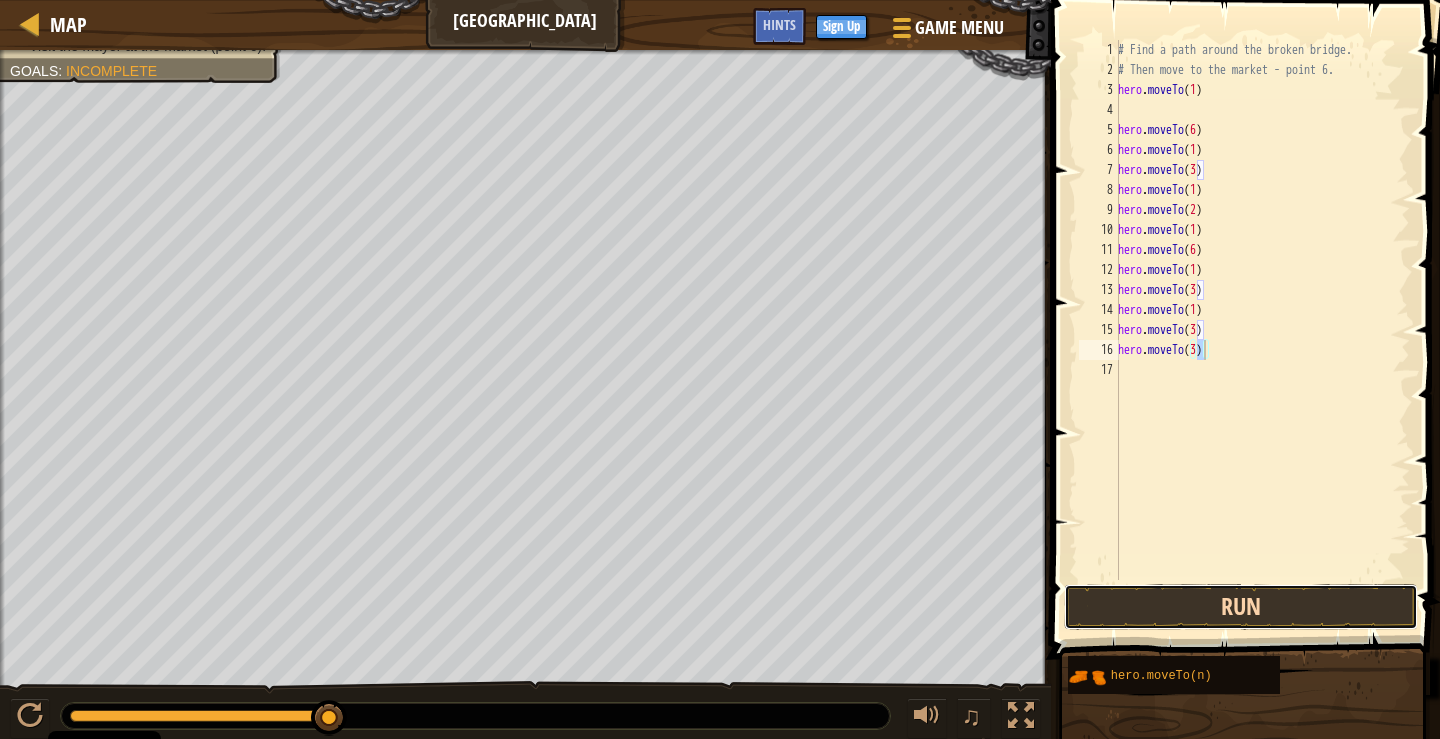 click on "Run" at bounding box center (1241, 607) 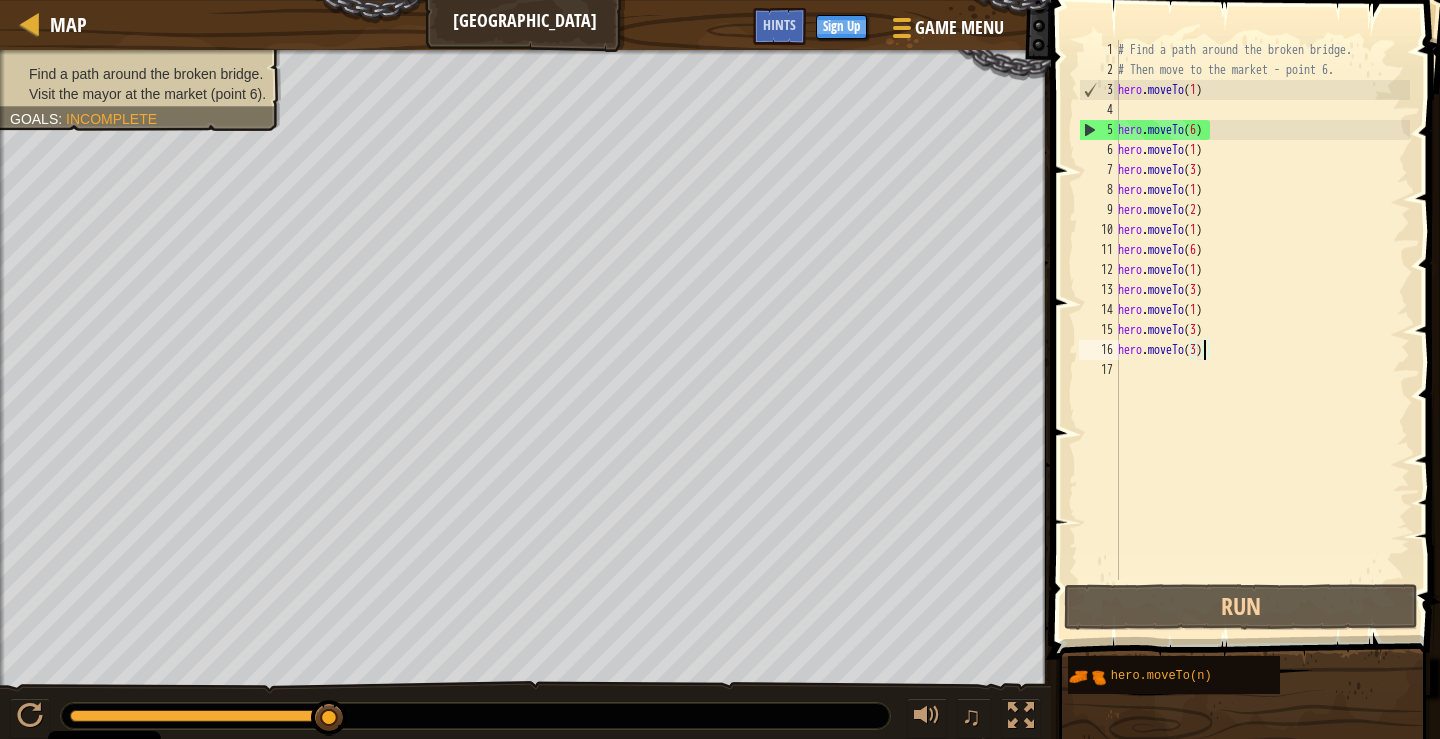 scroll, scrollTop: 9, scrollLeft: 7, axis: both 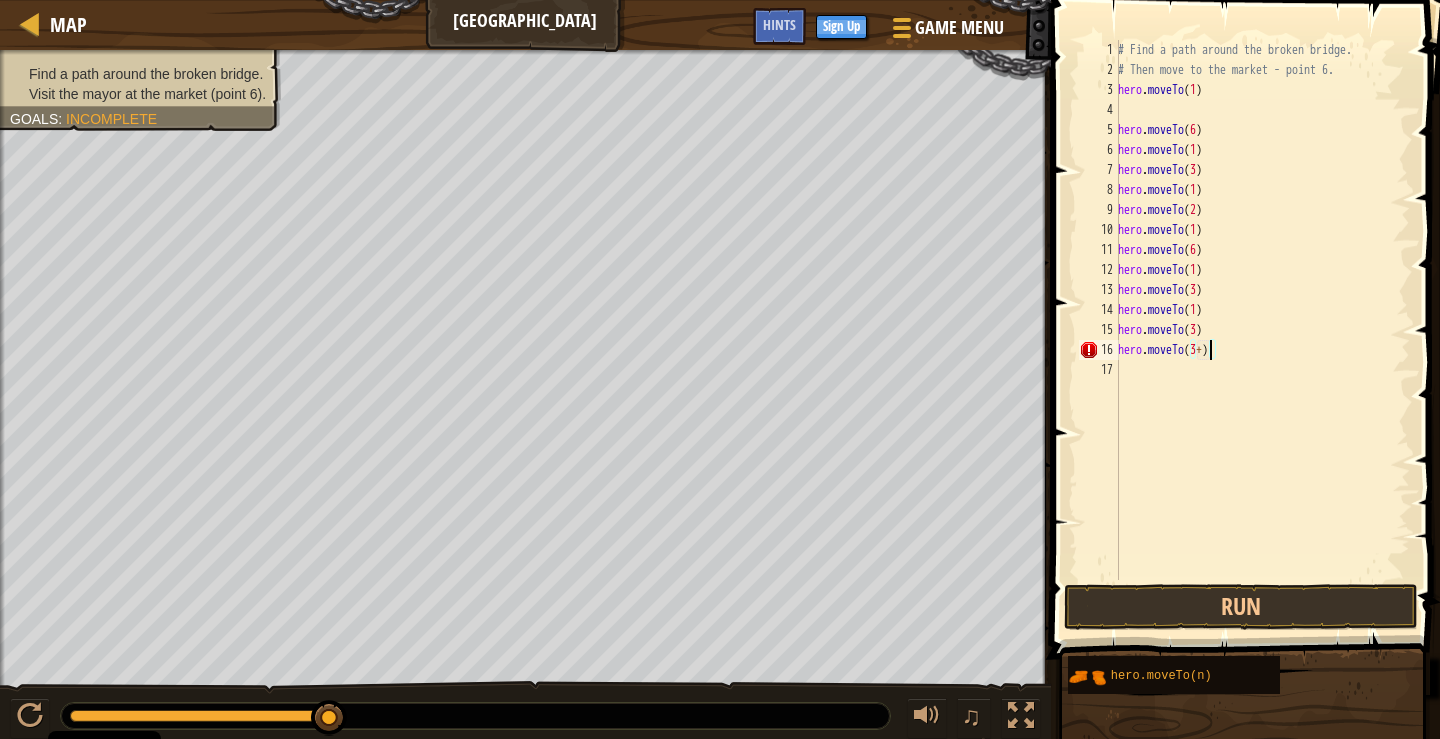 type on "hero.moveTo(3)" 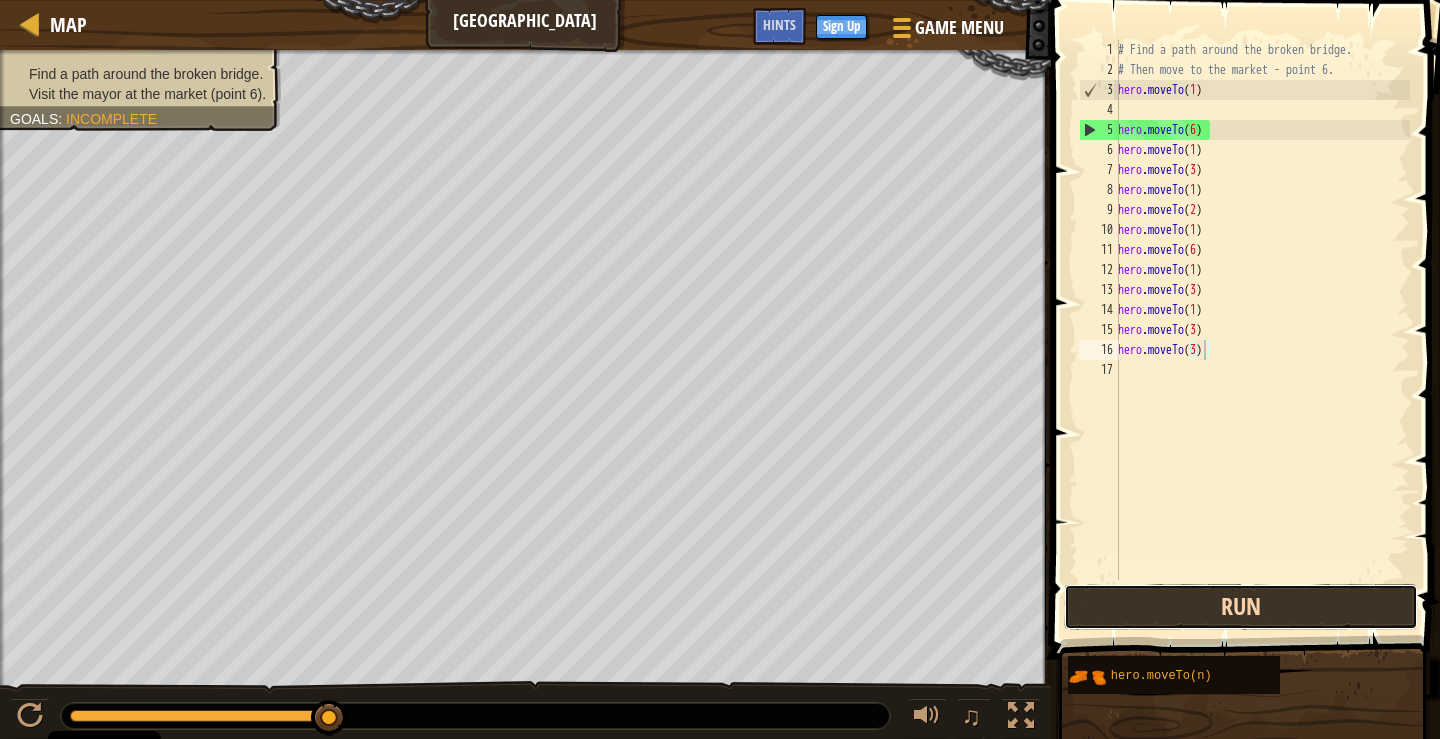 click on "Run" at bounding box center (1241, 607) 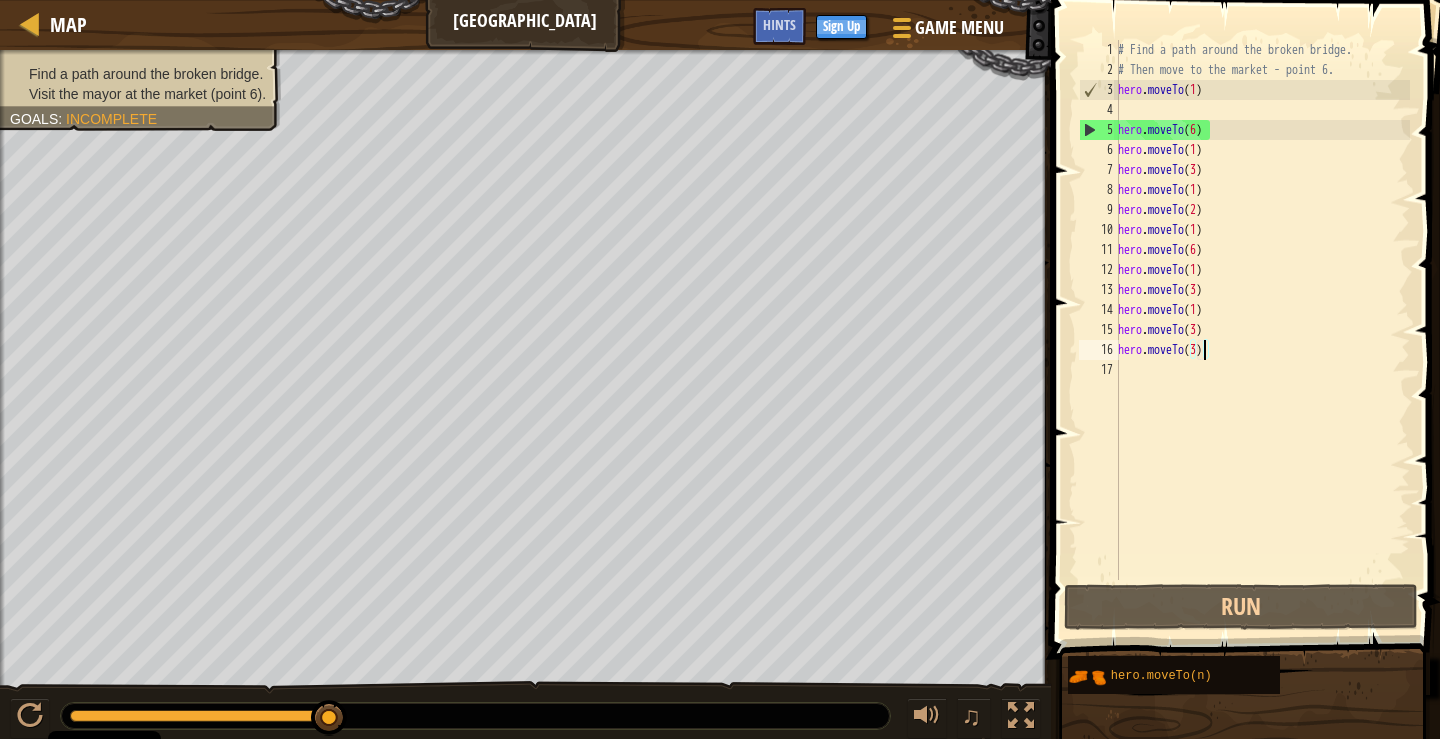 click on "# Find a path around the broken bridge. # Then move to the market - point 6. hero . moveTo ( 1 ) hero . moveTo ( 6 ) hero . moveTo ( 1 ) hero . moveTo ( 3 ) hero . moveTo ( 1 ) hero . moveTo ( 2 ) hero . moveTo ( 1 ) hero . moveTo ( 6 ) hero . moveTo ( 1 ) hero . moveTo ( 3 ) hero . moveTo ( 1 ) hero . moveTo ( 3 ) hero . moveTo ( 3 )" at bounding box center (1262, 330) 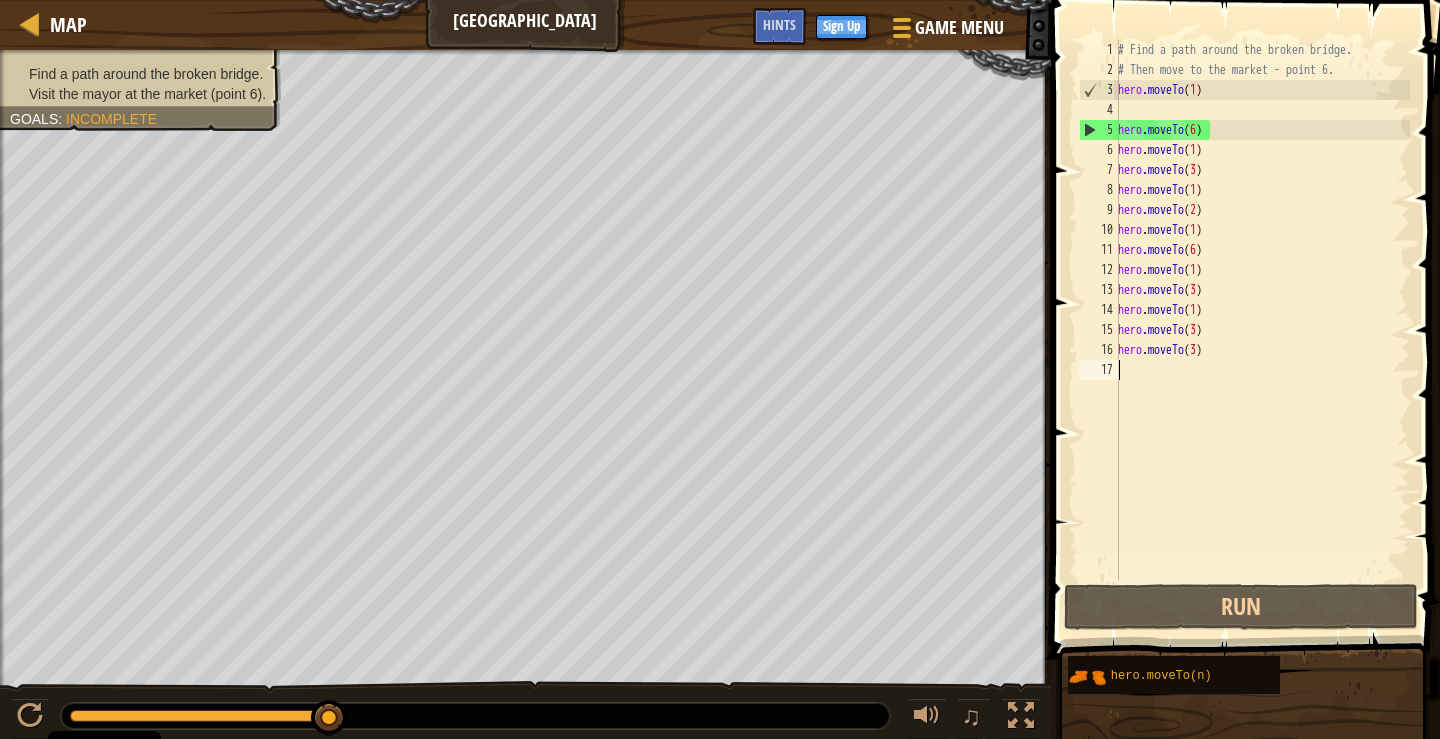 scroll, scrollTop: 9, scrollLeft: 0, axis: vertical 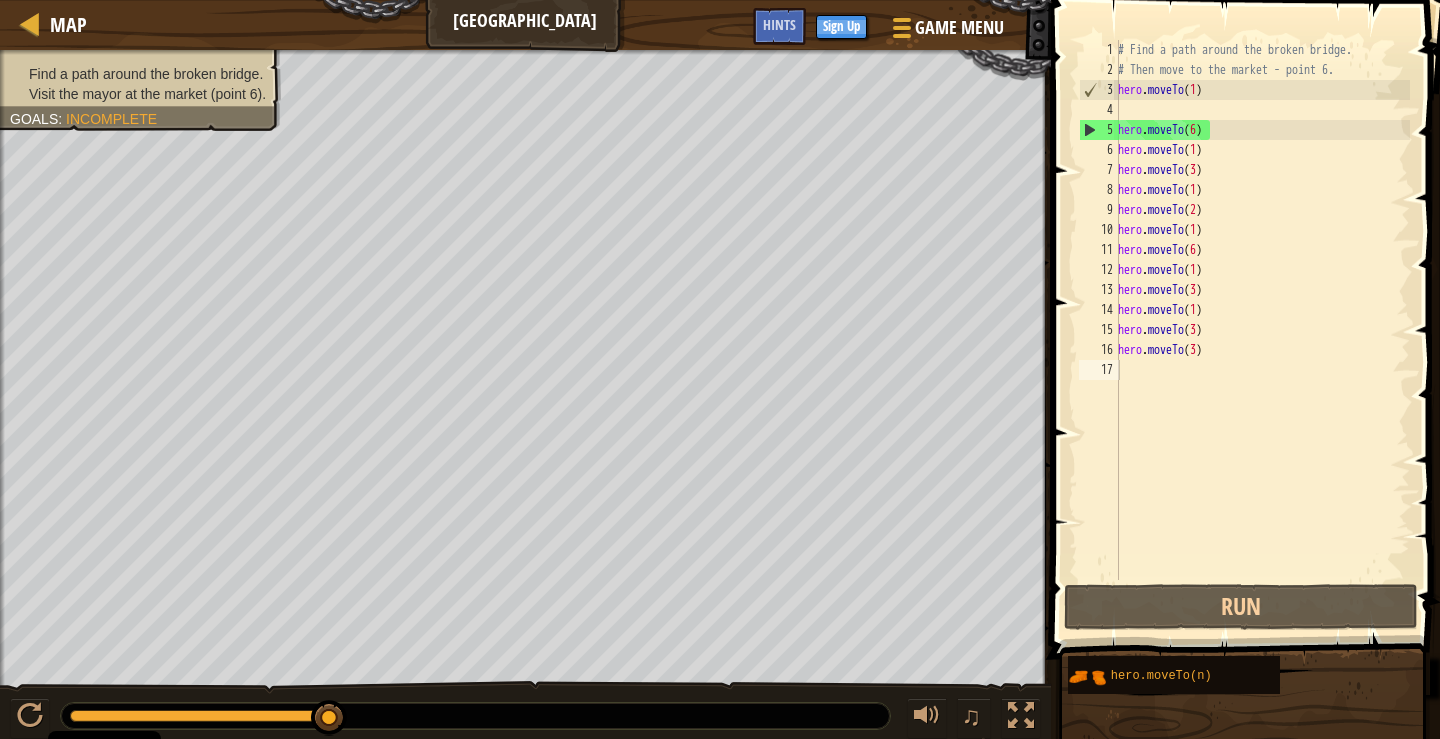 drag, startPoint x: 42, startPoint y: 76, endPoint x: 53, endPoint y: 118, distance: 43.416588 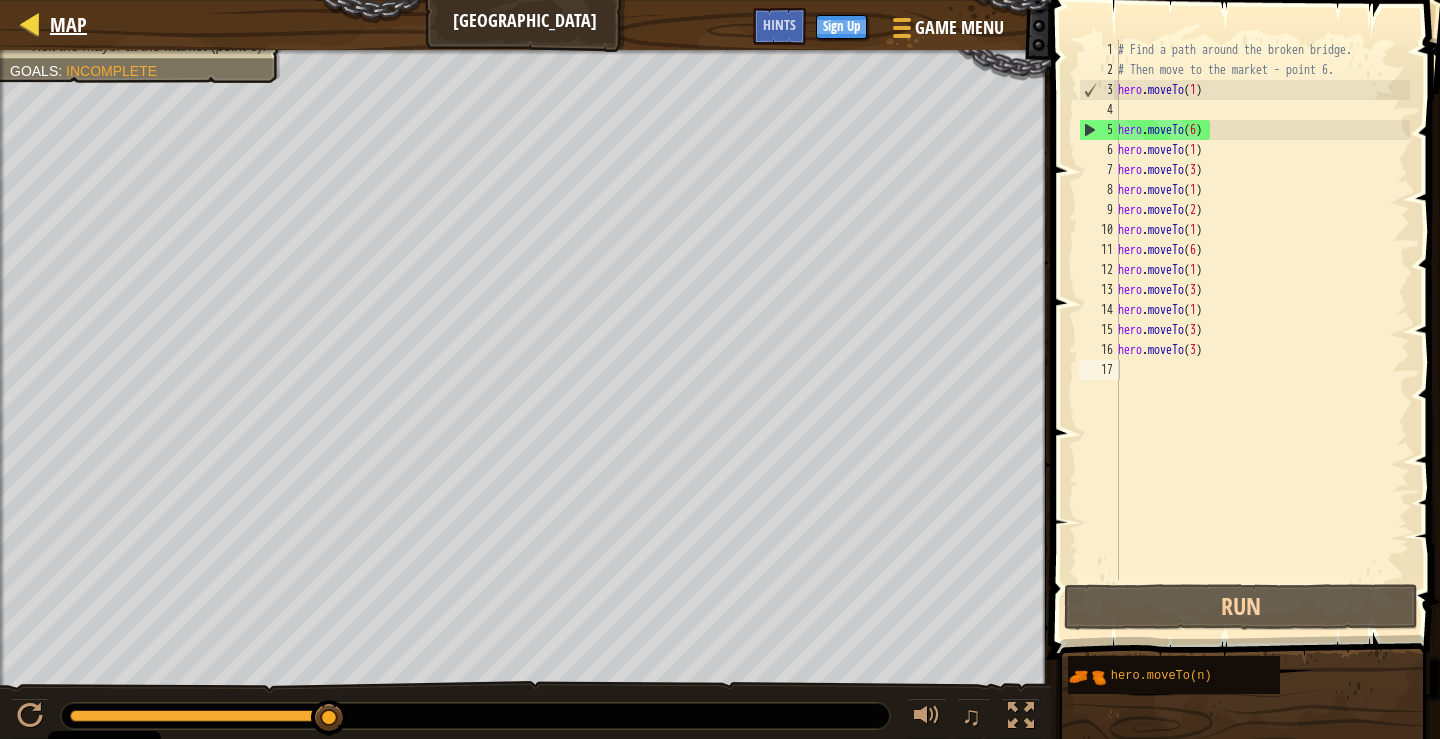 click on "Map" at bounding box center (63, 25) 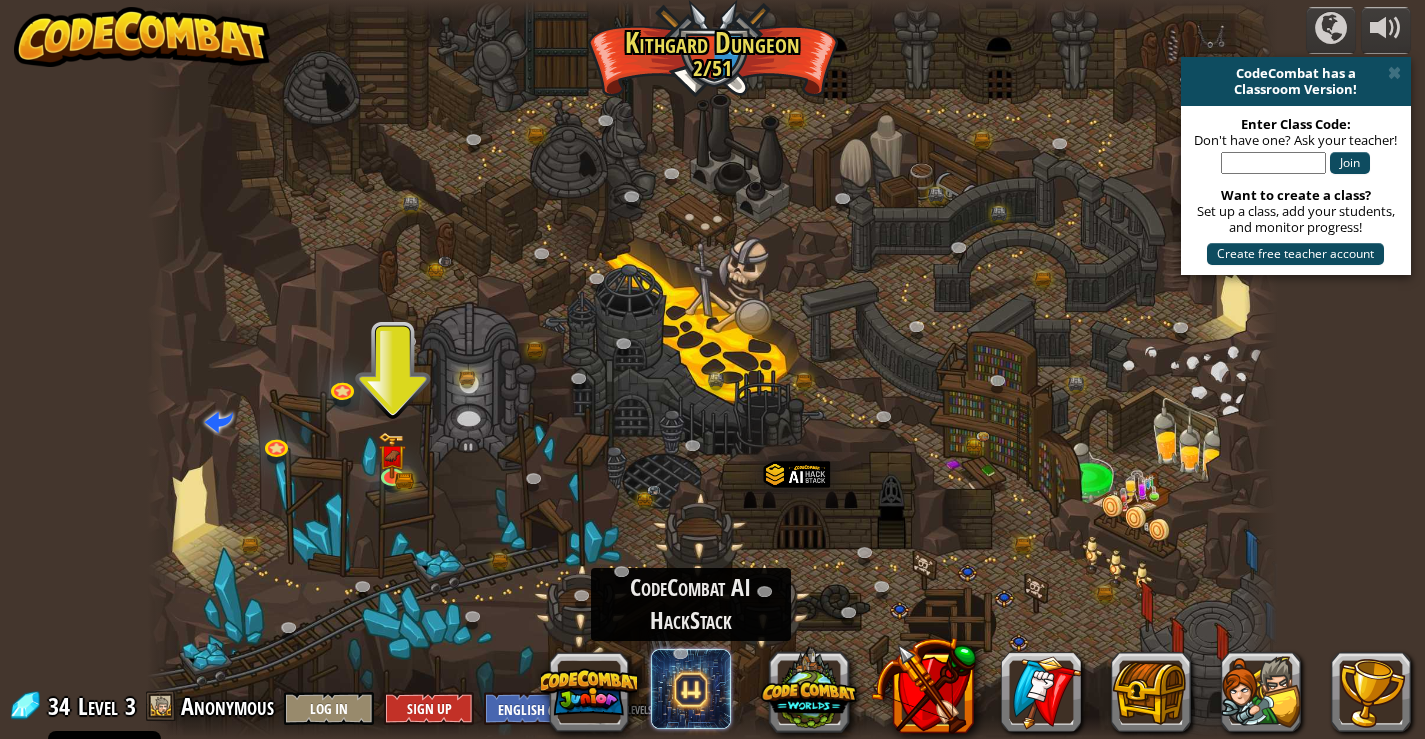 click at bounding box center (691, 689) 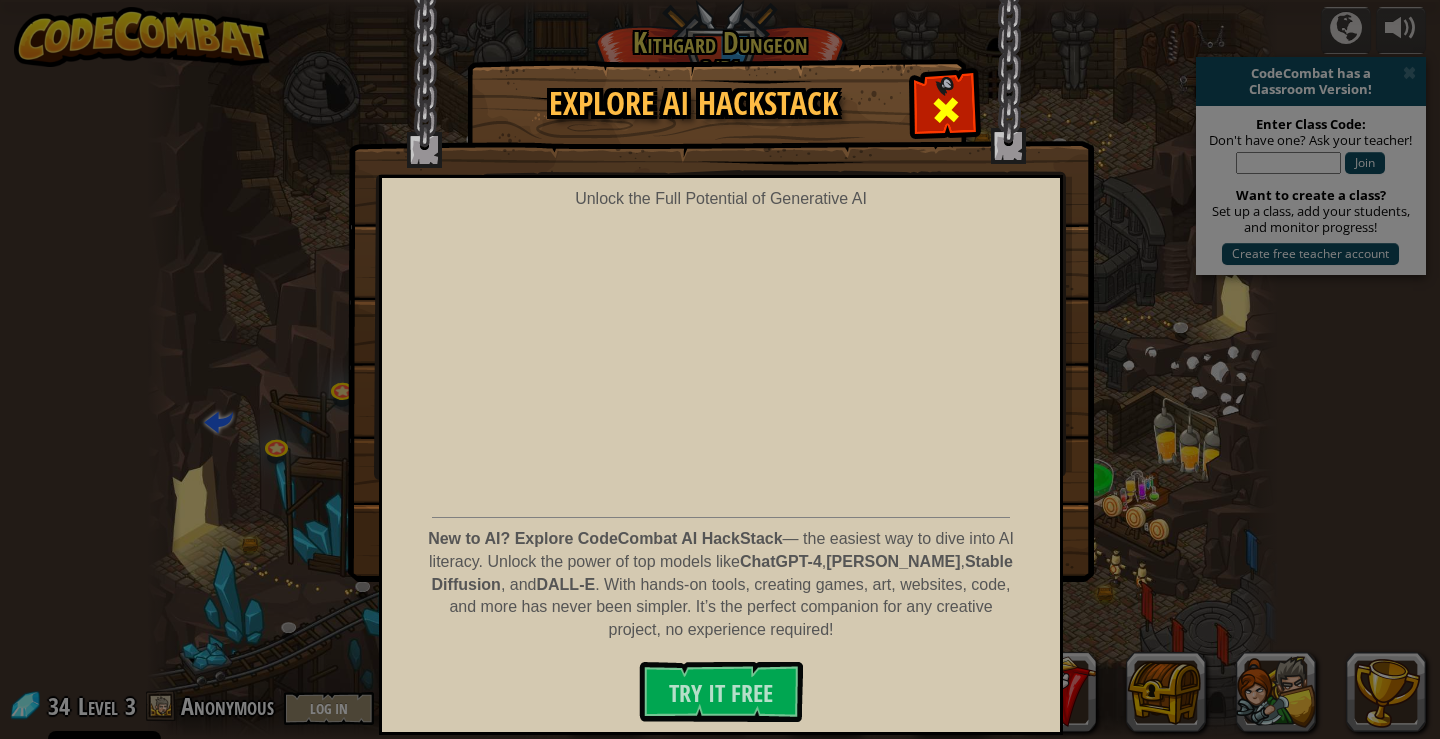 click at bounding box center (945, 107) 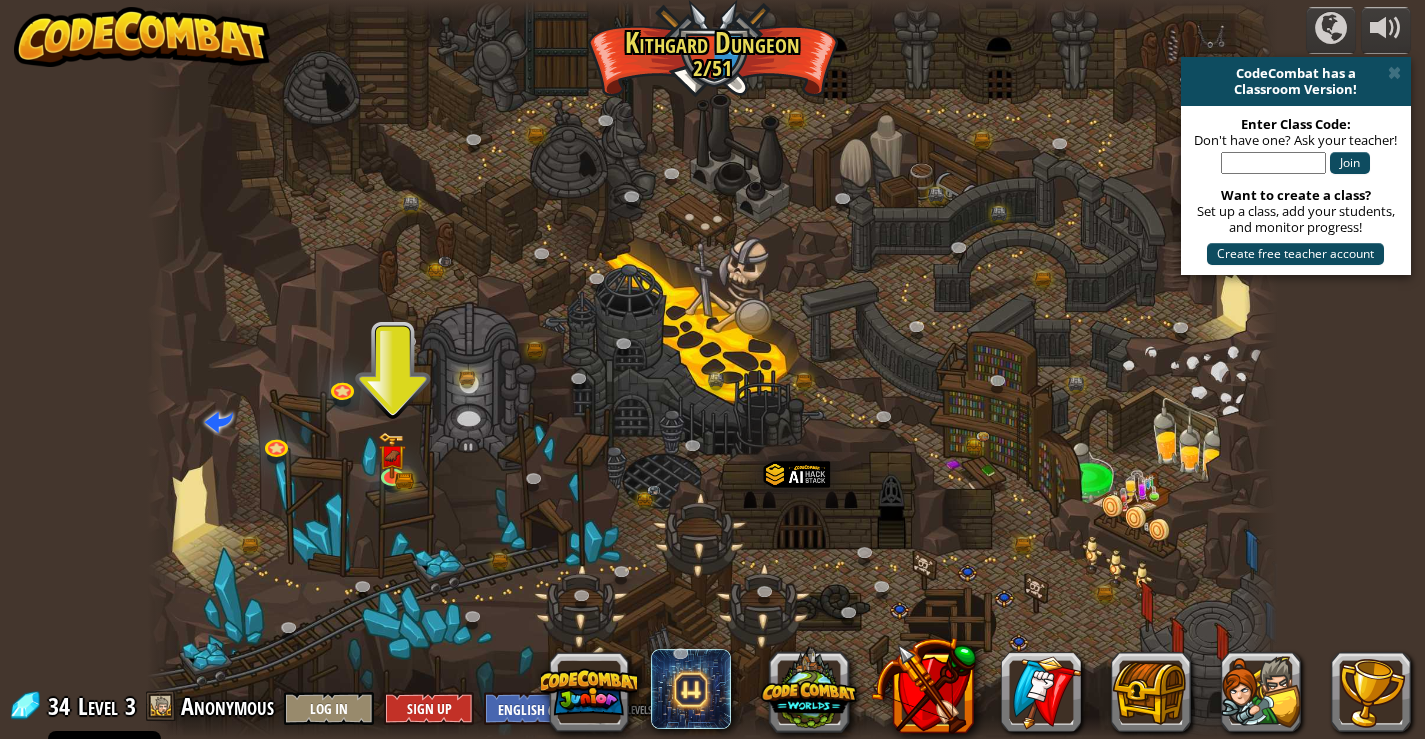 click at bounding box center [712, 369] 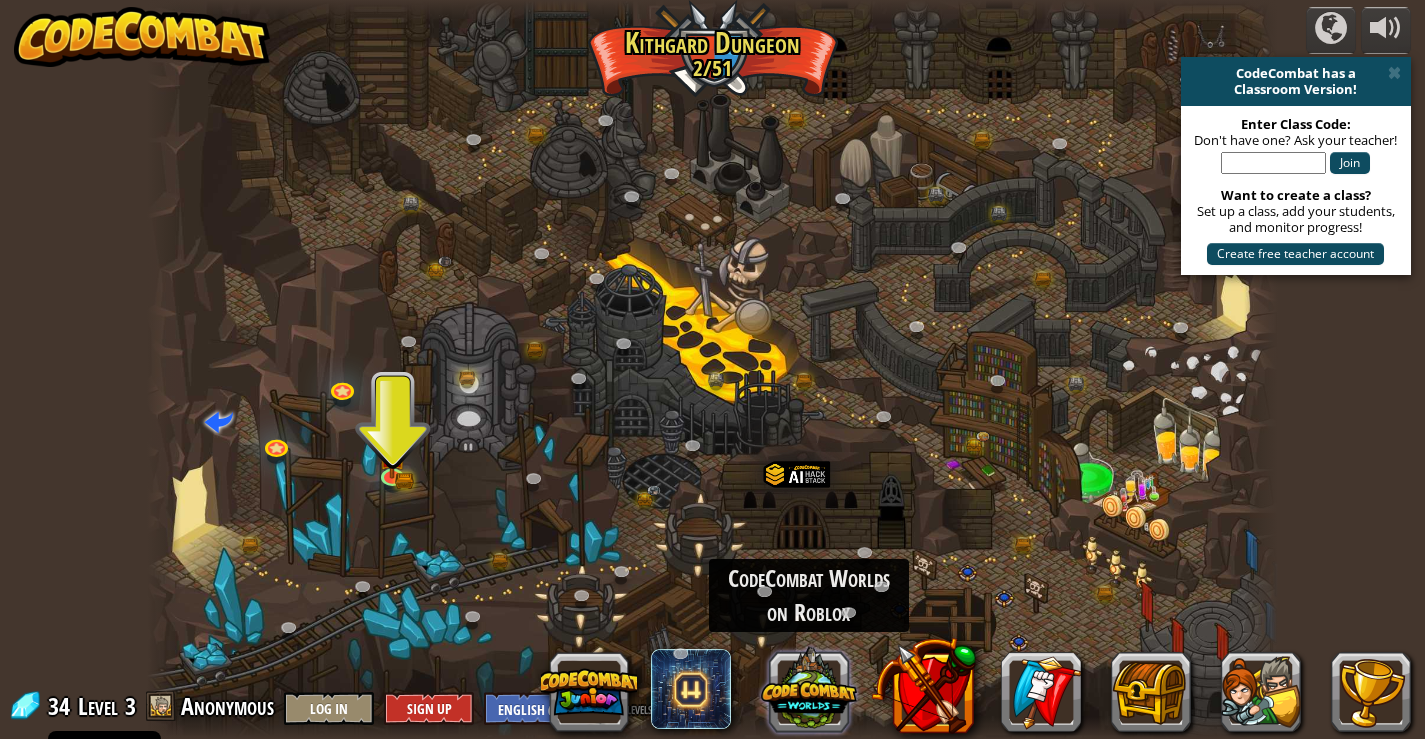 click at bounding box center (809, 688) 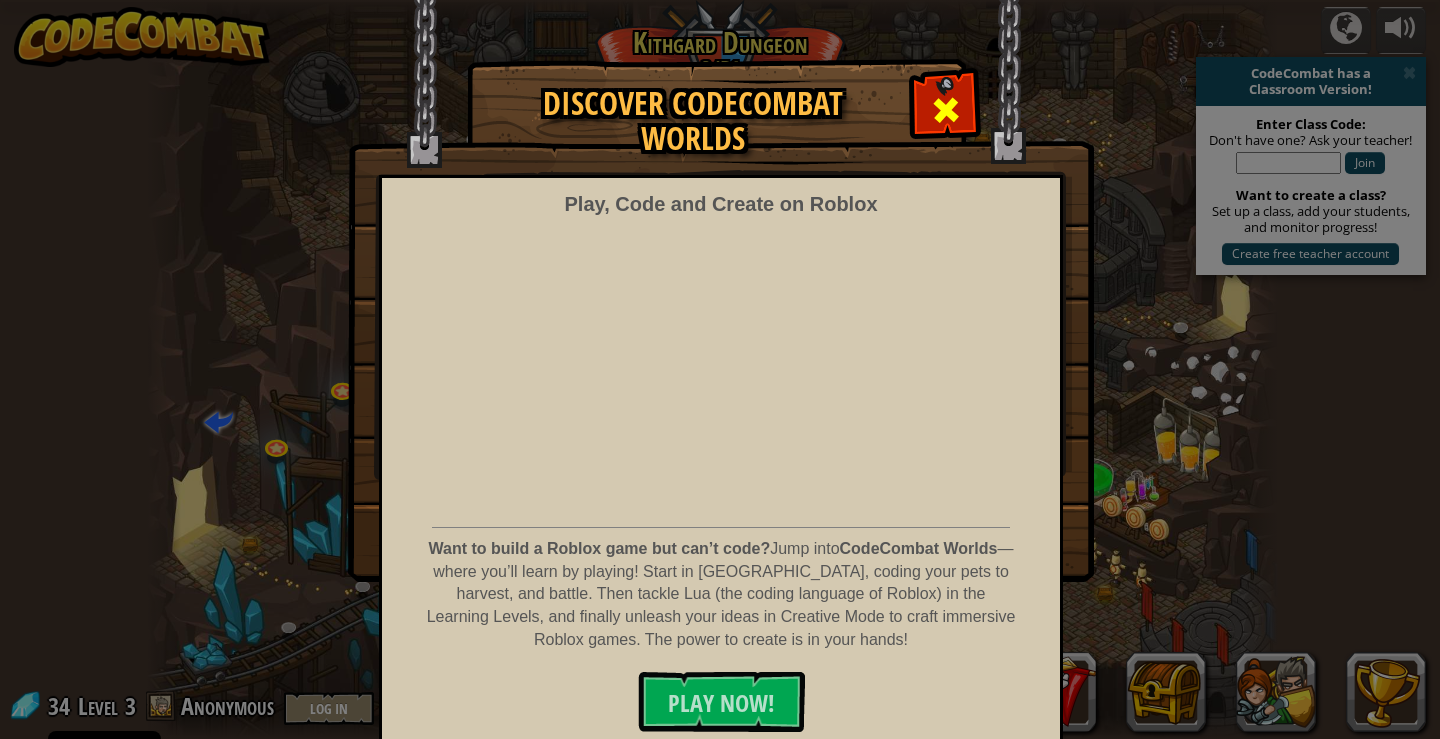drag, startPoint x: 916, startPoint y: 74, endPoint x: 916, endPoint y: 86, distance: 12 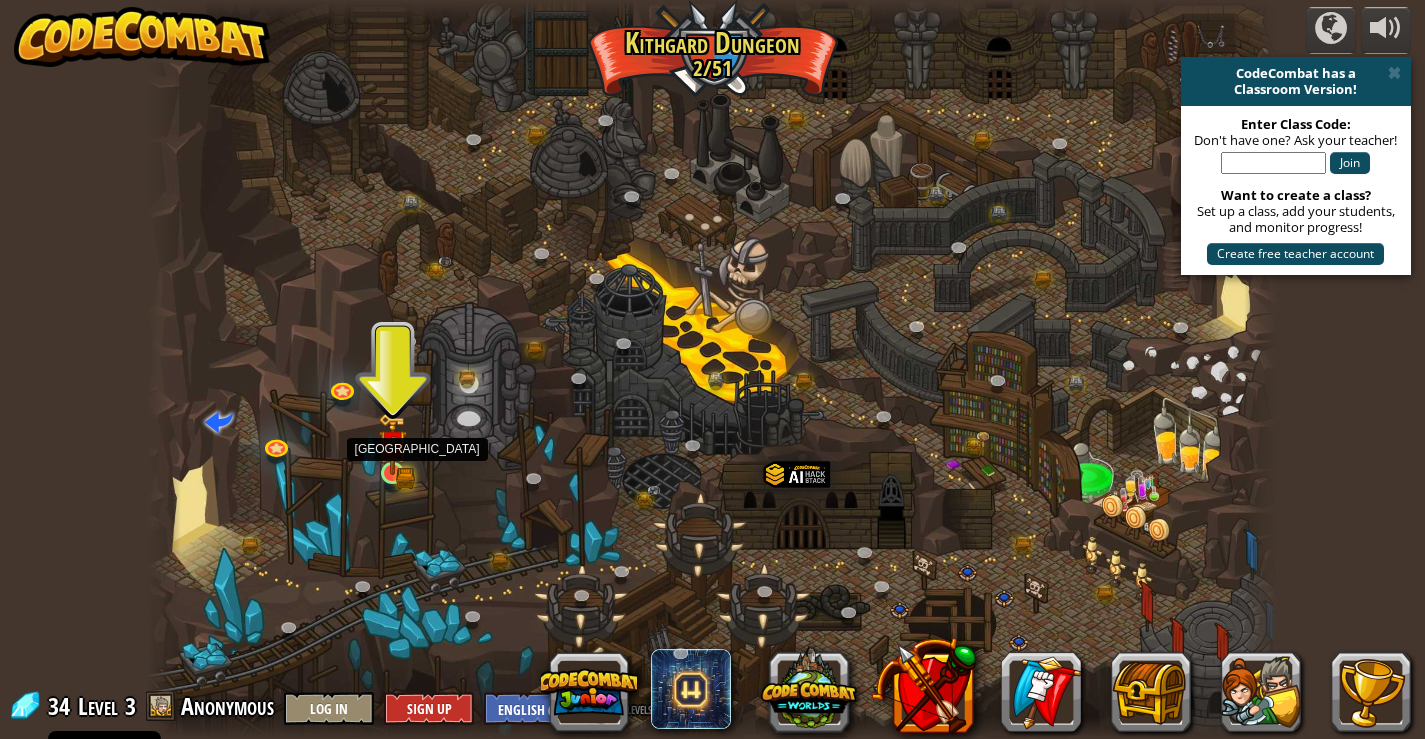 click at bounding box center (392, 444) 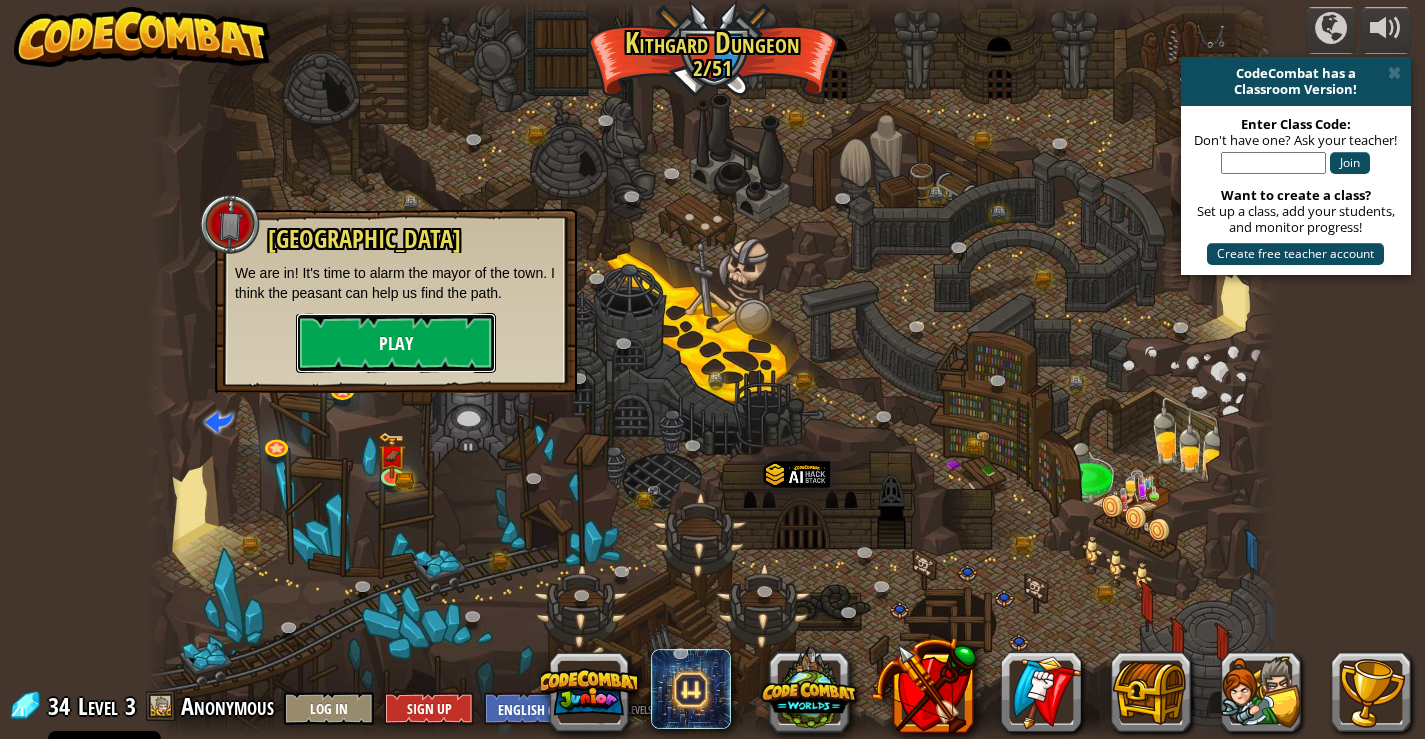 click on "Play" at bounding box center (396, 343) 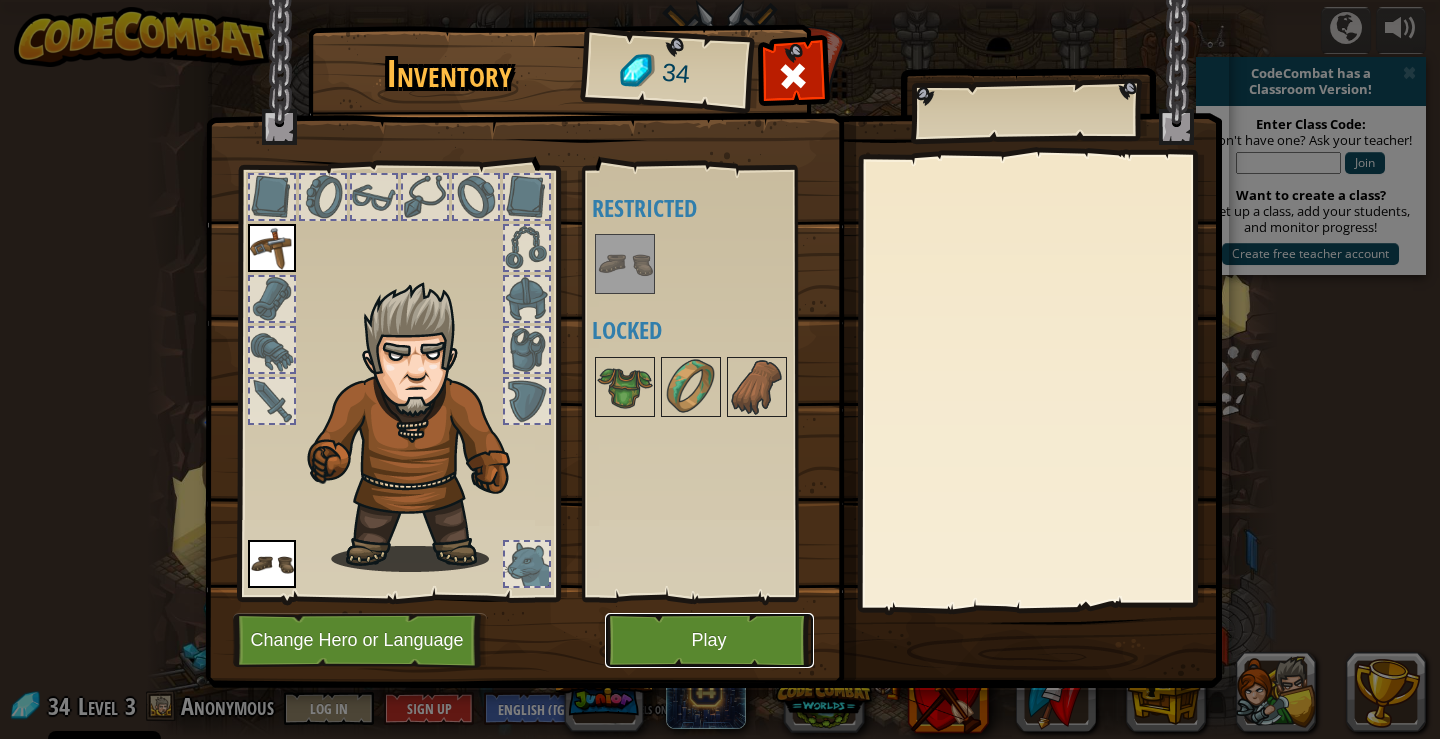click on "Play" at bounding box center (709, 640) 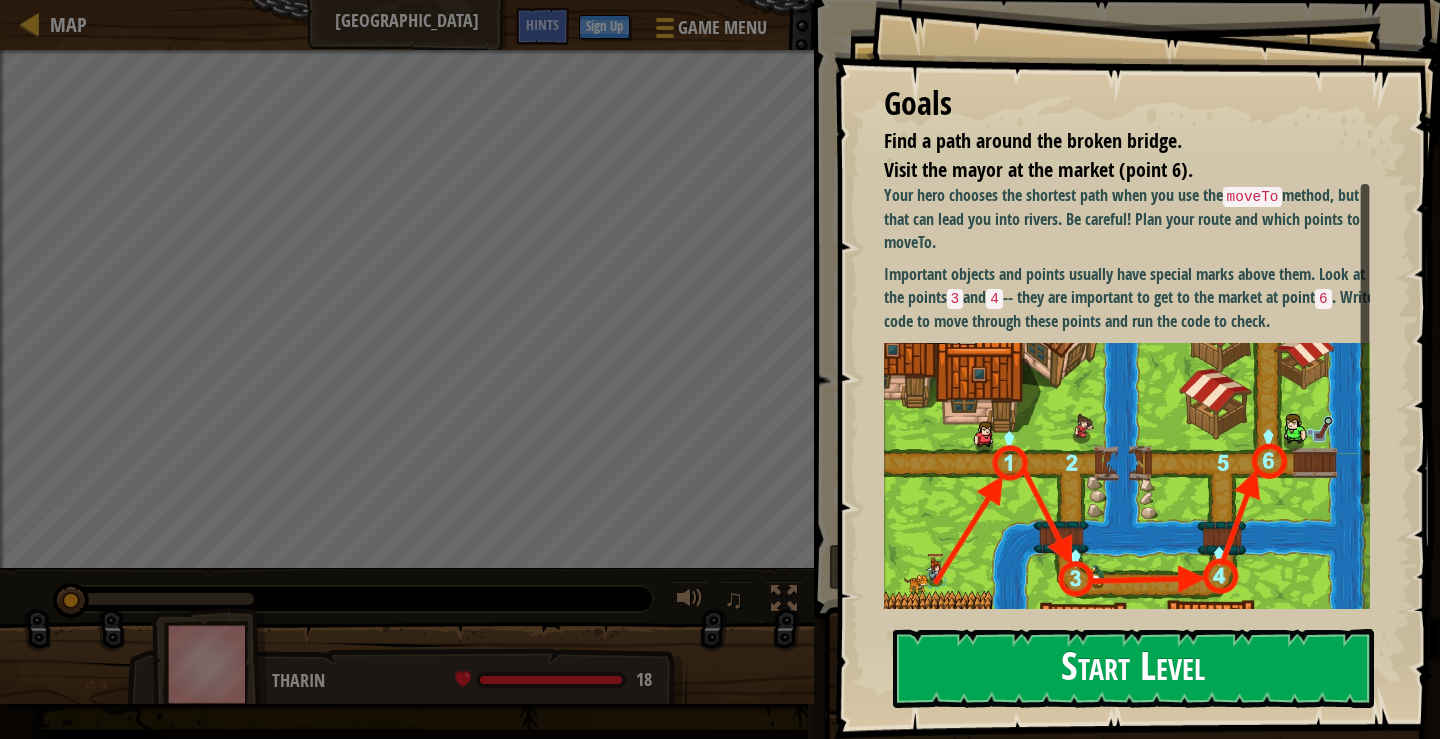 click on "Start Level" at bounding box center (1133, 668) 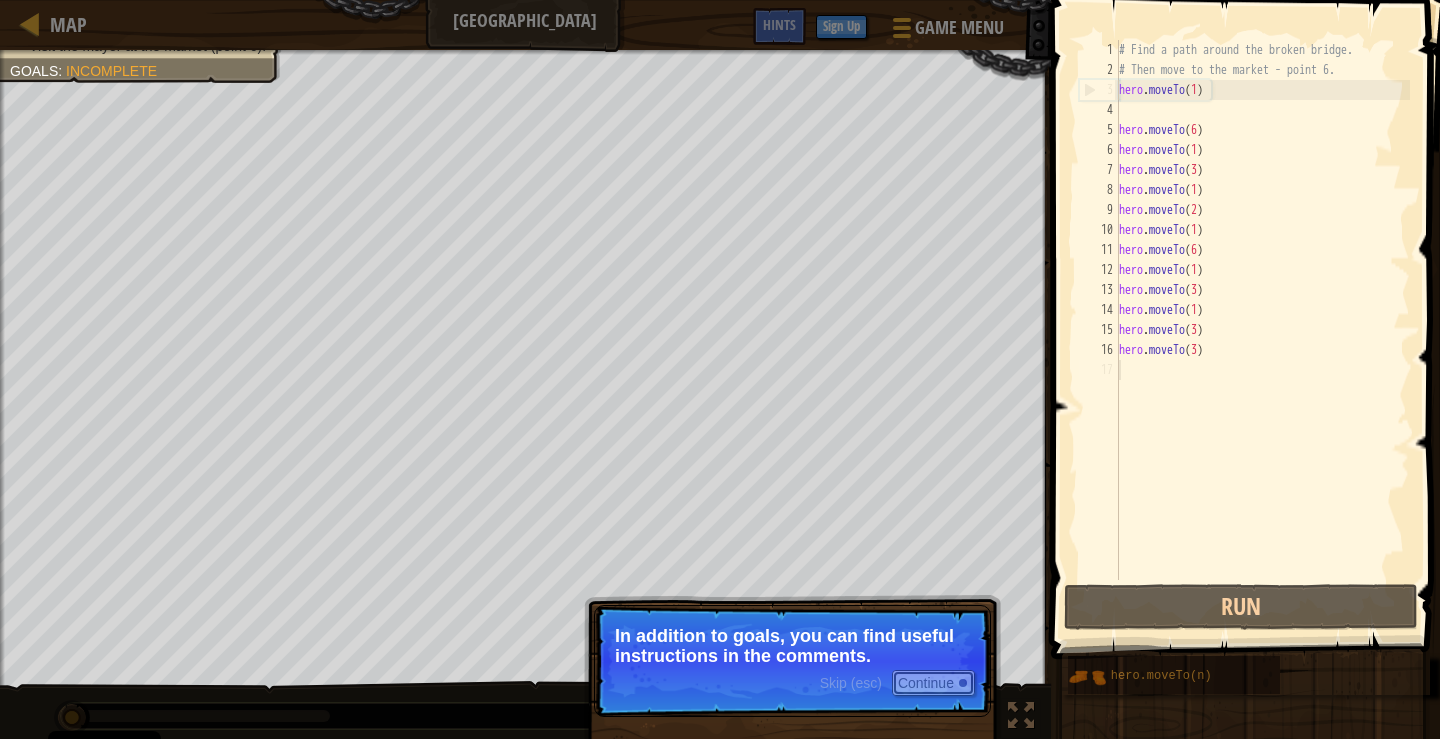click on "Continue" at bounding box center (933, 683) 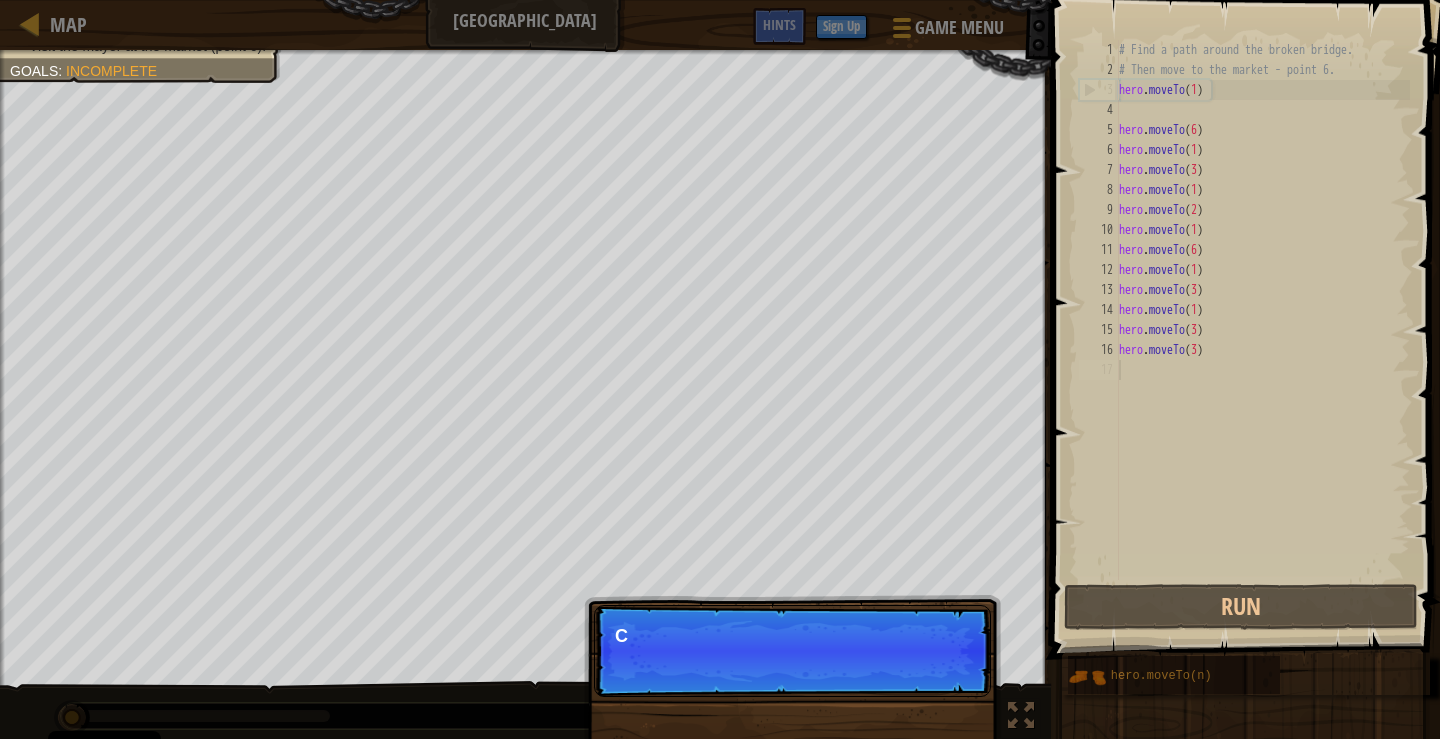 scroll, scrollTop: 9, scrollLeft: 0, axis: vertical 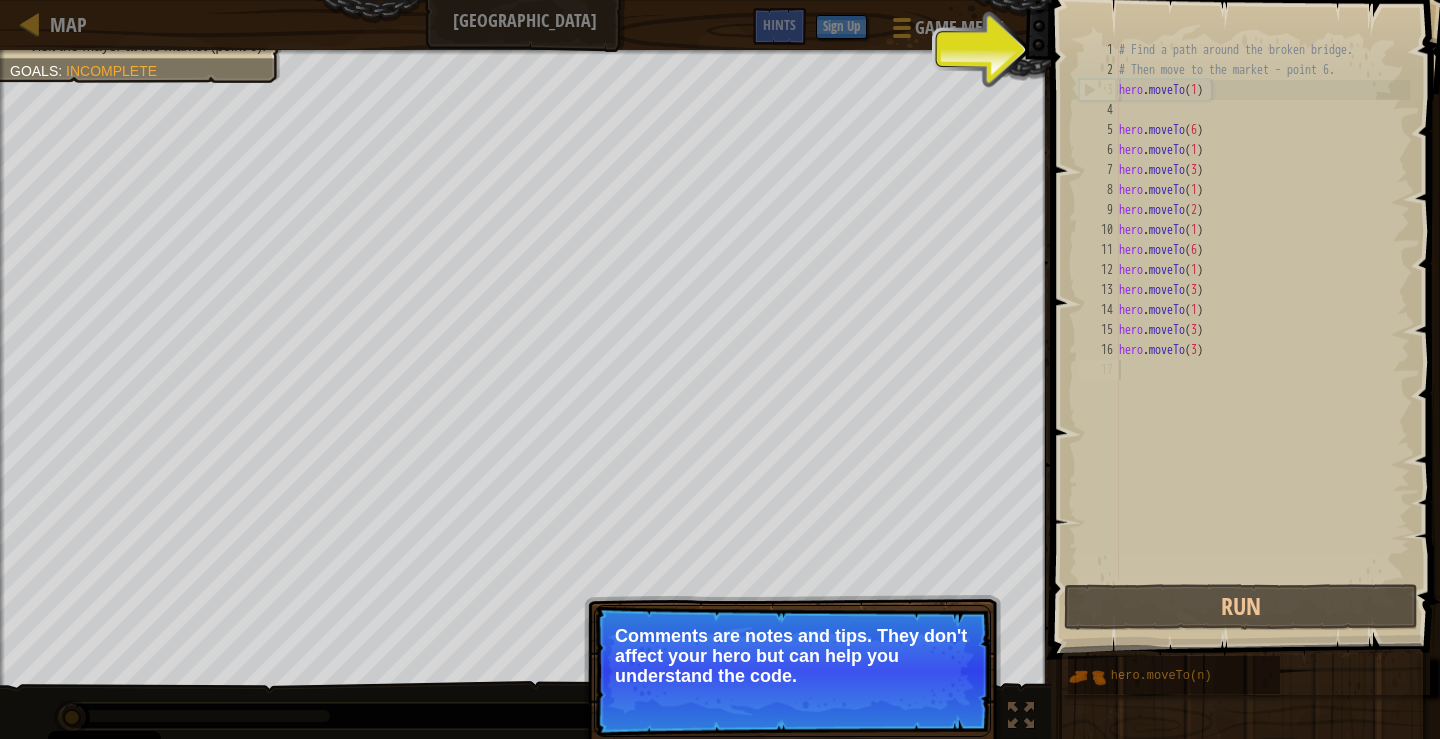 click on "Comments are notes and tips. They don't affect your hero but can help you understand the code." at bounding box center [792, 656] 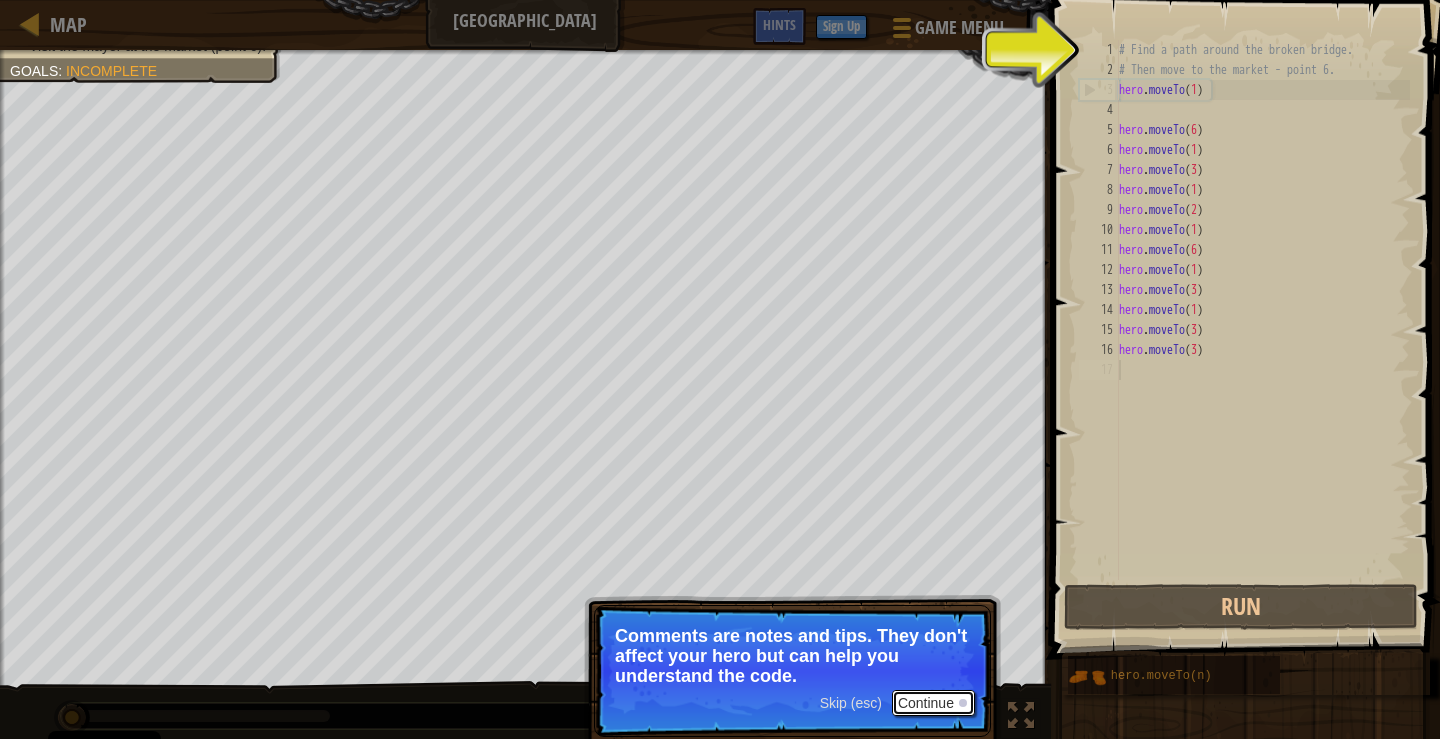 click on "Continue" at bounding box center (933, 703) 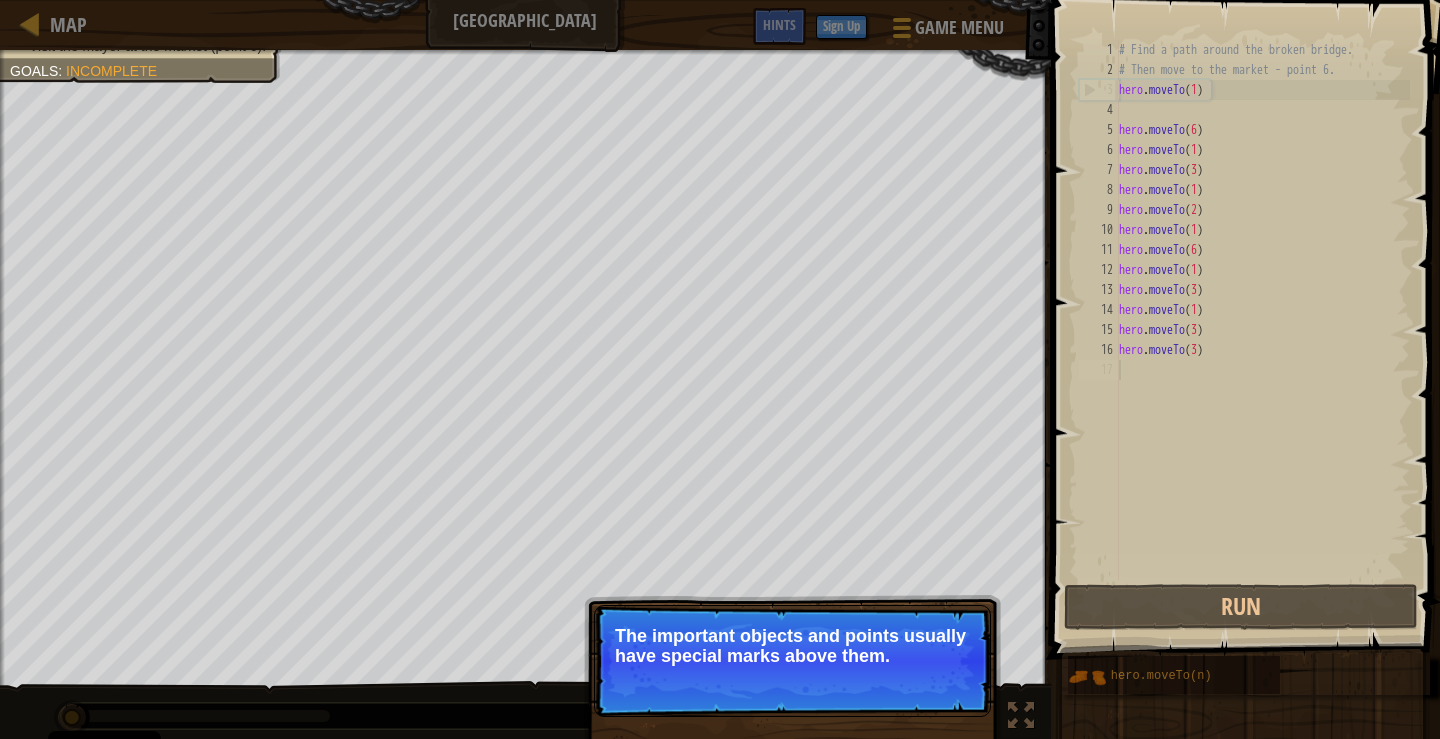 click on "Continue" at bounding box center (933, 683) 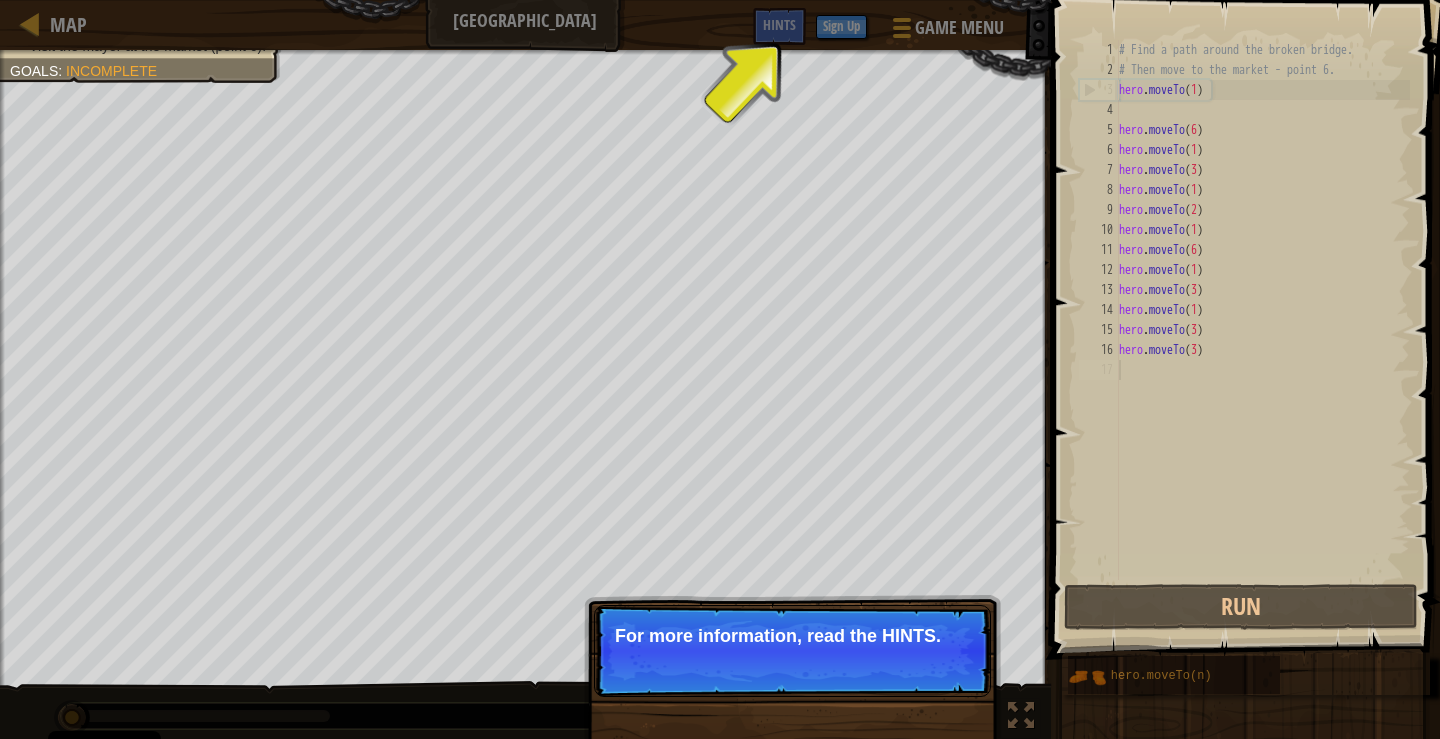 click on "Skip (esc) Continue  For more information, read the HINTS." at bounding box center (792, 651) 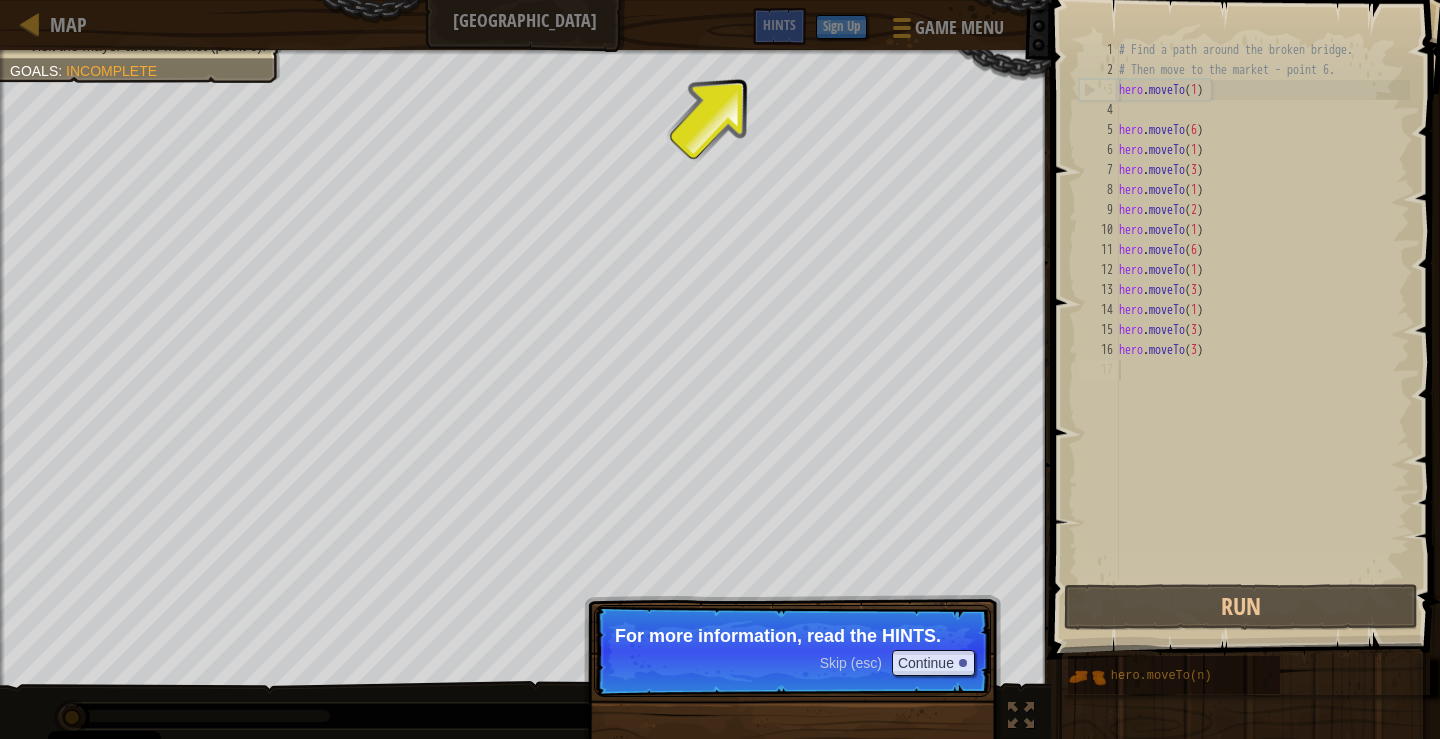 click on "Skip (esc) Continue  For more information, read the HINTS." at bounding box center (792, 651) 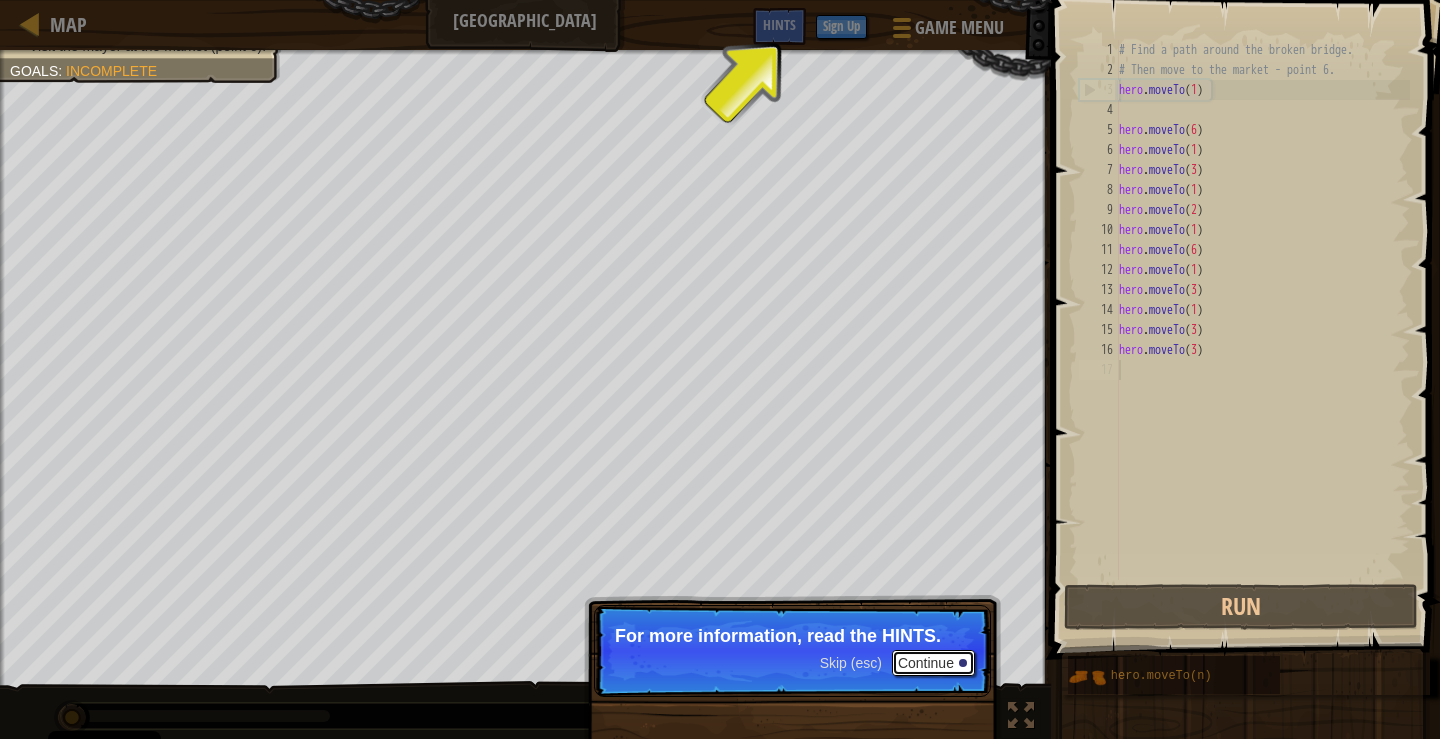 click on "Continue" at bounding box center [933, 663] 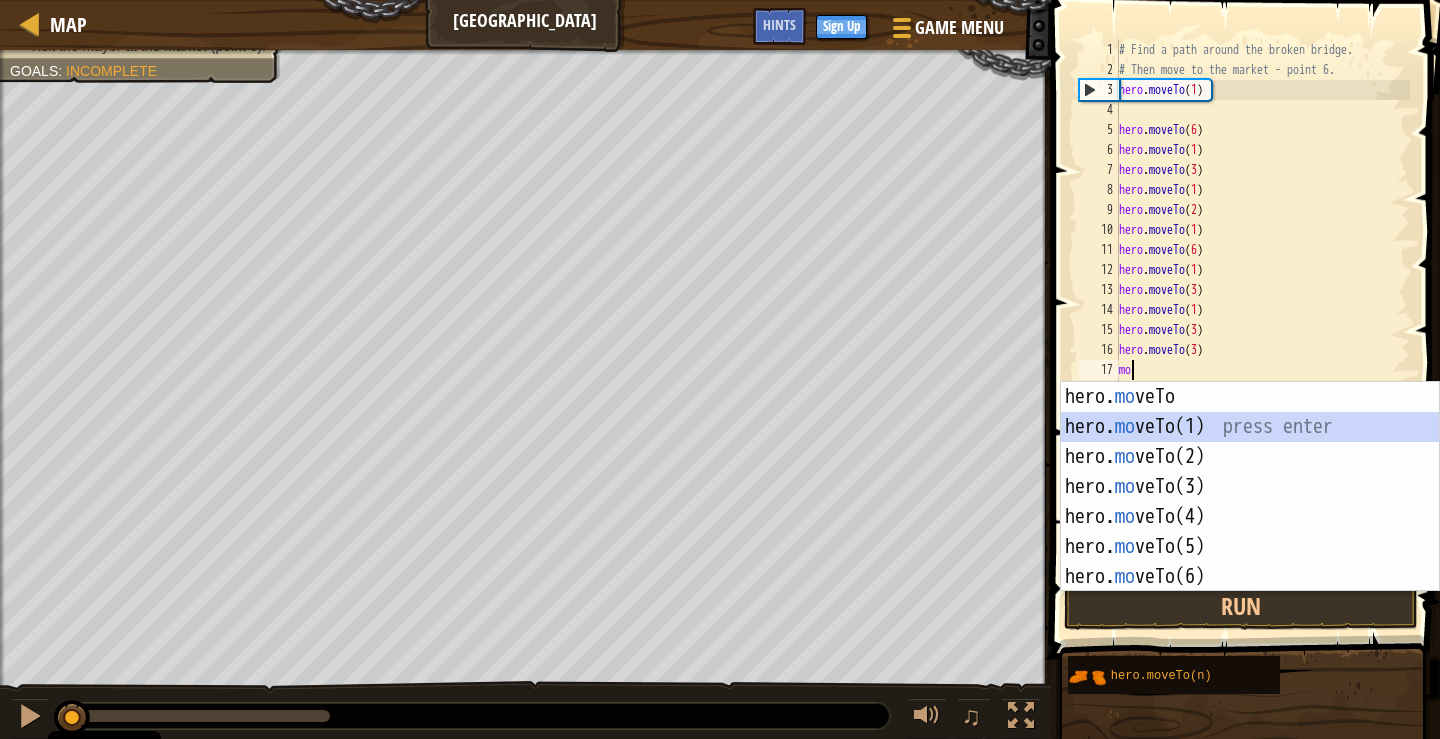 click on "hero. mo veTo press enter hero. mo veTo(1) press enter hero. mo veTo(2) press enter hero. mo veTo(3) press enter hero. mo veTo(4) press enter hero. mo veTo(5) press enter hero. mo veTo(6) press enter" at bounding box center (1250, 517) 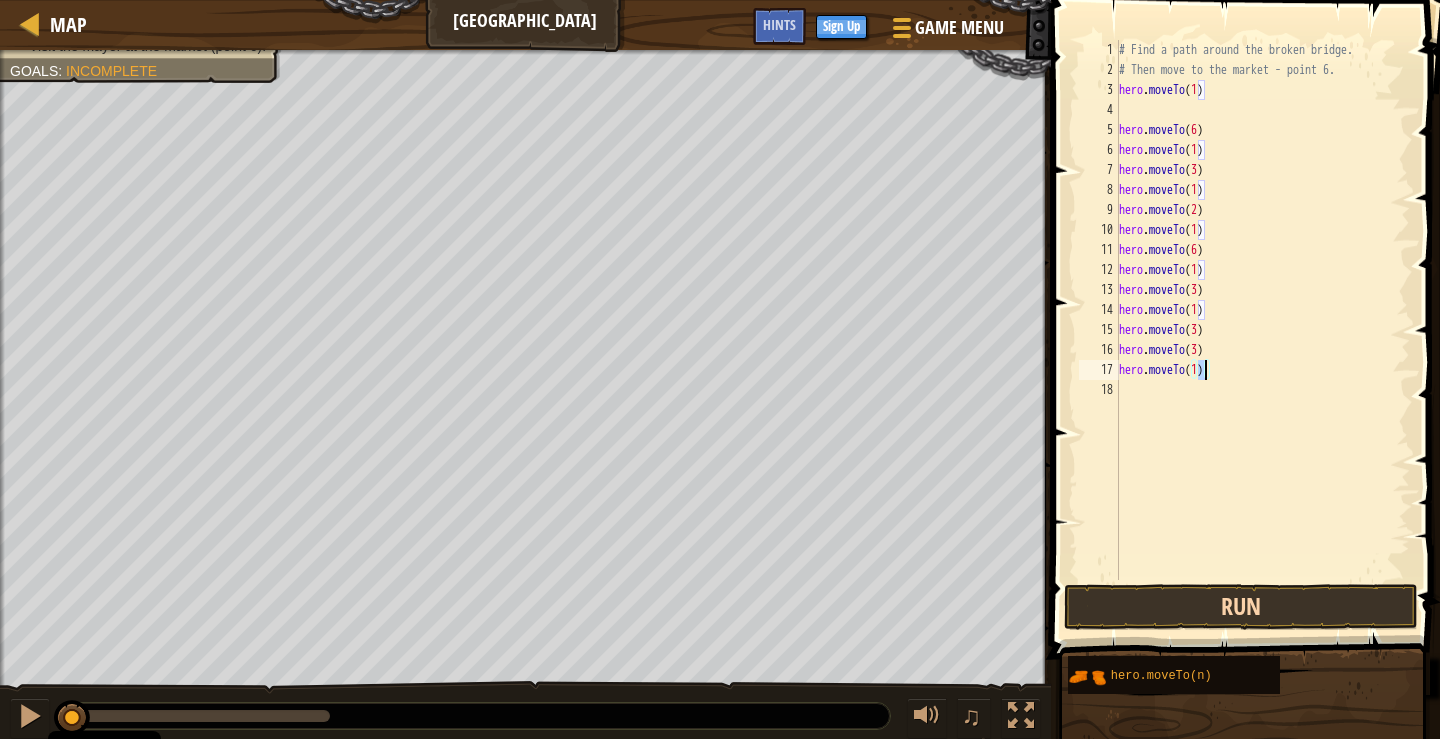 type on "hero.moveTo(1)" 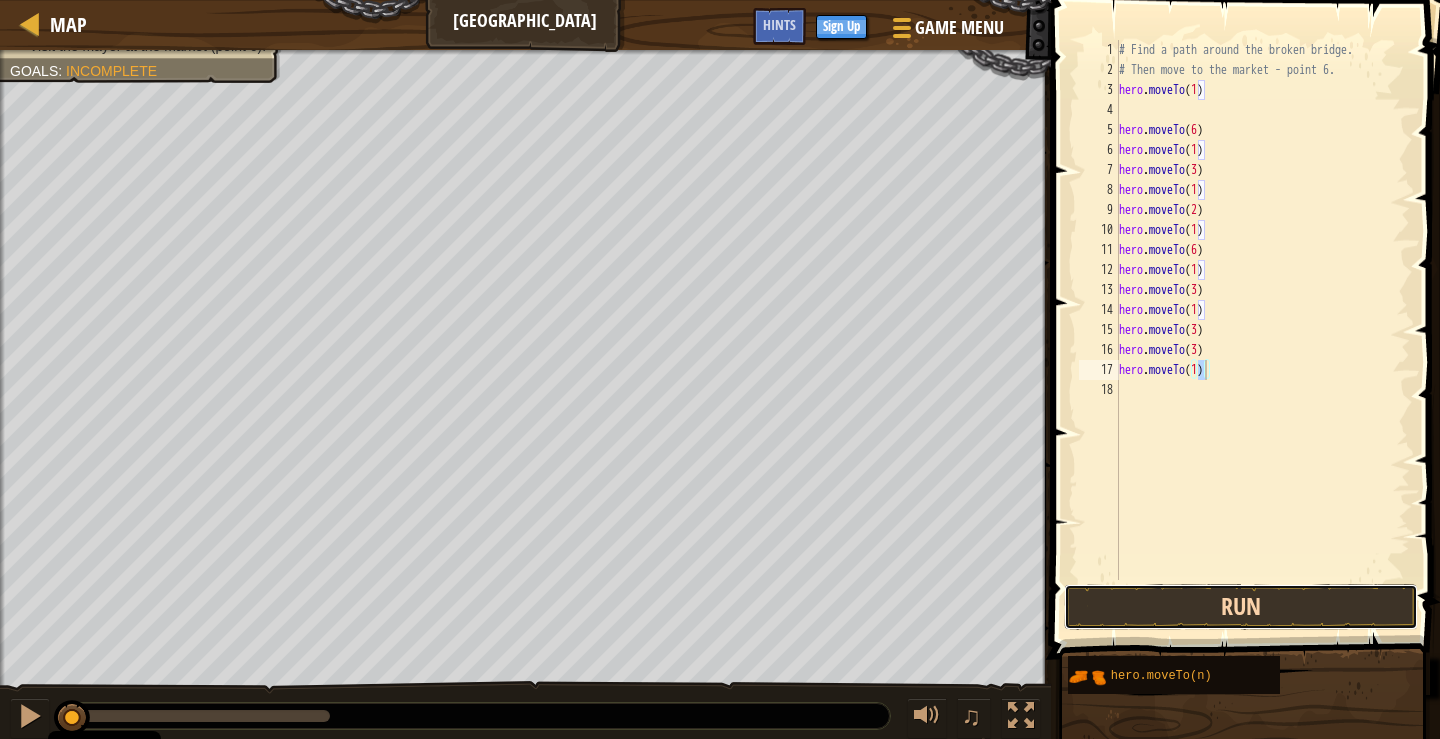 click on "Run" at bounding box center (1241, 607) 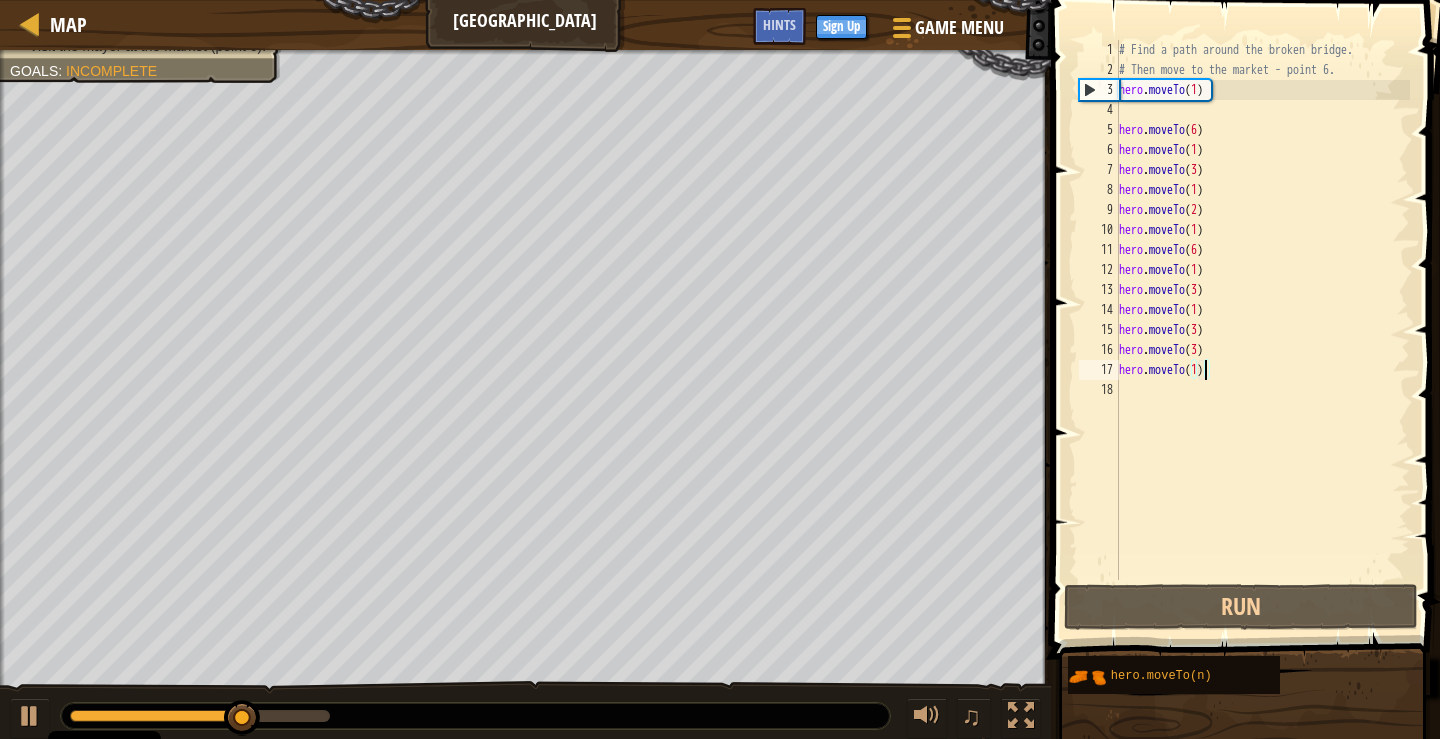 click on "# Find a path around the broken bridge. # Then move to the market - point 6. hero . moveTo ( 1 ) hero . moveTo ( 6 ) hero . moveTo ( 1 ) hero . moveTo ( 3 ) hero . moveTo ( 1 ) hero . moveTo ( 2 ) hero . moveTo ( 1 ) hero . moveTo ( 6 ) hero . moveTo ( 1 ) hero . moveTo ( 3 ) hero . moveTo ( 1 ) hero . moveTo ( 3 ) hero . moveTo ( 3 ) hero . moveTo ( 1 )" at bounding box center [1262, 330] 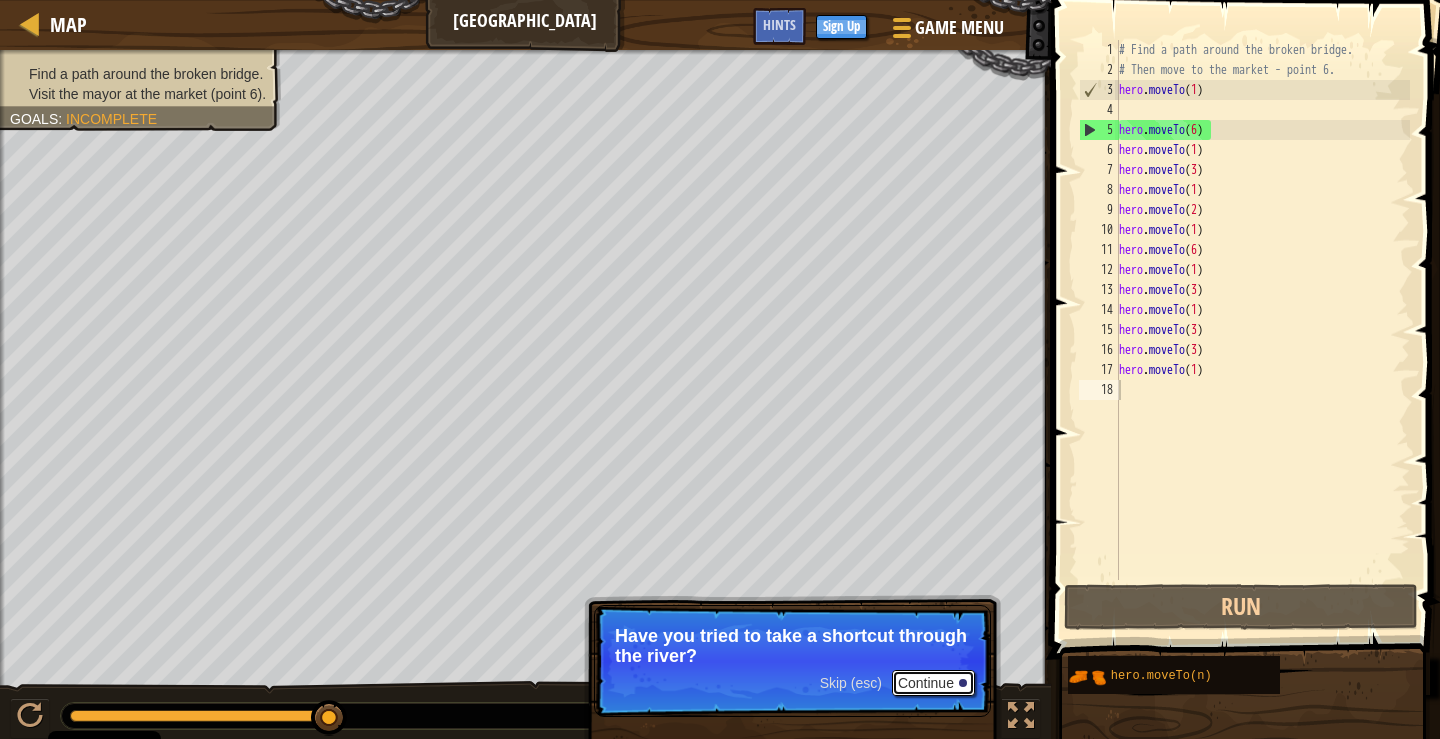 click on "Continue" at bounding box center [933, 683] 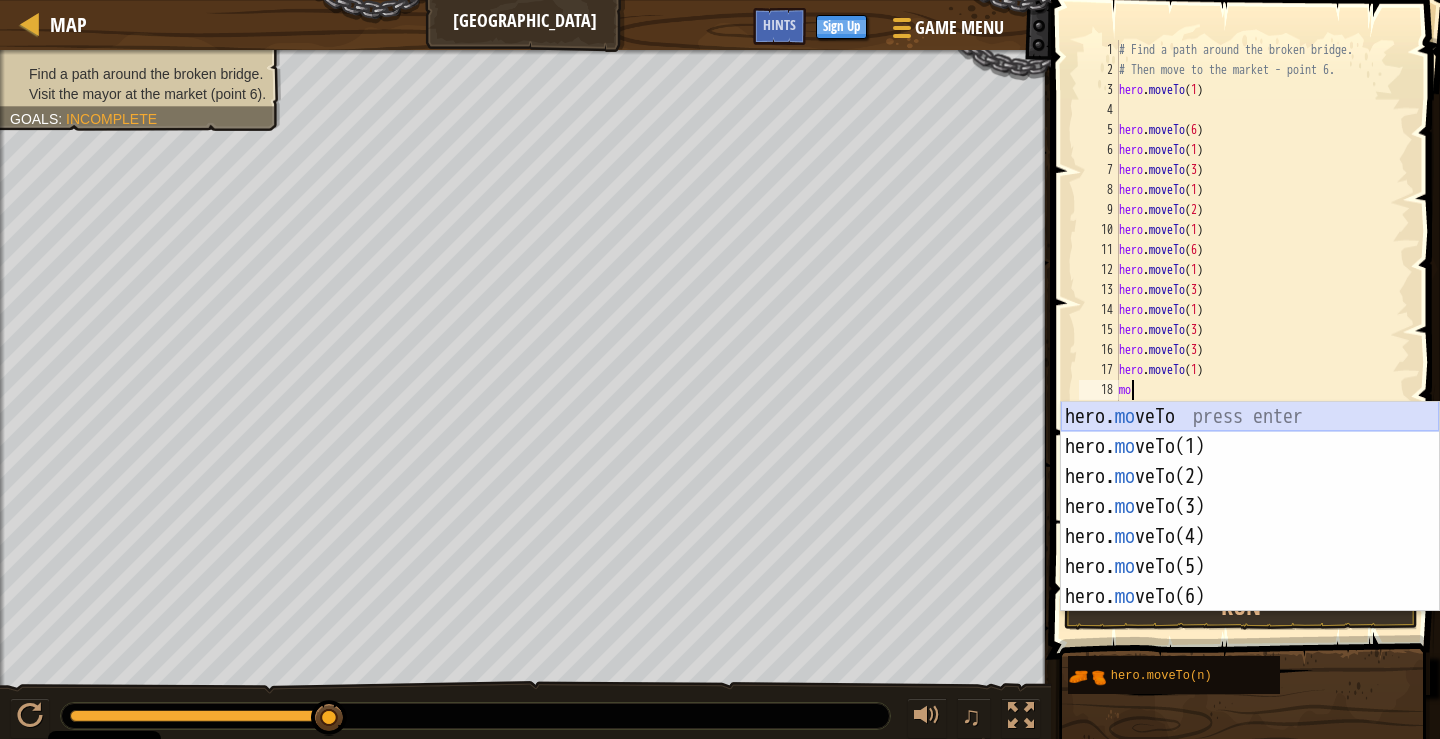 click on "hero. mo veTo press enter hero. mo veTo(1) press enter hero. mo veTo(2) press enter hero. mo veTo(3) press enter hero. mo veTo(4) press enter hero. mo veTo(5) press enter hero. mo veTo(6) press enter" at bounding box center (1250, 537) 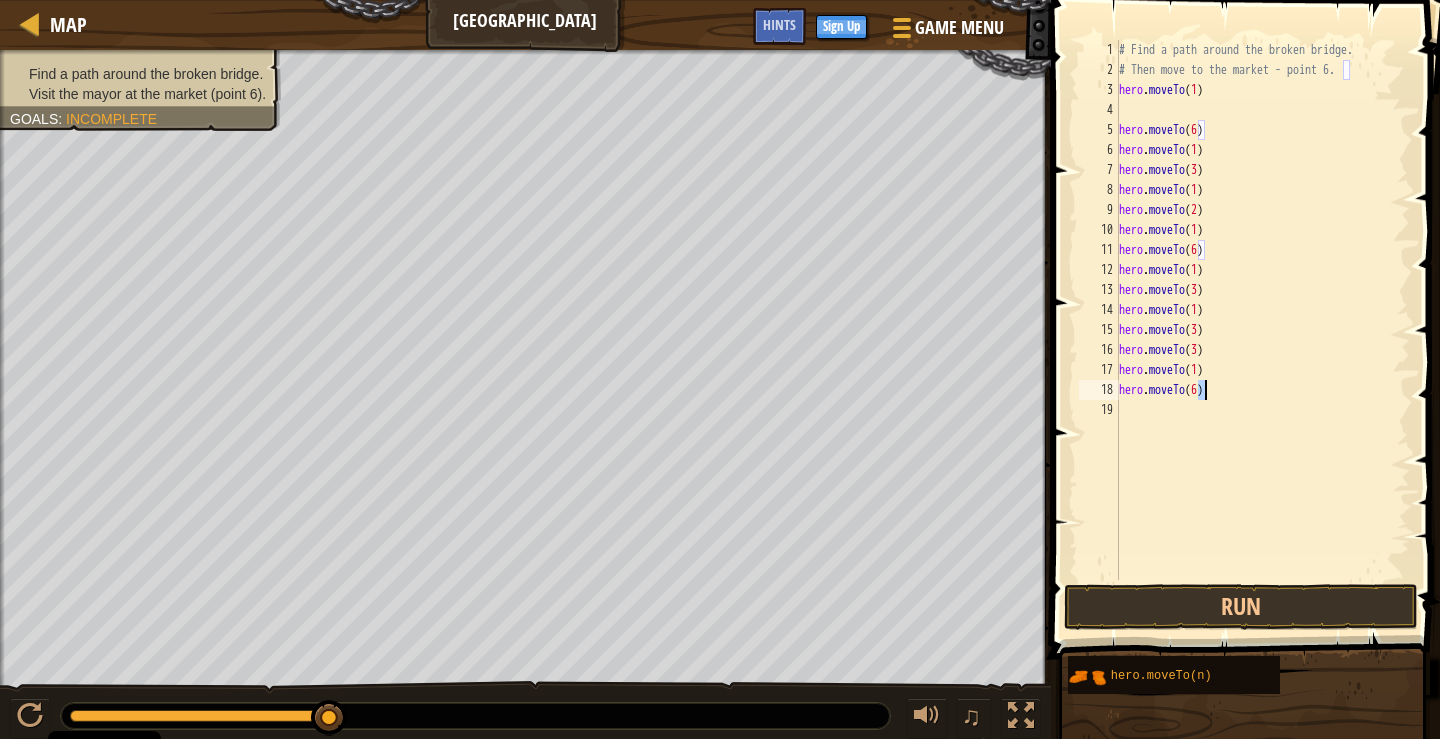type on "hero.moveTo(6)" 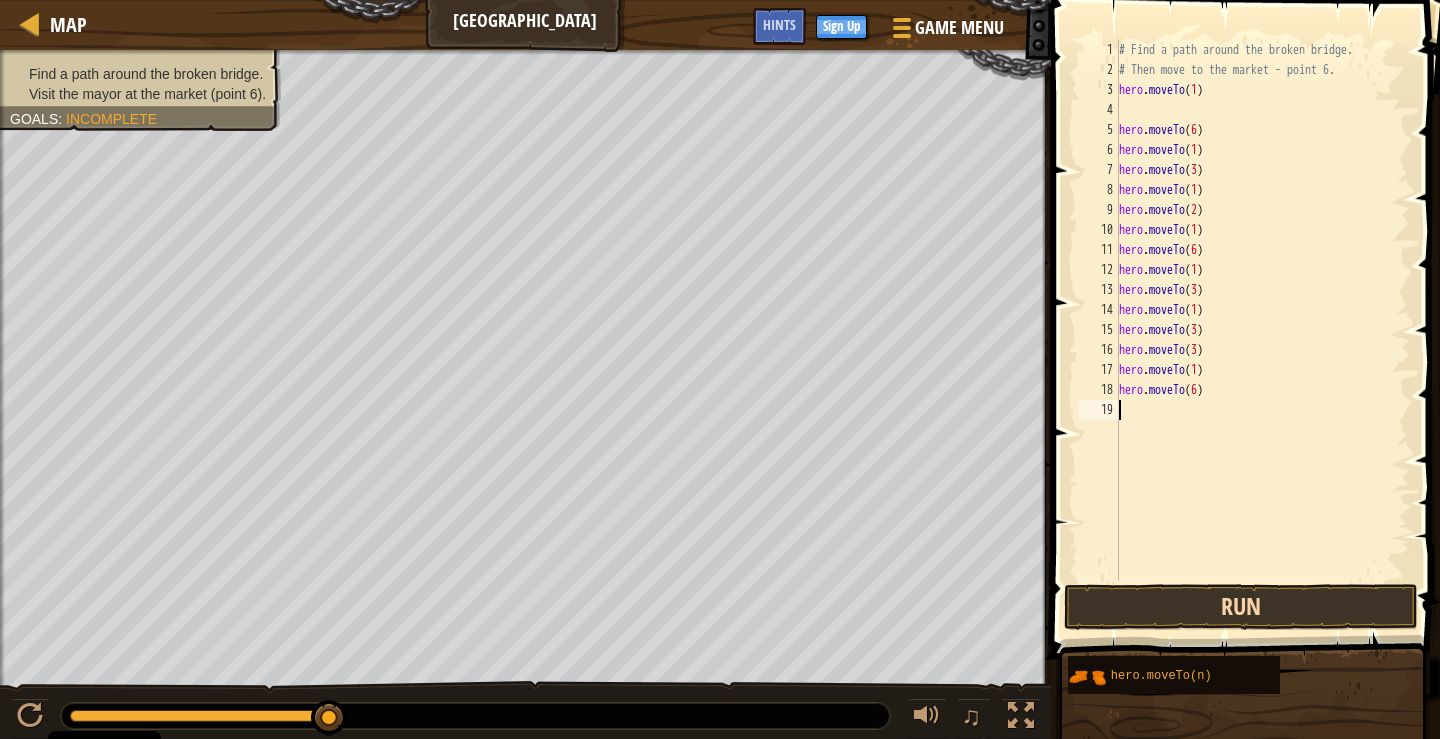 drag, startPoint x: 1110, startPoint y: 489, endPoint x: 1201, endPoint y: 595, distance: 139.70326 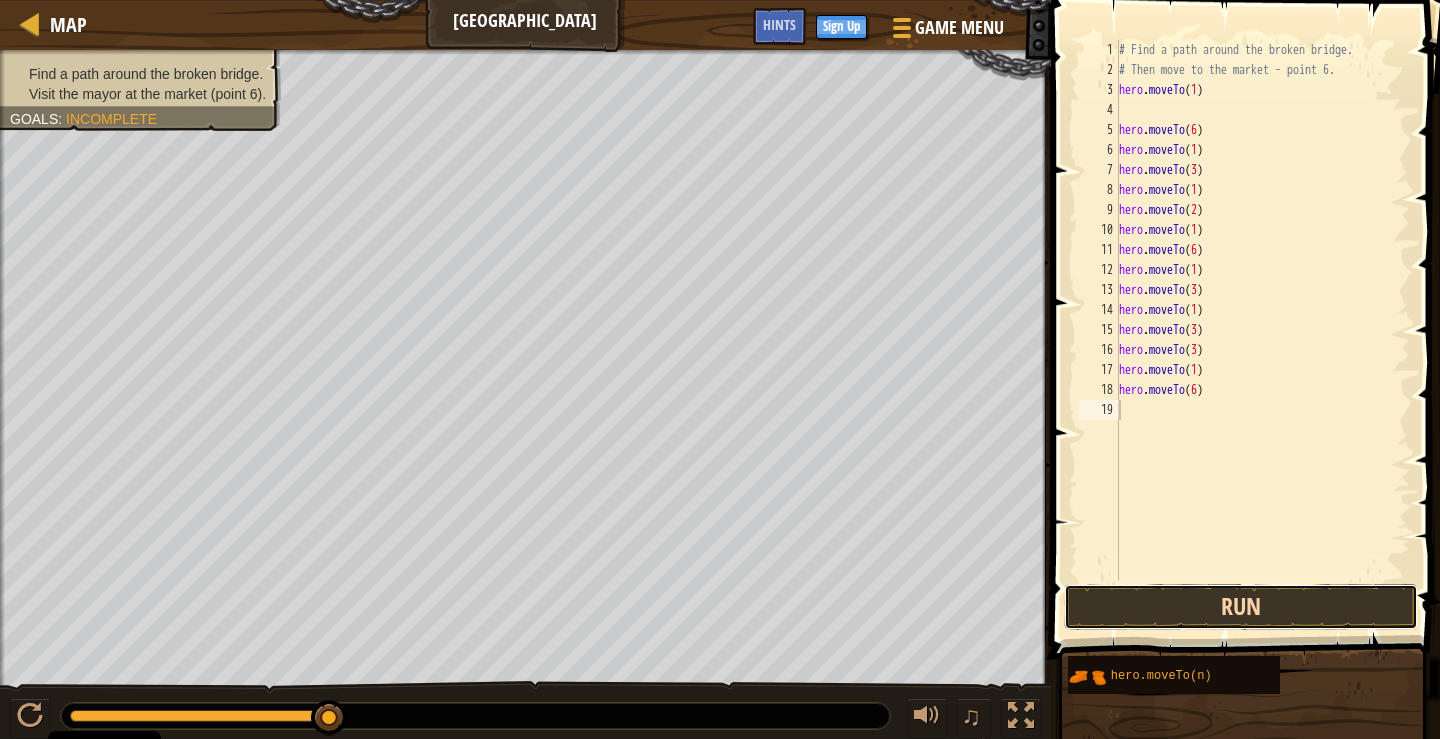 click on "Run" at bounding box center (1241, 607) 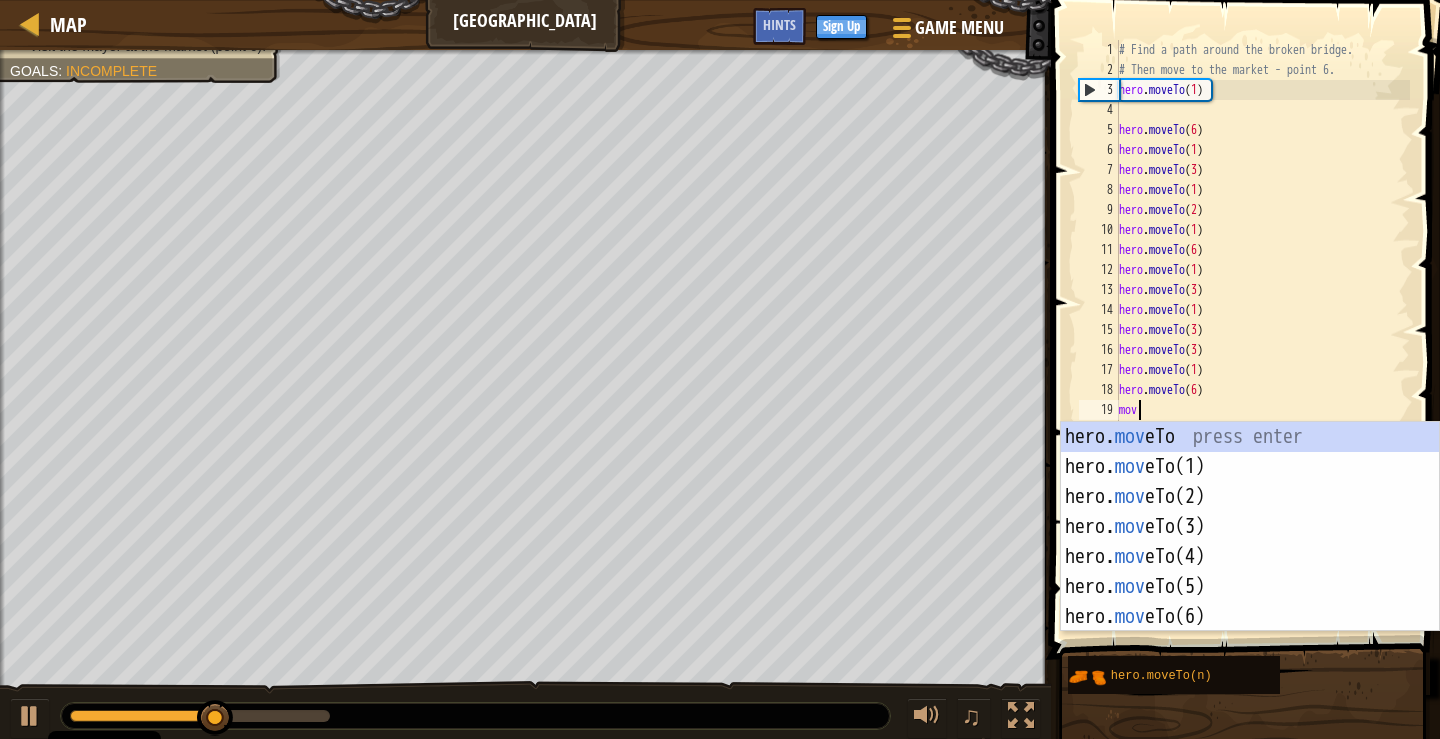 scroll, scrollTop: 9, scrollLeft: 1, axis: both 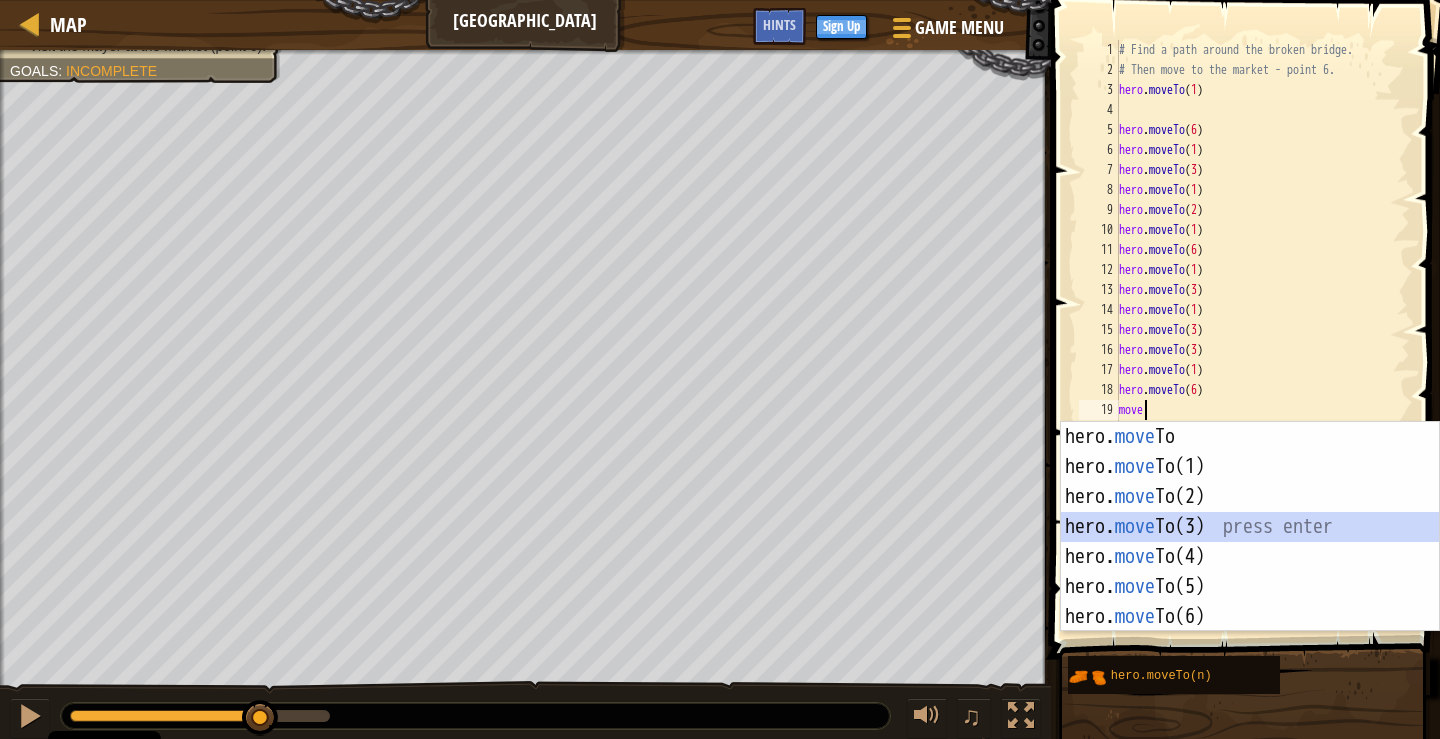 drag, startPoint x: 1239, startPoint y: 577, endPoint x: 1283, endPoint y: 623, distance: 63.655323 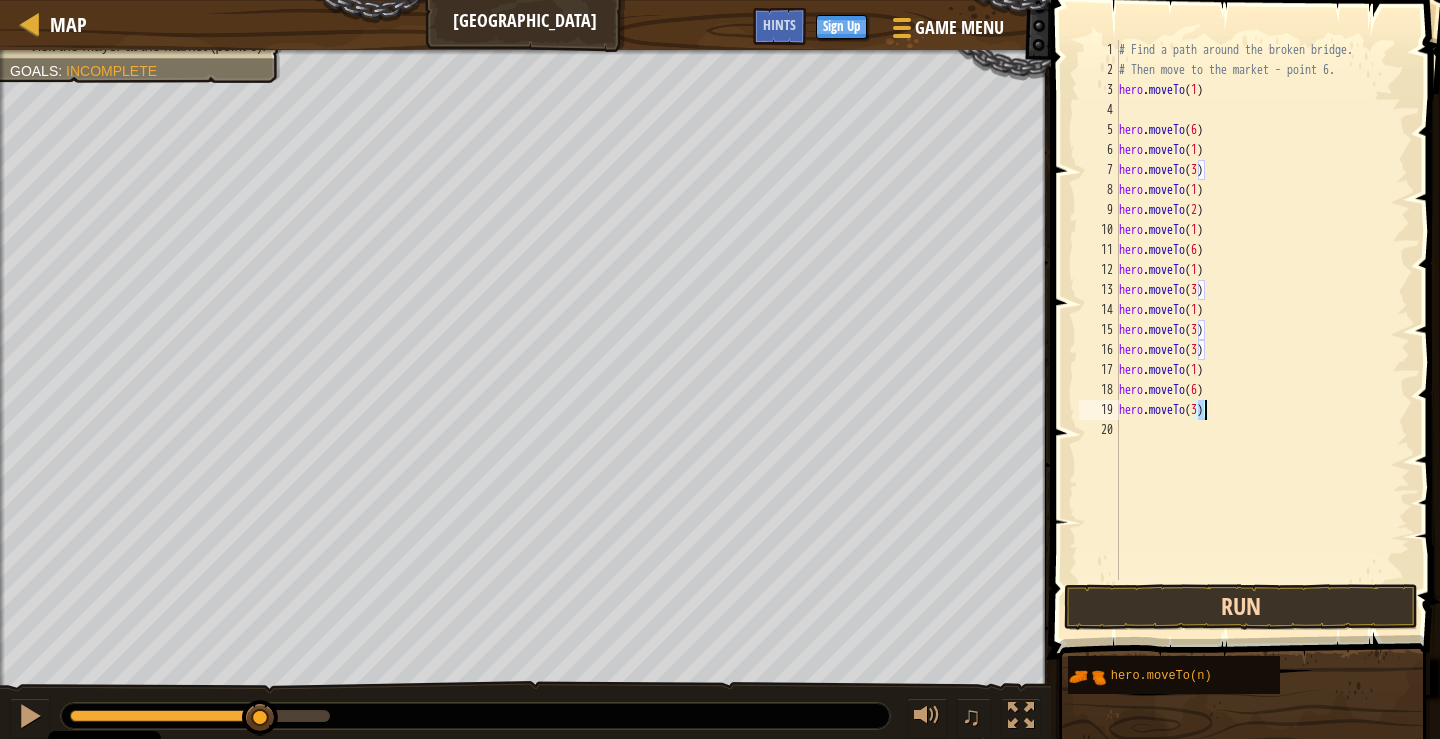 type on "hero.moveTo(3)" 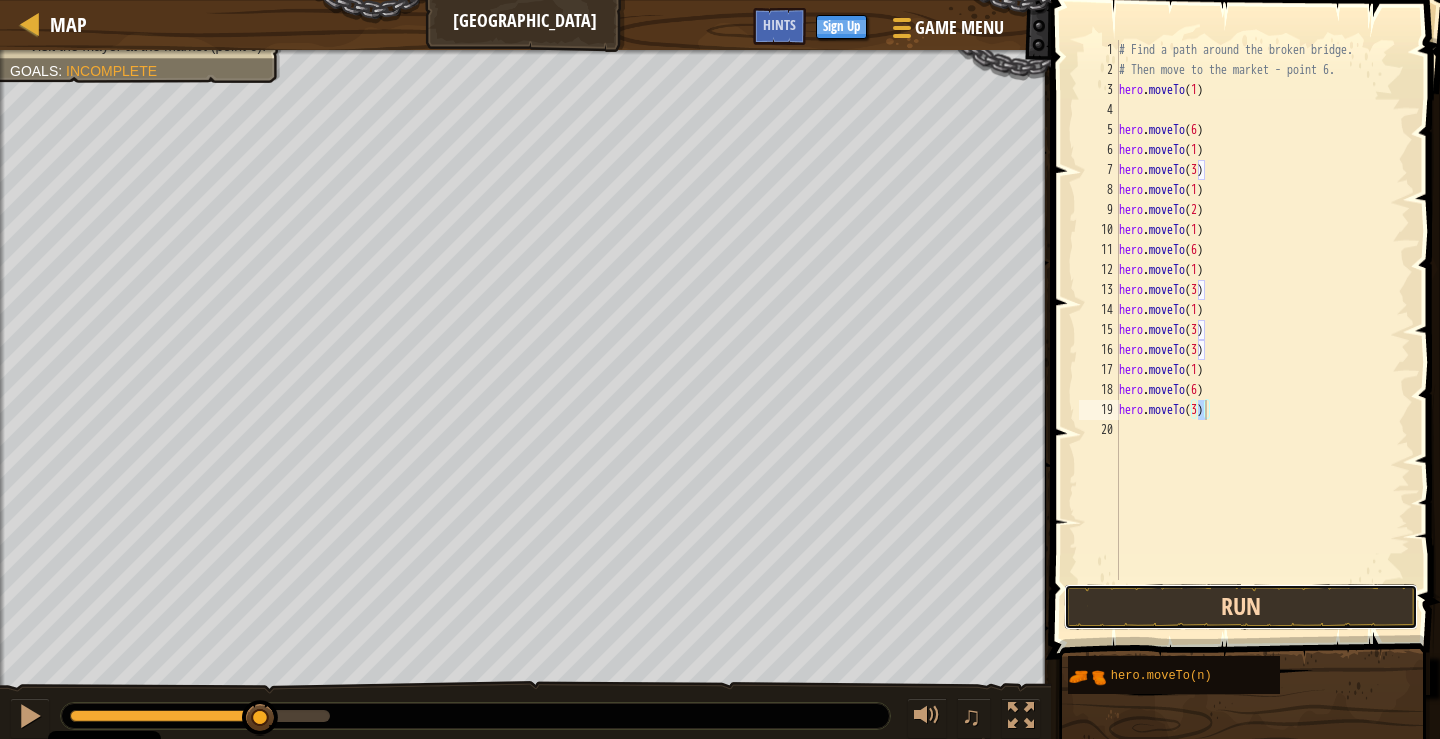 click on "Run" at bounding box center [1241, 607] 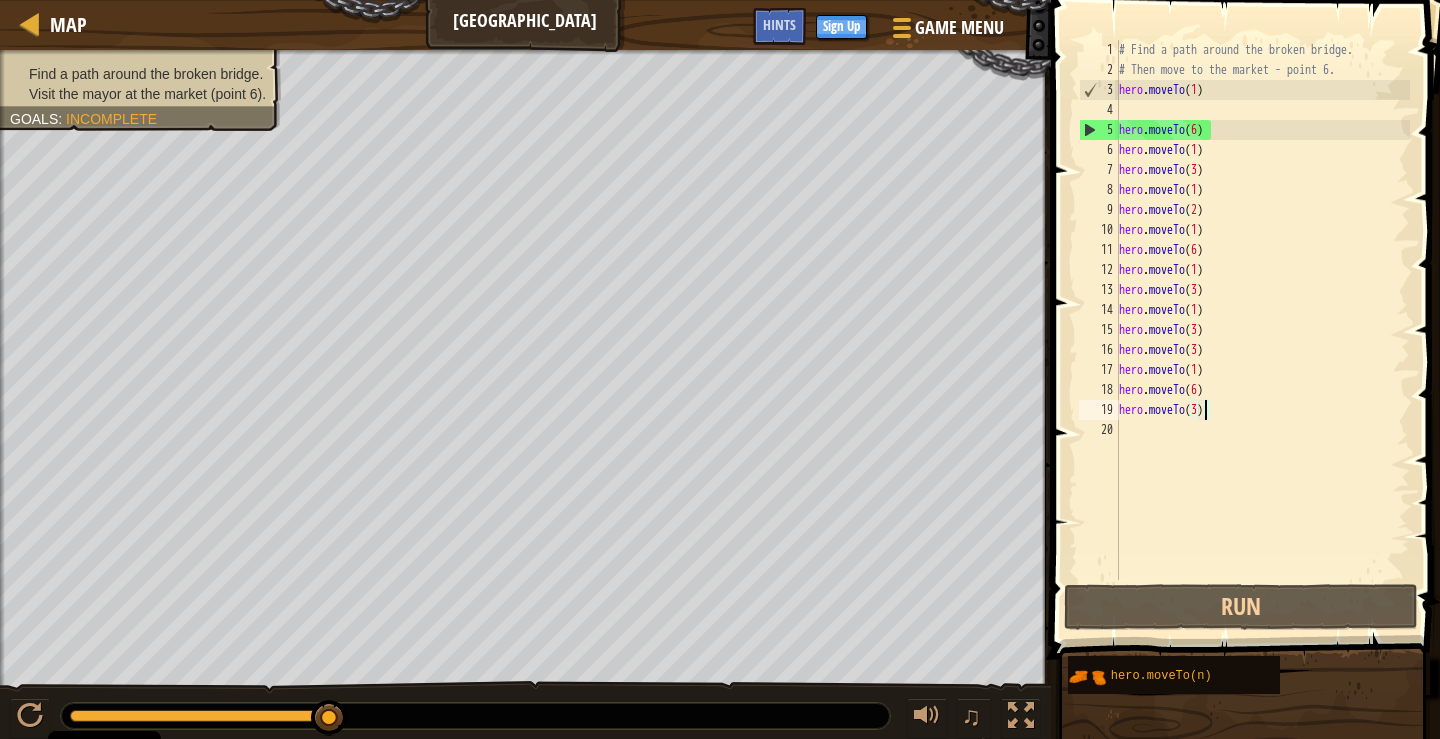 drag, startPoint x: 316, startPoint y: 709, endPoint x: 448, endPoint y: 702, distance: 132.18547 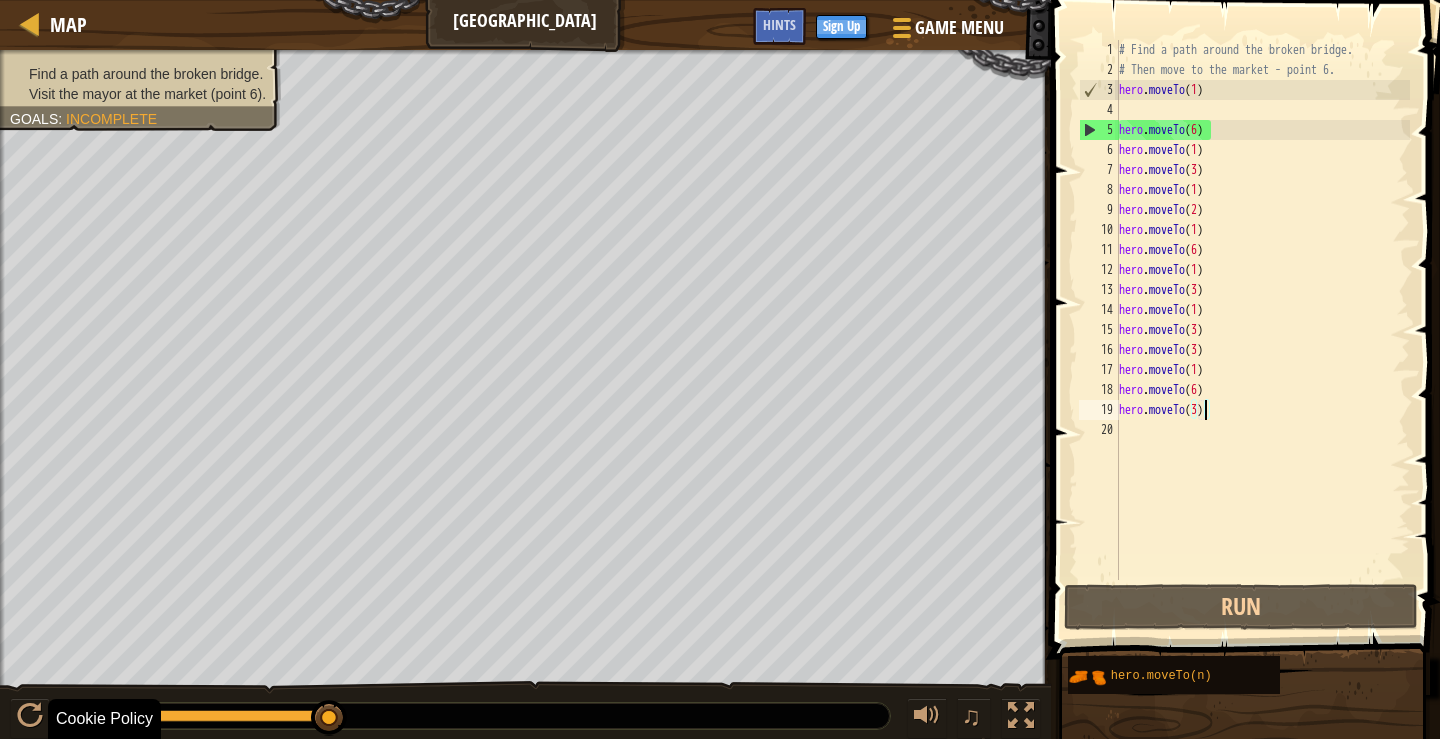 drag, startPoint x: 312, startPoint y: 716, endPoint x: 400, endPoint y: 691, distance: 91.48224 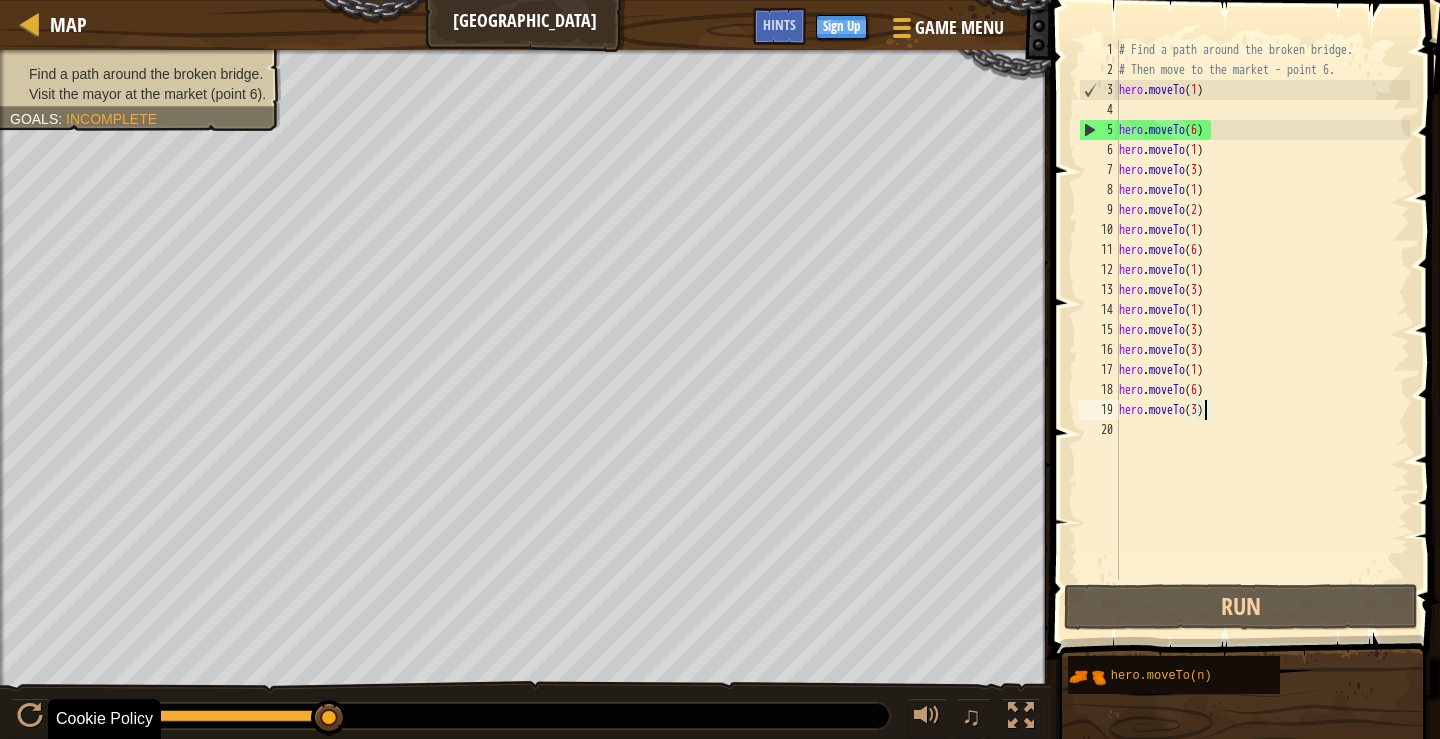 click on "Cookie Policy CodeCombat uses a few essential and non-essential cookies.  Privacy Notice Decline non-essential cookies Allow cookies Map Broken Bridge Game Menu Done Sign Up Hints 1     הההההההההההההההההההההההההההההההההההההההההההההההההההההההההההההההההההההההההההההההההההההההההההההההההההההההההההההההההההההההההההההההההההההההההההההההההההההההההההההההההההההההההההההההההההההההההההההההההההההההההההההההההההההההההההההההההההההההההההההההההההההההההההההההה XXXXXXXXXXXXXXXXXXXXXXXXXXXXXXXXXXXXXXXXXXXXXXXXXXXXXXXXXXXXXXXXXXXXXXXXXXXXXXXXXXXXXXXXXXXXXXXXXXXXXXXXXXXXXXXXXXXXXXXXXXXXXXXXXXXXXXXXXXXXXXXXXXXXXXXXXXXXXXXXXXXXXXXXXXXXXXXXXXXXXXXXXXXXXXXXXXXXXXXXXXXXXXXXXXXXXXXXXXXXXXXXXXXXXXXXXXXXXXXXXXXXXXXXXXXXXXXX Solution × Hints hero.moveTo(3) 1 2 3 4 5 6 7 8 9 10 11 12 13 14" at bounding box center (720, 0) 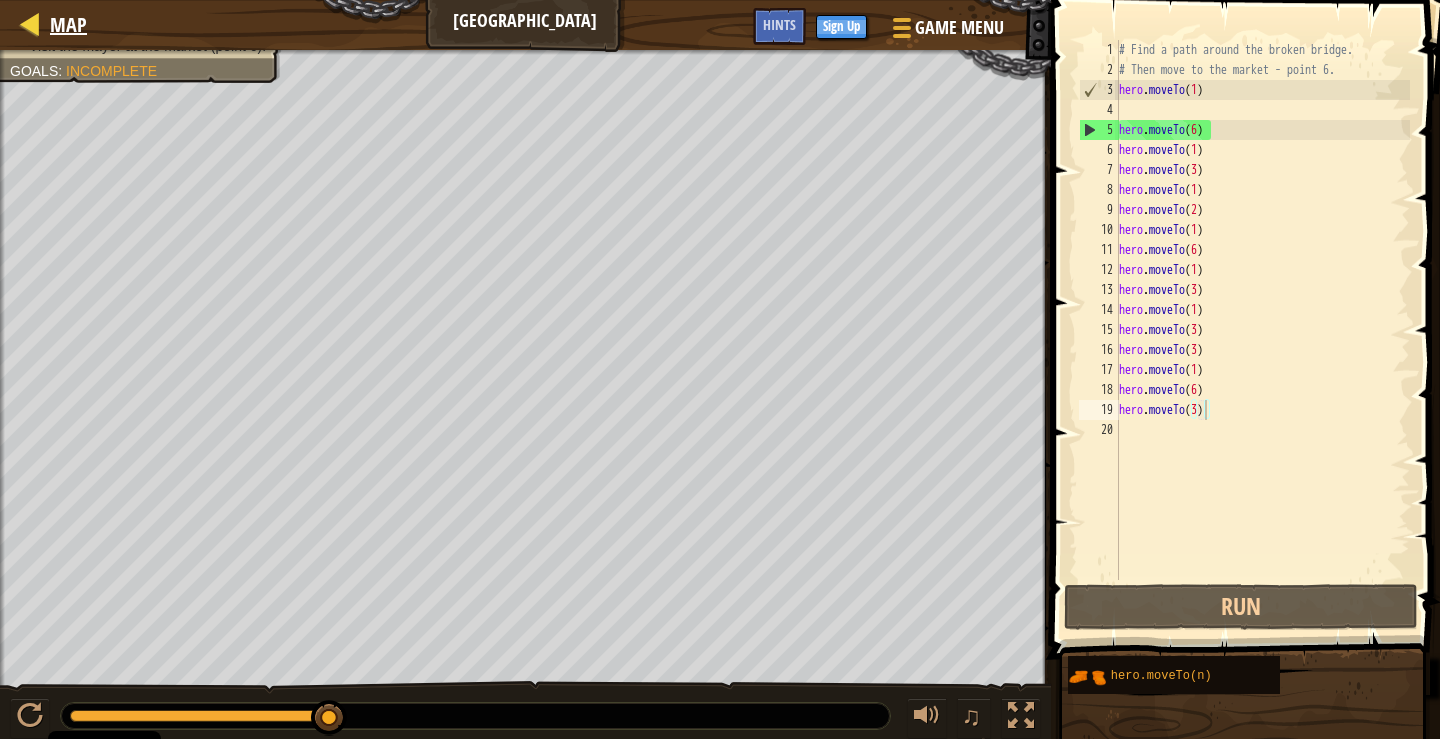 click on "Map" at bounding box center (63, 25) 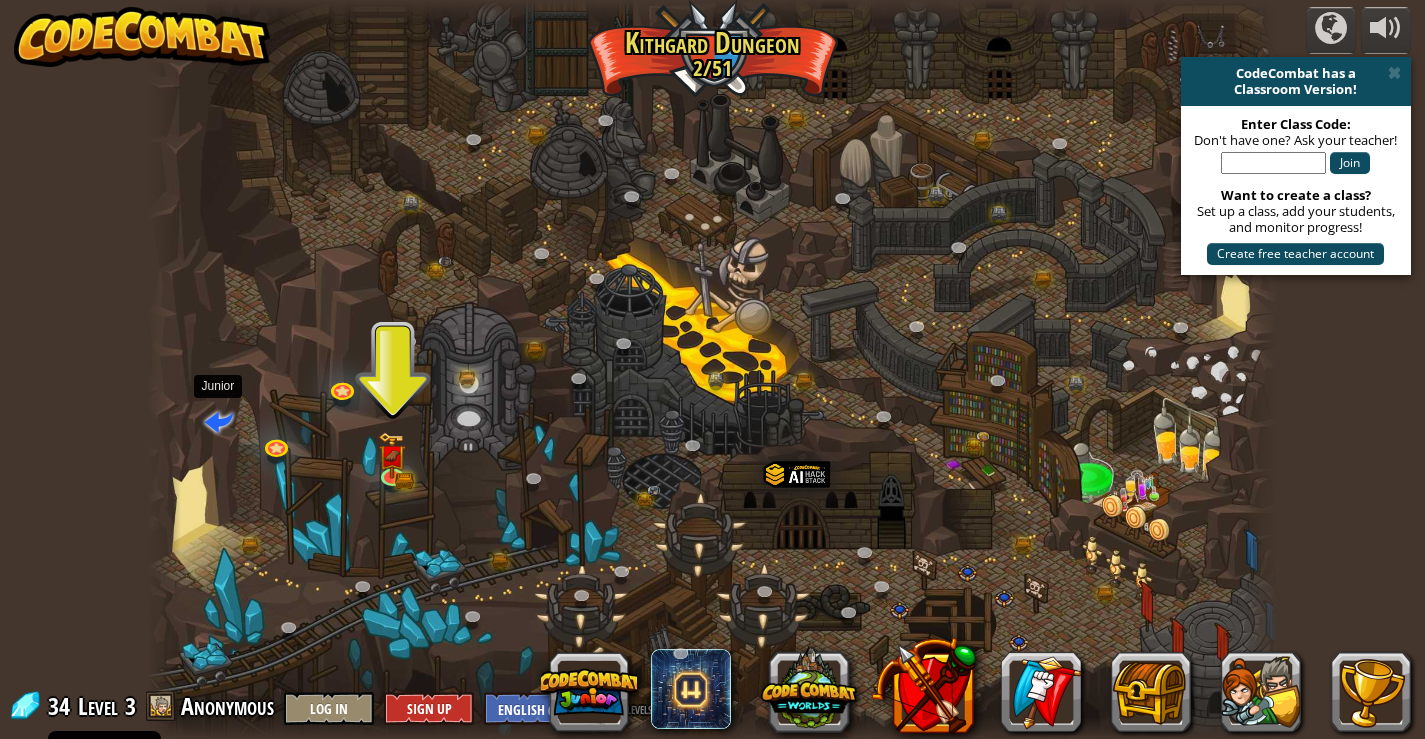 click at bounding box center [218, 420] 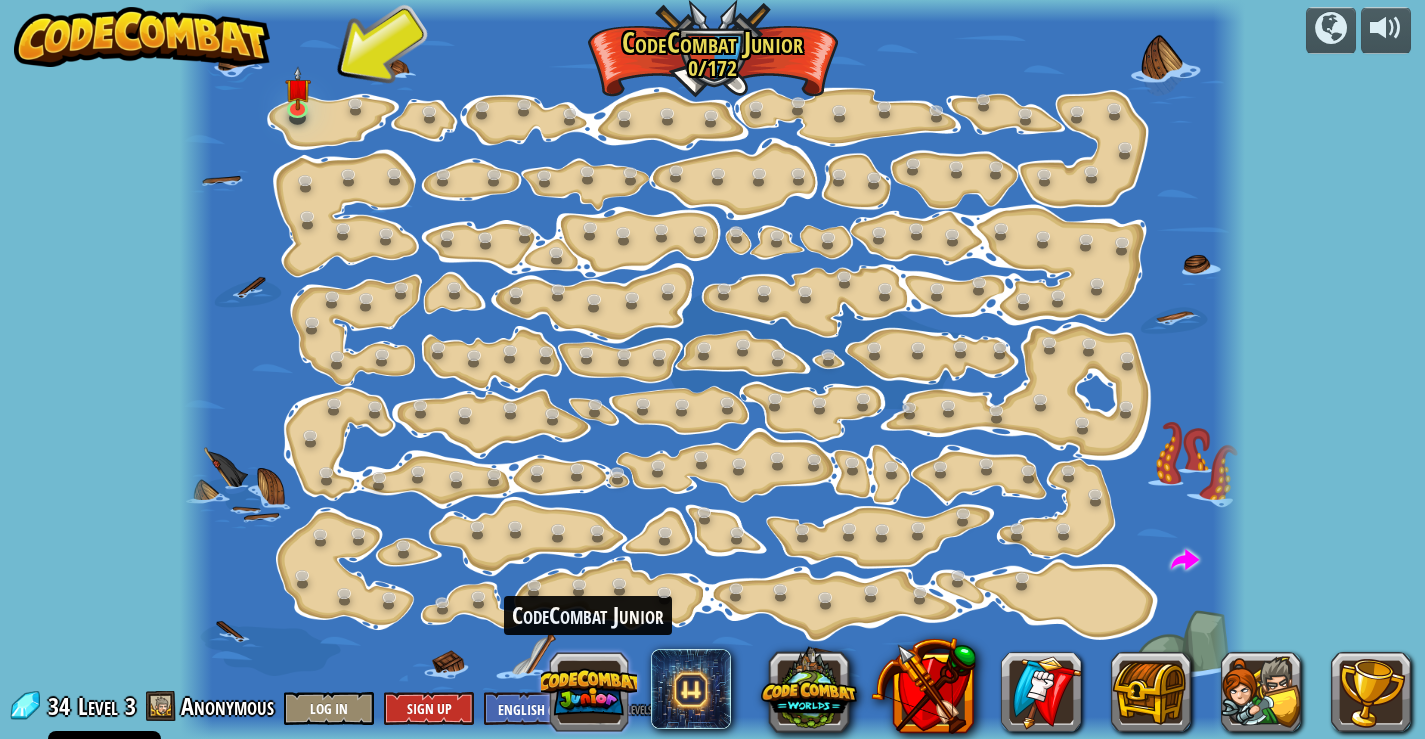 click at bounding box center (589, 692) 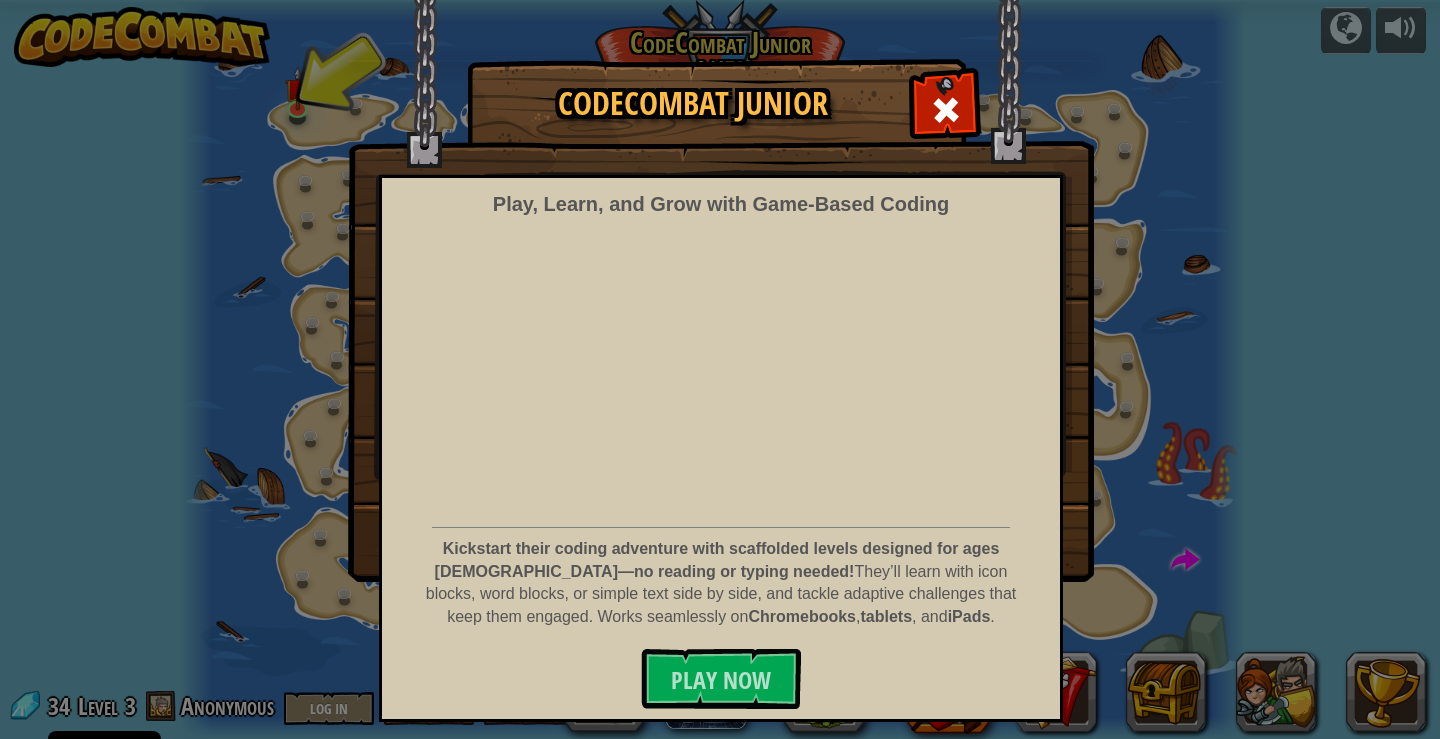 click on "Play, Learn, and Grow with Game‑Based Coding Kickstart their coding adventure with scaffolded levels designed for ages 5–8—no reading or typing needed!  They’ll learn with icon blocks, word blocks, or simple text side by side, and tackle adaptive challenges that keep them engaged. Works seamlessly on  Chromebooks ,  tablets , and  iPads .
Play Now" at bounding box center [721, 448] 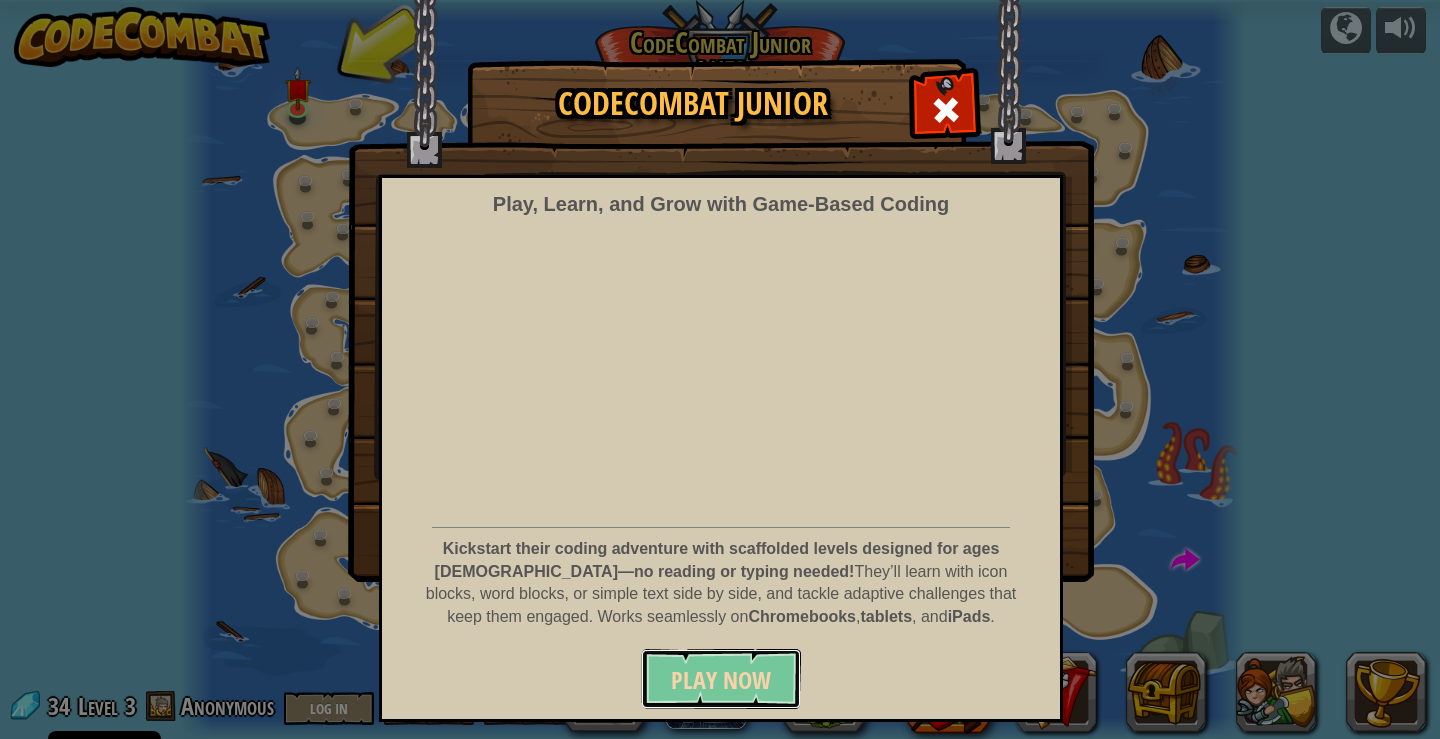 click on "Play Now" at bounding box center (721, 680) 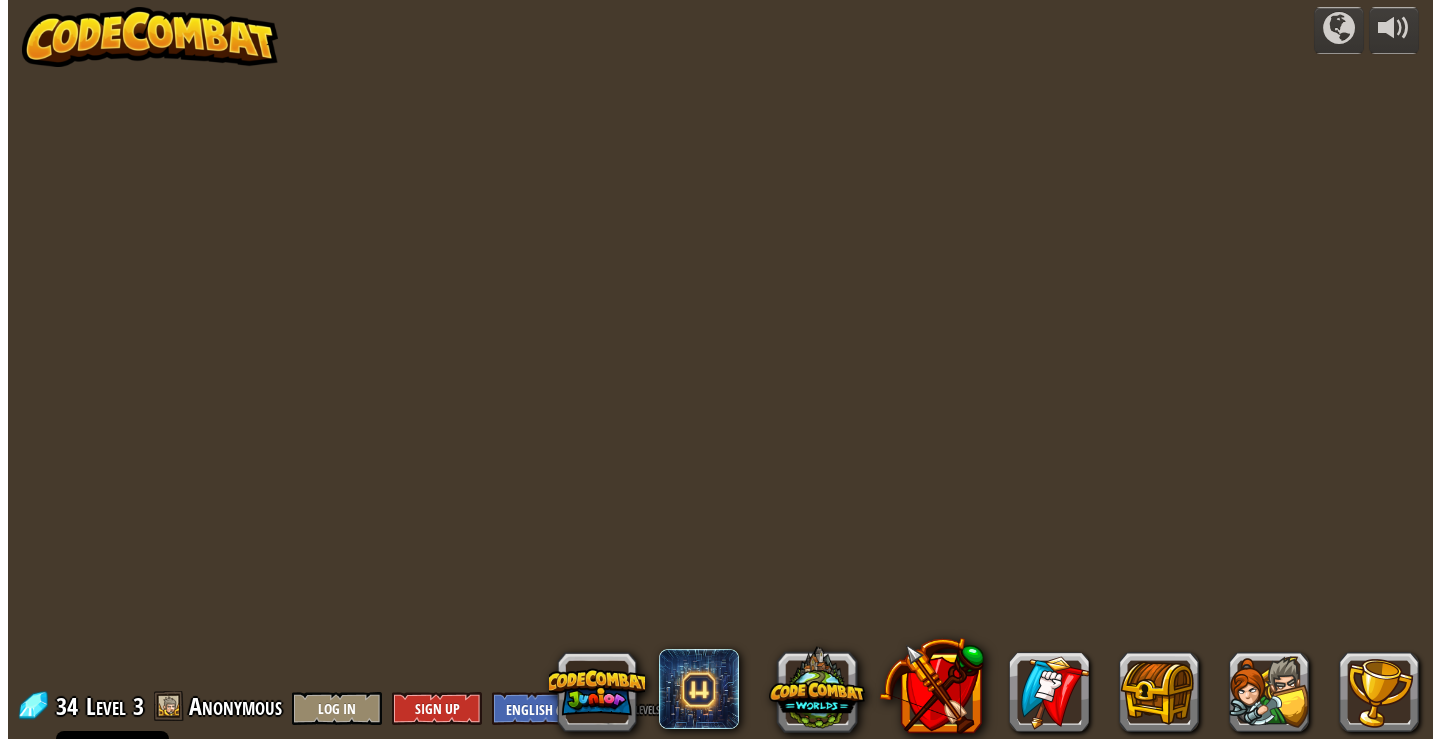 scroll, scrollTop: 0, scrollLeft: 0, axis: both 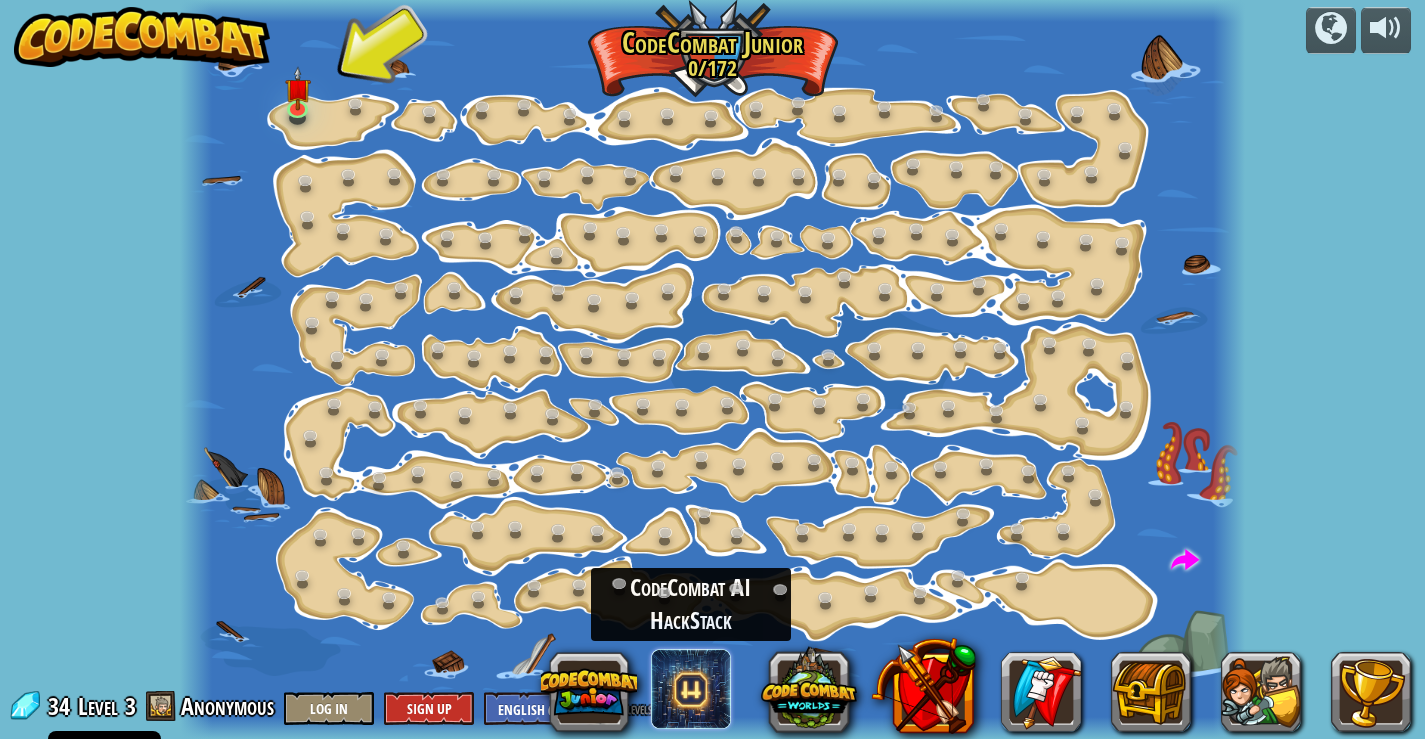 click at bounding box center (691, 689) 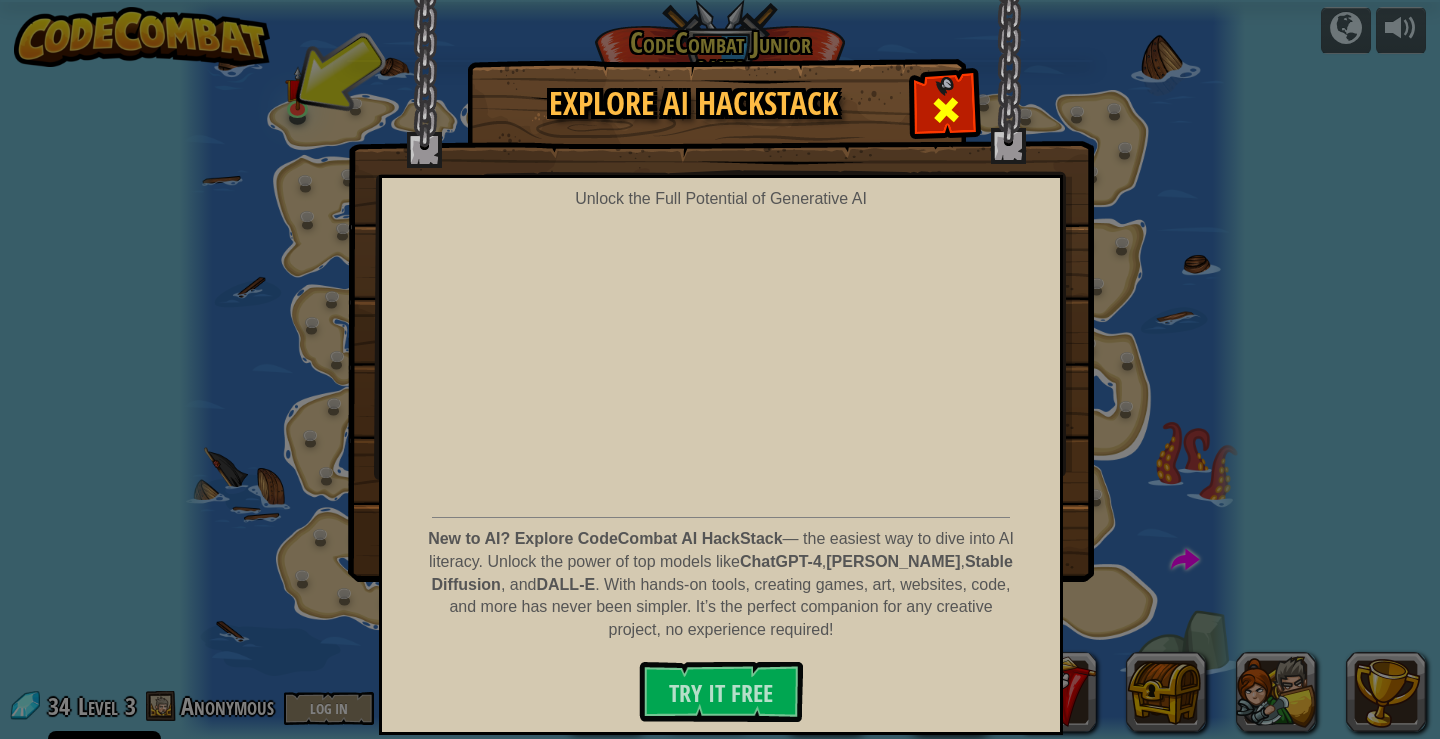 click at bounding box center (945, 107) 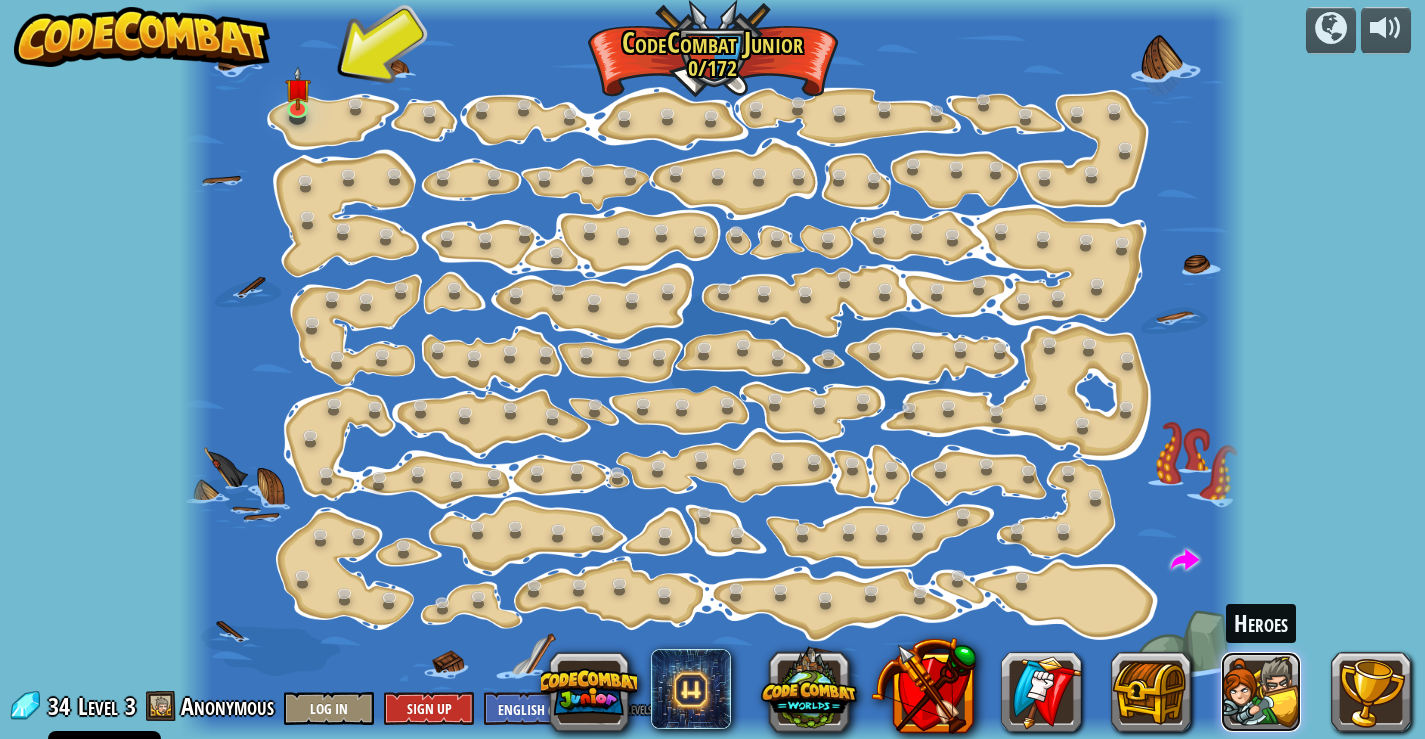click at bounding box center [1261, 692] 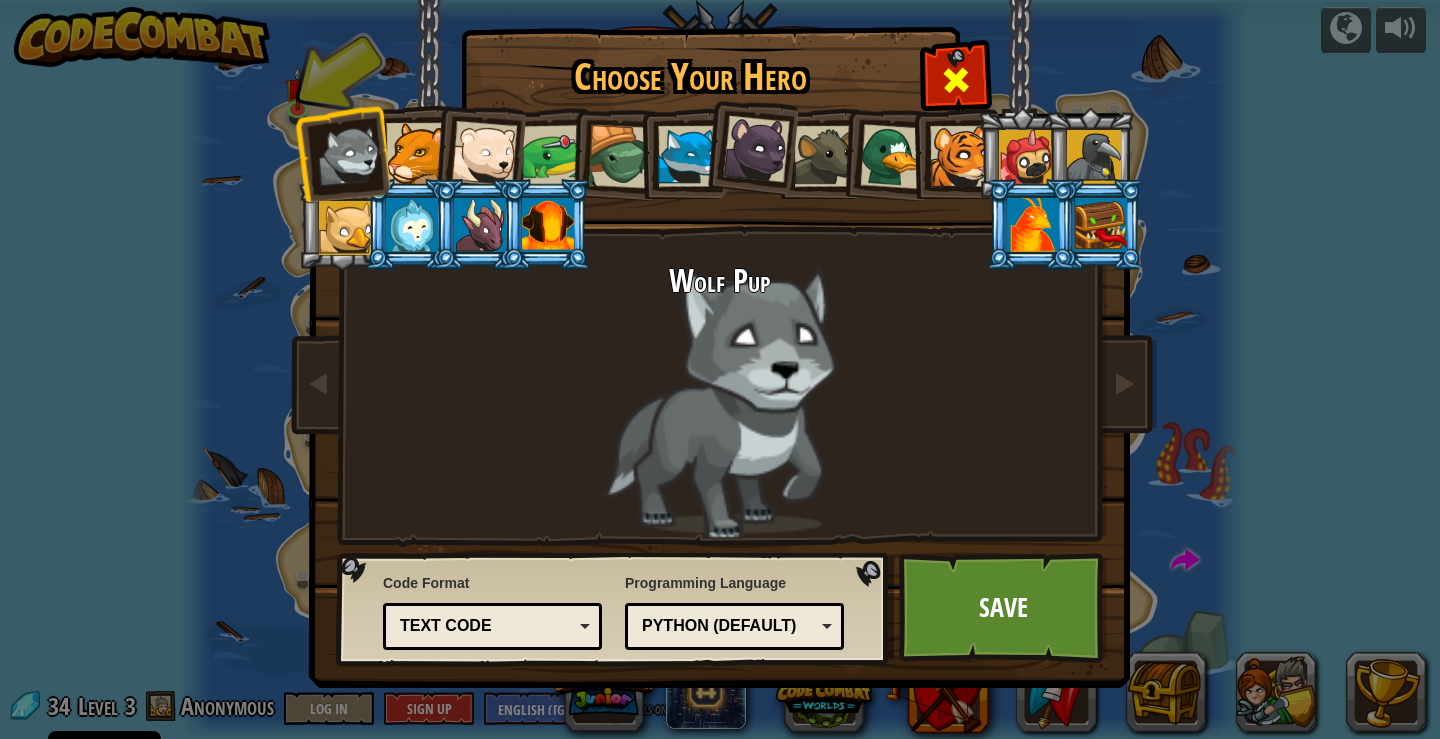 click at bounding box center [956, 80] 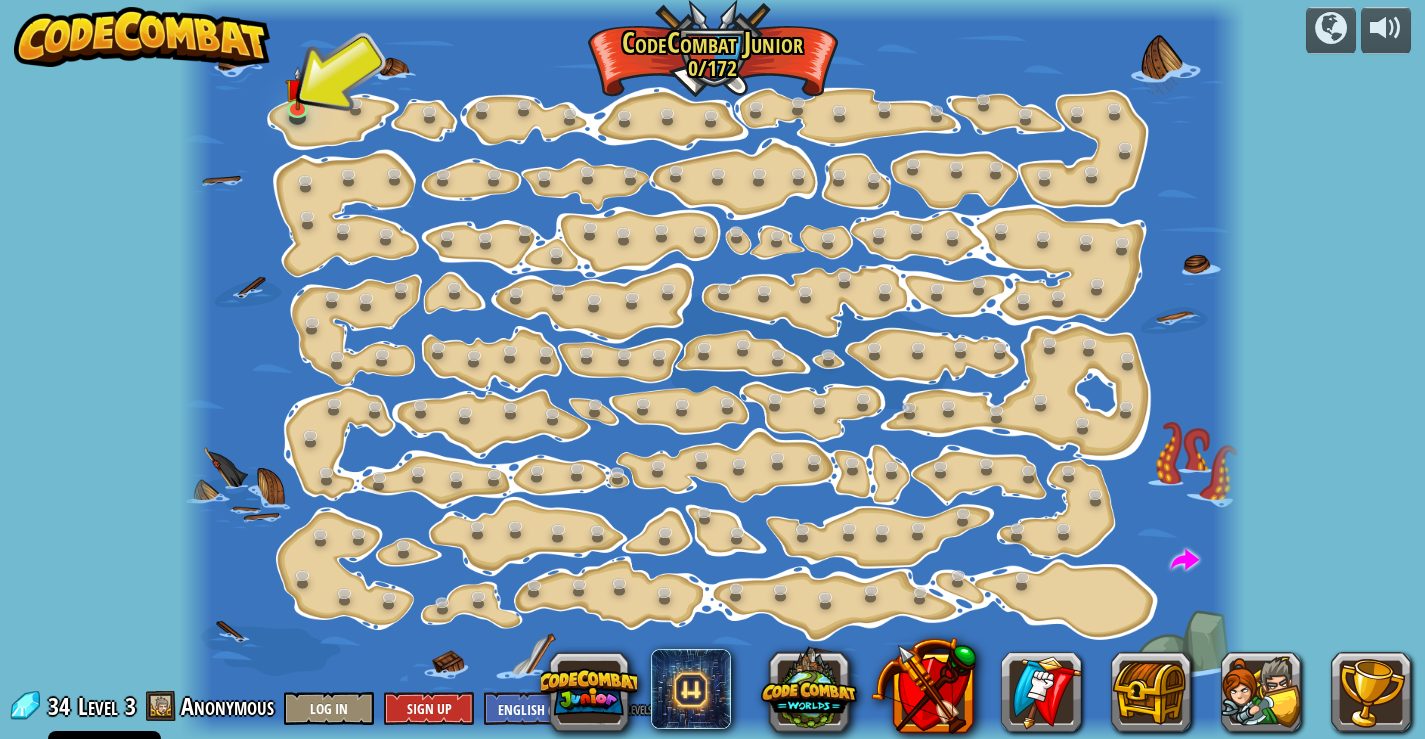 click at bounding box center [142, 37] 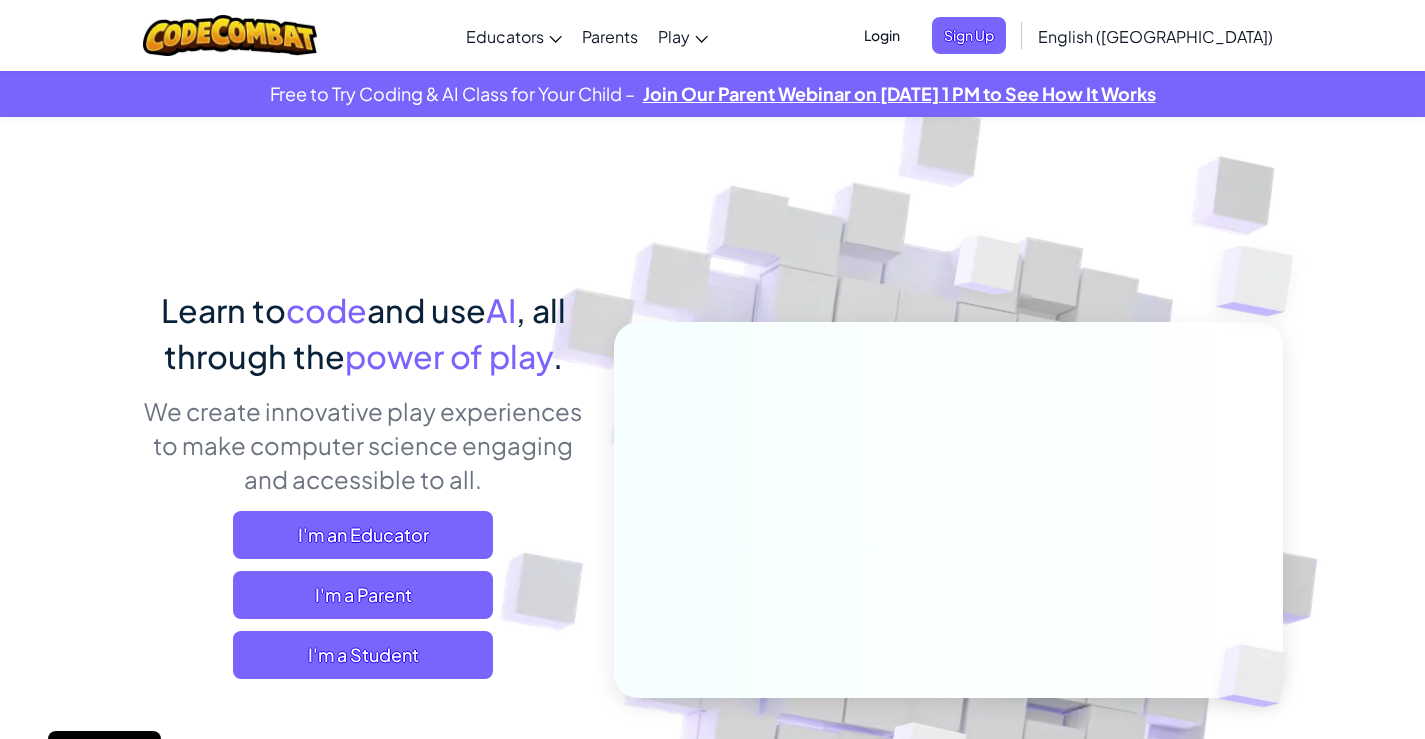 click on "Learn to  code  and use  AI , all through the  power of play .
We create innovative play experiences to make computer science engaging and accessible to all.
I'm an Educator
I'm a Parent
I'm a Student" at bounding box center [363, 490] 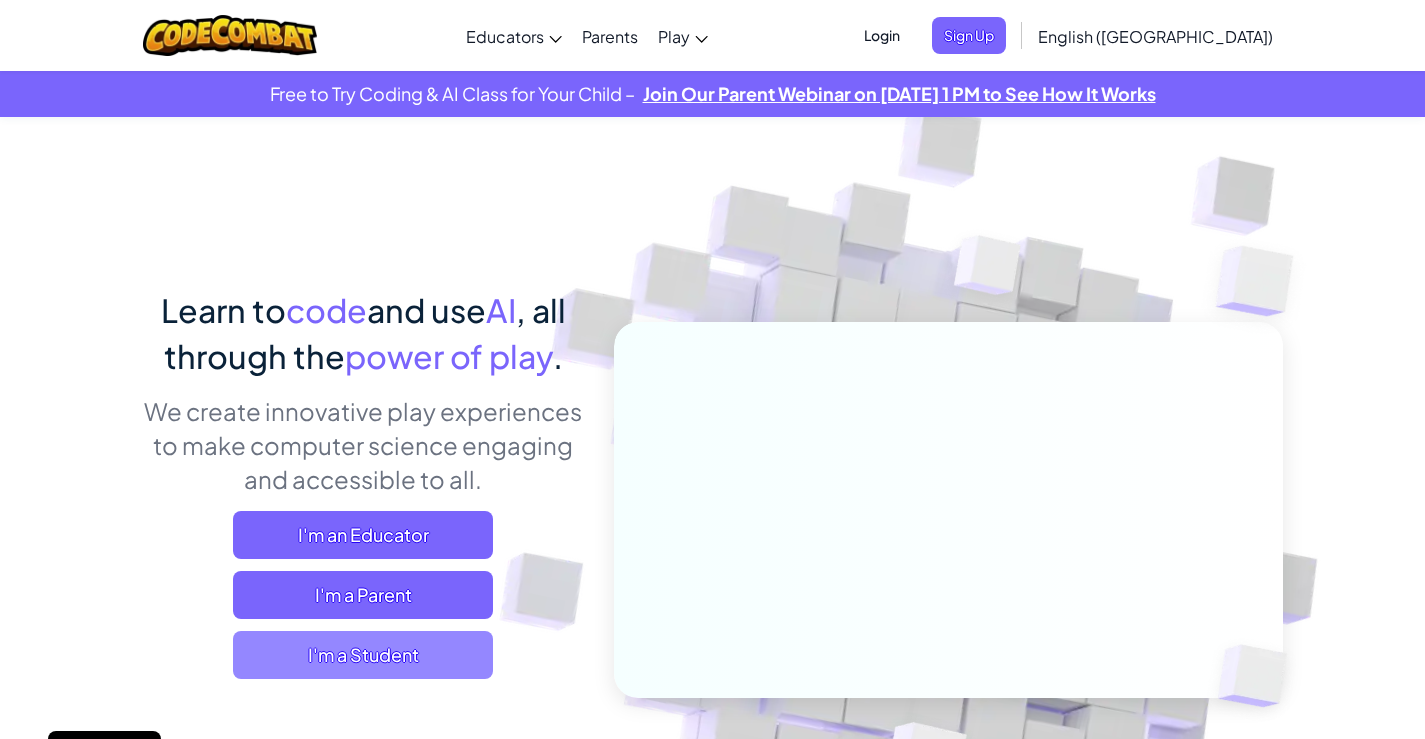 click on "I'm a Student" at bounding box center [363, 655] 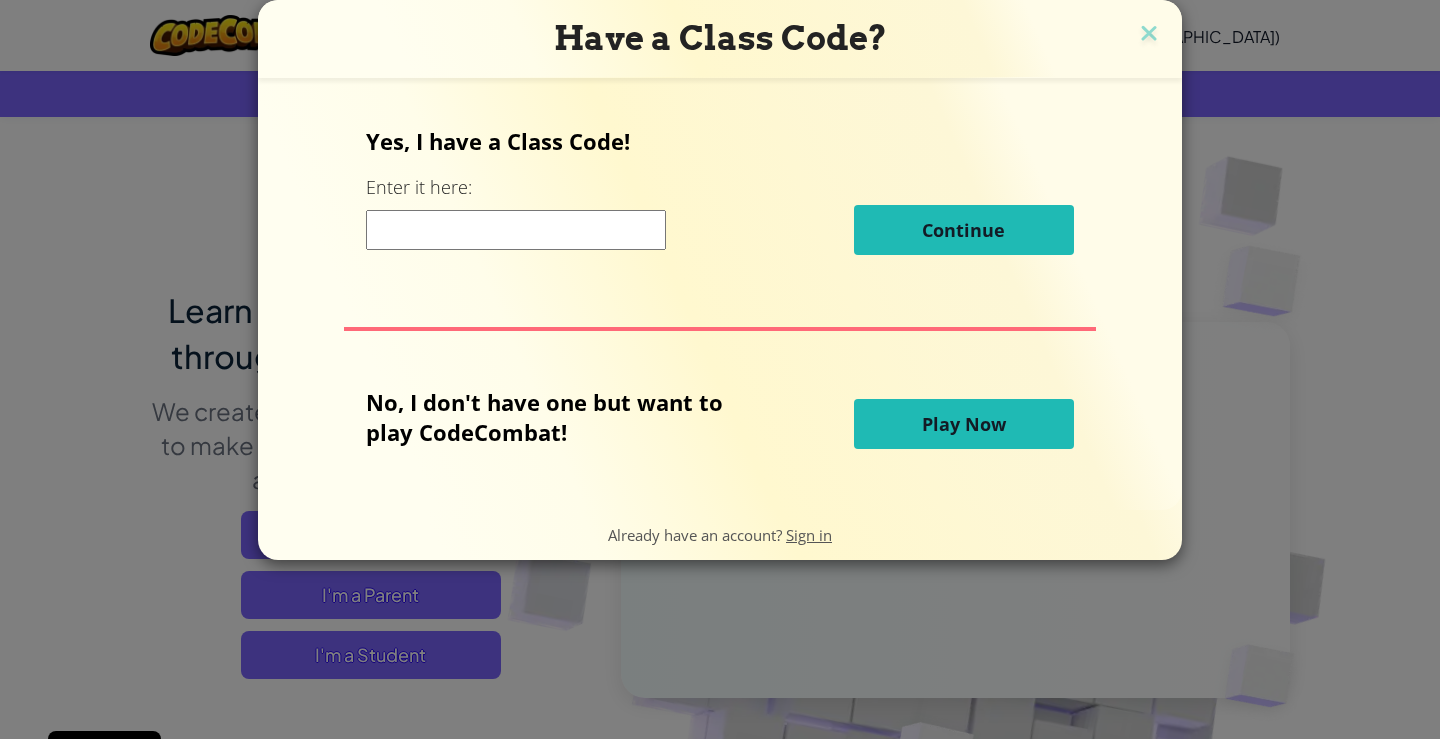 click at bounding box center [516, 230] 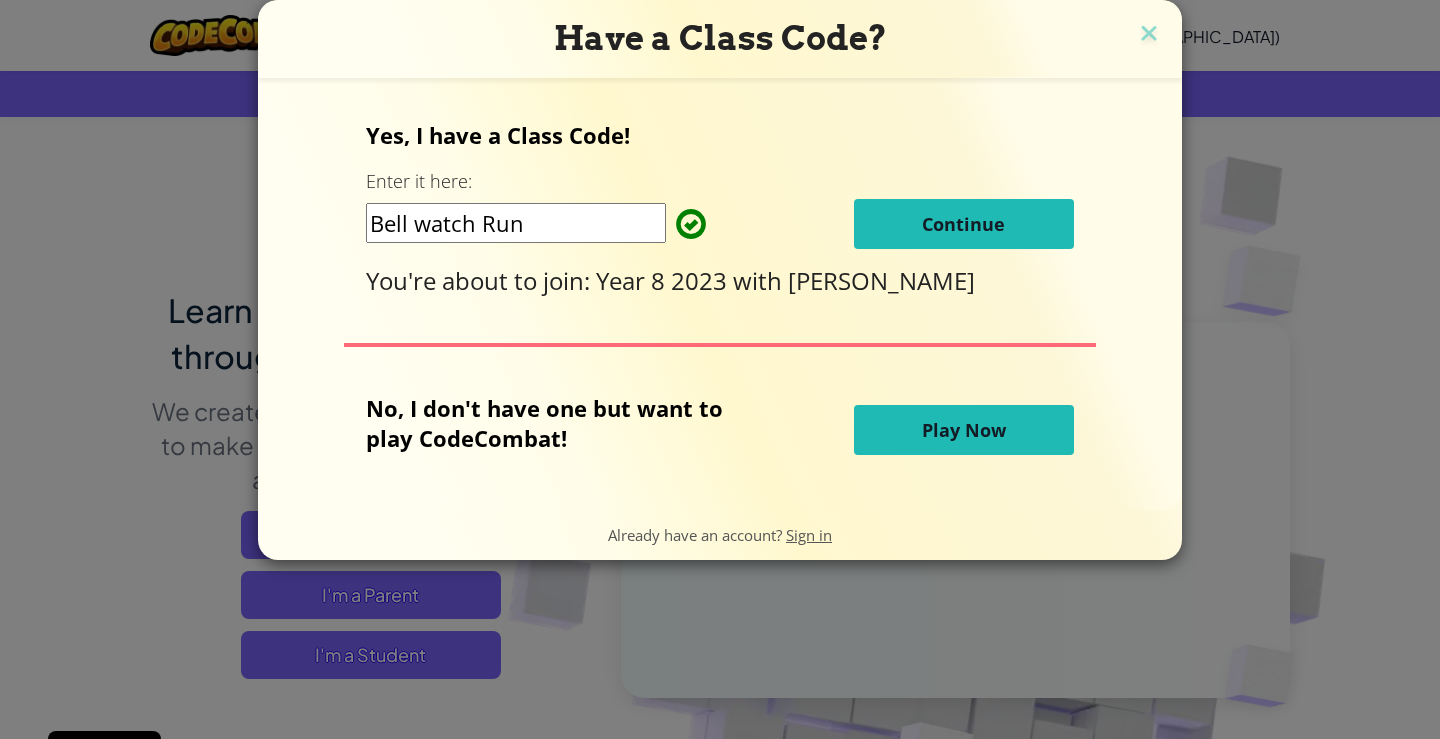type on "Bell watch Run" 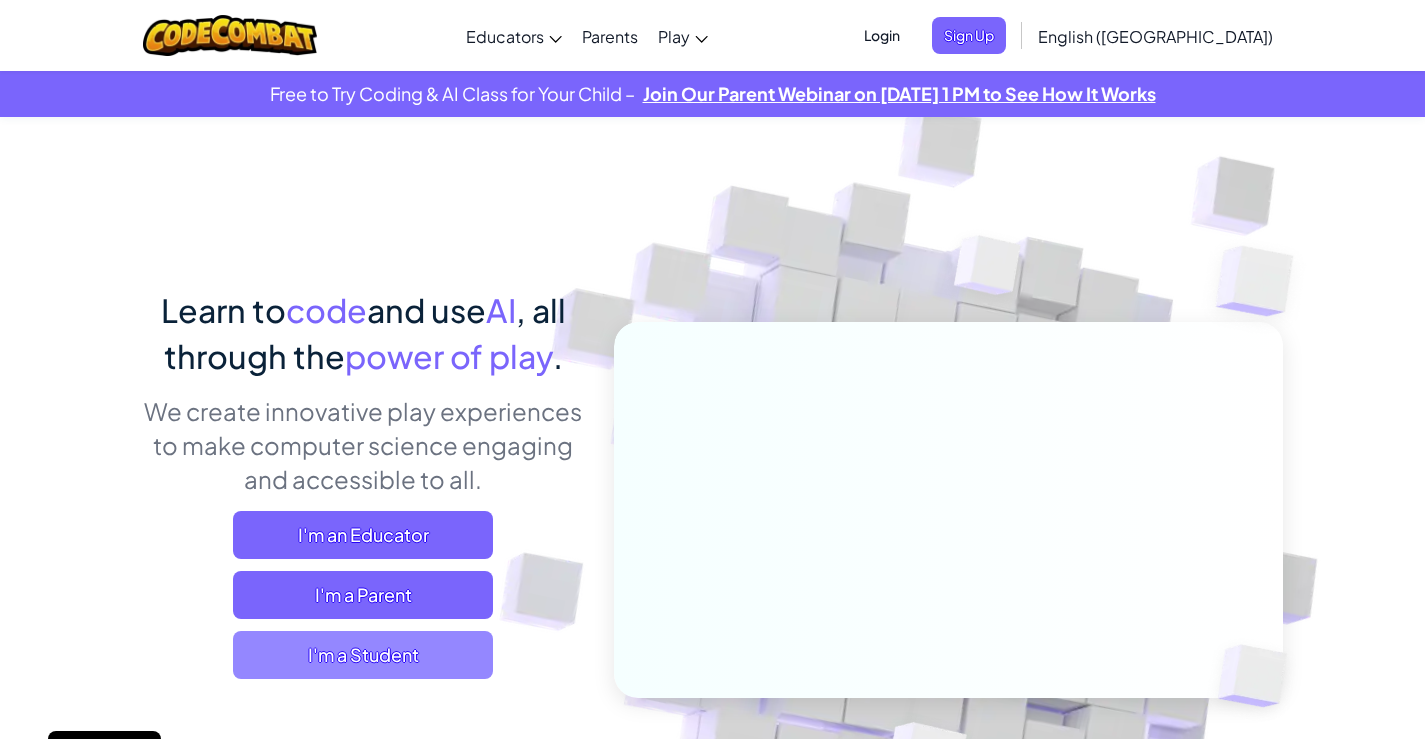 drag, startPoint x: 341, startPoint y: 649, endPoint x: 355, endPoint y: 641, distance: 16.124516 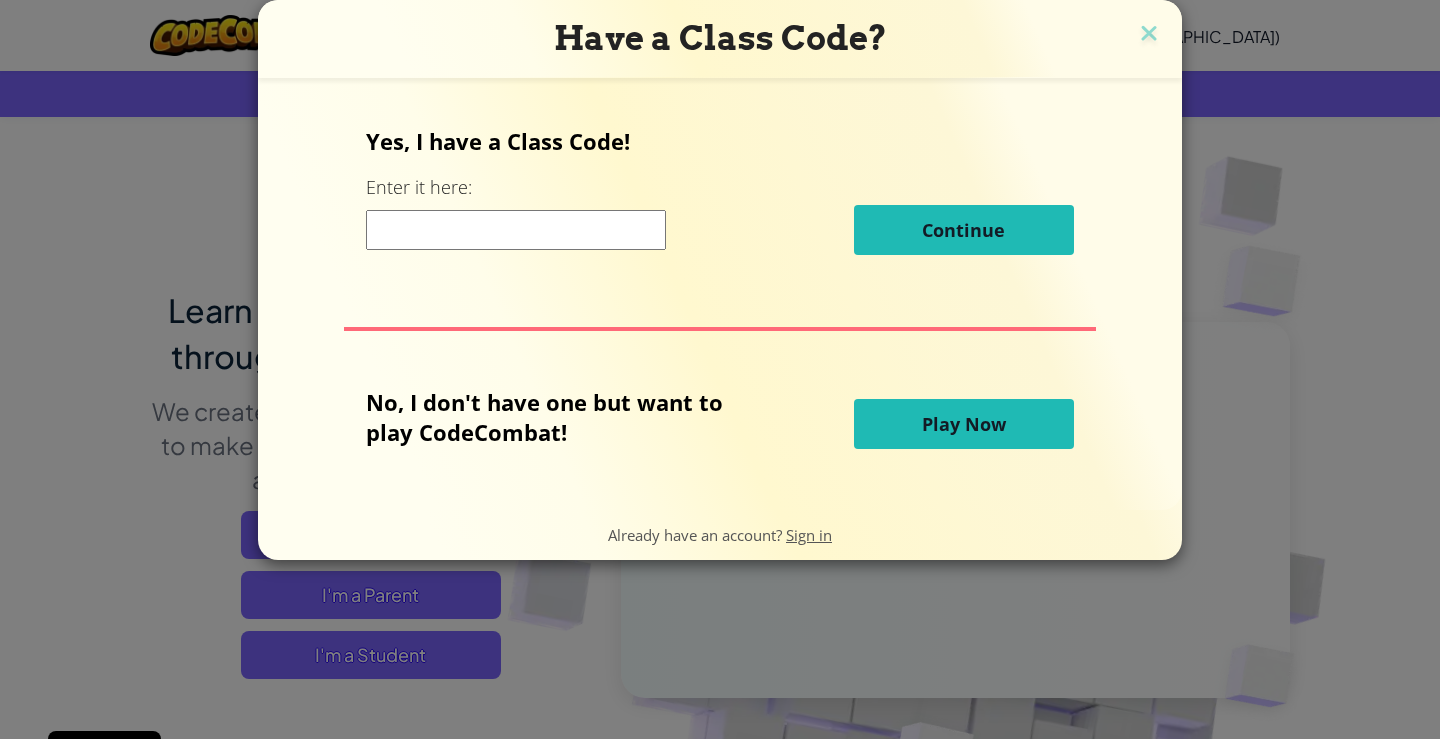 click at bounding box center (516, 230) 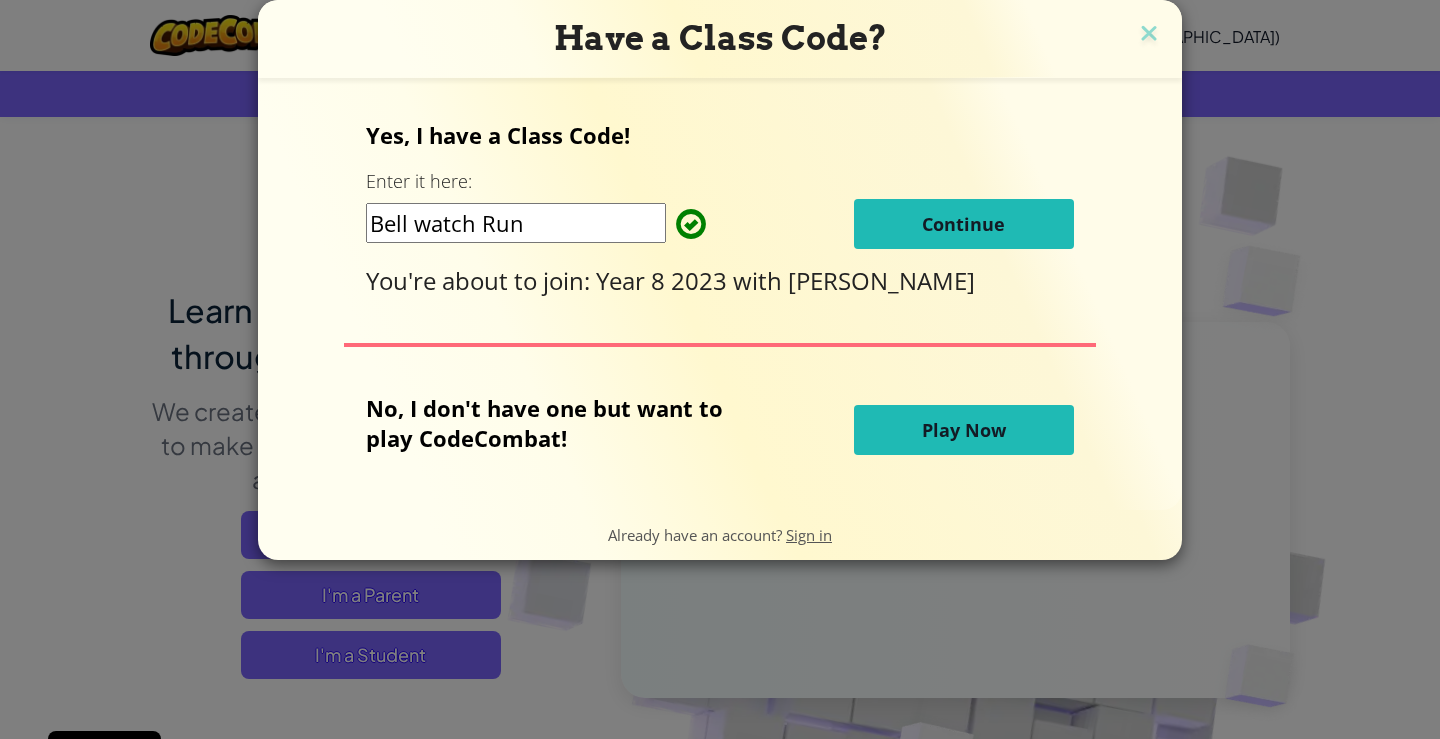 type on "Bell watch Run" 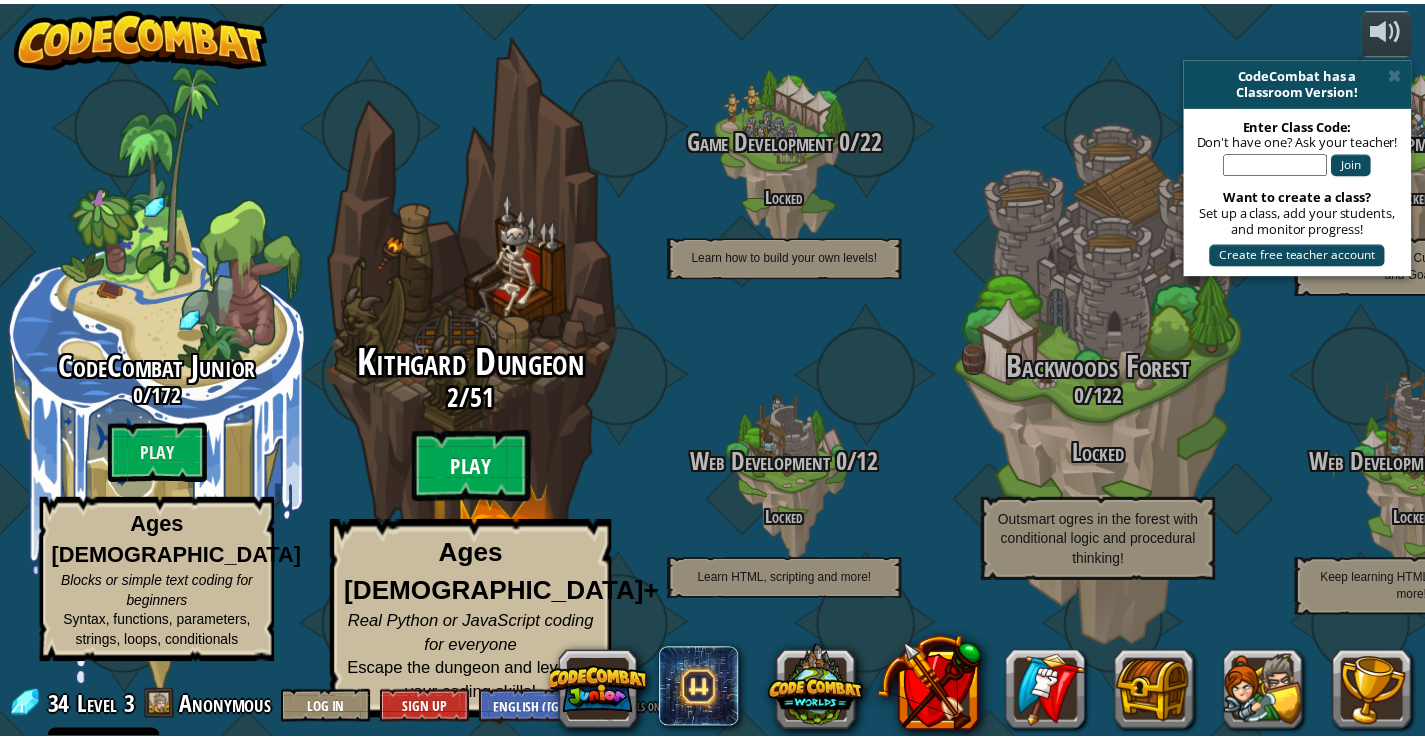 scroll, scrollTop: 0, scrollLeft: 0, axis: both 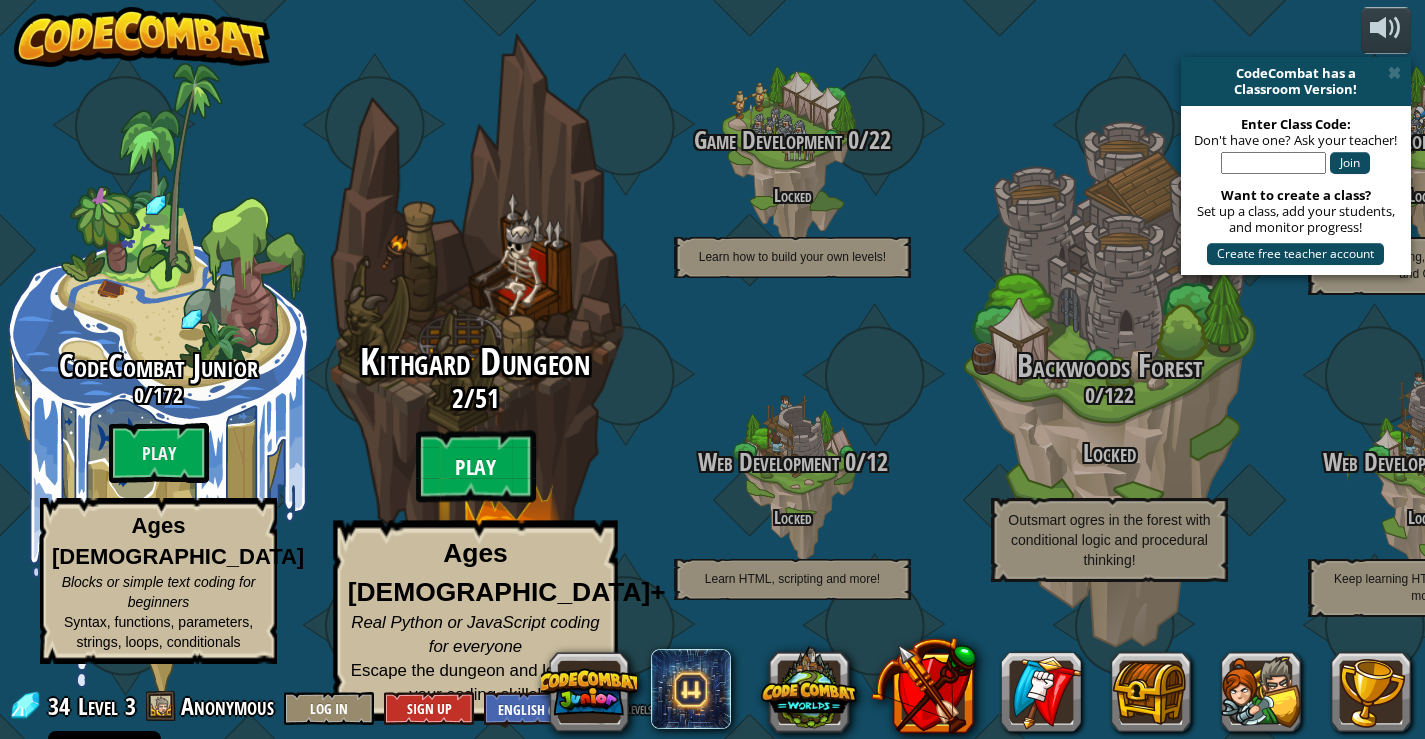 click on "Play" at bounding box center [476, 467] 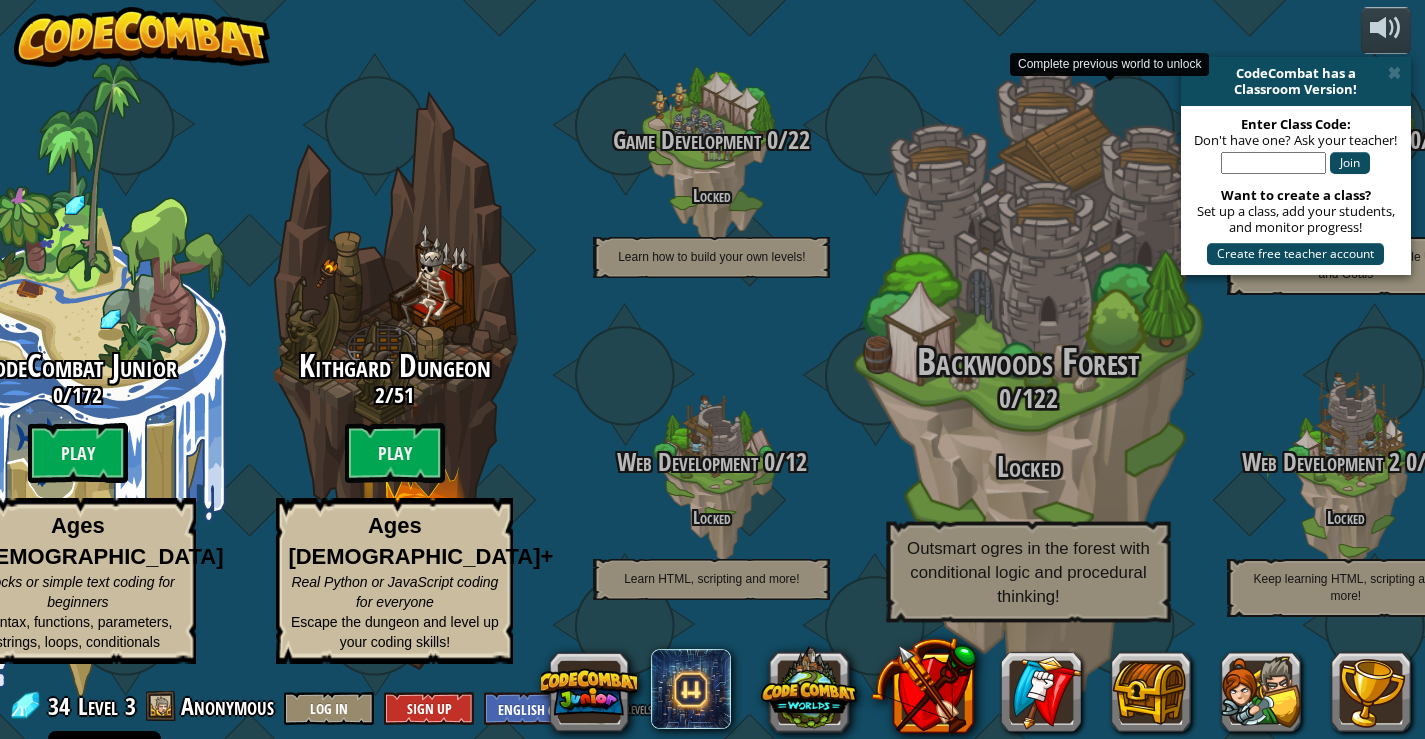 click on "0 / 122" at bounding box center [1029, 398] 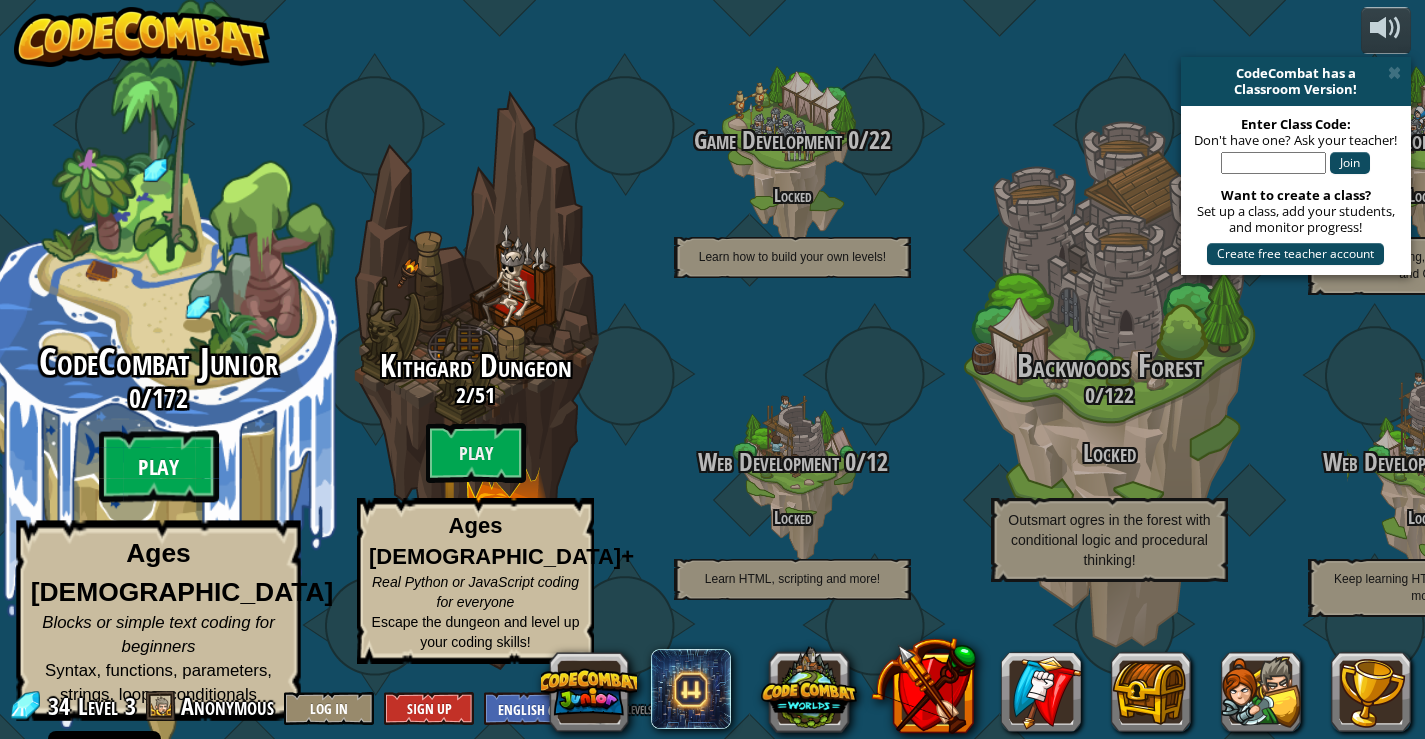 click on "Play" at bounding box center (159, 467) 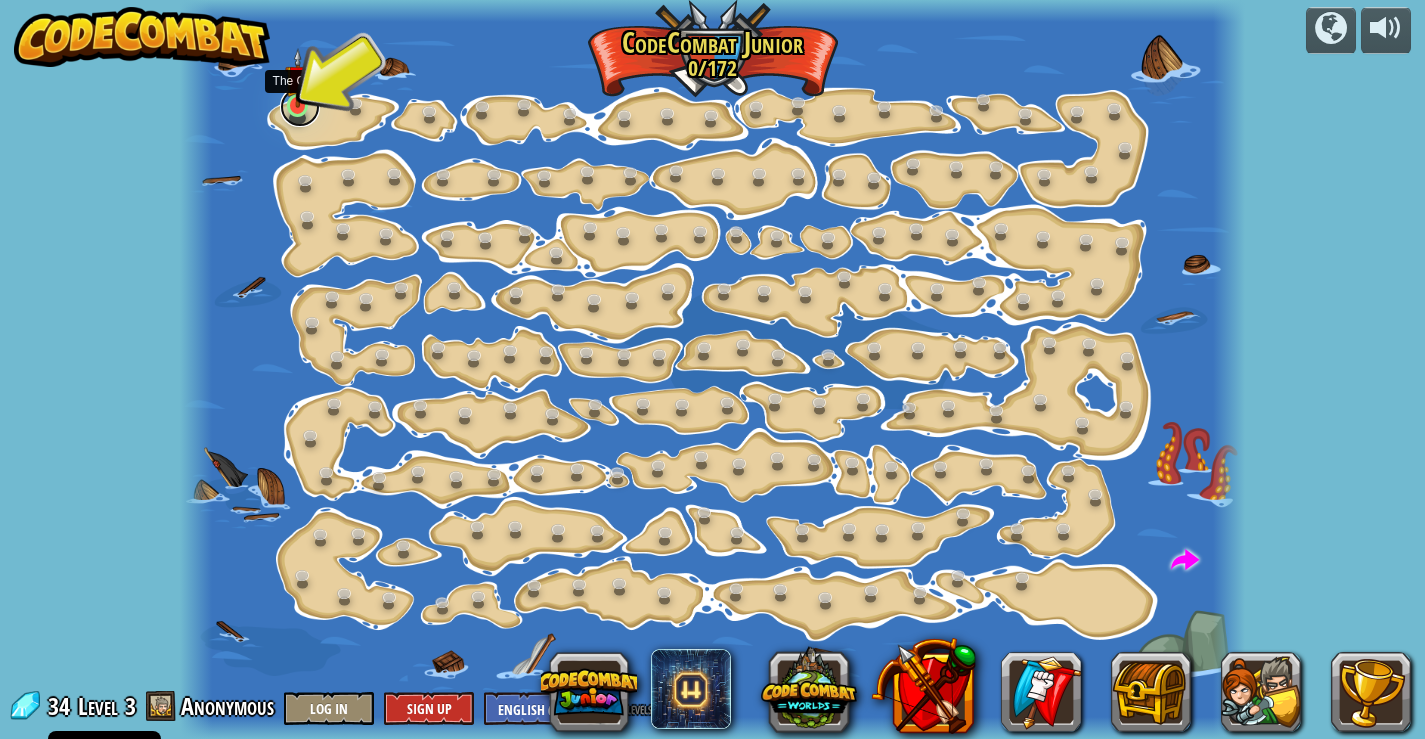 click at bounding box center (300, 107) 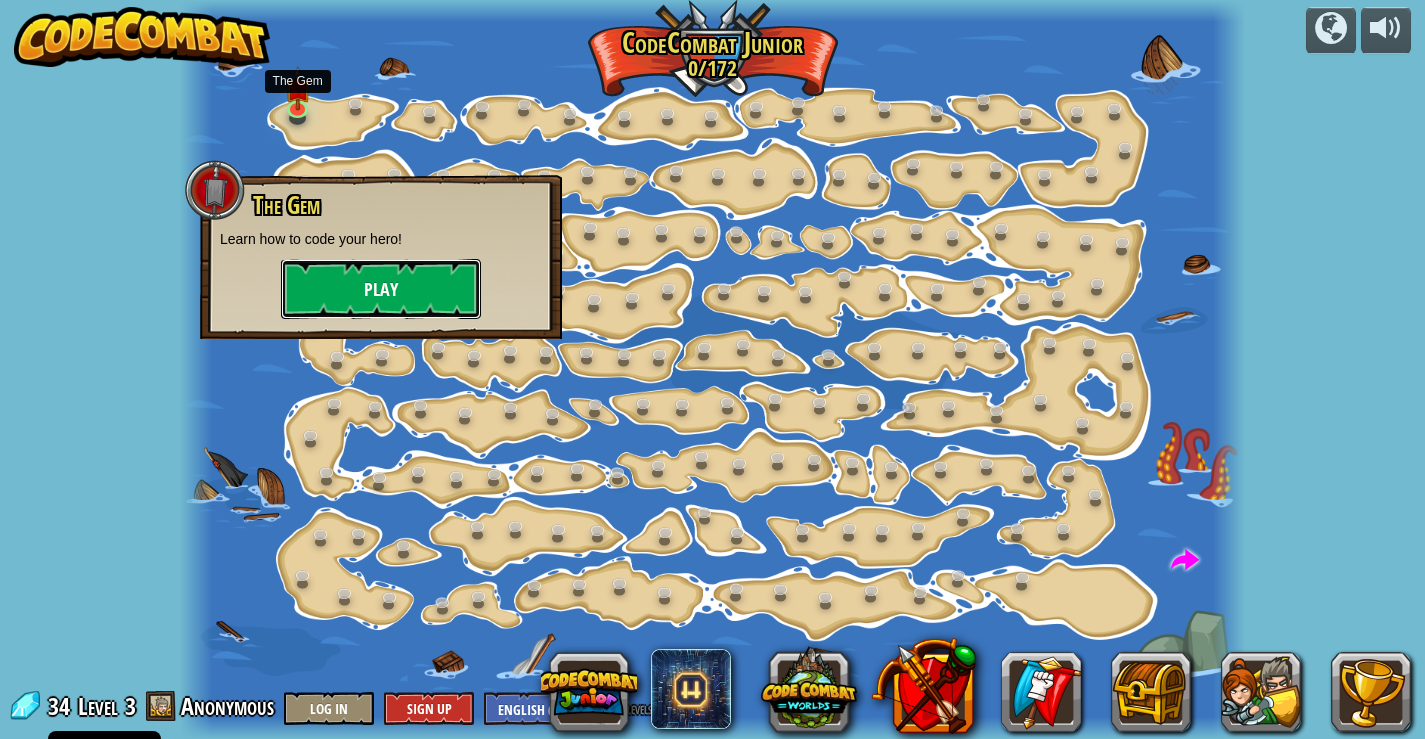 click on "Play" at bounding box center [381, 289] 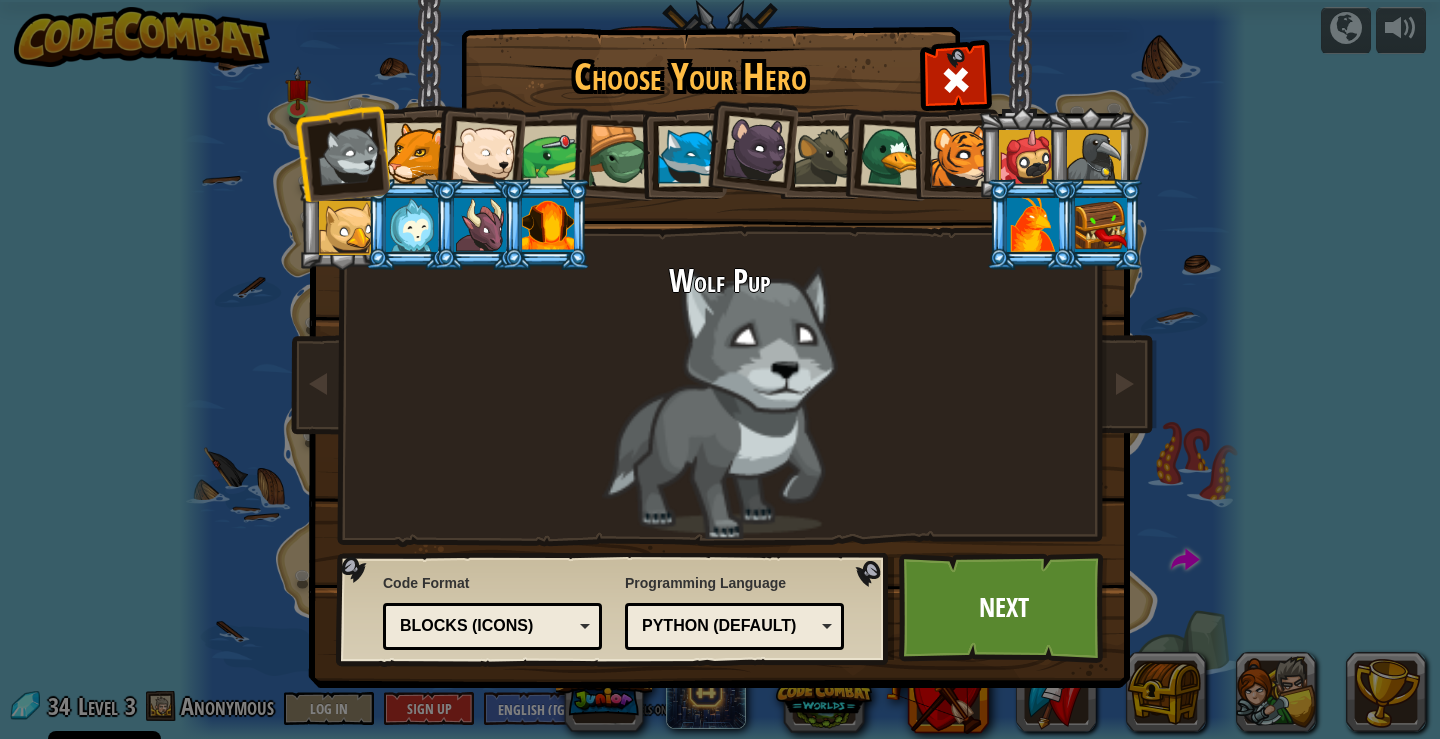 click at bounding box center [416, 153] 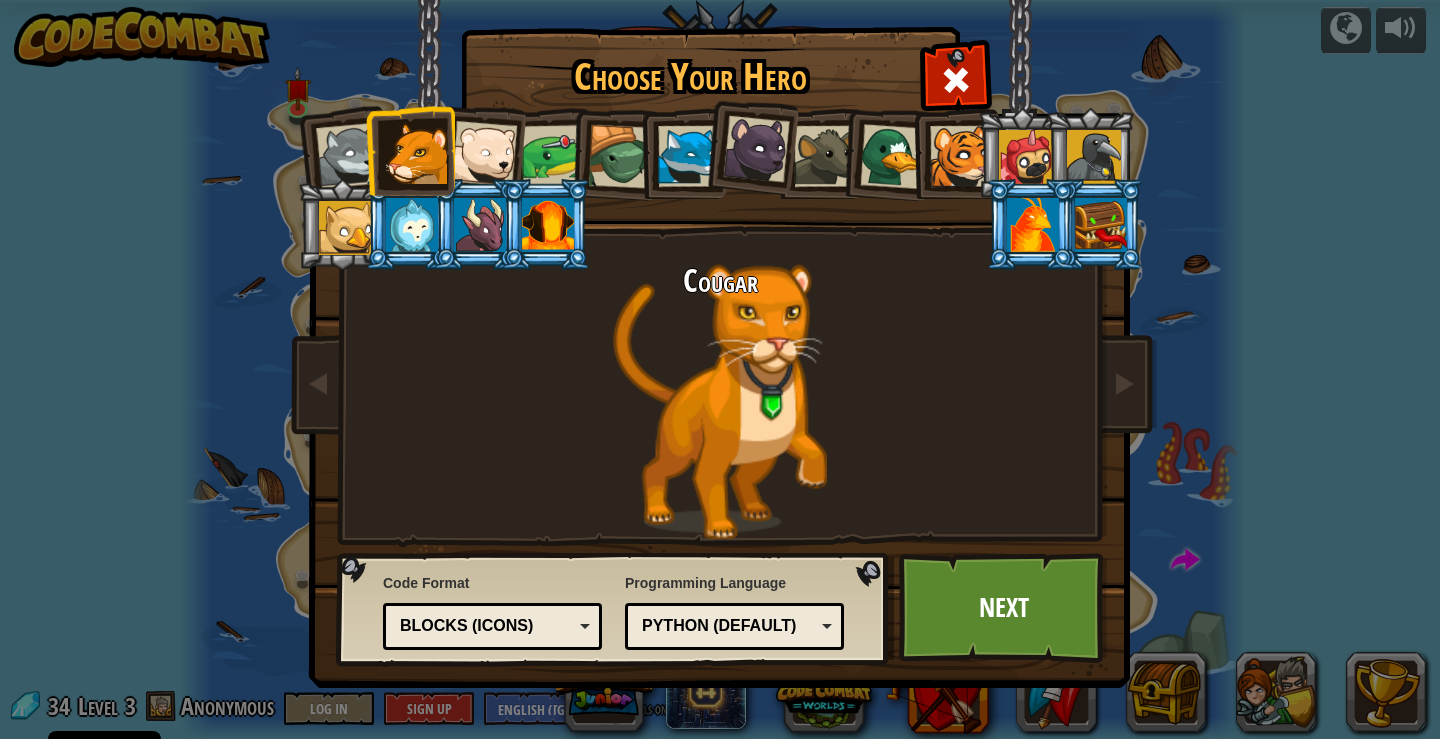 click at bounding box center (484, 154) 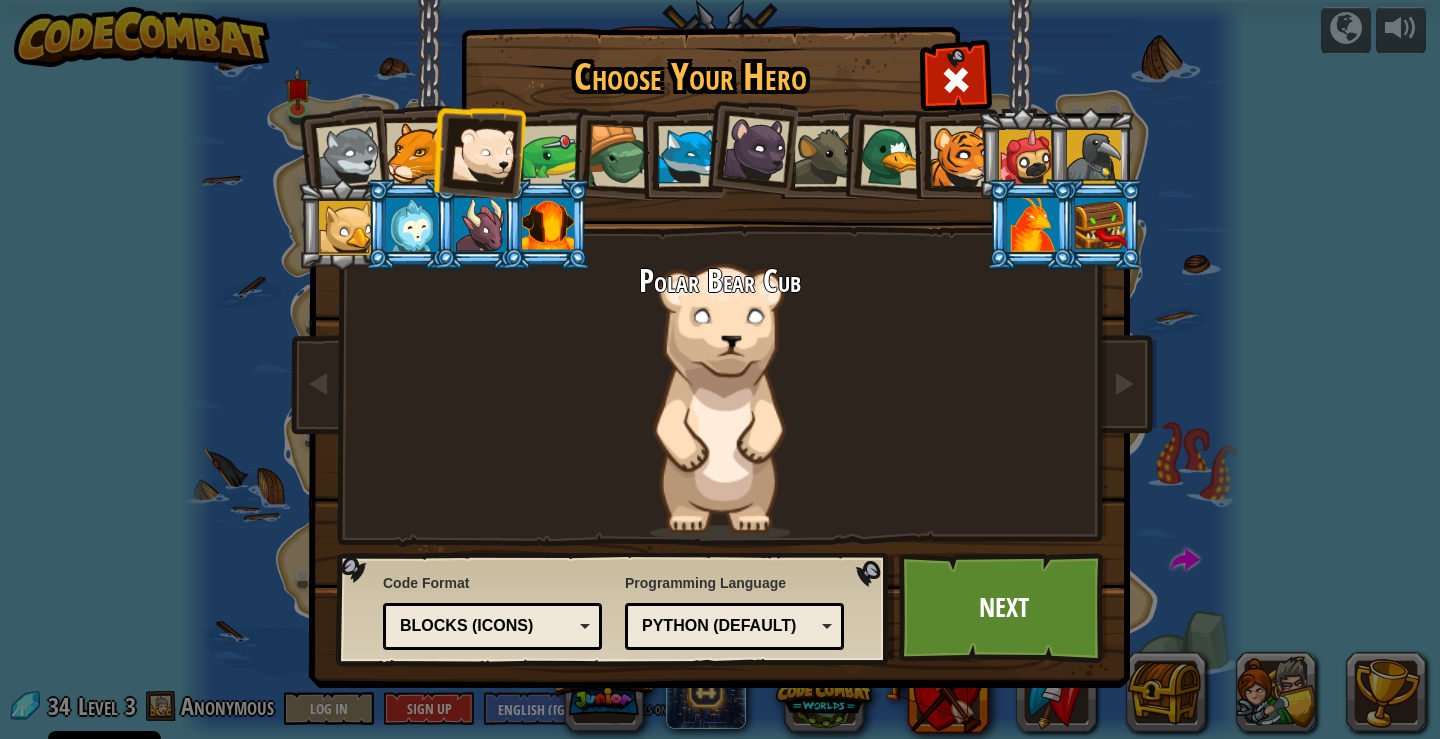 click at bounding box center (1026, 157) 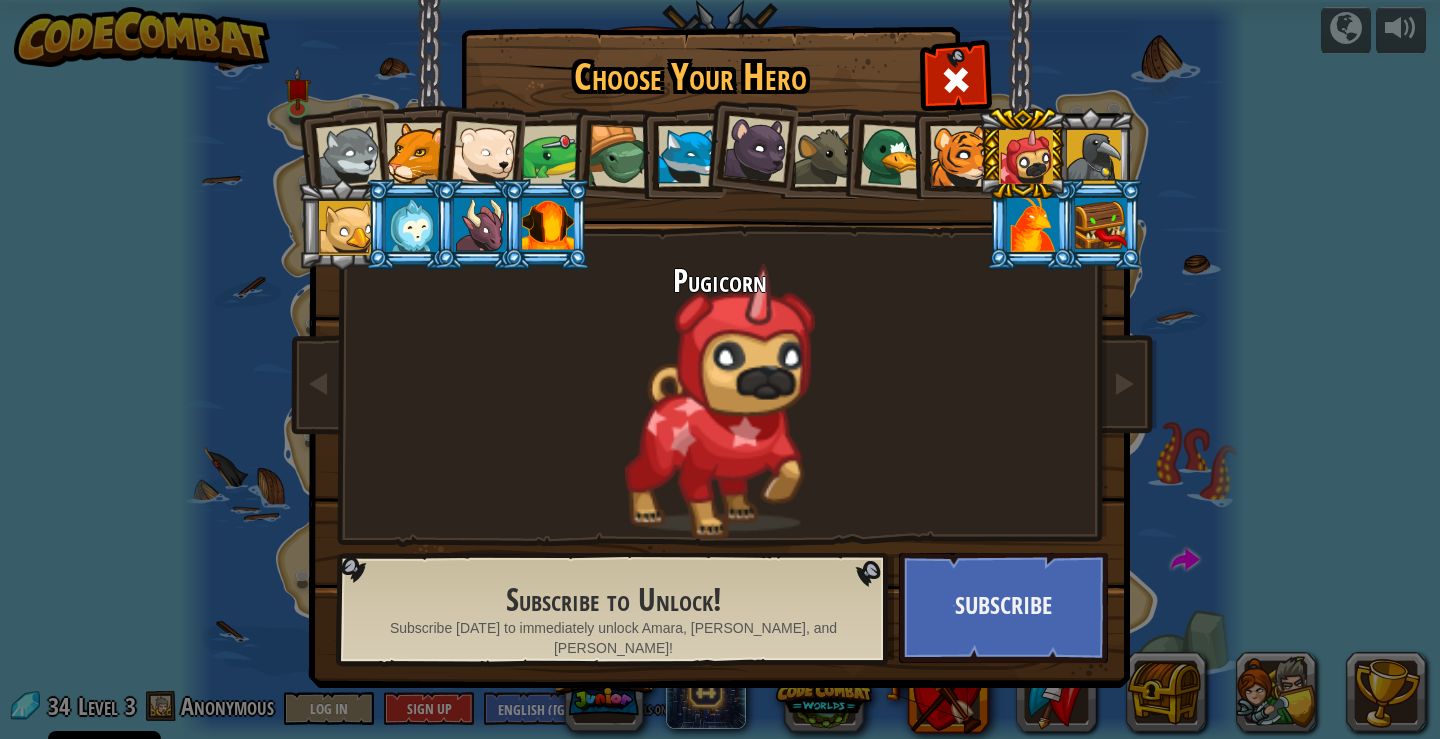 click at bounding box center (892, 156) 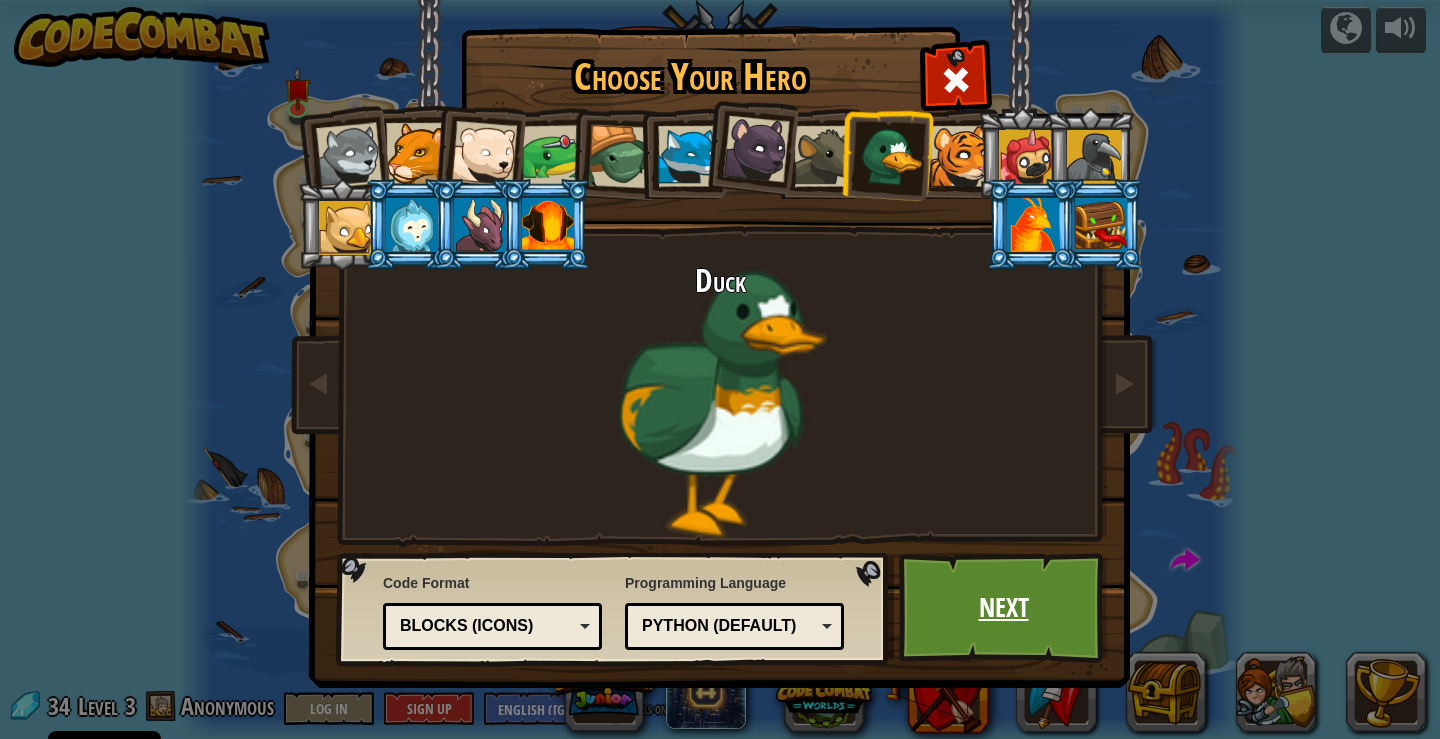 click on "Next" at bounding box center [1003, 608] 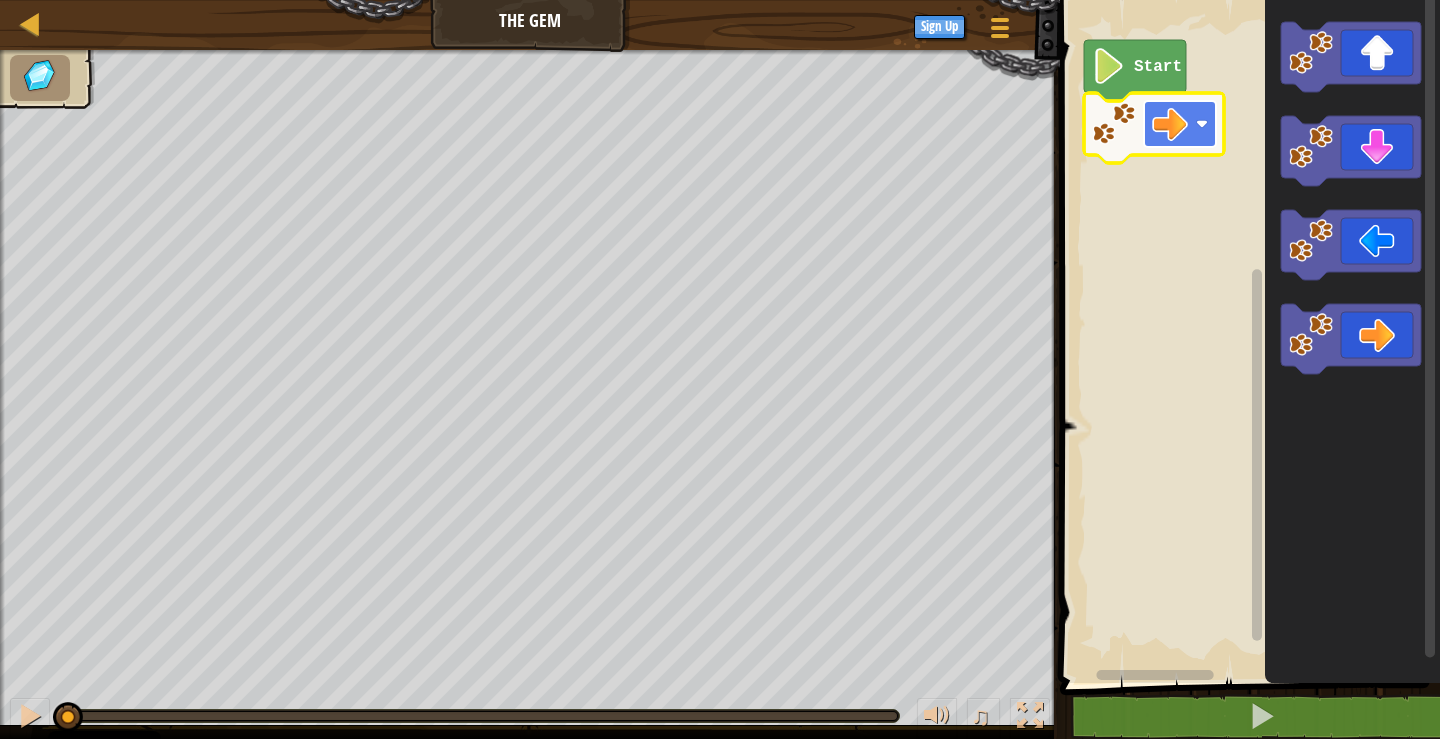 click 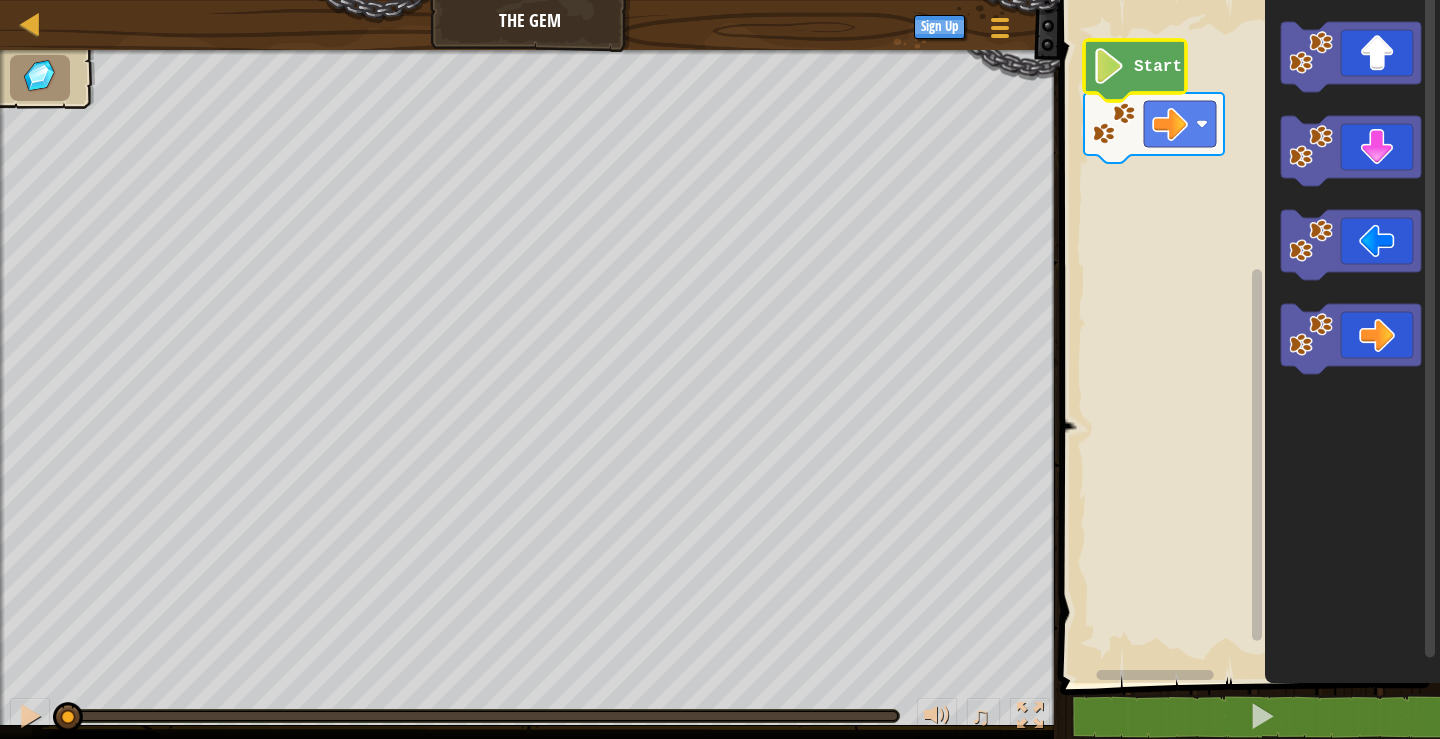 click 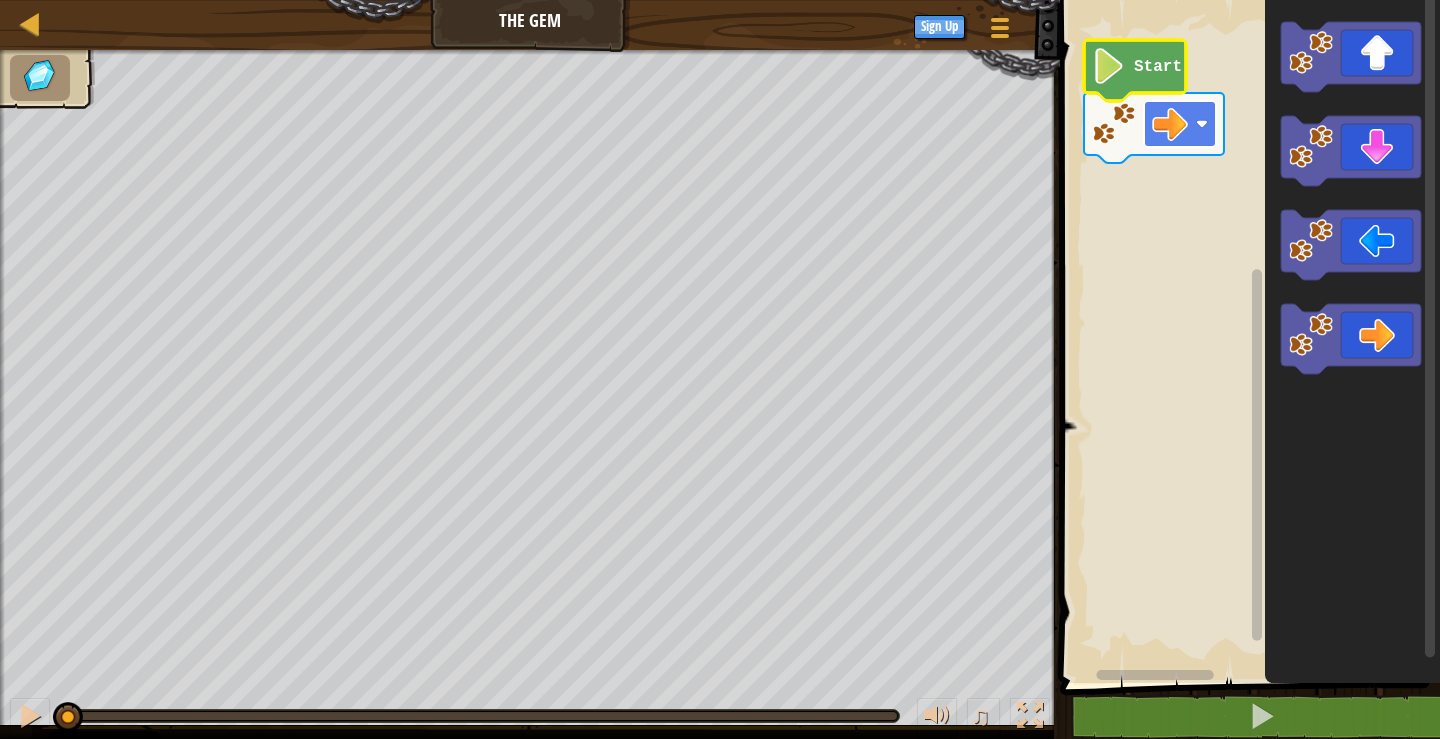 click 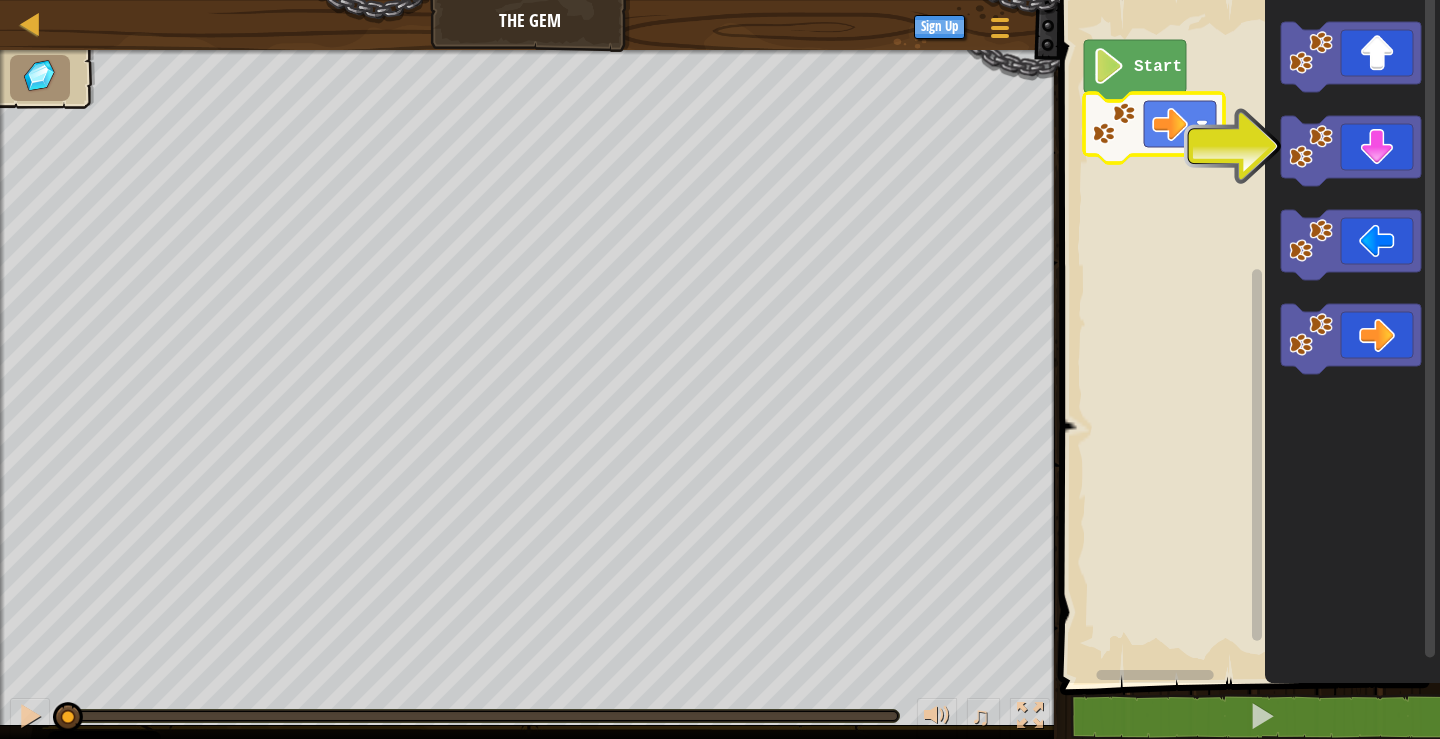 click 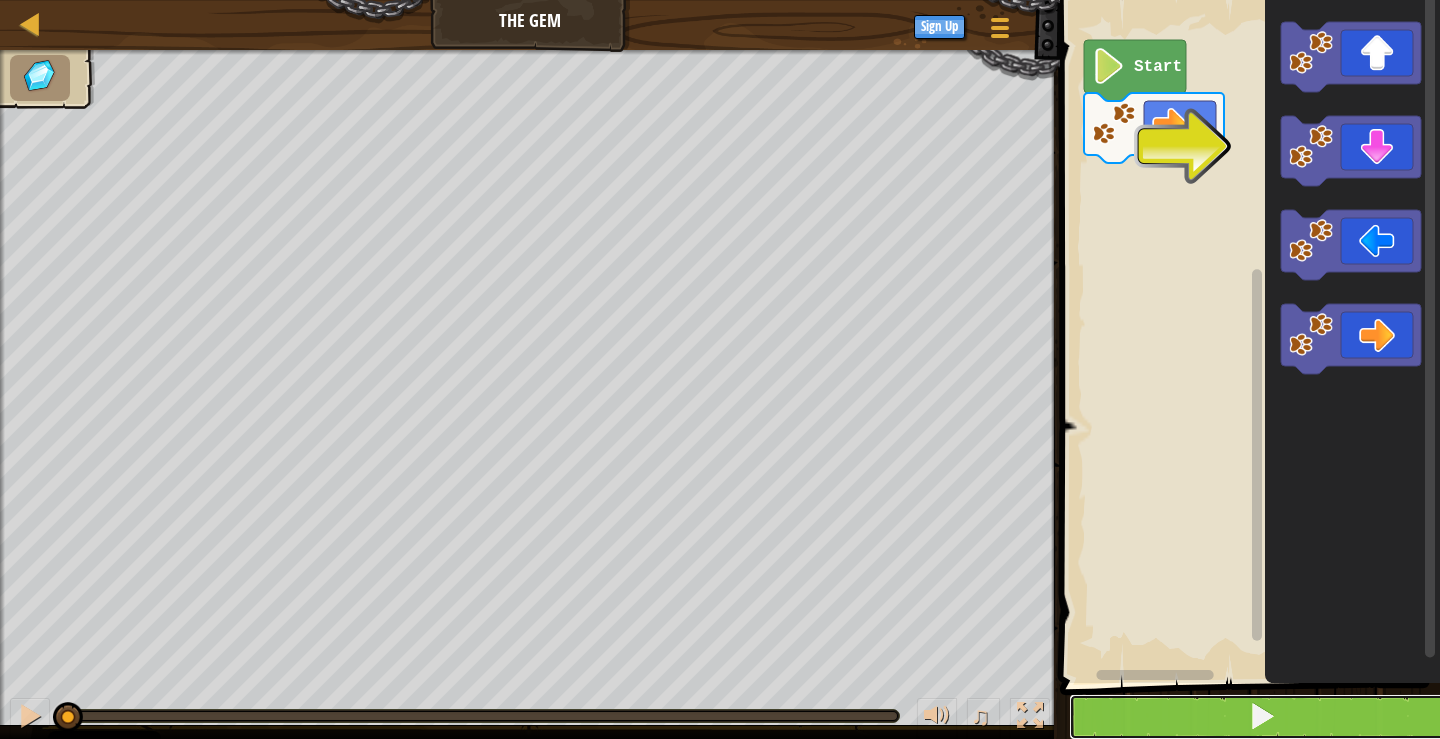 click at bounding box center (1262, 717) 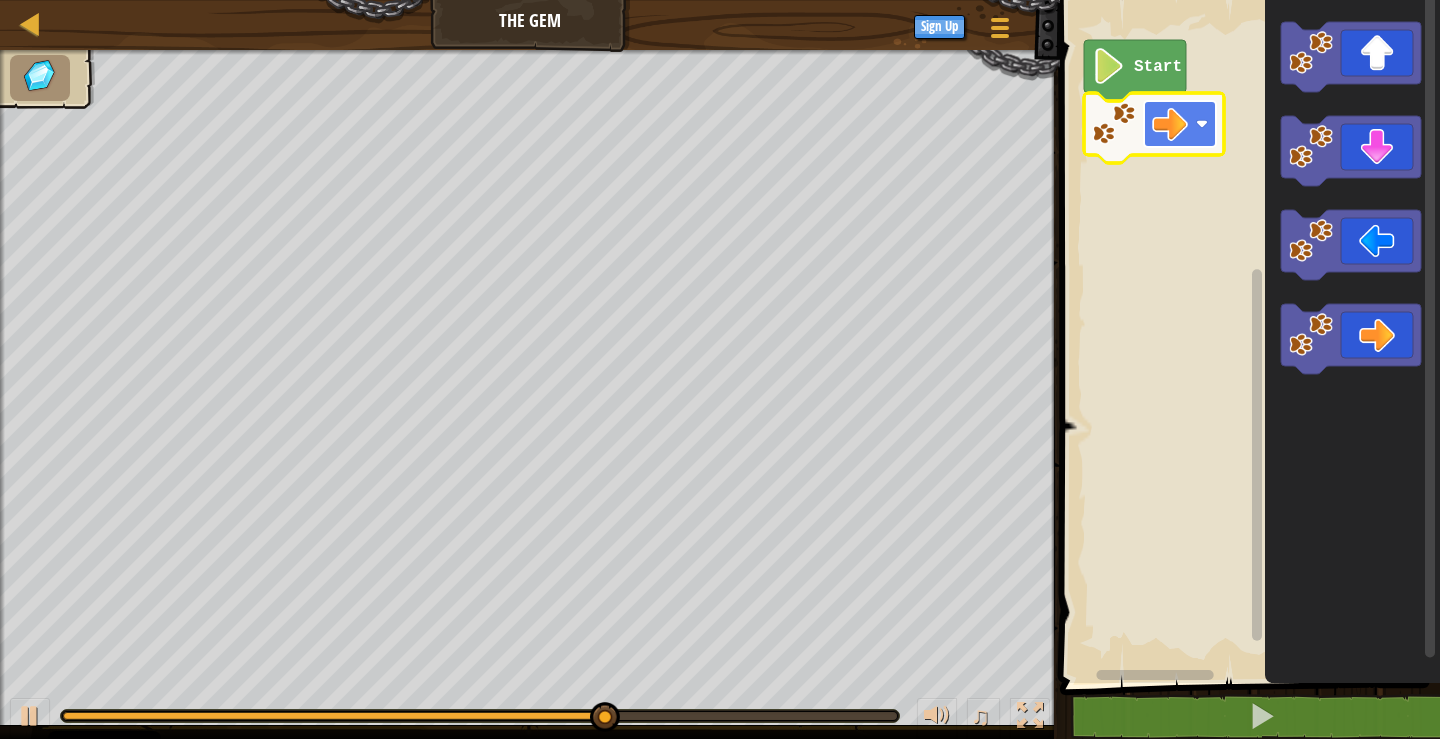 click 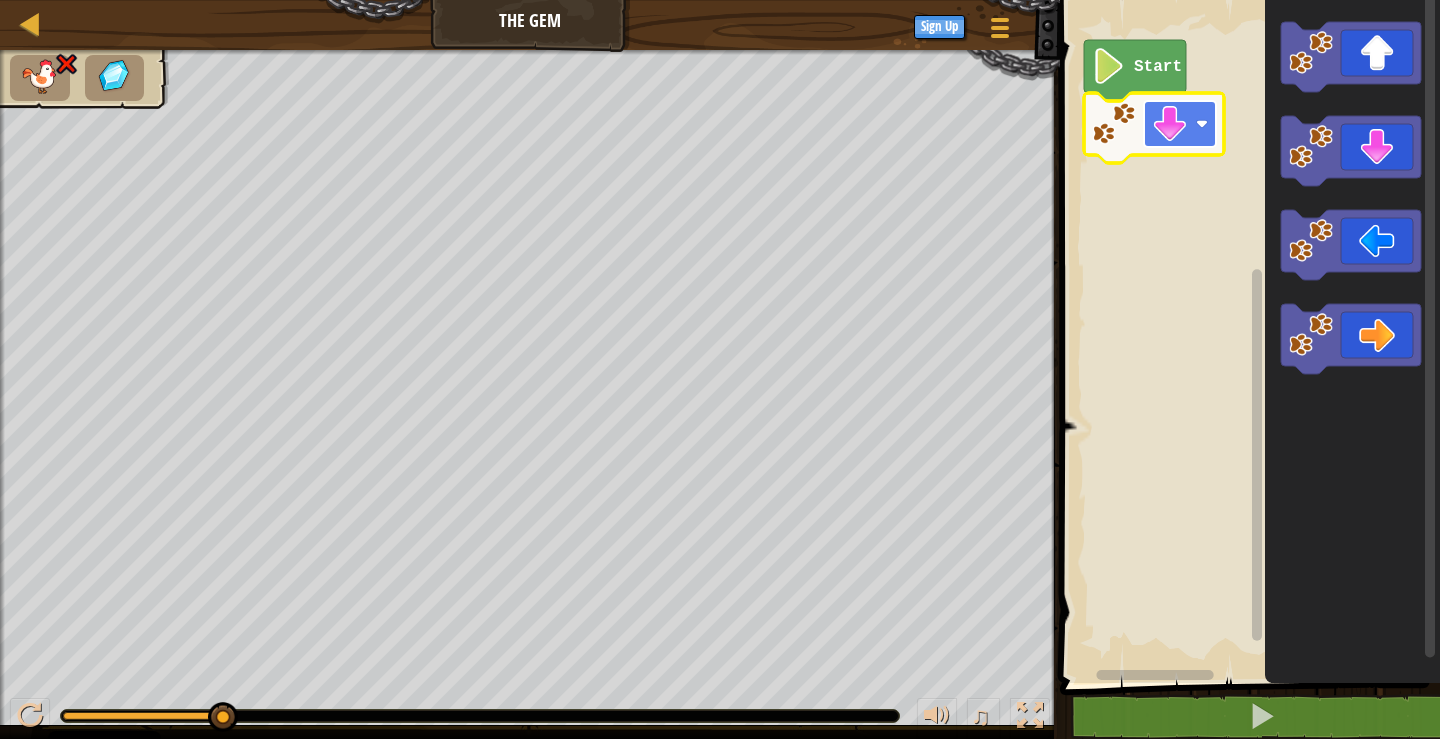 click 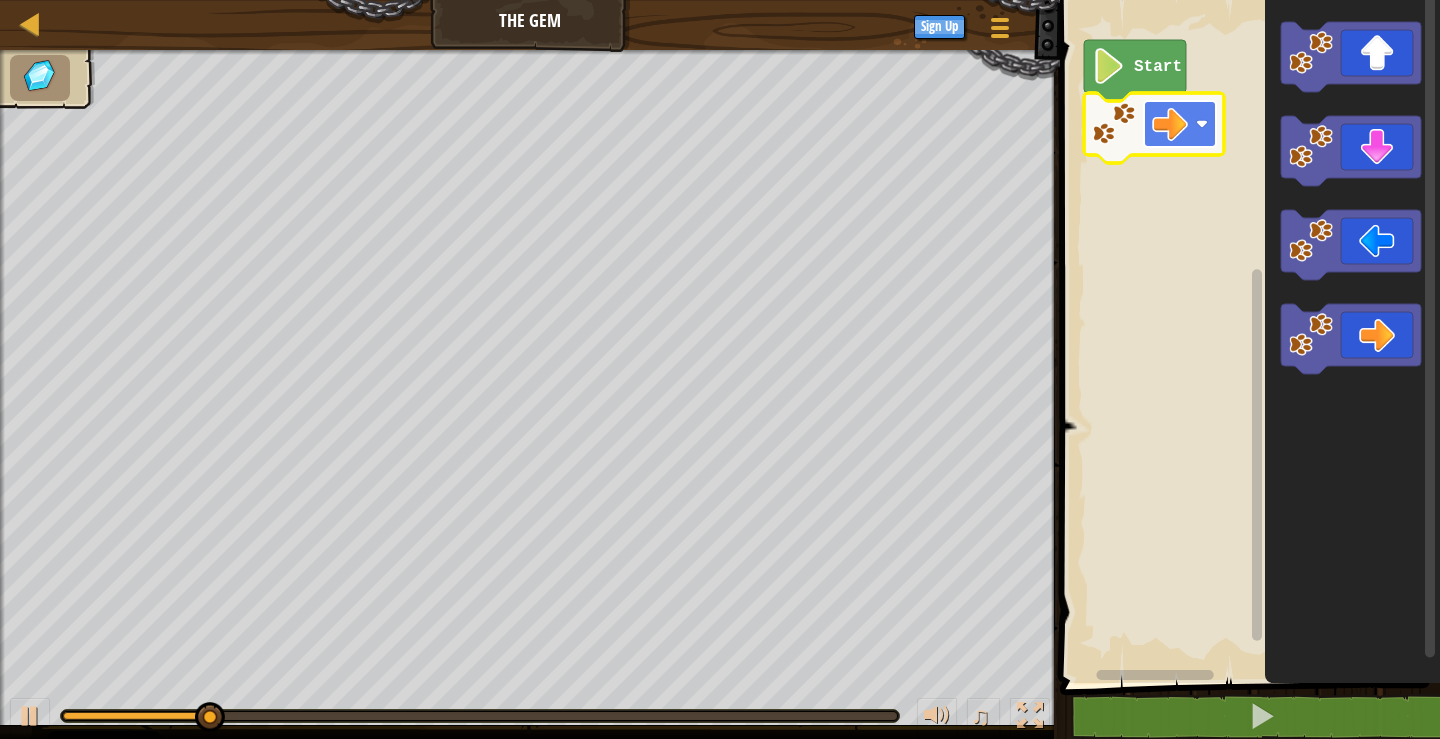 click 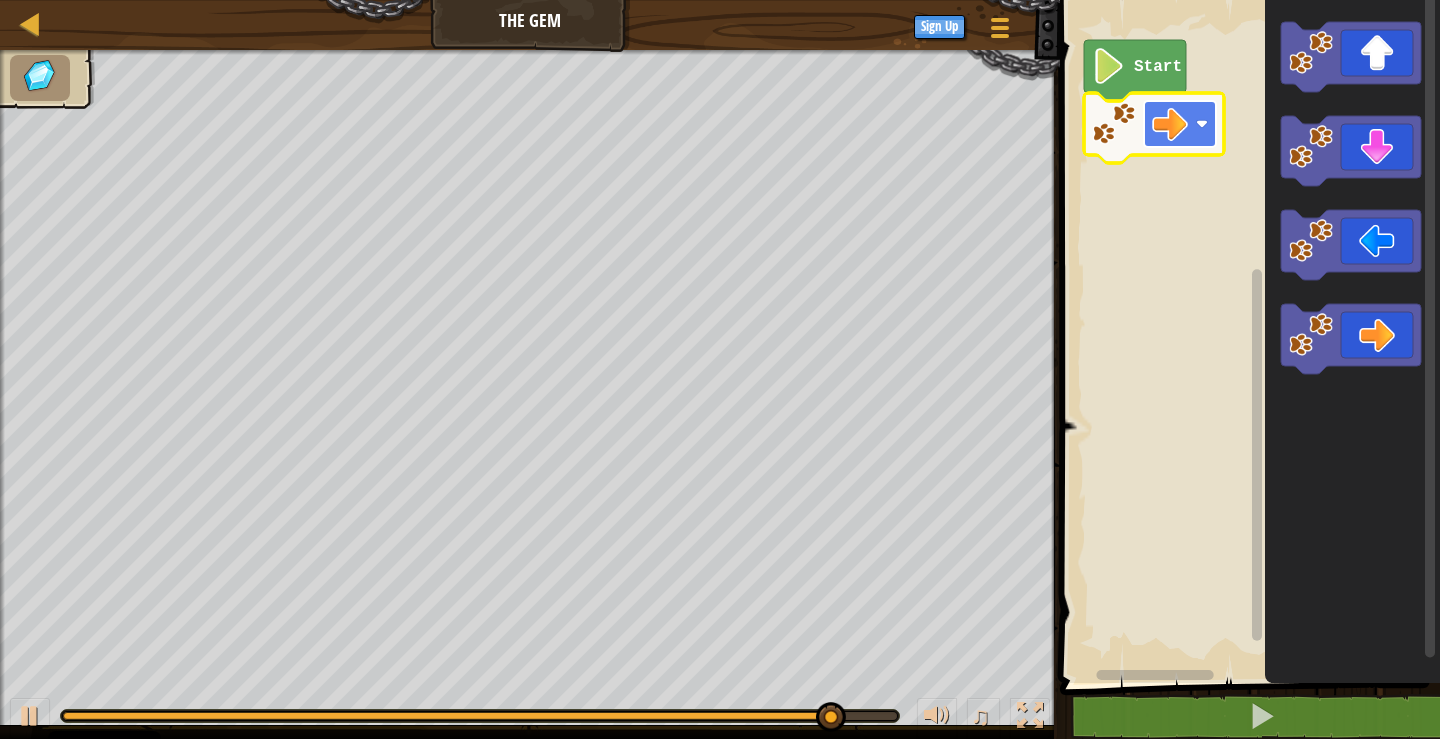 click 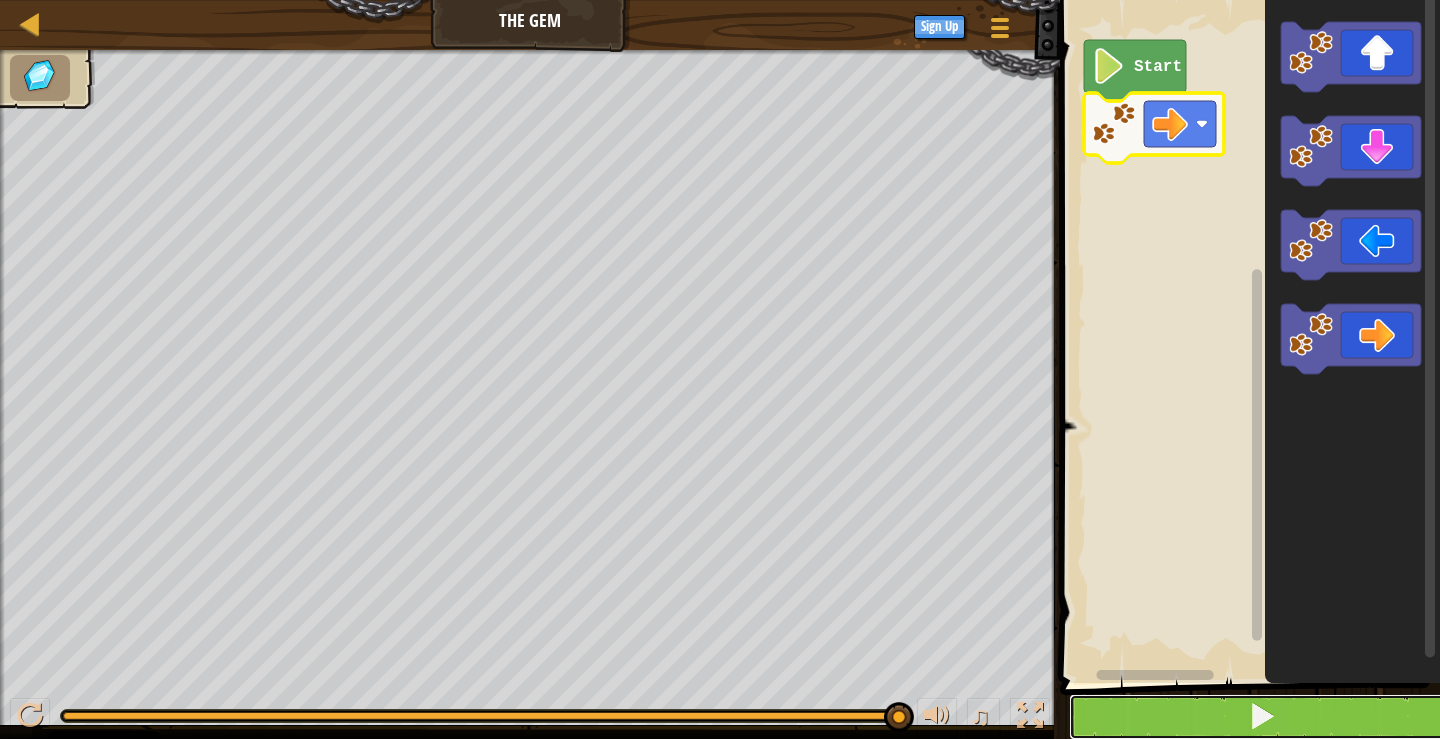 click at bounding box center [1262, 717] 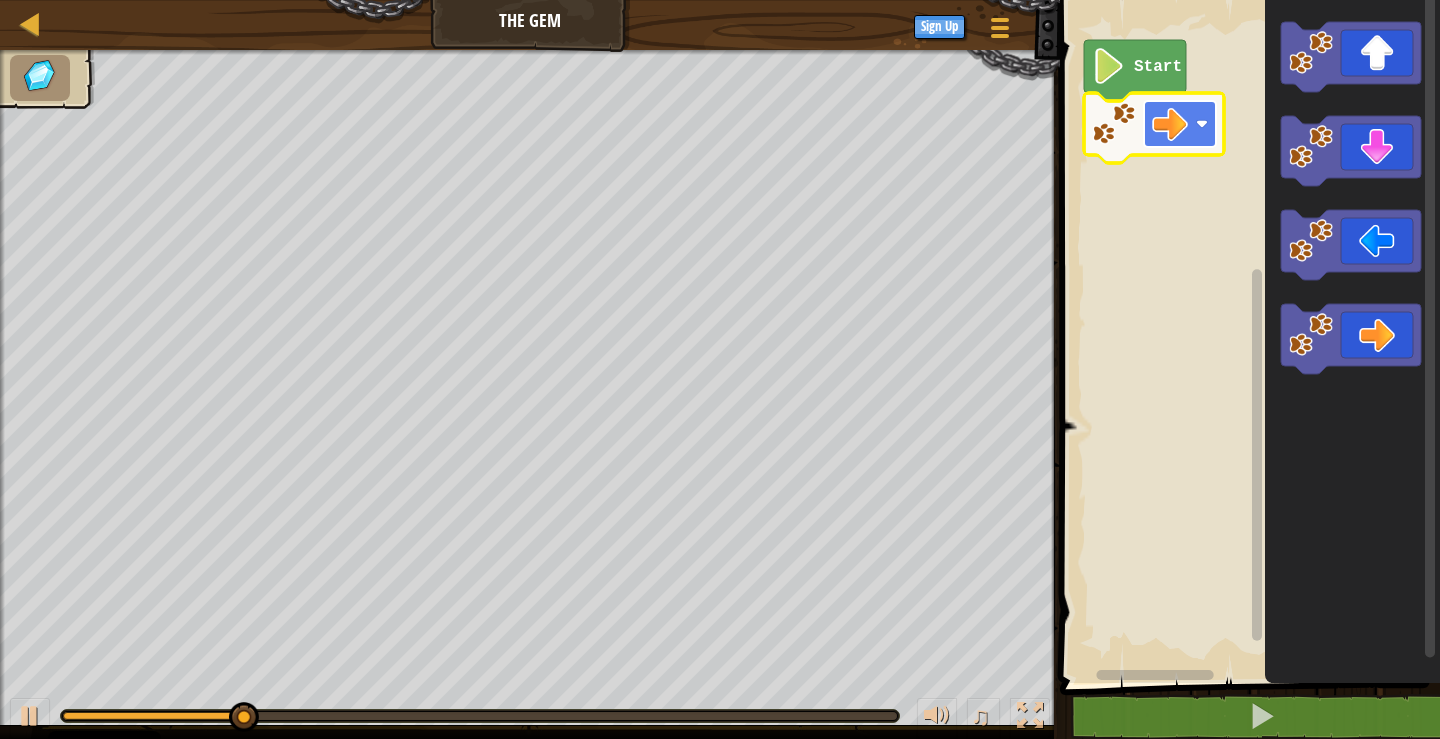 click 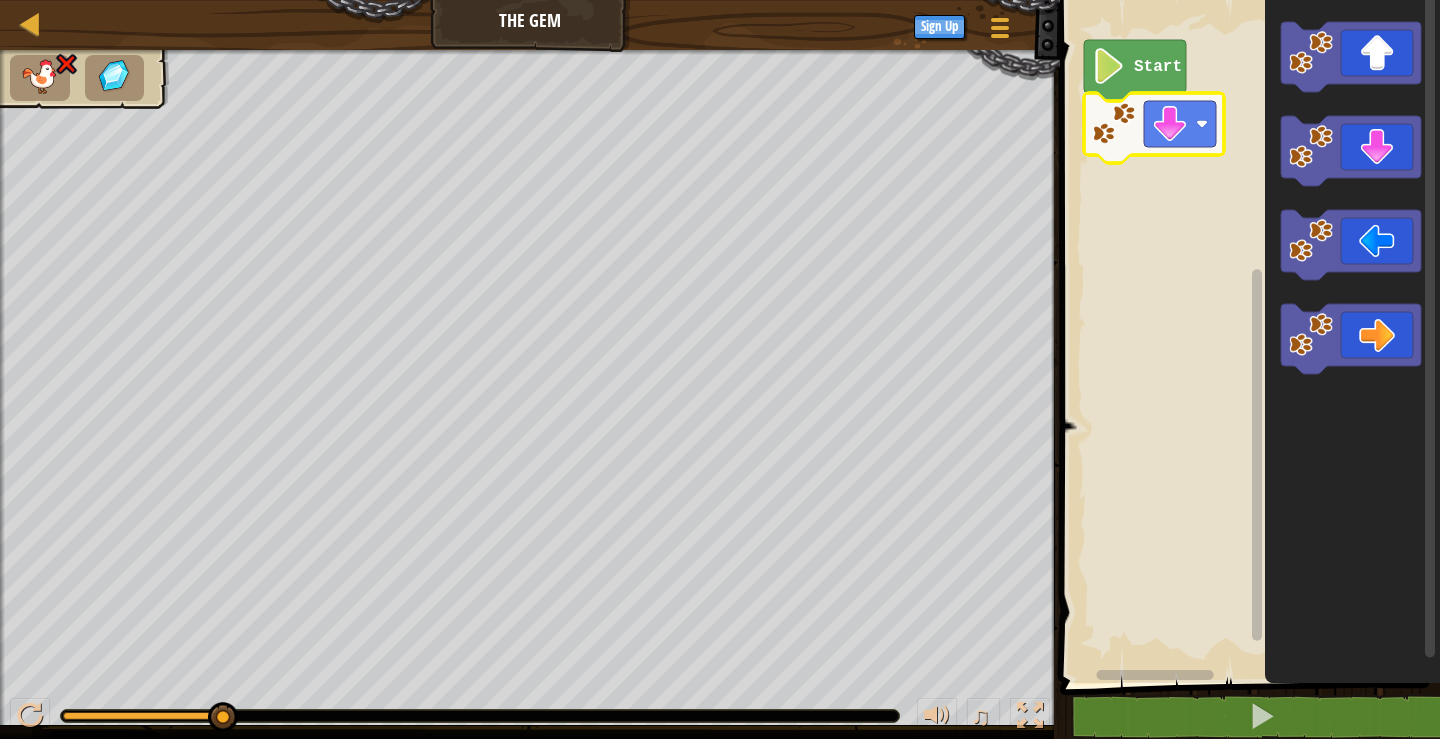 click at bounding box center (40, 76) 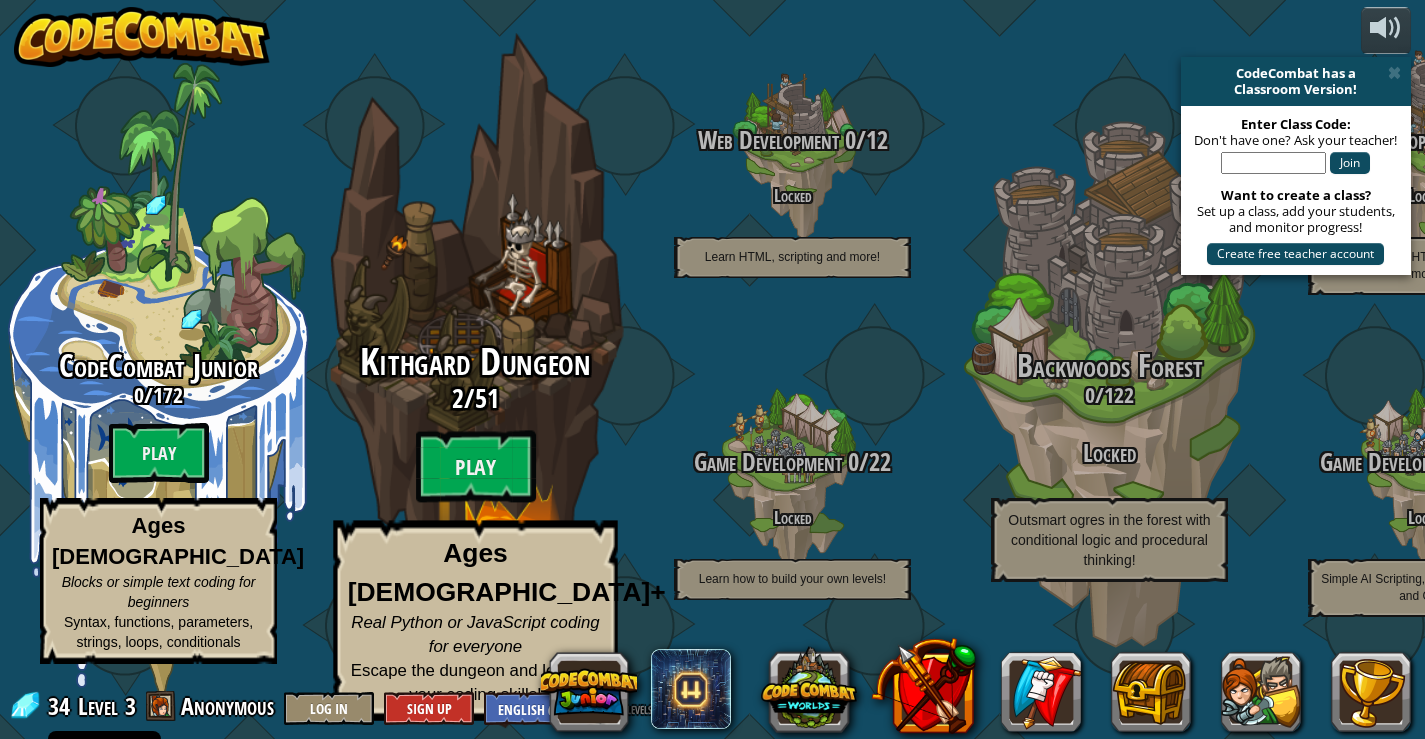 click on "Kithgard Dungeon 2 / 51 Play Ages [DEMOGRAPHIC_DATA]+ Real Python or JavaScript coding for everyone Escape the dungeon and level up your coding skills!" at bounding box center [475, 531] 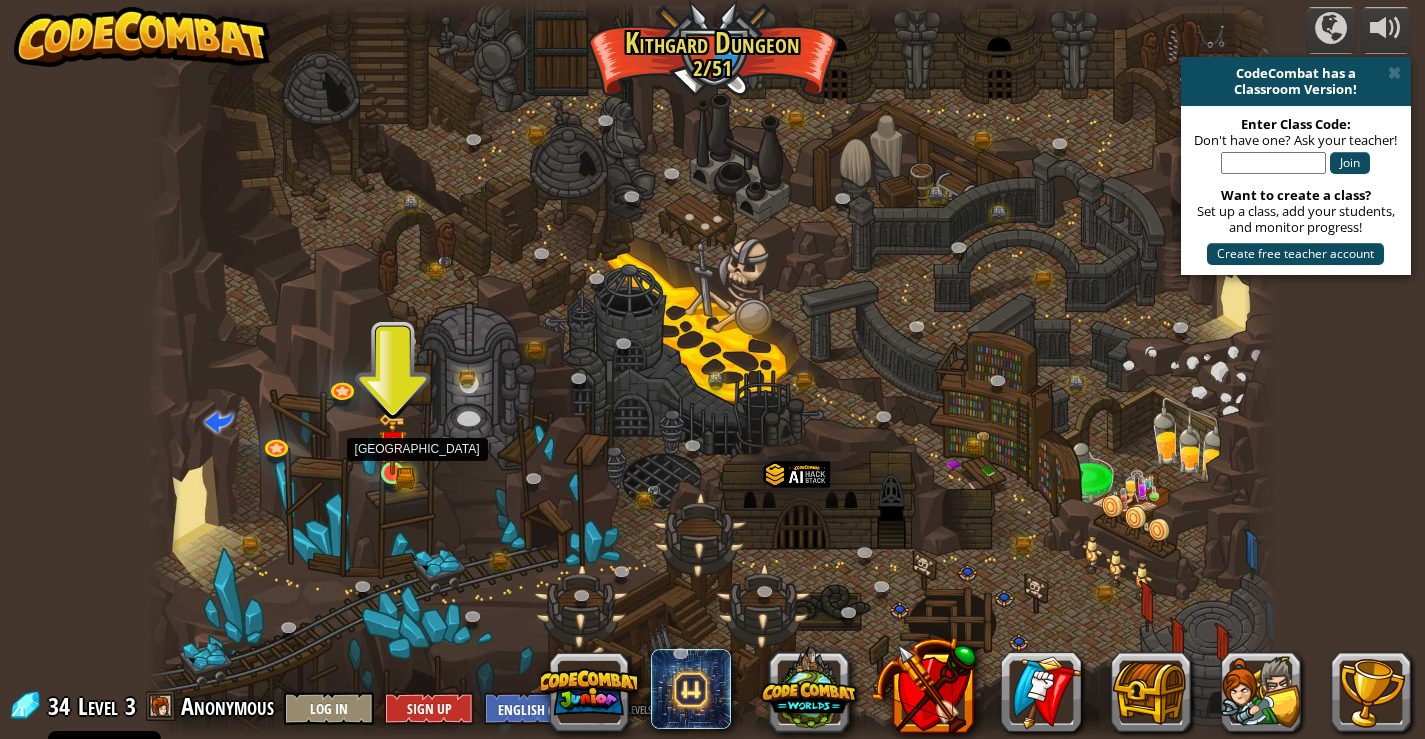 click at bounding box center (392, 444) 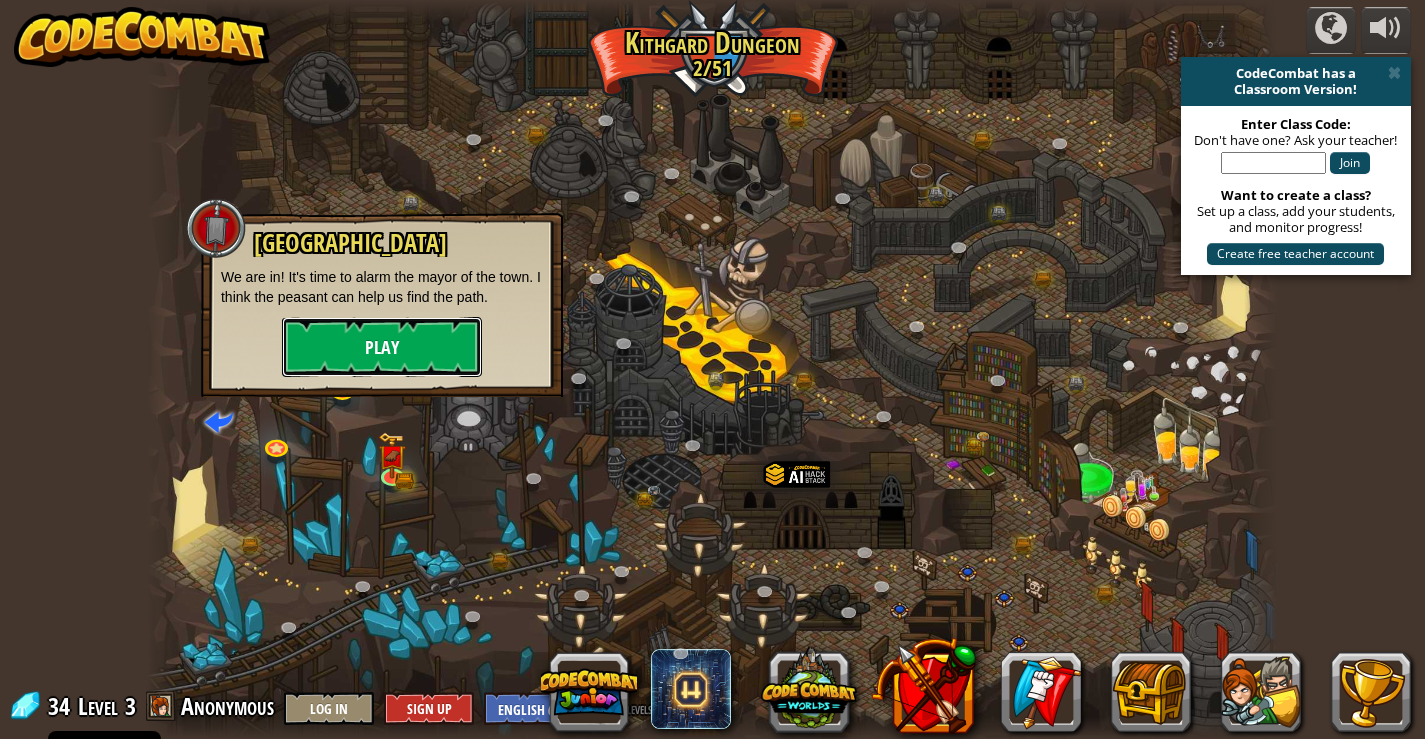 click on "Play" at bounding box center [382, 347] 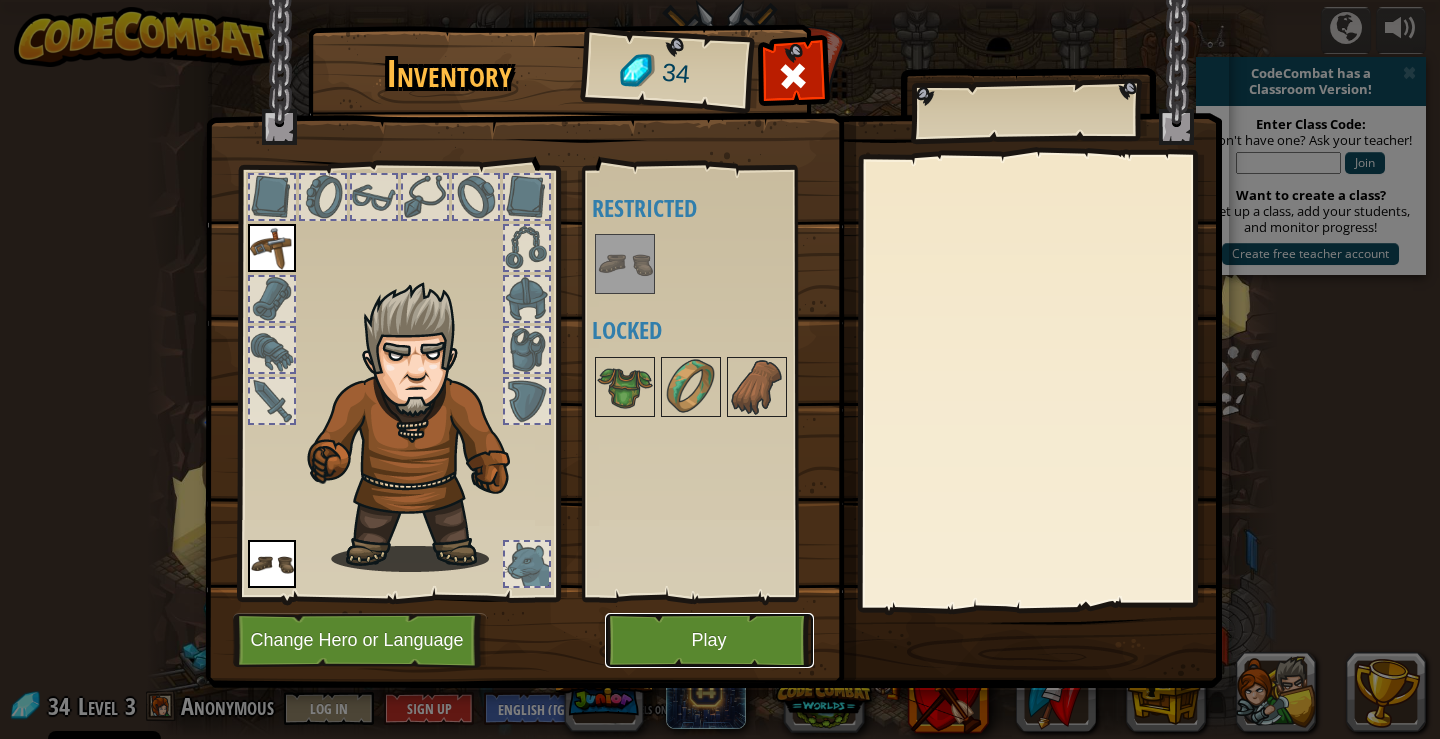 click on "Play" at bounding box center [709, 640] 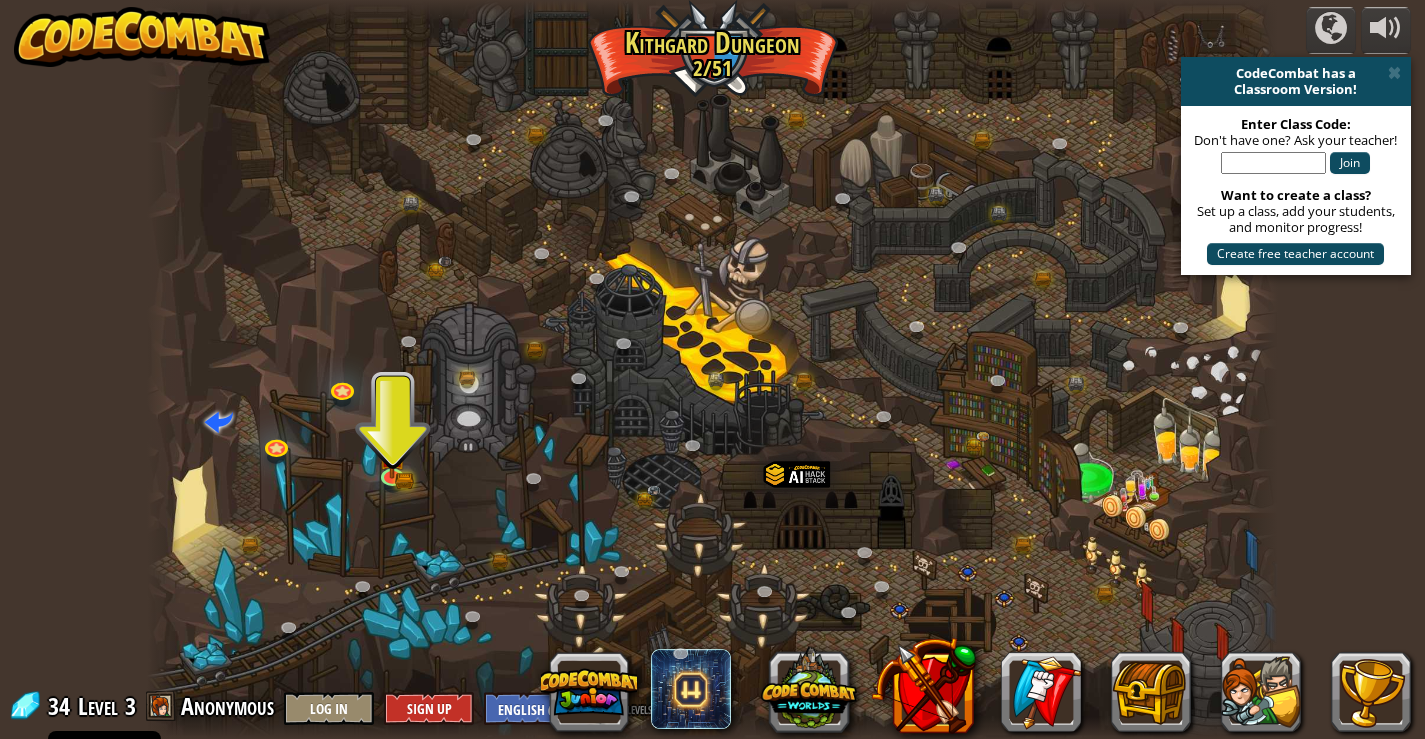 click at bounding box center [712, 369] 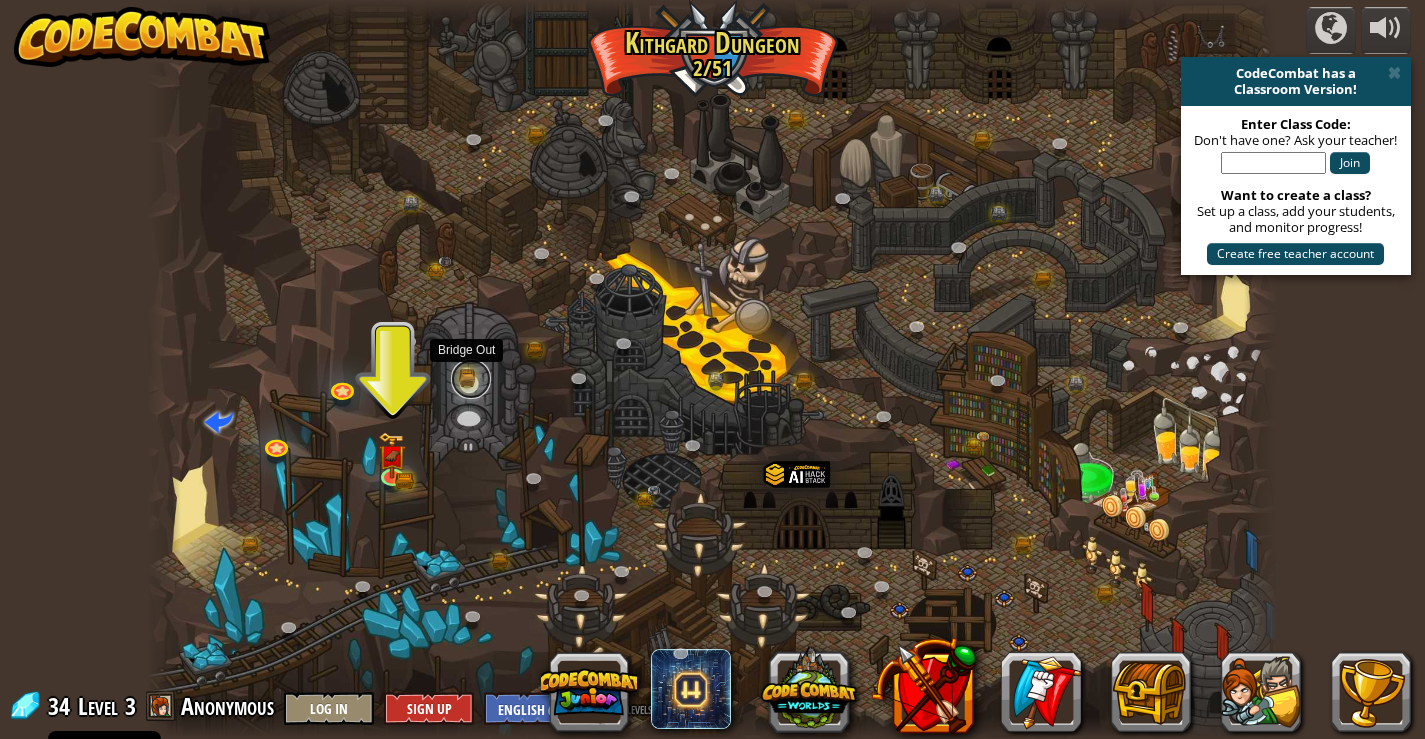 click at bounding box center [471, 379] 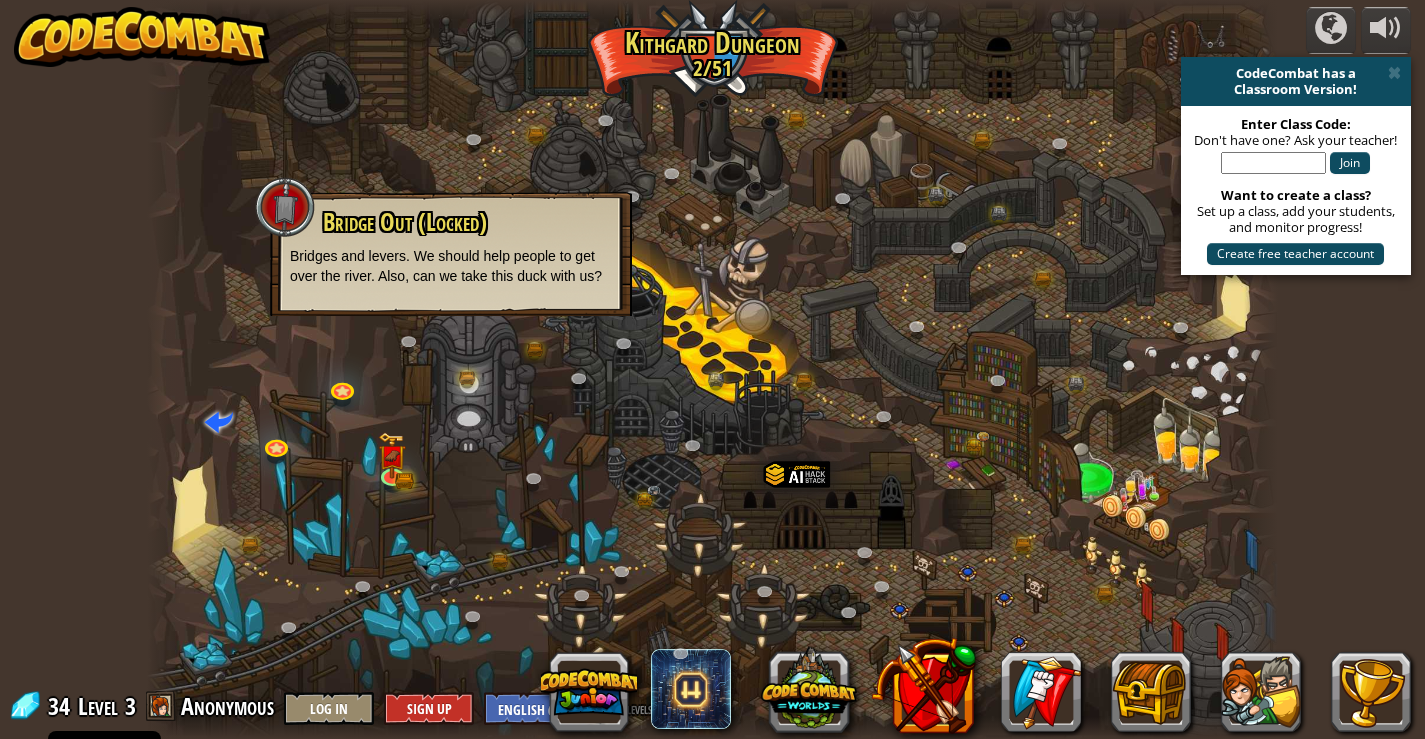 click on "Bridge Out (Locked) Bridges and levers. We should help people to get over the river. Also, can we take this duck with us?" at bounding box center (451, 254) 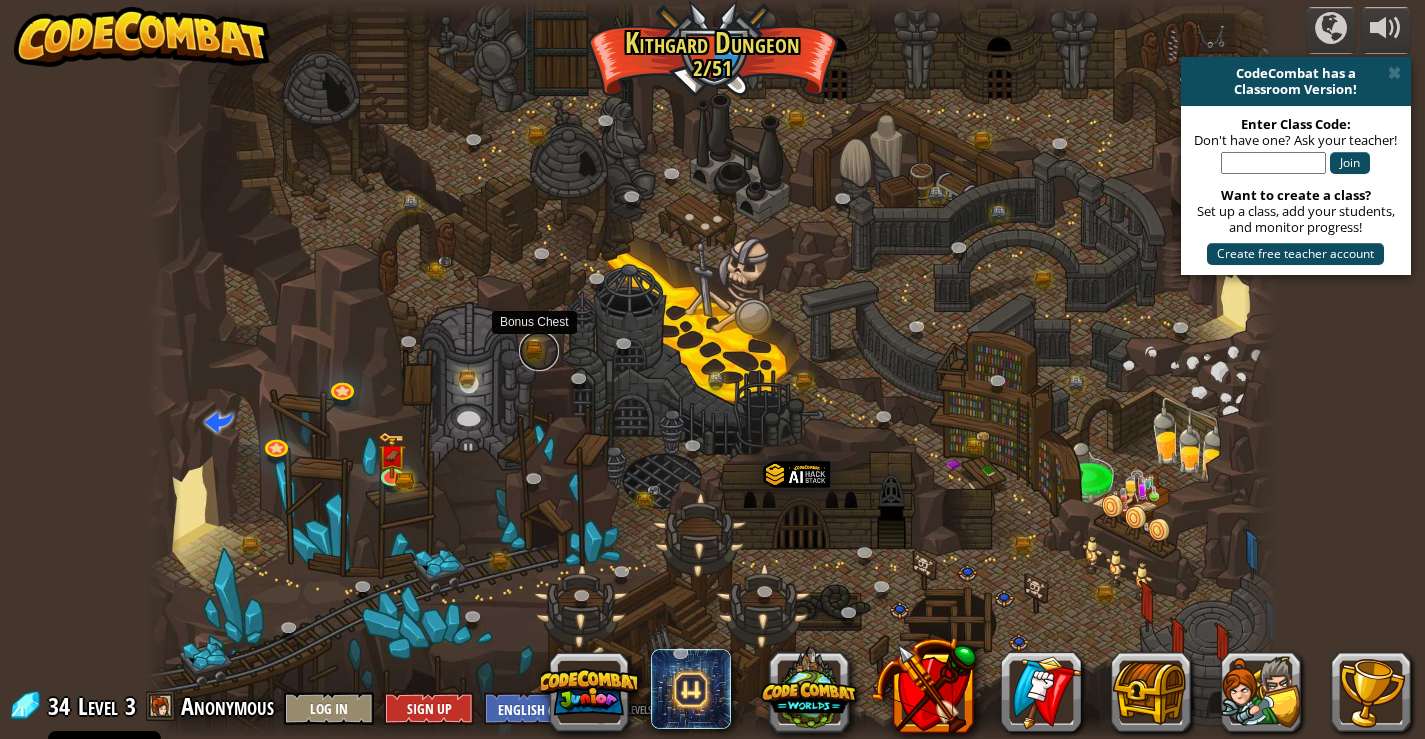 click at bounding box center [539, 351] 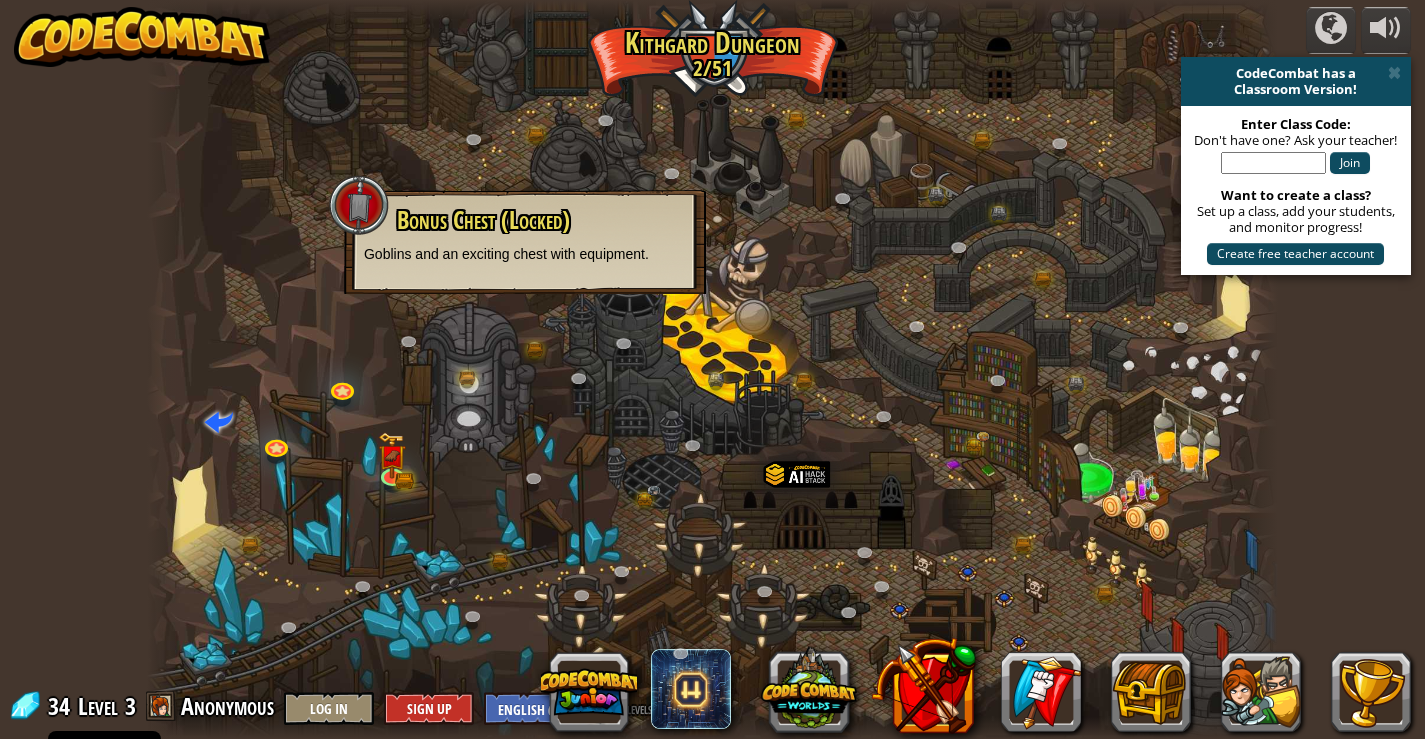 click on "Bonus Chest (Locked) Goblins and an exciting chest with equipment." at bounding box center (525, 242) 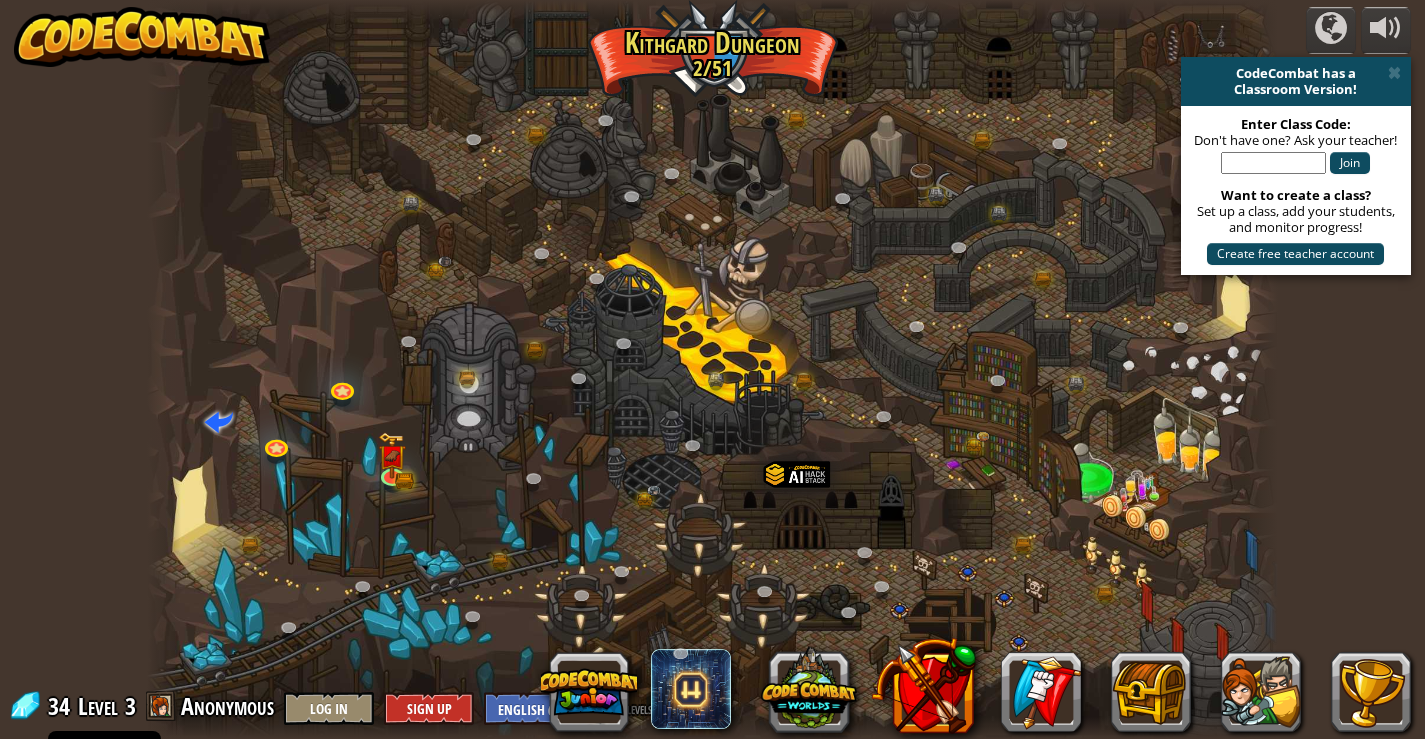 click at bounding box center [712, 369] 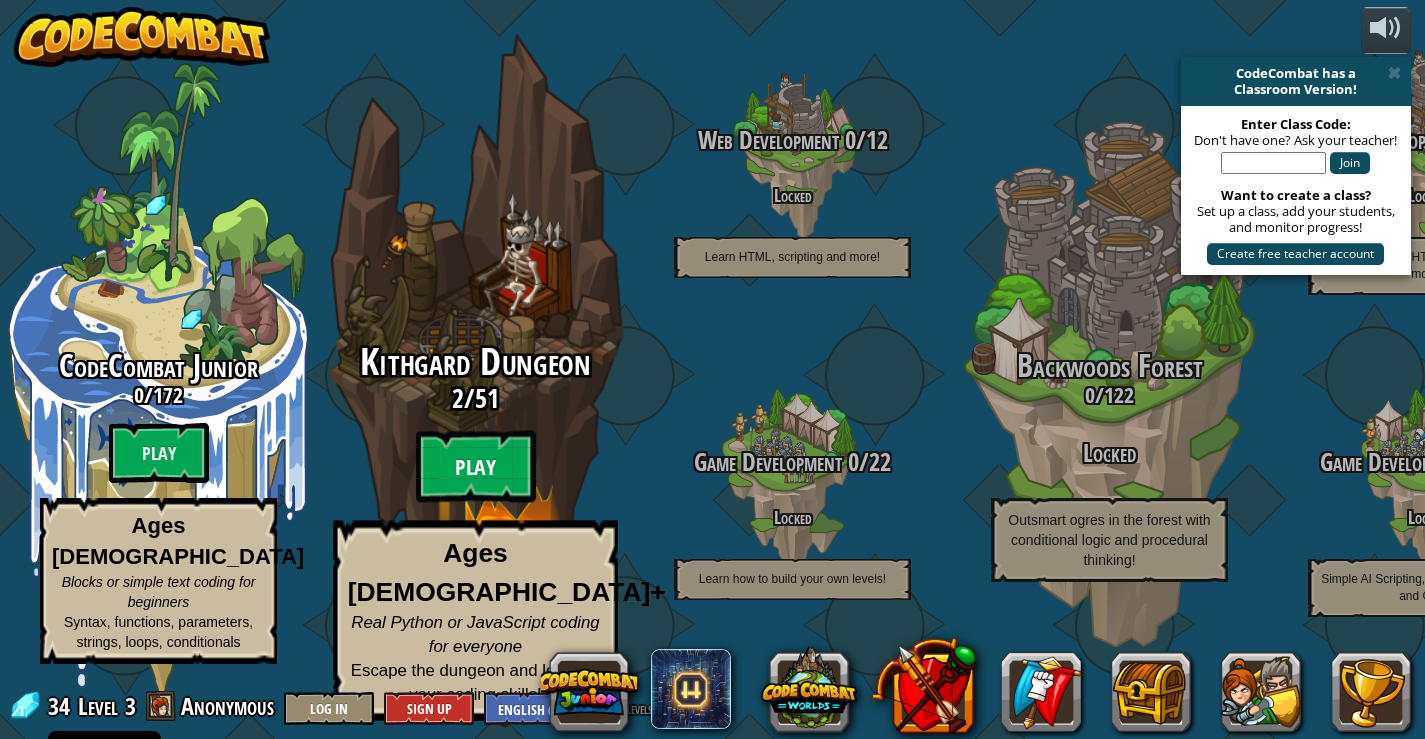 click on "Play" at bounding box center (476, 467) 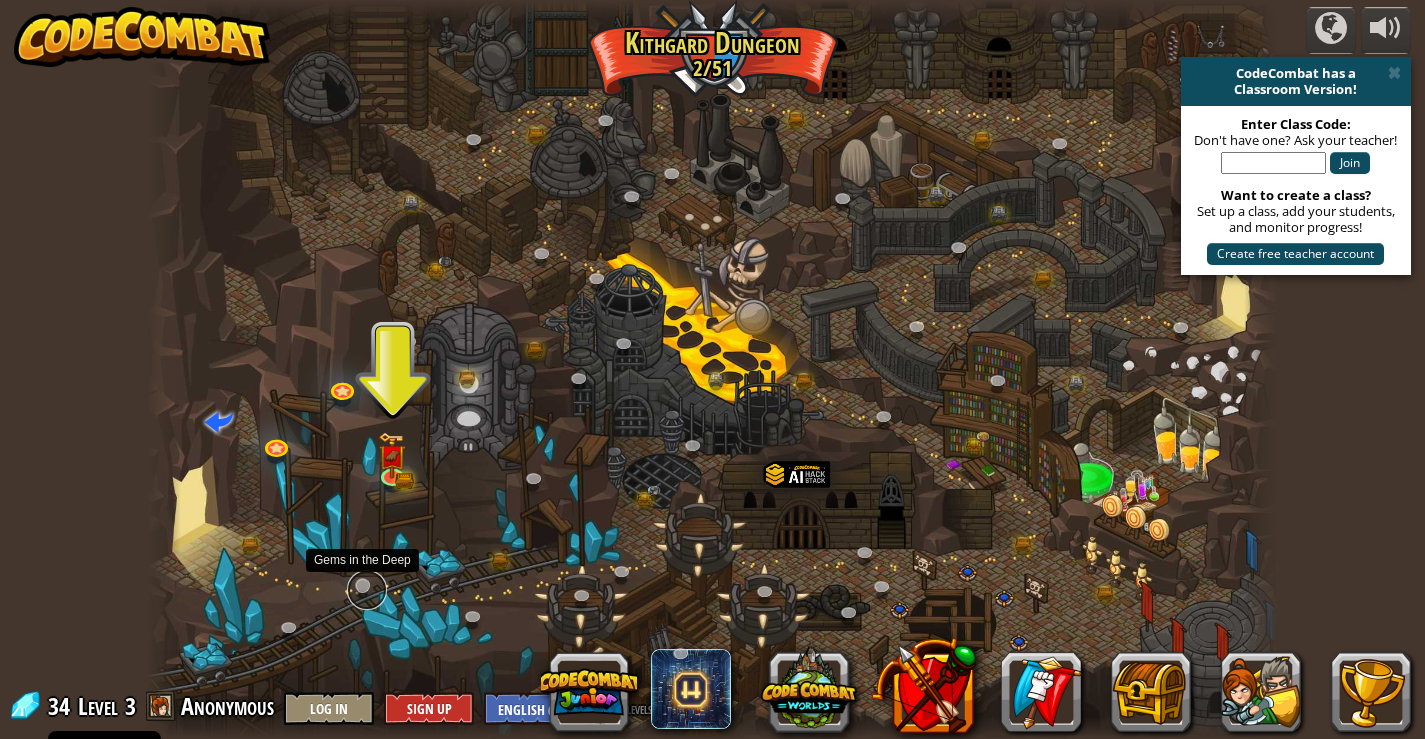 click at bounding box center (367, 590) 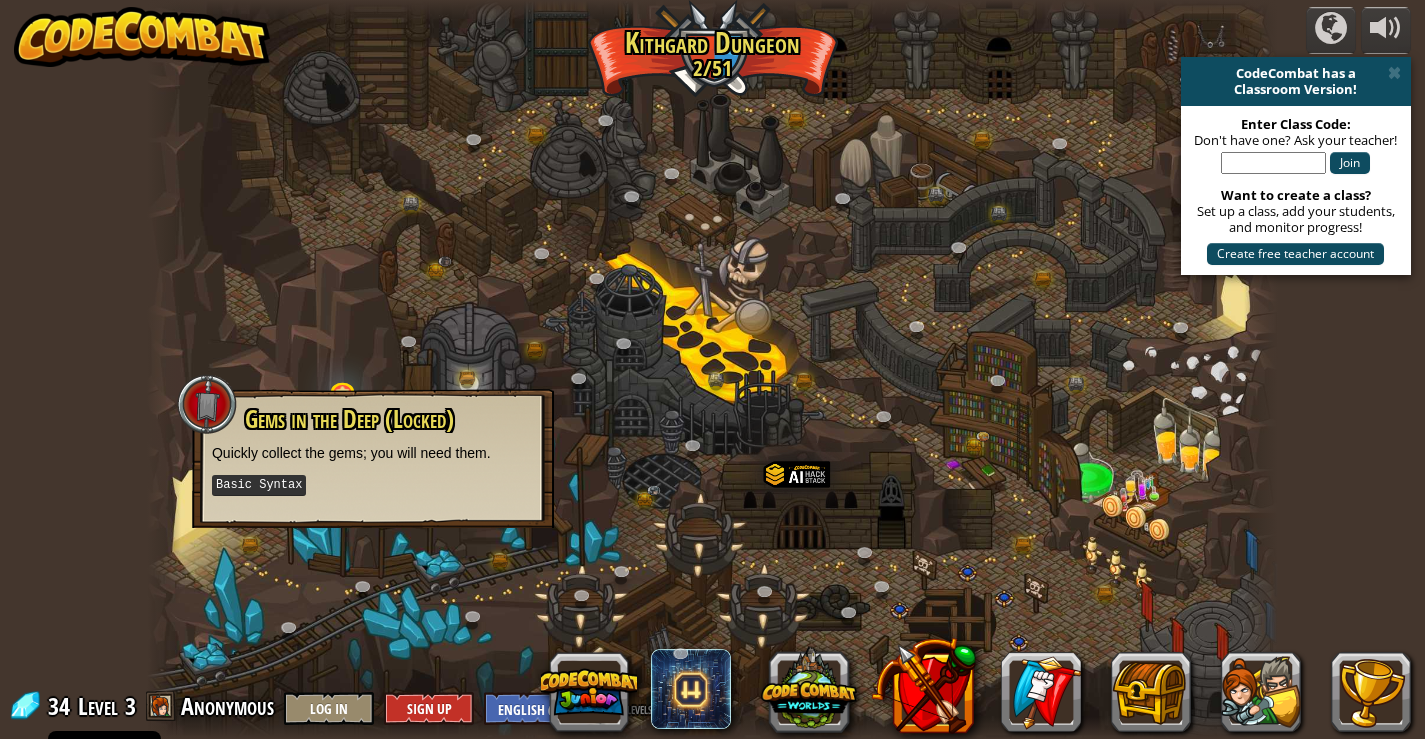 click on "Basic Syntax" at bounding box center (259, 485) 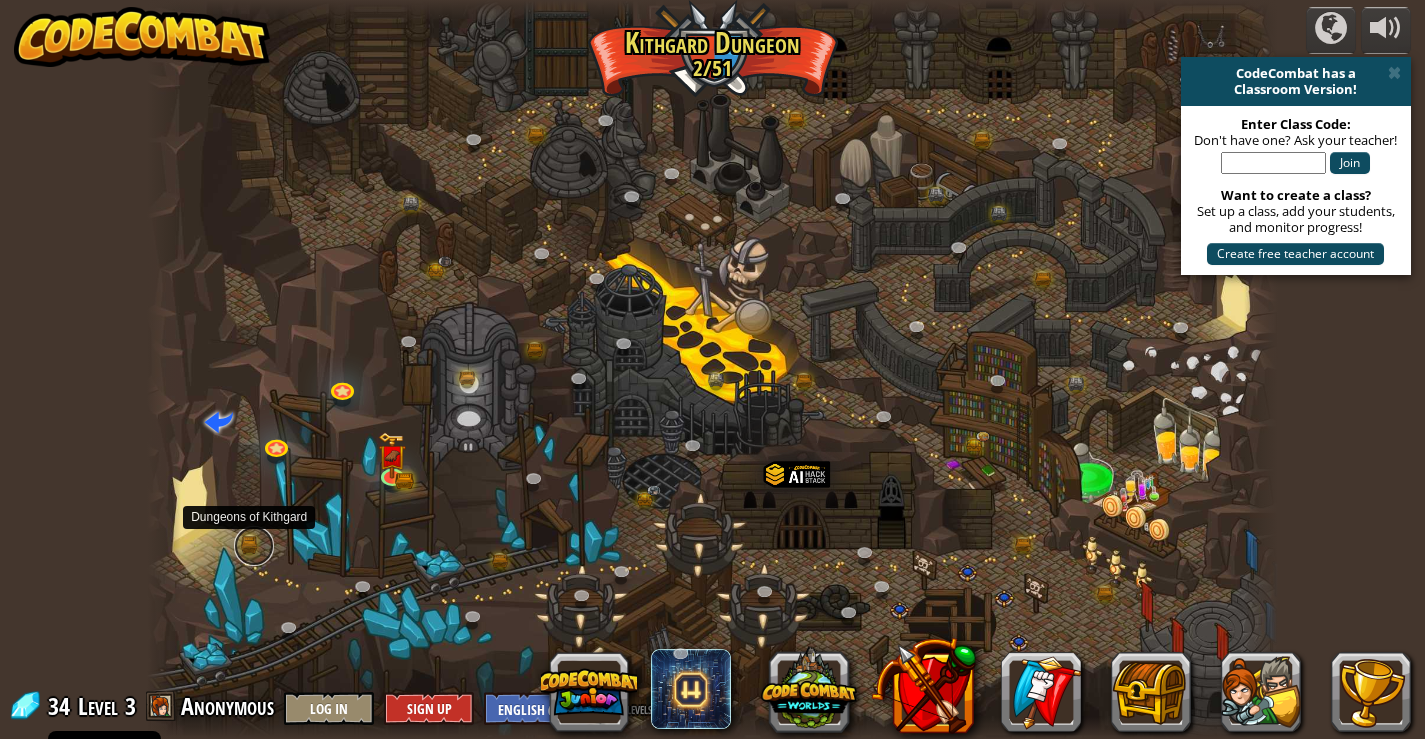 click at bounding box center [254, 546] 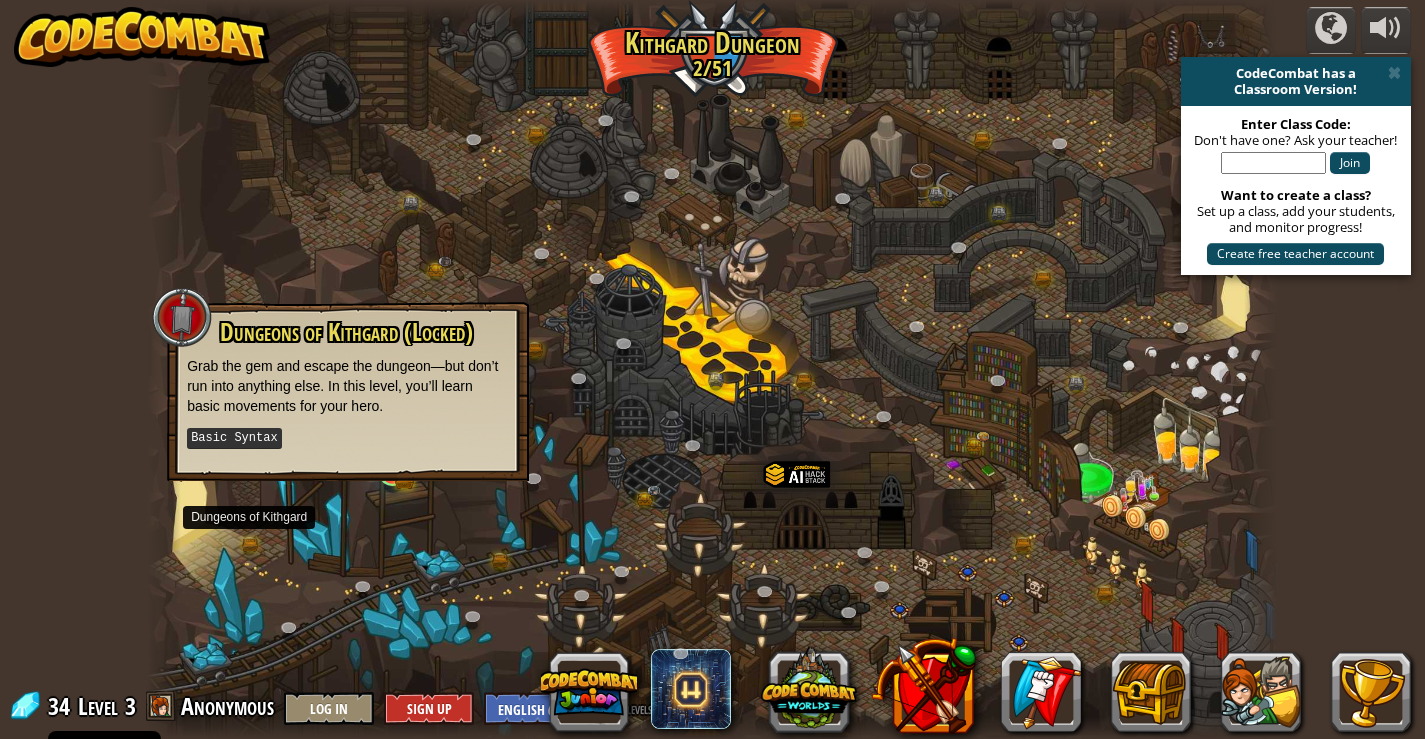click on "Basic Syntax" at bounding box center [234, 438] 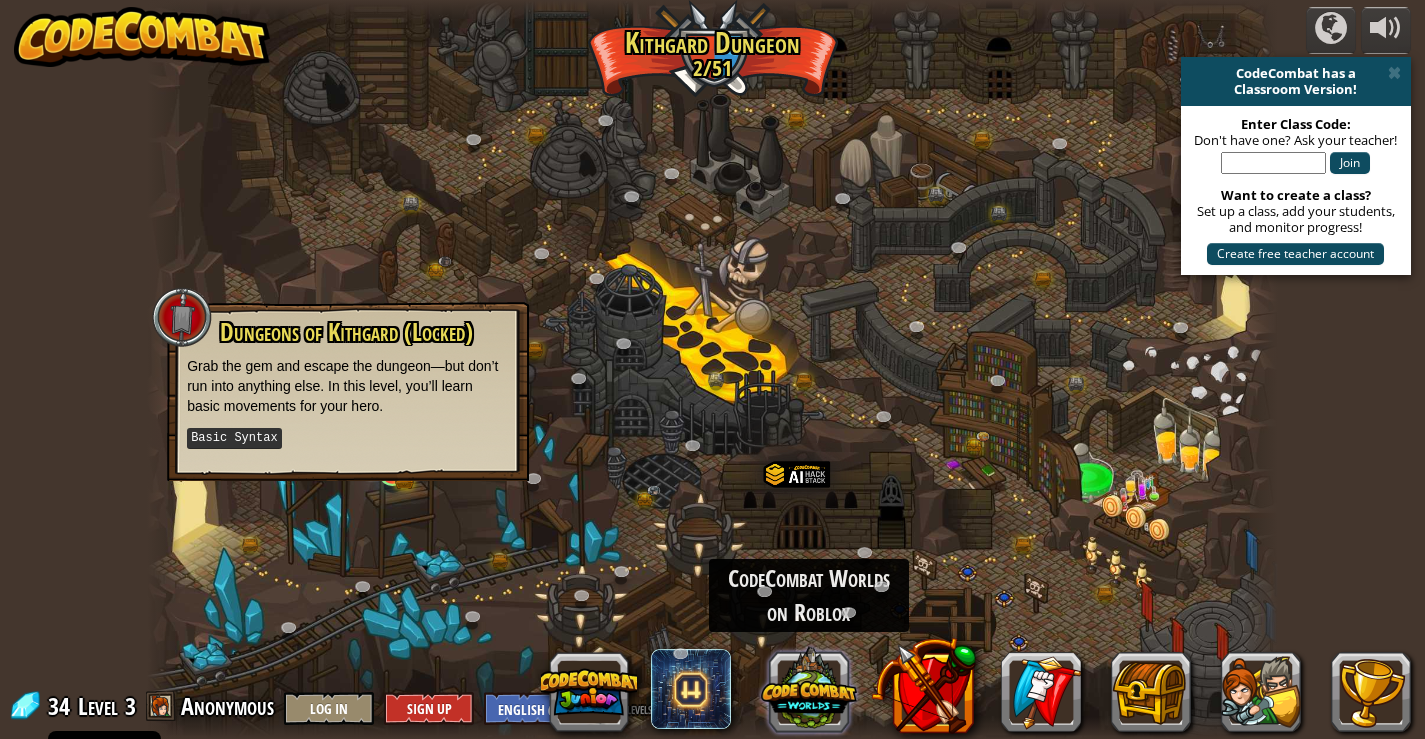 click at bounding box center (809, 688) 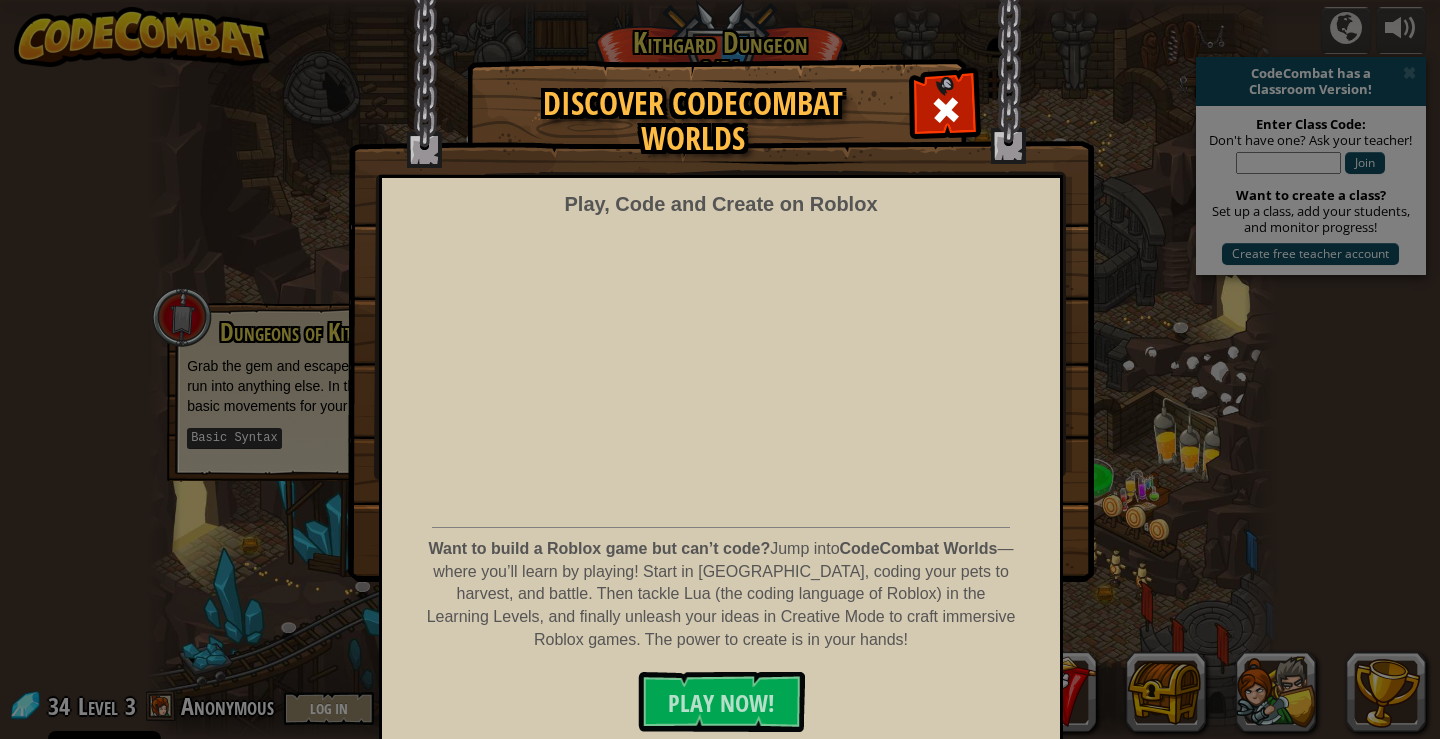 click at bounding box center [721, 291] 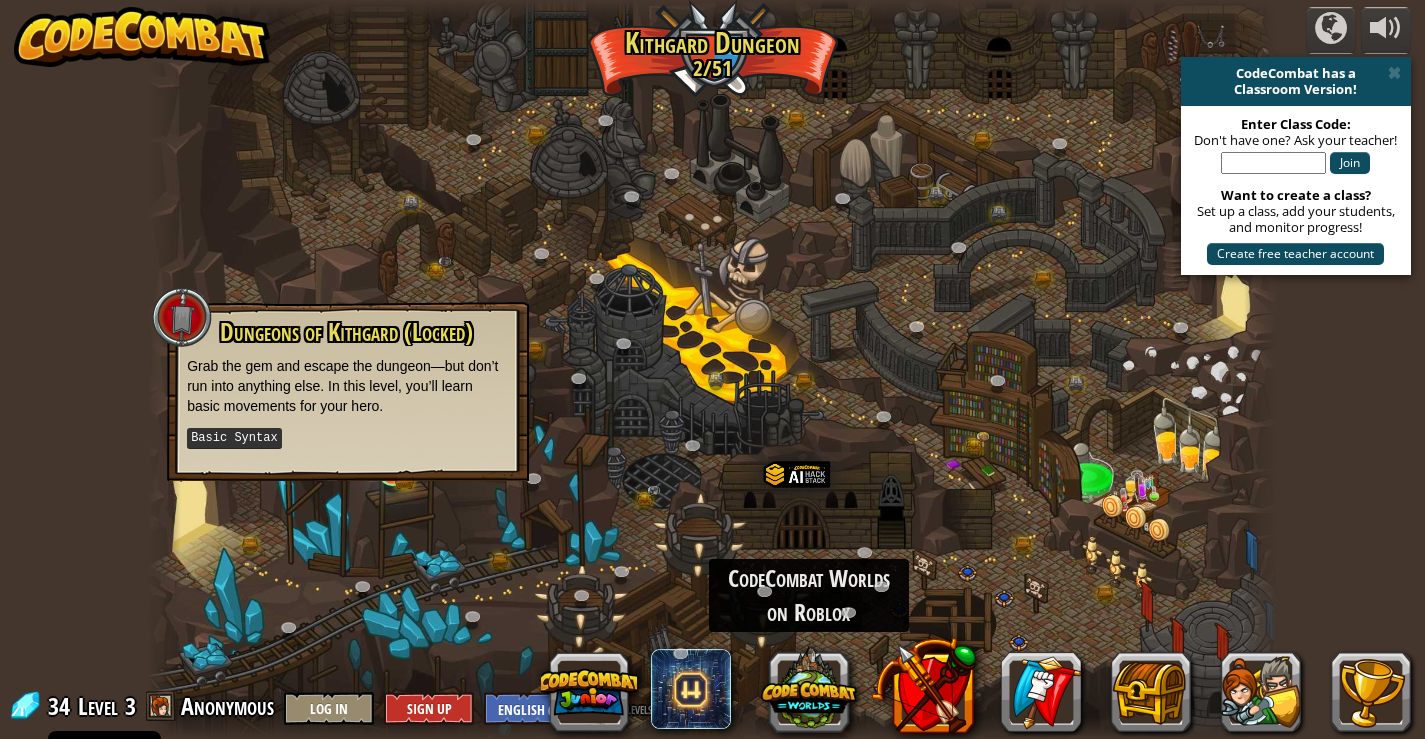 click at bounding box center [712, 369] 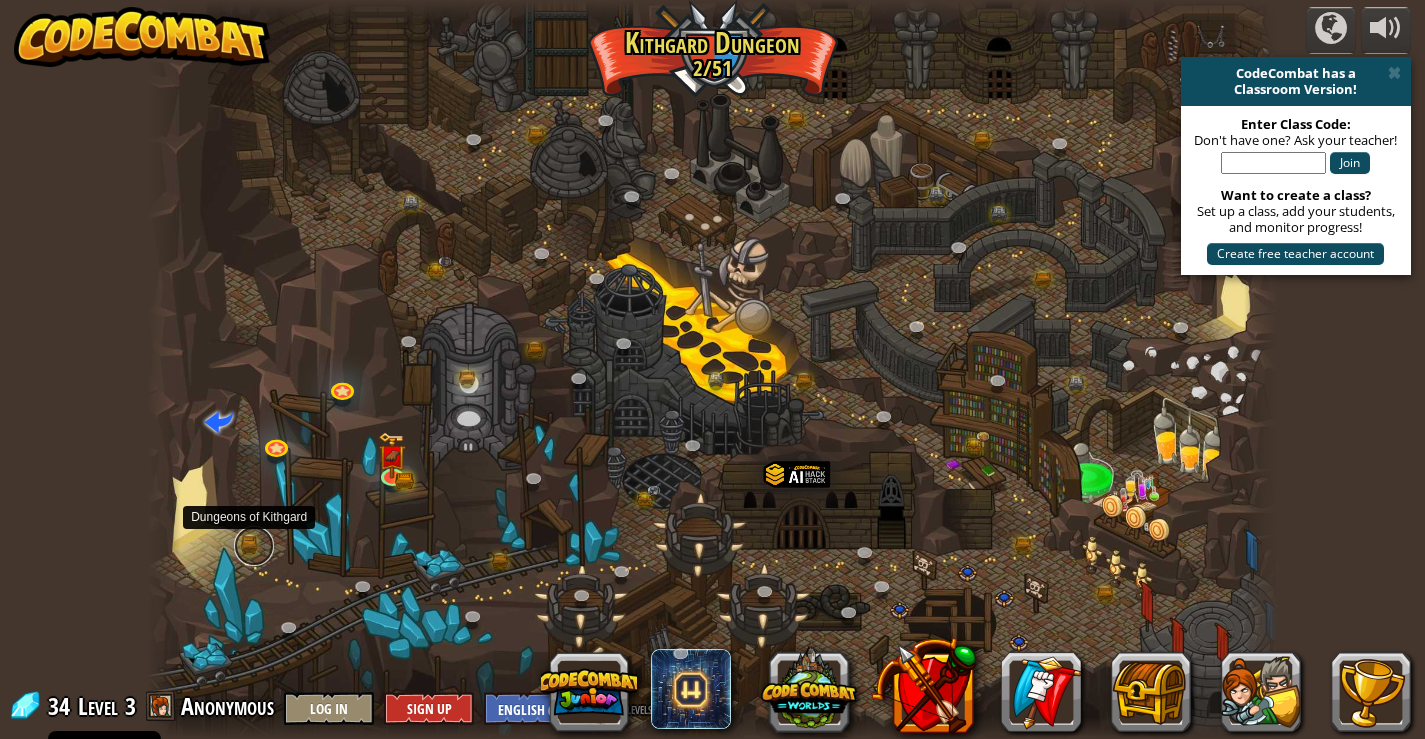 click at bounding box center (254, 546) 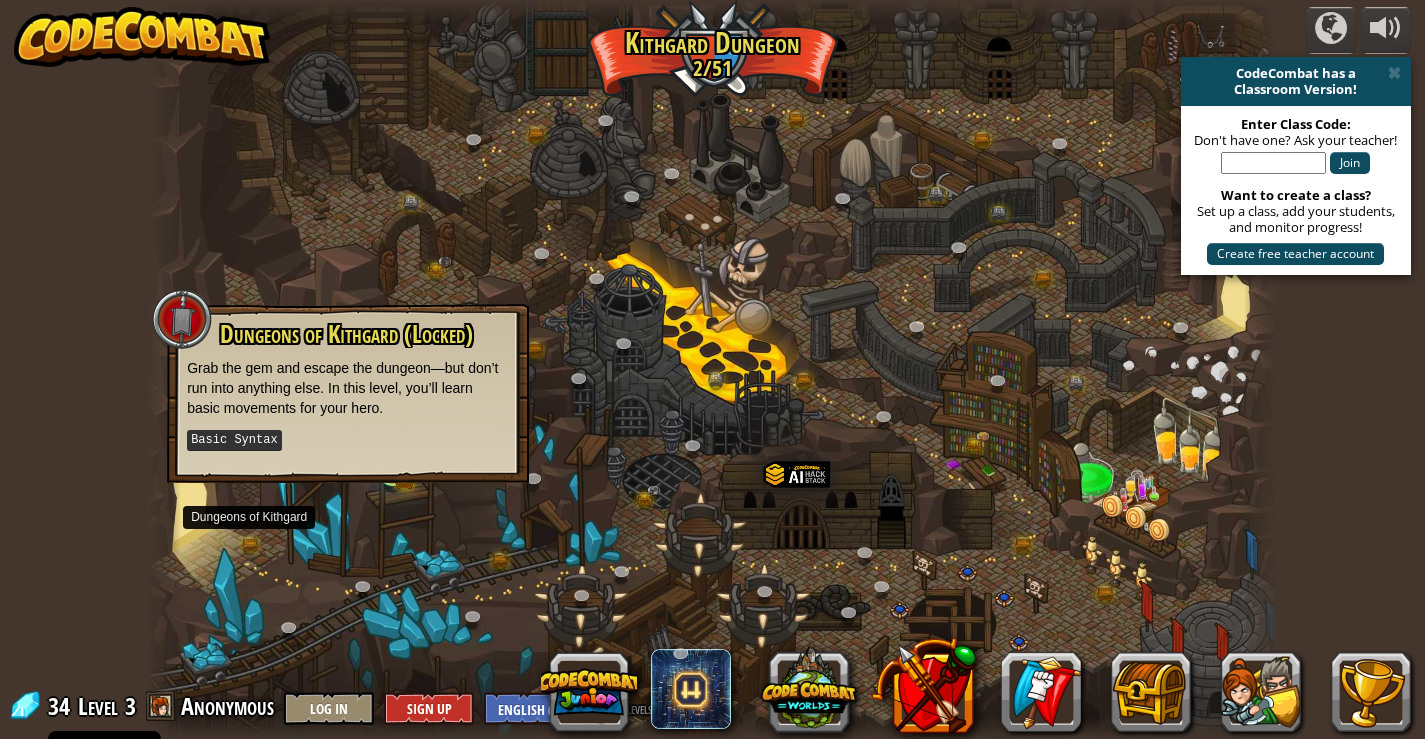 click on "Basic Syntax" at bounding box center [234, 440] 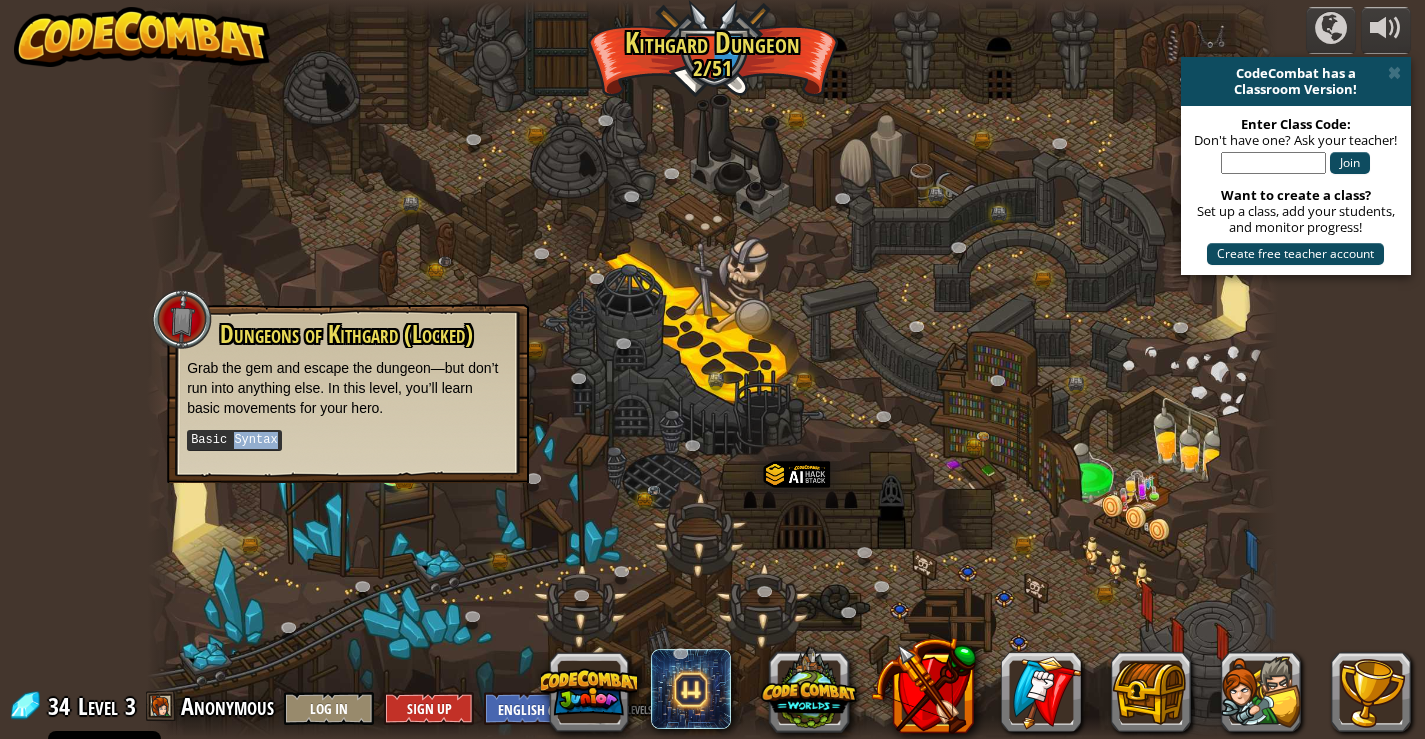 click on "Basic Syntax" at bounding box center [234, 440] 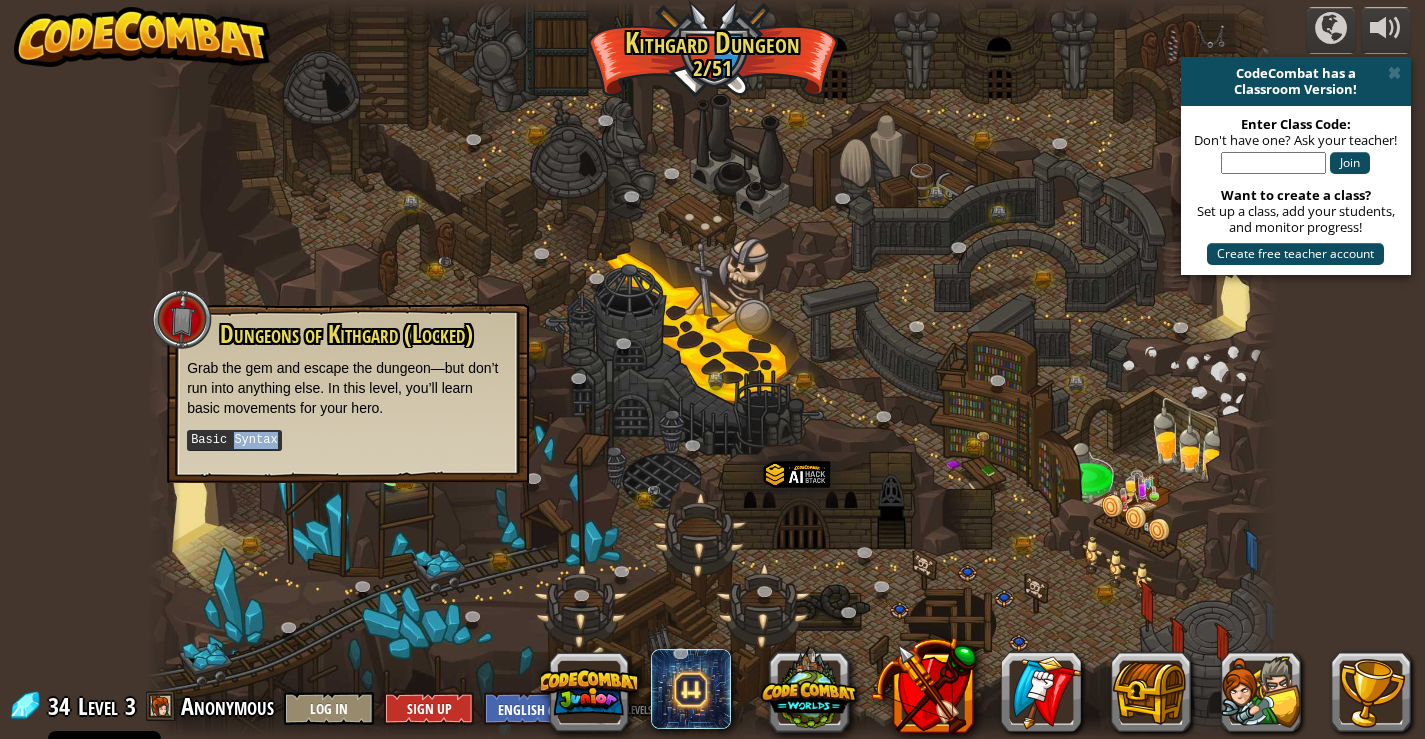 click on "Basic Syntax" at bounding box center [234, 440] 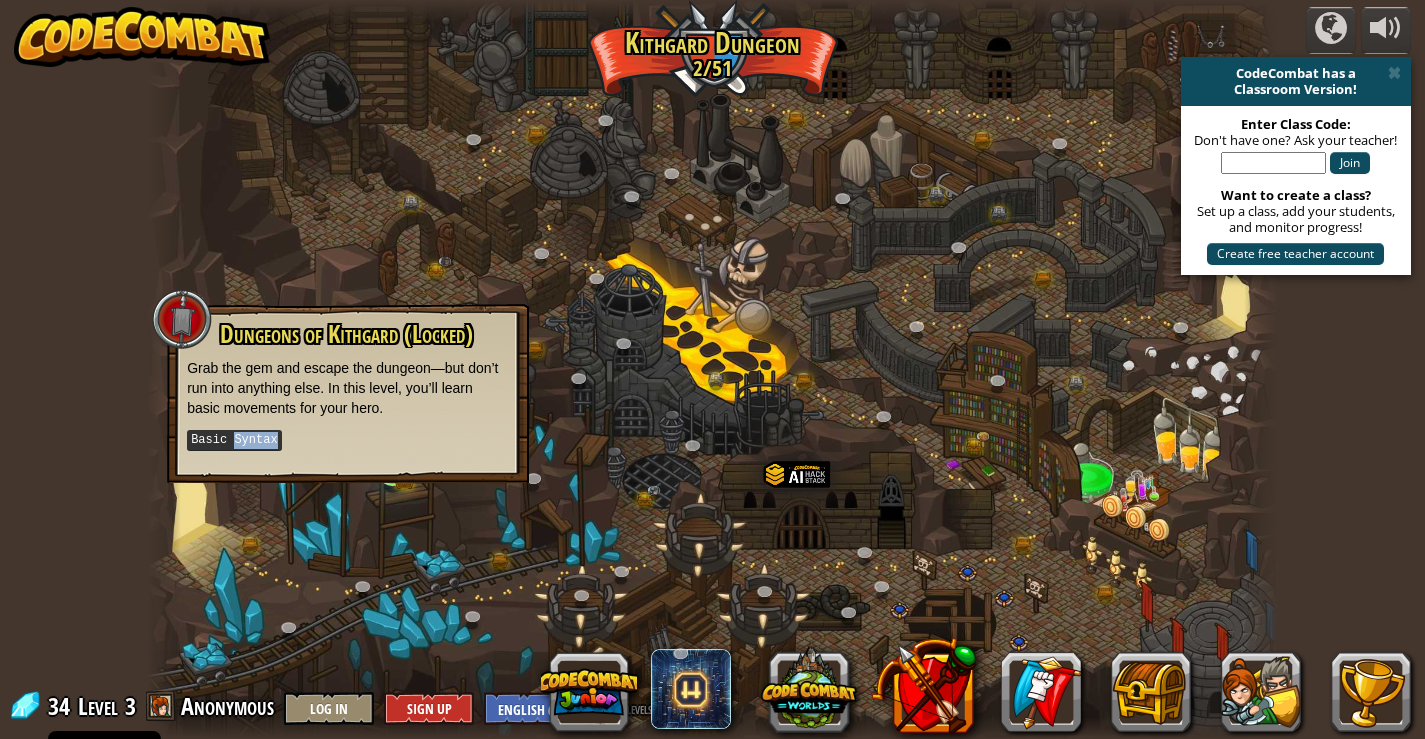 click on "Basic Syntax" at bounding box center (234, 440) 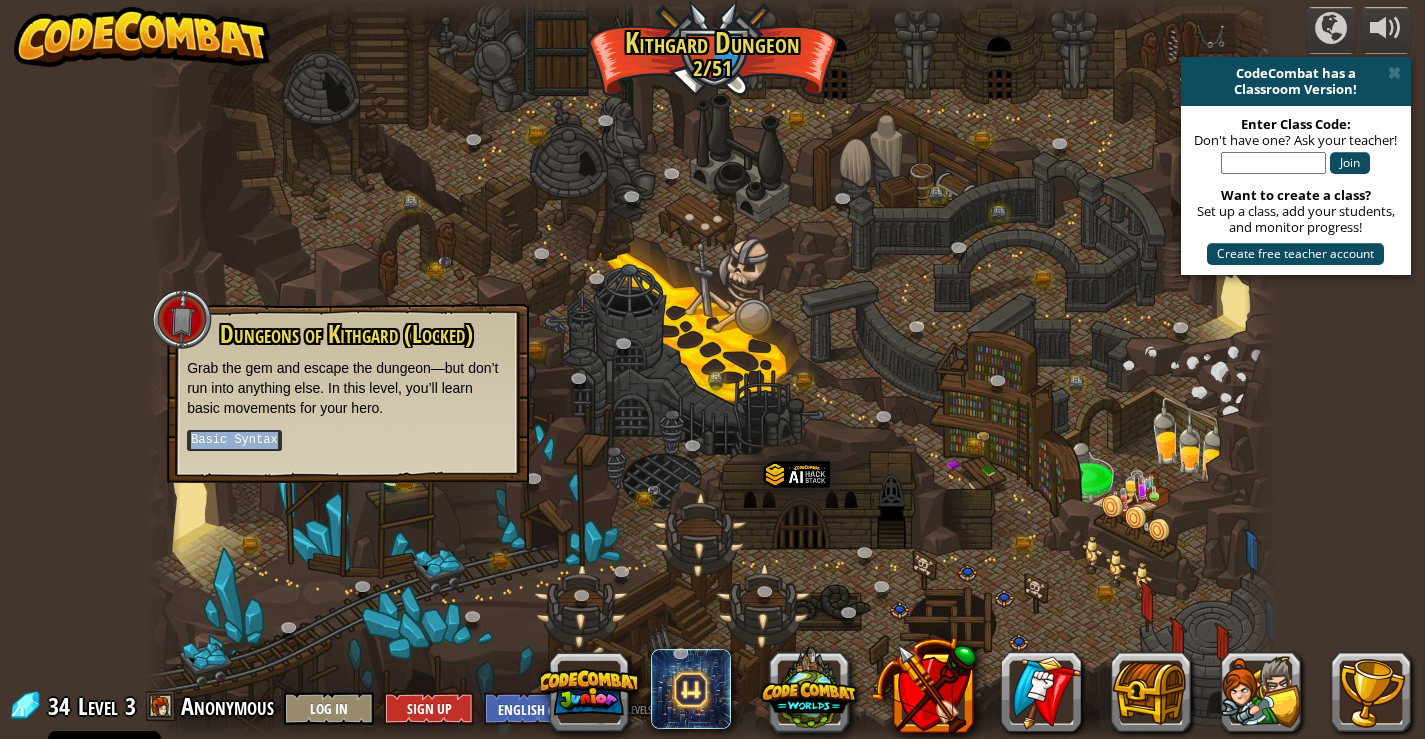 click on "Basic Syntax" at bounding box center (234, 440) 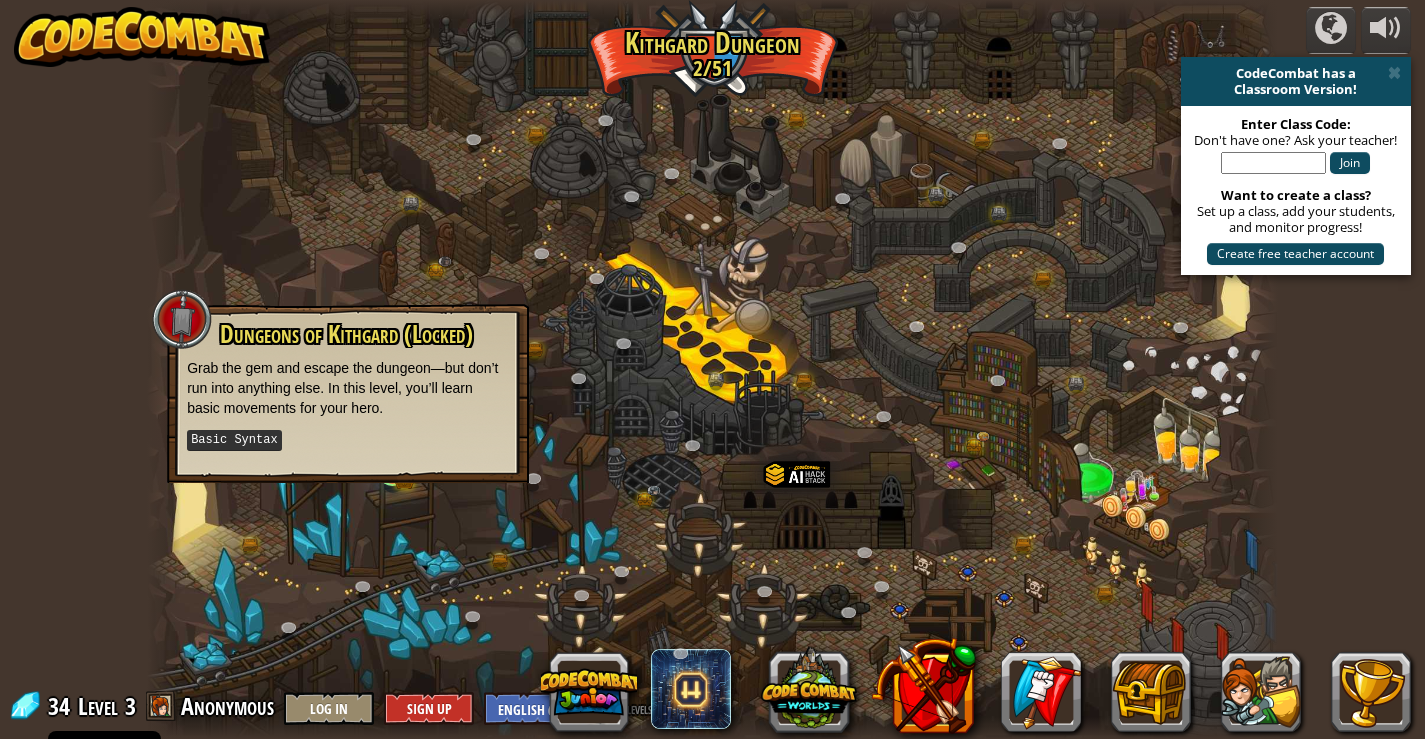 click on "Basic Syntax" at bounding box center (348, 440) 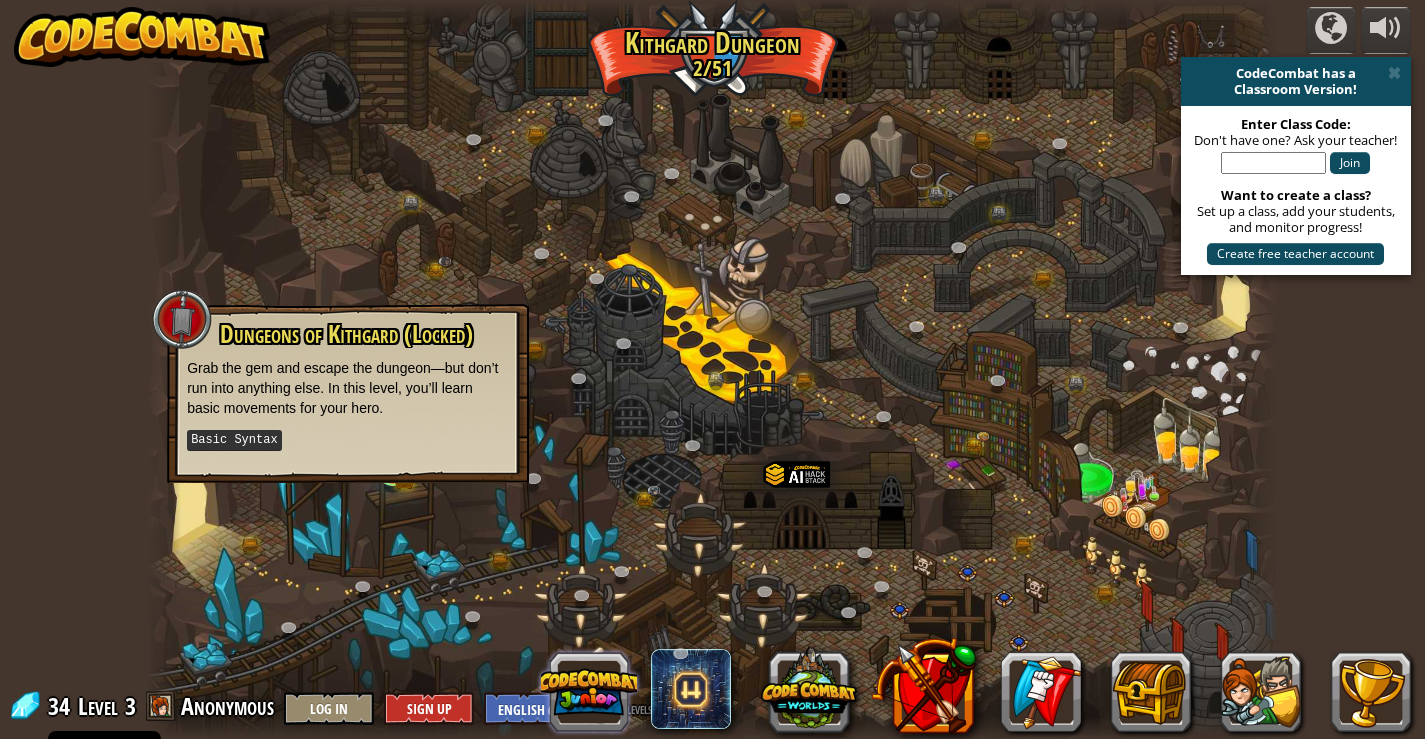 click at bounding box center (589, 692) 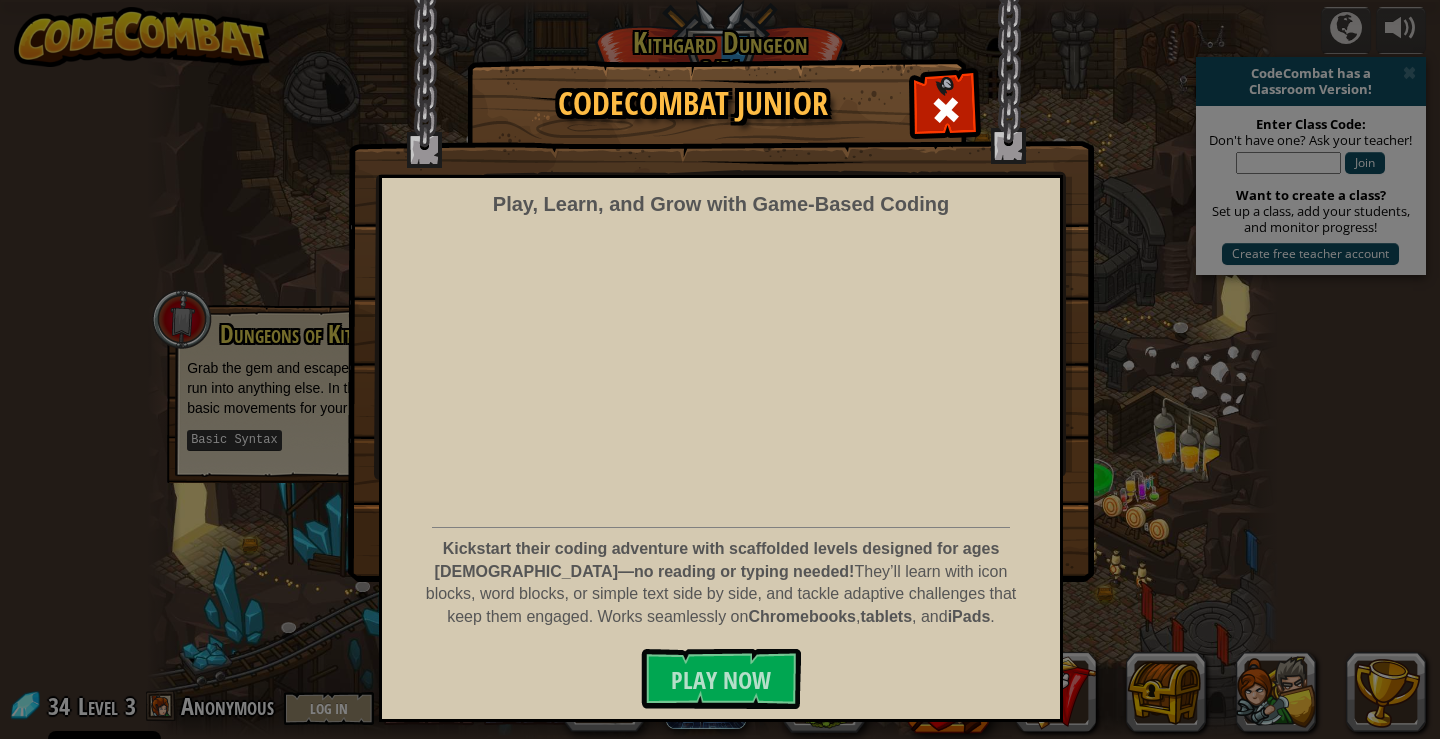 click at bounding box center (721, 291) 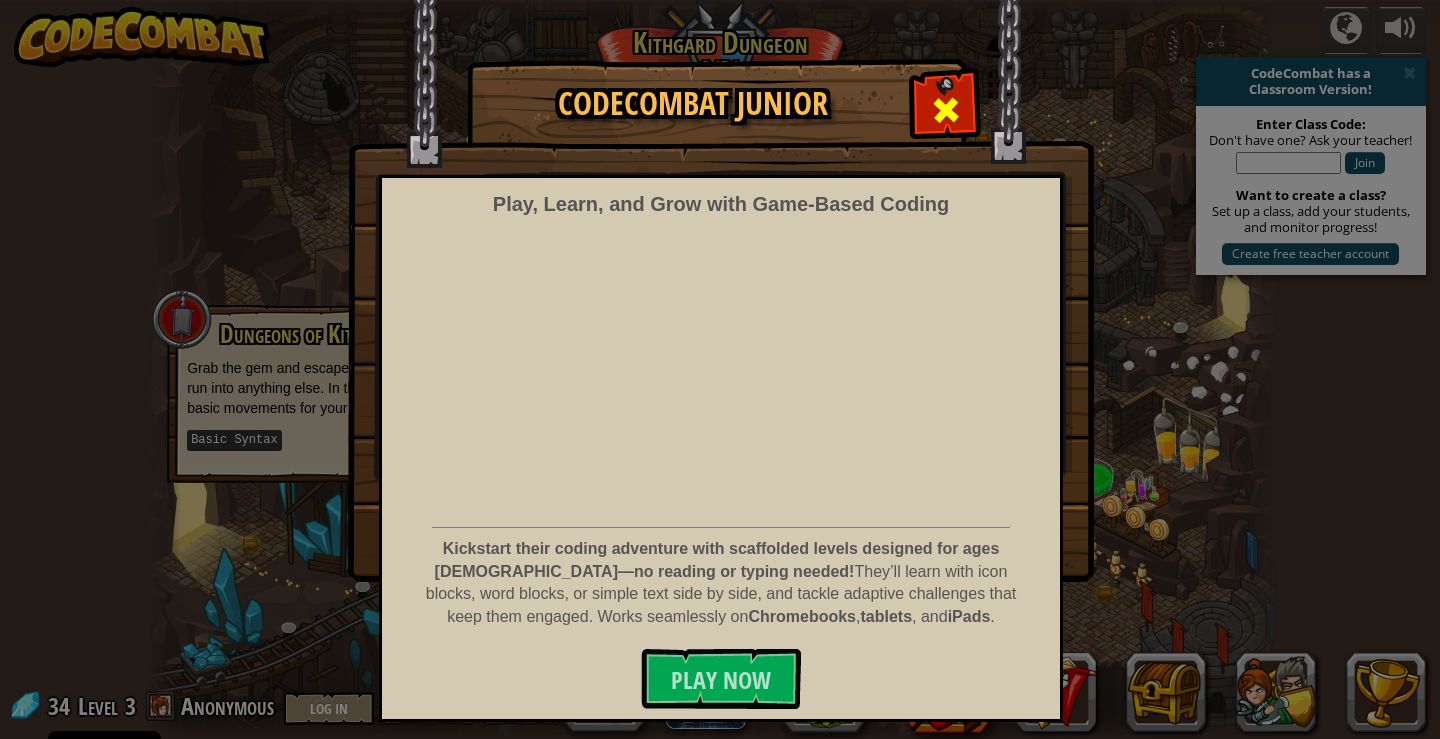 click at bounding box center [945, 107] 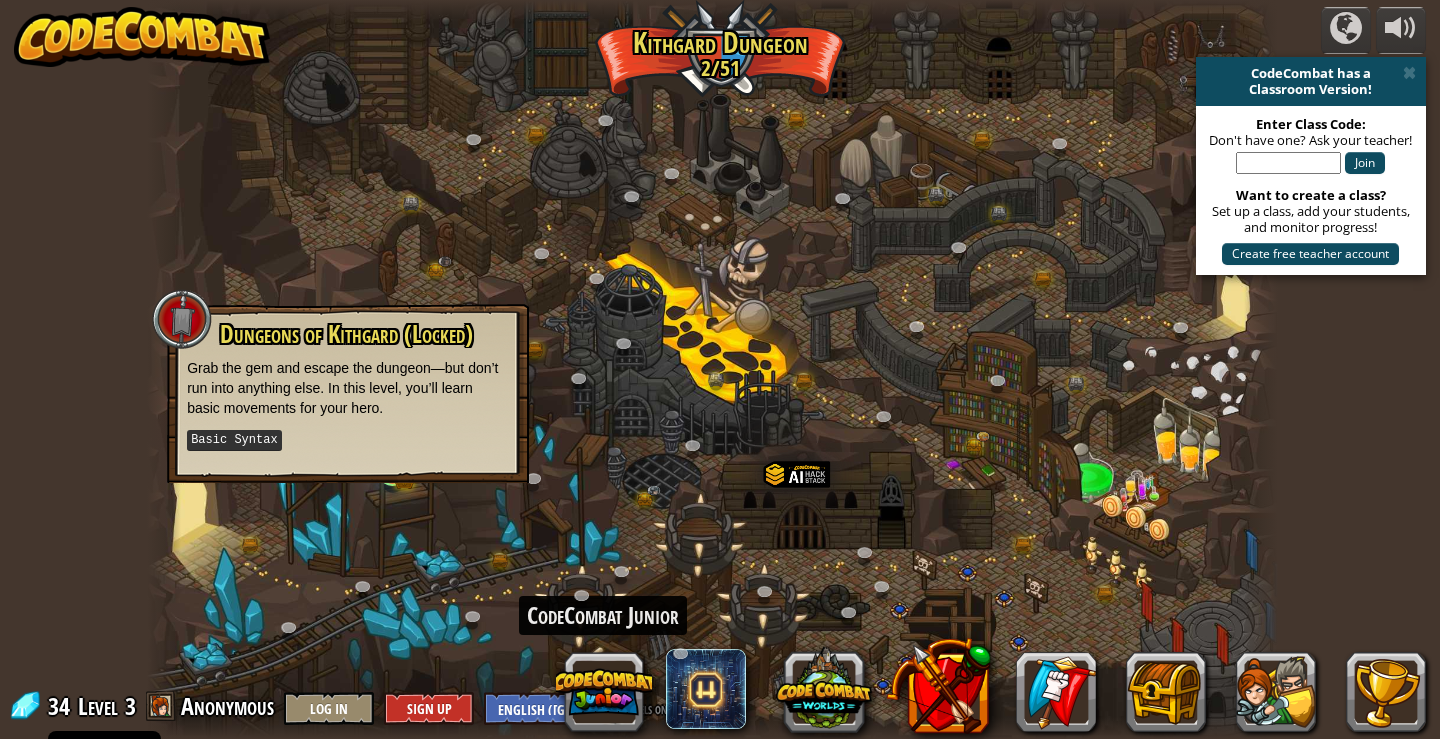 scroll, scrollTop: 1, scrollLeft: 0, axis: vertical 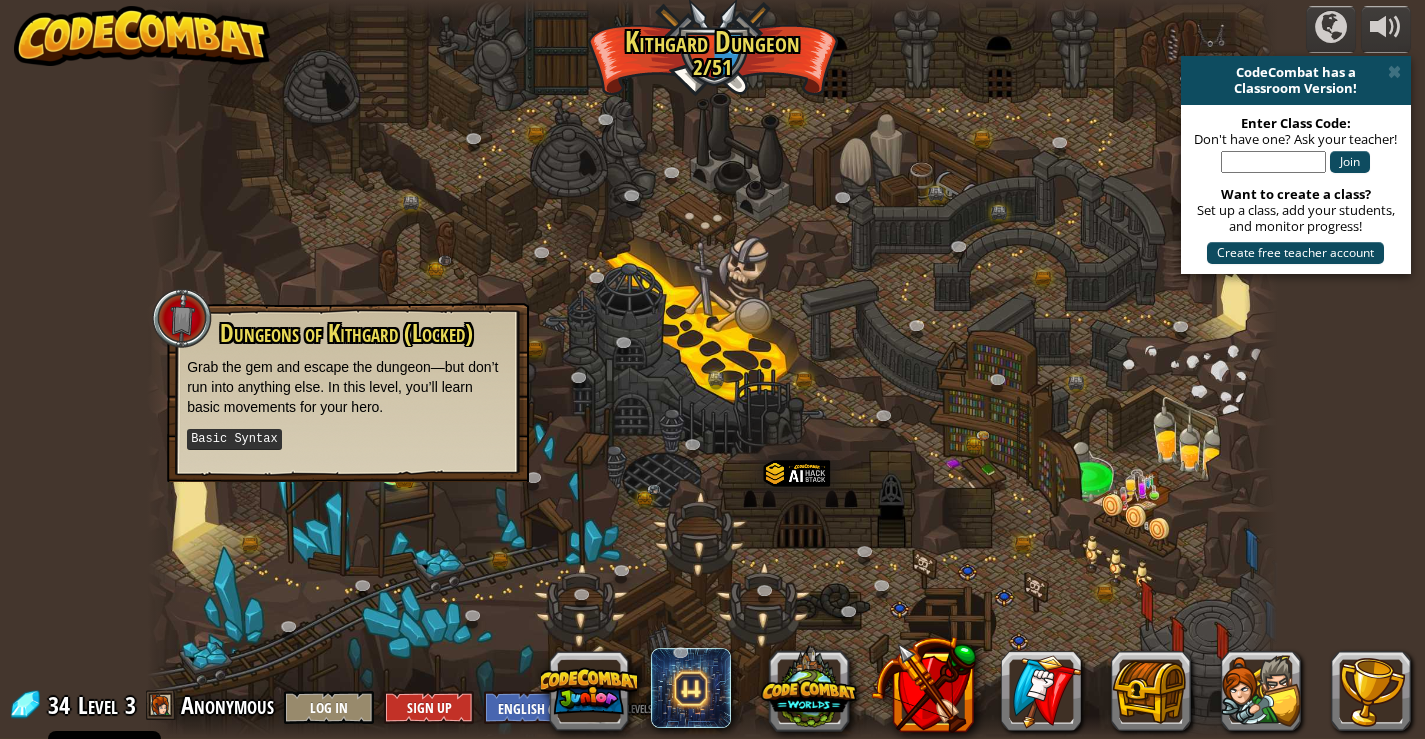 click at bounding box center [712, 368] 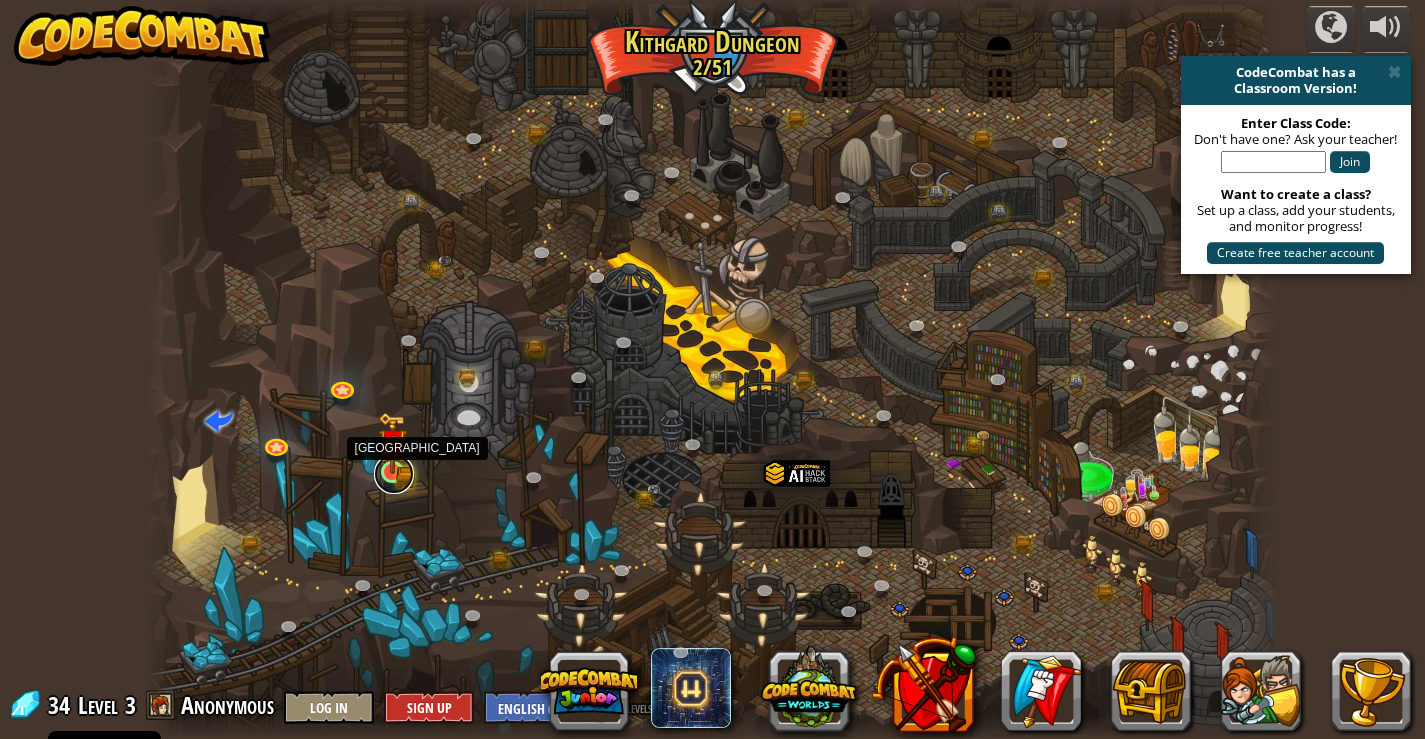 click at bounding box center (394, 474) 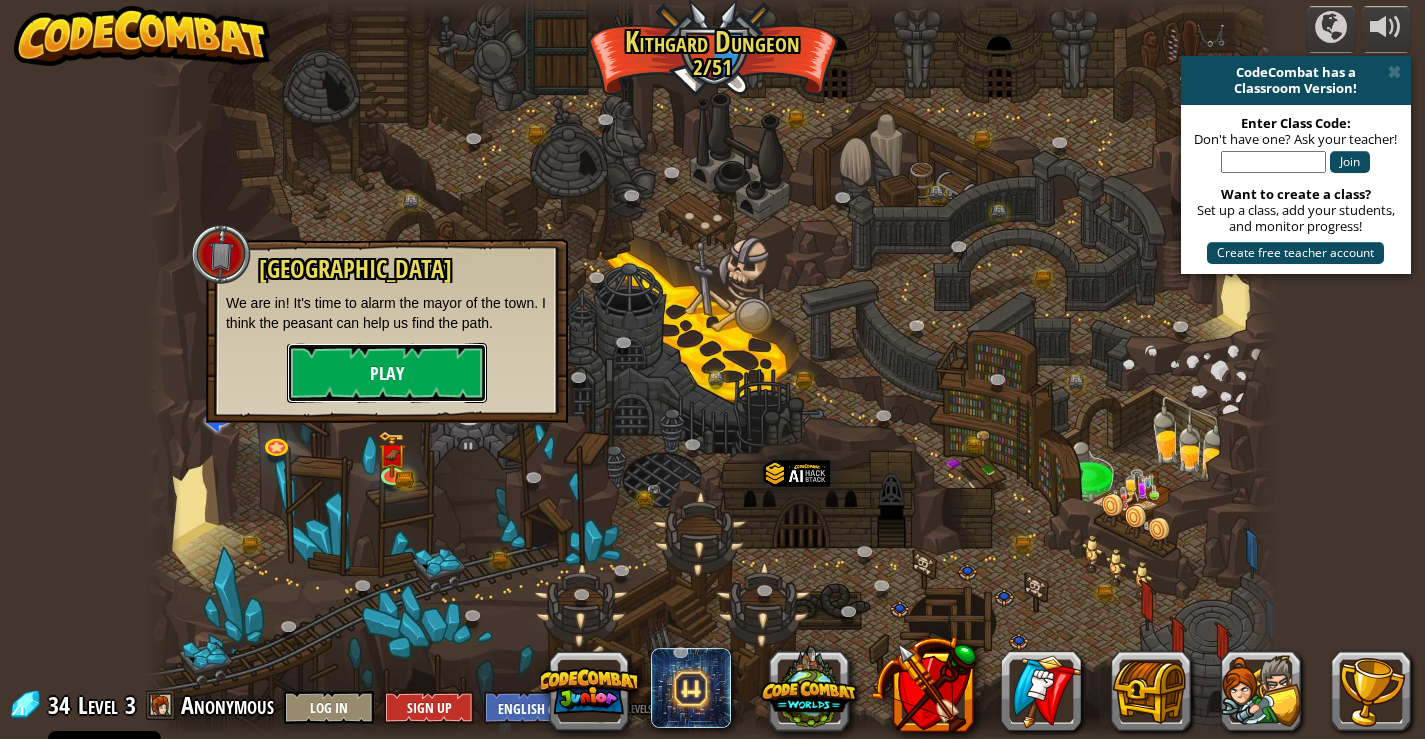 click on "Play" at bounding box center (387, 373) 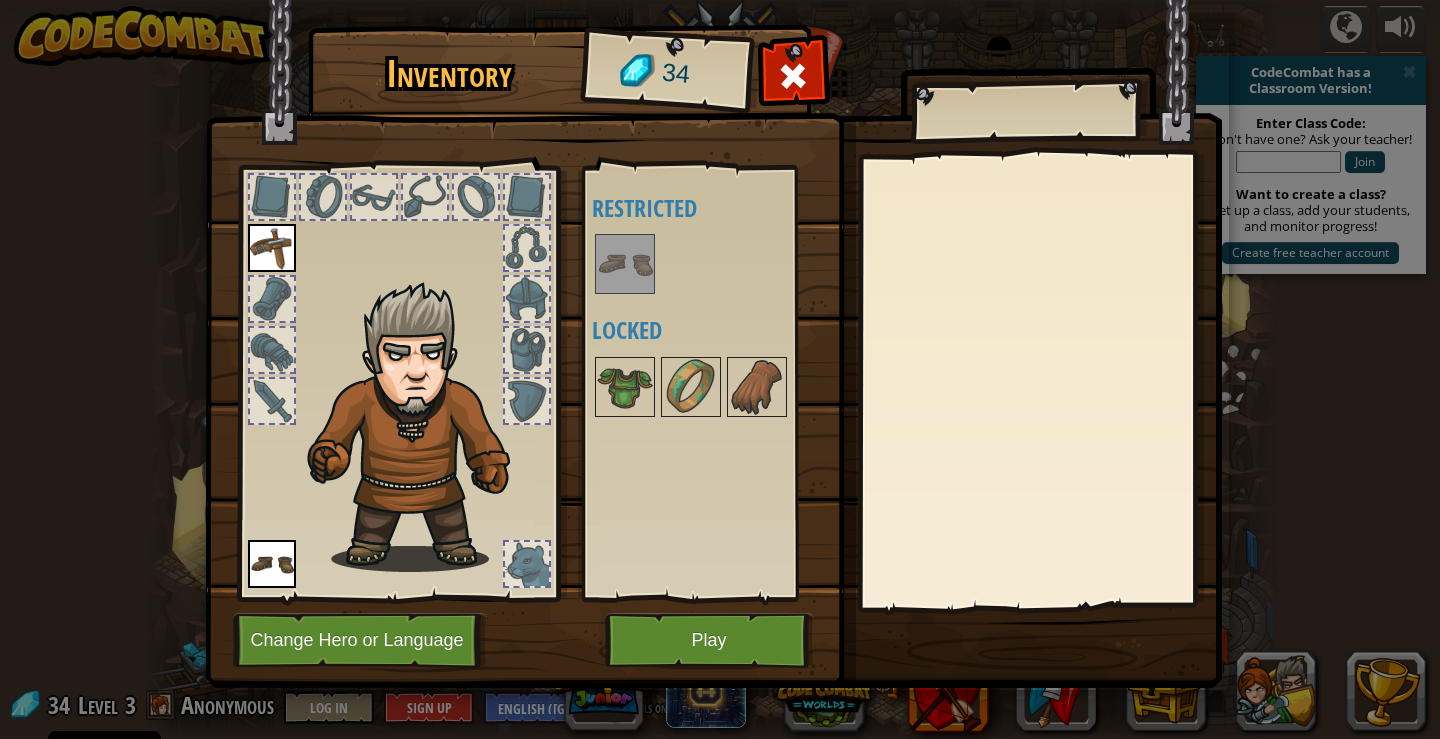 drag, startPoint x: 409, startPoint y: 374, endPoint x: 508, endPoint y: 548, distance: 200.19241 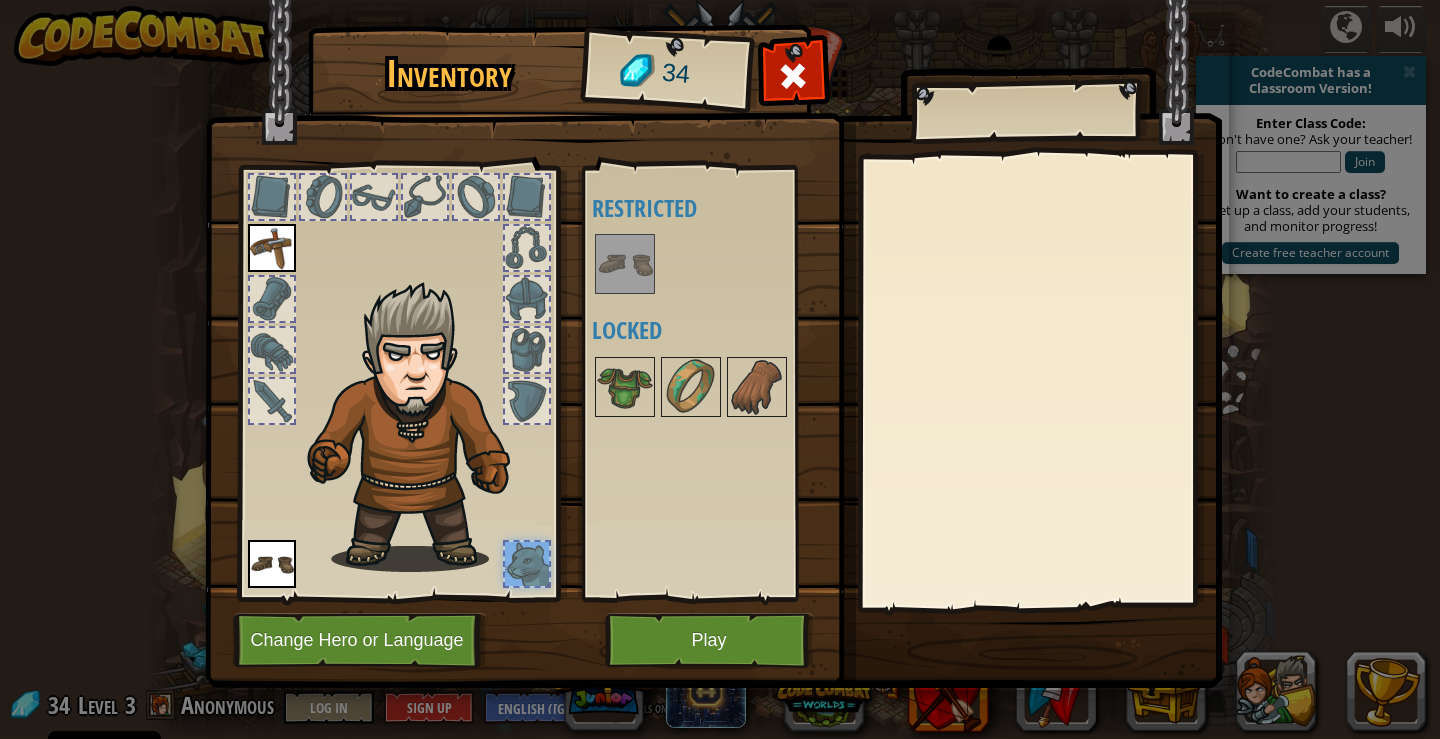 click at bounding box center (713, 325) 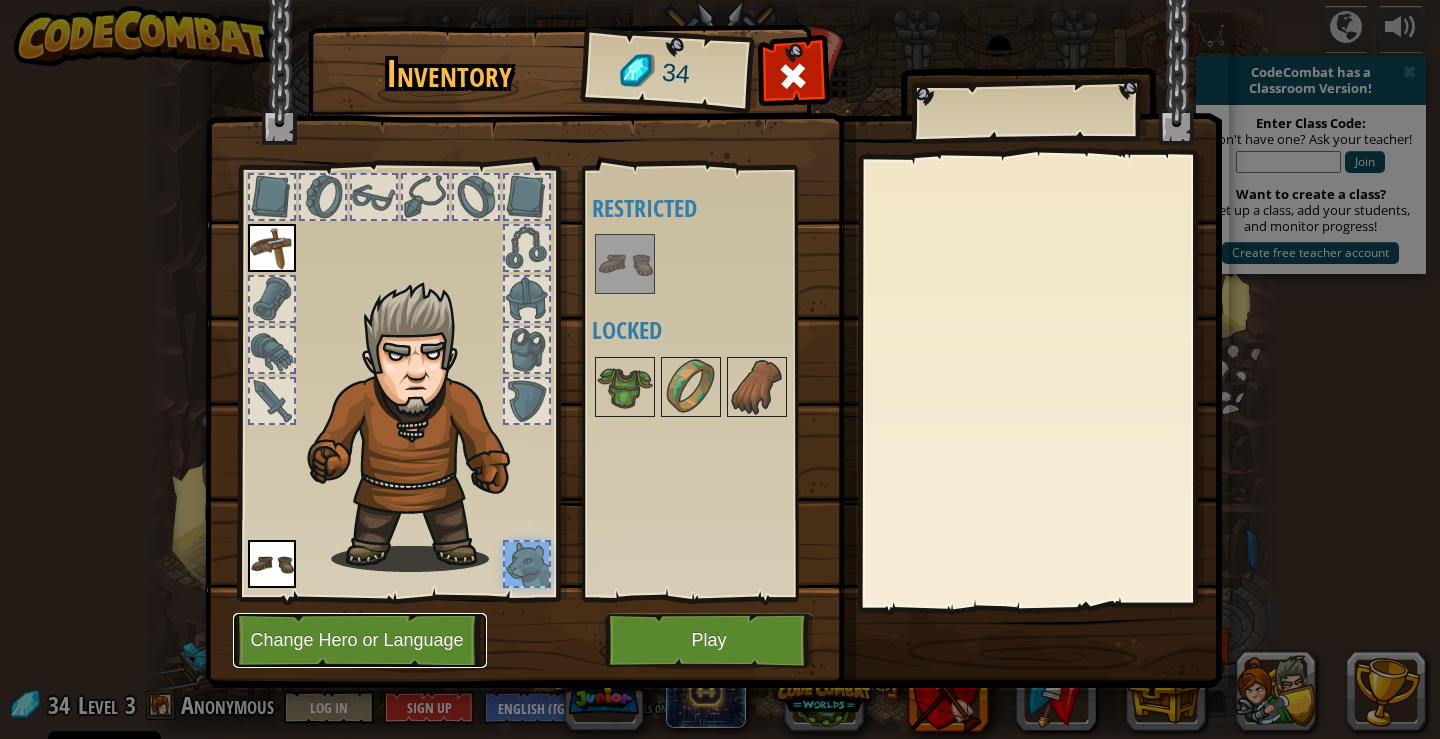 click on "Change Hero or Language" at bounding box center [360, 640] 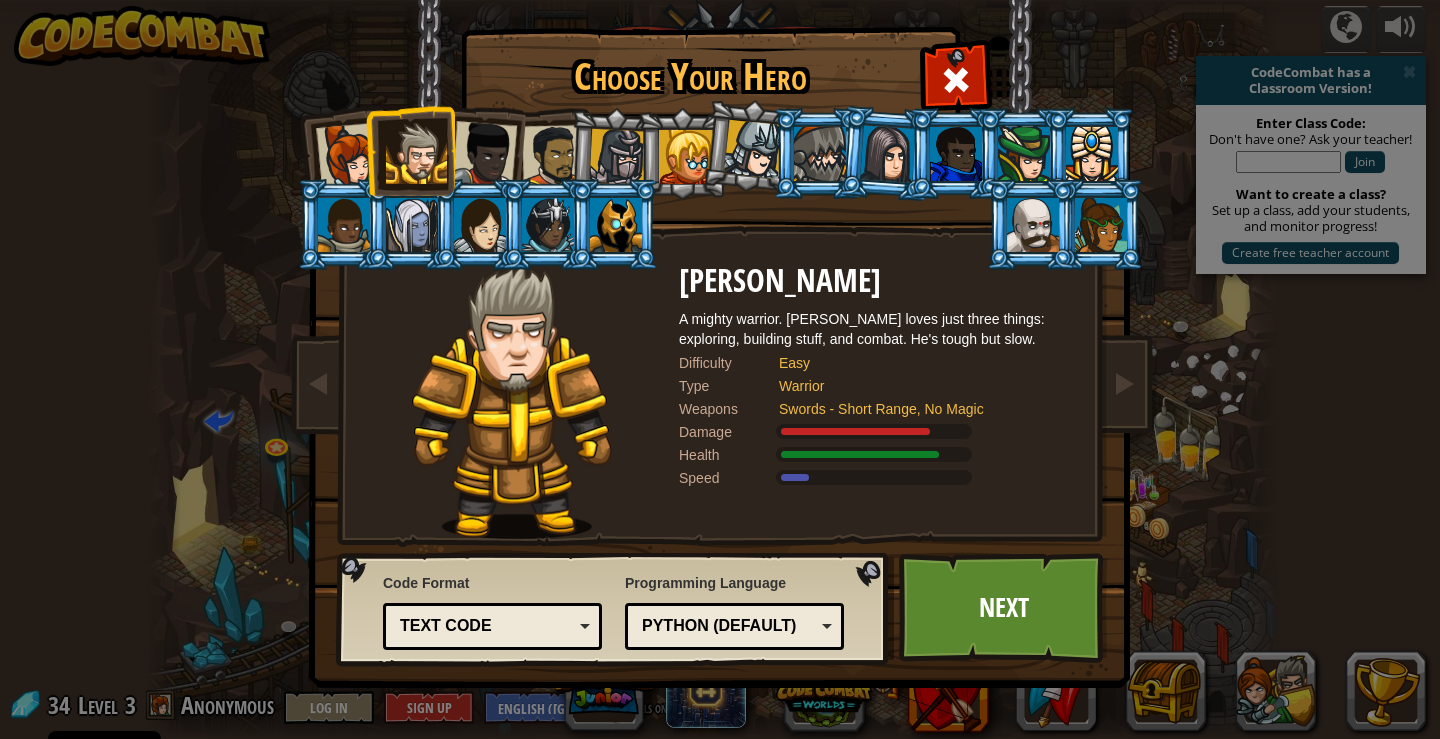 click at bounding box center [484, 154] 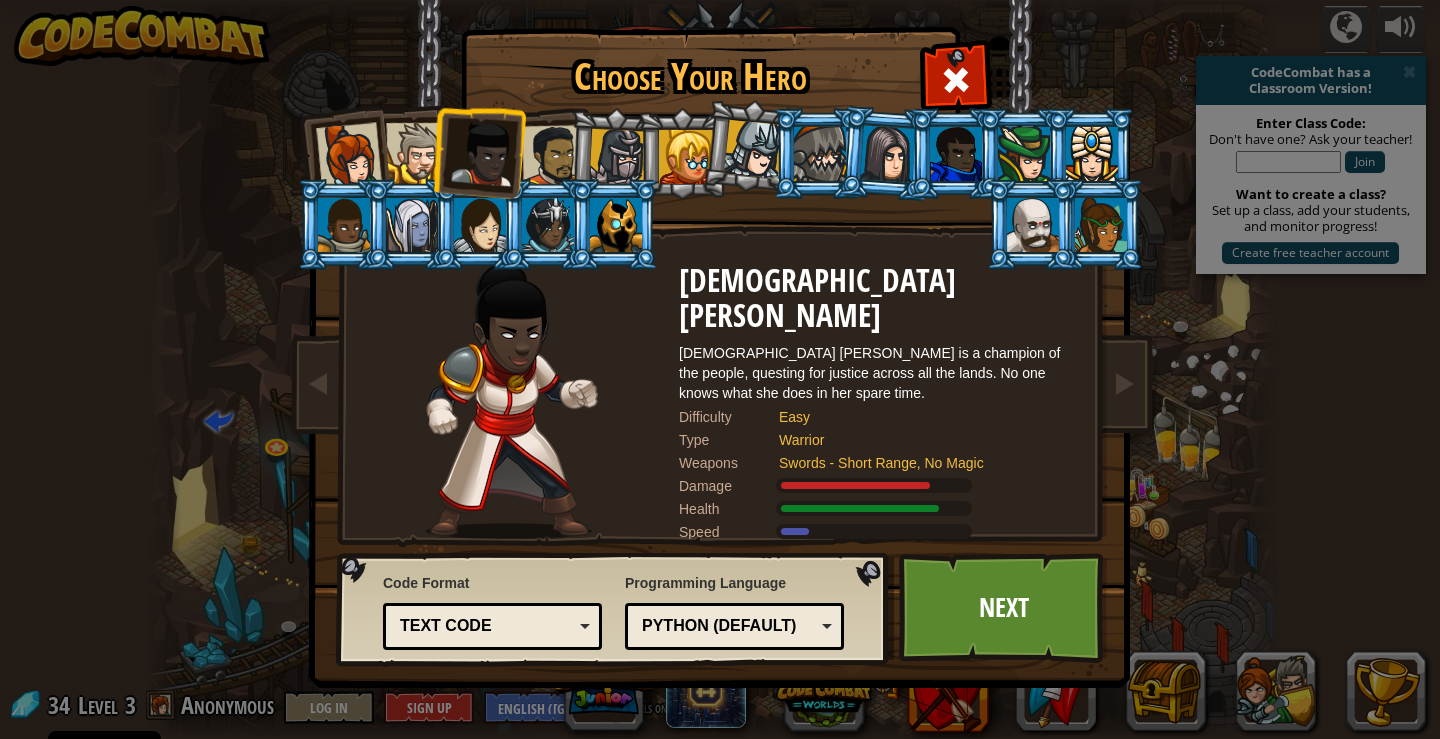 click at bounding box center (553, 156) 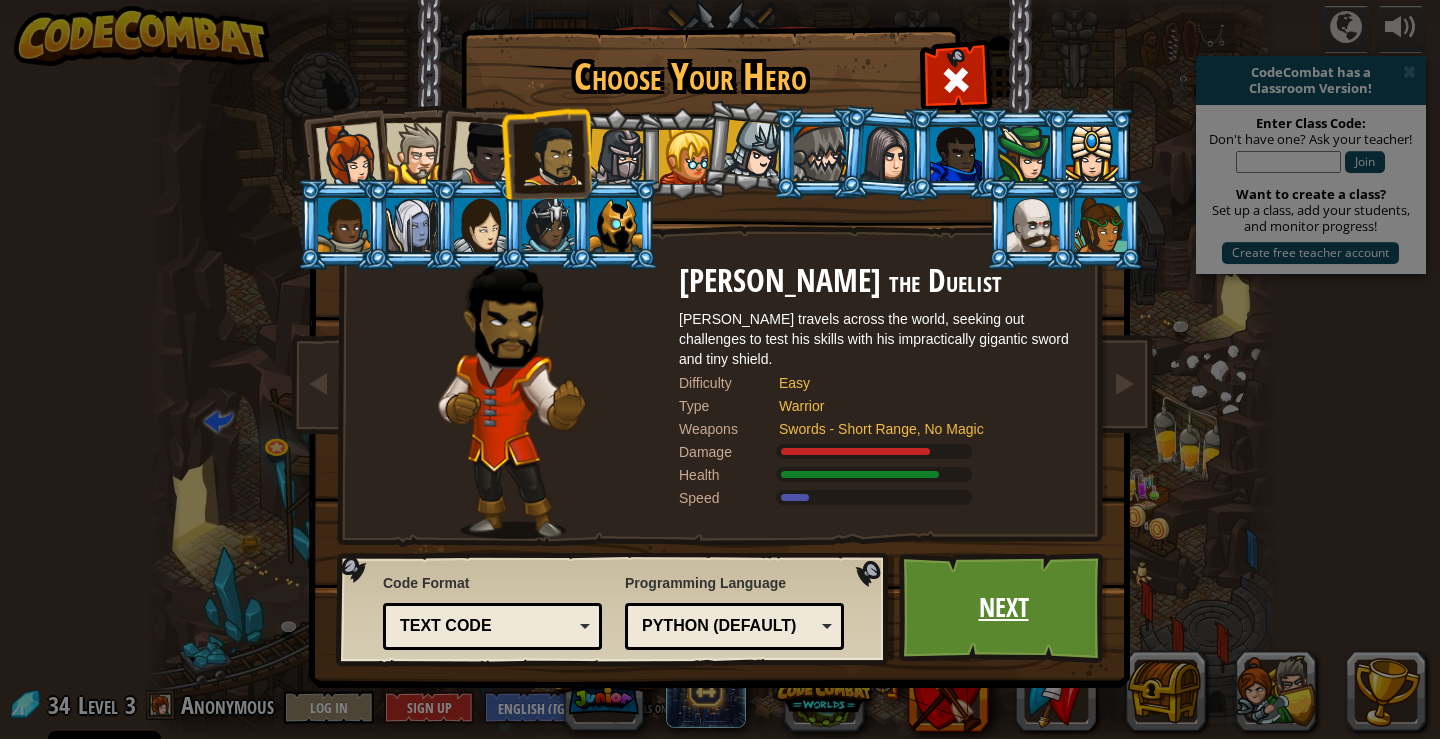click on "Next" at bounding box center (1003, 608) 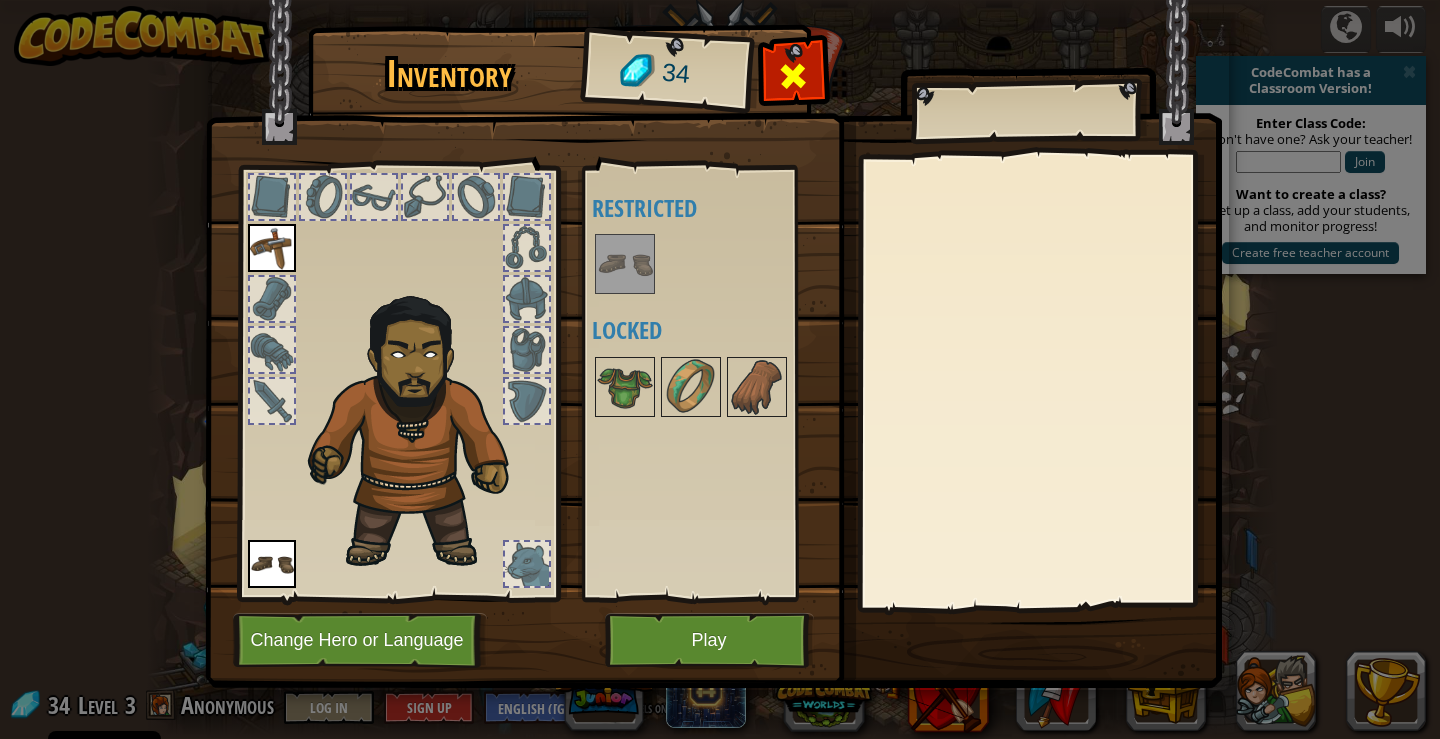 click at bounding box center (793, 76) 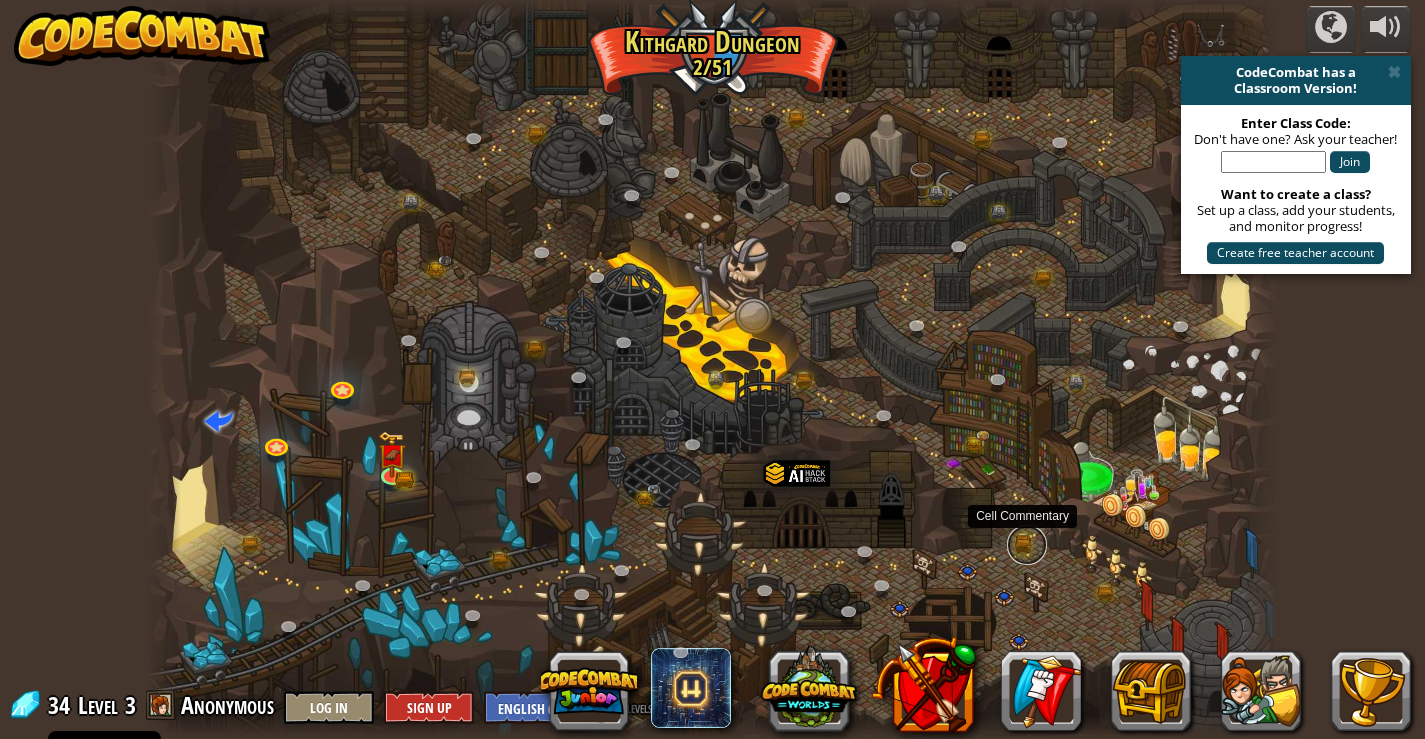 click at bounding box center (1027, 545) 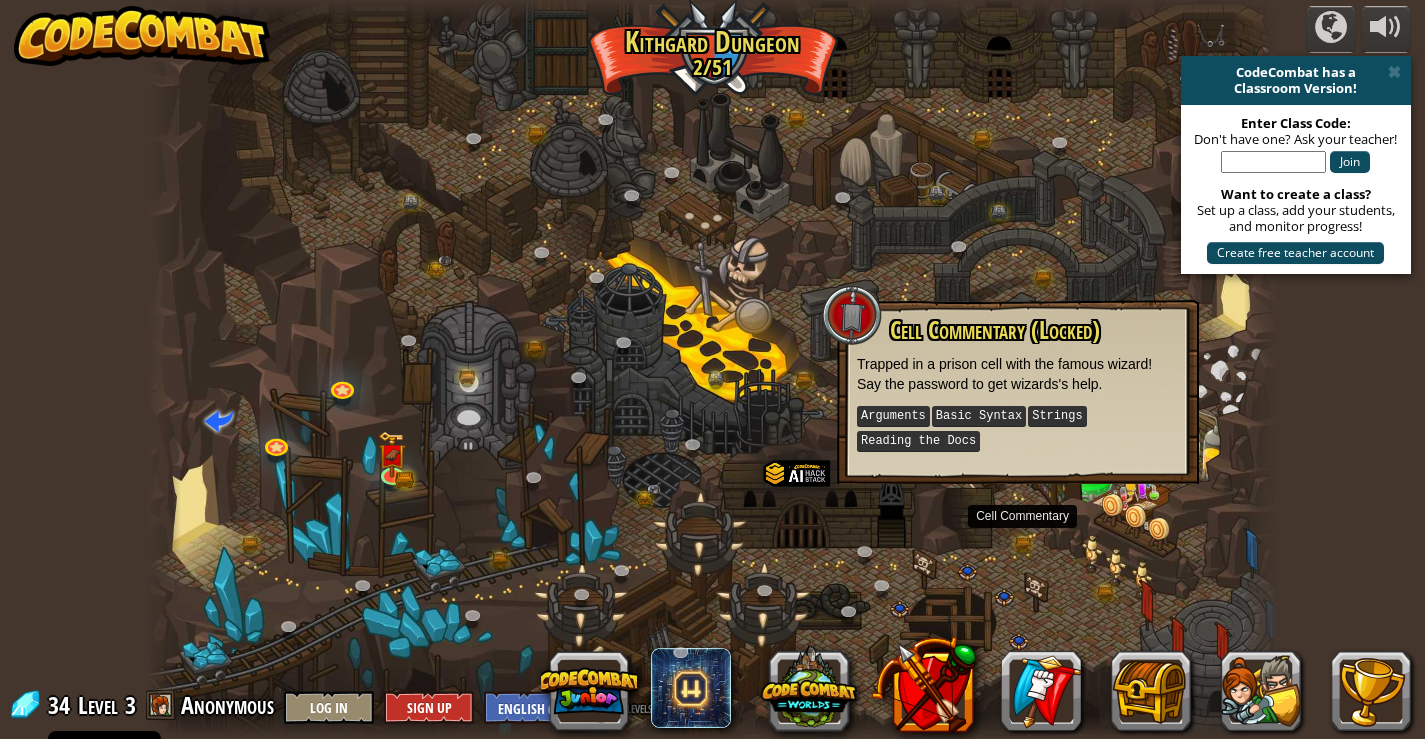 click on "Reading the Docs" at bounding box center [918, 441] 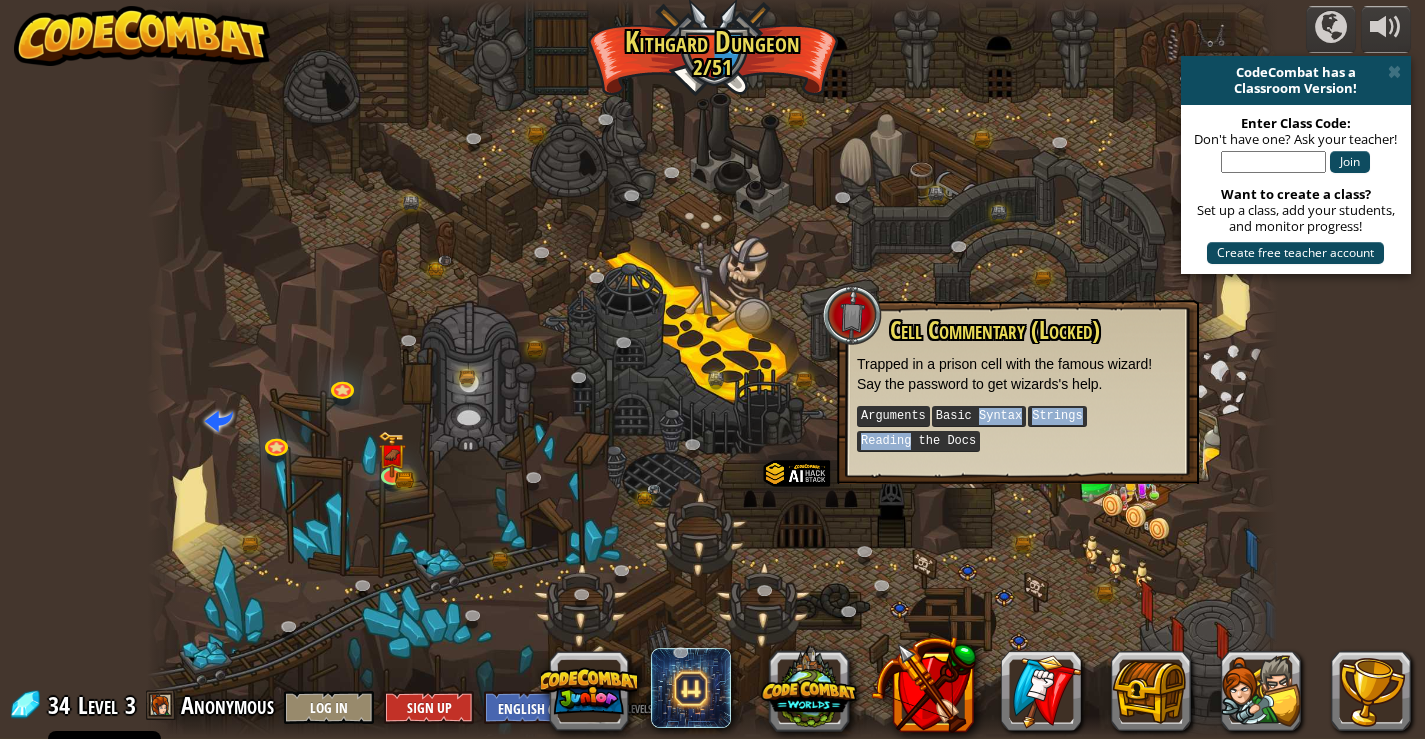 drag, startPoint x: 889, startPoint y: 431, endPoint x: 956, endPoint y: 440, distance: 67.601776 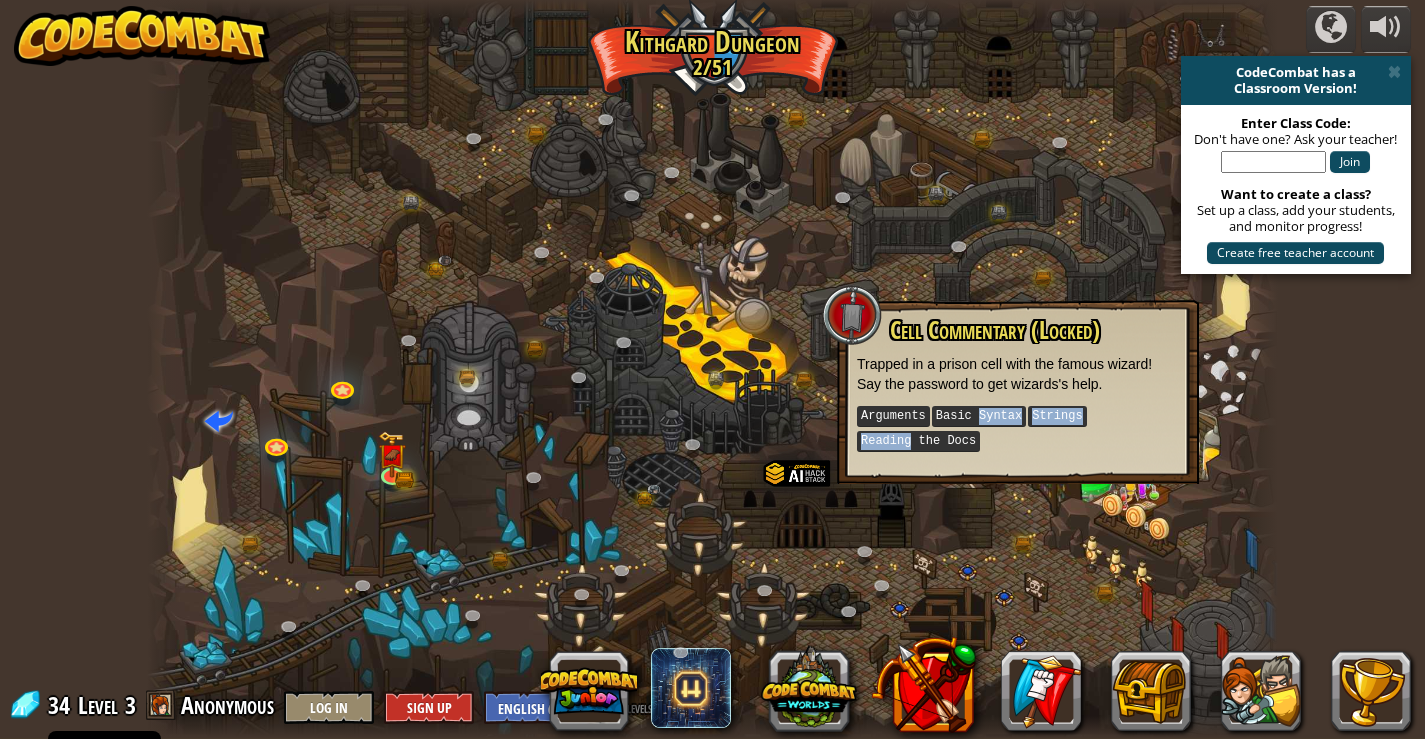 click on "Reading the Docs" at bounding box center [918, 441] 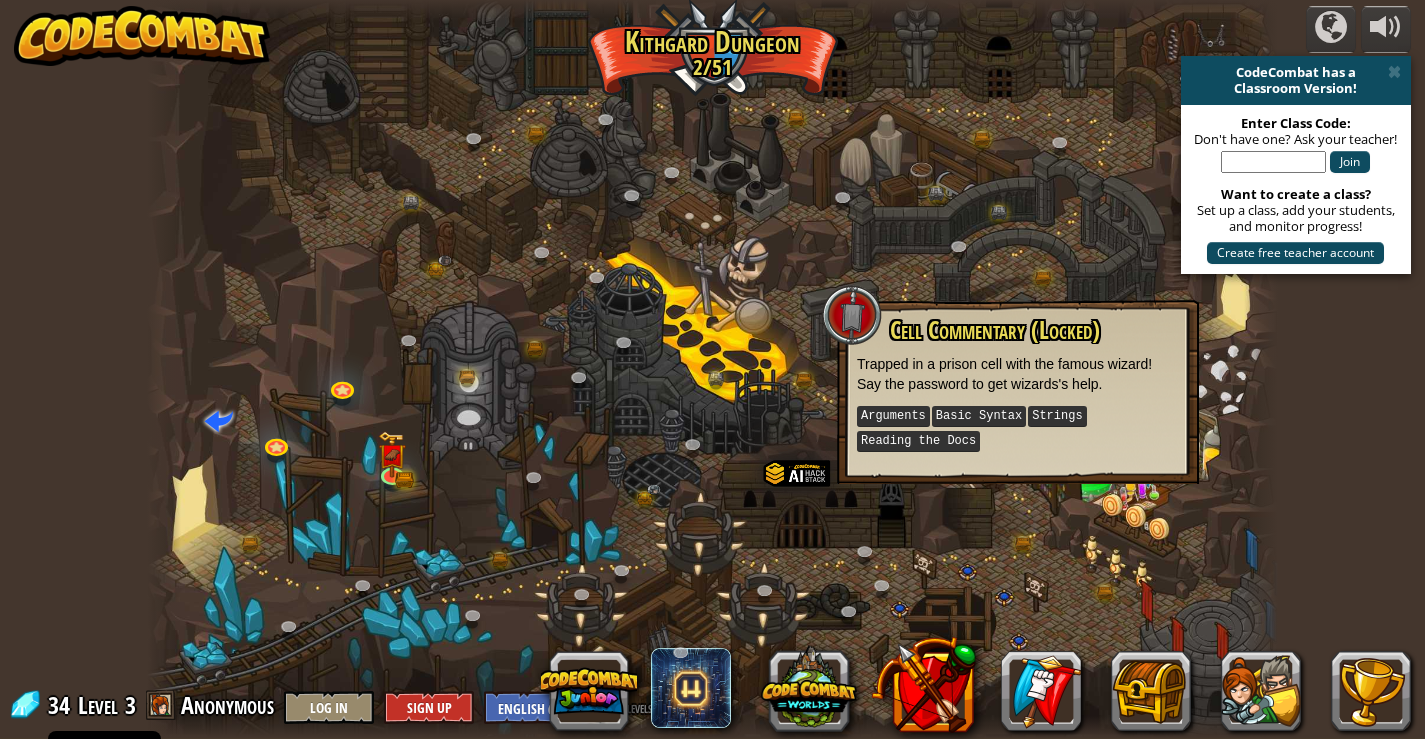 click on "Cell Commentary (Locked)" at bounding box center [1033, 330] 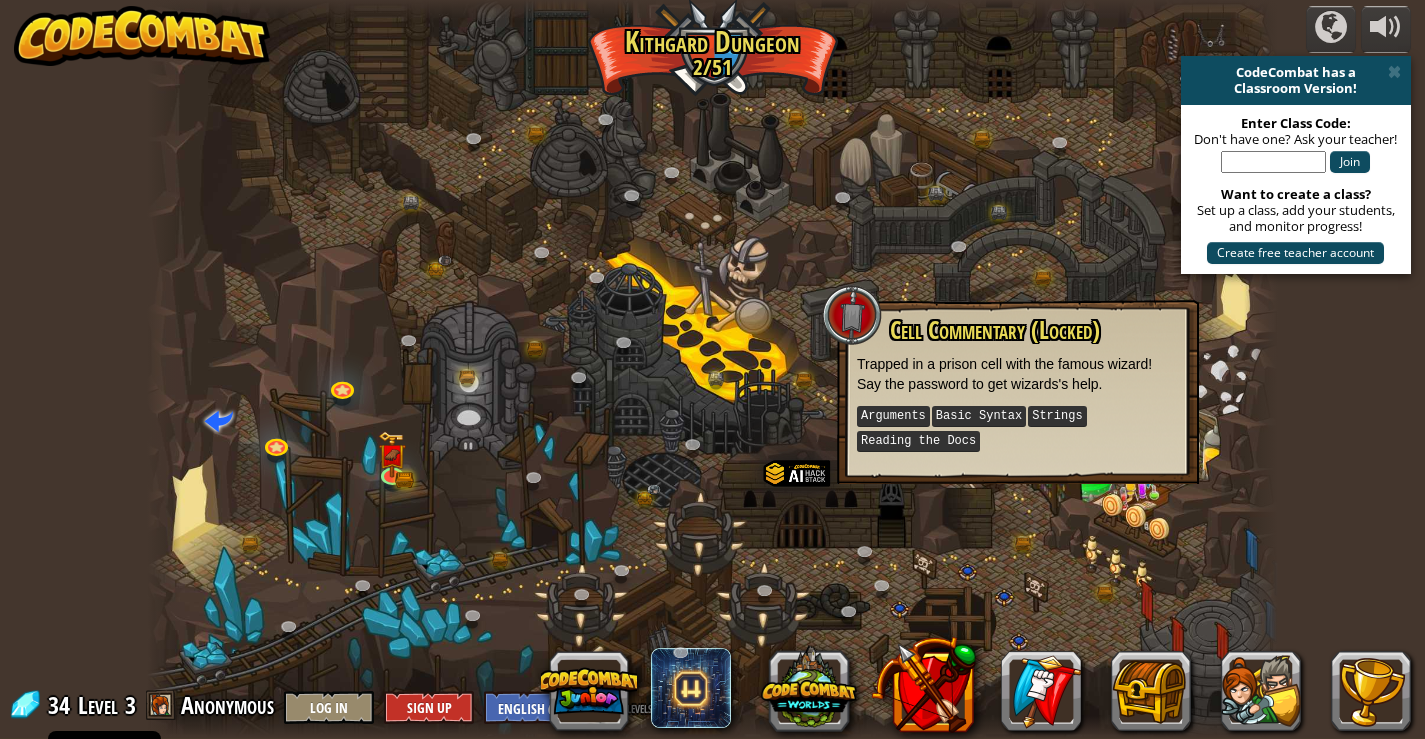 click on "Cell Commentary (Locked)" at bounding box center [1033, 330] 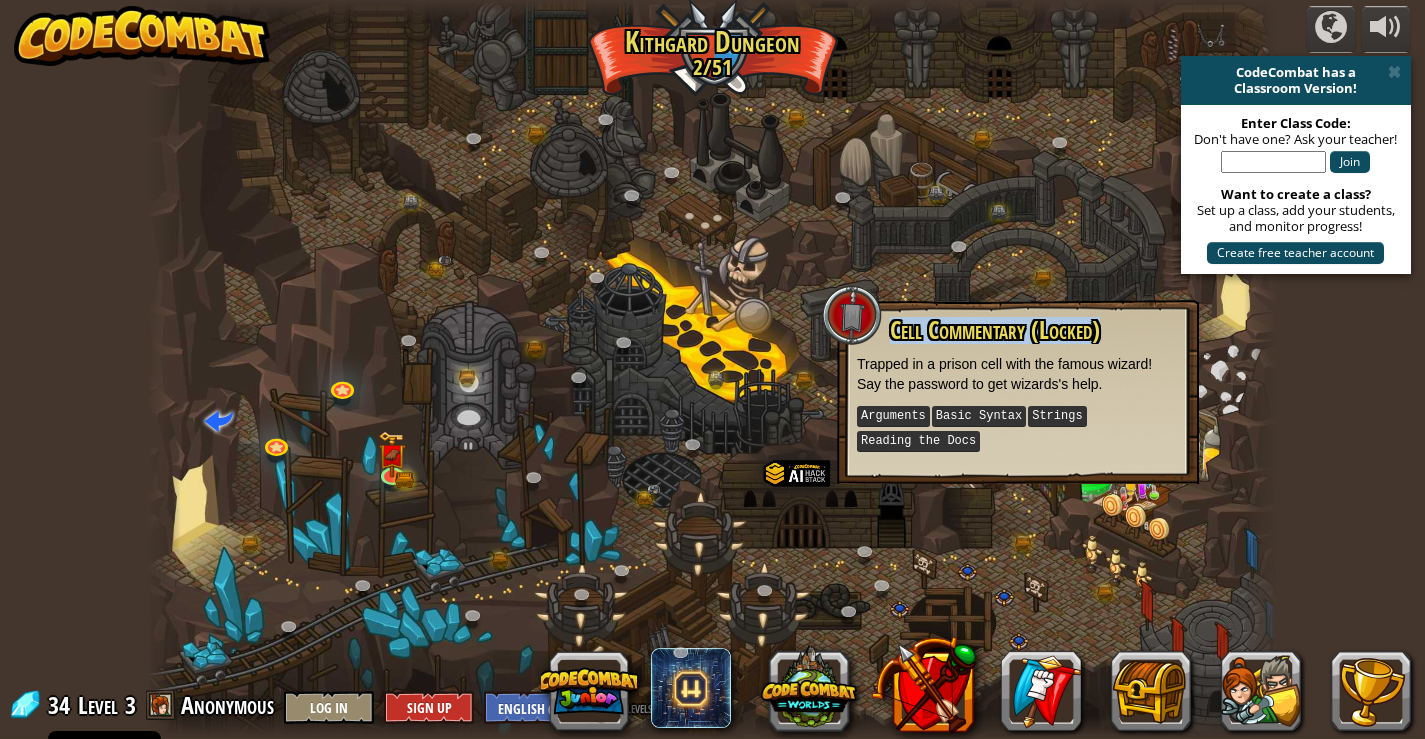 click on "Cell Commentary (Locked)" at bounding box center (1033, 330) 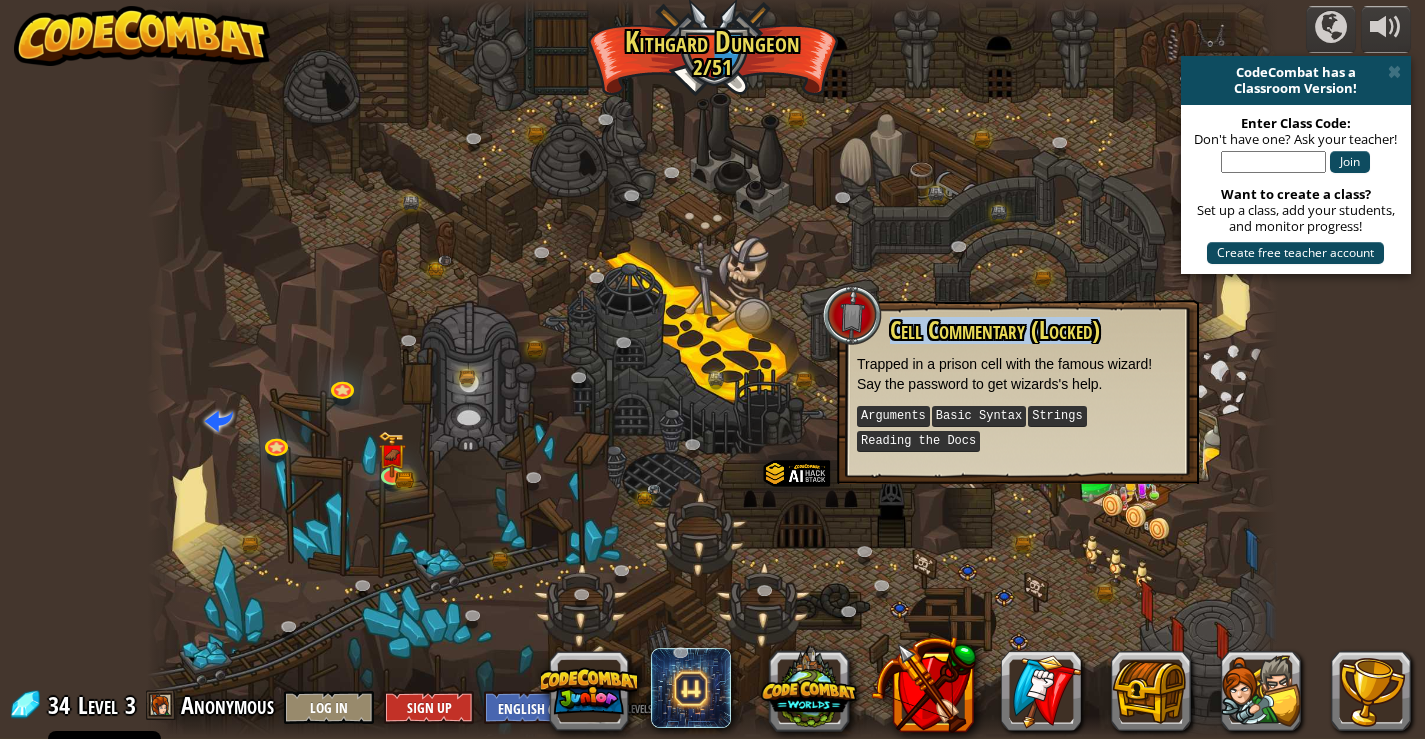 click at bounding box center (712, 368) 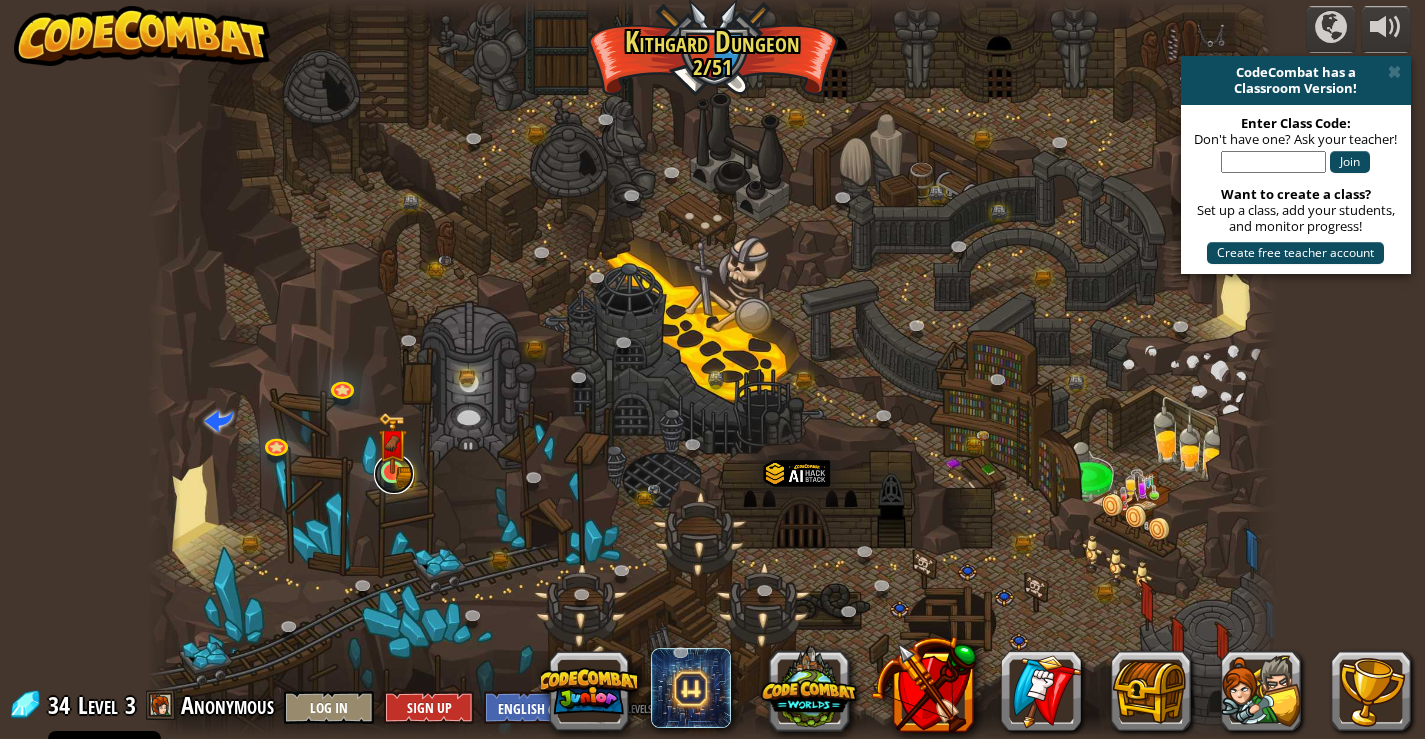 click at bounding box center [394, 474] 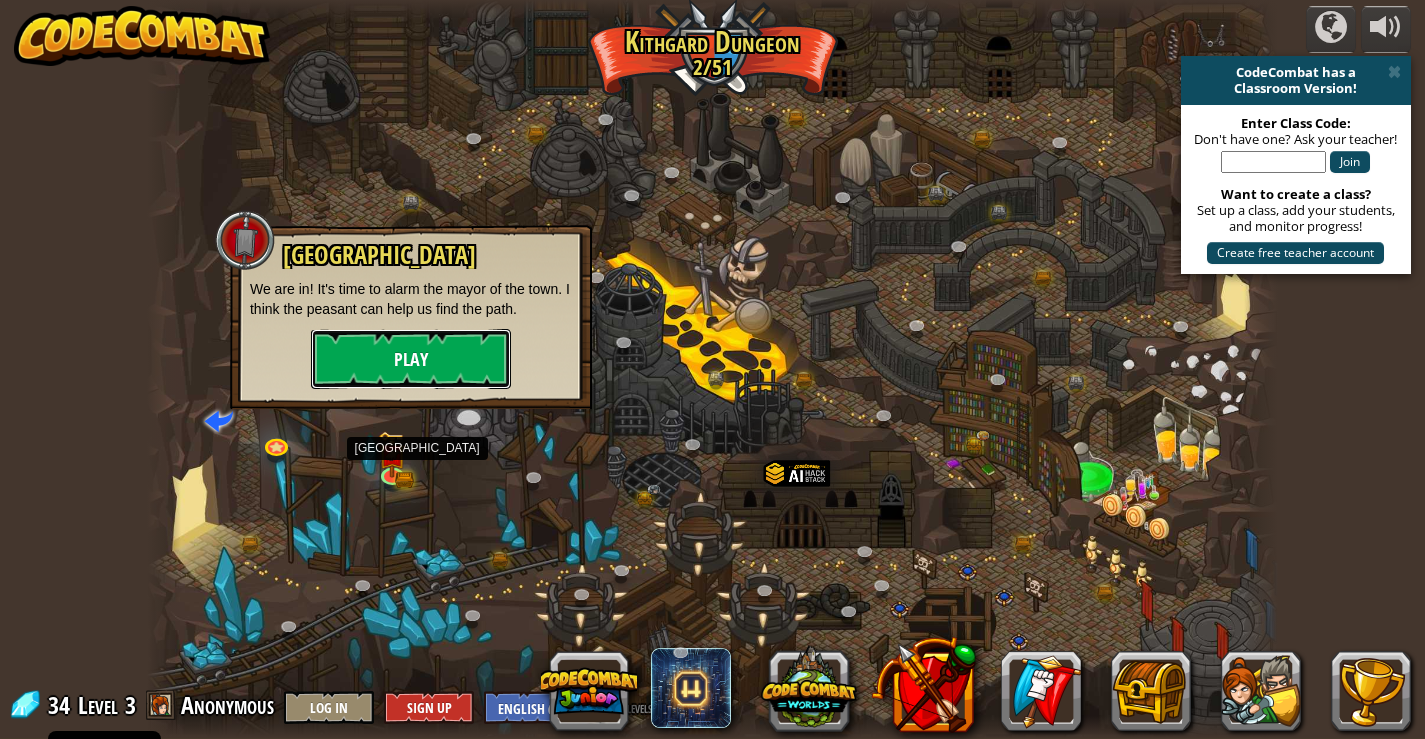 click on "Play" at bounding box center (411, 359) 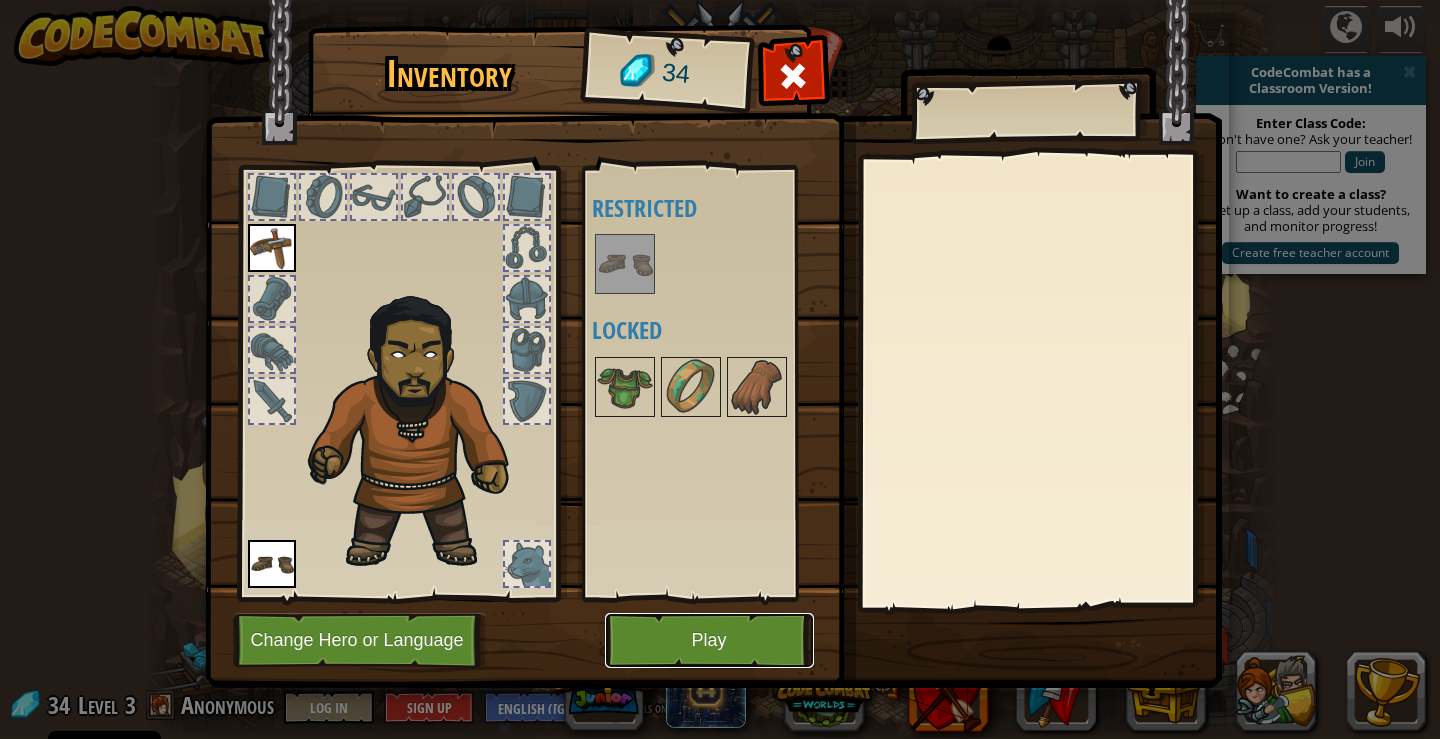 click on "Play" at bounding box center (709, 640) 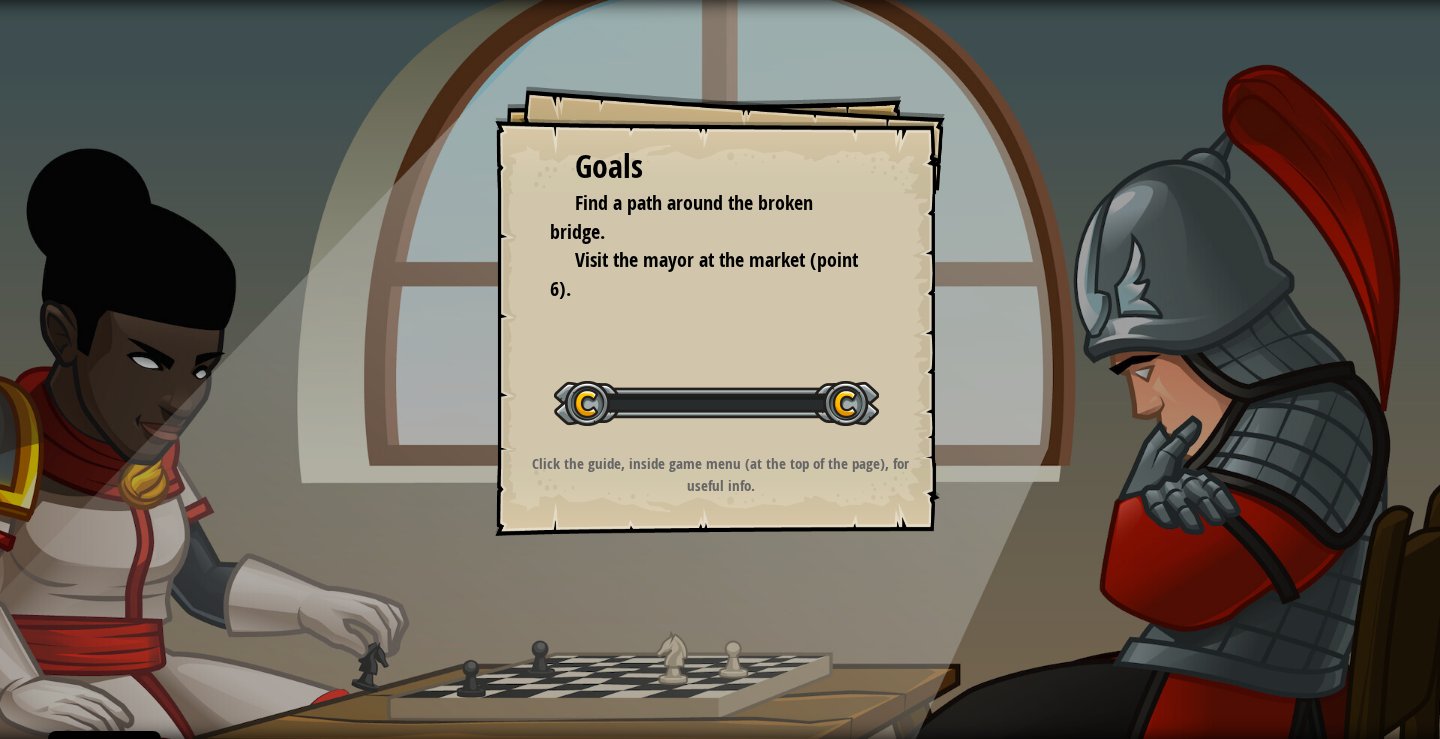 scroll, scrollTop: 0, scrollLeft: 0, axis: both 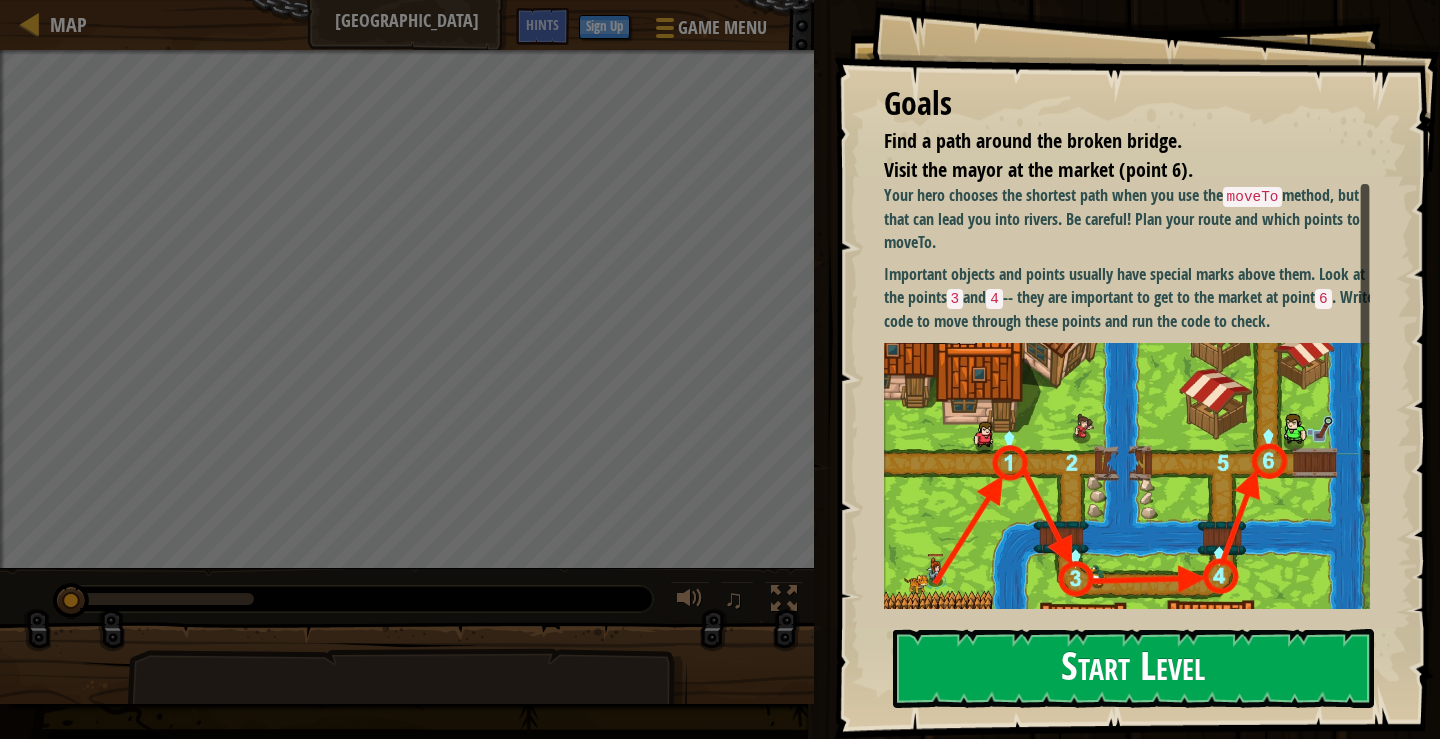 click on "Start Level" at bounding box center (1133, 668) 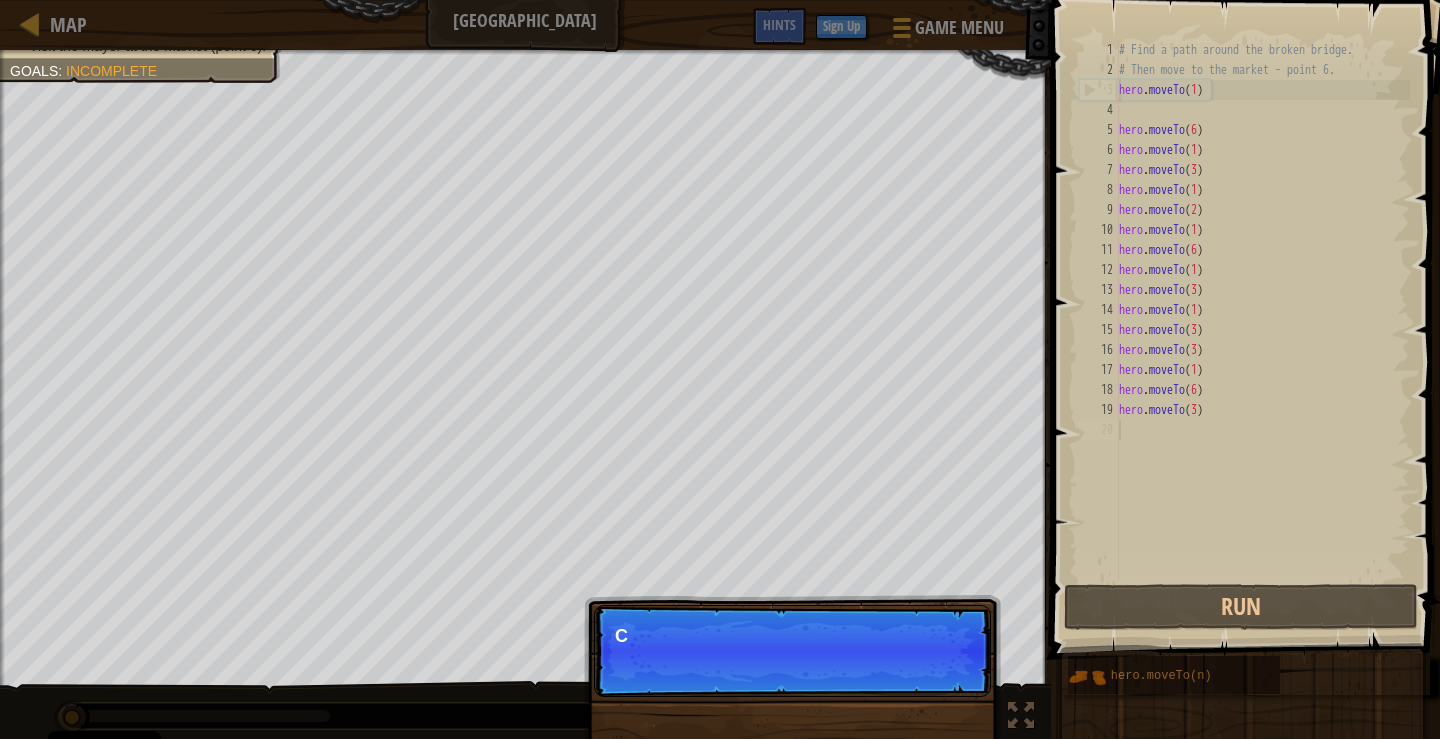click on "Skip (esc) Continue  C" at bounding box center [792, 651] 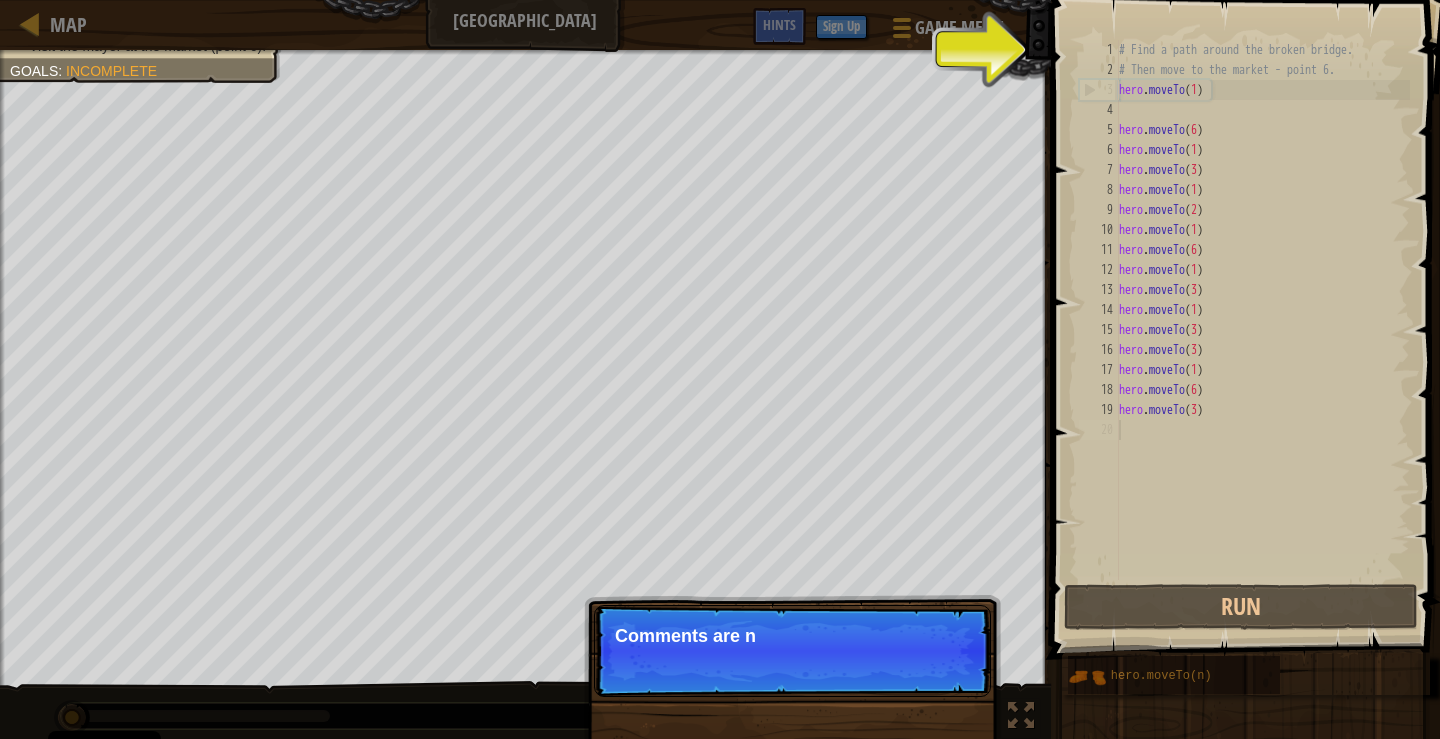 click on "Skip (esc) Continue  Comments are n" at bounding box center (792, 651) 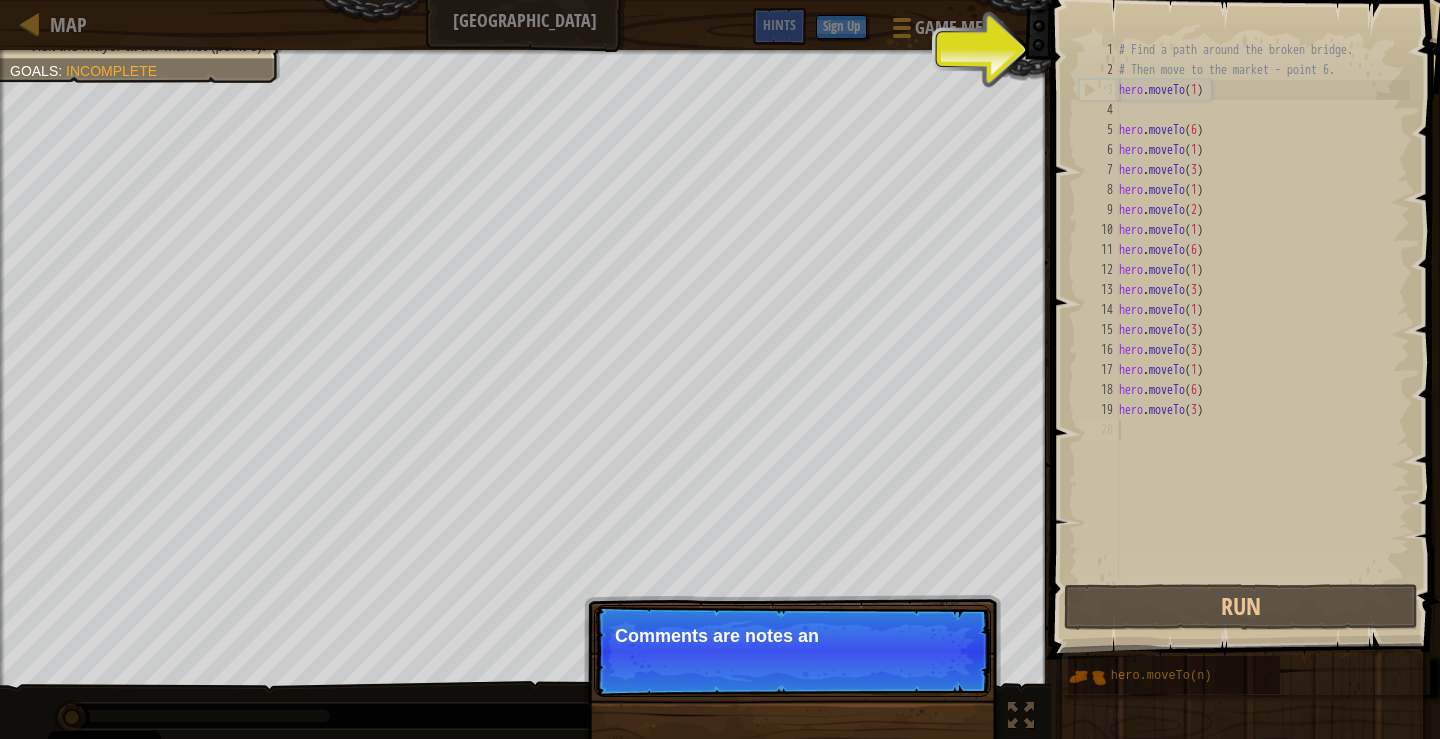 click on "Skip (esc) Continue  Comments are notes an" at bounding box center [792, 651] 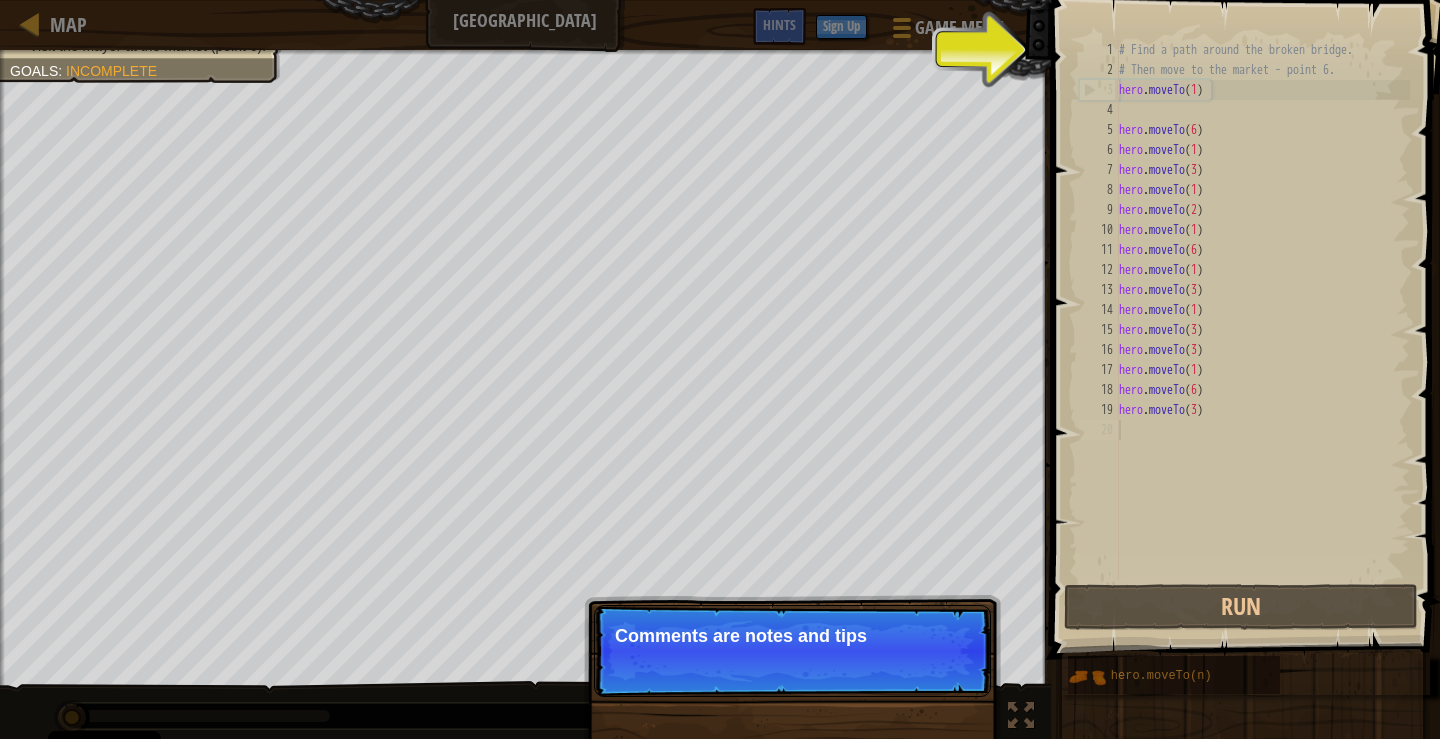 click on "Skip (esc) Continue  Comments are notes and tips" at bounding box center [792, 651] 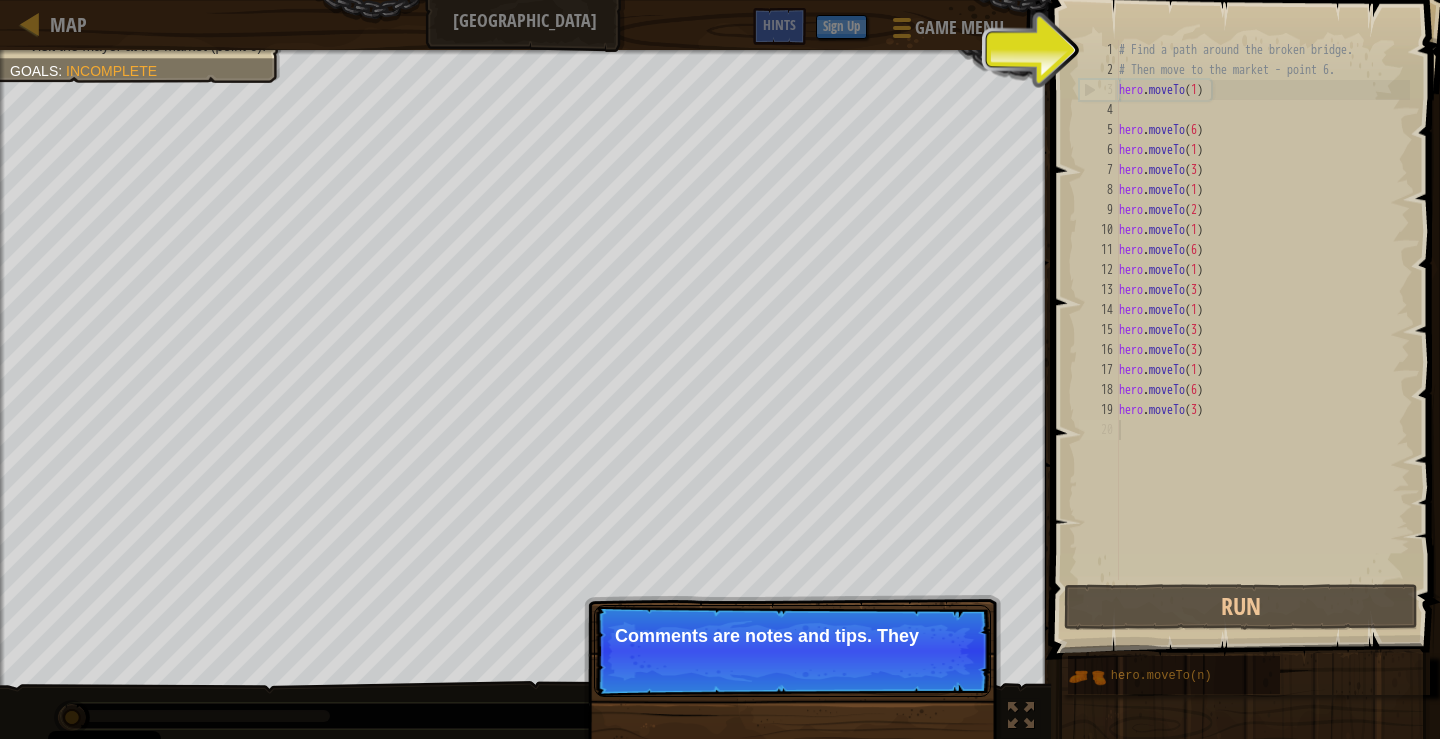 click on "Skip (esc) Continue  Comments are notes and tips. They" at bounding box center (792, 651) 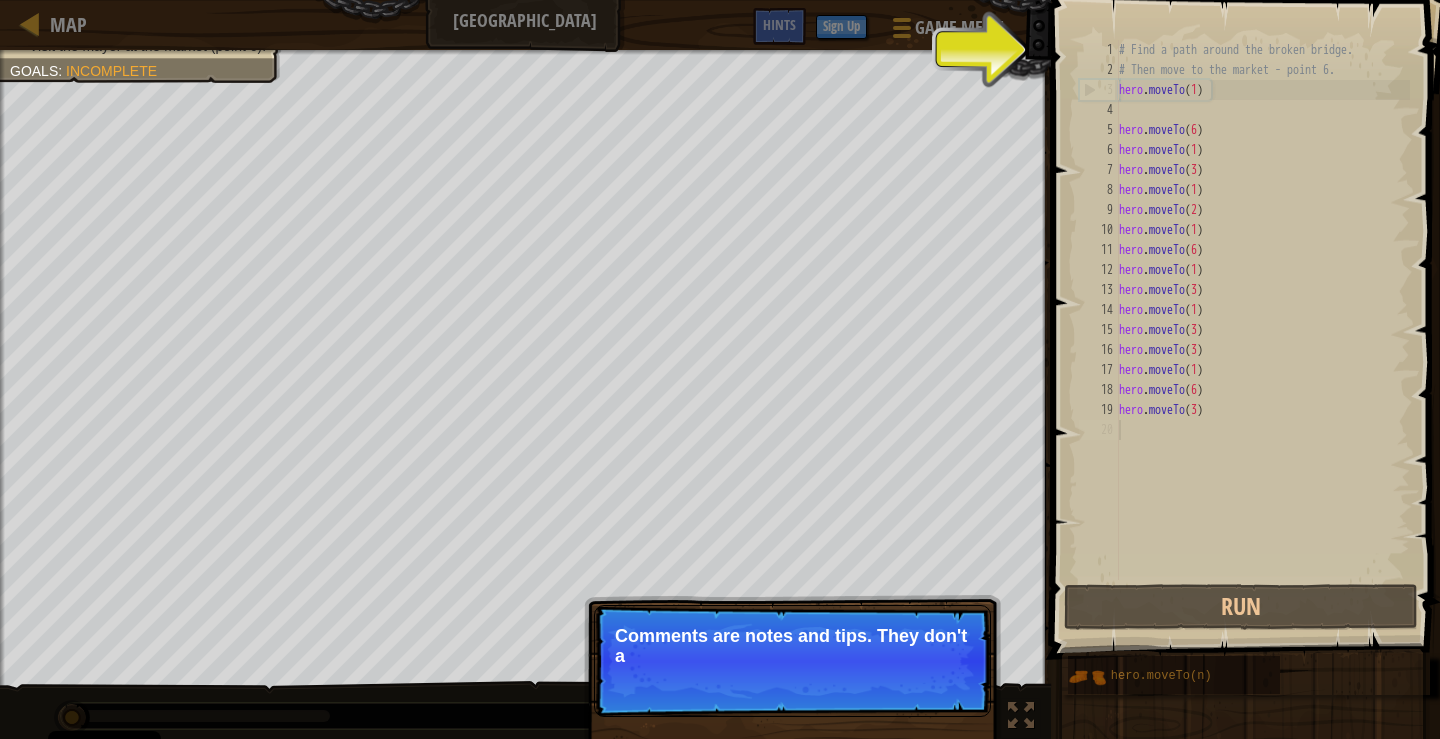 click on "Skip (esc) Continue  Comments are notes and tips. They don't a" at bounding box center (792, 661) 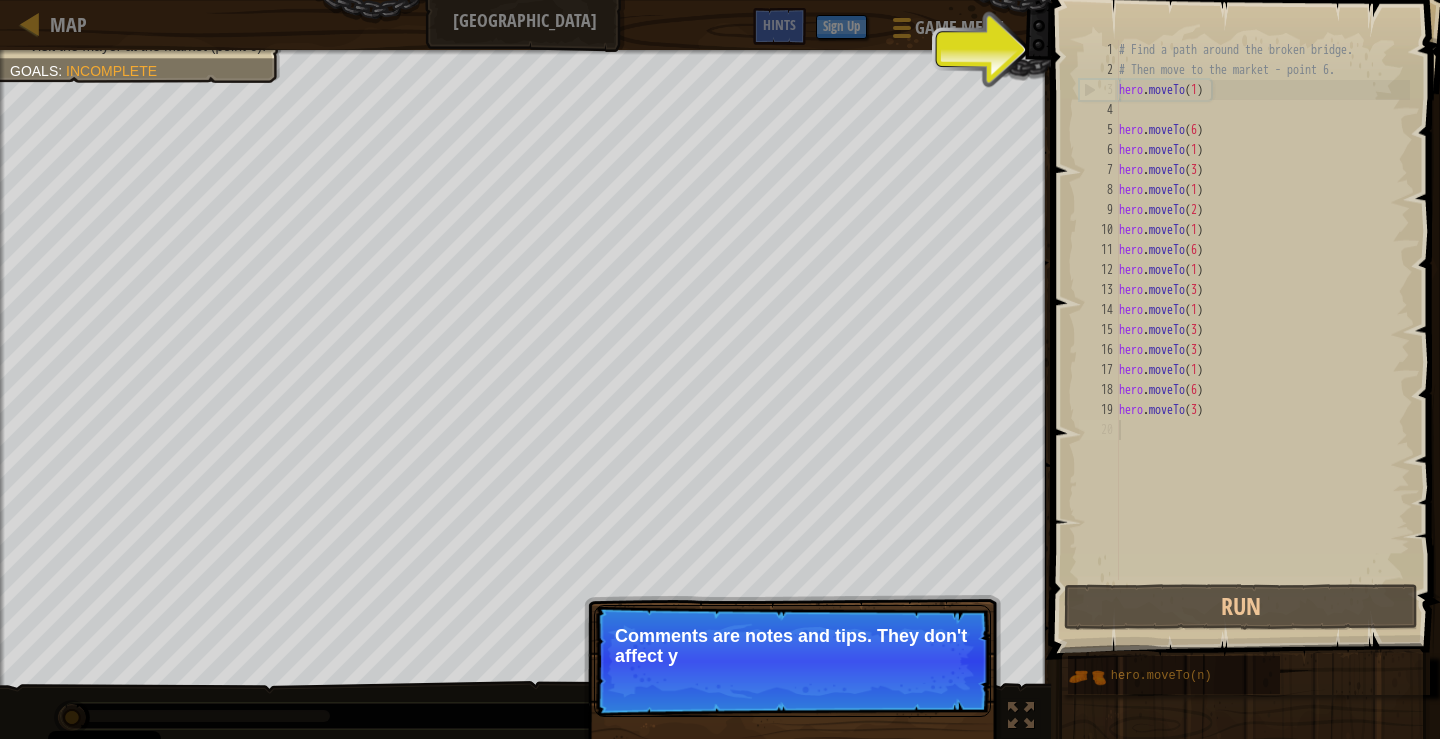 click on "Skip (esc) Continue  Comments are notes and tips. They don't affect y" at bounding box center [792, 661] 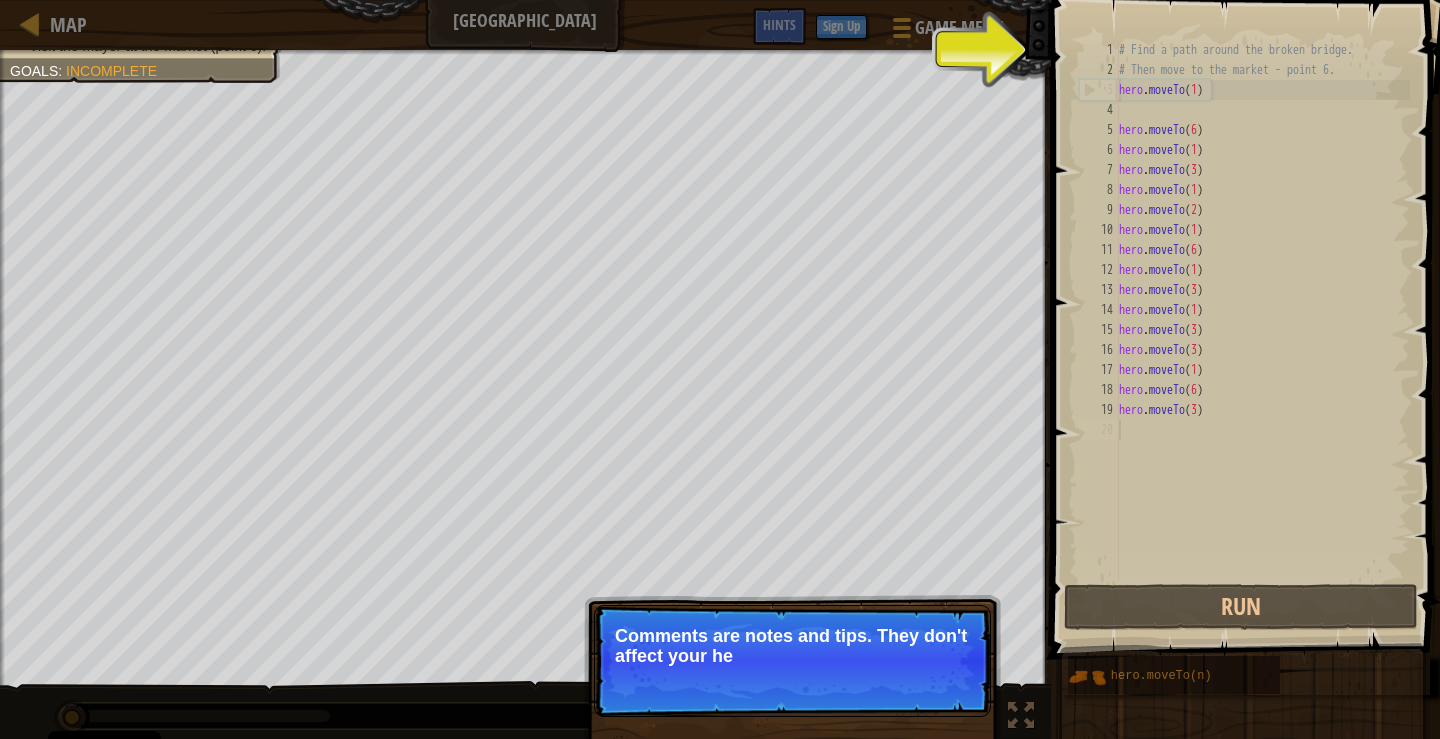 click on "Skip (esc) Continue  Comments are notes and tips. They don't affect your he" at bounding box center [792, 661] 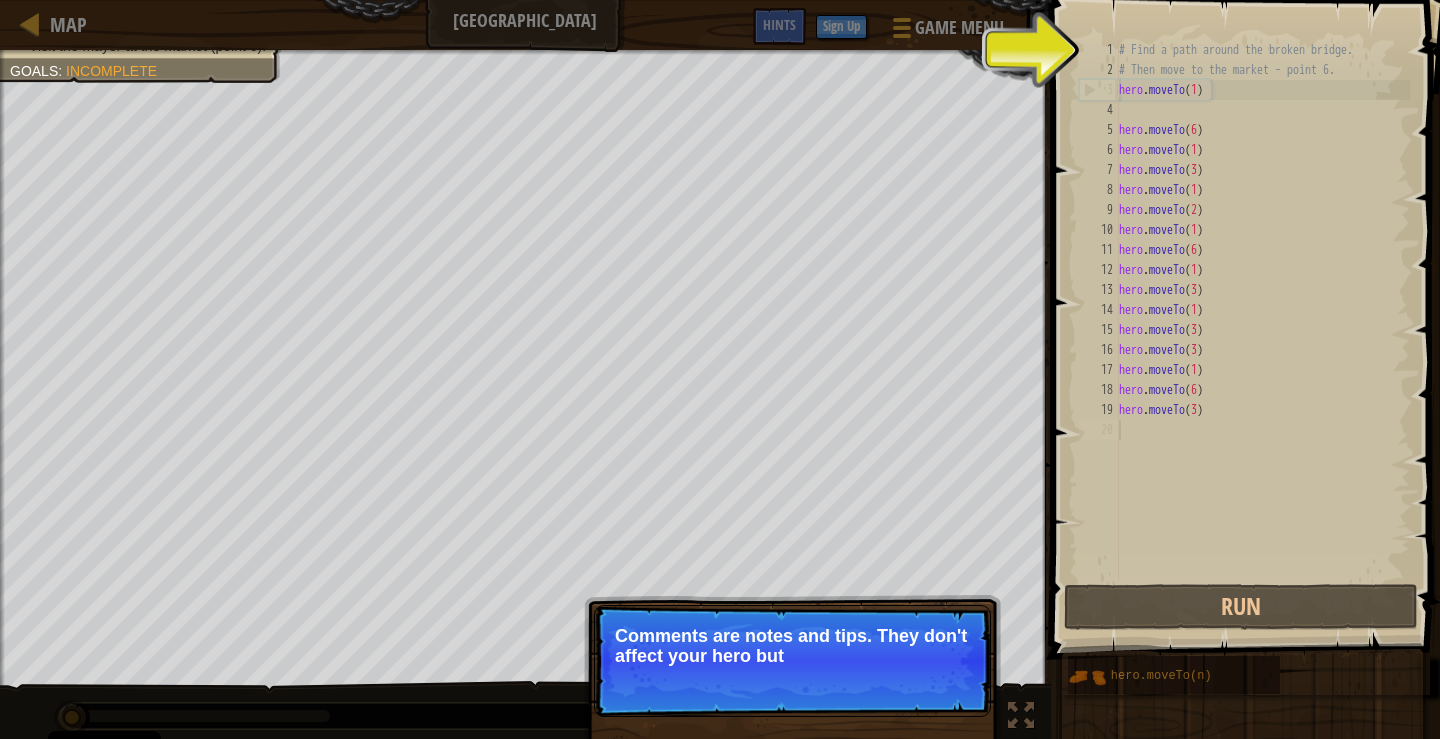 click on "Skip (esc) Continue  Comments are notes and tips. They don't affect your hero but" at bounding box center [792, 661] 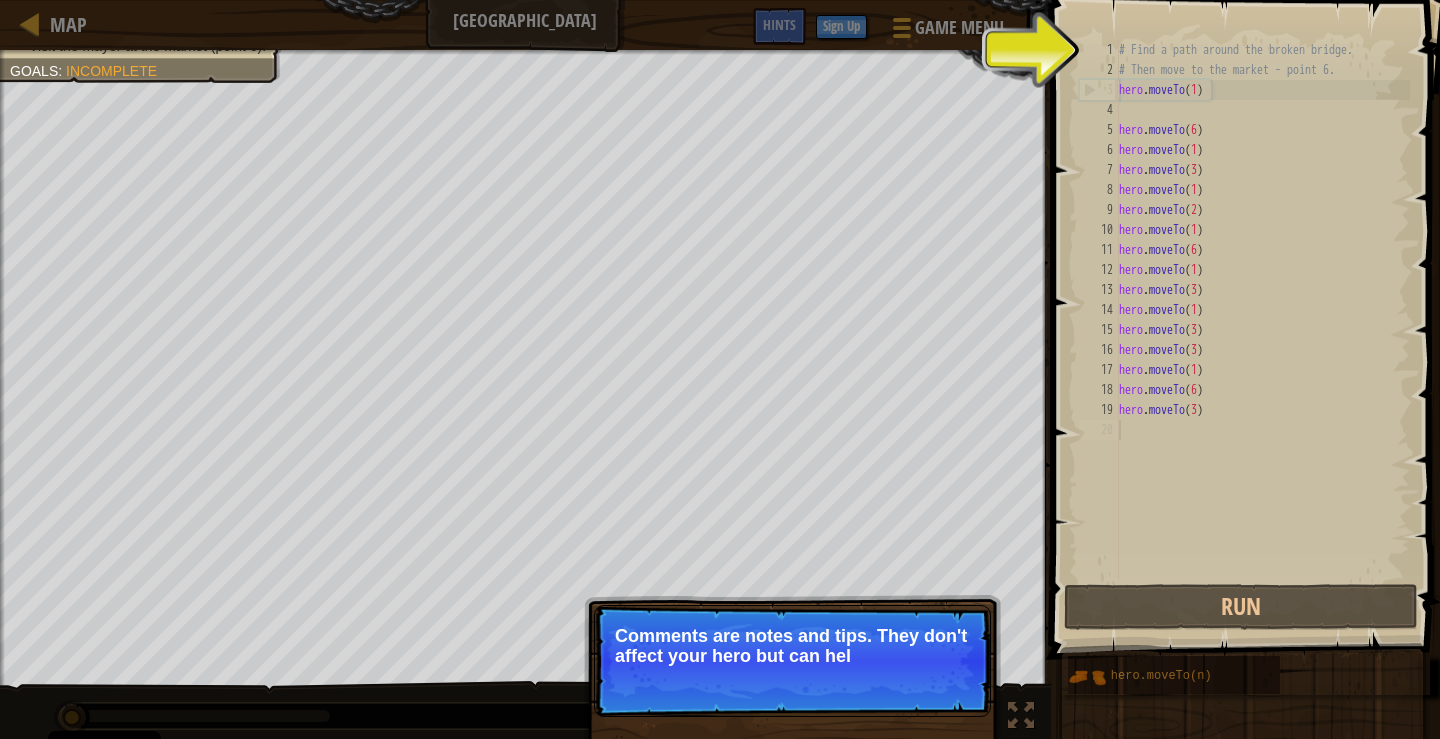 click on "Skip (esc) Continue  Comments are notes and tips. They don't affect your hero but can hel" at bounding box center (792, 661) 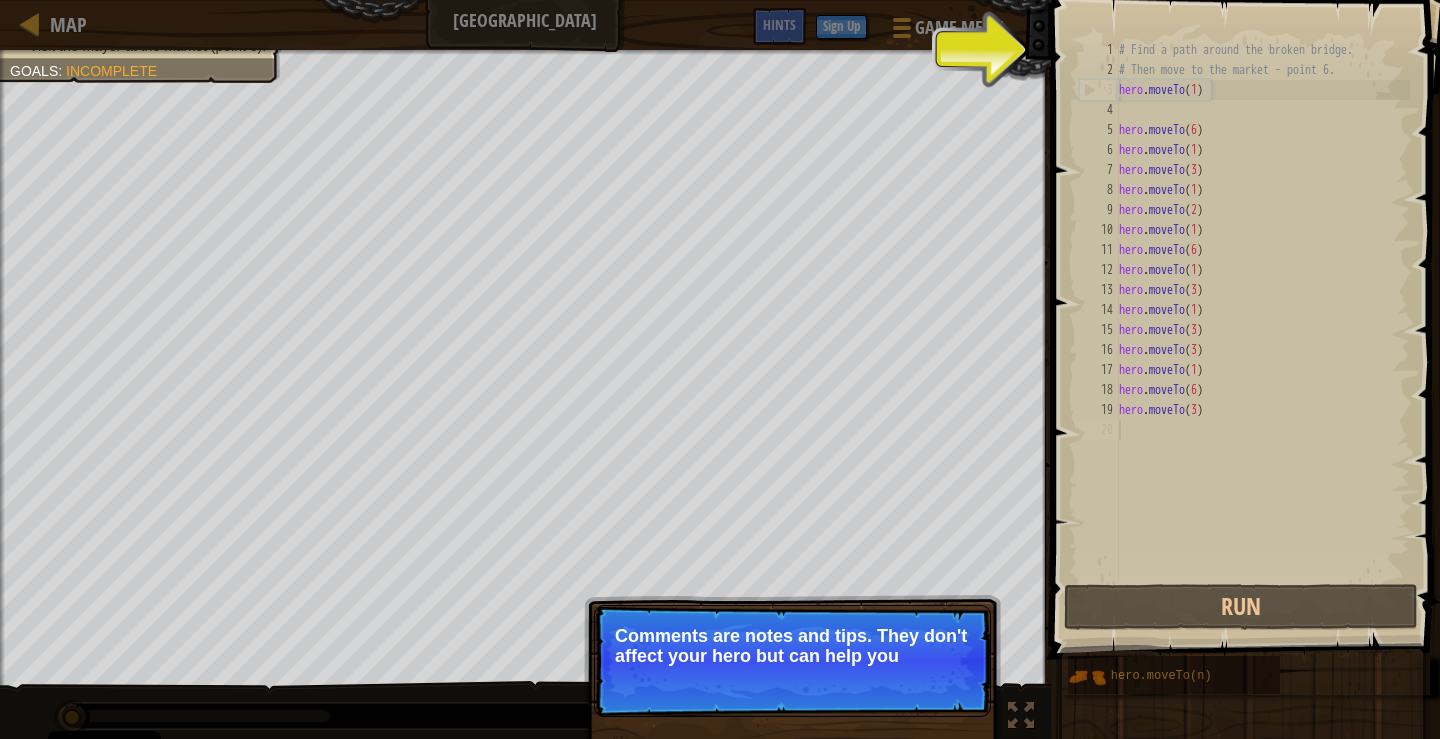click on "Skip (esc) Continue  Comments are notes and tips. They don't affect your hero but can help you" at bounding box center [792, 661] 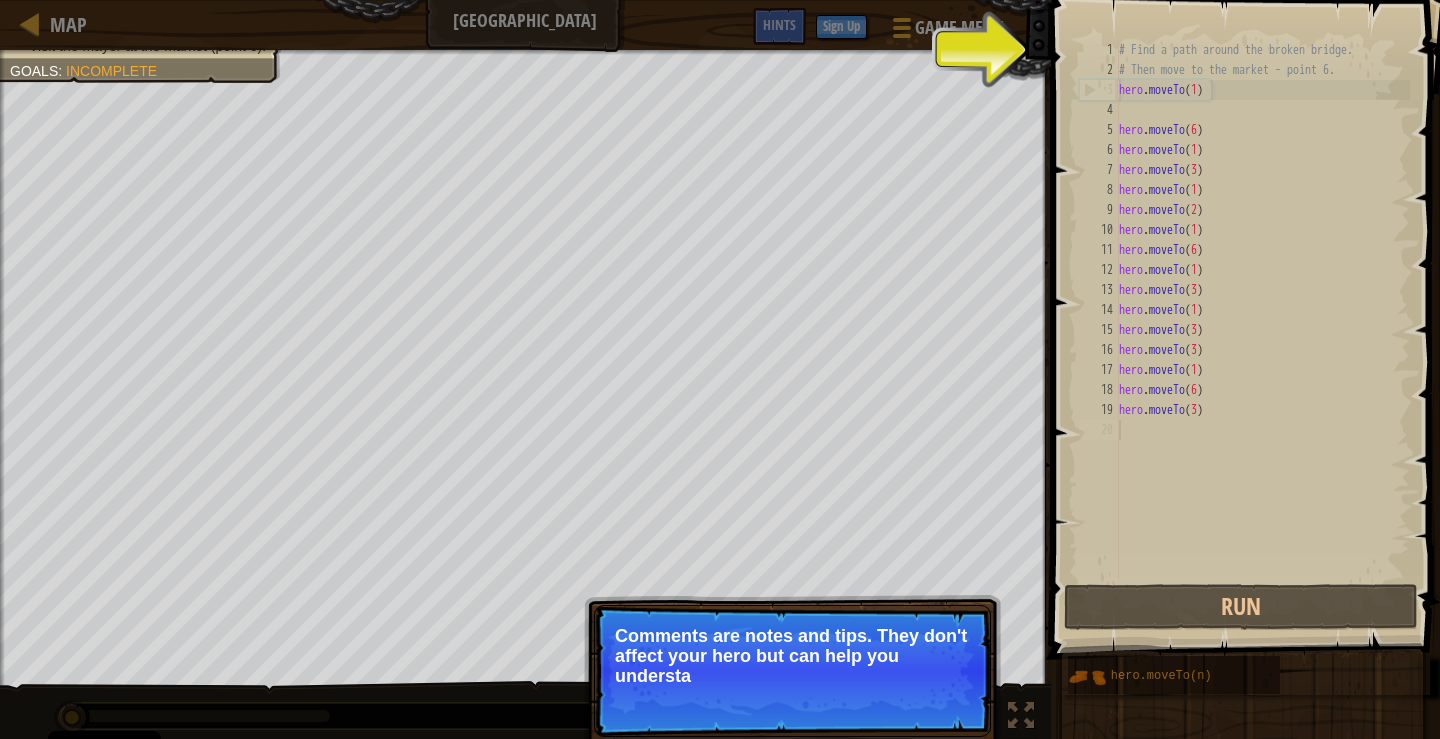 click on "Skip (esc) Continue  Comments are notes and tips. They don't affect your hero but can help you understa" at bounding box center [792, 671] 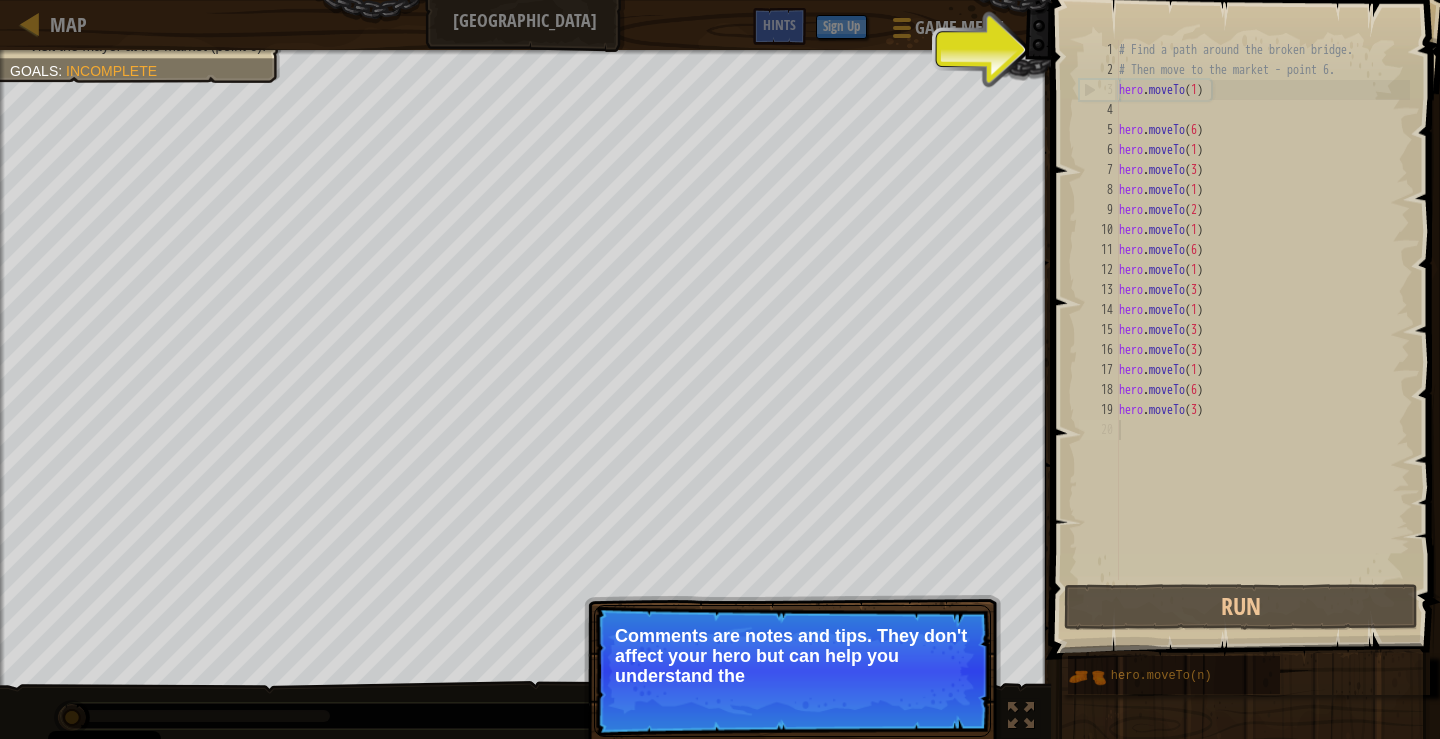 click on "Comments are notes and tips. They don't affect your hero but can help you understand the" at bounding box center [792, 656] 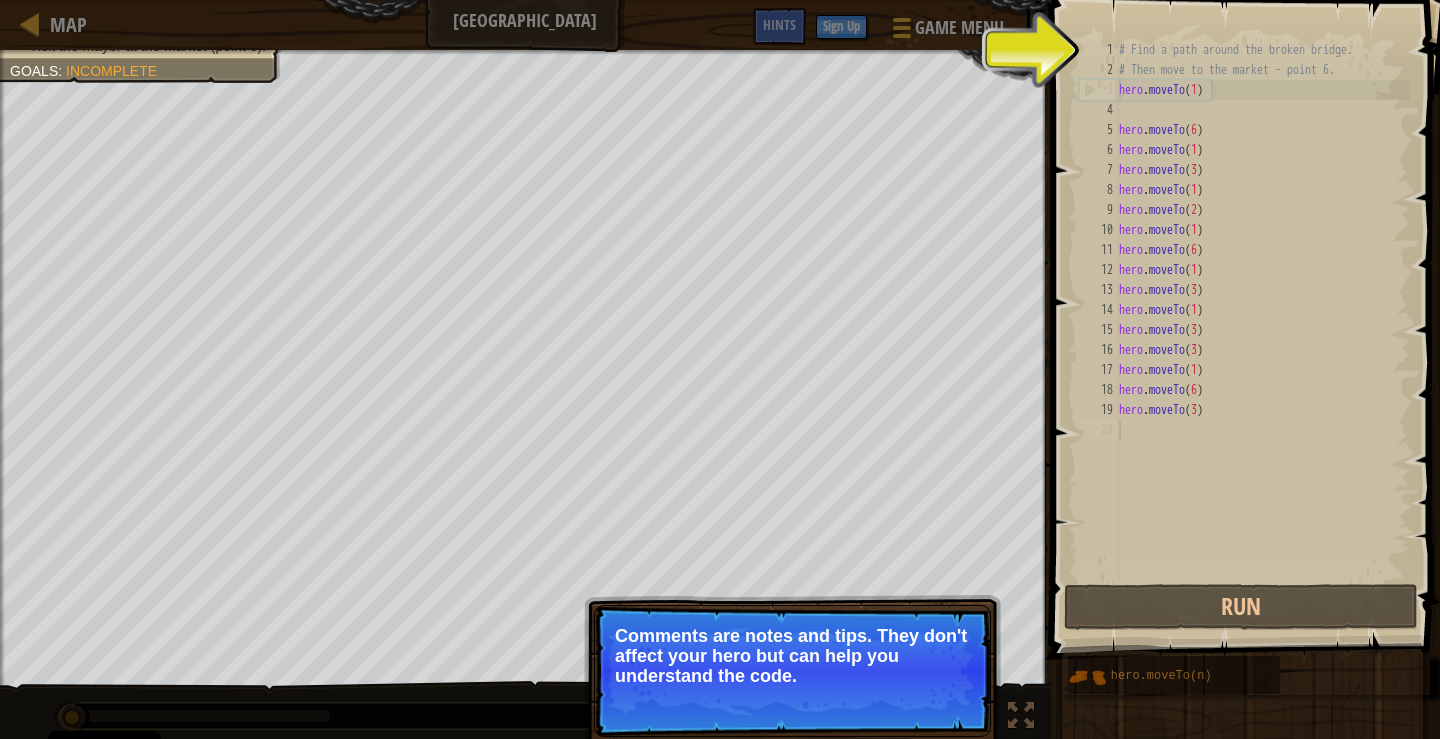click on "Comments are notes and tips. They don't affect your hero but can help you understand the code." at bounding box center [792, 656] 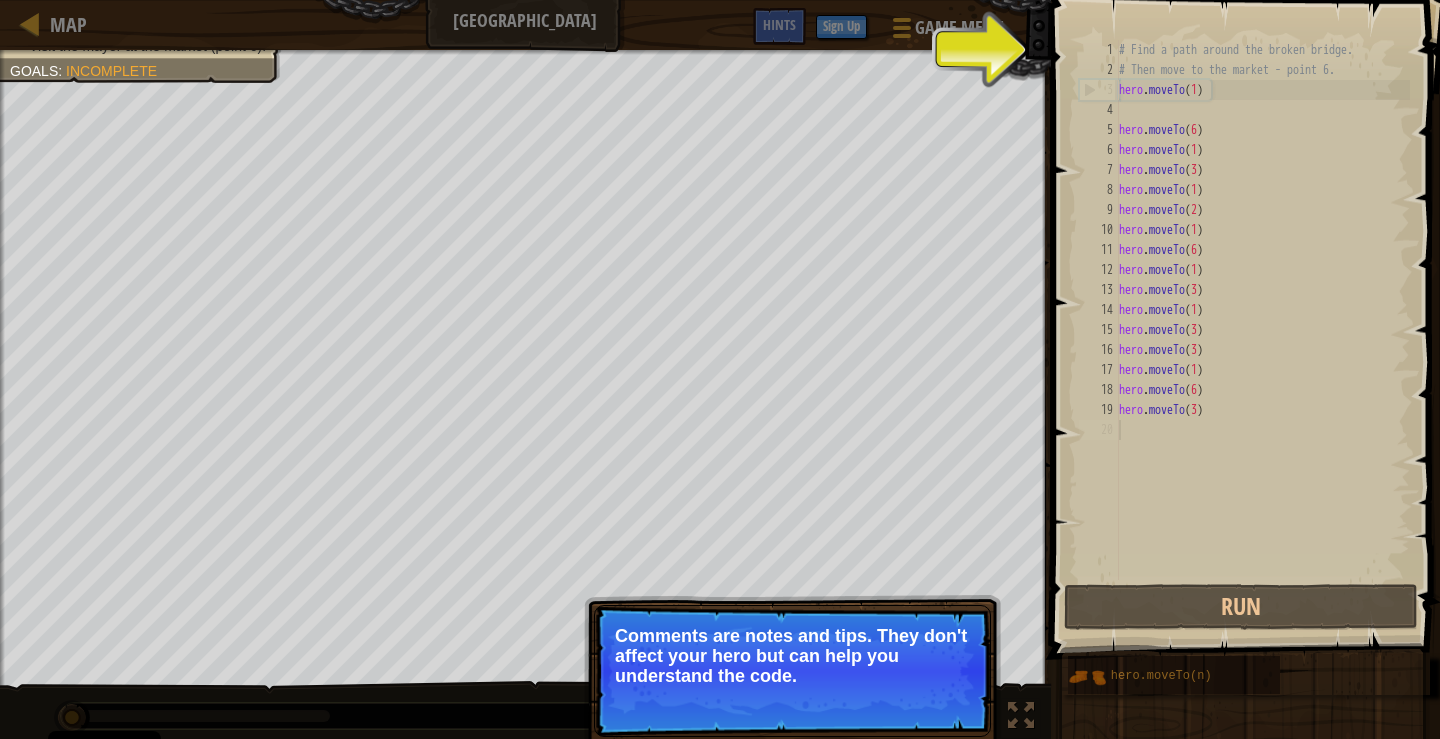 click on "Comments are notes and tips. They don't affect your hero but can help you understand the code." at bounding box center [792, 656] 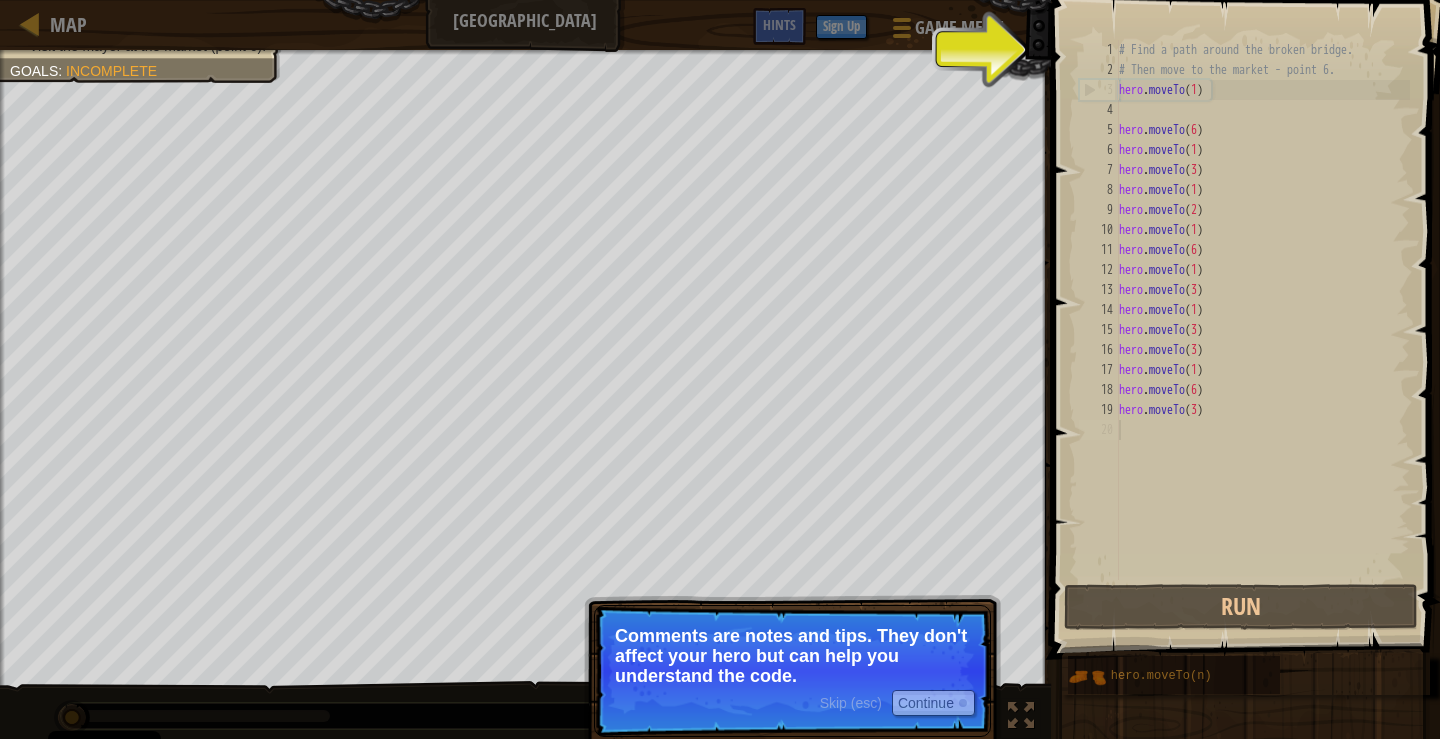 click on "Comments are notes and tips. They don't affect your hero but can help you understand the code." at bounding box center [792, 656] 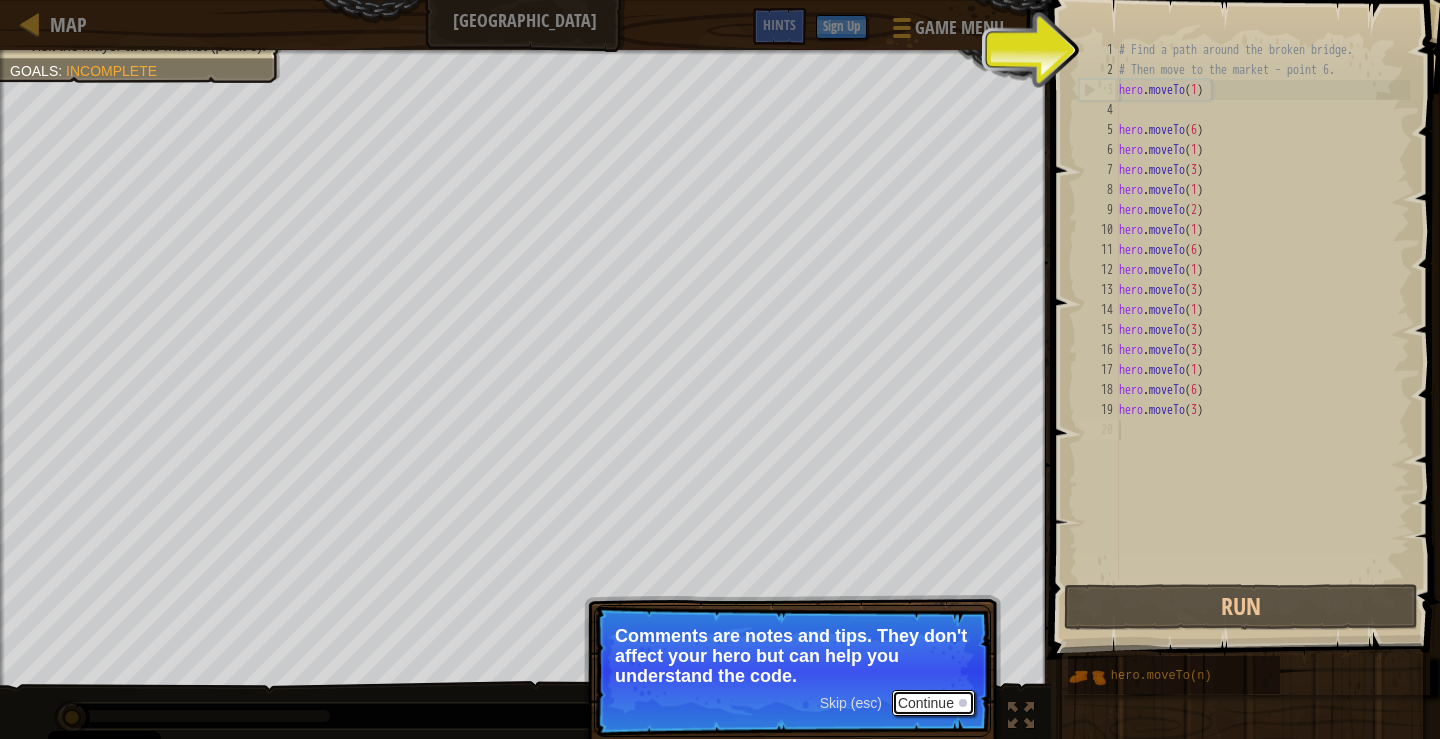 click on "Continue" at bounding box center (933, 703) 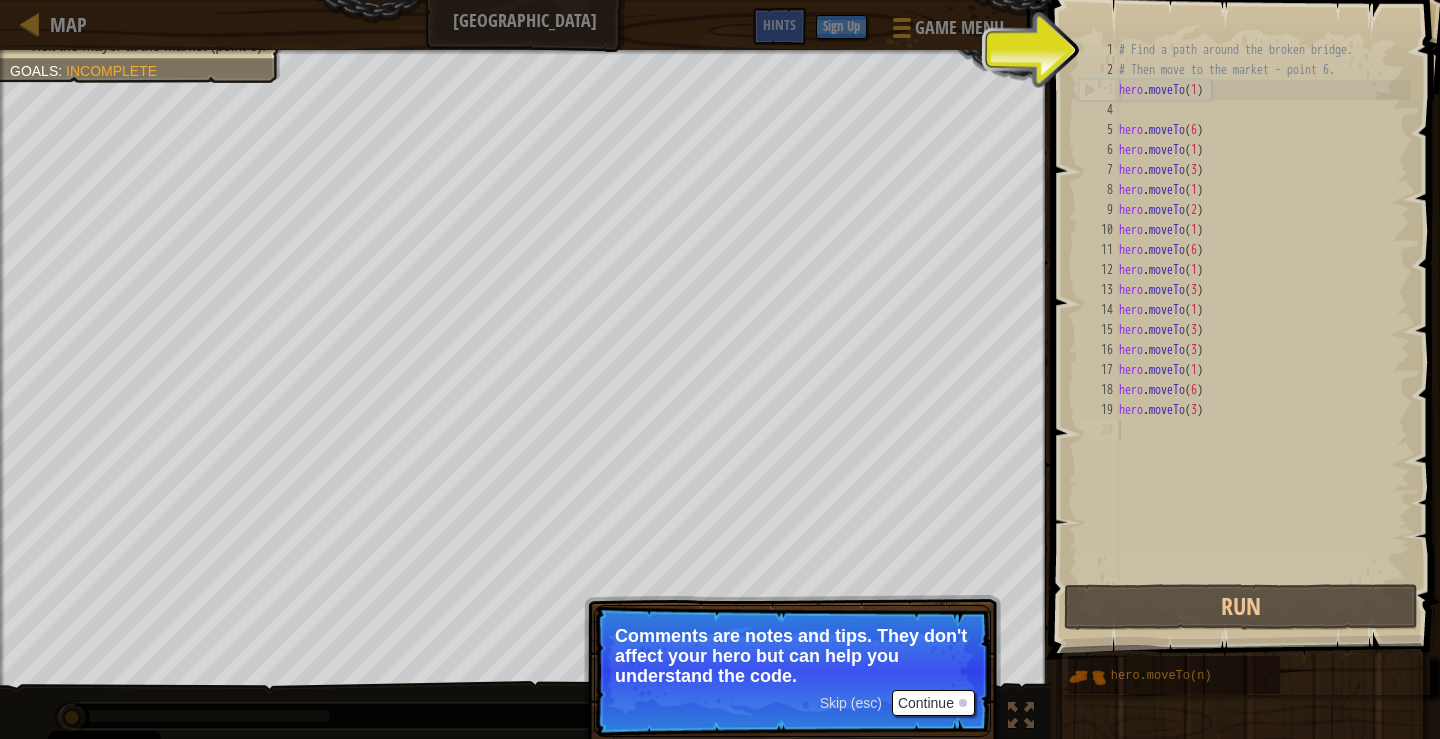 scroll, scrollTop: 9, scrollLeft: 0, axis: vertical 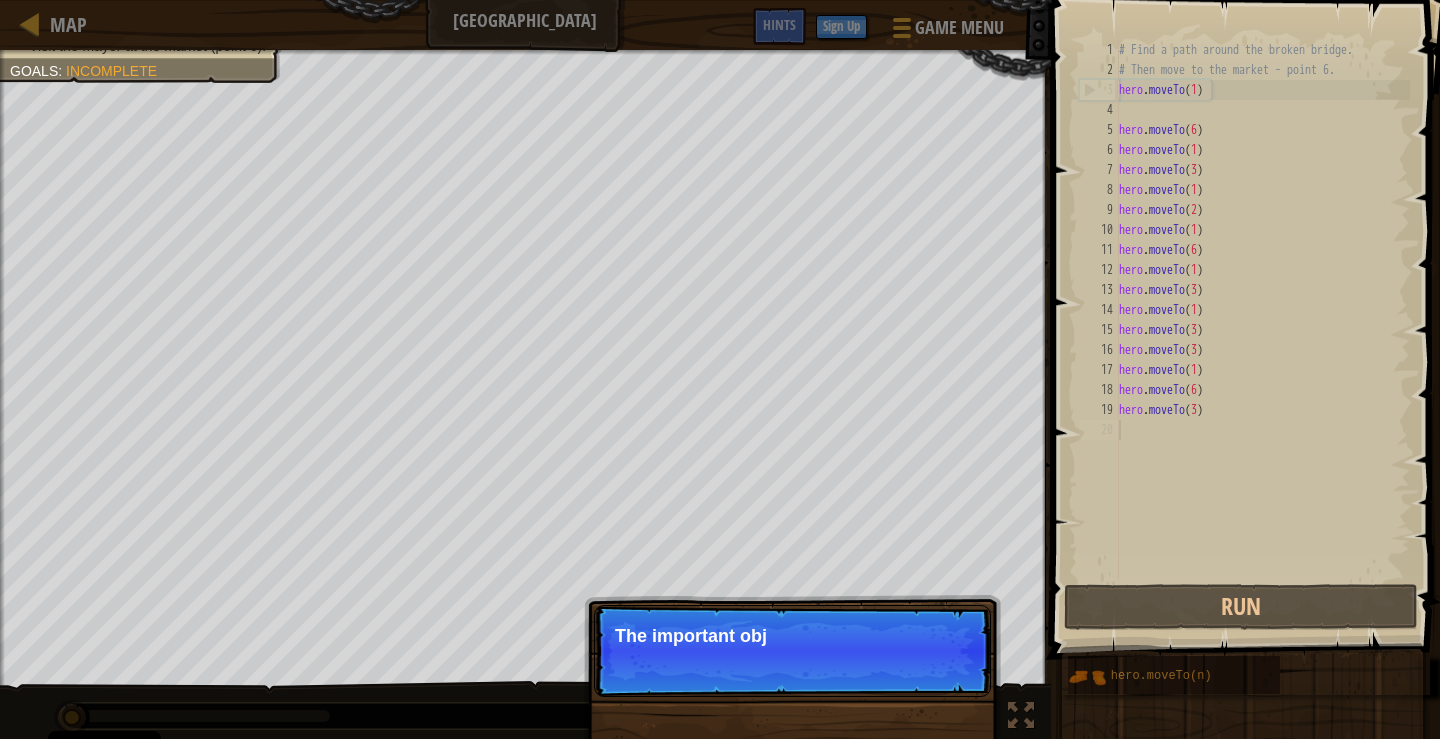 click on "Skip (esc) Continue  The important obj" at bounding box center [792, 651] 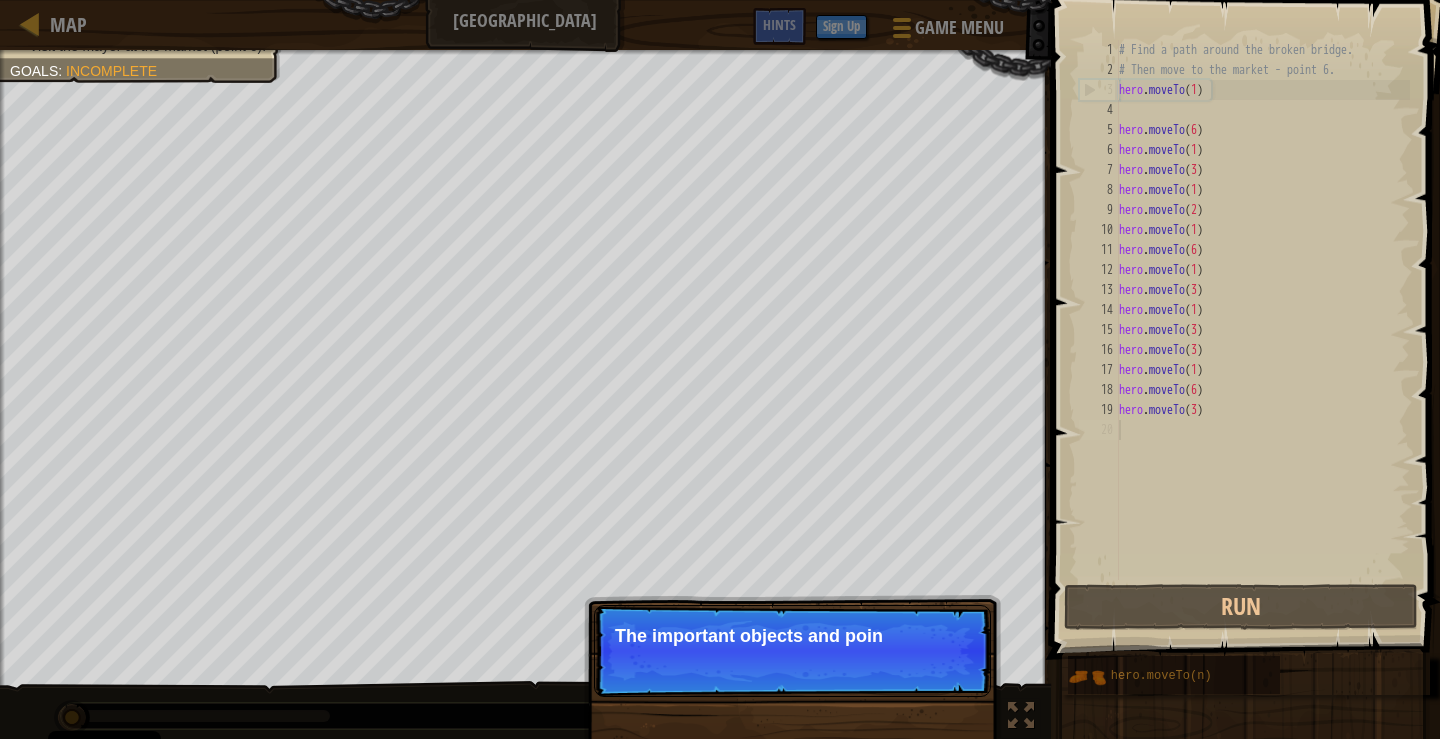 click on "Skip (esc) Continue  The important objects and poin" at bounding box center (792, 651) 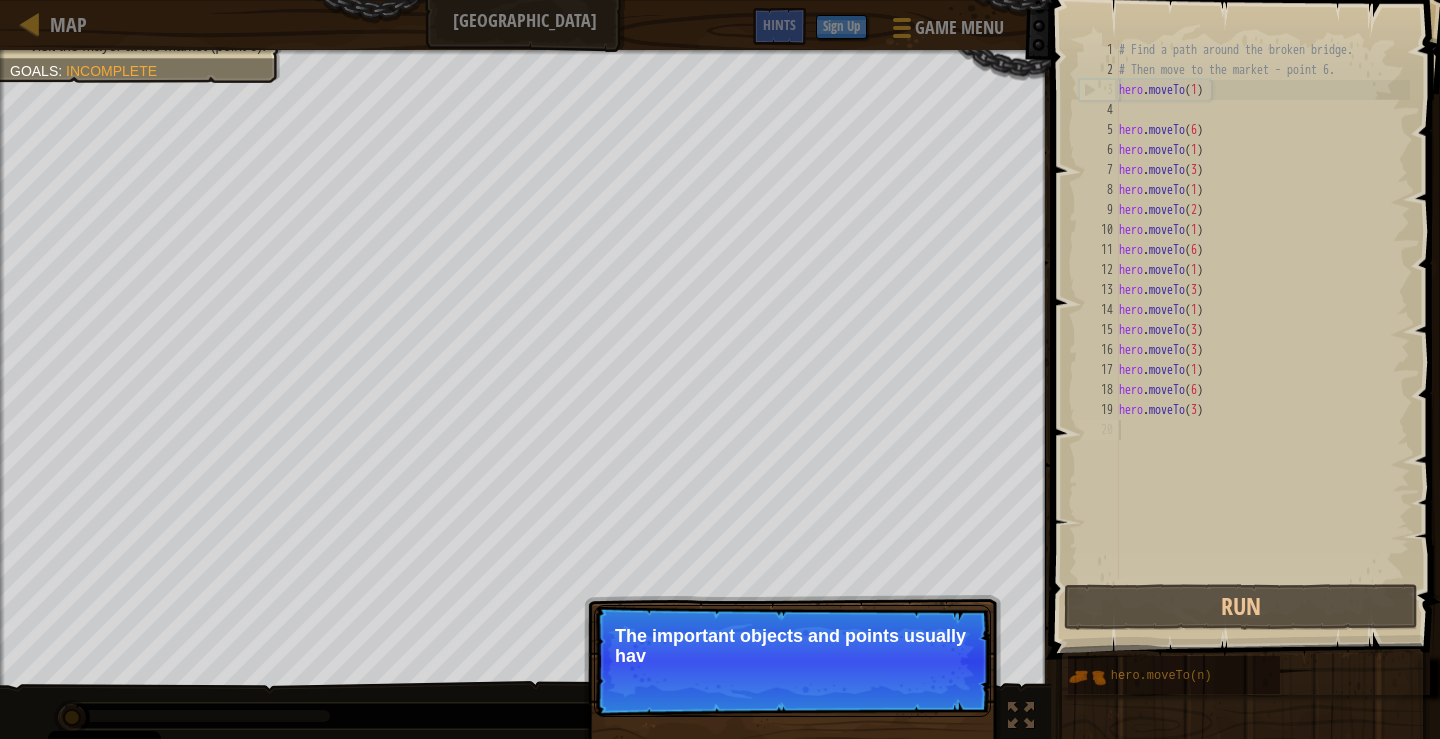click on "Skip (esc) Continue  The important objects and points usually hav" at bounding box center [792, 661] 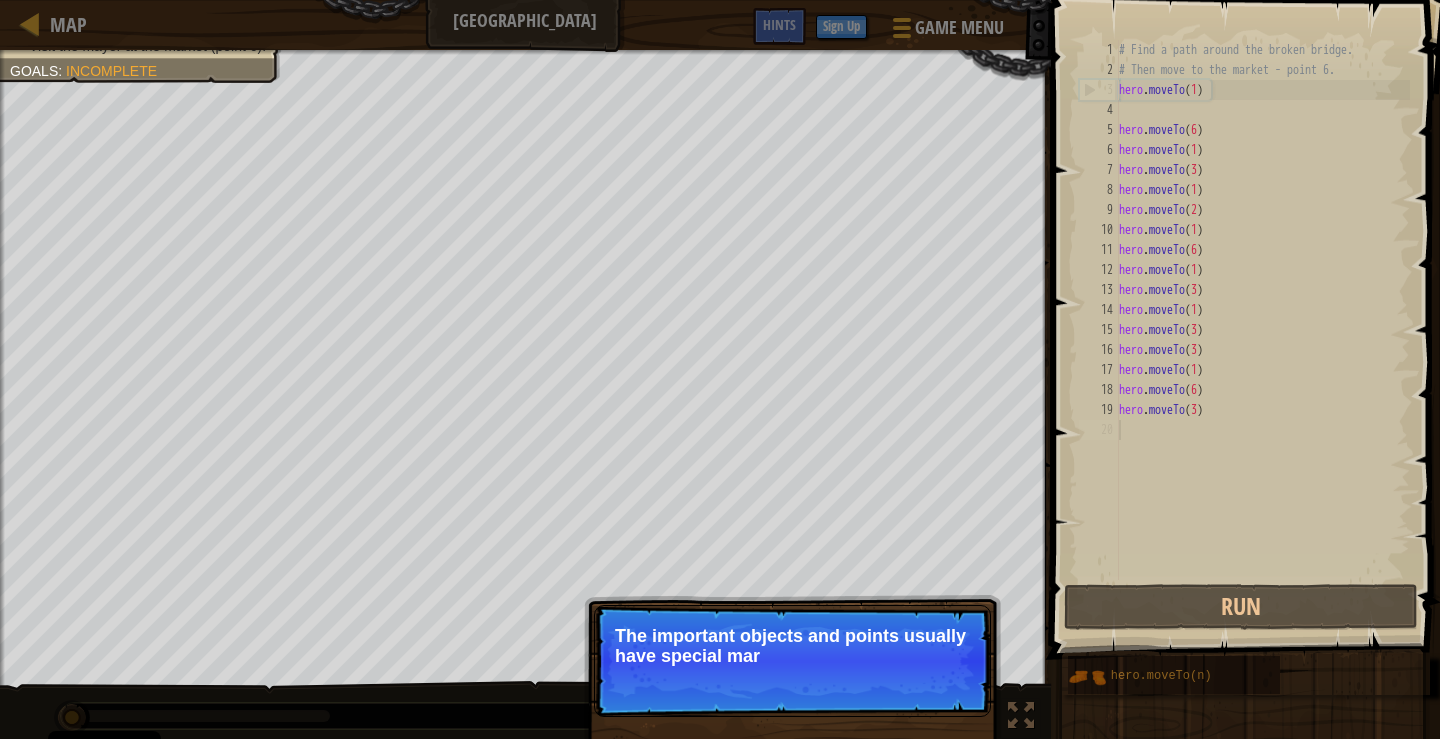 click on "Skip (esc) Continue  The important objects and points usually have special mar" at bounding box center [792, 661] 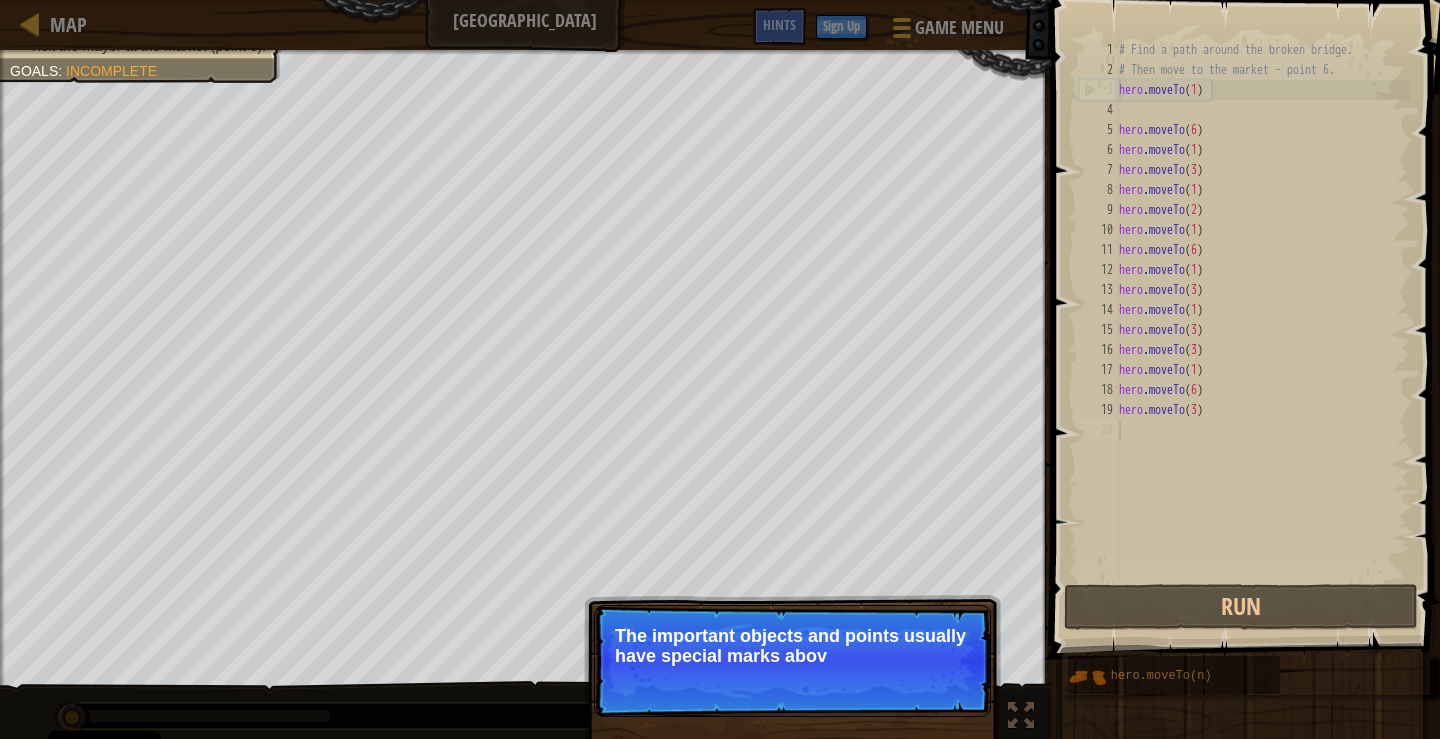 click on "Skip (esc) Continue  The important objects and points usually have special marks abov" at bounding box center (792, 661) 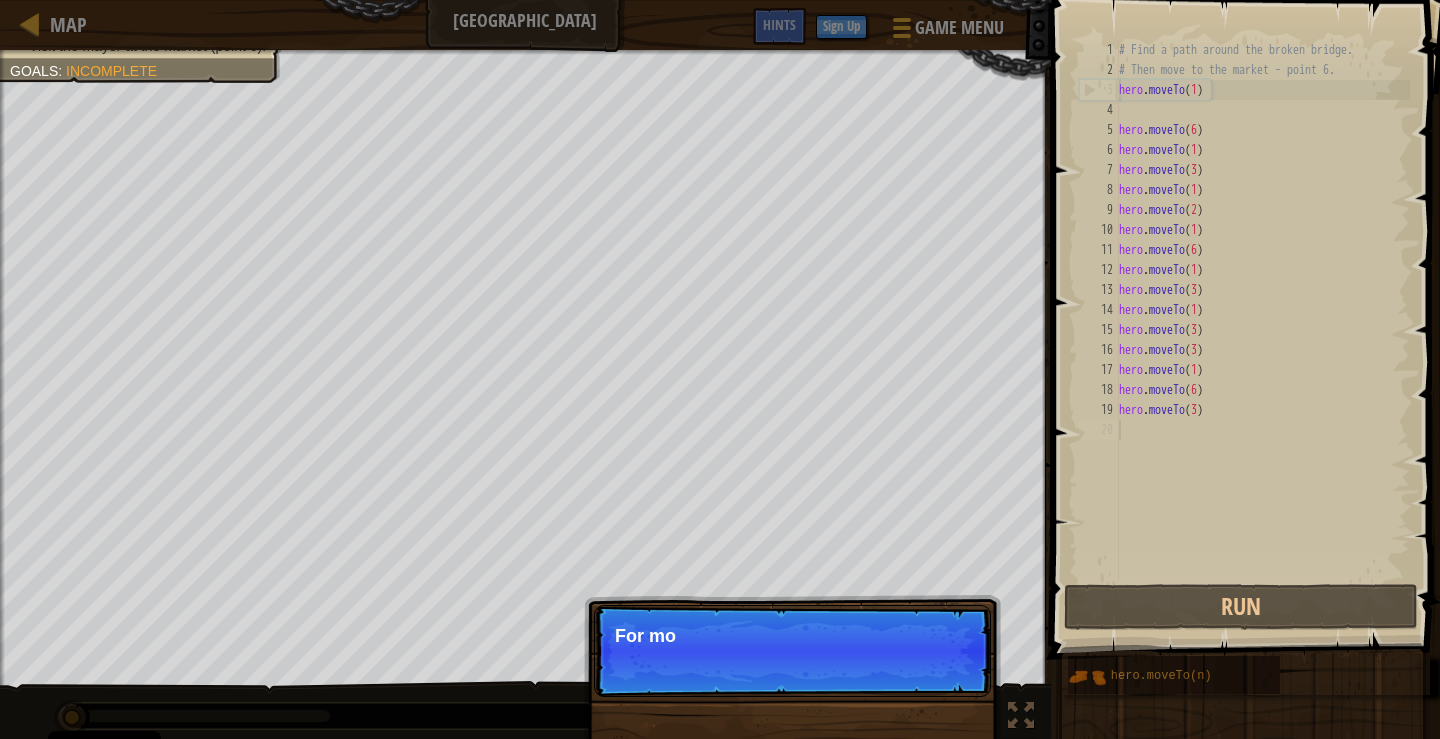 click on "Skip (esc) Continue  For mo" at bounding box center [792, 651] 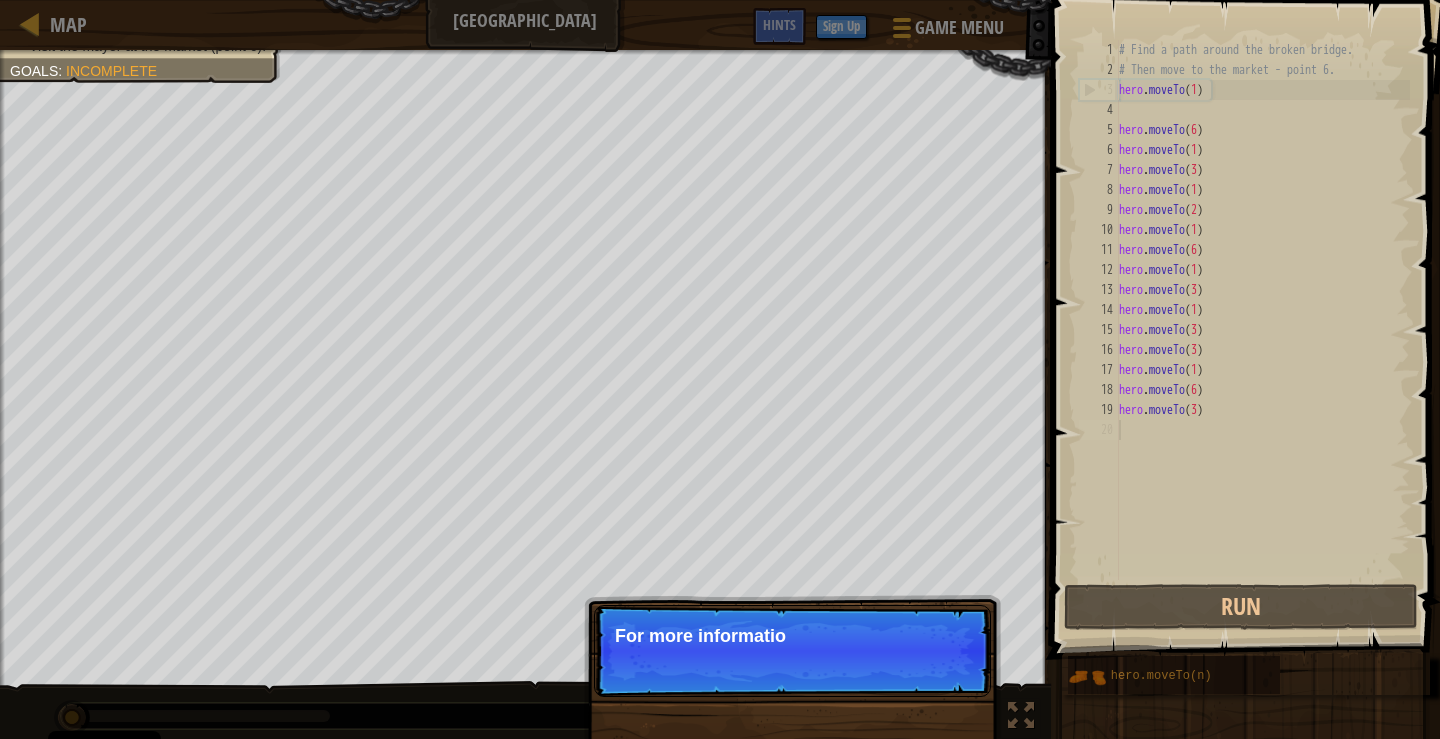 click on "Skip (esc) Continue  For more informatio" at bounding box center [792, 651] 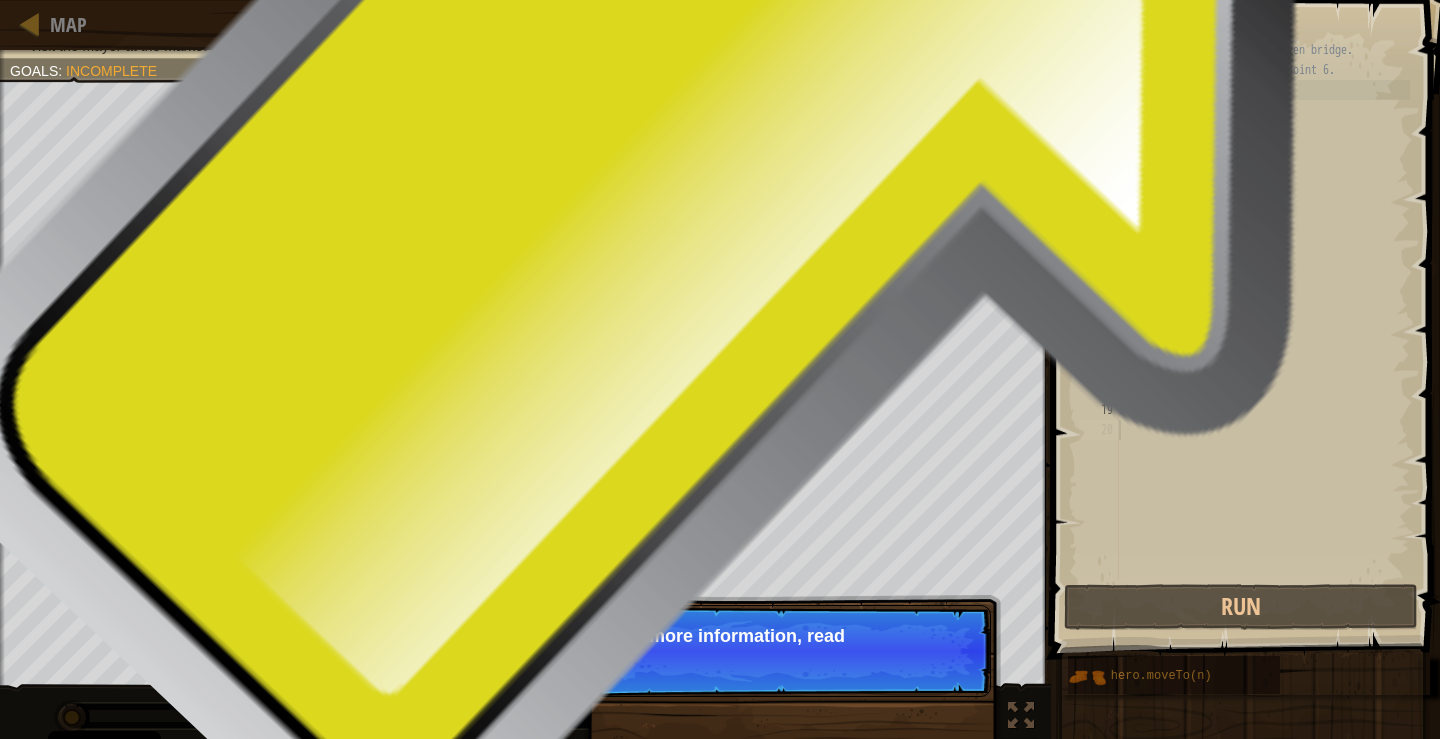 click on "Skip (esc) Continue  For more information, read" at bounding box center [792, 651] 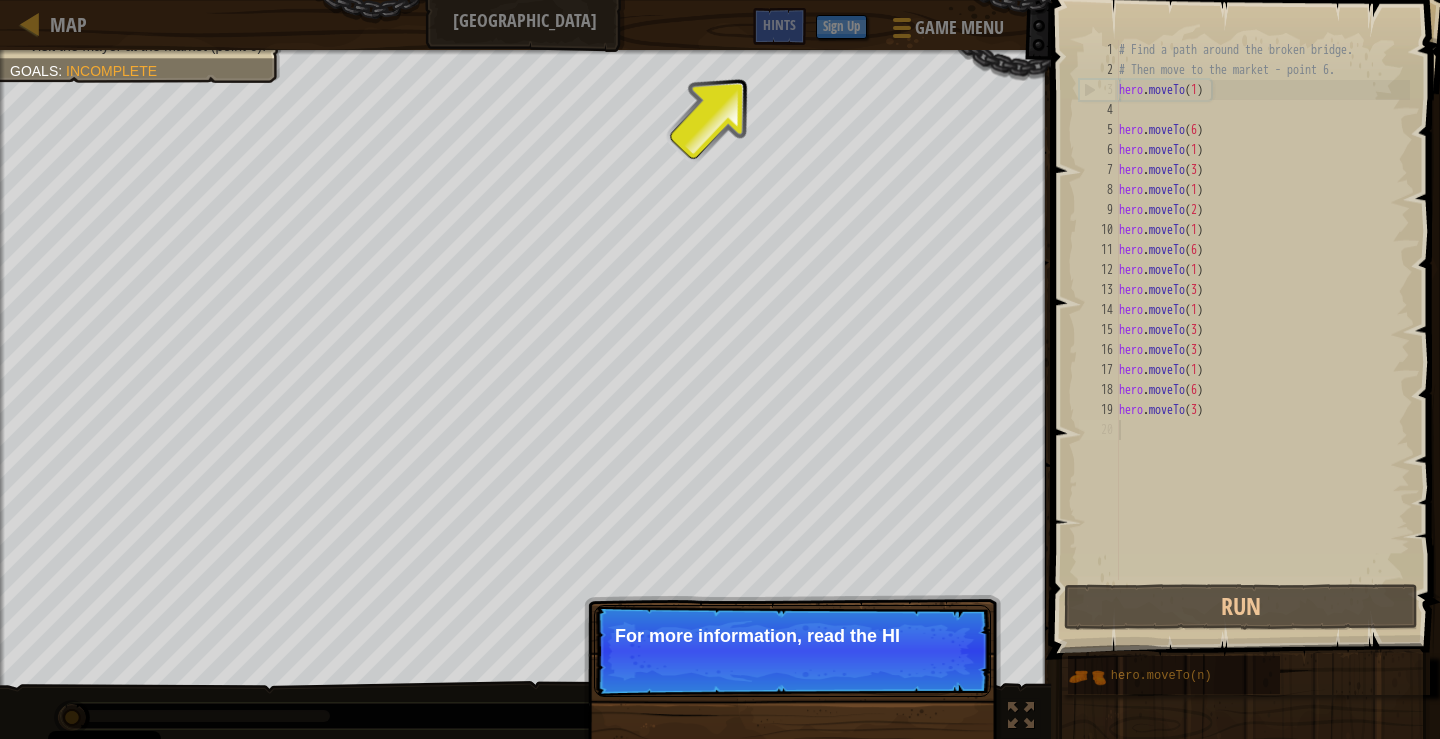 click on "Skip (esc) Continue  For more information, read the HI" at bounding box center [792, 651] 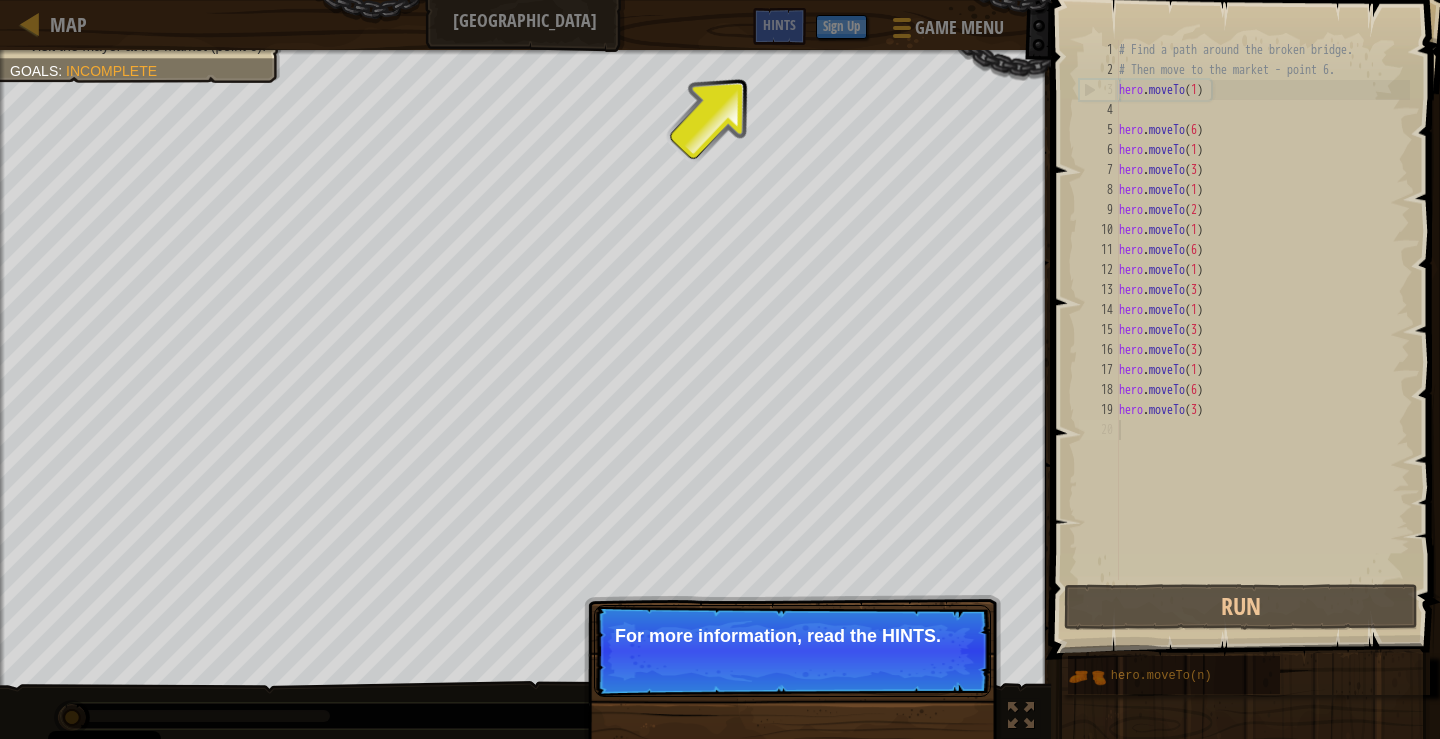 click on "Skip (esc) Continue  For more information, read the HINTS." at bounding box center [792, 651] 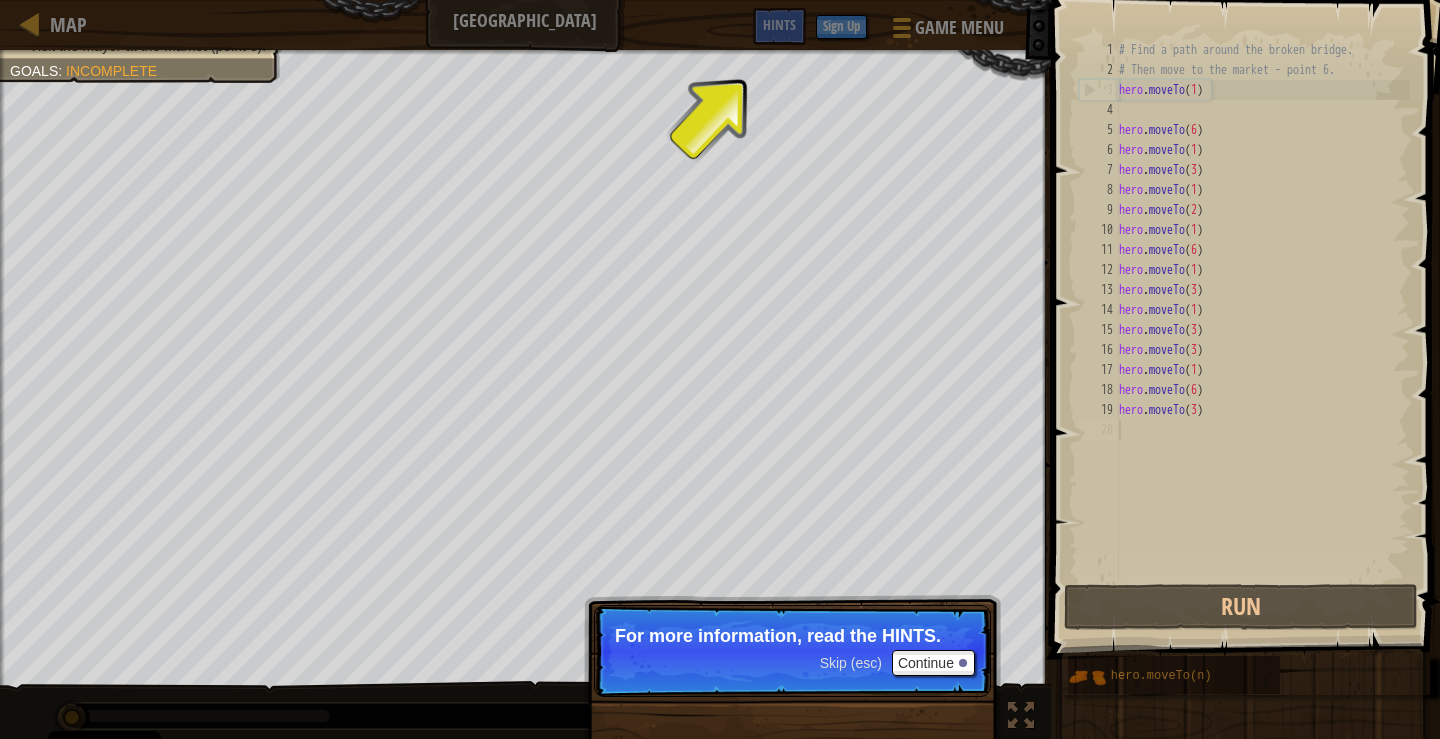 click on "Skip (esc) Continue  For more information, read the HINTS." at bounding box center [792, 651] 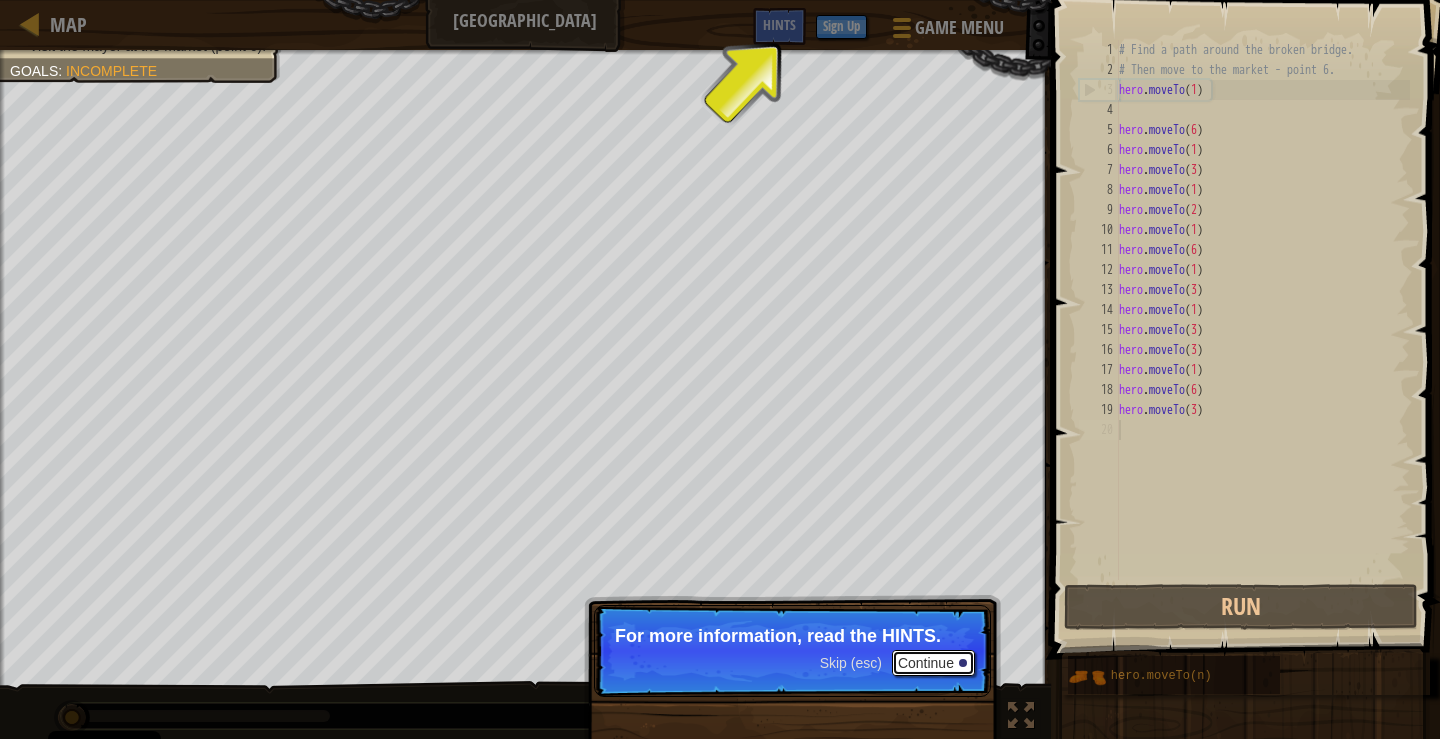 click on "Continue" at bounding box center [933, 663] 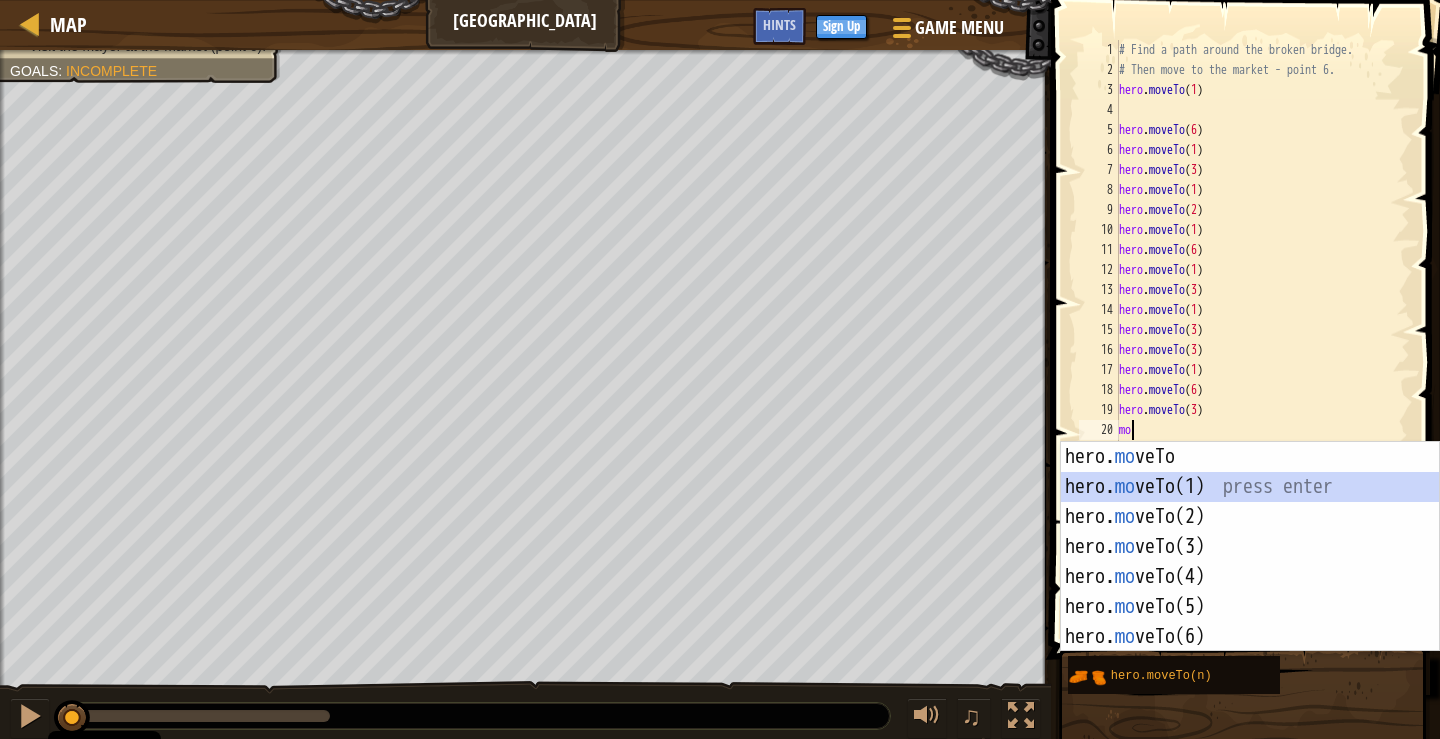 click on "hero. mo veTo press enter hero. mo veTo(1) press enter hero. mo veTo(2) press enter hero. mo veTo(3) press enter hero. mo veTo(4) press enter hero. mo veTo(5) press enter hero. mo veTo(6) press enter" at bounding box center [1250, 577] 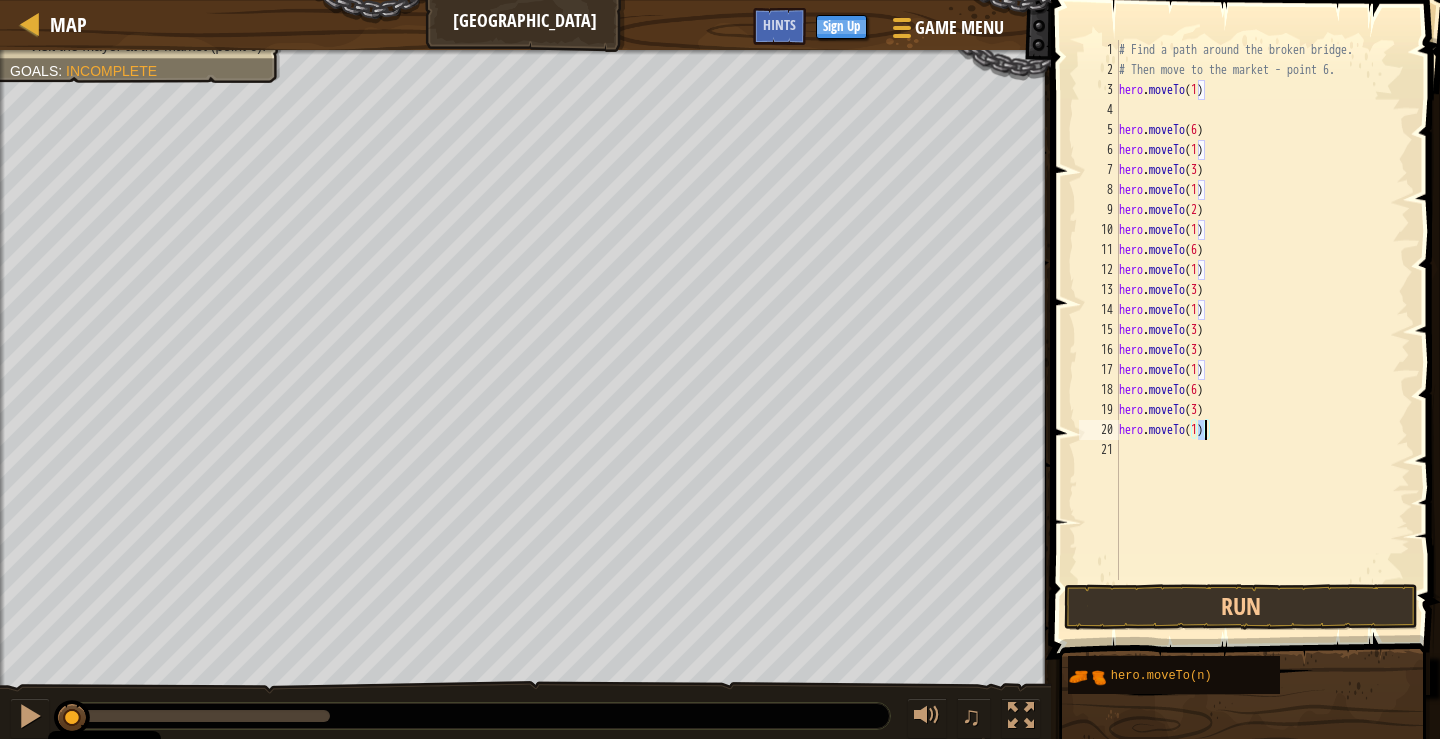 type on "hero.moveTo(1)" 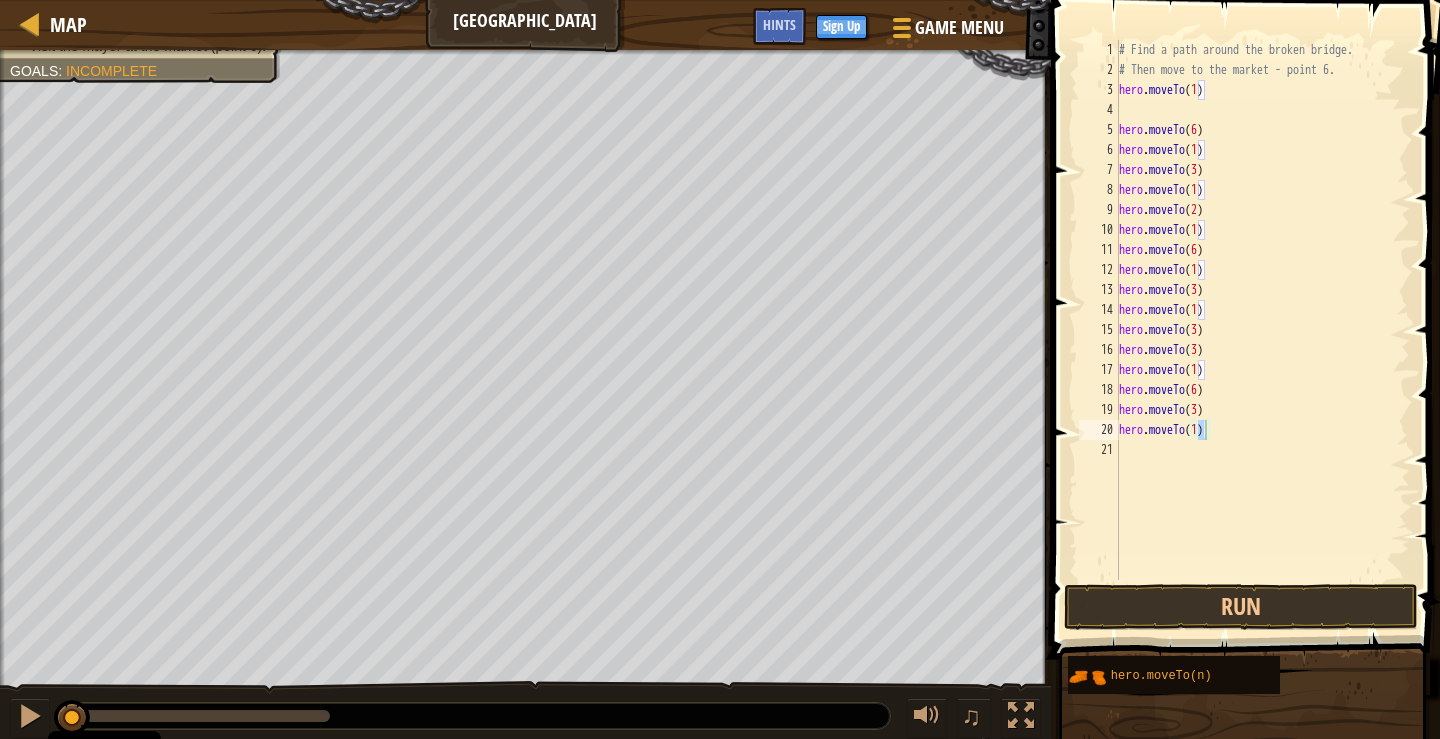 click at bounding box center (1247, 301) 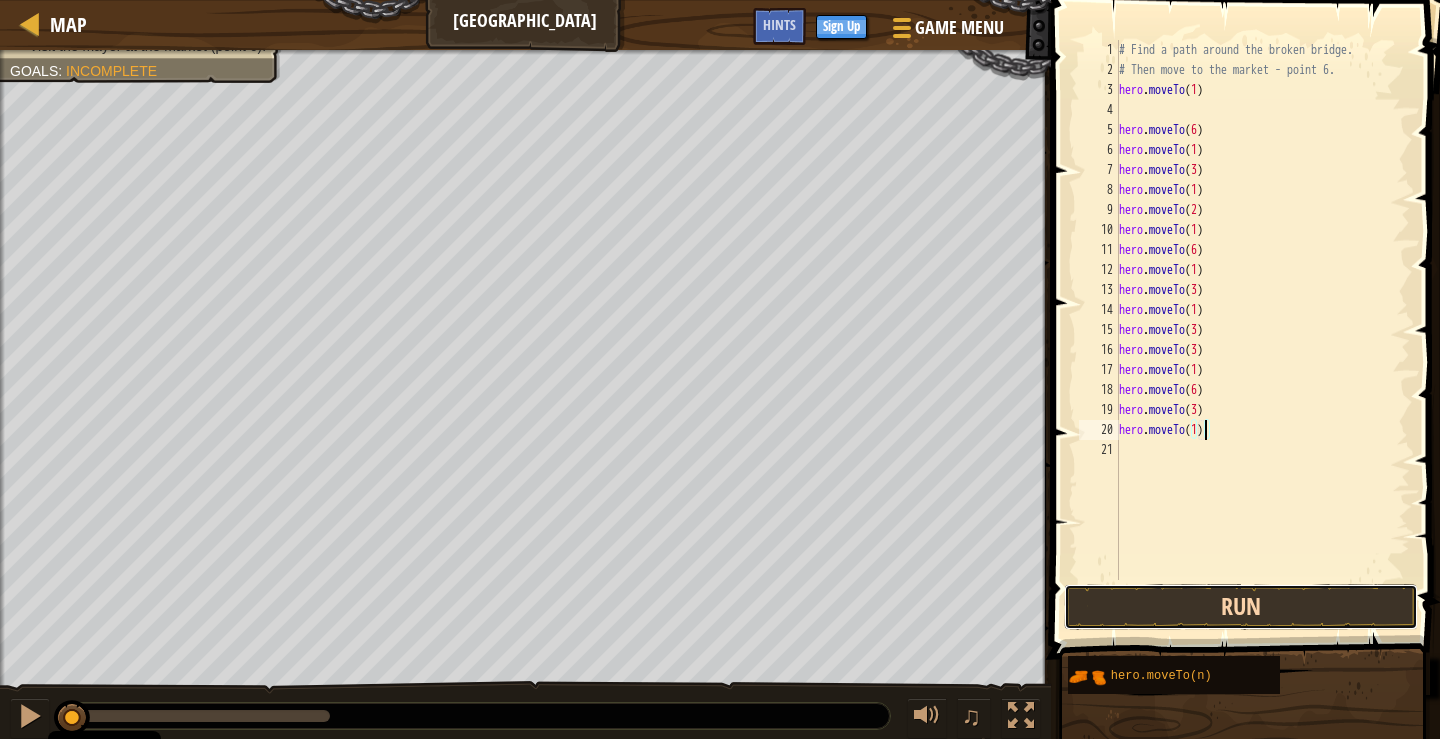 click on "Run" at bounding box center [1241, 607] 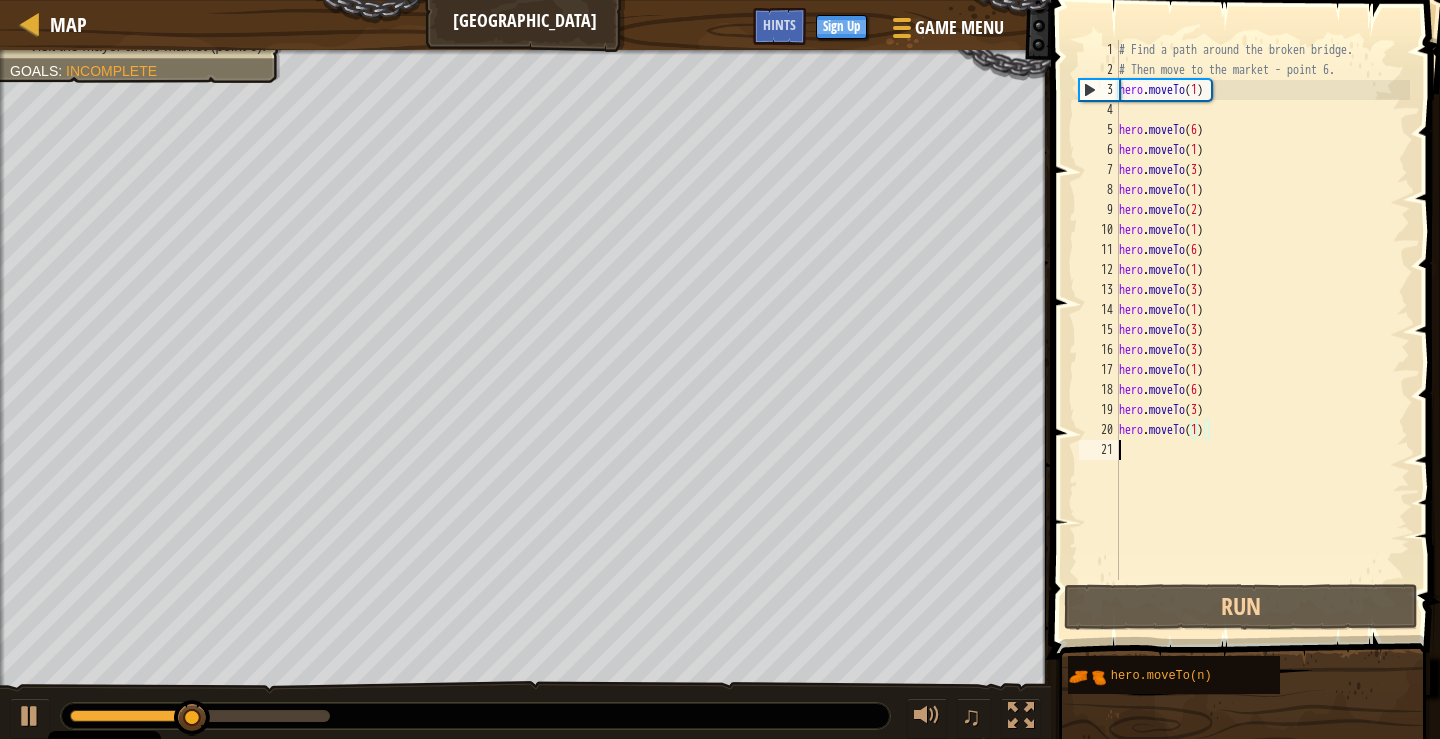 click on "# Find a path around the broken bridge. # Then move to the market - point 6. hero . moveTo ( 1 ) hero . moveTo ( 6 ) hero . moveTo ( 1 ) hero . moveTo ( 3 ) hero . moveTo ( 1 ) hero . moveTo ( 2 ) hero . moveTo ( 1 ) hero . moveTo ( 6 ) hero . moveTo ( 1 ) hero . moveTo ( 3 ) hero . moveTo ( 1 ) hero . moveTo ( 3 ) hero . moveTo ( 3 ) hero . moveTo ( 1 ) hero . moveTo ( 6 ) hero . moveTo ( 3 ) hero . moveTo ( 1 )" at bounding box center [1262, 330] 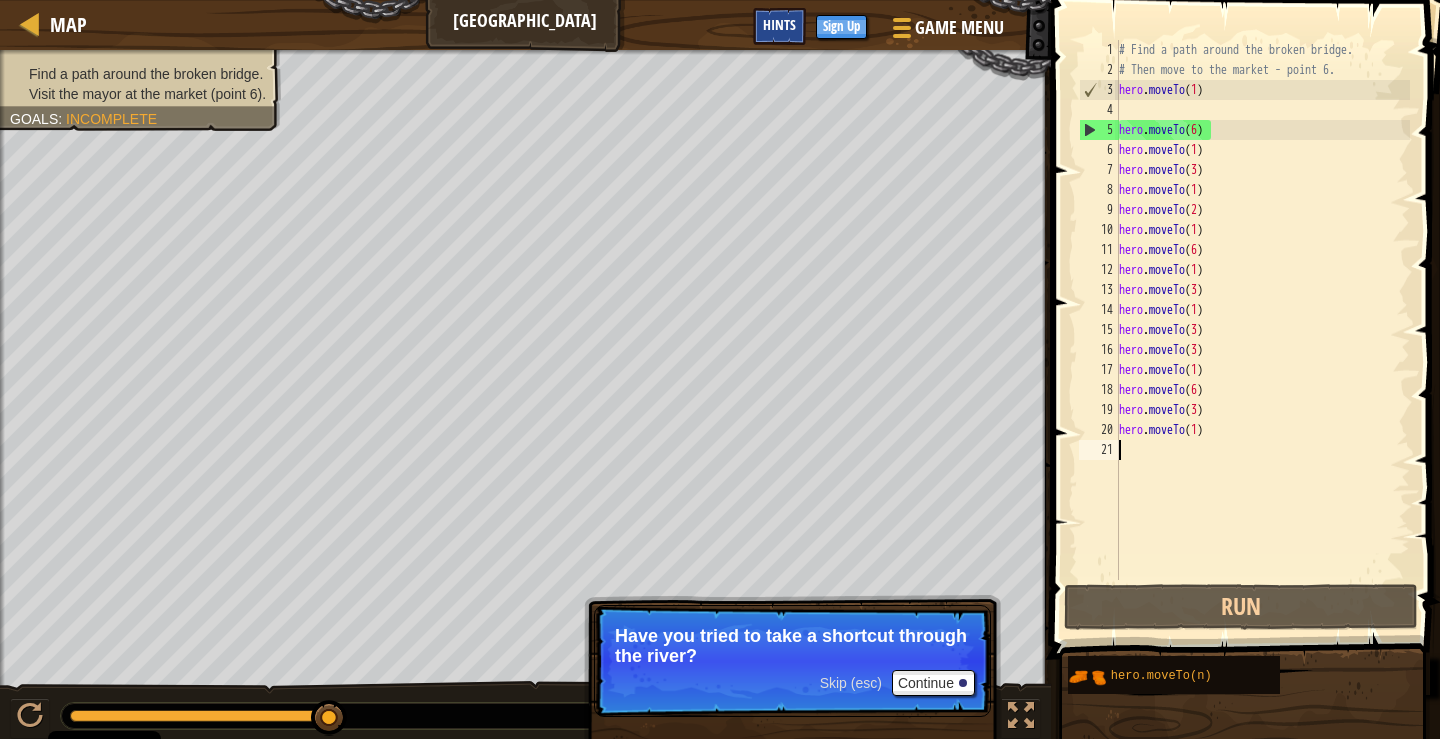 click on "Hints" at bounding box center (779, 26) 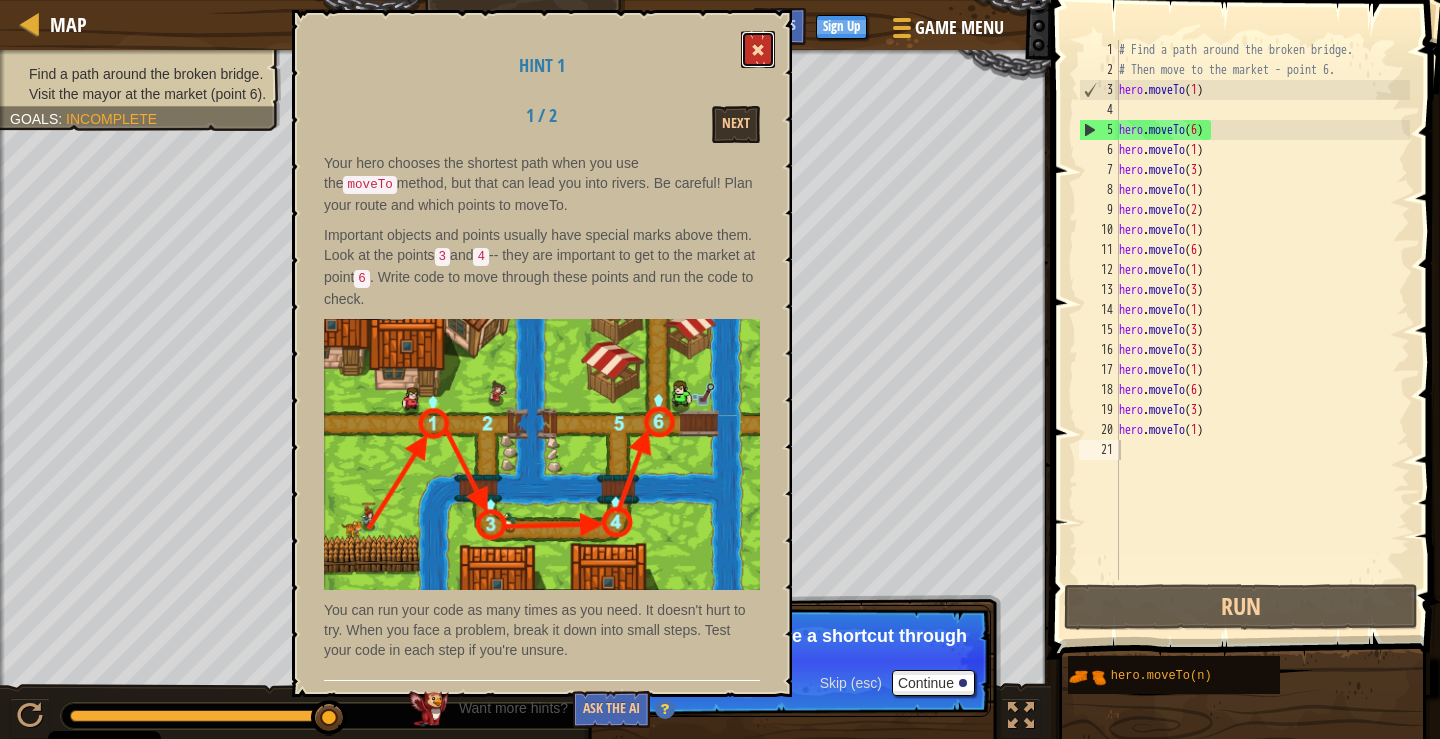 click at bounding box center (758, 49) 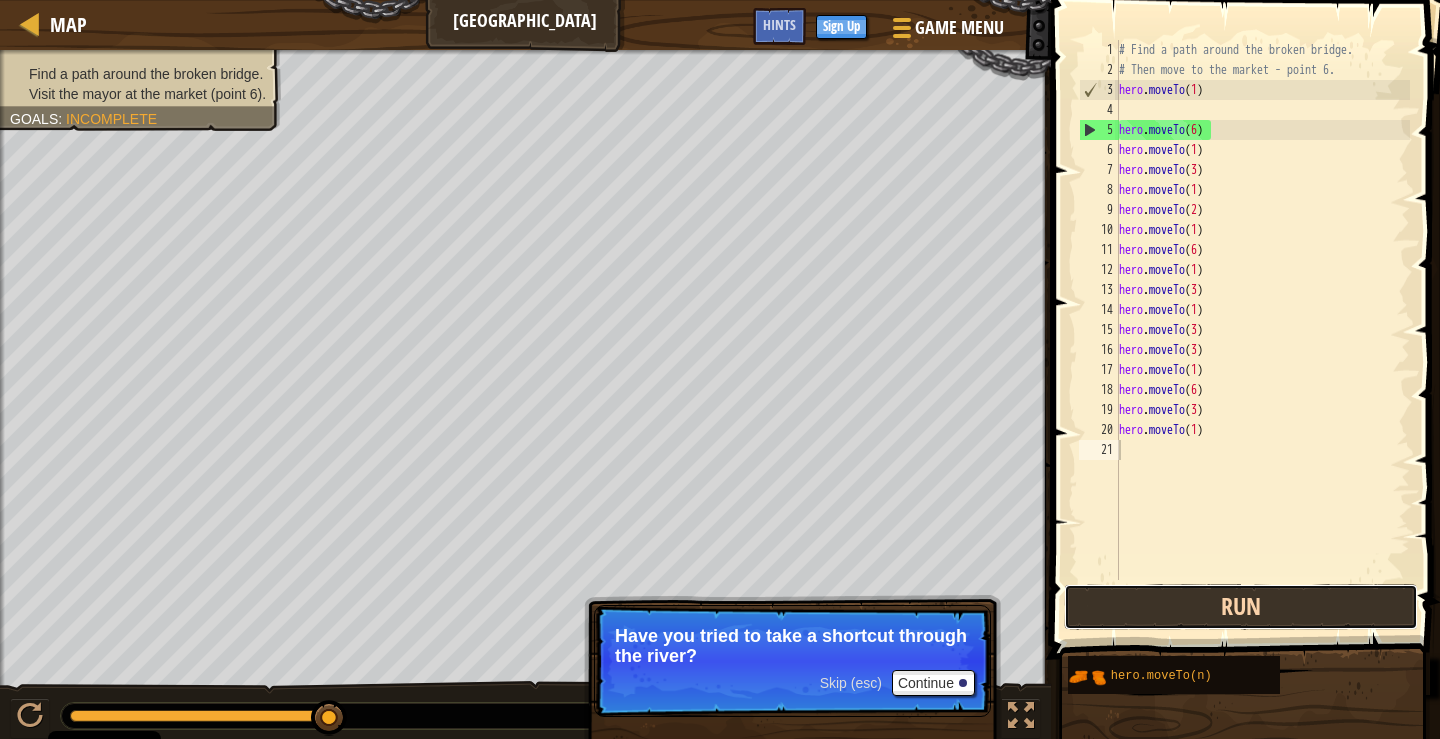 click on "Run" at bounding box center (1241, 607) 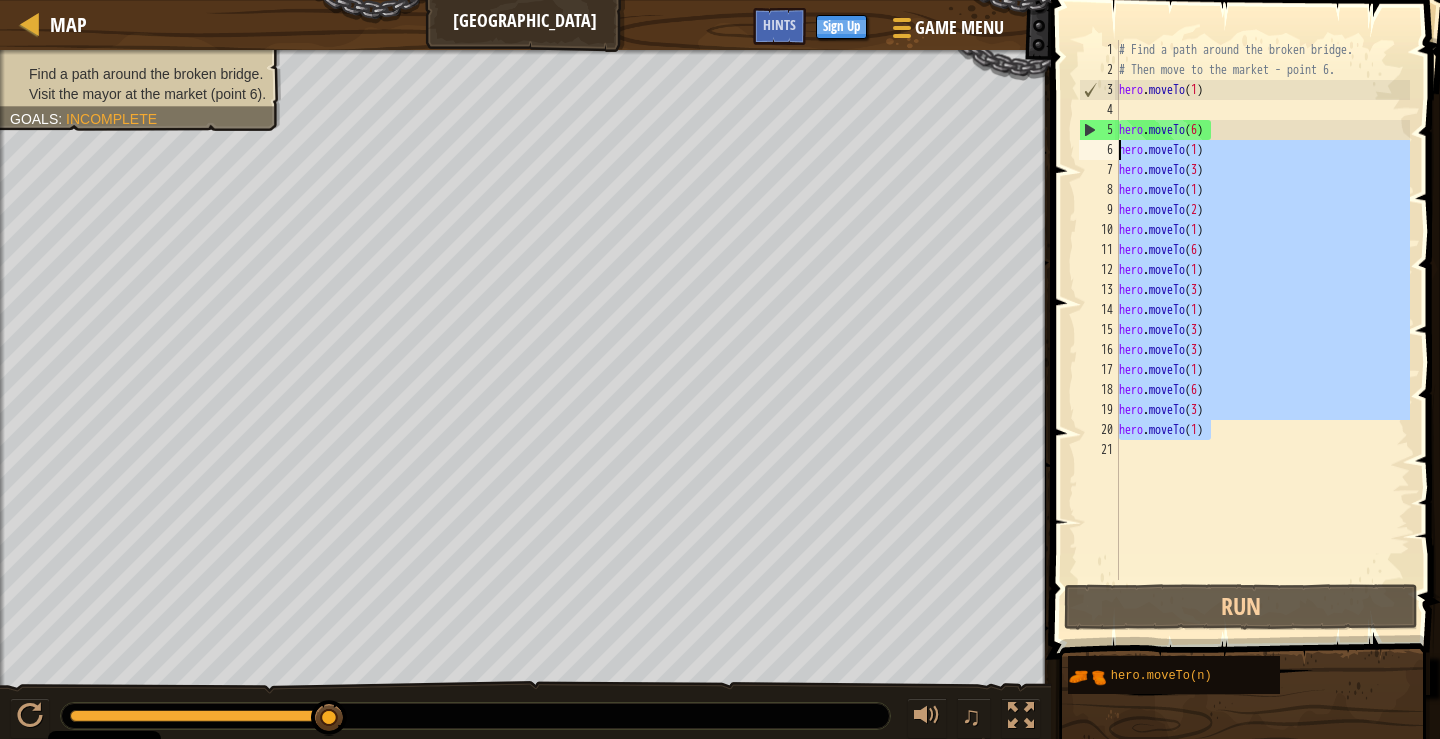 drag, startPoint x: 1224, startPoint y: 430, endPoint x: 1114, endPoint y: 136, distance: 313.90445 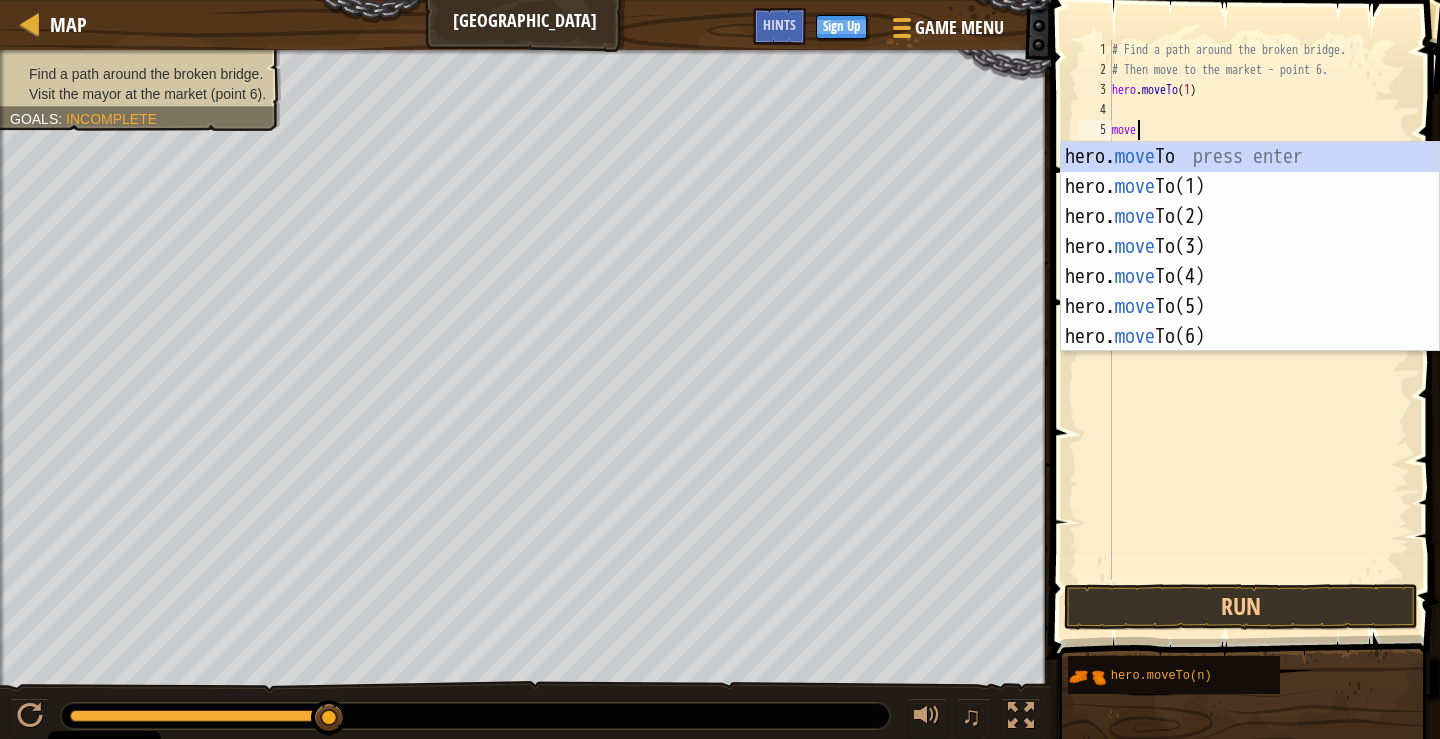 scroll, scrollTop: 9, scrollLeft: 1, axis: both 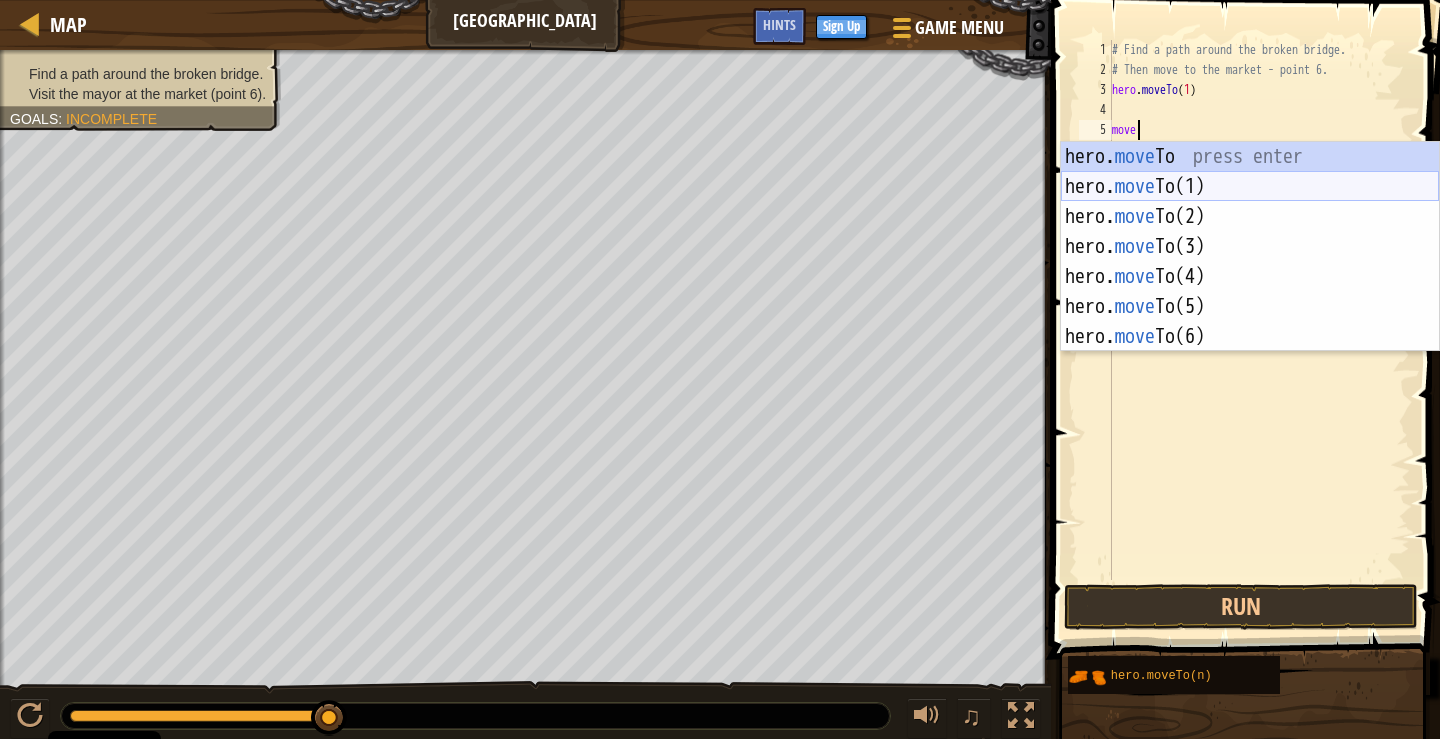 click on "hero. move To press enter hero. move To(1) press enter hero. move To(2) press enter hero. move To(3) press enter hero. move To(4) press enter hero. move To(5) press enter hero. move To(6) press enter" at bounding box center [1250, 277] 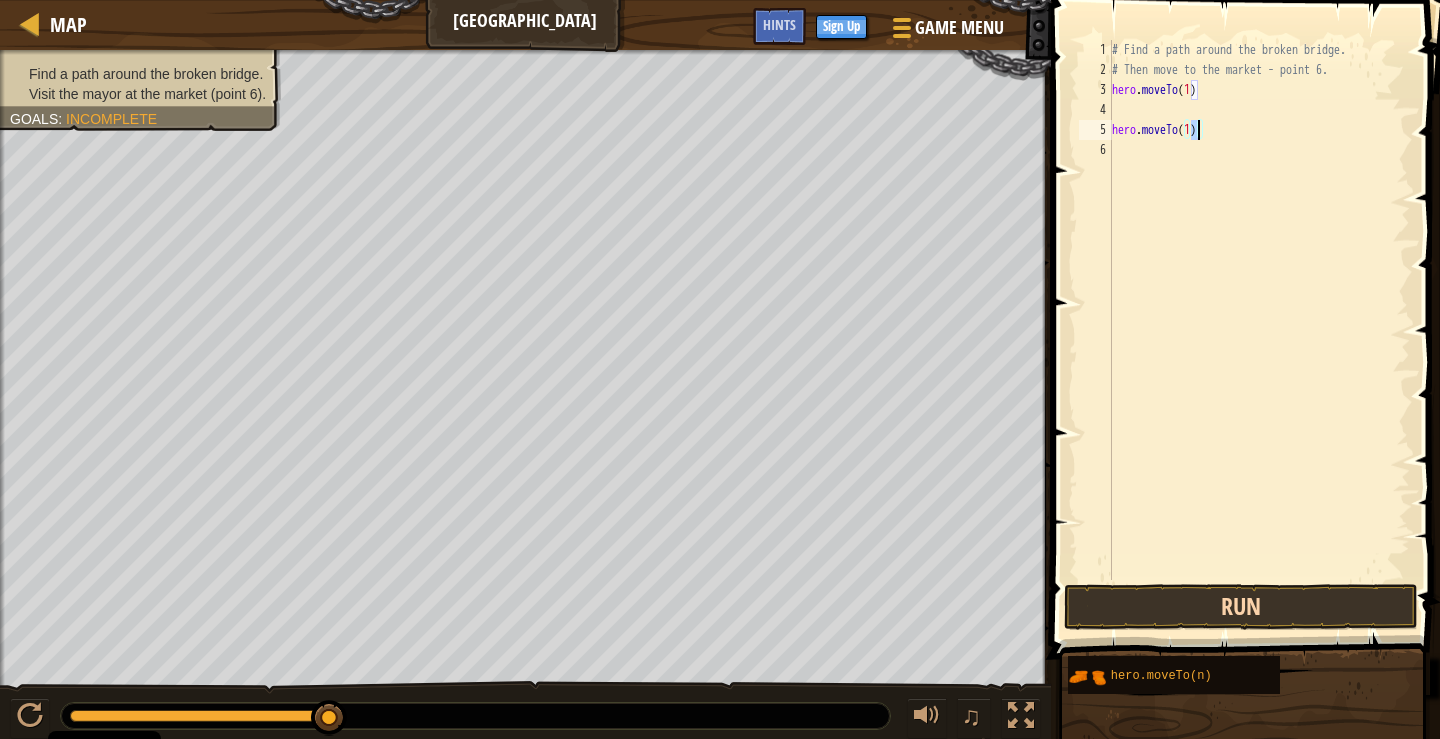 type on "hero.moveTo(1)" 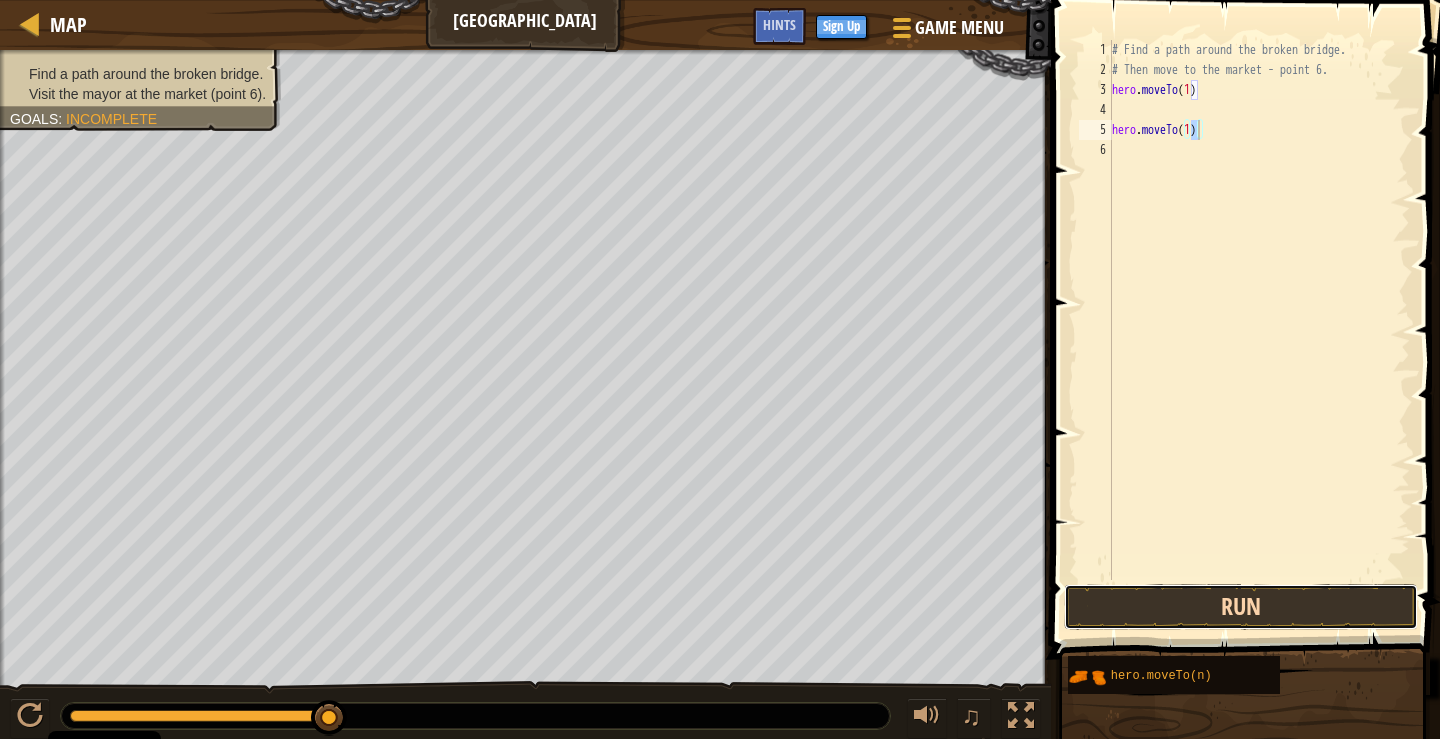 click on "Run" at bounding box center [1241, 607] 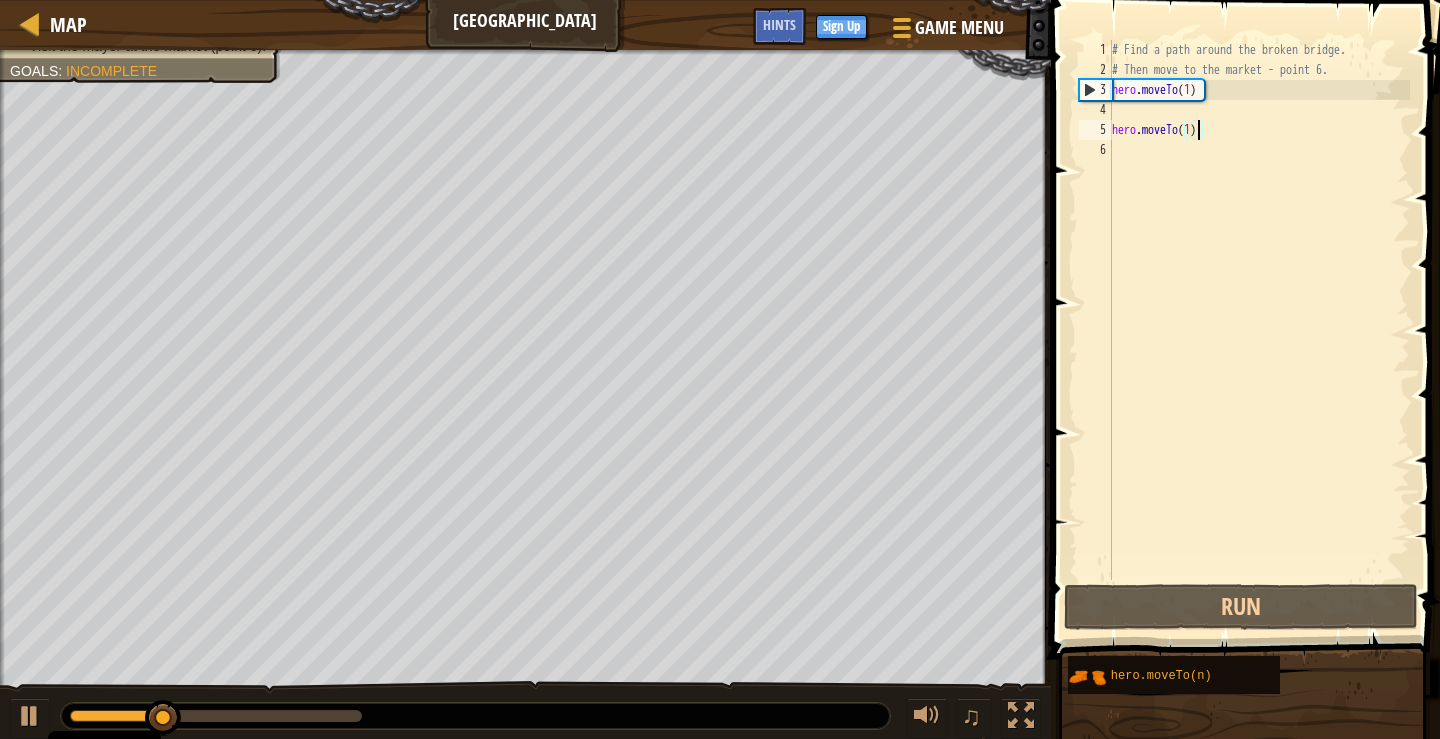 click on "# Find a path around the broken bridge. # Then move to the market - point 6. hero . moveTo ( 1 ) hero . moveTo ( 1 )" at bounding box center [1259, 330] 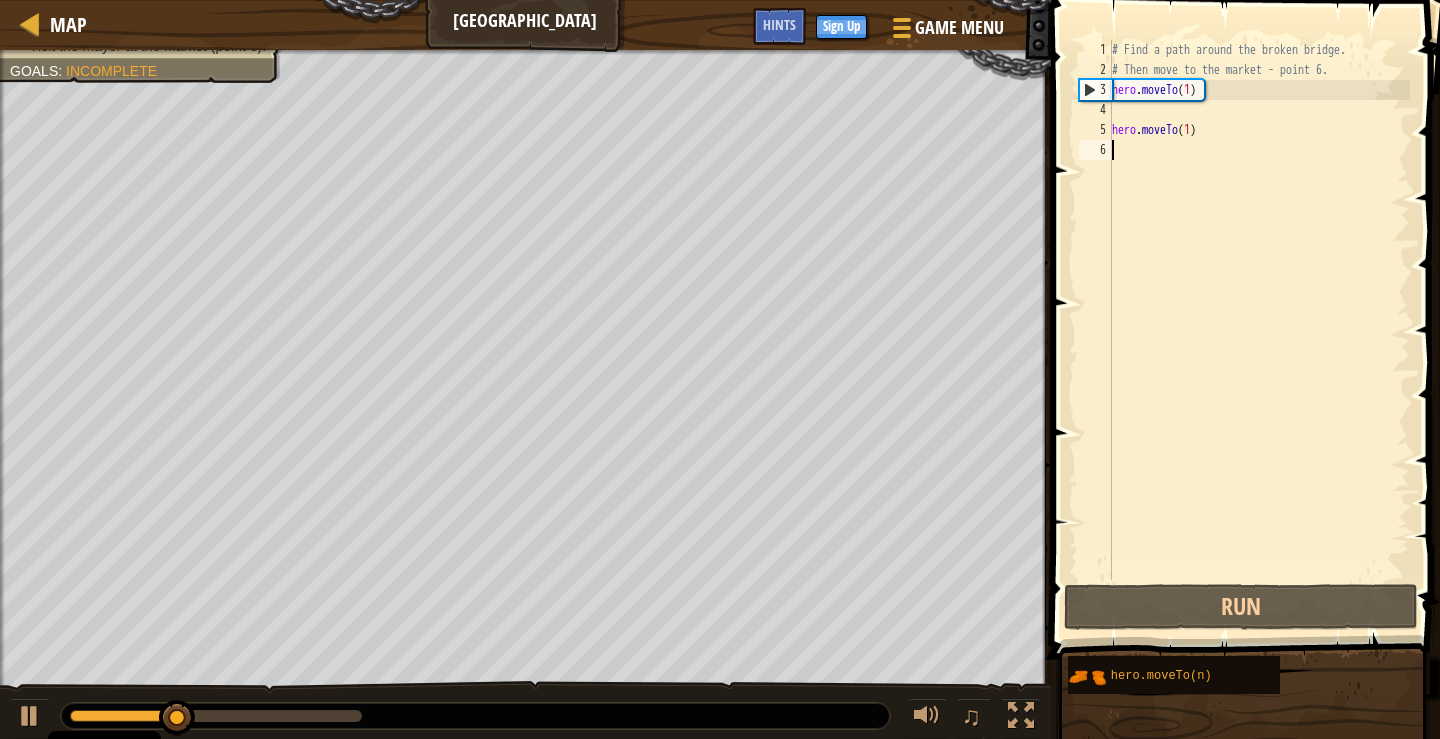 scroll, scrollTop: 9, scrollLeft: 0, axis: vertical 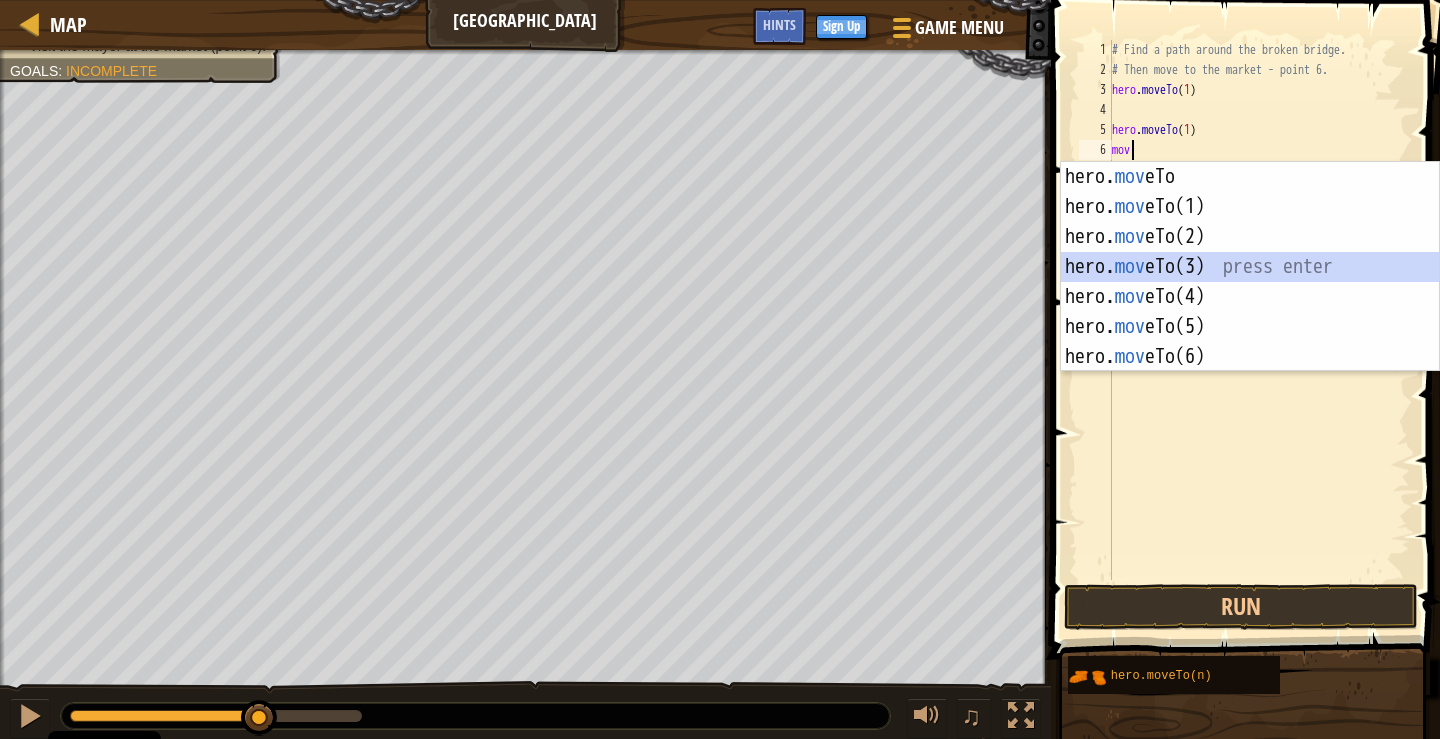 click on "hero. mov eTo press enter hero. mov eTo(1) press enter hero. mov eTo(2) press enter hero. mov eTo(3) press enter hero. mov eTo(4) press enter hero. mov eTo(5) press enter hero. mov eTo(6) press enter" at bounding box center [1250, 297] 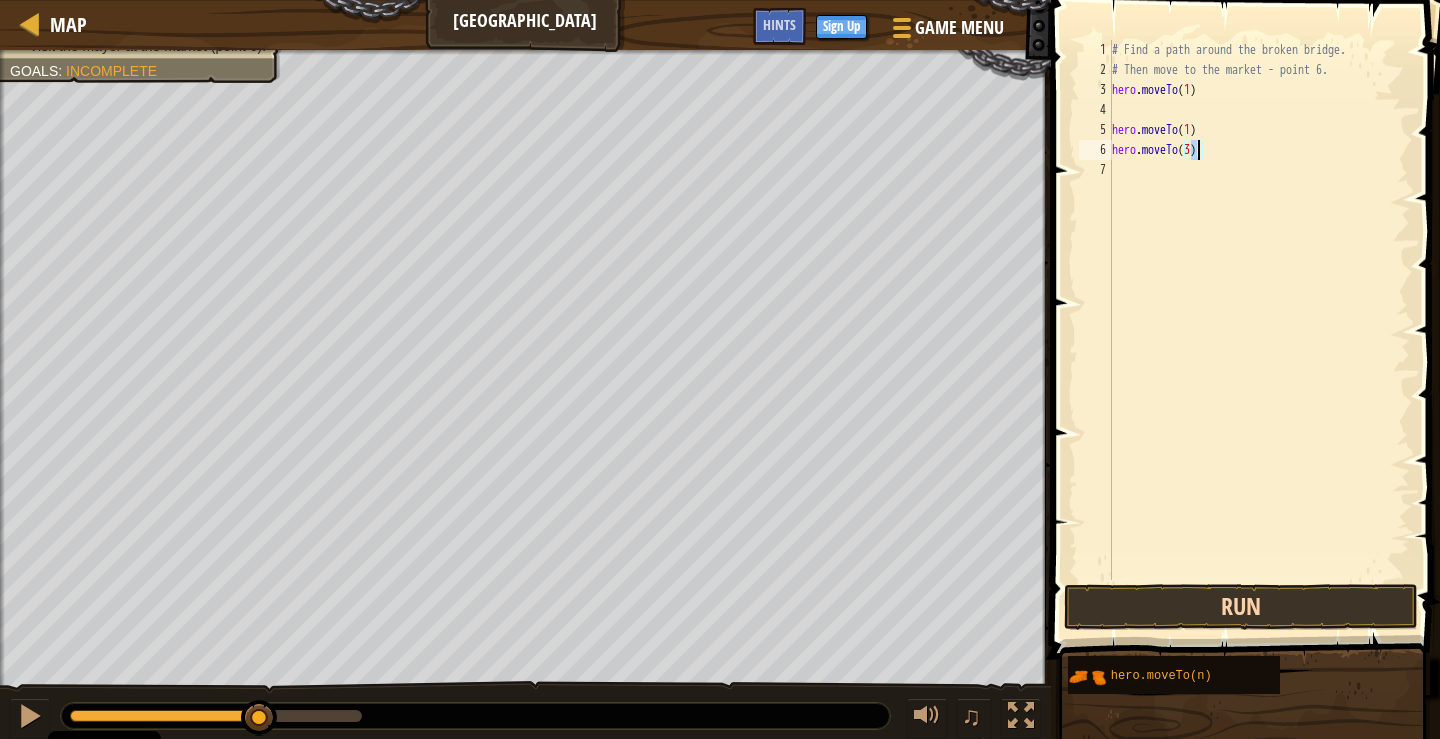 type on "hero.moveTo(3)" 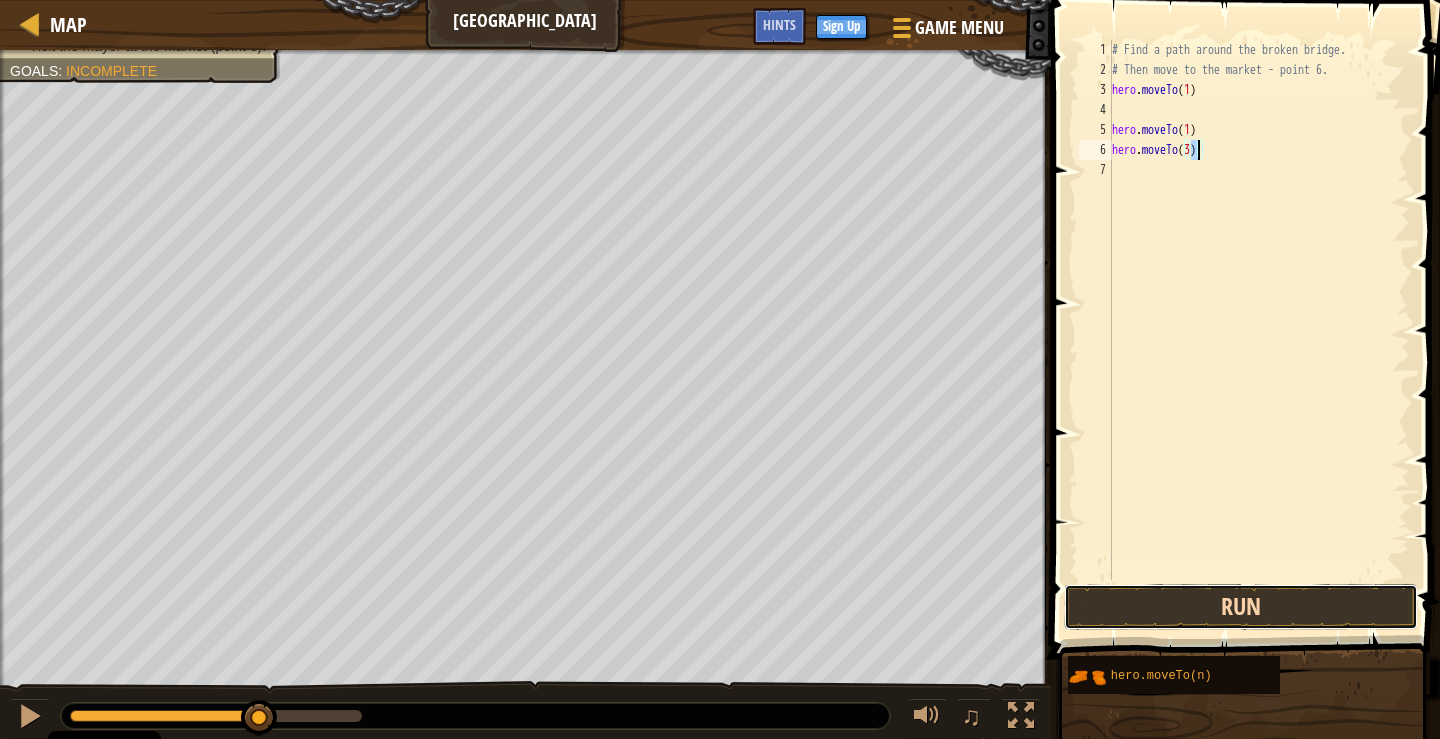 click on "Run" at bounding box center (1241, 607) 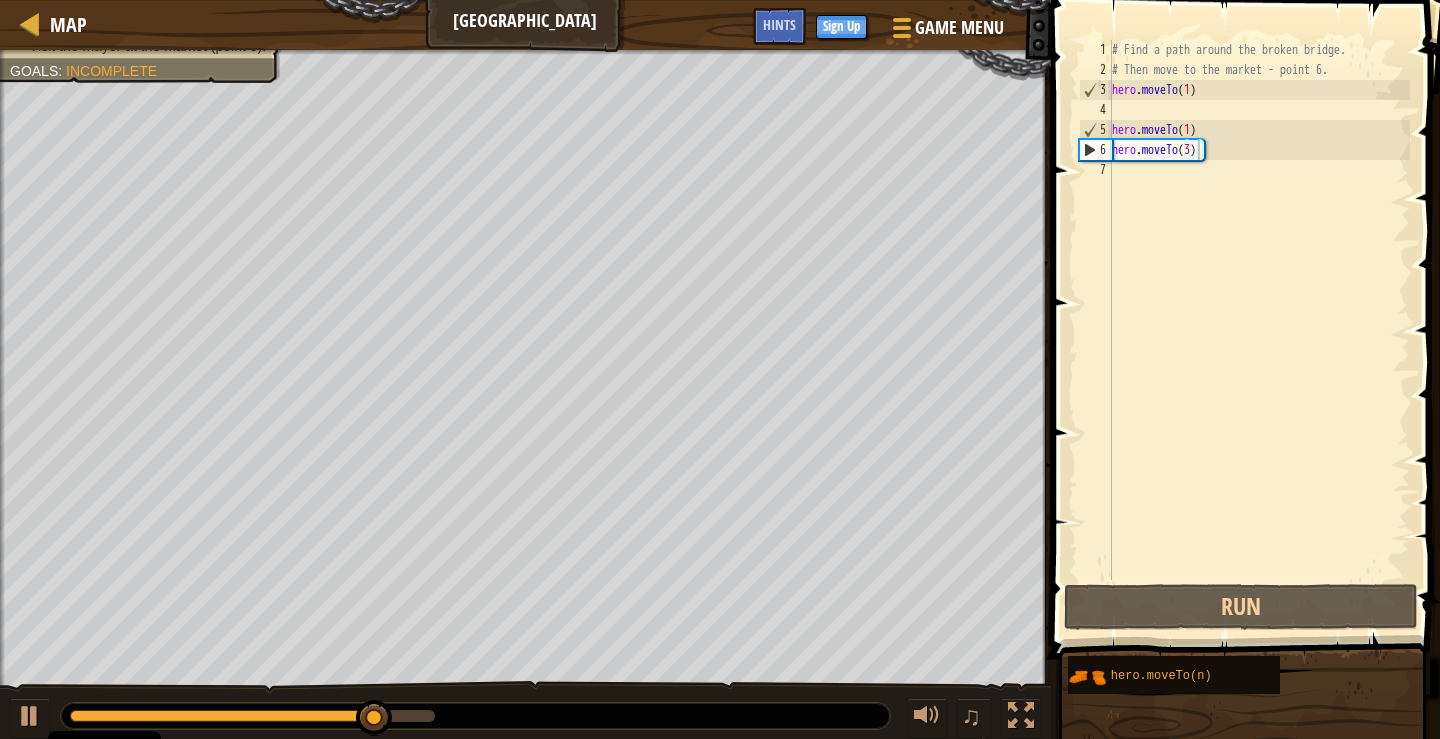 drag, startPoint x: 1090, startPoint y: 268, endPoint x: 1109, endPoint y: 245, distance: 29.832869 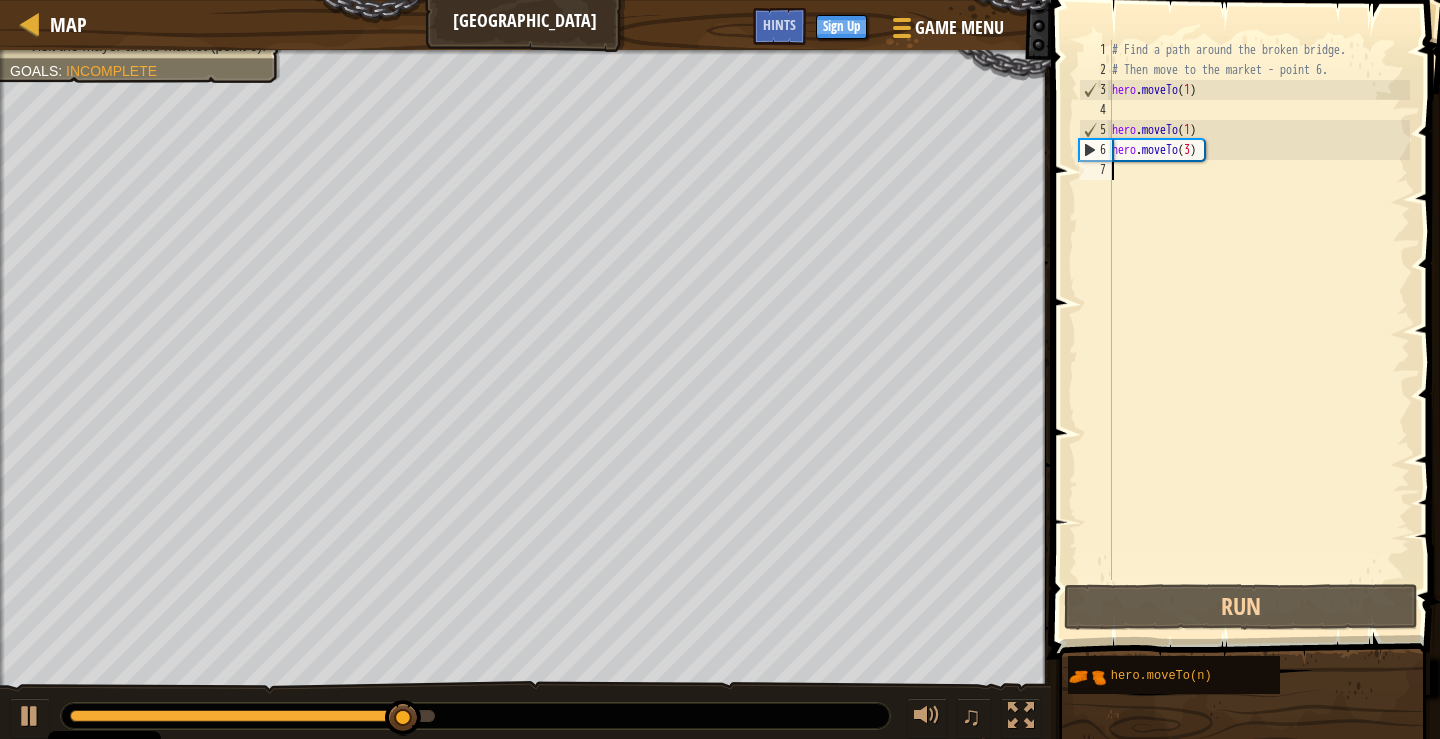 click on "# Find a path around the broken bridge. # Then move to the market - point 6. hero . moveTo ( 1 ) hero . moveTo ( 1 ) hero . moveTo ( 3 )" at bounding box center [1259, 330] 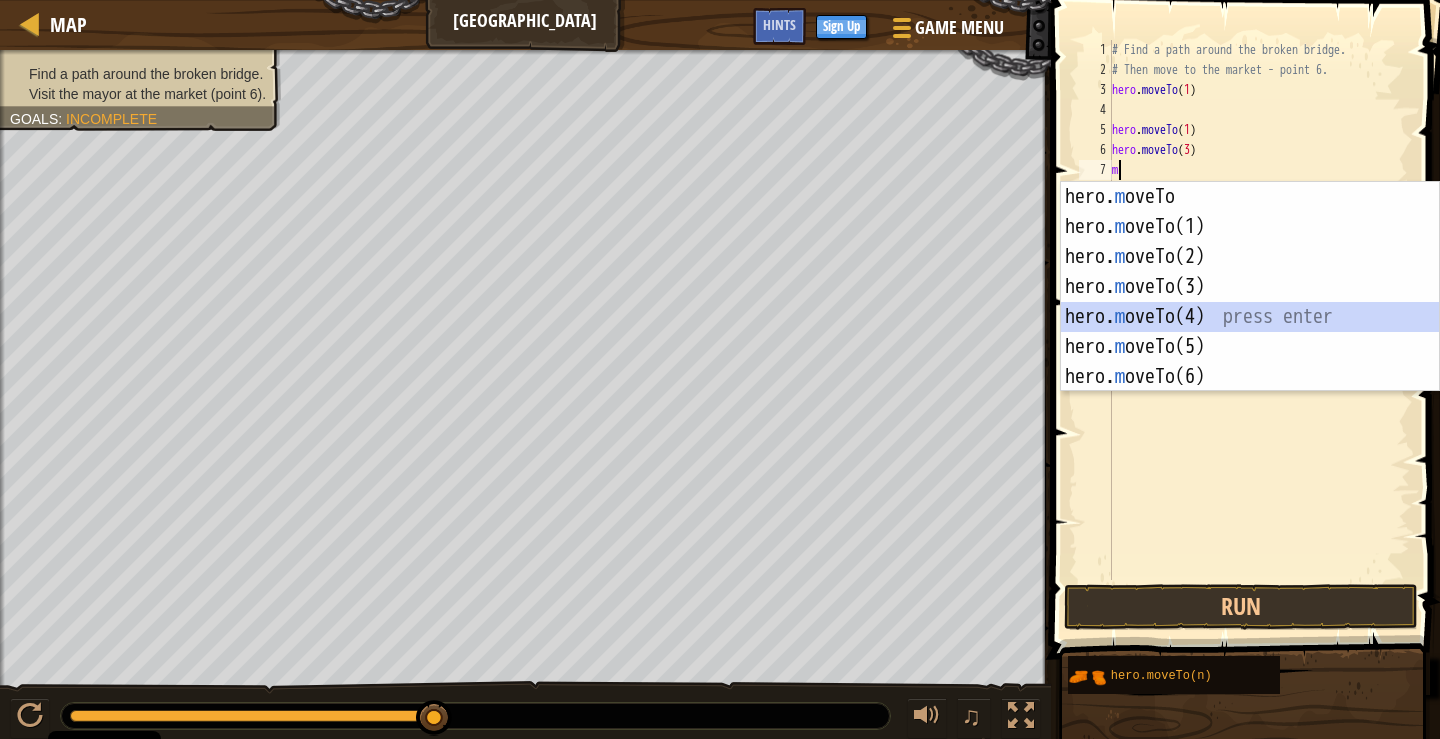 click on "hero. m oveTo press enter hero. m oveTo(1) press enter hero. m oveTo(2) press enter hero. m oveTo(3) press enter hero. m oveTo(4) press enter hero. m oveTo(5) press enter hero. m oveTo(6) press enter" at bounding box center [1250, 317] 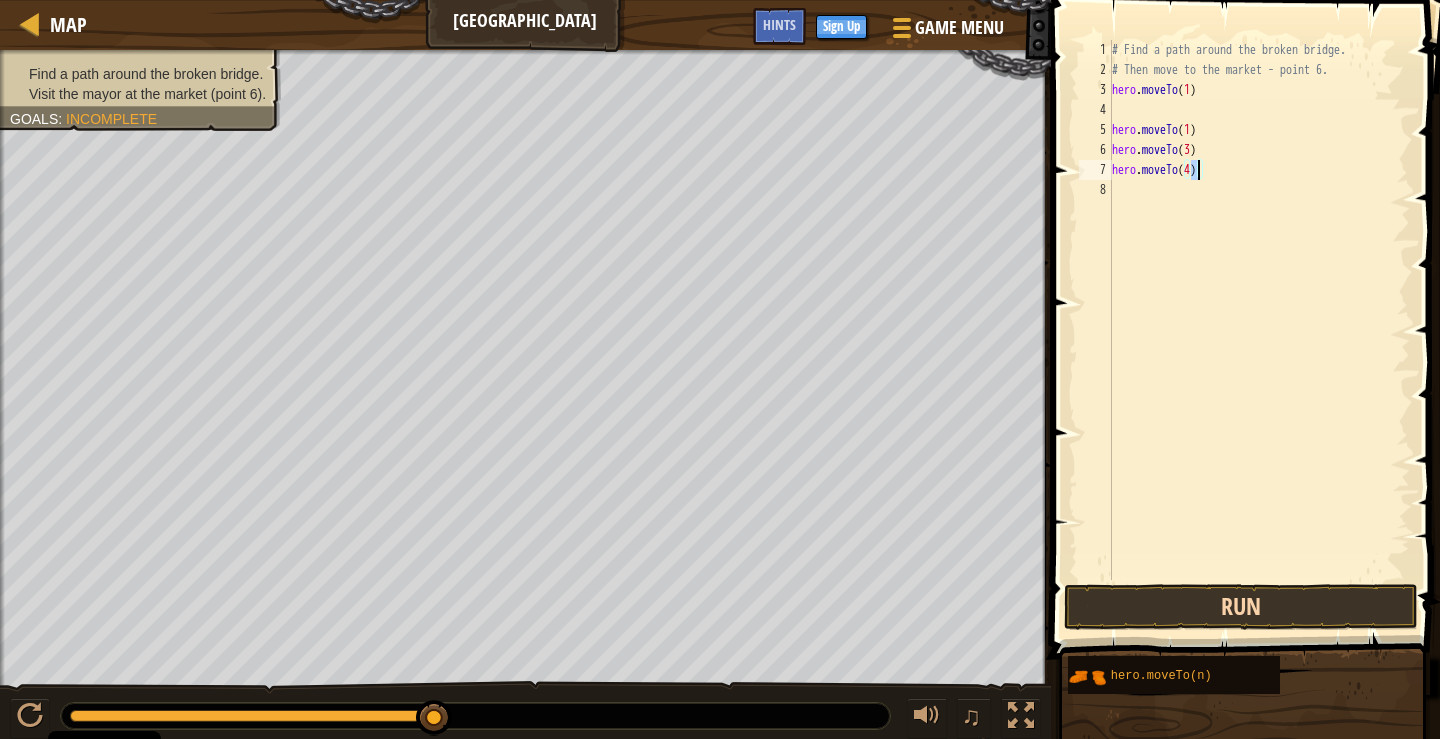 type on "hero.moveTo(4)" 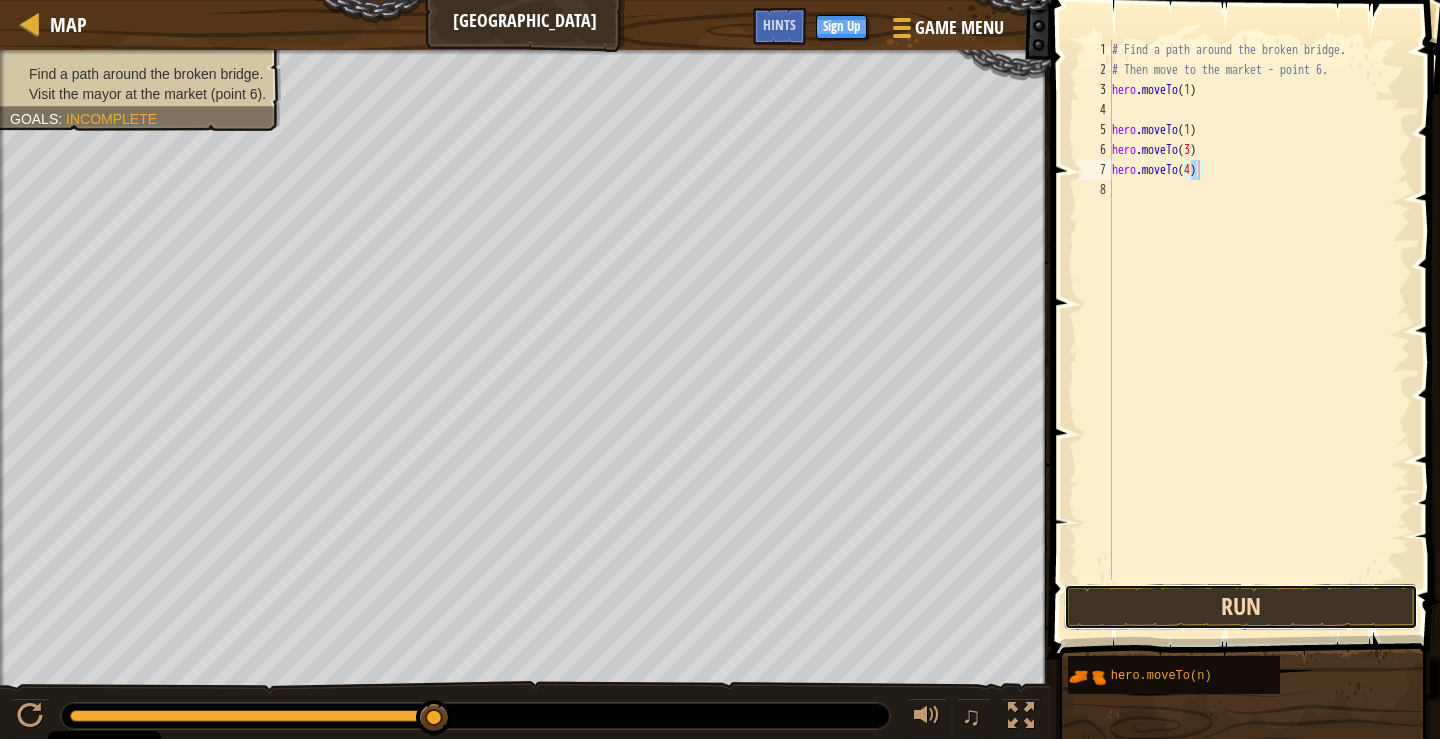 click on "Run" at bounding box center (1241, 607) 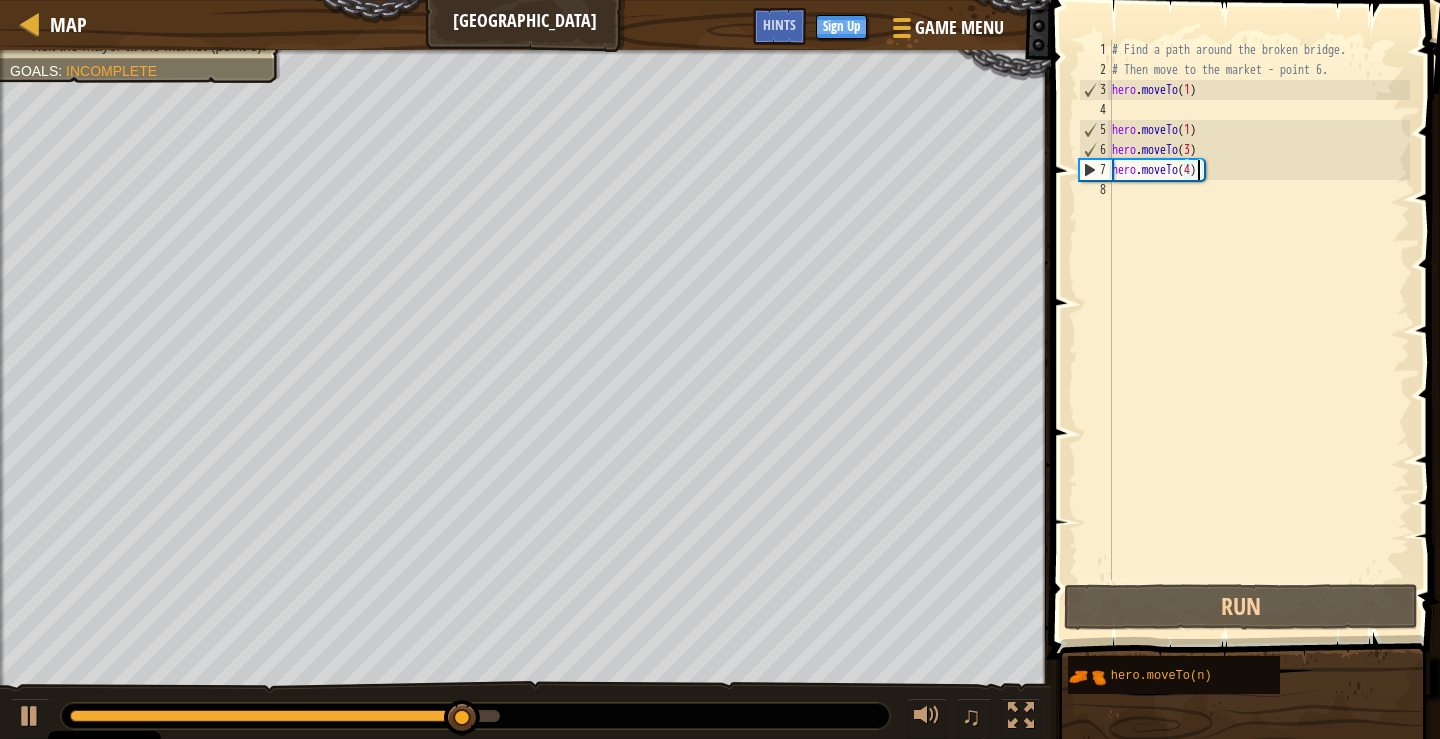 click on "# Find a path around the broken bridge. # Then move to the market - point 6. hero . moveTo ( 1 ) hero . moveTo ( 1 ) hero . moveTo ( 3 ) hero . moveTo ( 4 )" at bounding box center [1259, 330] 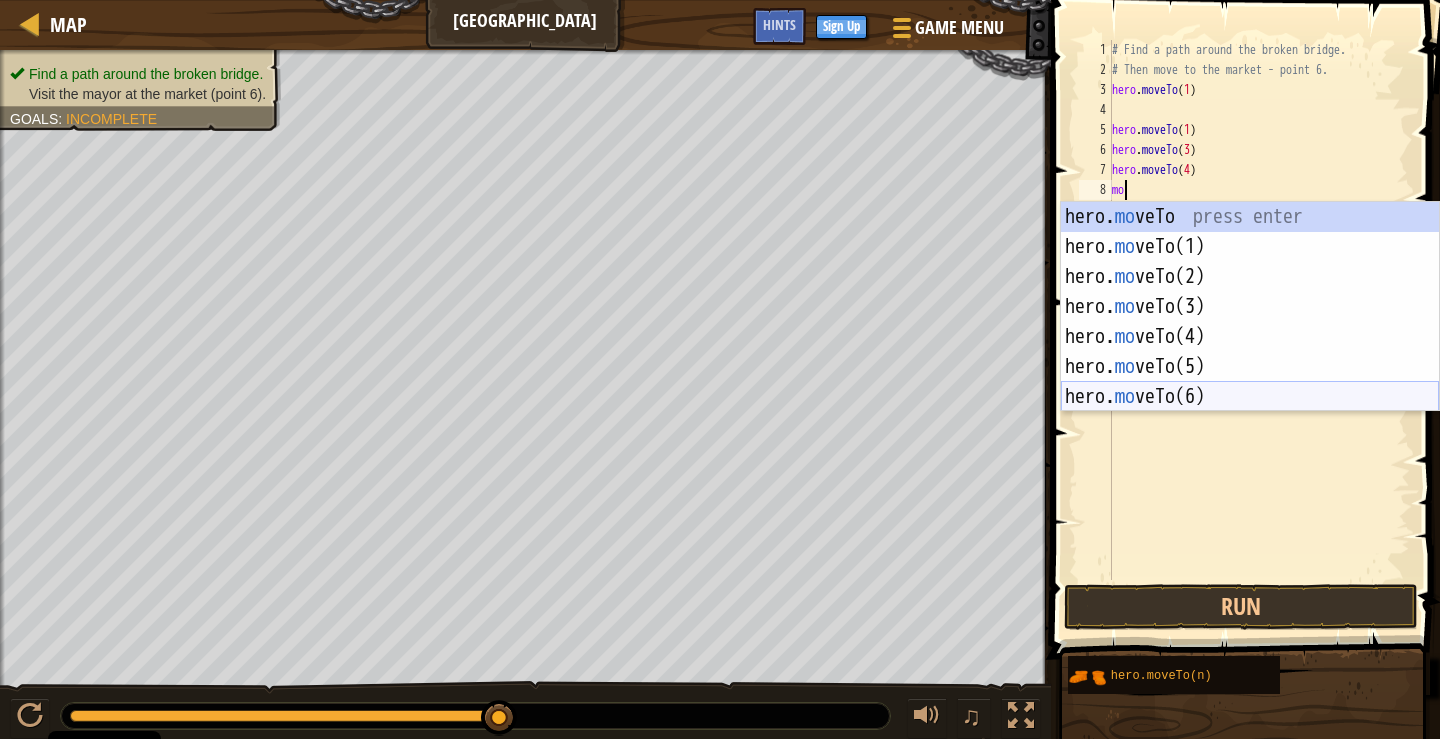 click on "hero. mo veTo press enter hero. mo veTo(1) press enter hero. mo veTo(2) press enter hero. mo veTo(3) press enter hero. mo veTo(4) press enter hero. mo veTo(5) press enter hero. mo veTo(6) press enter" at bounding box center (1250, 337) 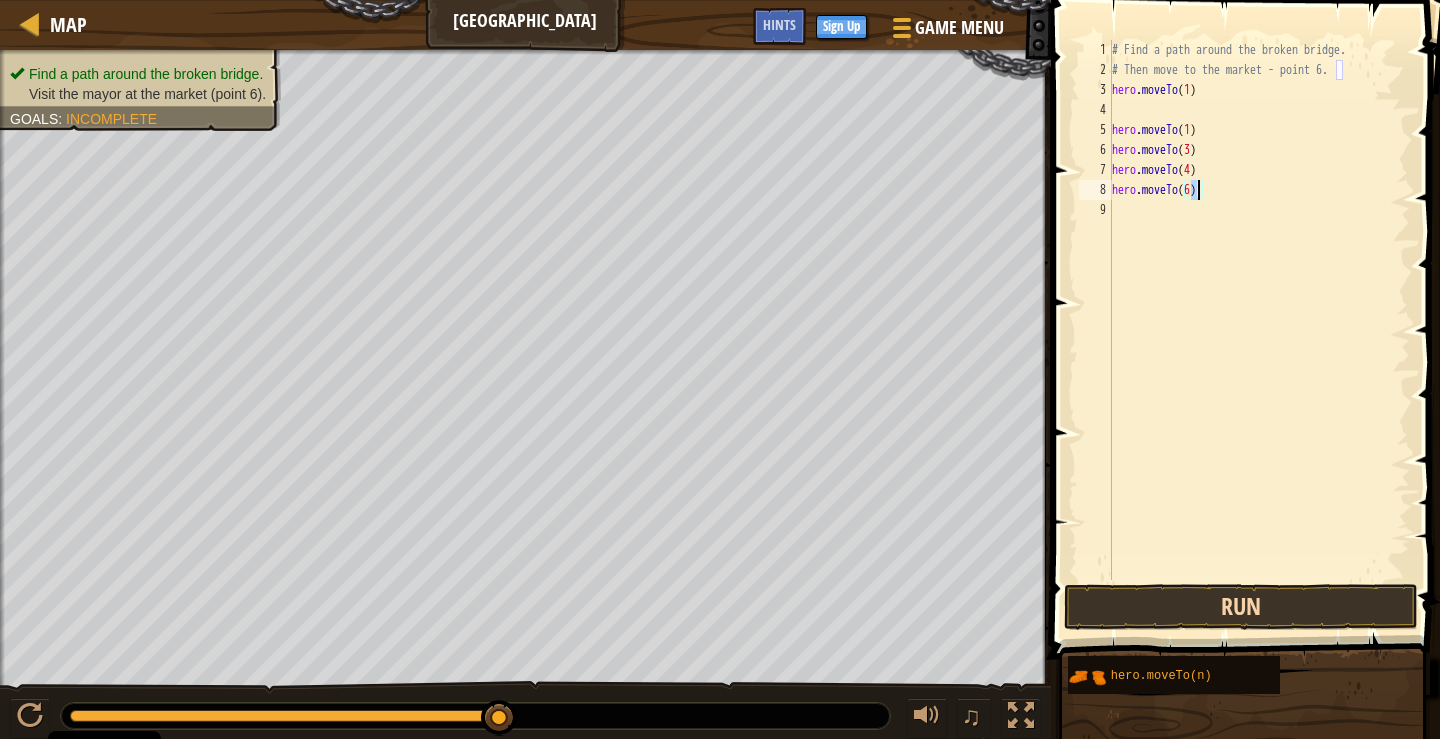 type on "hero.moveTo(6)" 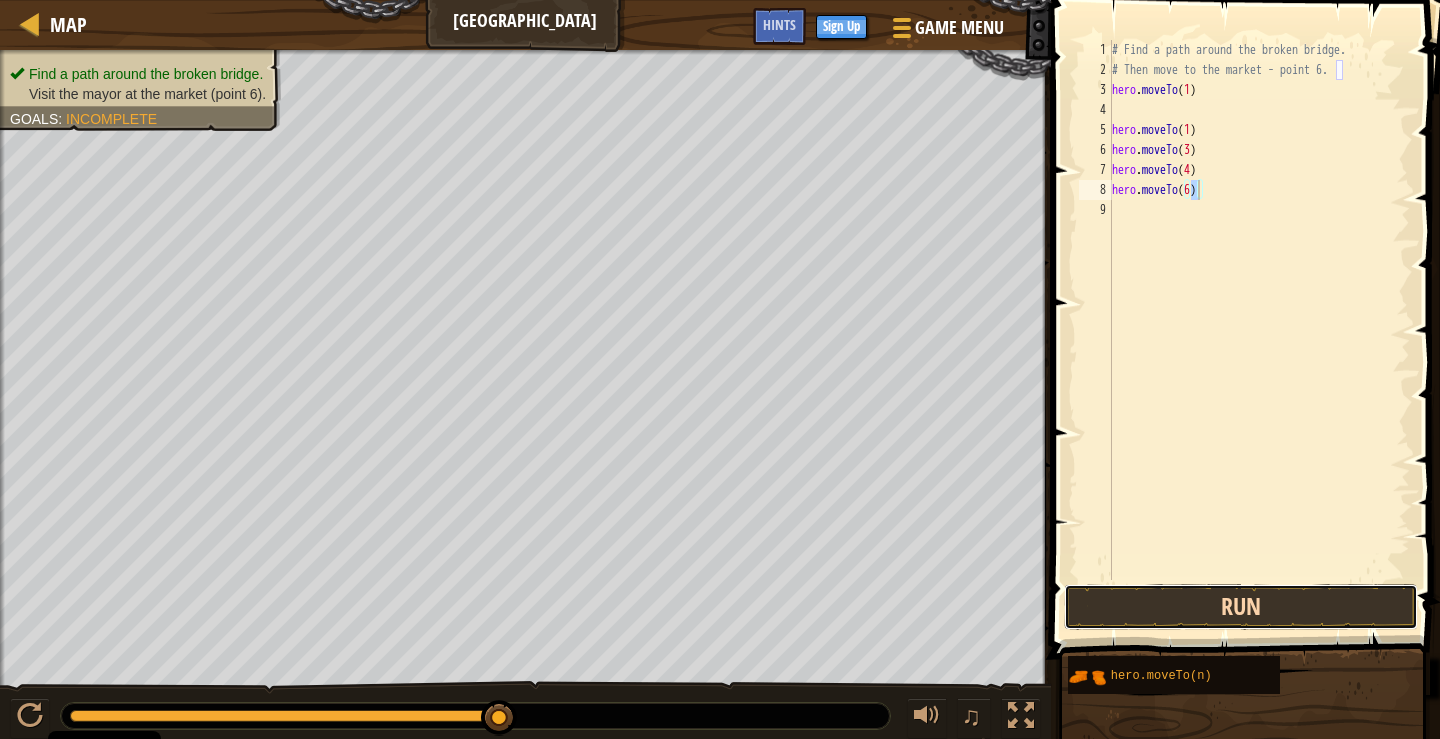 click on "Run" at bounding box center [1241, 607] 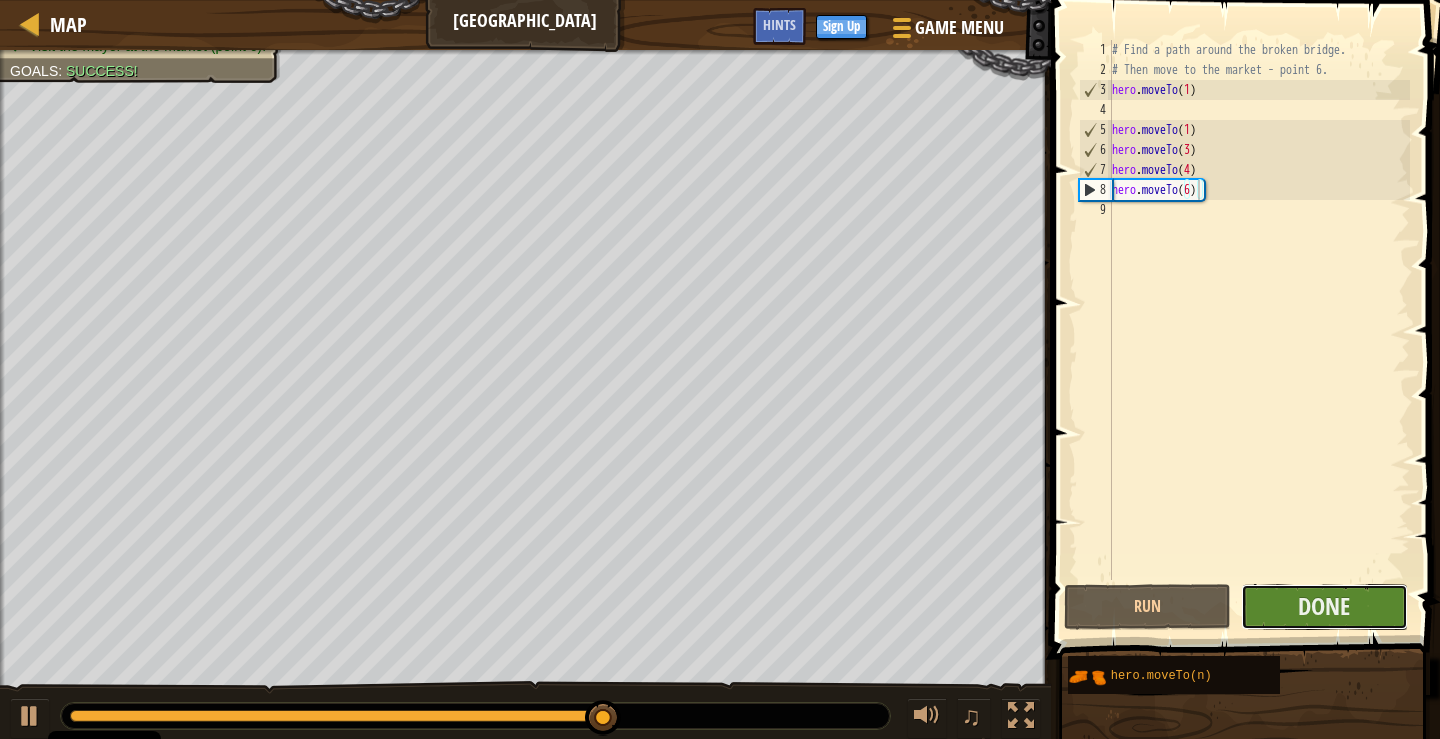 click on "Done" at bounding box center [1324, 607] 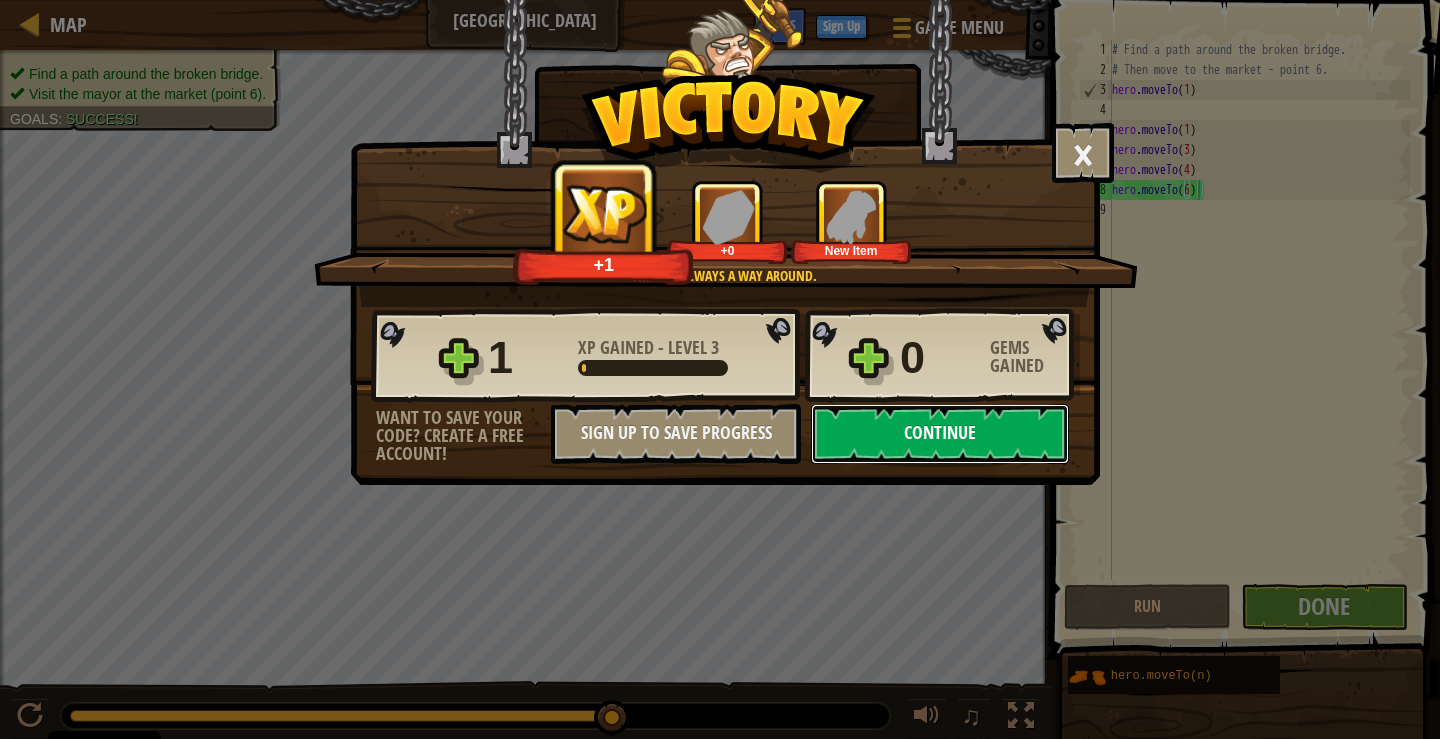 click on "Continue" at bounding box center [940, 434] 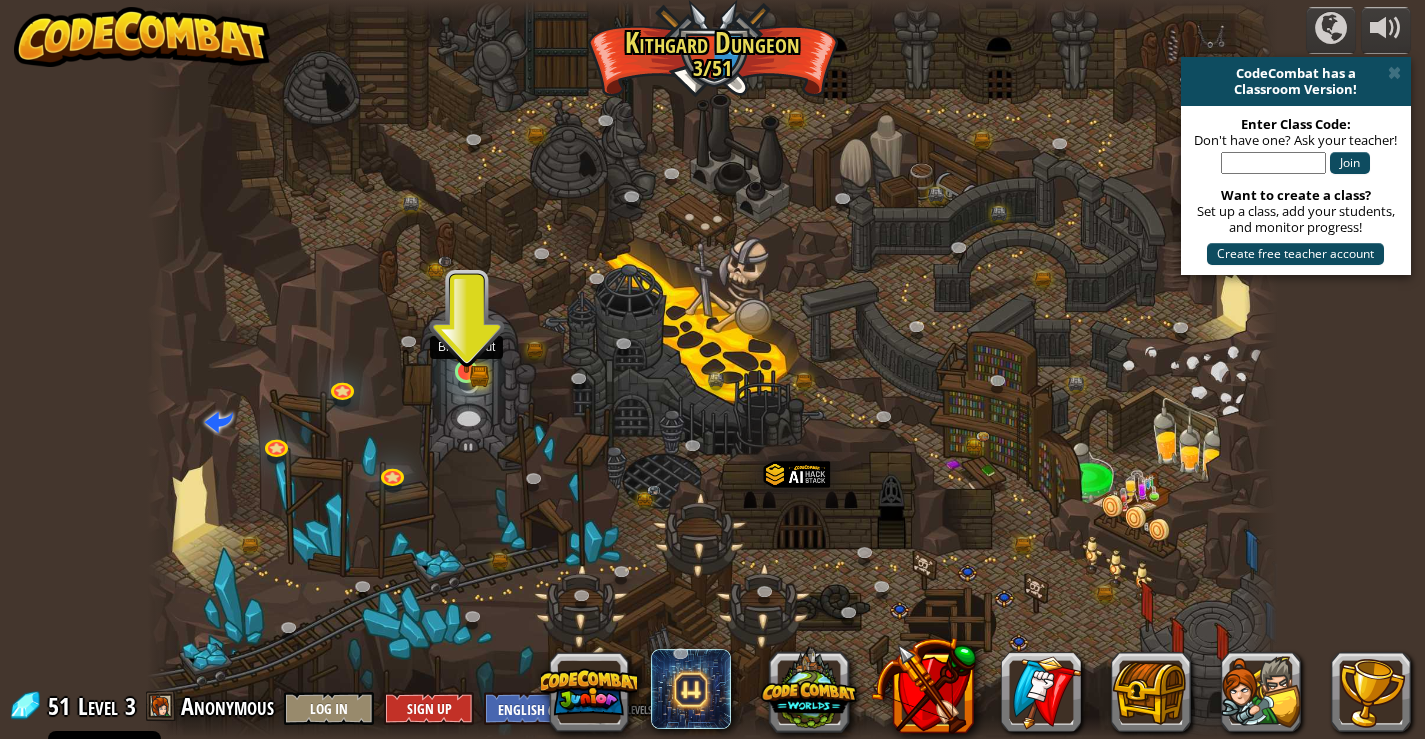 click at bounding box center (466, 342) 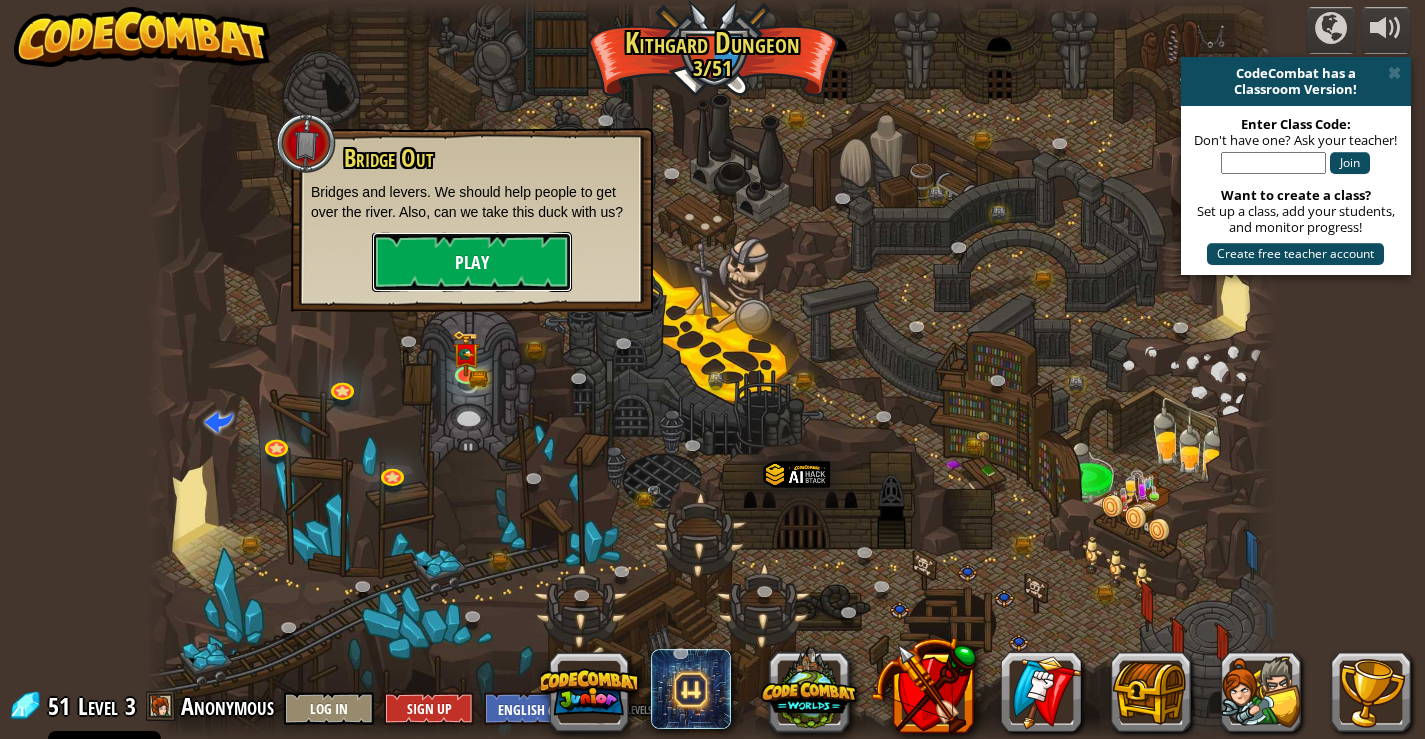 click on "Play" at bounding box center [472, 262] 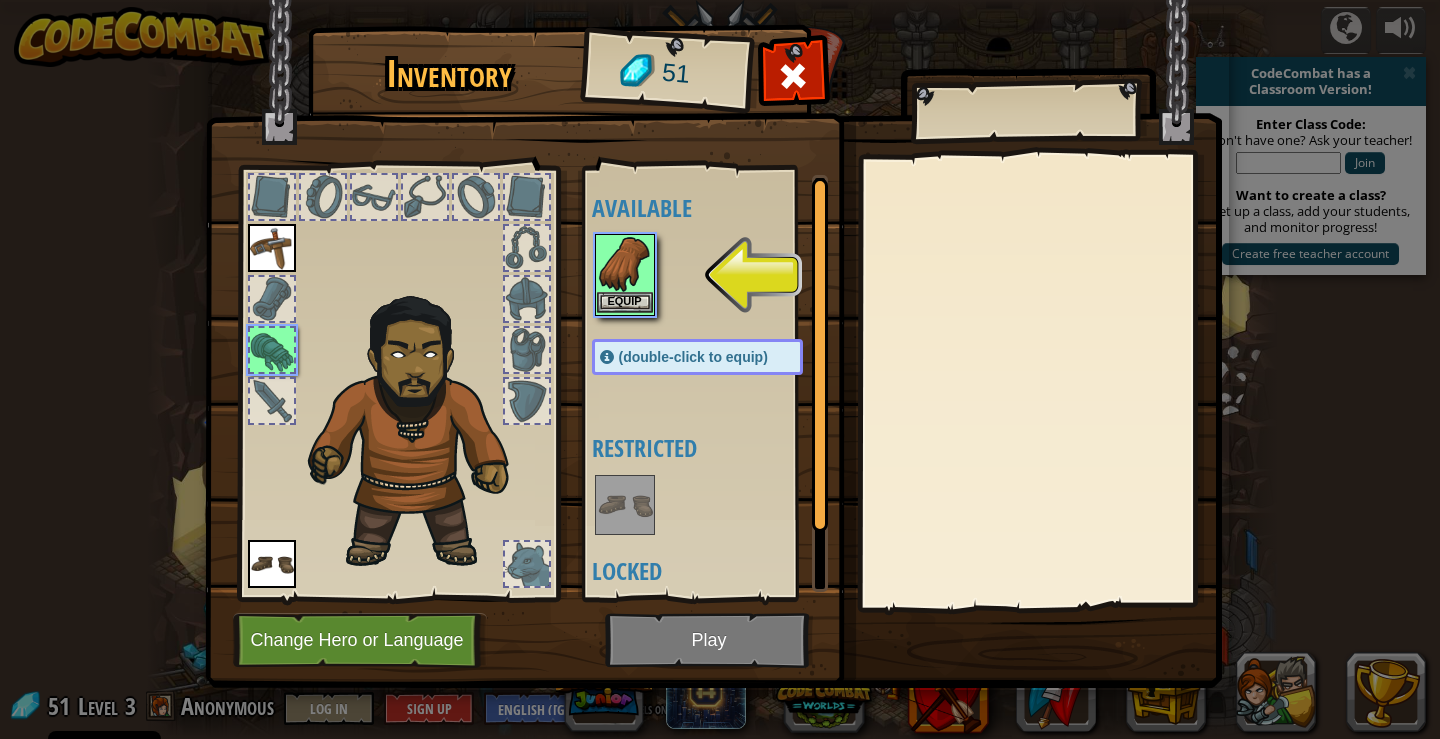 click at bounding box center (625, 264) 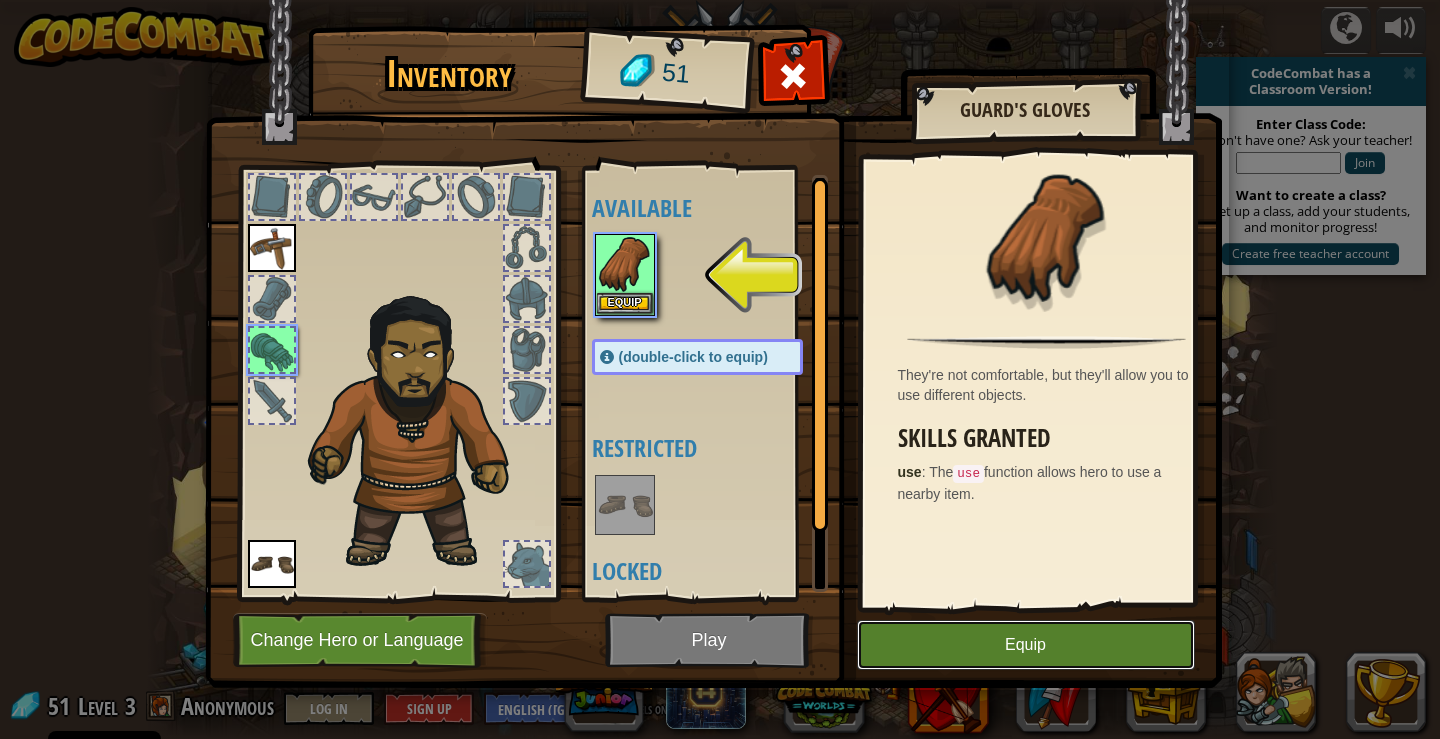 click on "Equip" at bounding box center [1026, 645] 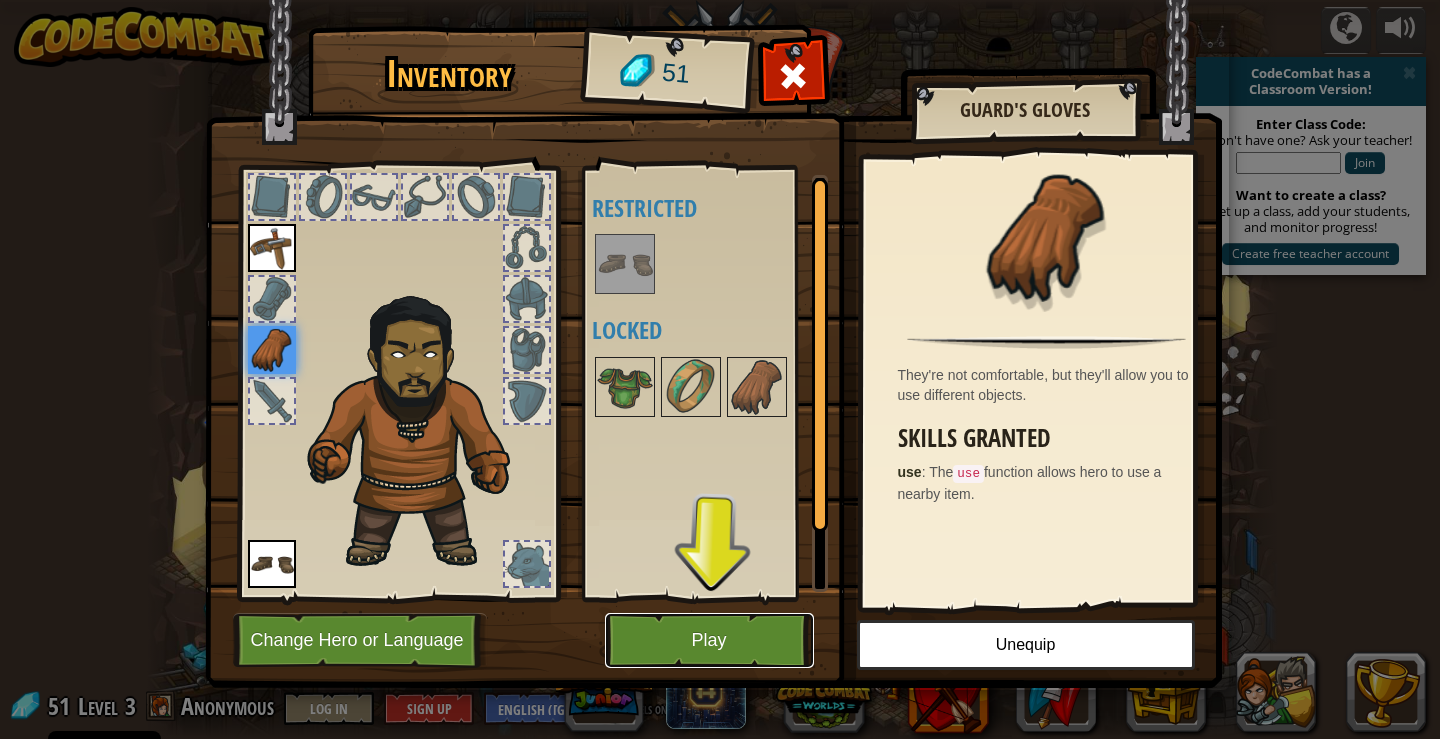 click on "Play" at bounding box center (709, 640) 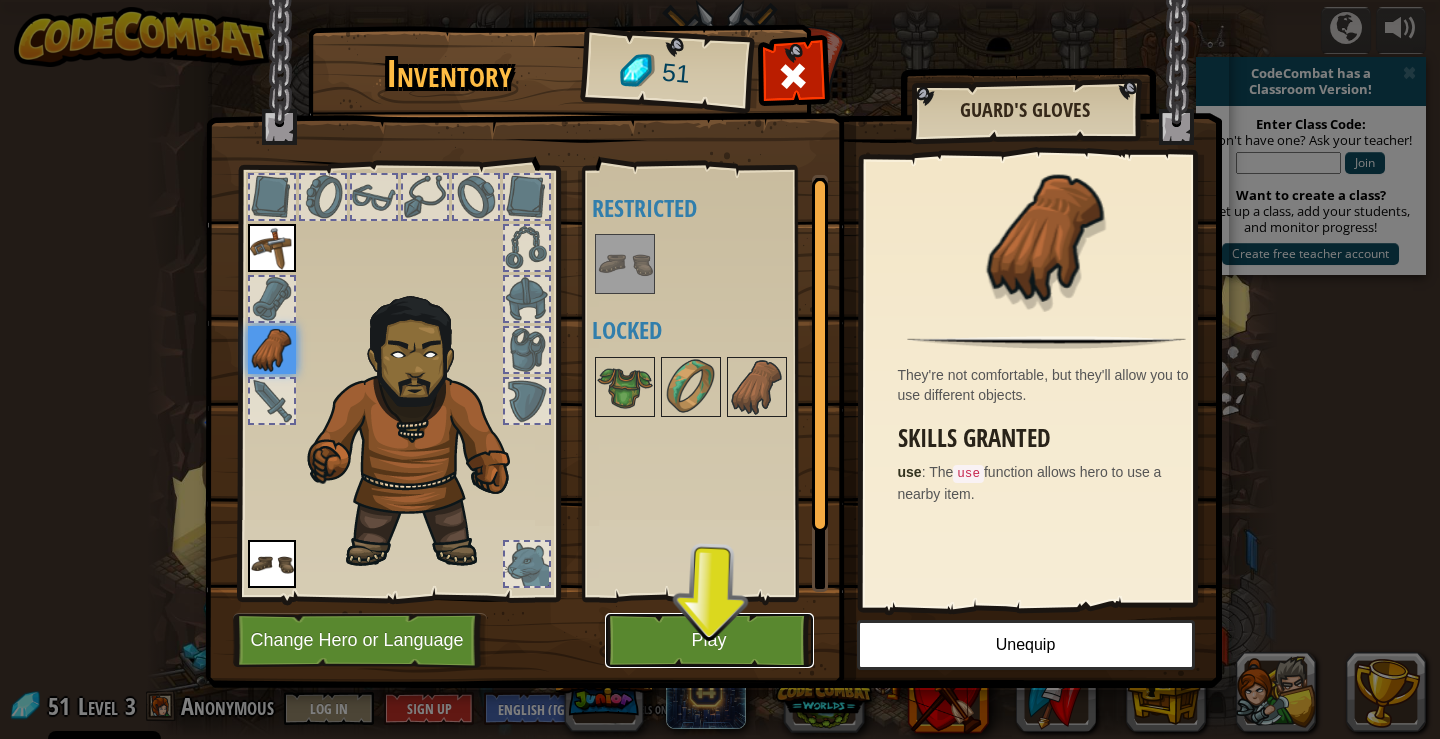 click on "Play" at bounding box center (709, 640) 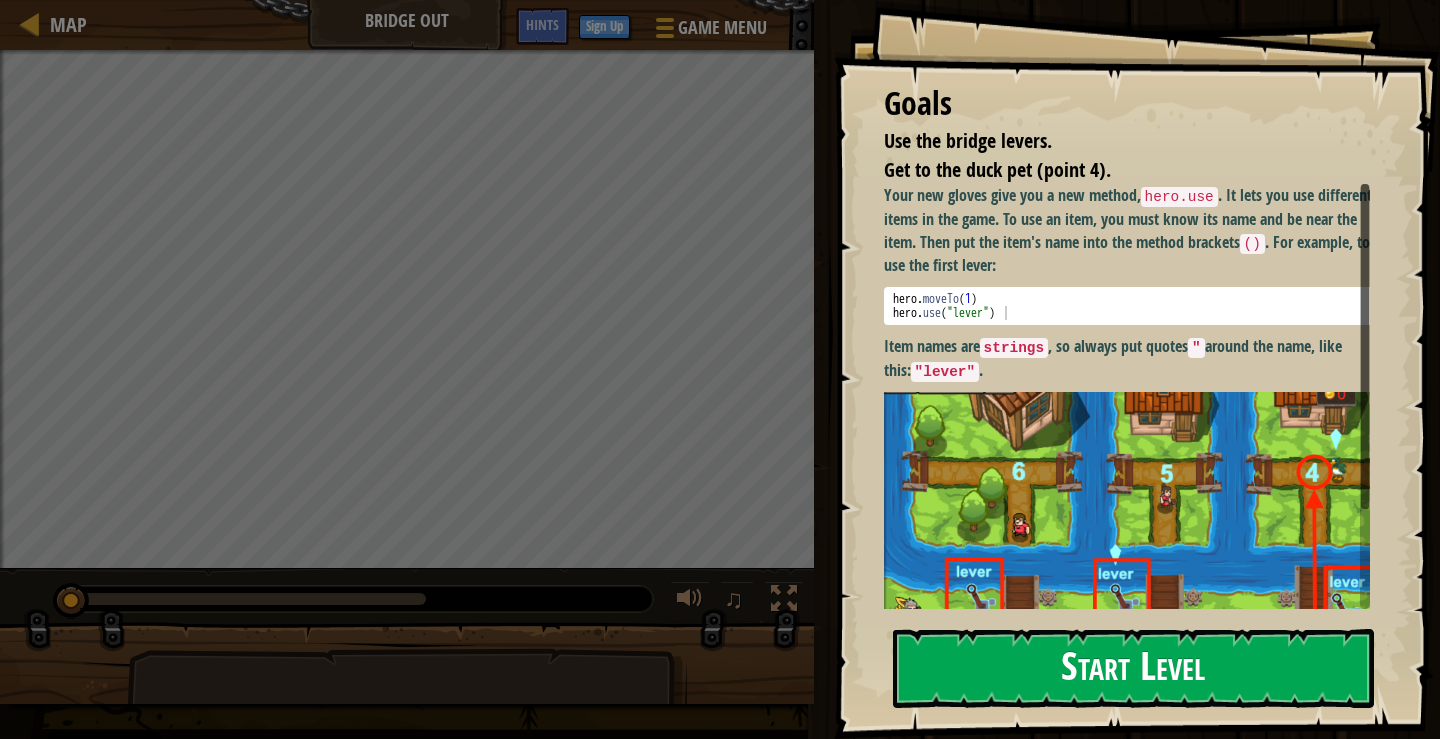 click on "Start Level" at bounding box center (1133, 668) 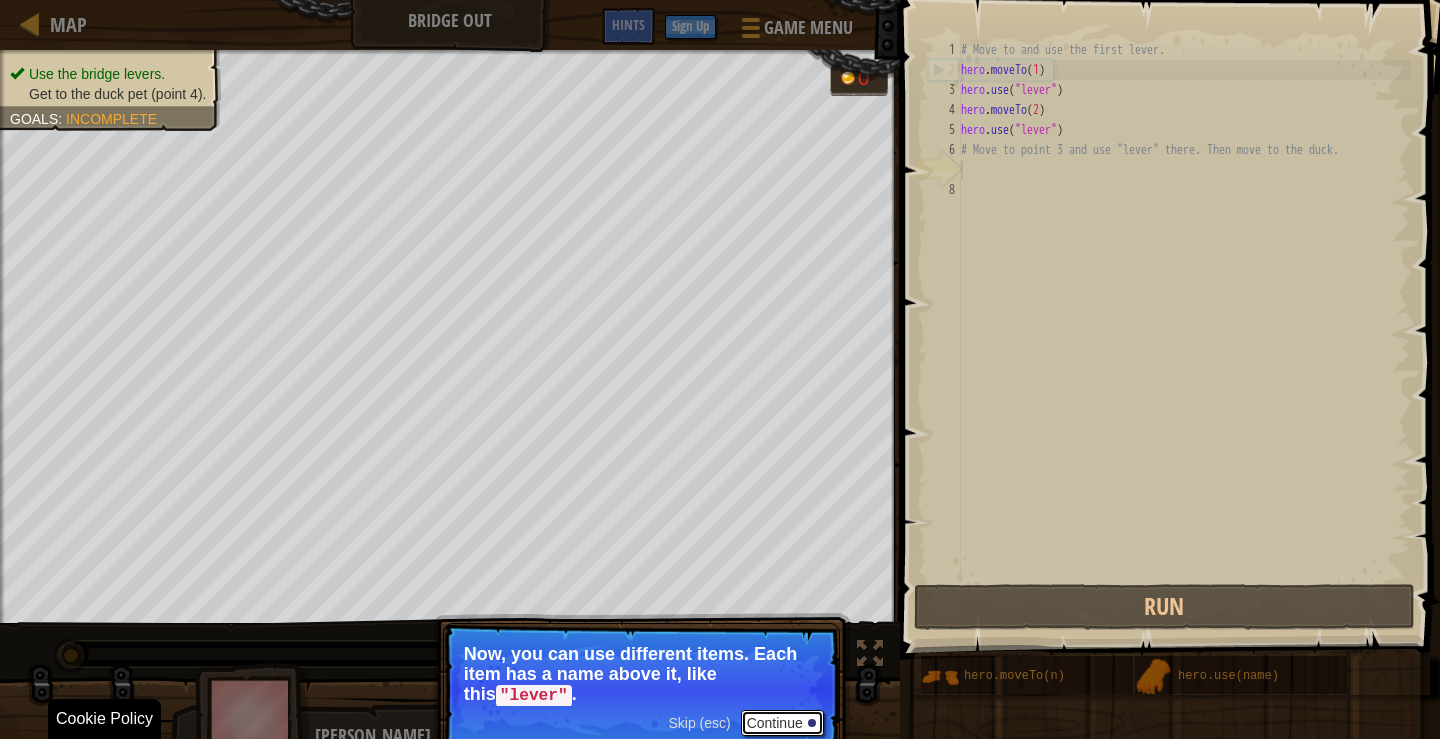 click on "Continue" at bounding box center [782, 723] 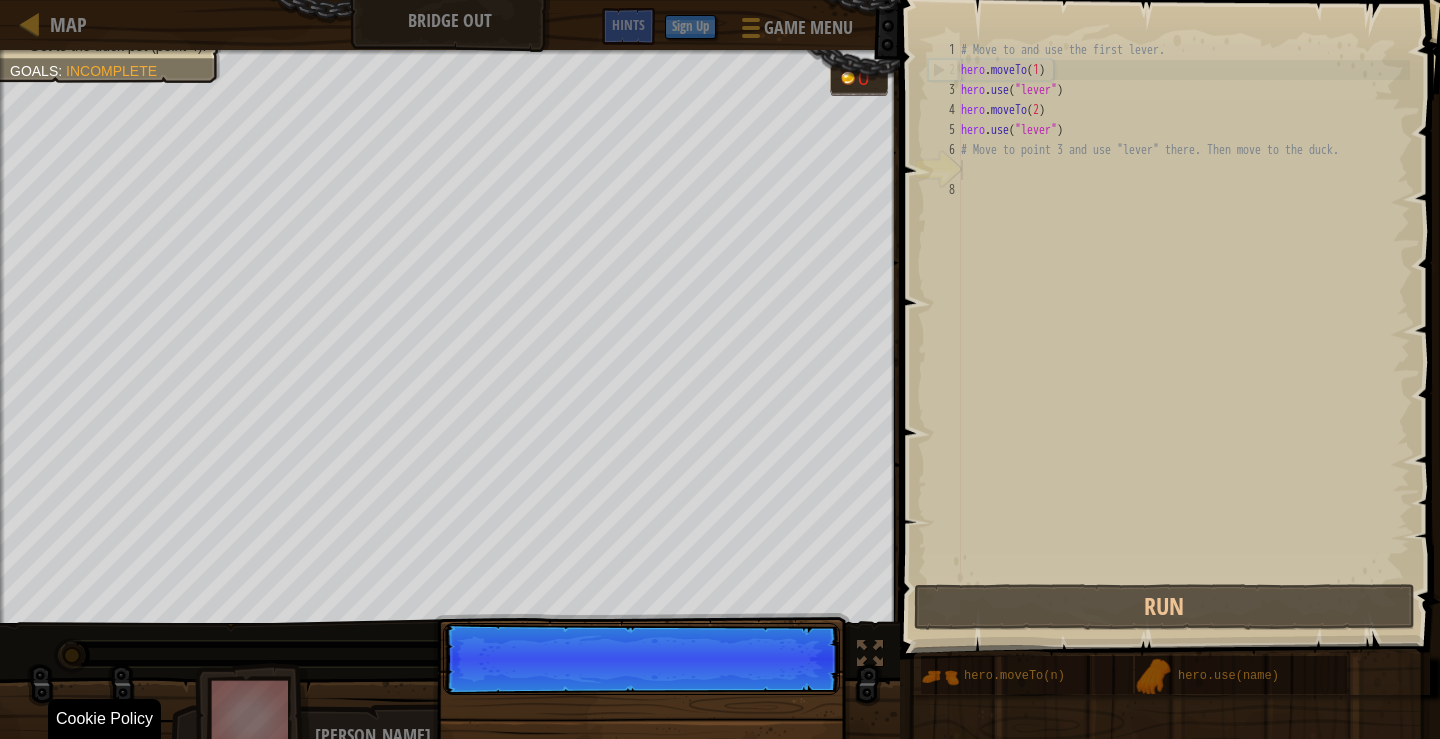 scroll, scrollTop: 9, scrollLeft: 0, axis: vertical 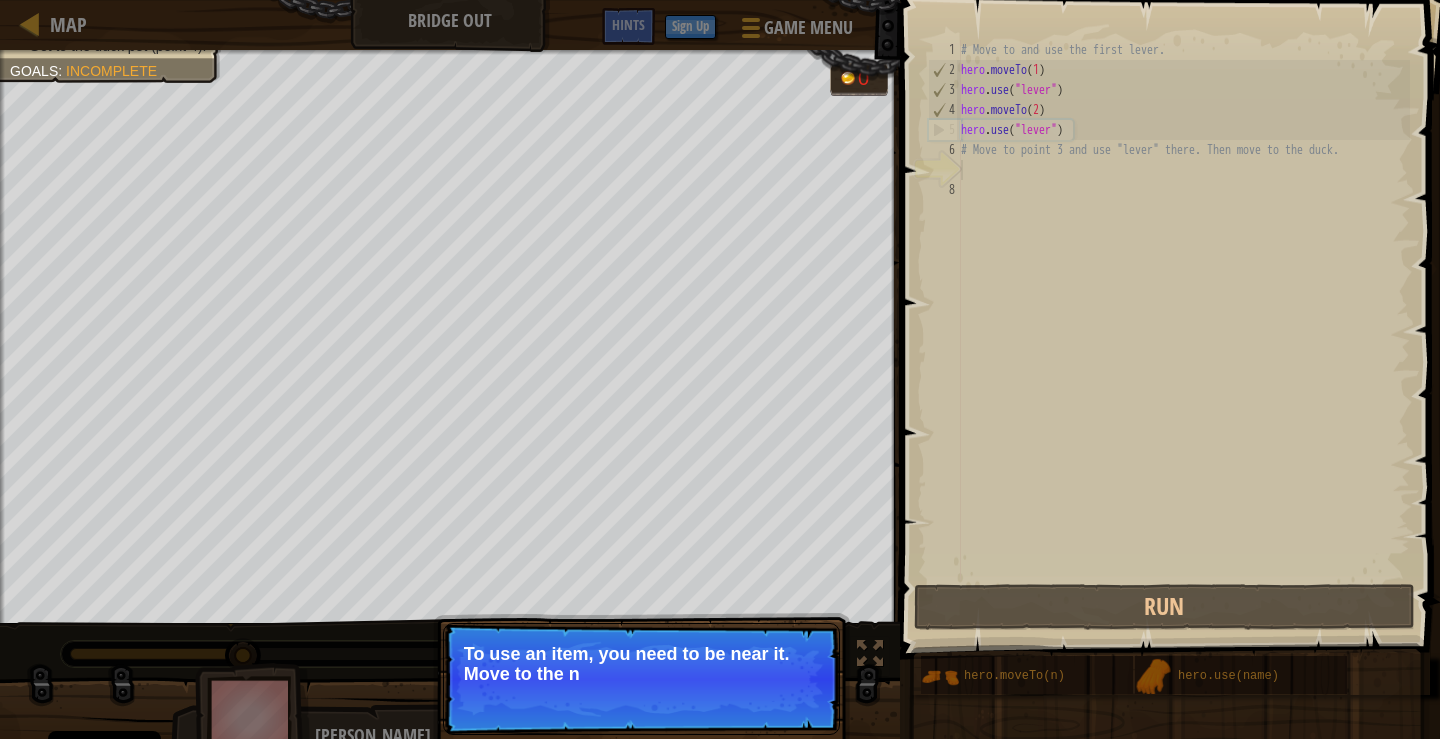 click on "To use an item, you need to be near it. Move to the n" at bounding box center (641, 664) 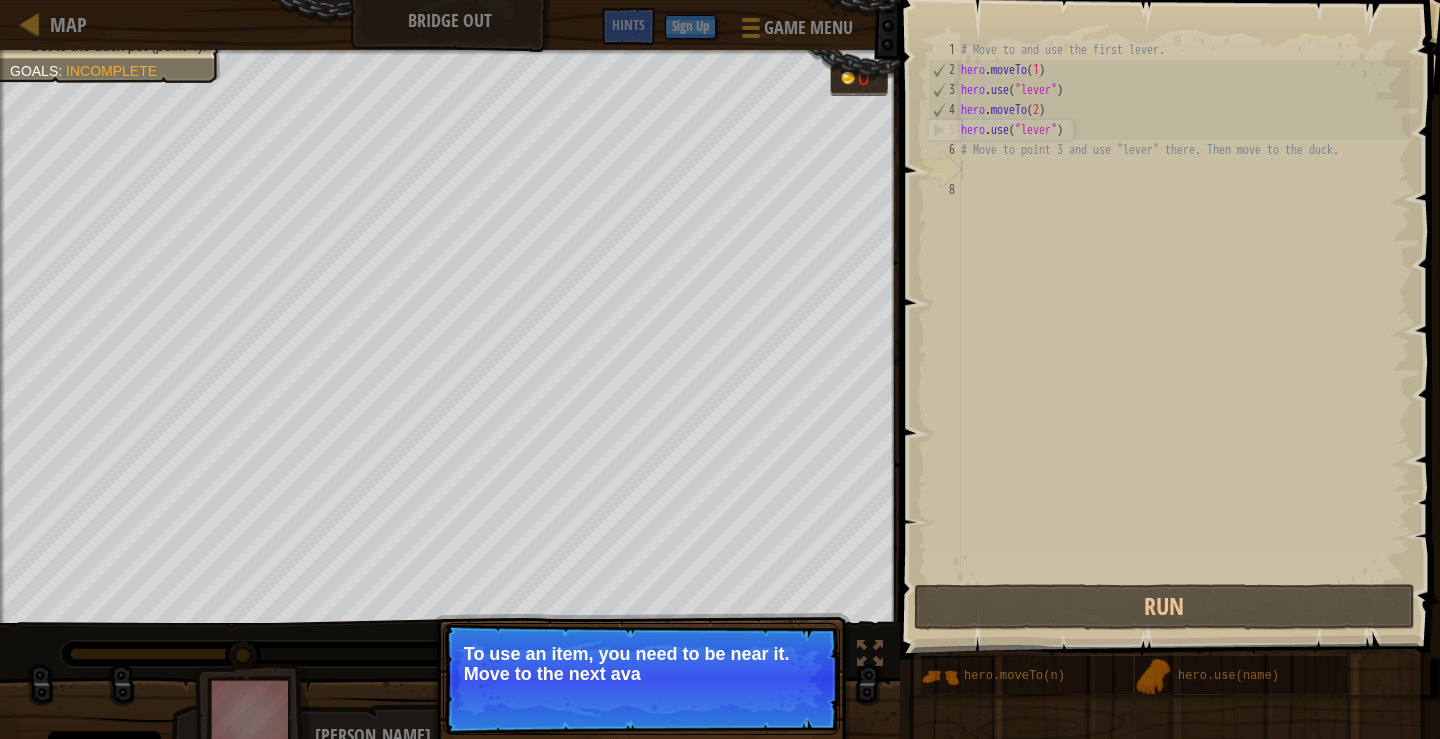 click on "To use an item, you need to be near it. Move to the next ava" at bounding box center [641, 664] 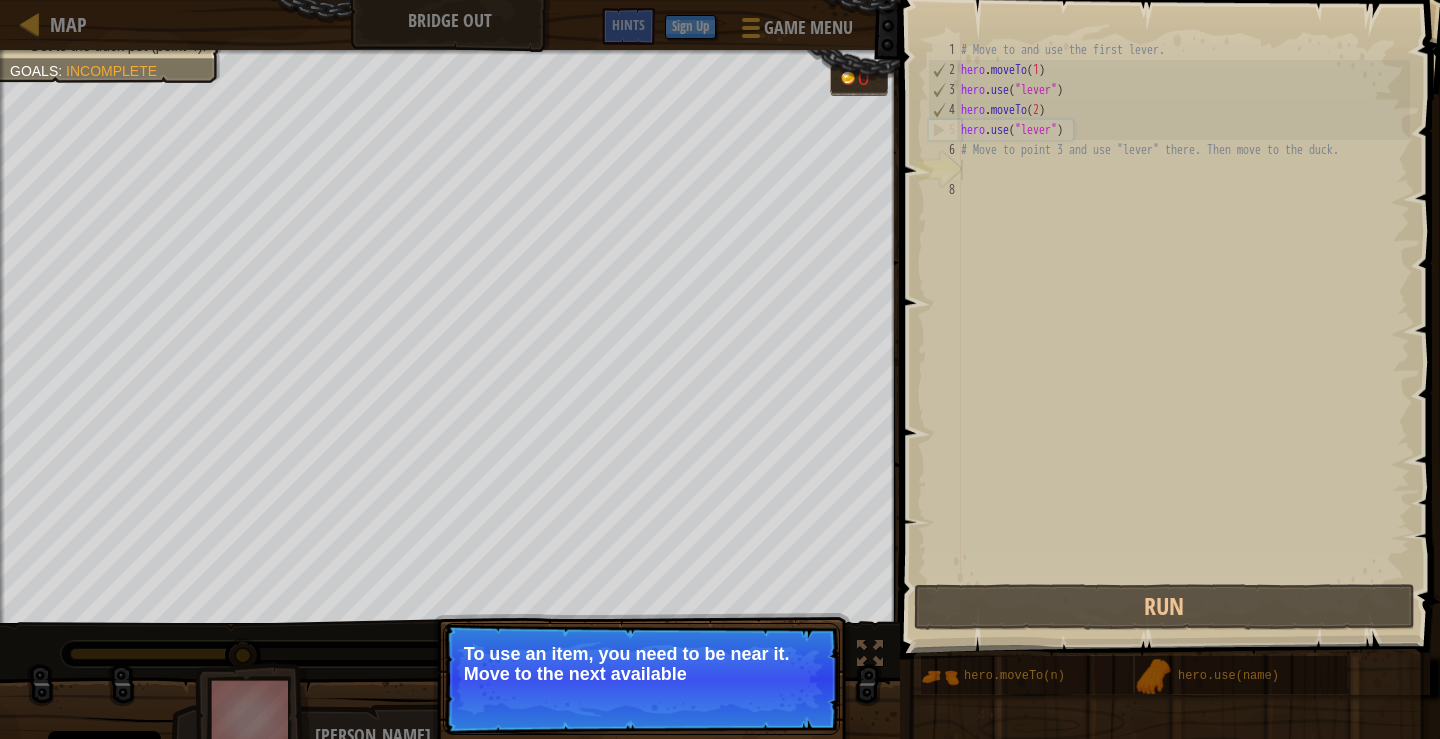 click on "To use an item, you need to be near it. Move to the next available" at bounding box center (641, 664) 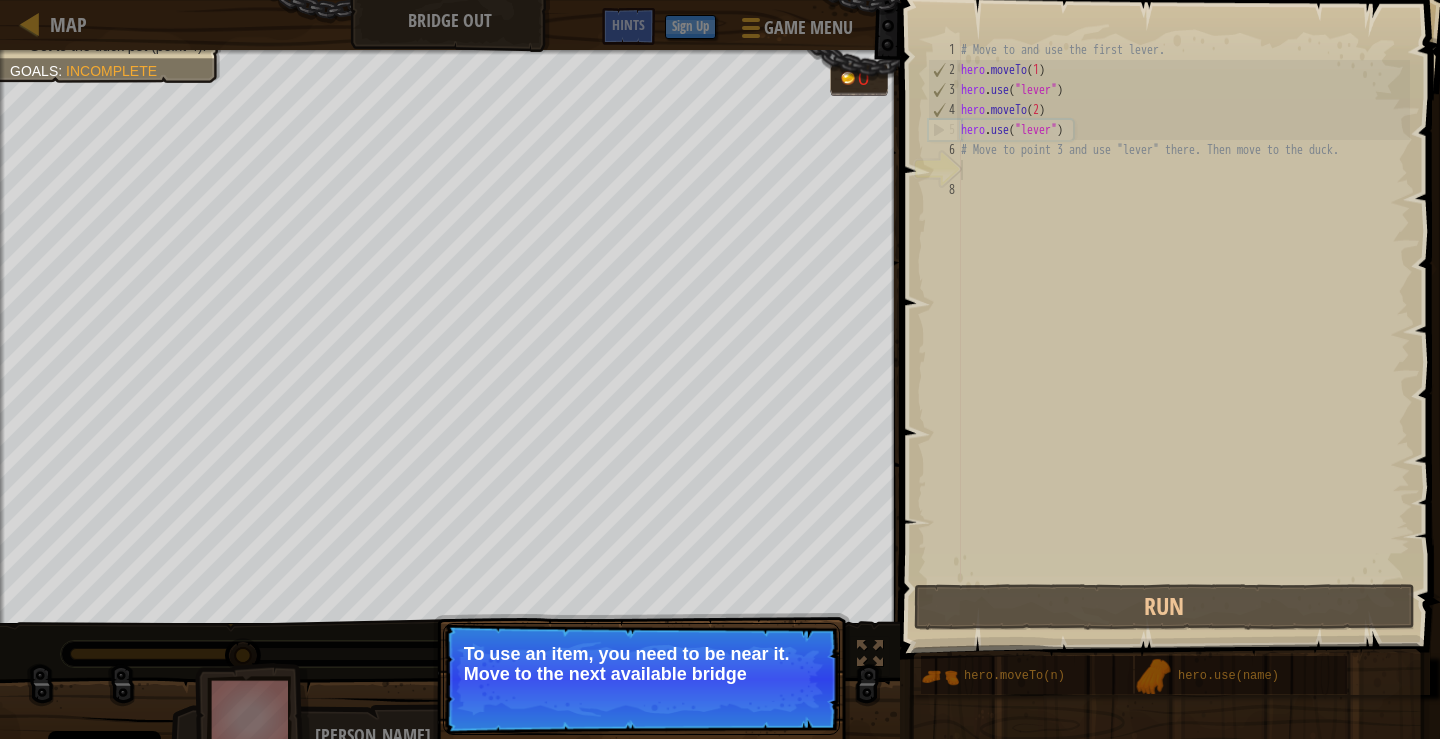 click on "To use an item, you need to be near it. Move to the next available bridge" at bounding box center [641, 664] 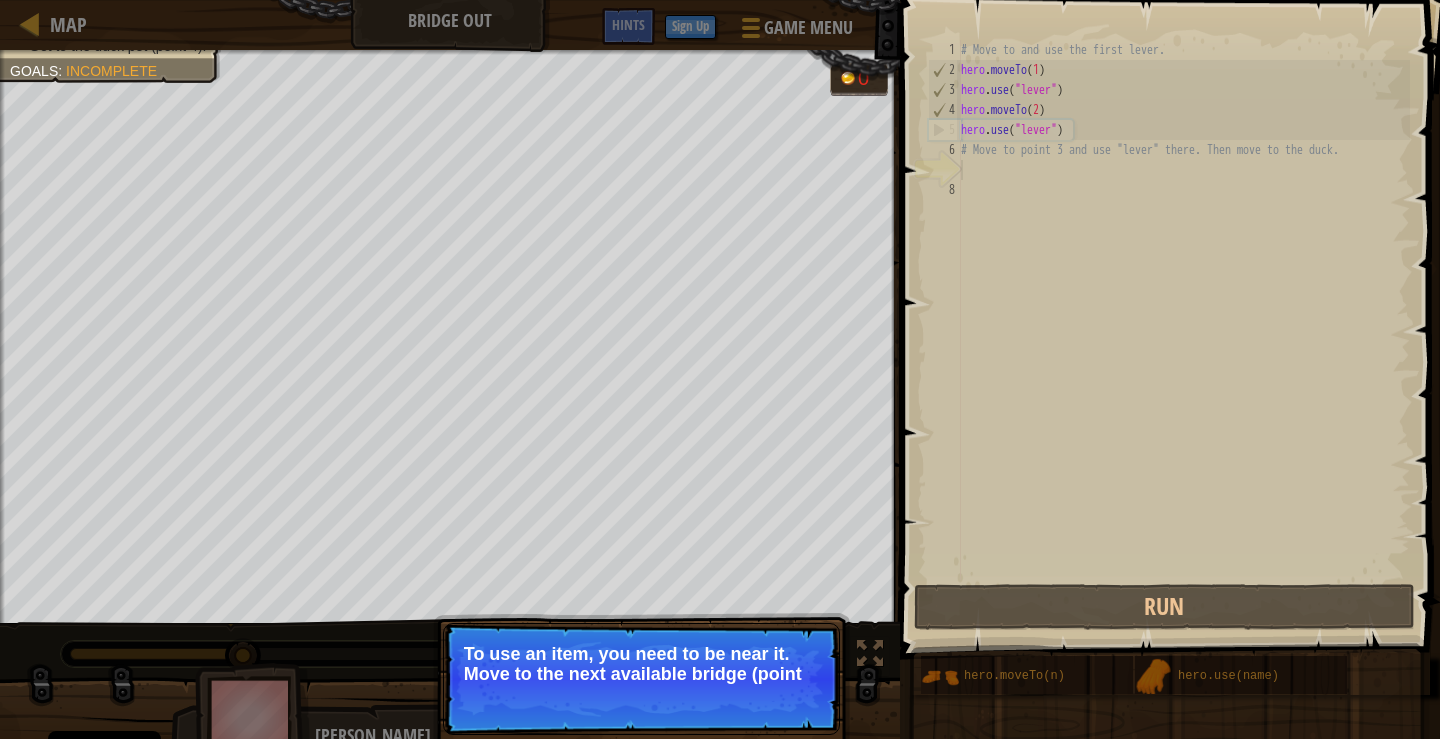 click on "To use an item, you need to be near it. Move to the next available bridge (point" at bounding box center (641, 664) 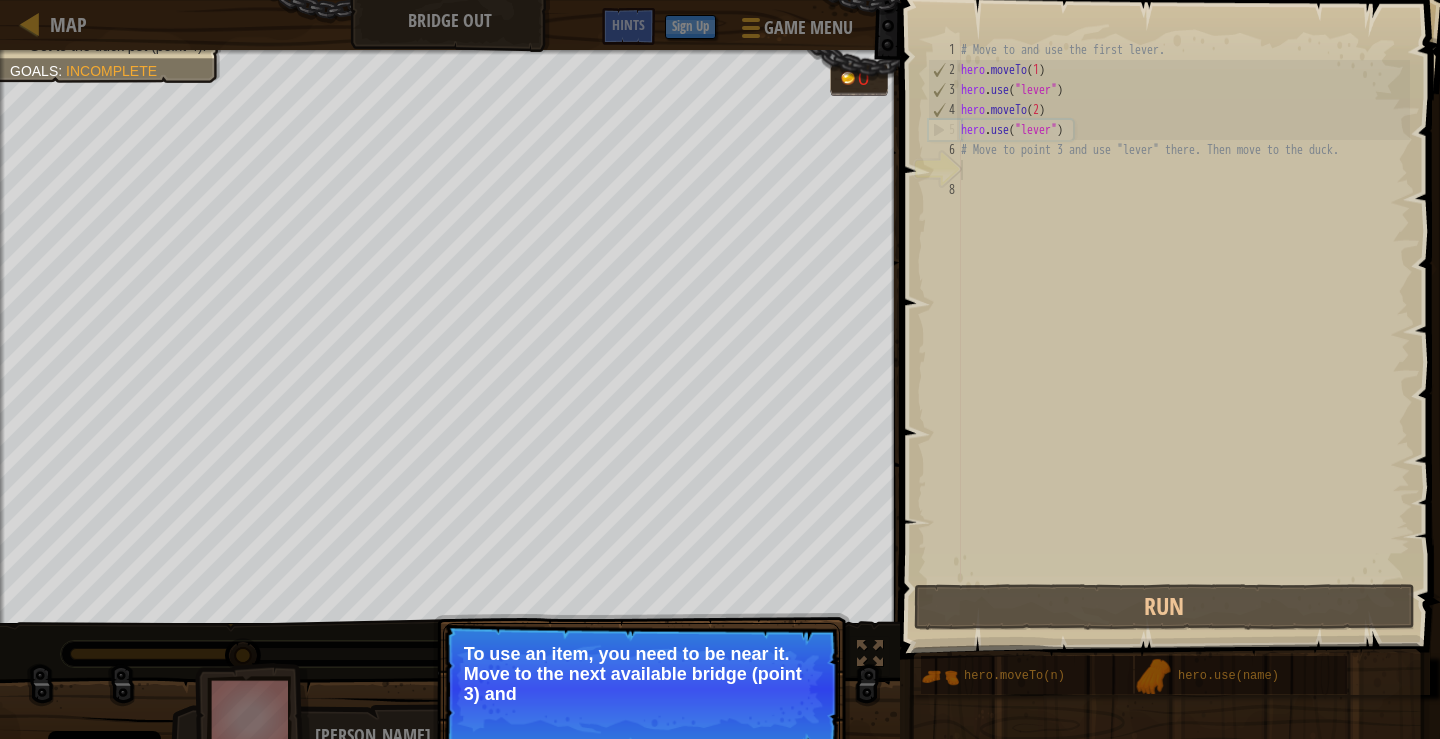 click on "To use an item, you need to be near it. Move to the next available bridge (point 3) and" at bounding box center (641, 674) 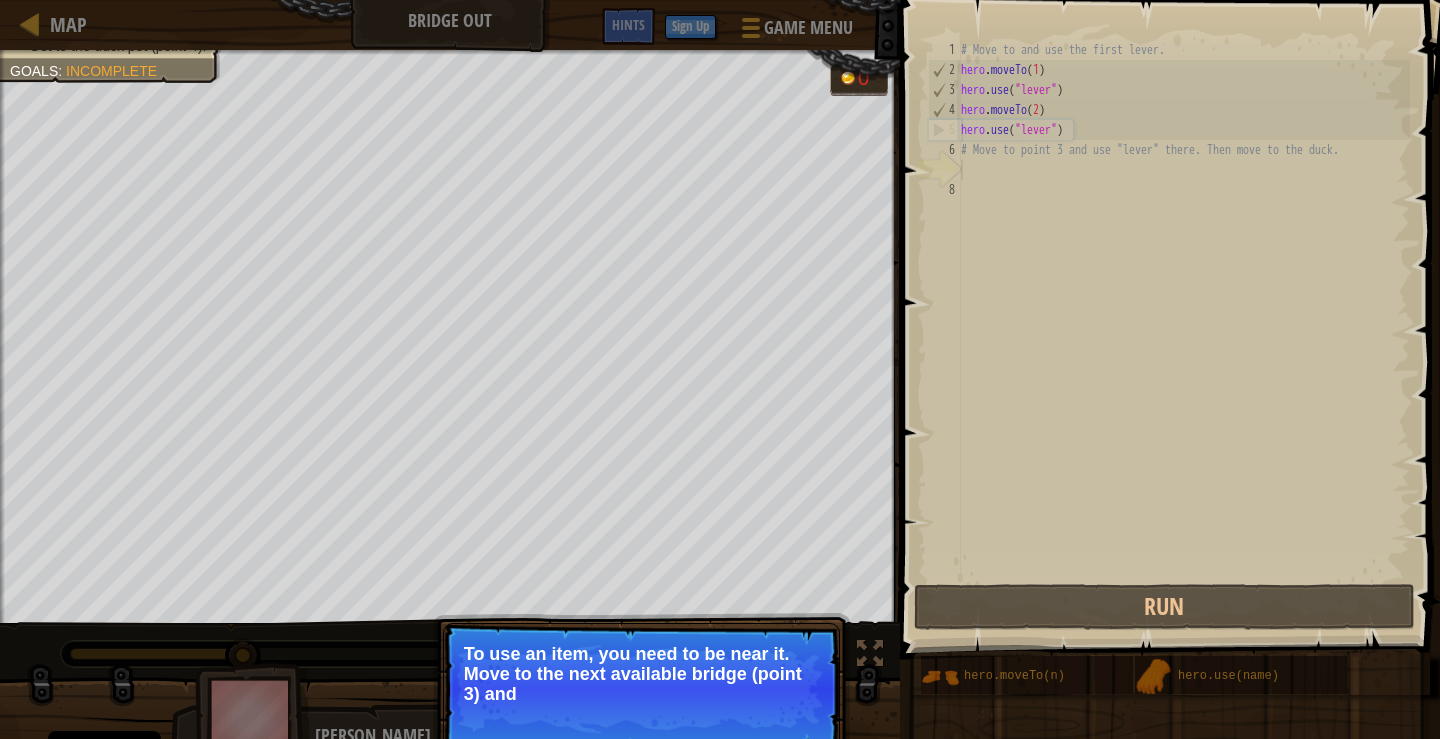 click on "To use an item, you need to be near it. Move to the next available bridge (point 3) and" at bounding box center (641, 674) 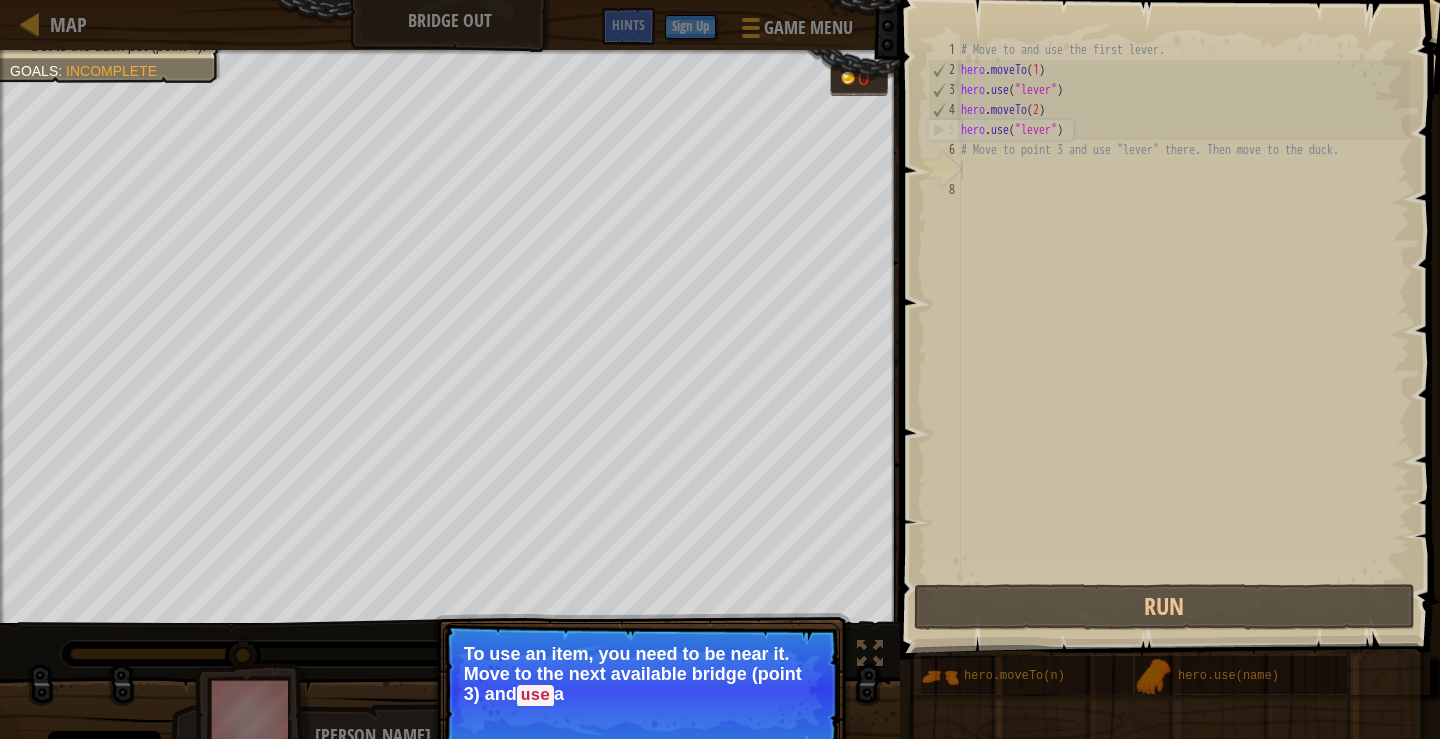 drag, startPoint x: 692, startPoint y: 677, endPoint x: 520, endPoint y: 778, distance: 199.46178 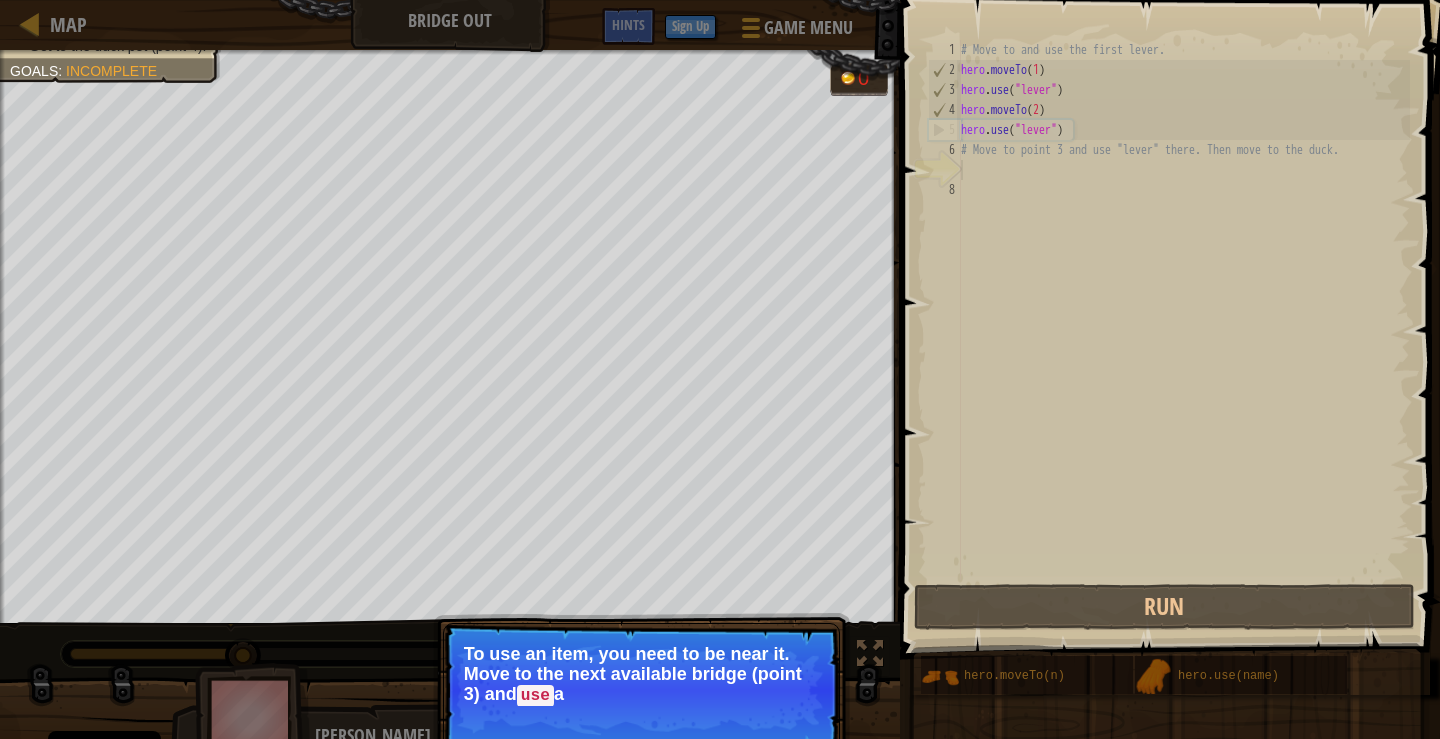 click on "Cookie Policy CodeCombat uses a few essential and non-essential cookies.  Privacy Notice Decline non-essential cookies Allow cookies Map Bridge Out Game Menu Done Sign Up Hints 1     הההההההההההההההההההההההההההההההההההההההההההההההההההההההההההההההההההההההההההההההההההההההההההההההההההההההההההההההההההההההההההההההההההההההההההההההההההההההההההההההההההההההההההההההההההההההההההההההההההההההההההההההההההההההההההההההההההההההההההההההההההההההההההההההה XXXXXXXXXXXXXXXXXXXXXXXXXXXXXXXXXXXXXXXXXXXXXXXXXXXXXXXXXXXXXXXXXXXXXXXXXXXXXXXXXXXXXXXXXXXXXXXXXXXXXXXXXXXXXXXXXXXXXXXXXXXXXXXXXXXXXXXXXXXXXXXXXXXXXXXXXXXXXXXXXXXXXXXXXXXXXXXXXXXXXXXXXXXXXXXXXXXXXXXXXXXXXXXXXXXXXXXXXXXXXXXXXXXXXXXXXXXXXXXXXXXXXXXXXXXXXXXX Solution × Hints 1 2 3 4 5 6 7 8 # Move to and use the first lever." at bounding box center [720, 0] 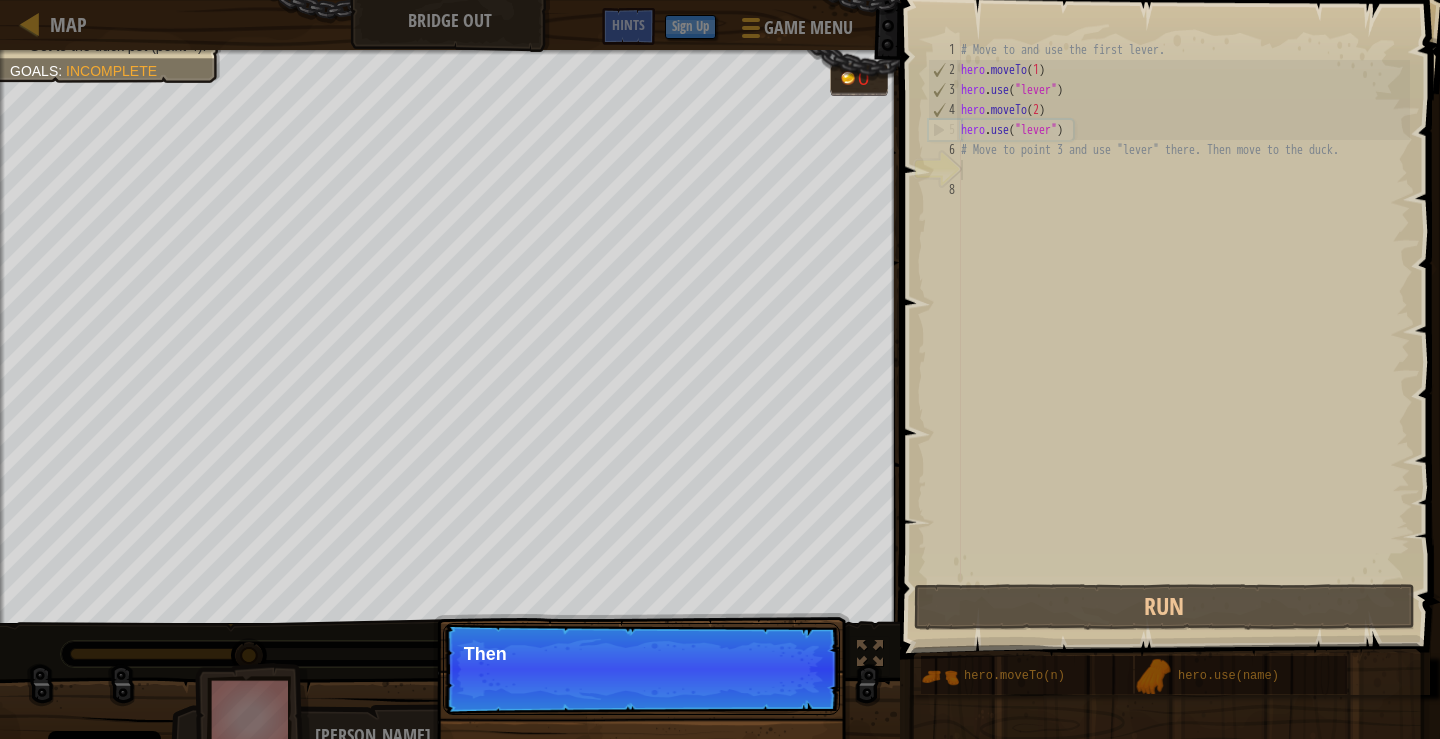 click on "Skip (esc) Continue  Then" at bounding box center [641, 771] 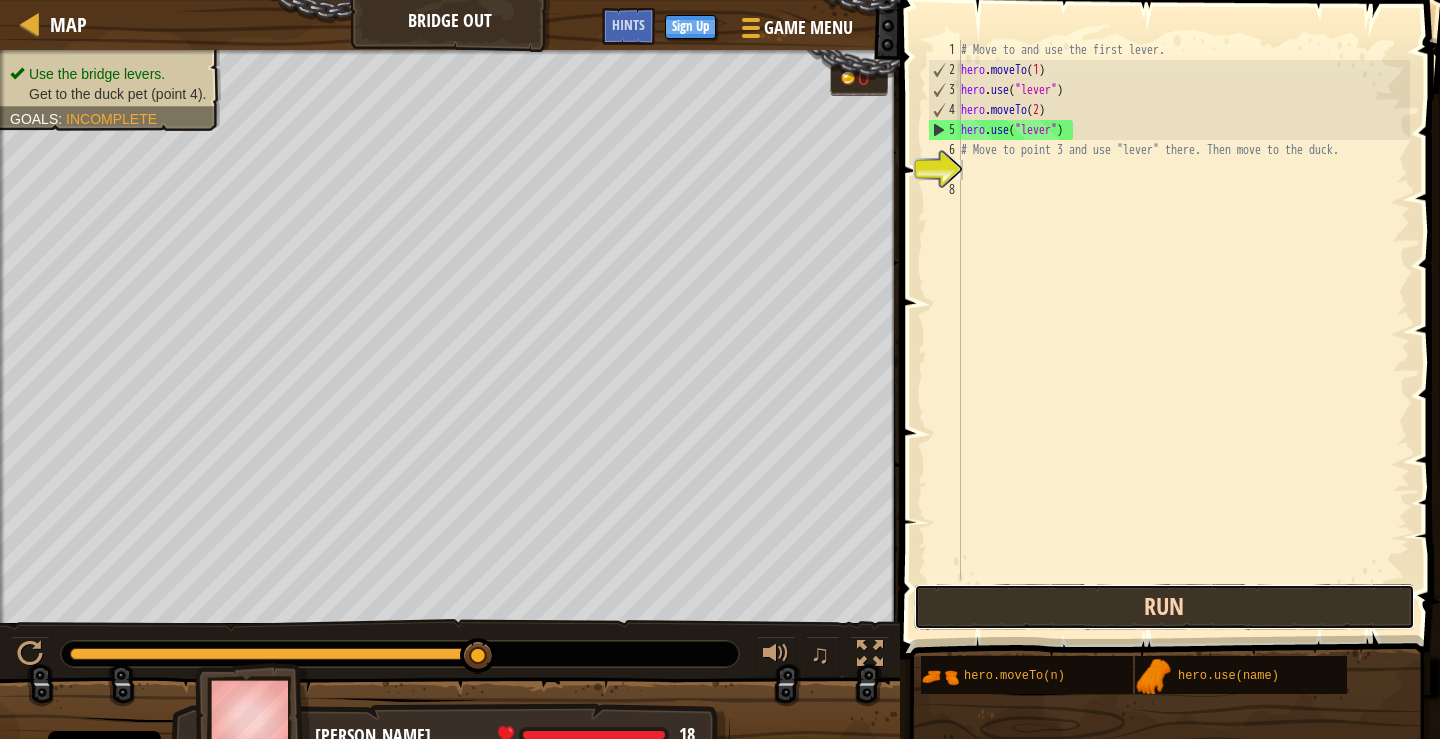 click on "Run" at bounding box center (1164, 607) 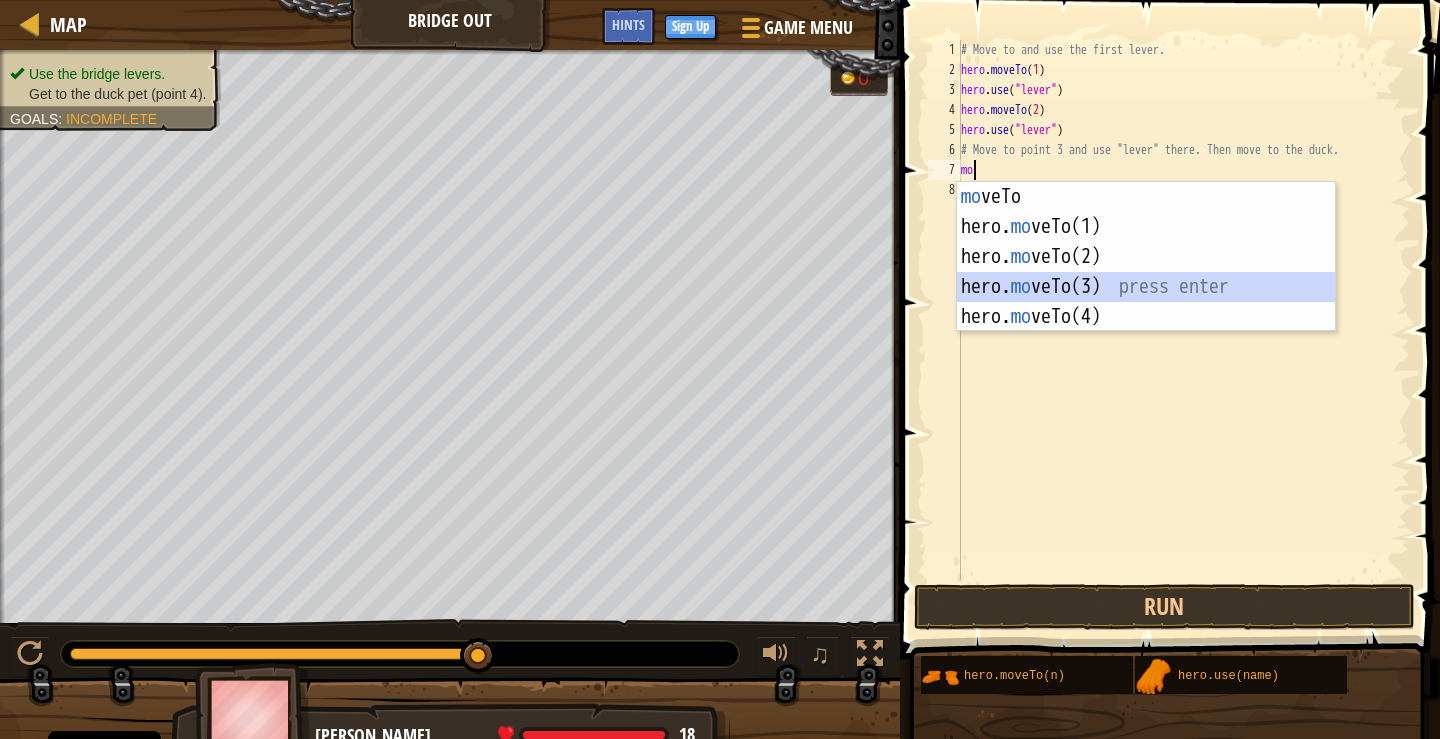 click on "mo veTo press enter hero. mo veTo(1) press enter hero. mo veTo(2) press enter hero. mo veTo(3) press enter hero. mo veTo(4) press enter" at bounding box center (1146, 287) 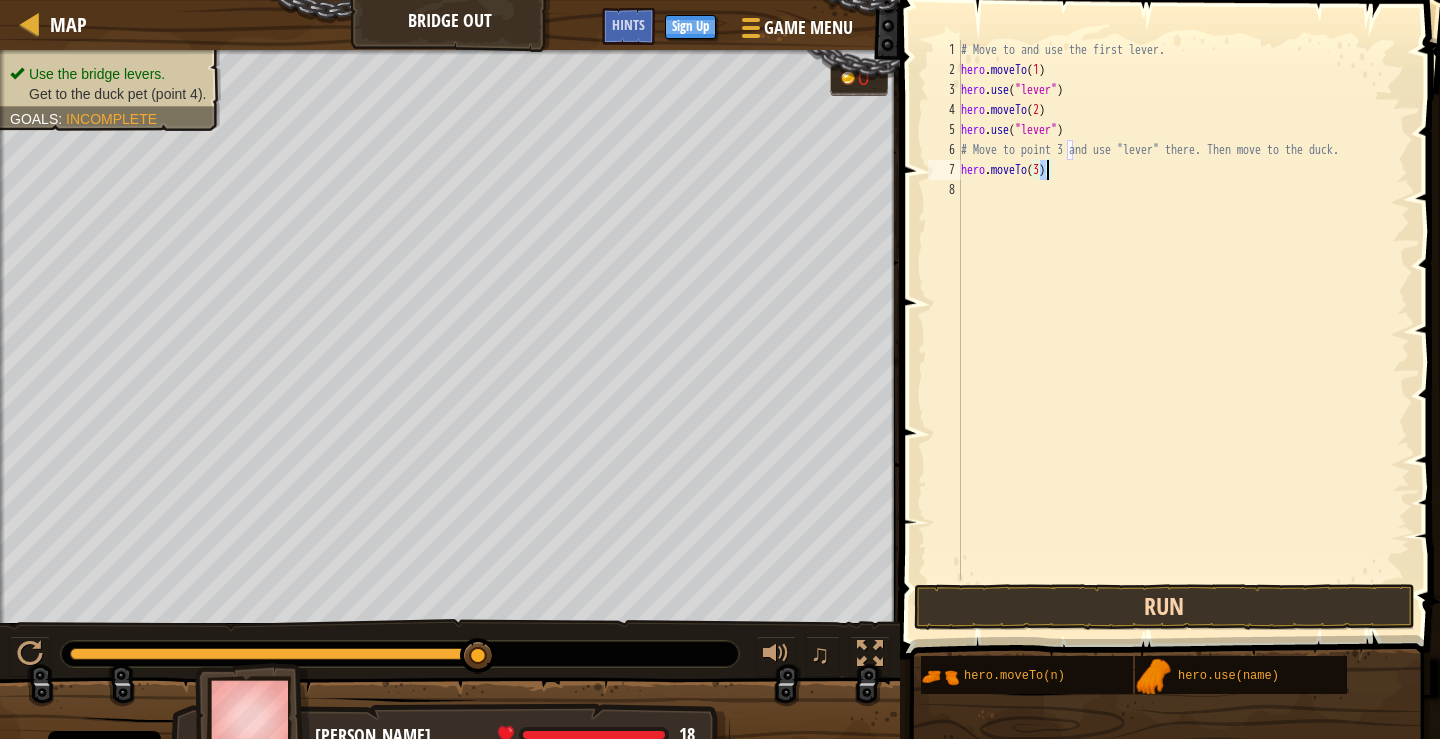type on "hero.moveTo(3)" 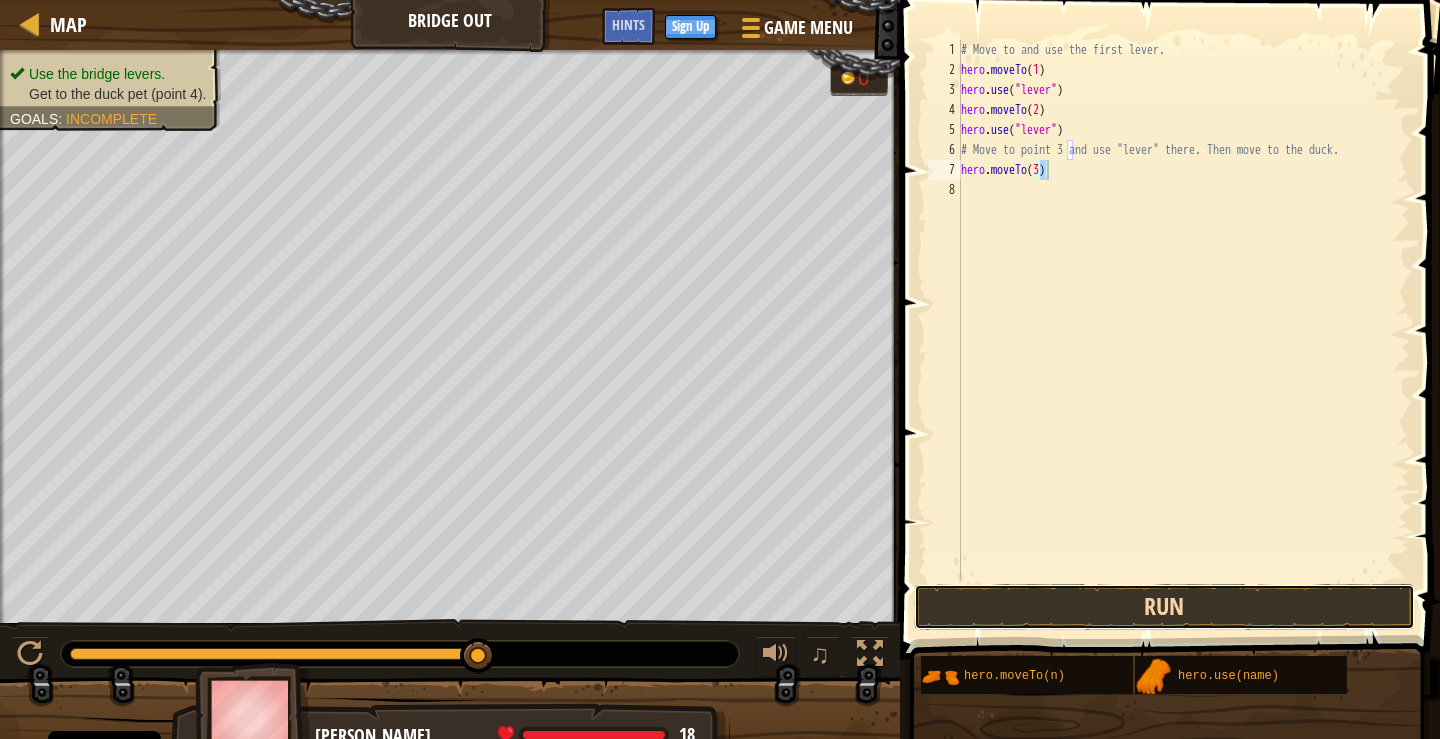 click on "Run" at bounding box center [1164, 607] 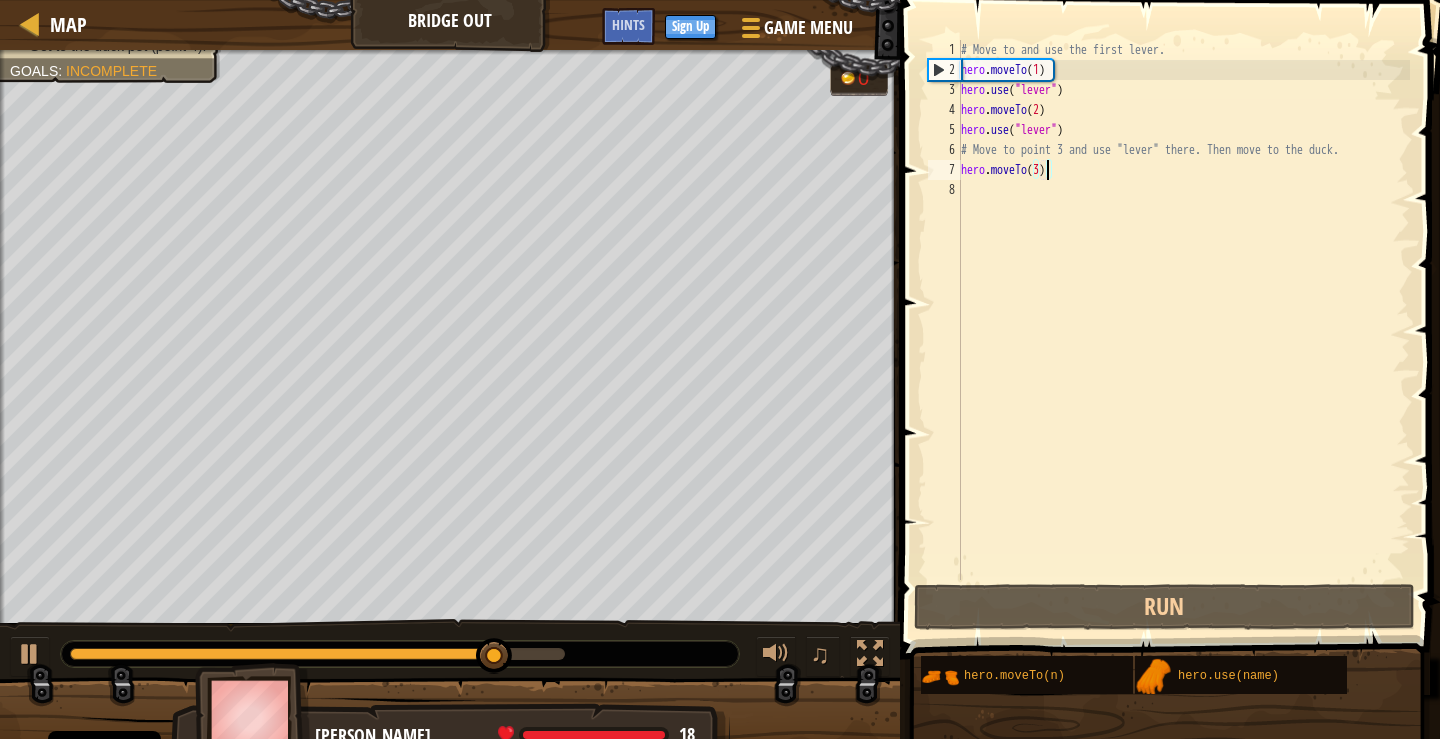 click on "1 2 3 4 5 6 7 8" at bounding box center [944, 500040] 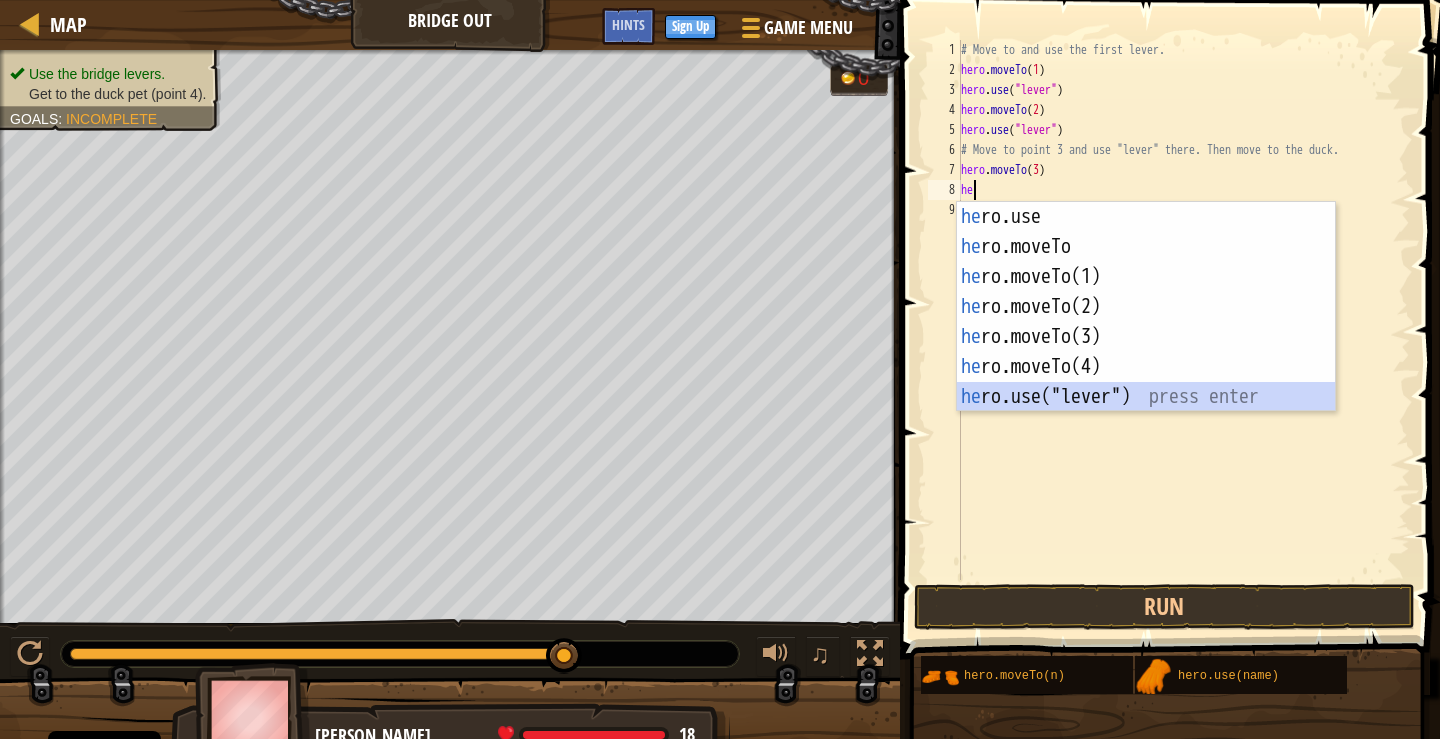 click on "he ro.use press enter he ro.moveTo press enter he ro.moveTo(1) press enter he ro.moveTo(2) press enter he ro.moveTo(3) press enter he ro.moveTo(4) press enter he ro.use("lever") press enter" at bounding box center [1146, 337] 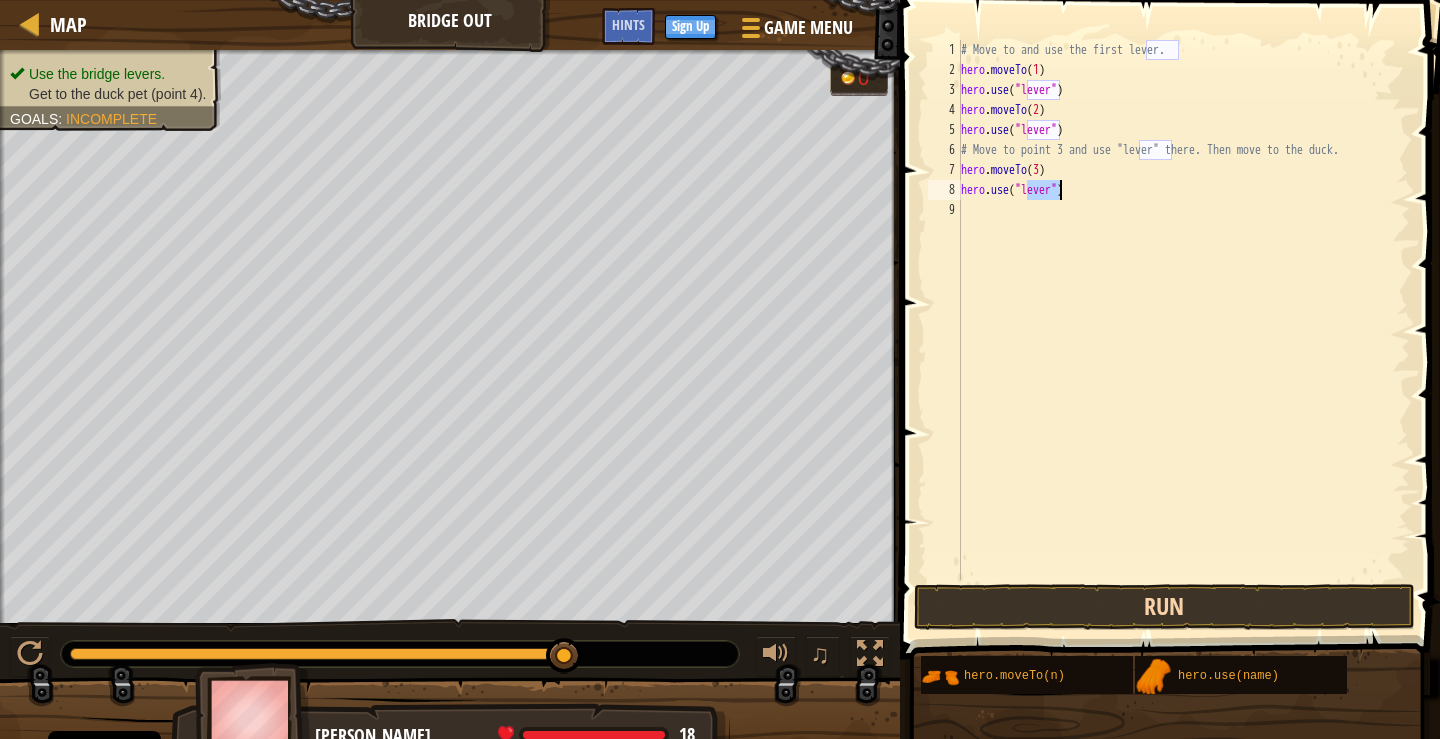 type on "hero.use("lever")" 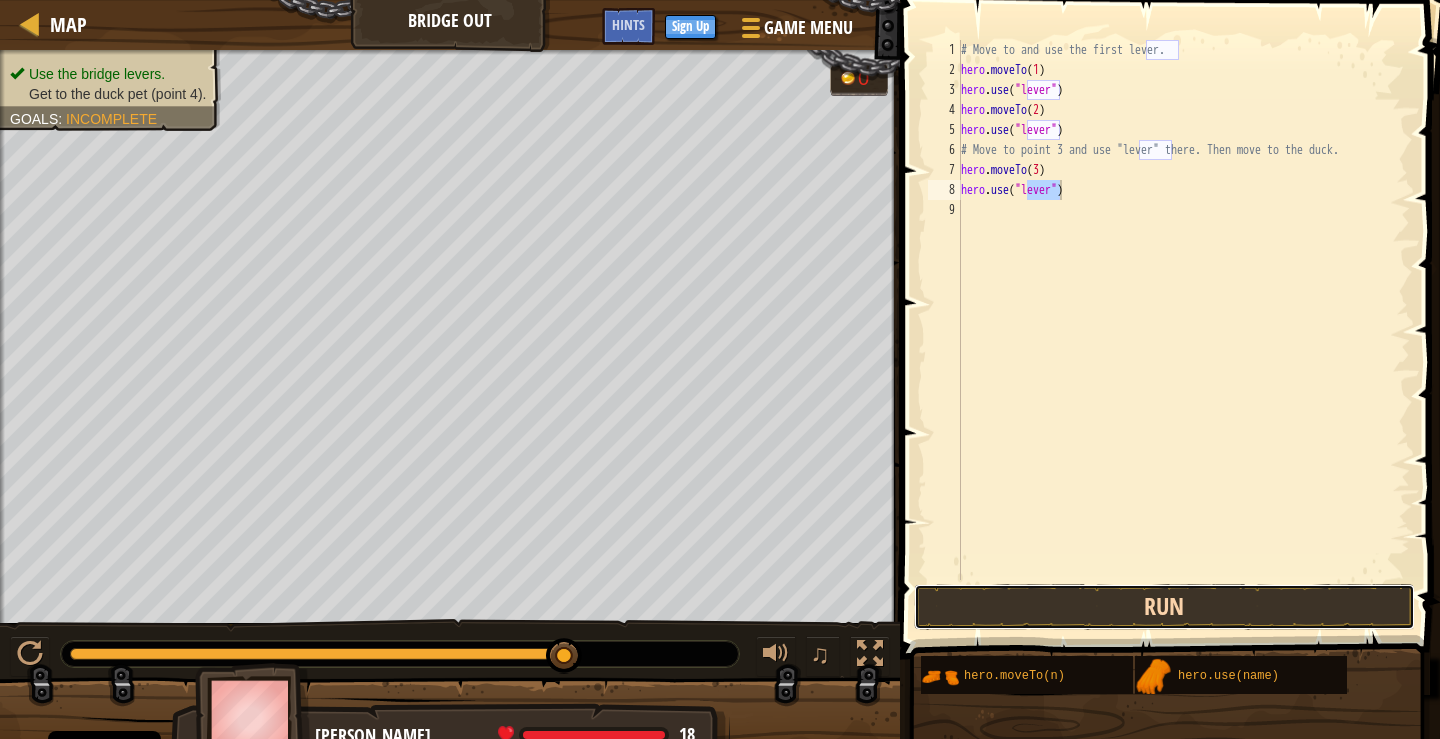 click on "Run" at bounding box center [1164, 607] 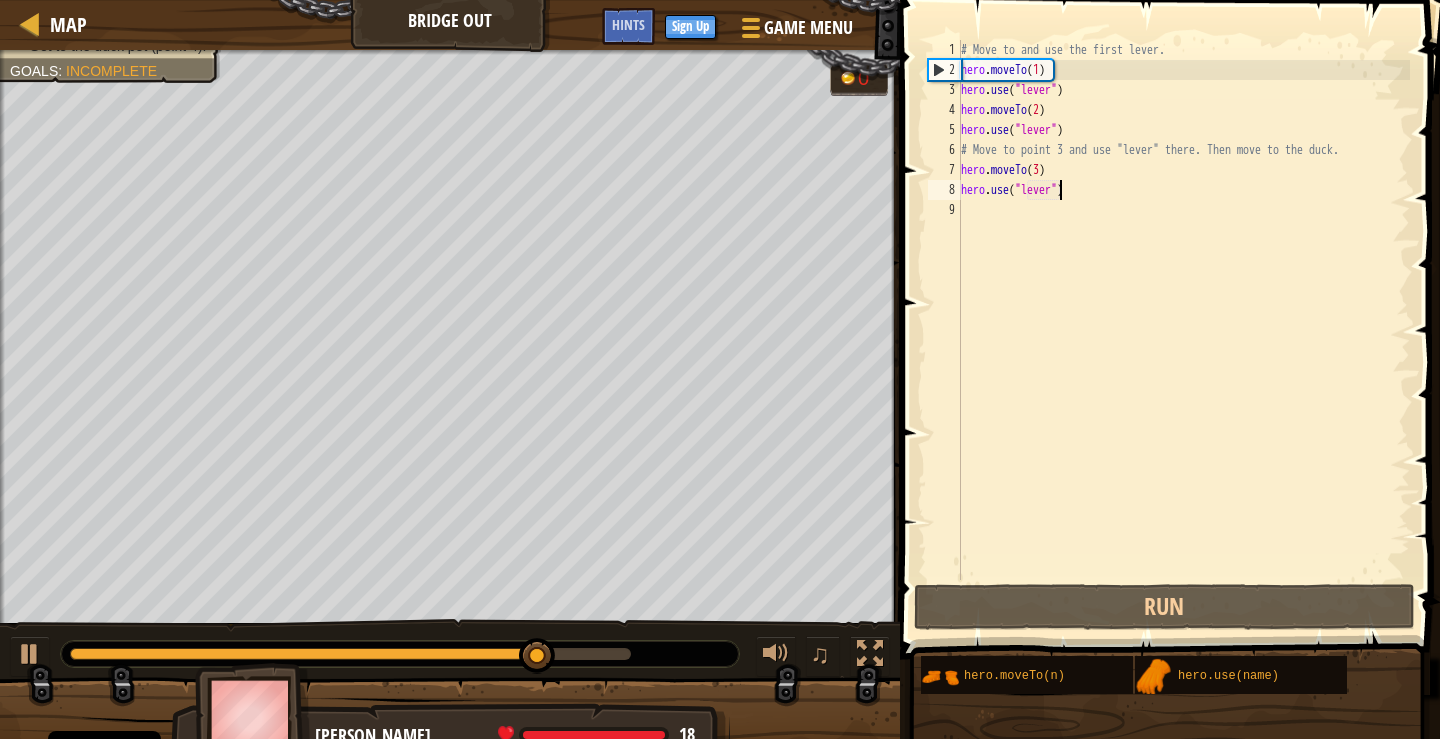 click on "1 2 3 4 5 6 7 8 9" at bounding box center [944, 500040] 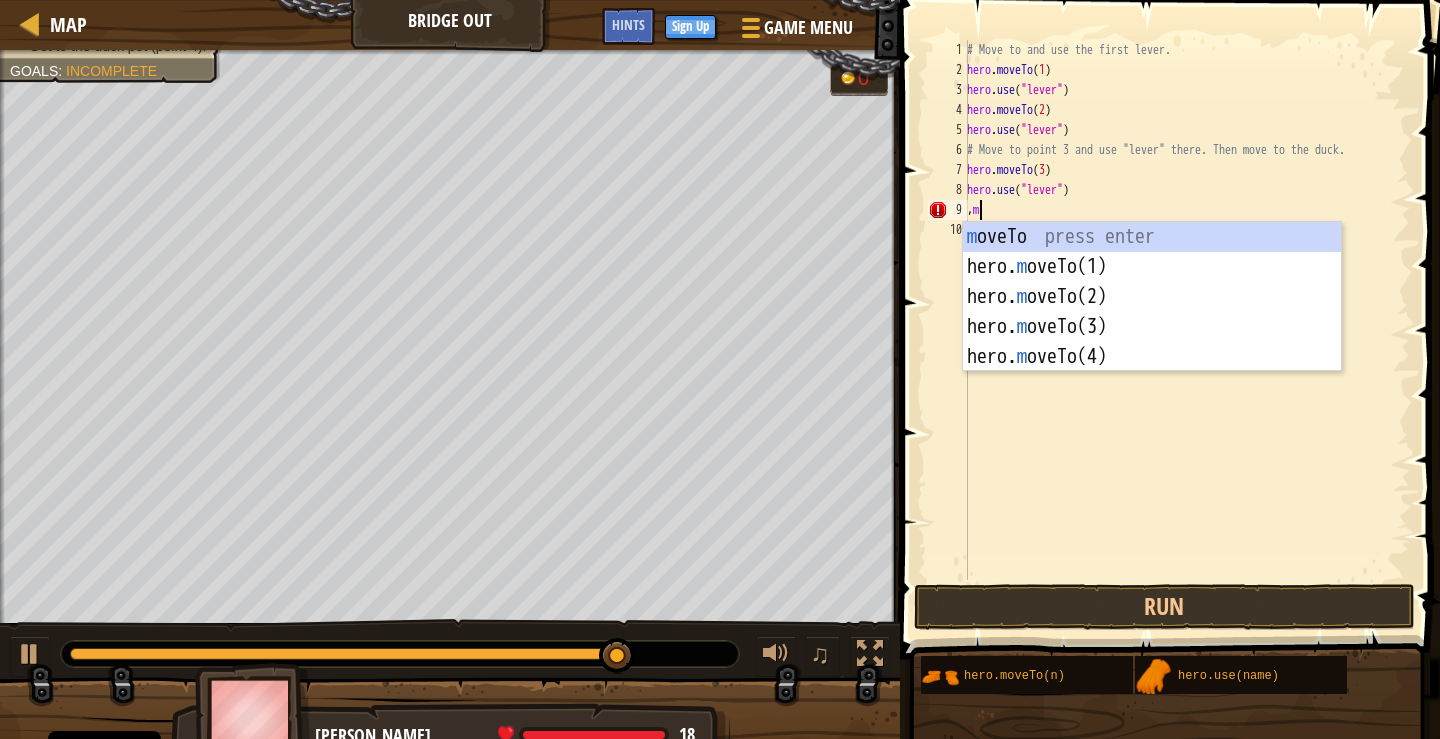 type on "," 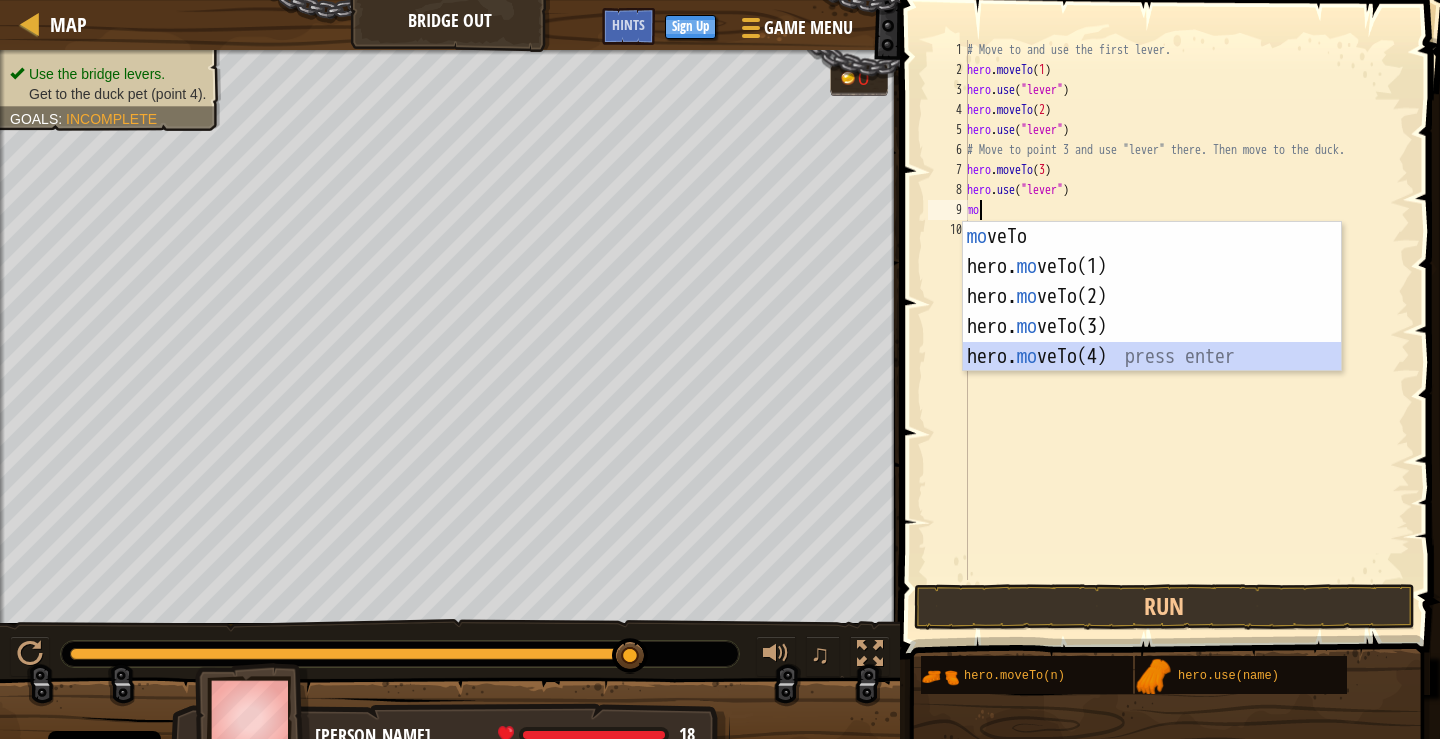 click on "mo veTo press enter hero. mo veTo(1) press enter hero. mo veTo(2) press enter hero. mo veTo(3) press enter hero. mo veTo(4) press enter" at bounding box center (1152, 327) 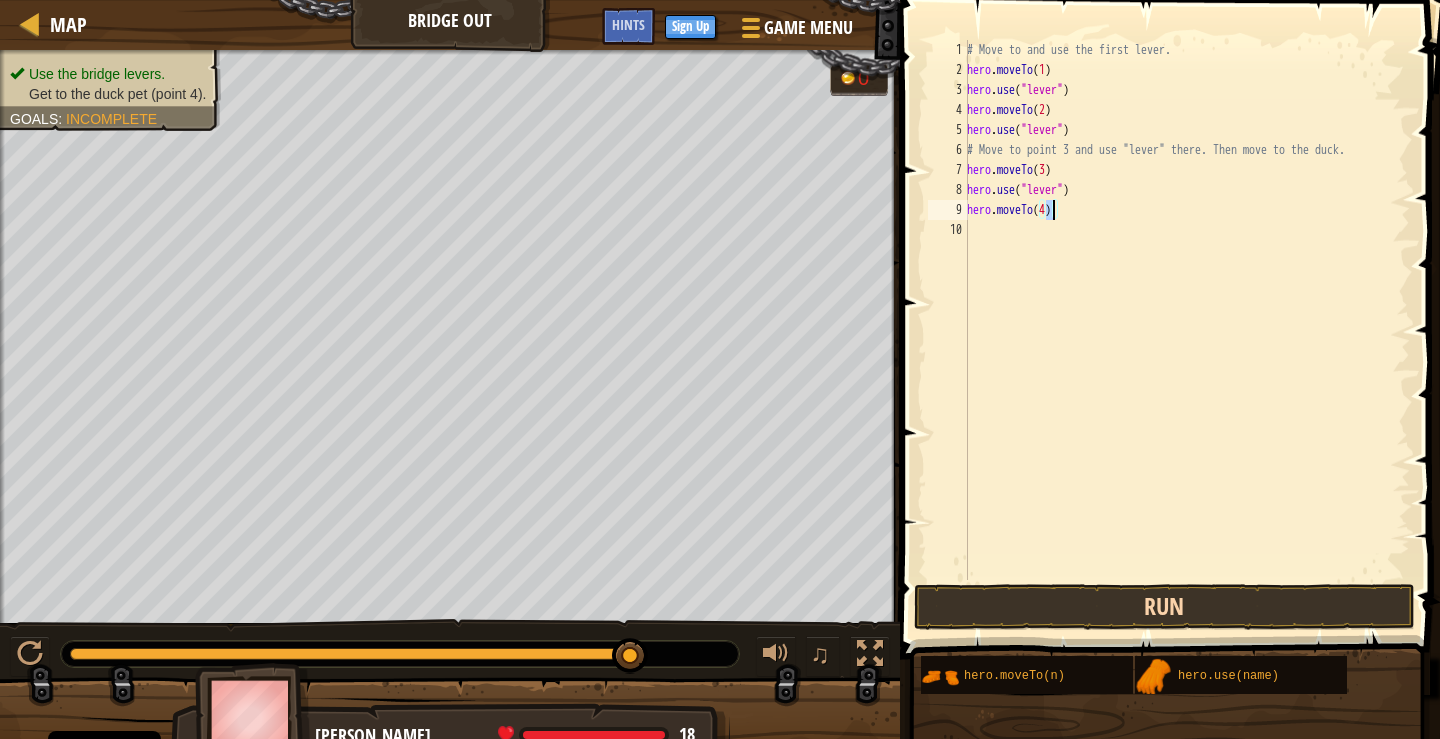 type on "hero.moveTo(4)" 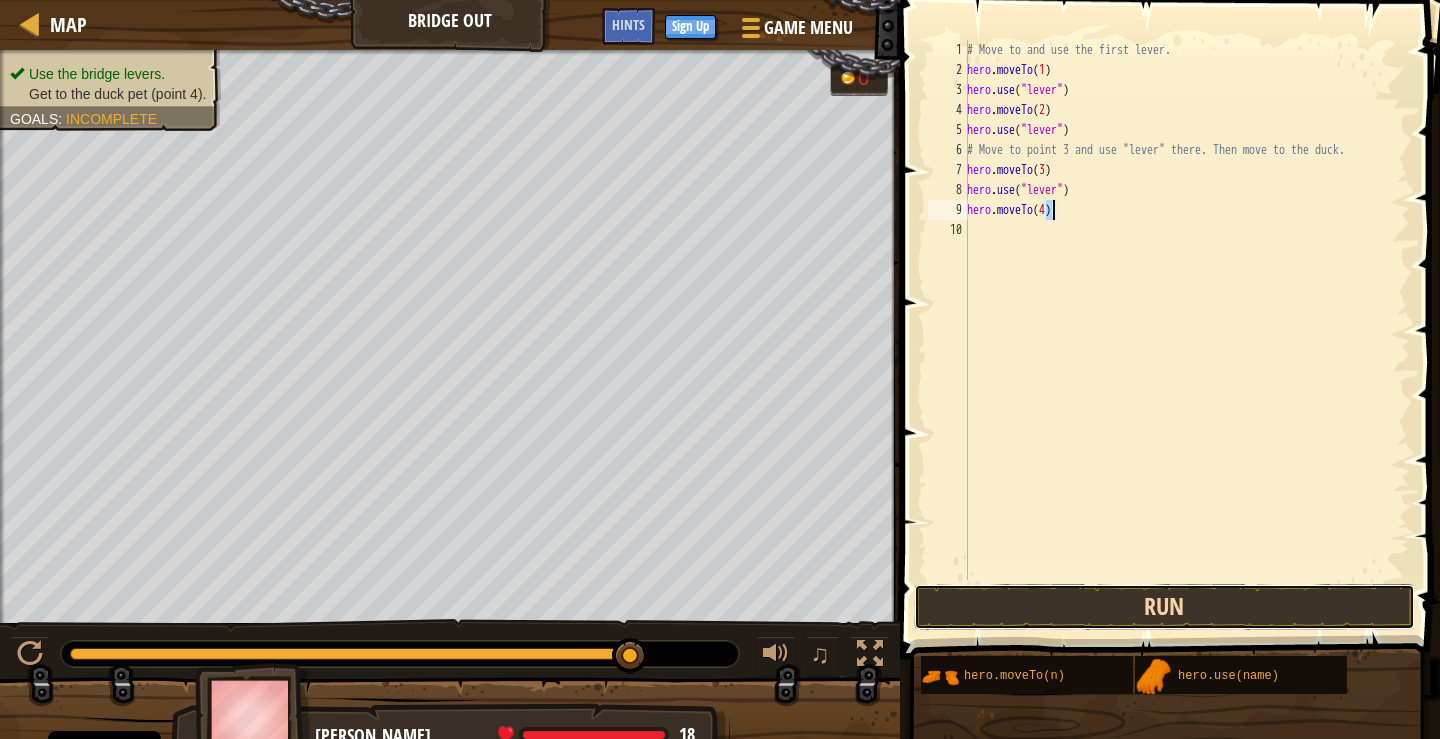 click on "Run" at bounding box center [1164, 607] 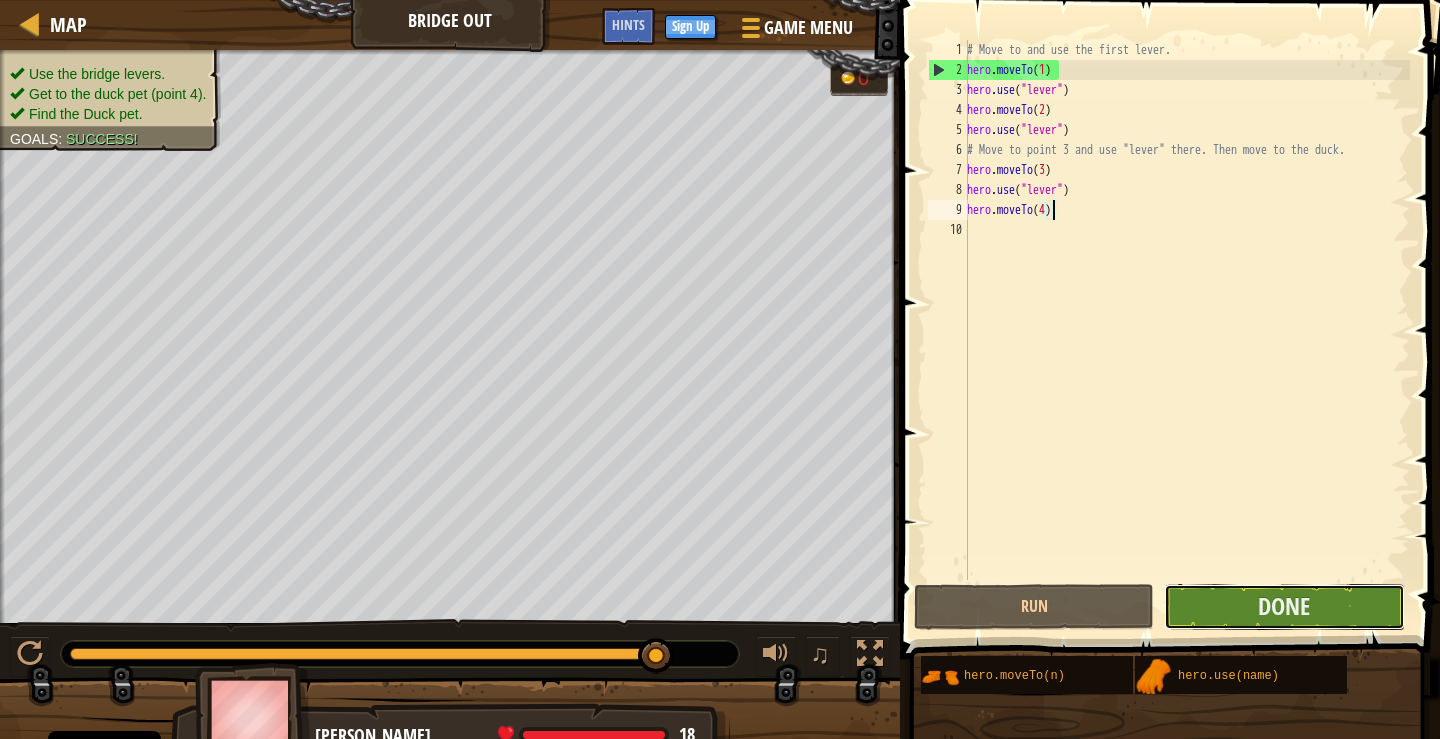 click on "Done" at bounding box center [1284, 607] 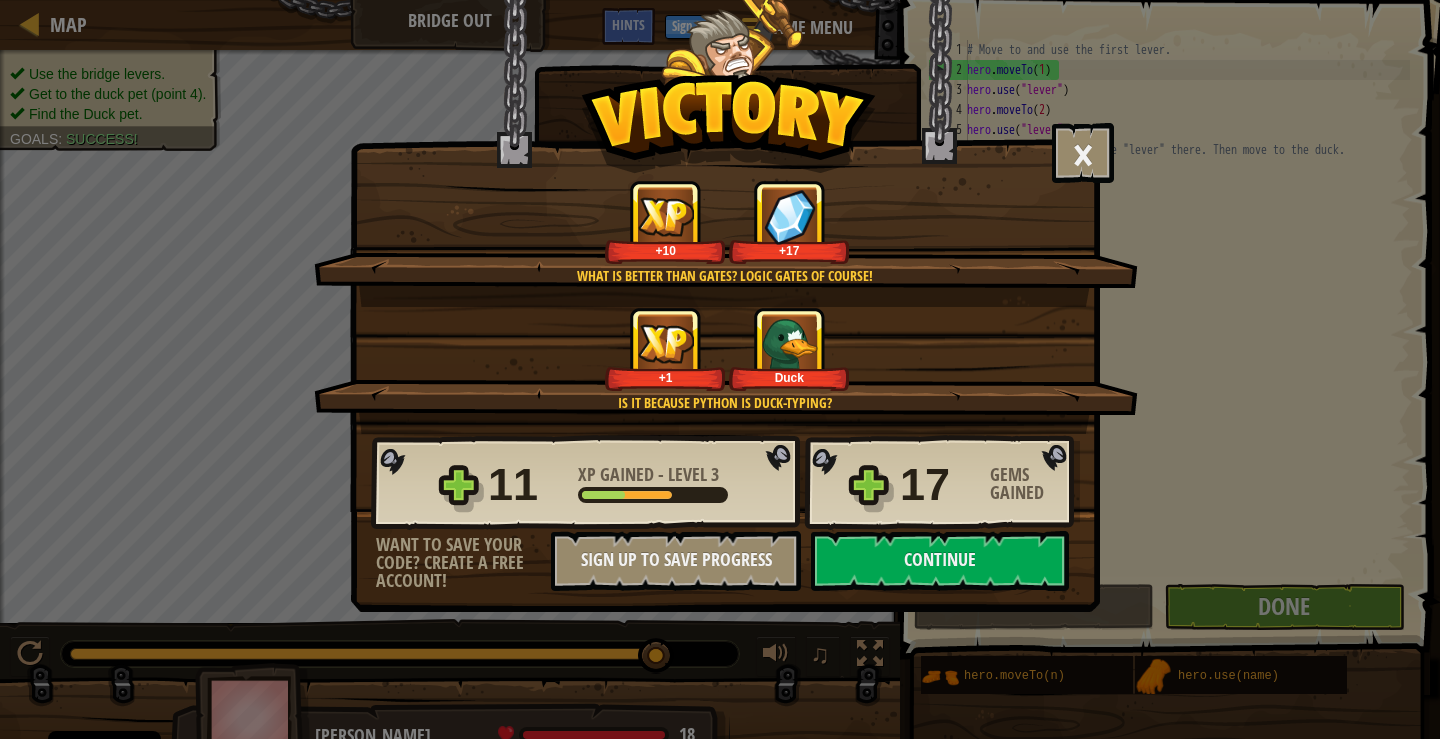 click on "Duck" at bounding box center (789, 349) 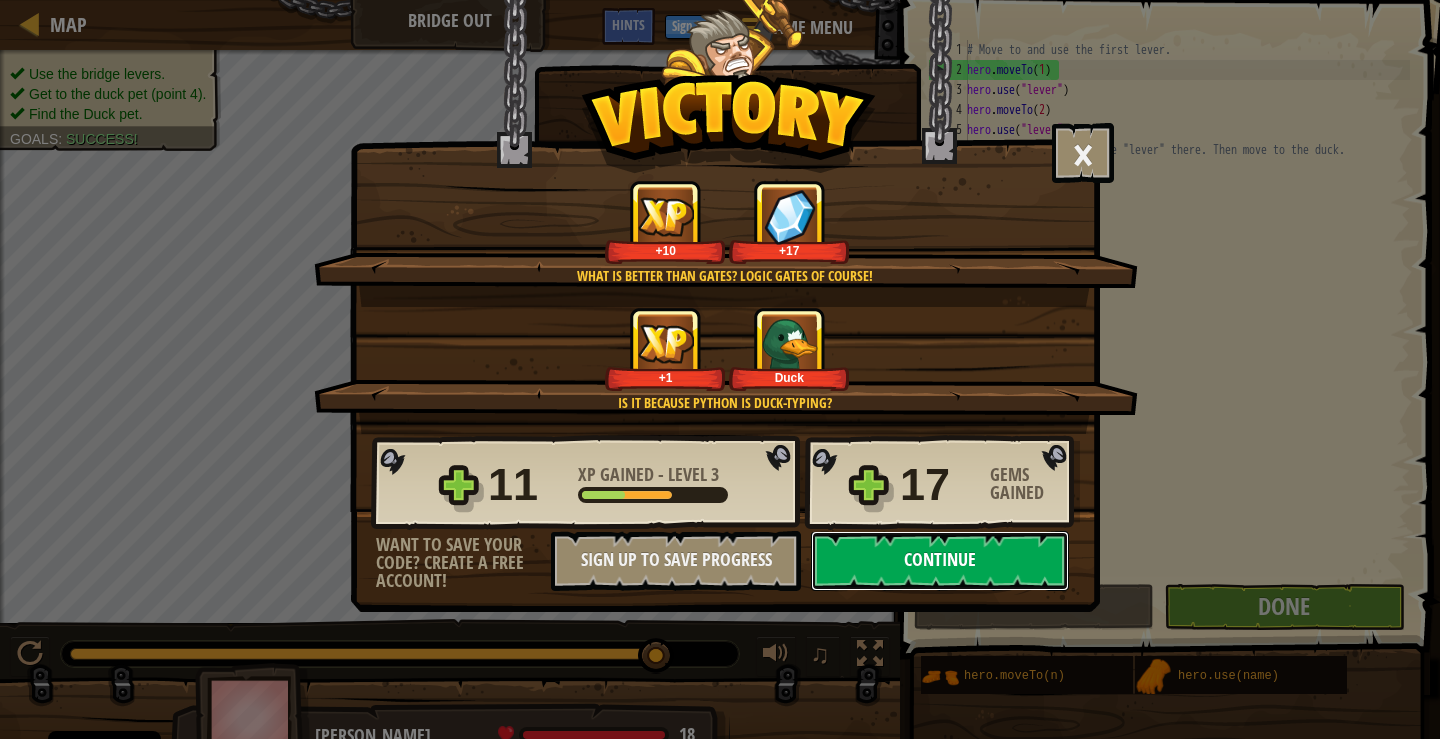 click on "Continue" at bounding box center (940, 561) 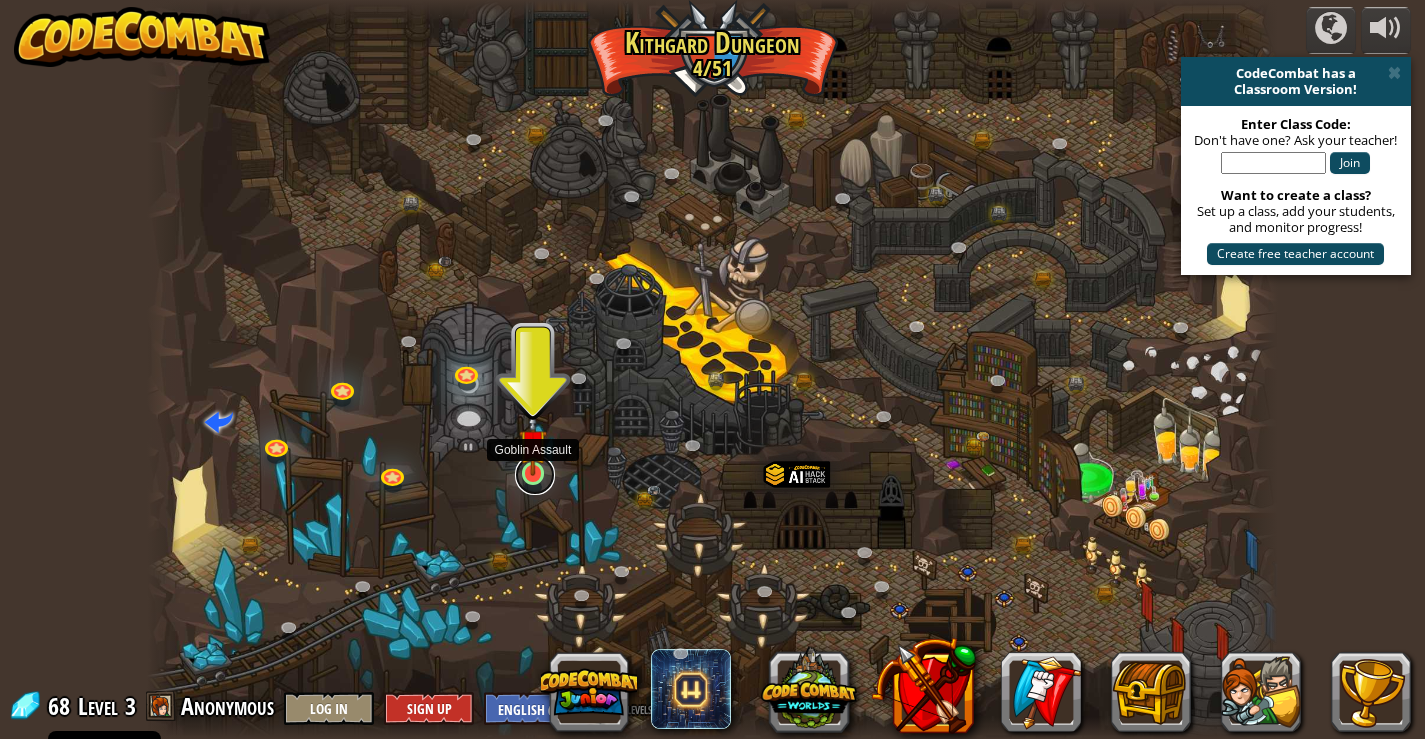 click at bounding box center [535, 475] 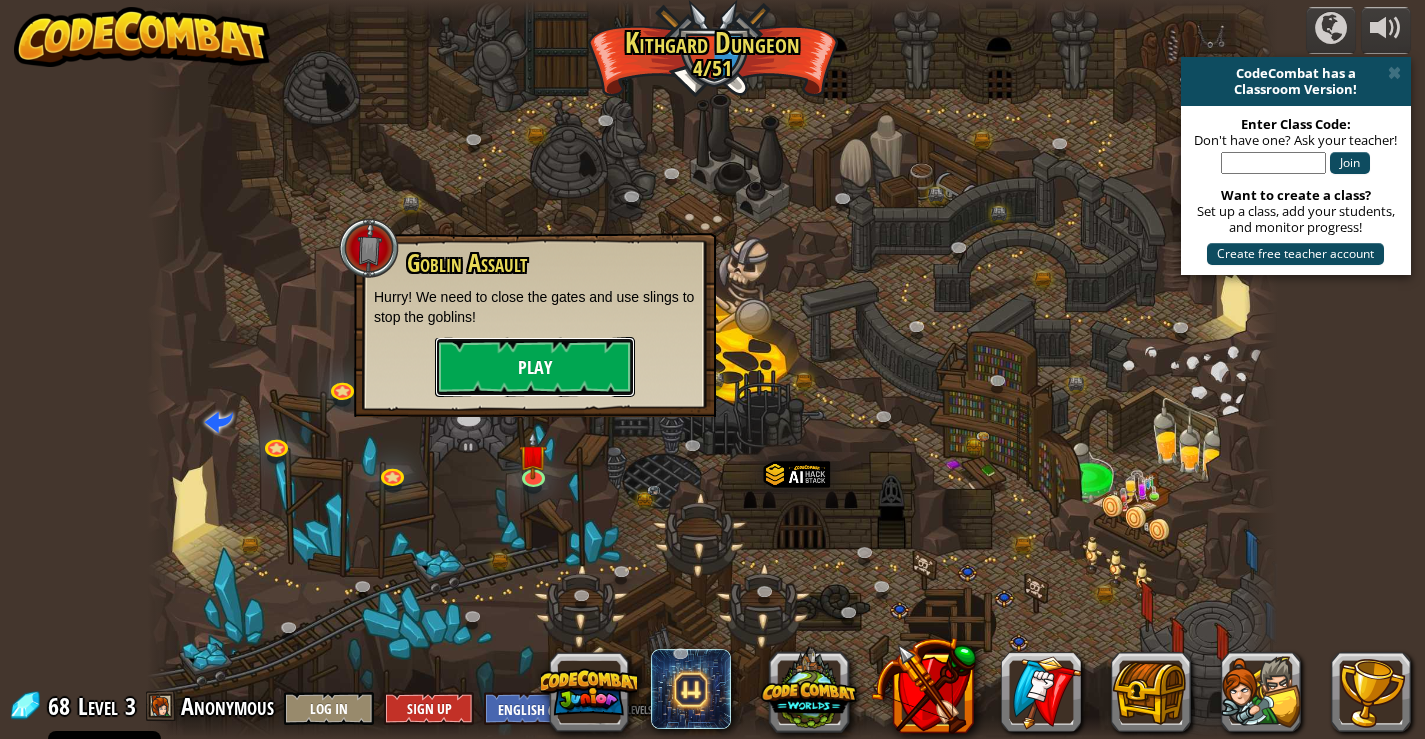 click on "Play" at bounding box center (535, 367) 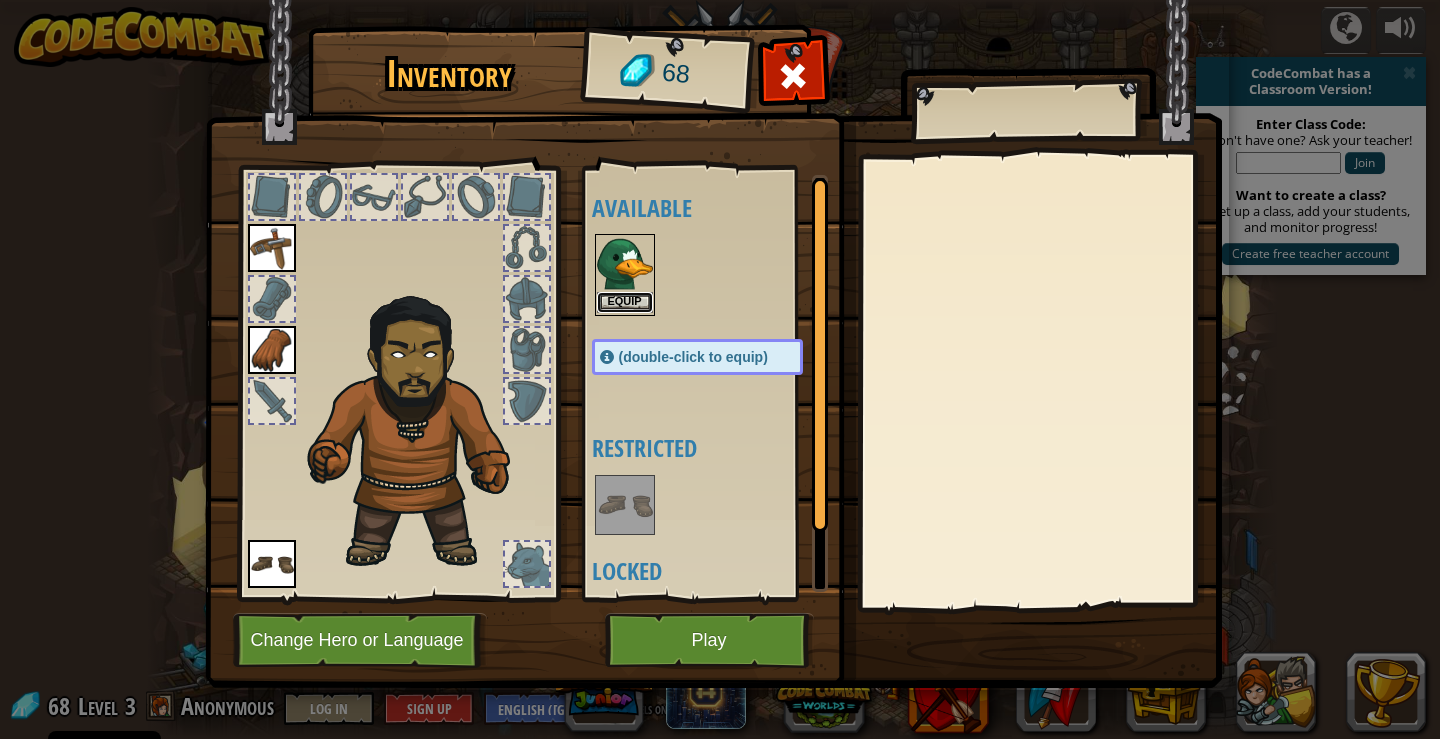 click on "Equip" at bounding box center [625, 302] 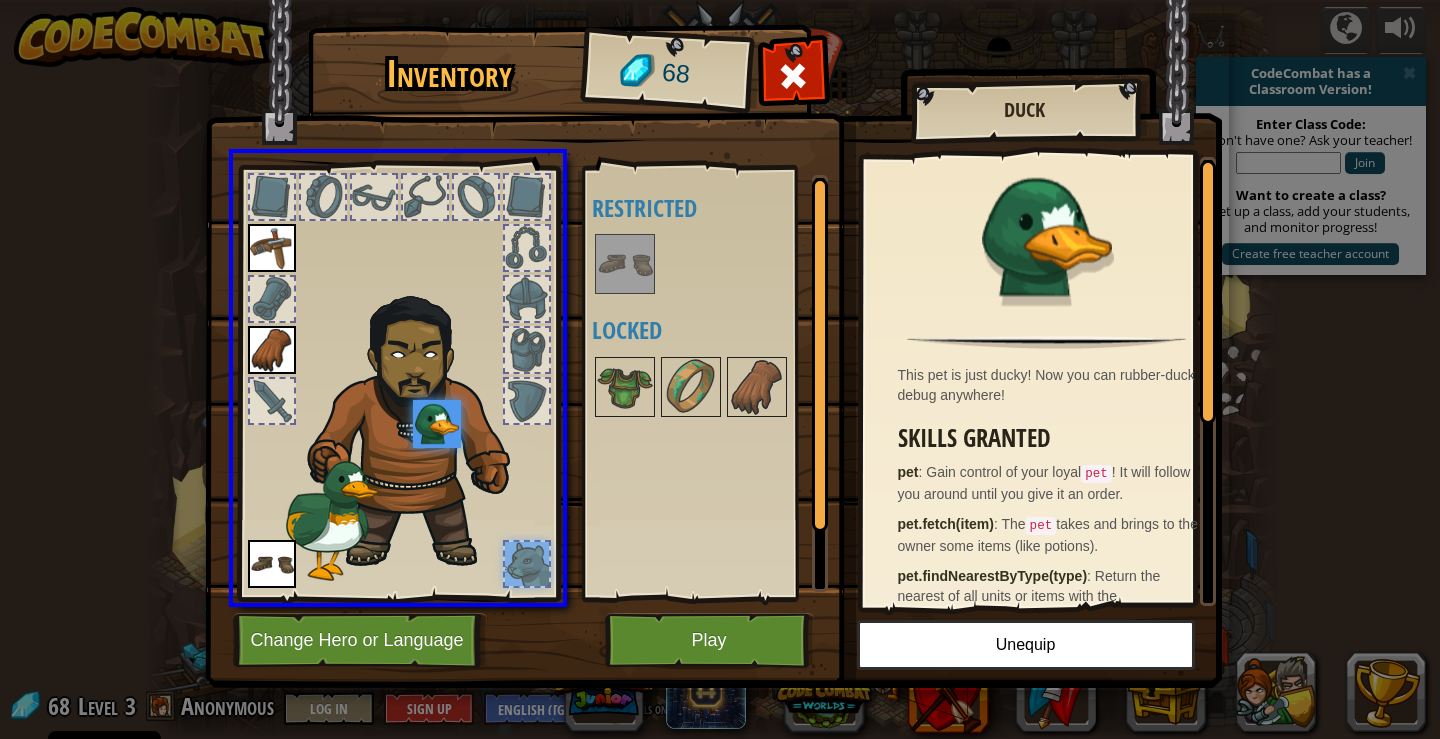 drag, startPoint x: 512, startPoint y: 564, endPoint x: 448, endPoint y: 432, distance: 146.69696 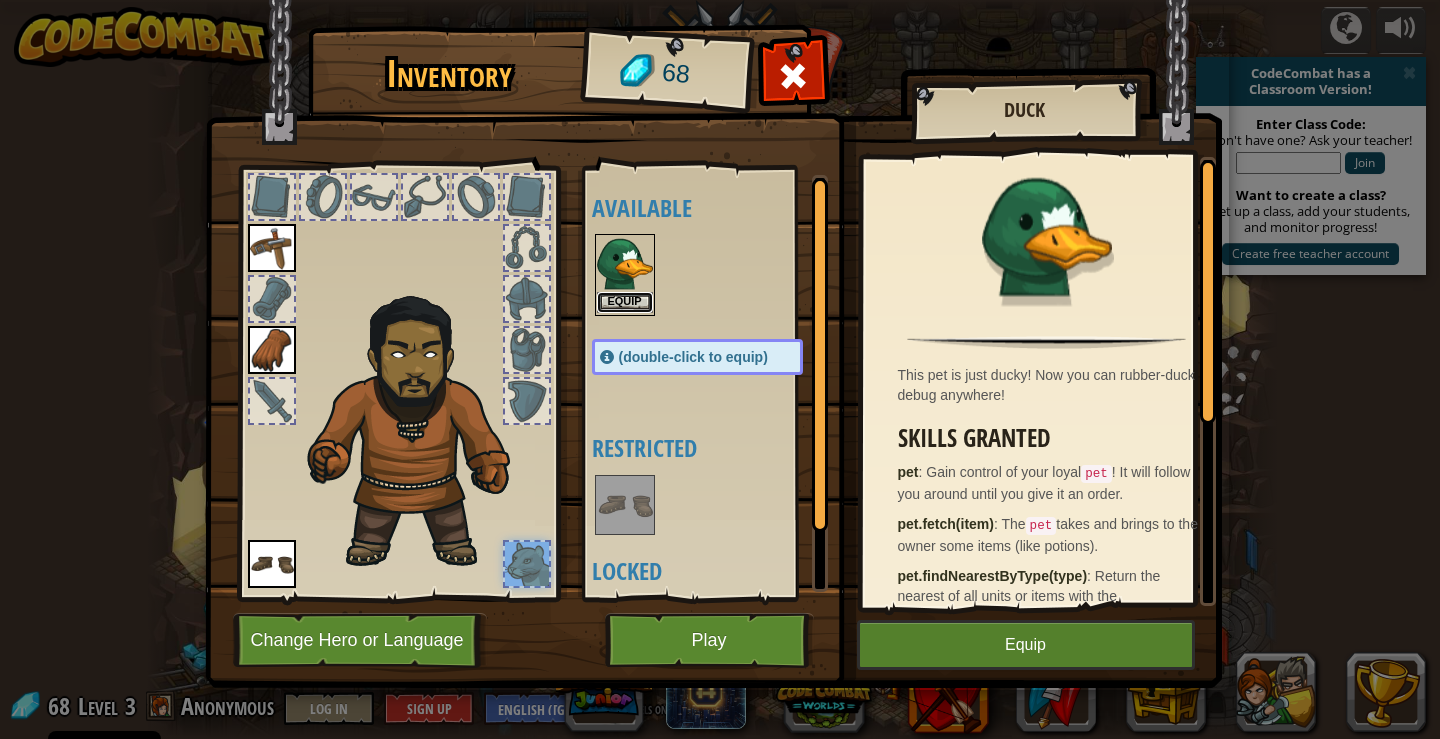 click on "Equip" at bounding box center [625, 302] 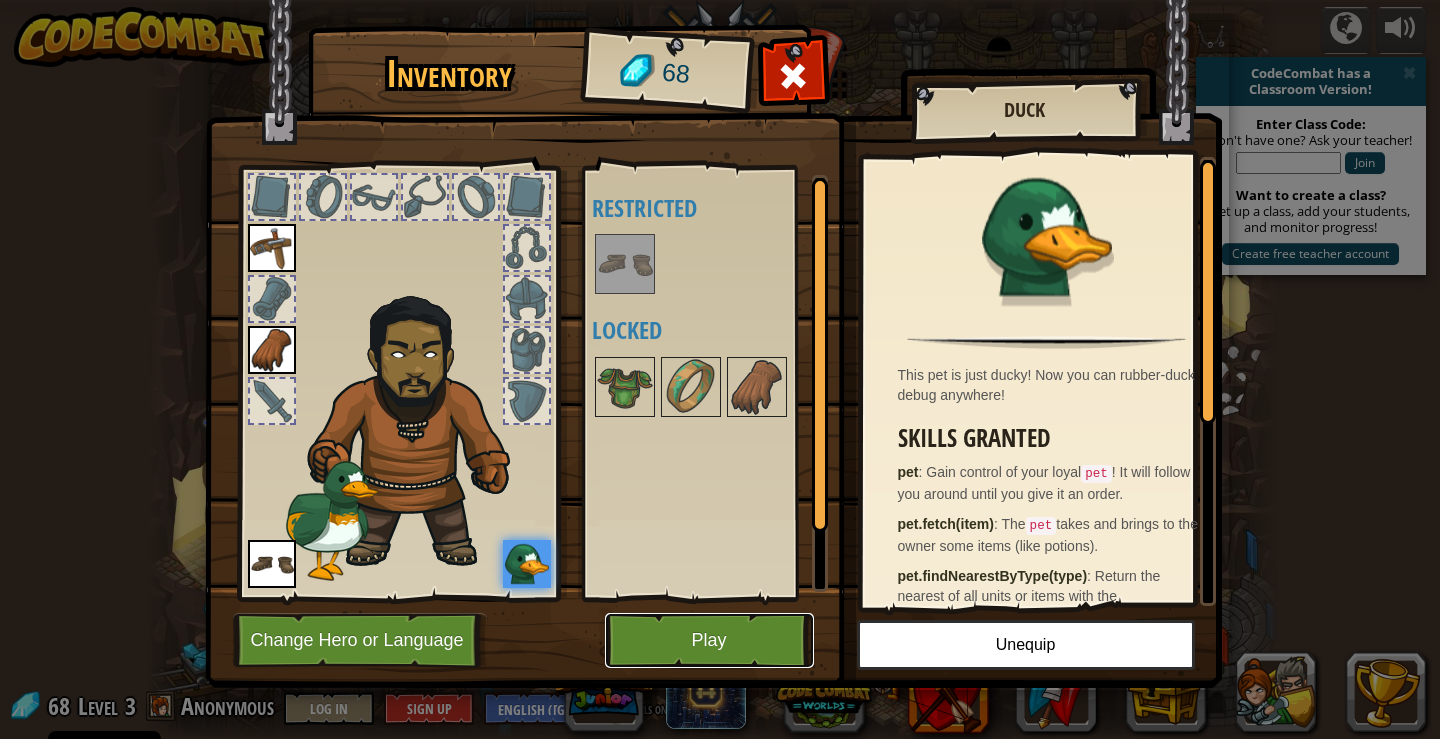 click on "Play" at bounding box center [709, 640] 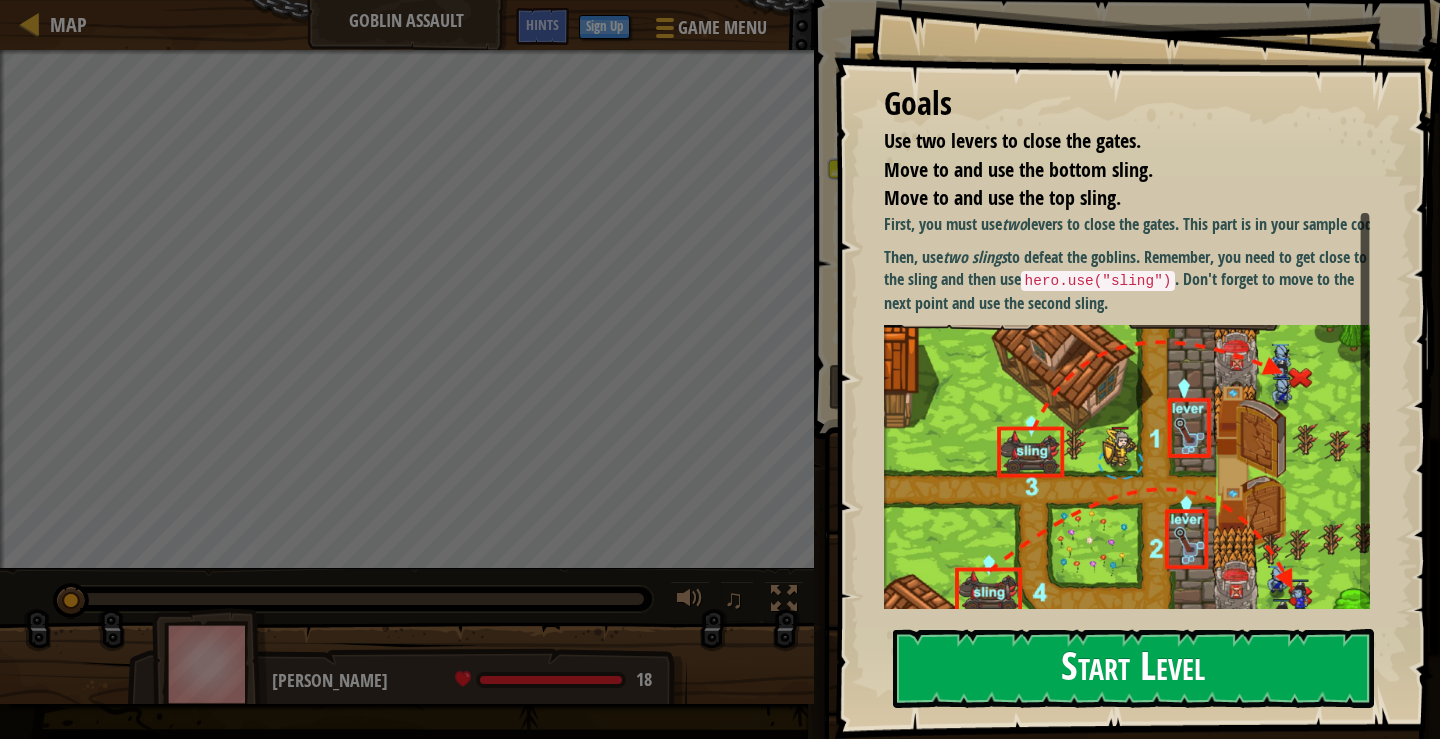 drag, startPoint x: 1178, startPoint y: 679, endPoint x: 1151, endPoint y: 664, distance: 30.88689 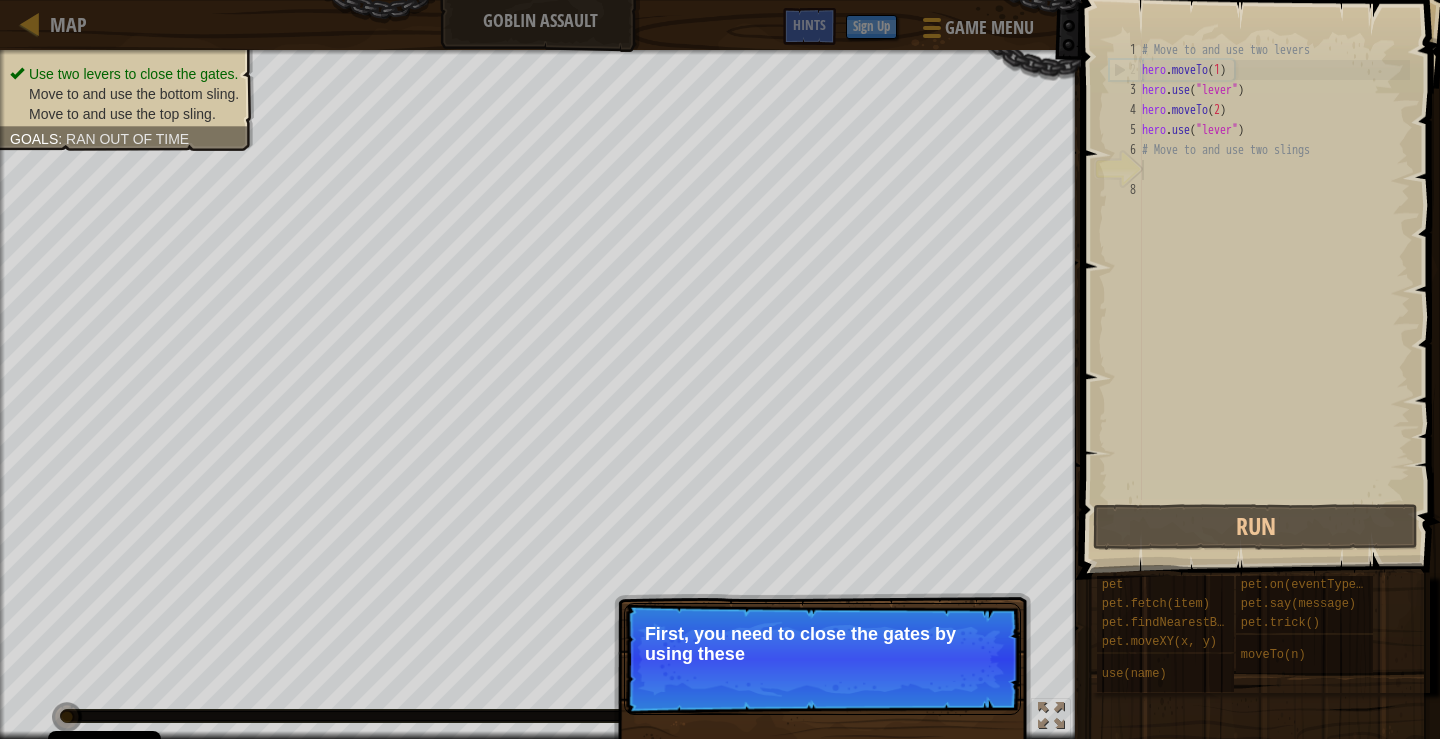 drag, startPoint x: 902, startPoint y: 632, endPoint x: 950, endPoint y: 778, distance: 153.68799 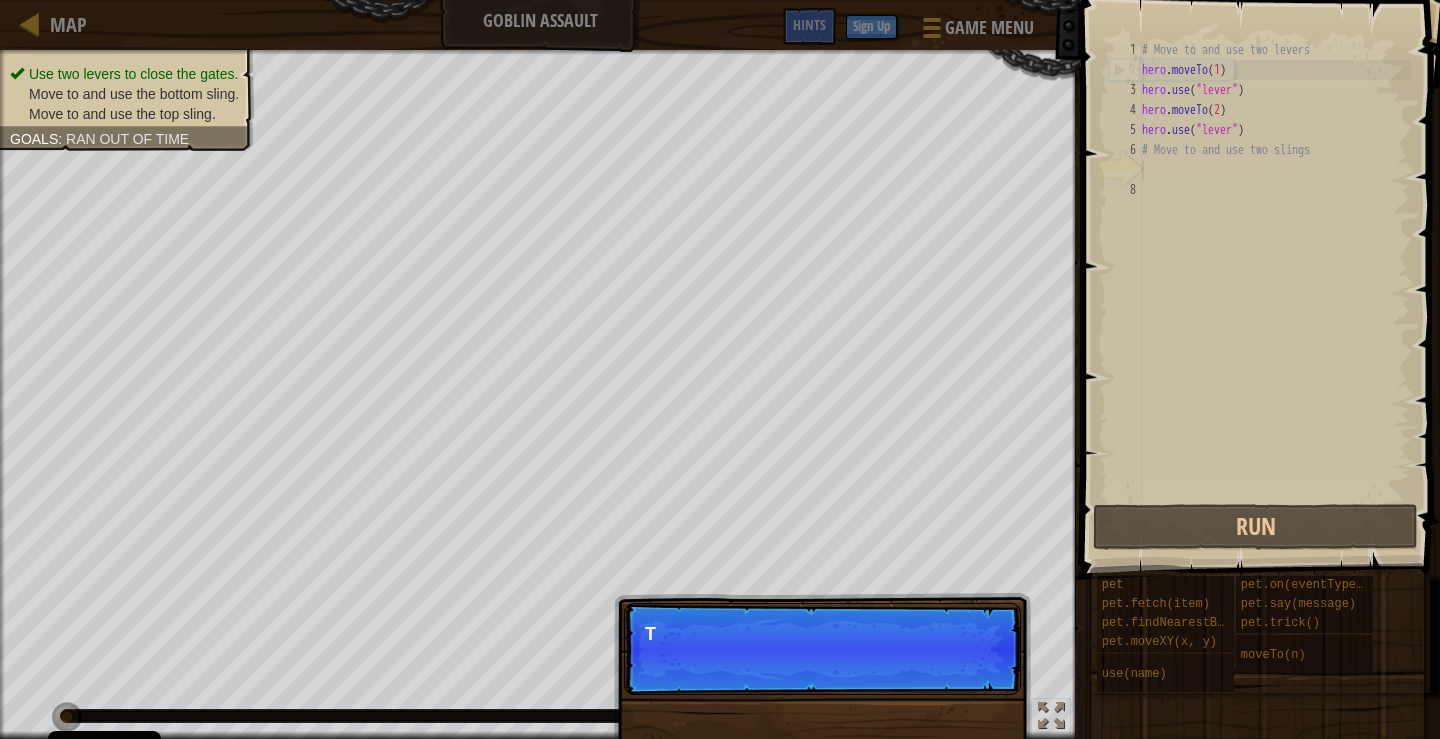 scroll, scrollTop: 9, scrollLeft: 0, axis: vertical 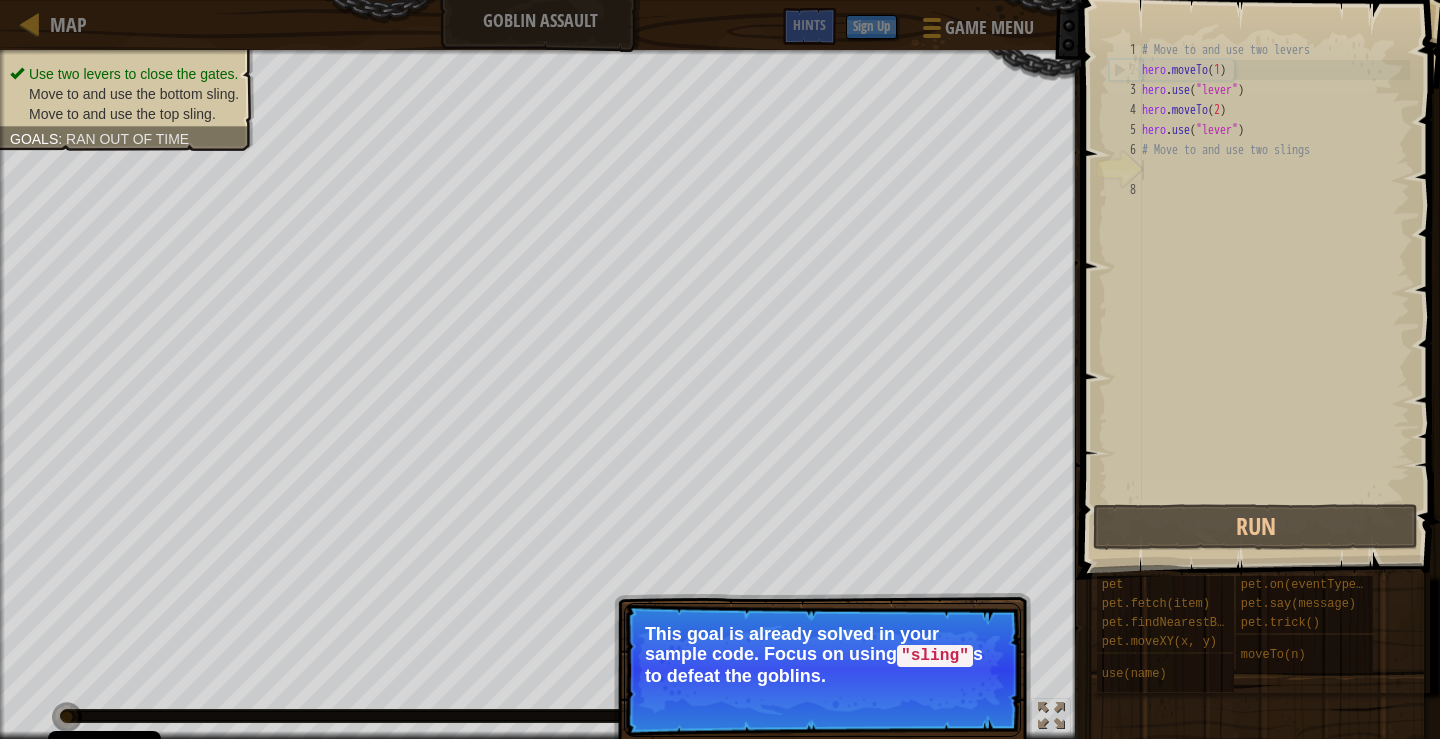 click on "This goal is already solved in your sample code. Focus on using  "sling" s to defeat the goblins." at bounding box center [822, 655] 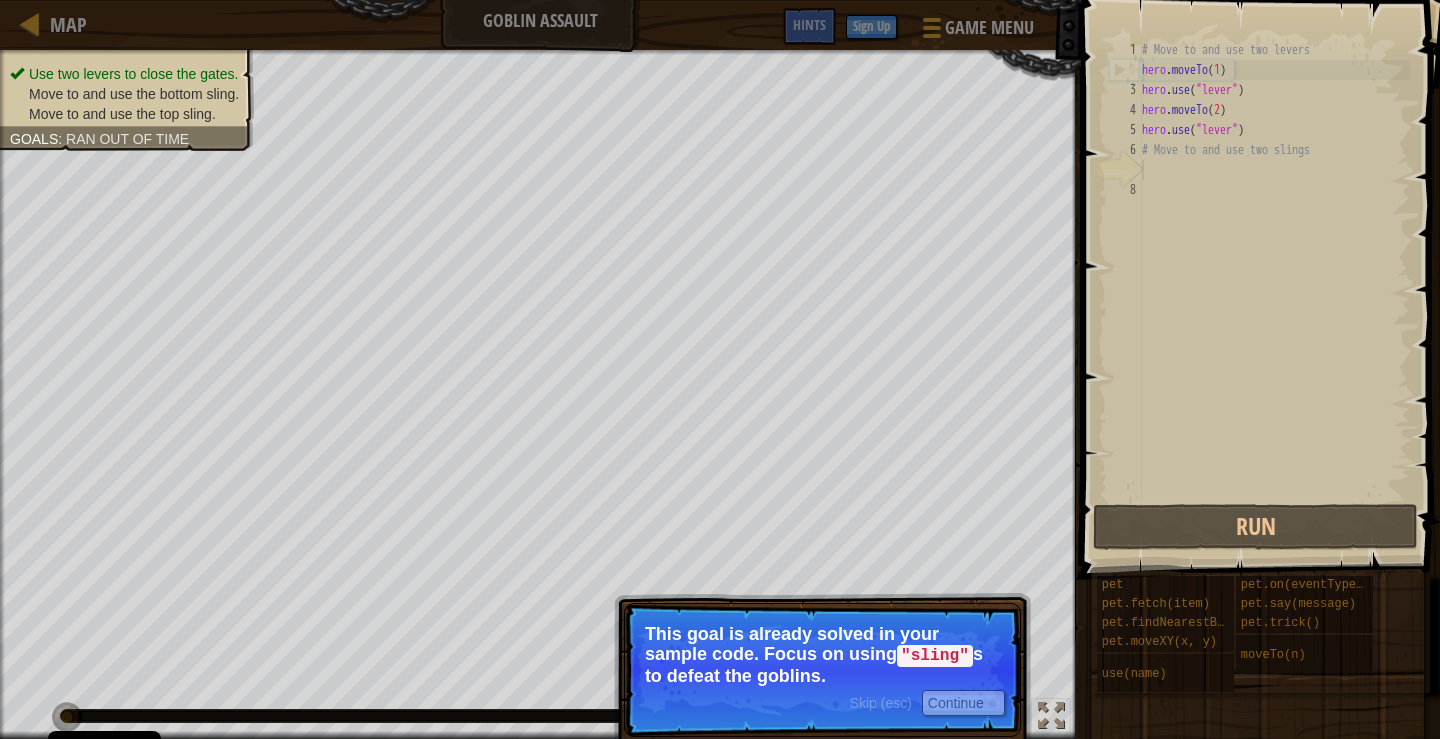 click on ""sling"" at bounding box center [935, 656] 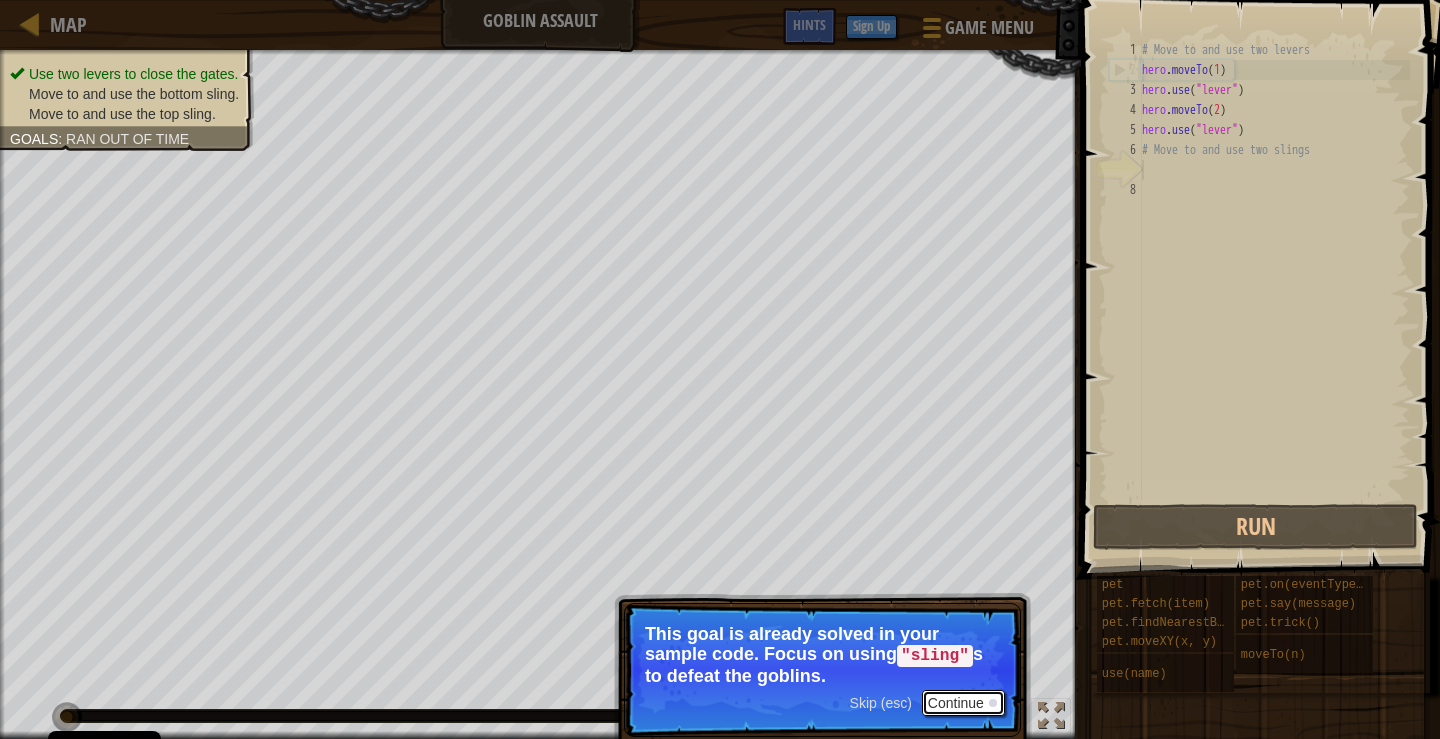 click on "Continue" at bounding box center (963, 703) 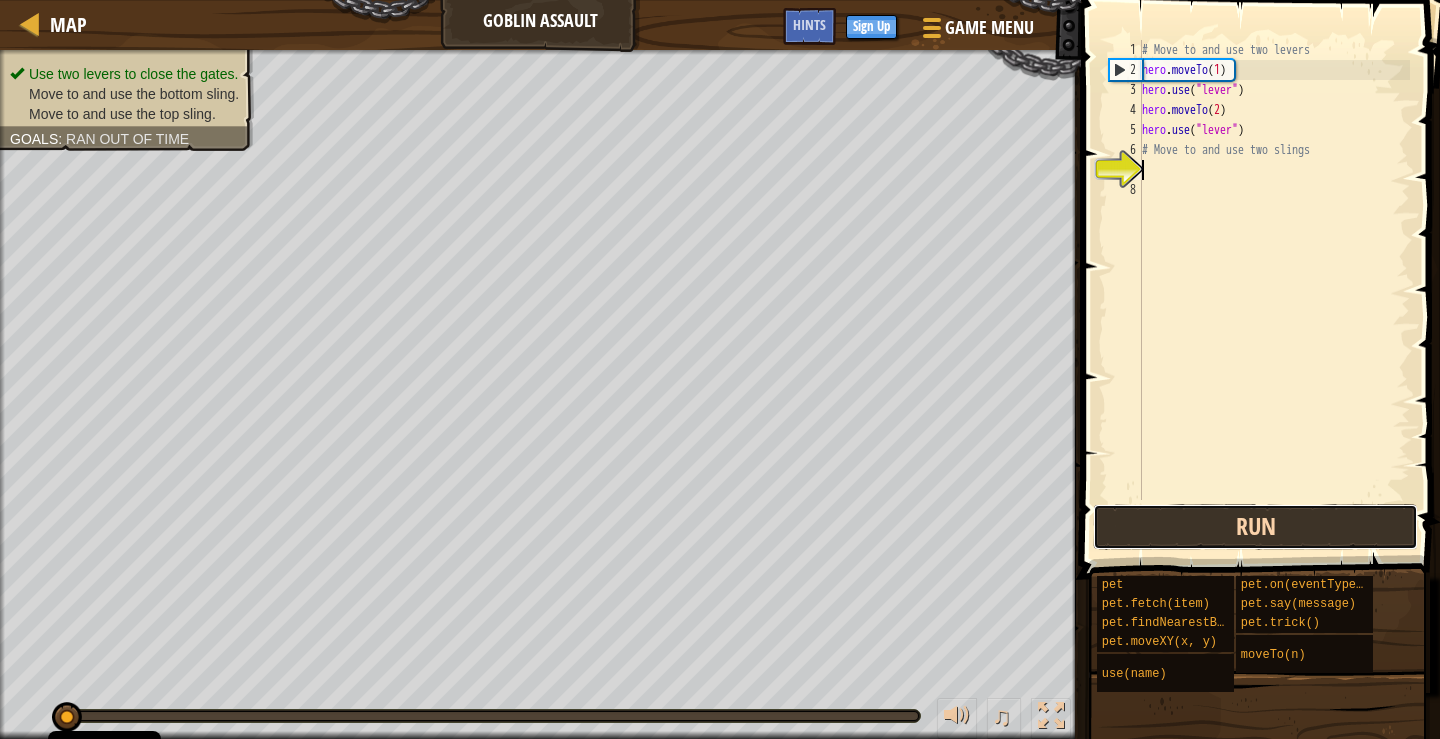 click on "Run" at bounding box center [1255, 527] 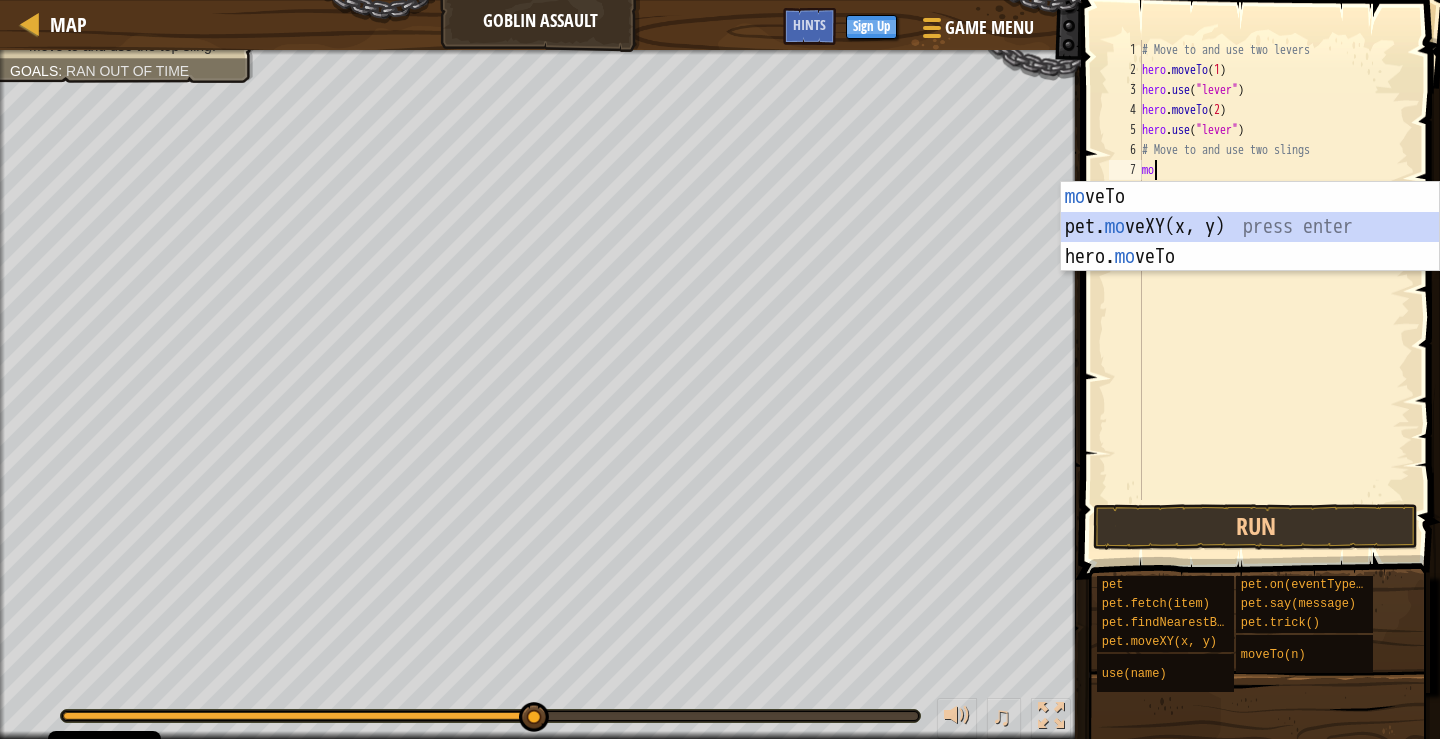 click on "mo veTo press enter pet. mo veXY(x, y) press enter hero. mo veTo press enter" at bounding box center [1250, 257] 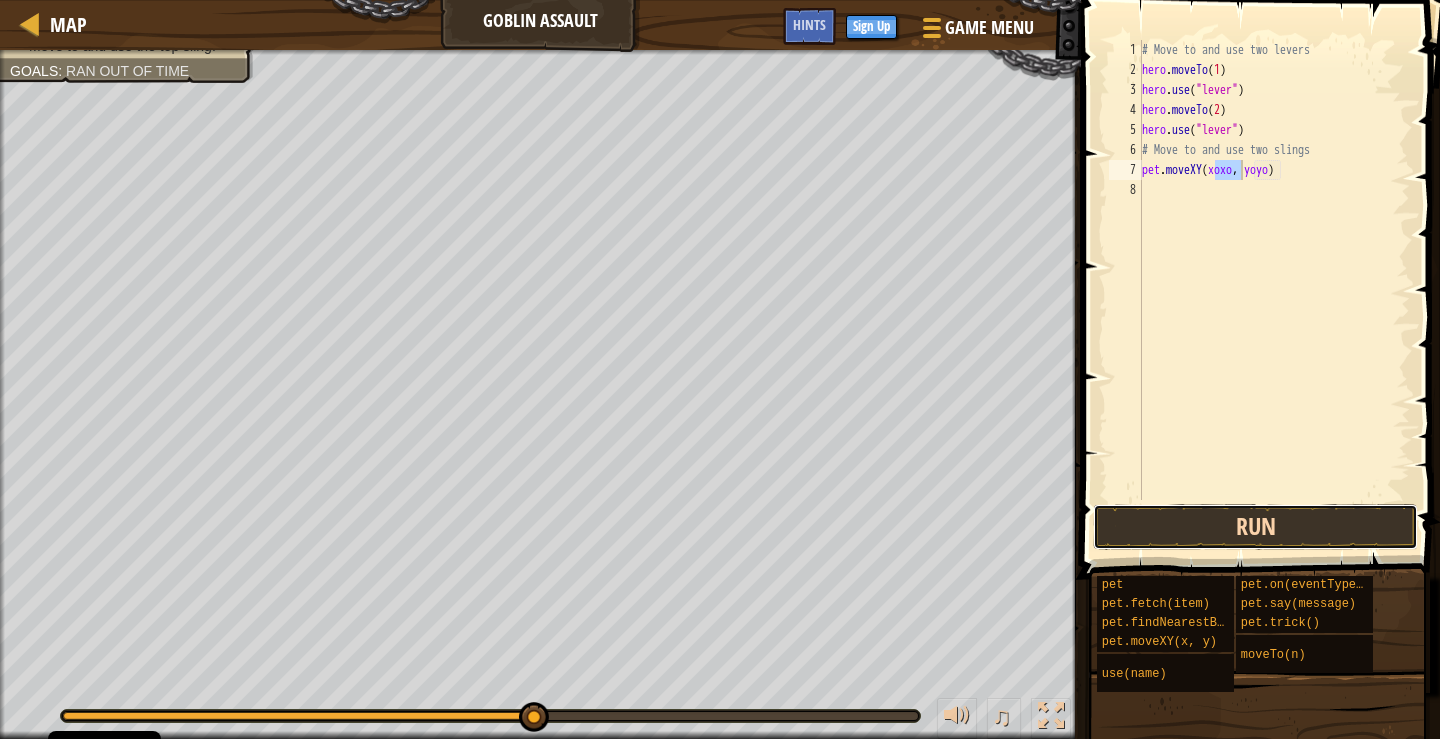 click on "Run" at bounding box center [1255, 527] 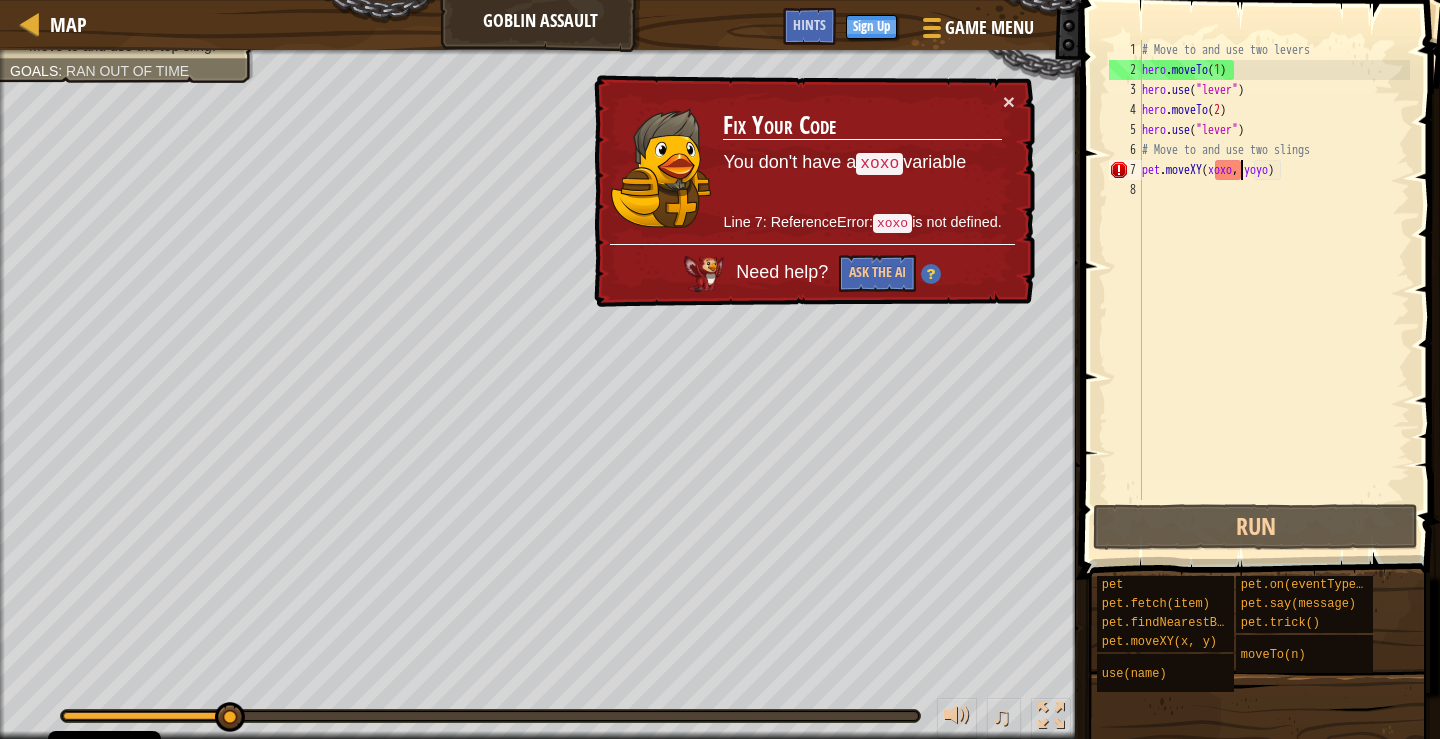 click on "× Fix Your Code You don't have a   xoxo  variable
Line 7: ReferenceError:  xoxo  is not defined.
Need help? Ask the AI" at bounding box center [812, 191] 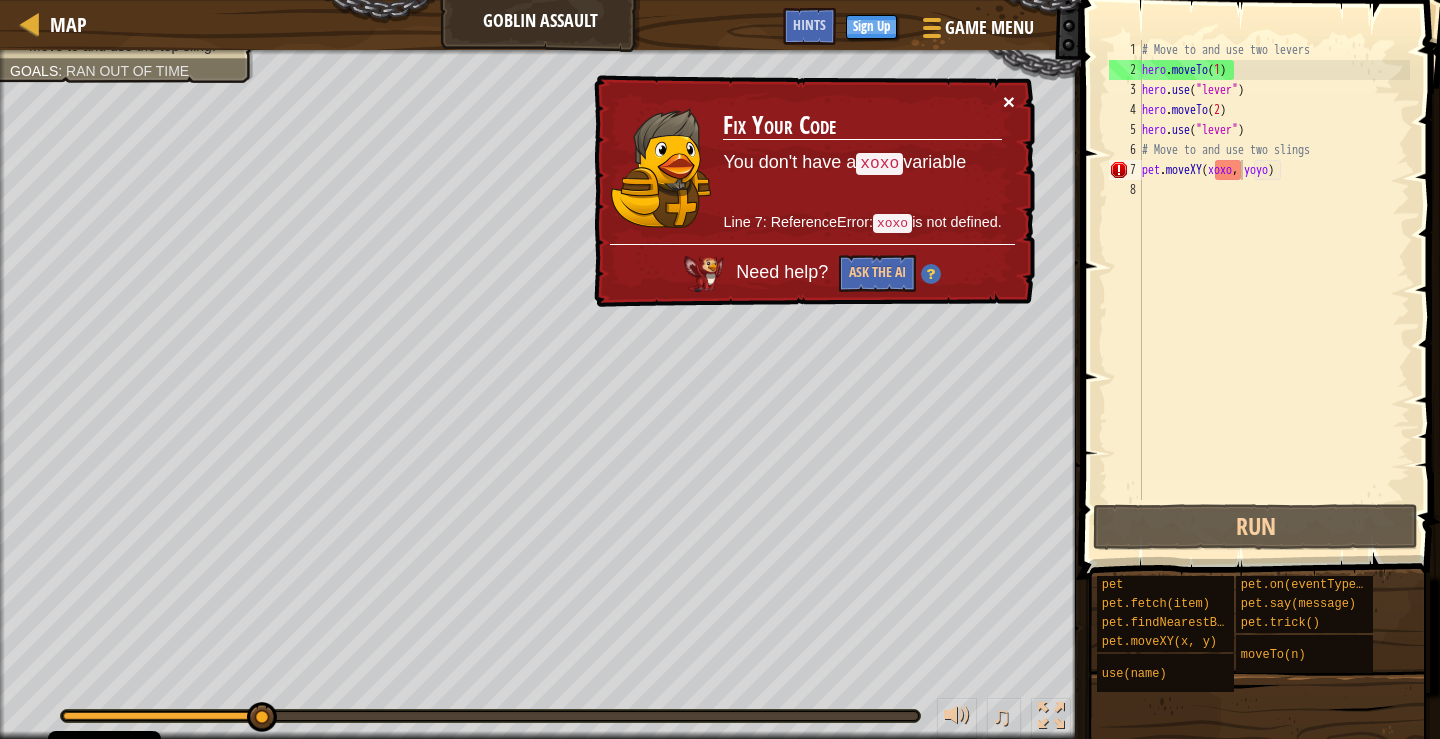 click on "×" at bounding box center (1009, 101) 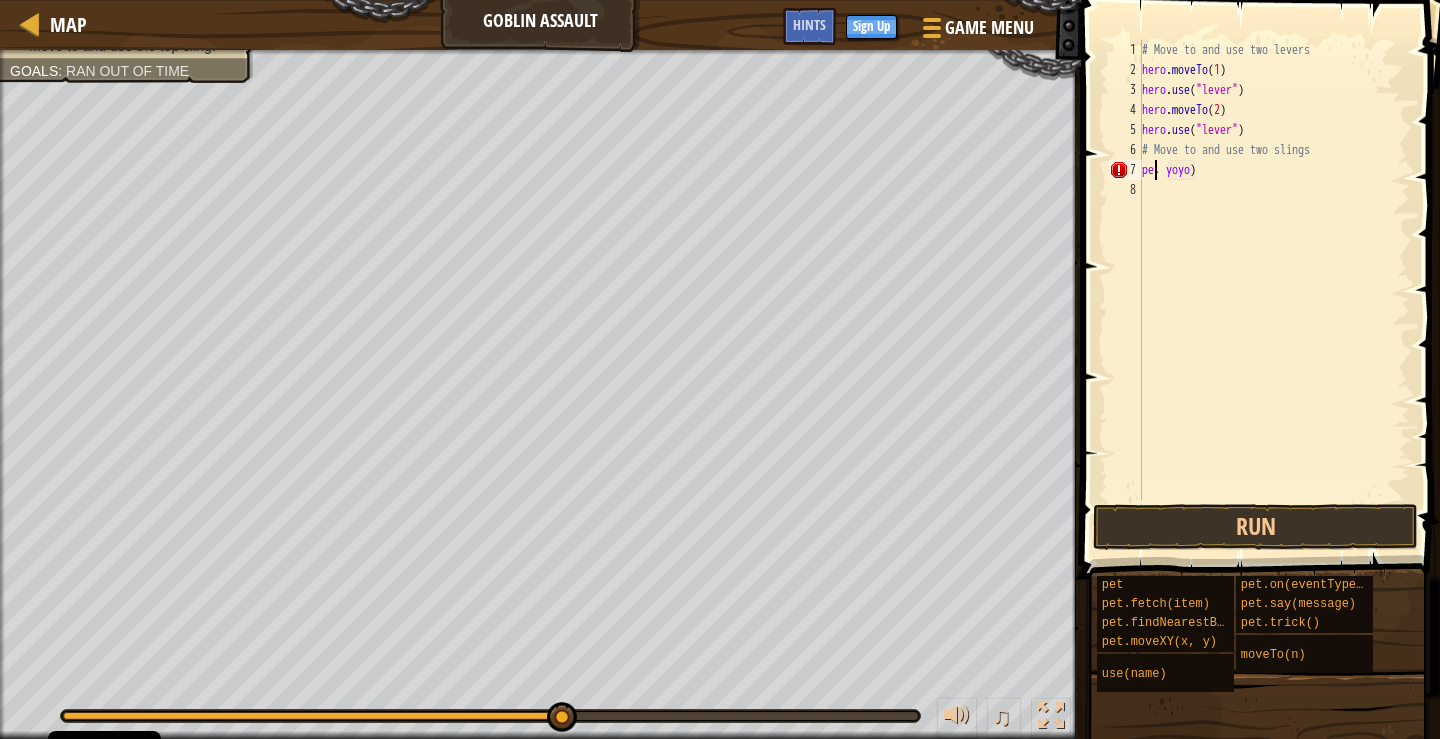 click on "# Move to and use two levers hero . moveTo ( 1 ) hero . use ( "lever" ) hero . moveTo ( 2 ) hero . use ( "lever" ) # Move to and use two slings pe ,   yoyo )" at bounding box center [1274, 290] 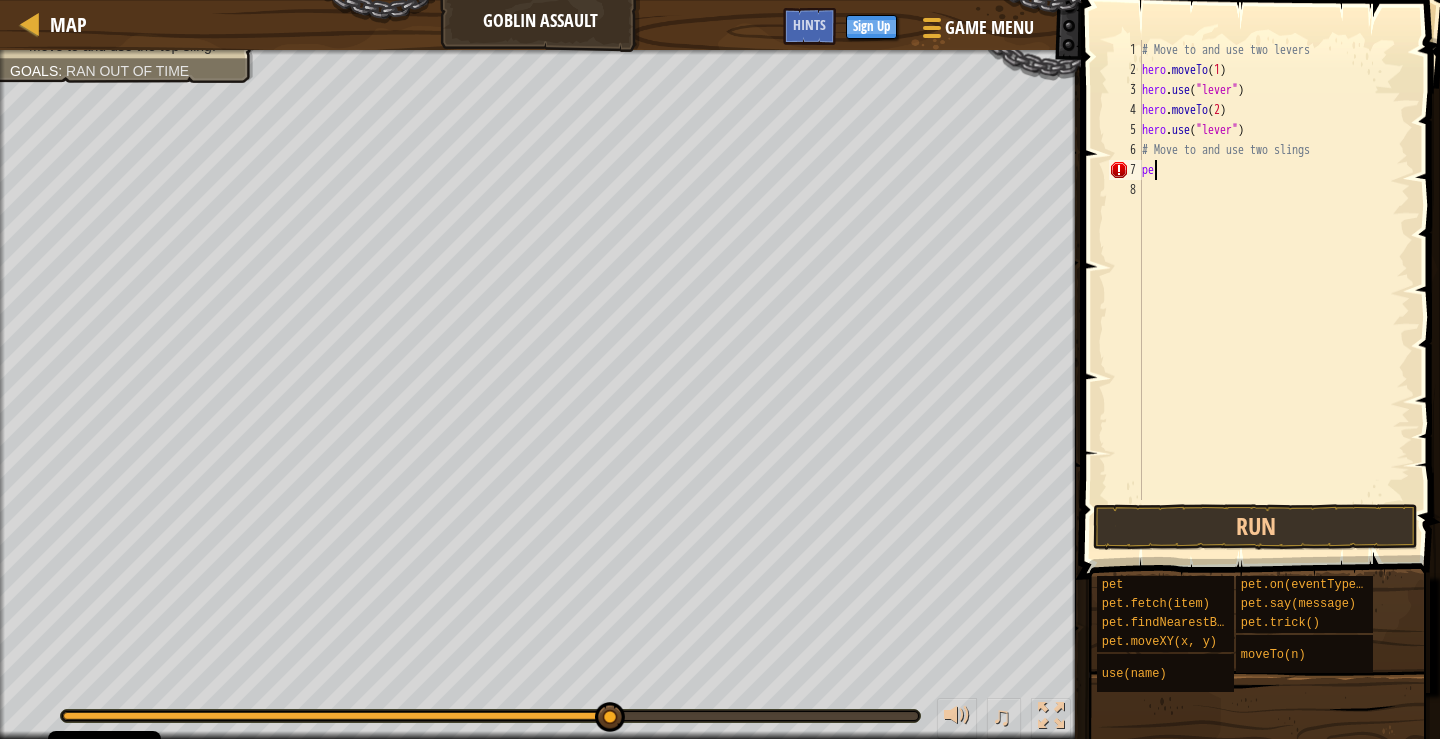 type on "p" 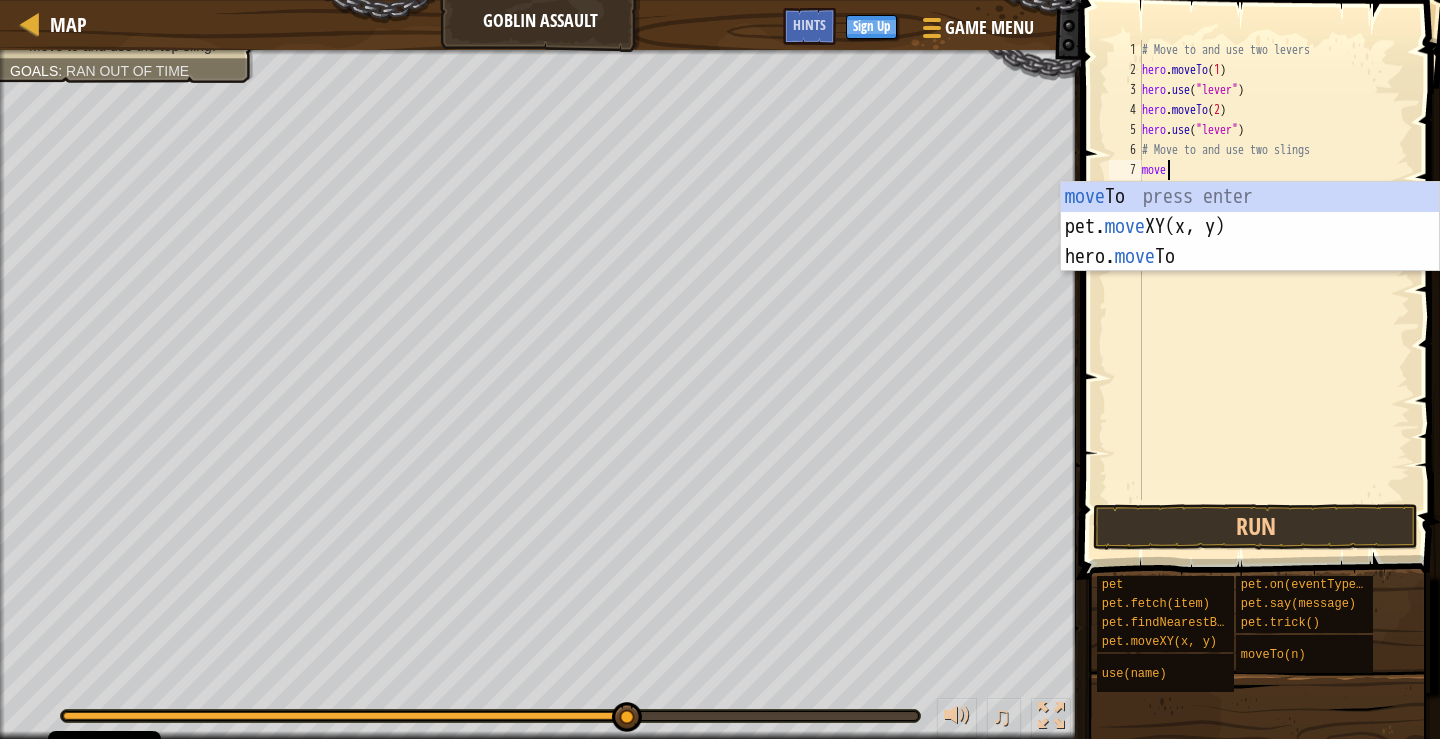 scroll, scrollTop: 9, scrollLeft: 1, axis: both 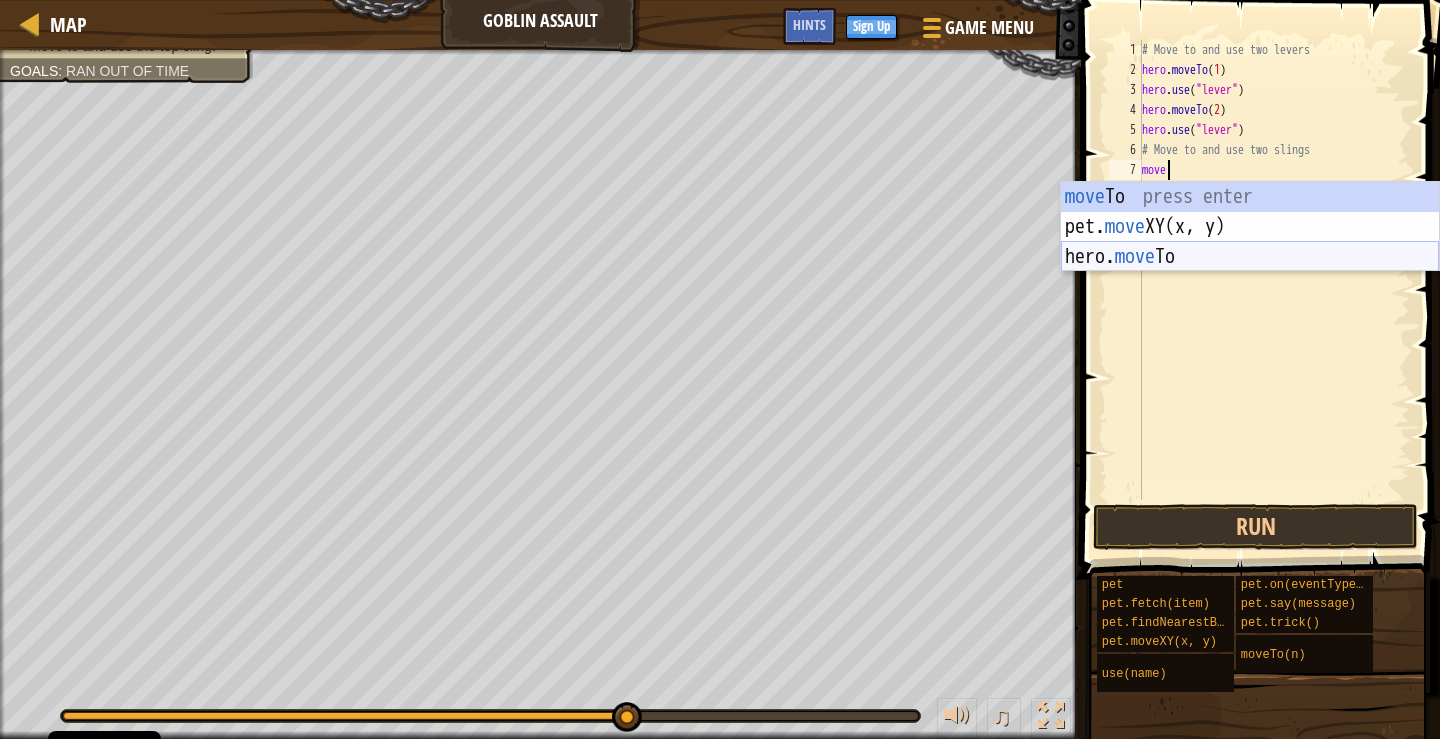 click on "move To press enter pet. move XY(x, y) press enter hero. move To press enter" at bounding box center (1250, 257) 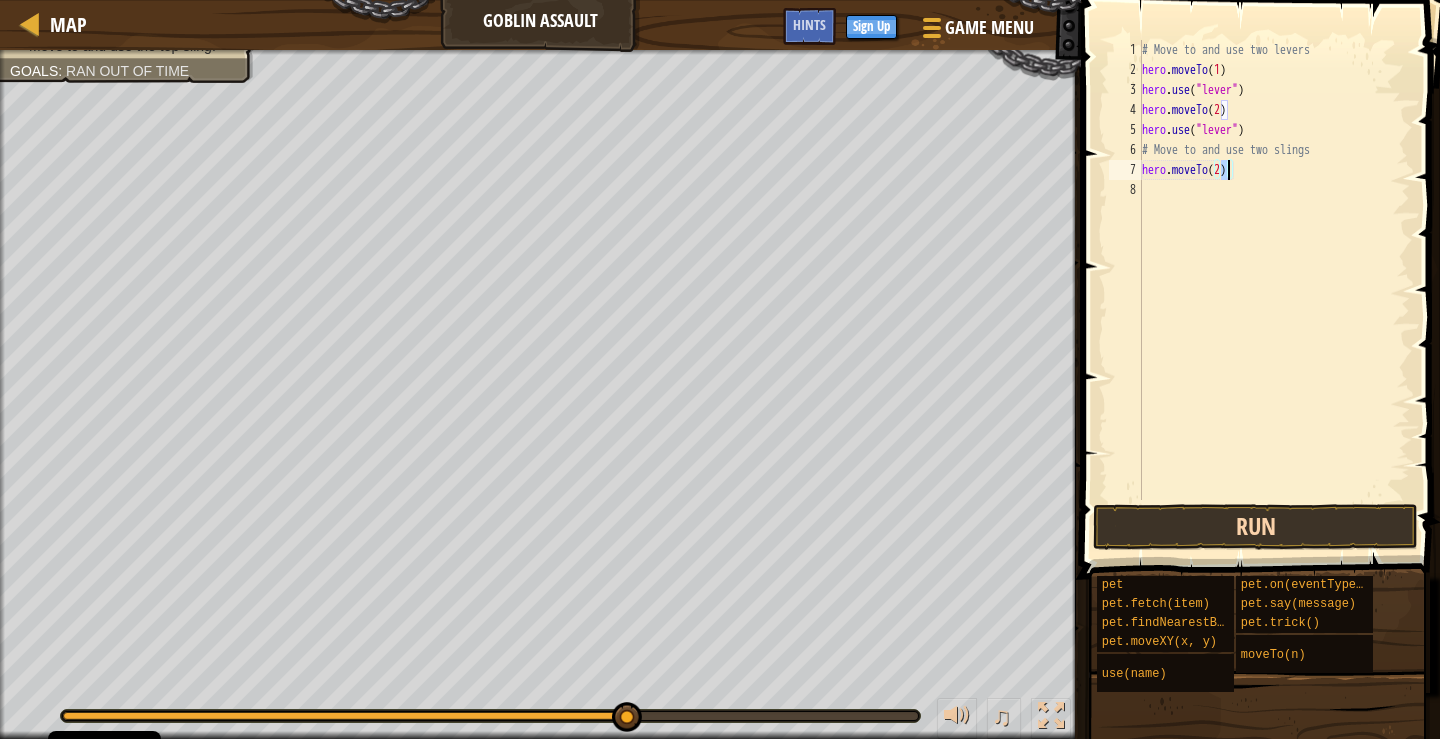 type on "hero.moveTo(2)" 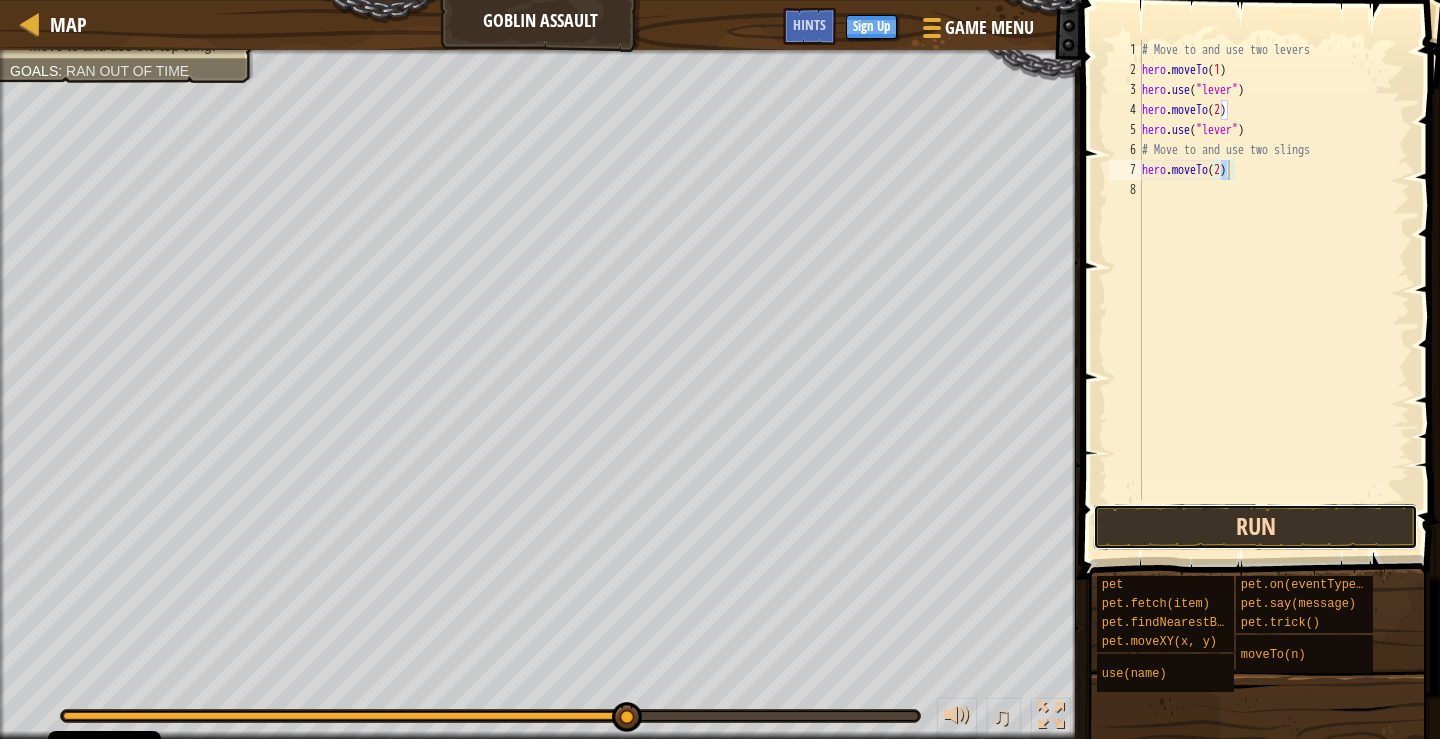 click on "Run" at bounding box center [1255, 527] 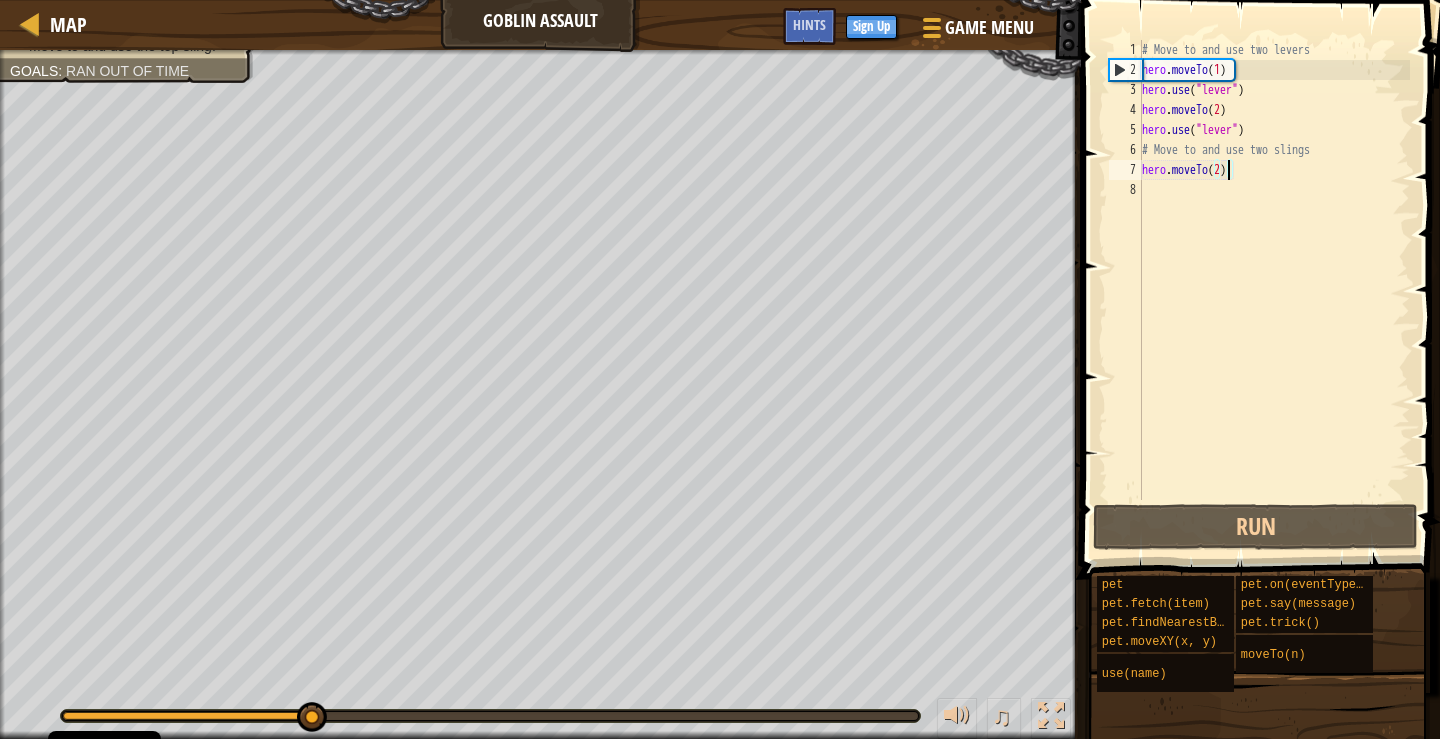 click on "# Move to and use two levers hero . moveTo ( 1 ) hero . use ( "lever" ) hero . moveTo ( 2 ) hero . use ( "lever" ) # Move to and use two slings hero . moveTo ( 2 )" at bounding box center [1274, 290] 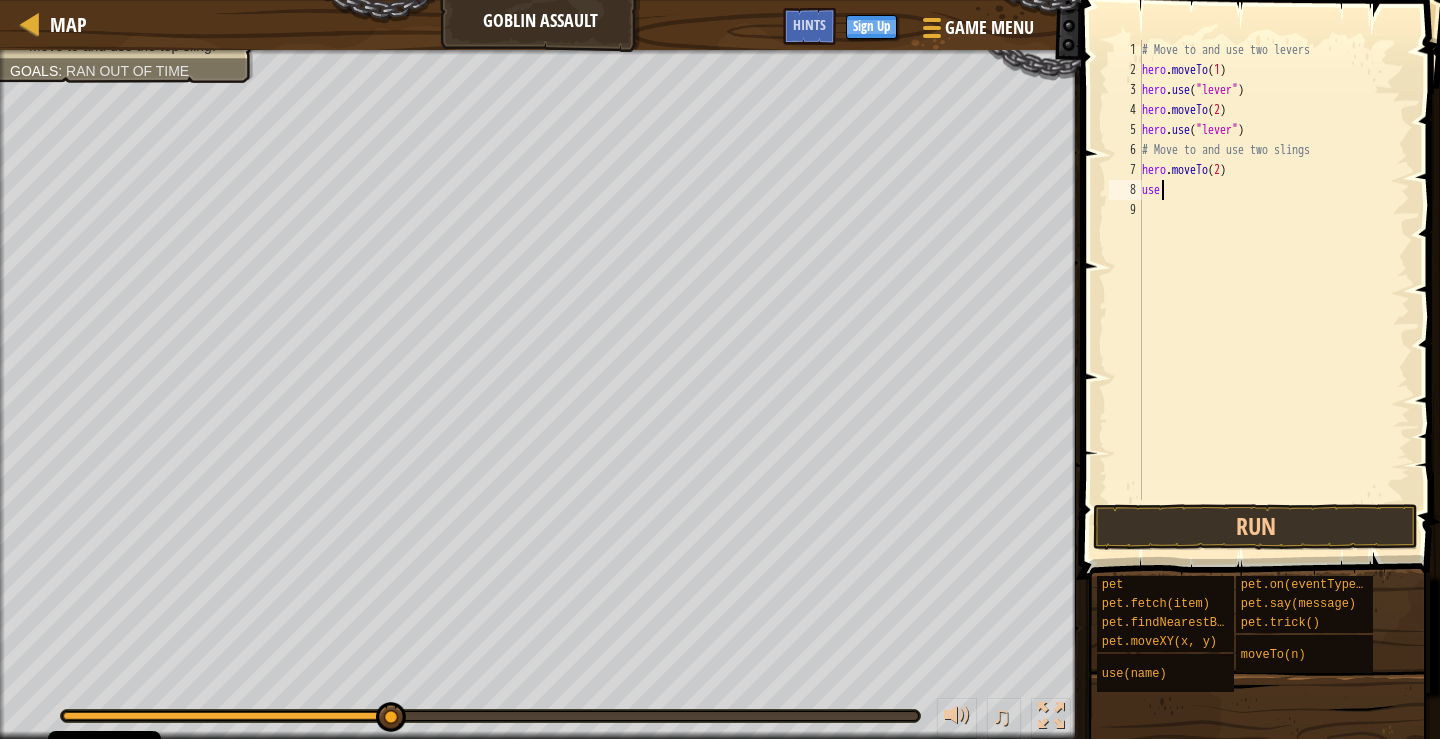 scroll, scrollTop: 9, scrollLeft: 0, axis: vertical 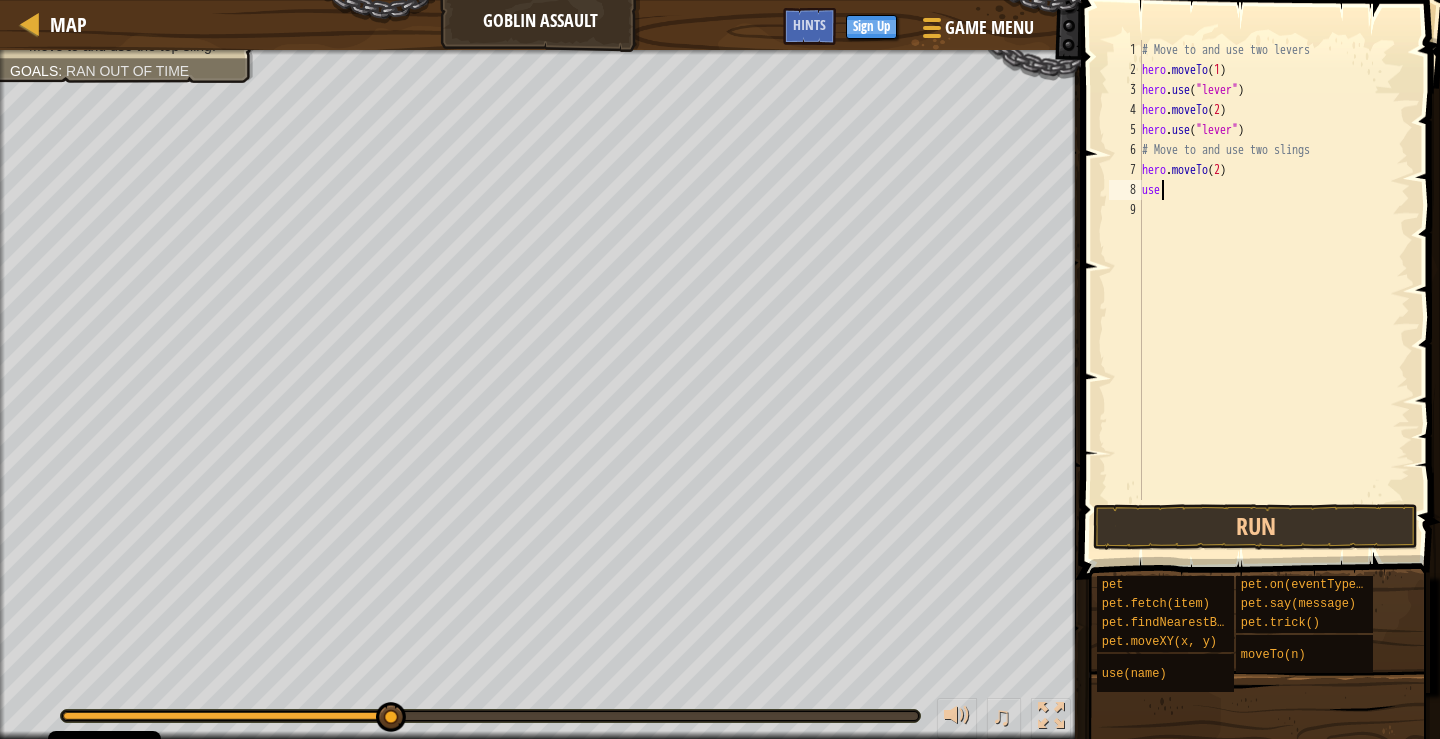 type on "u" 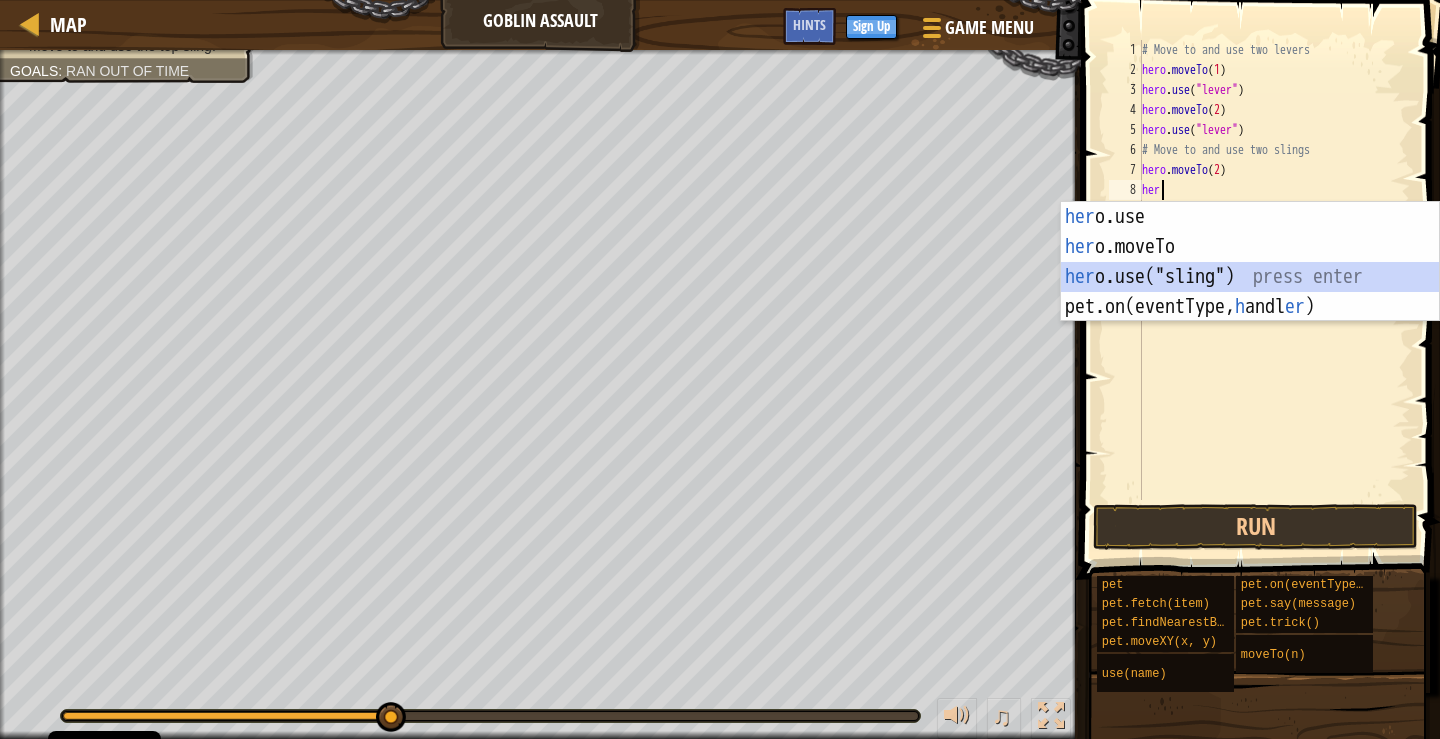 click on "her o.use press enter her o.moveTo press enter her o.use("sling") press enter pet.on(eventType,  h andl er ) press enter" at bounding box center (1250, 292) 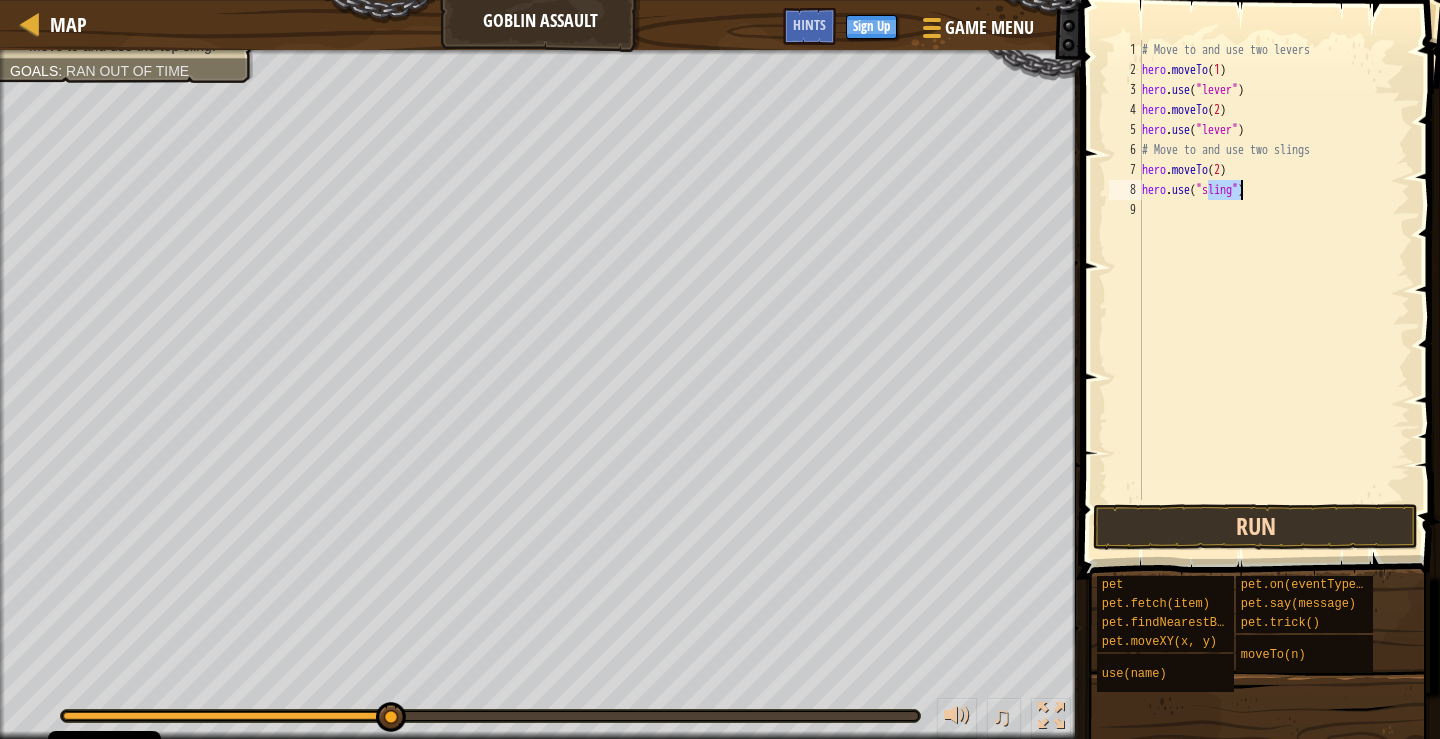 type on "hero.use("sling")" 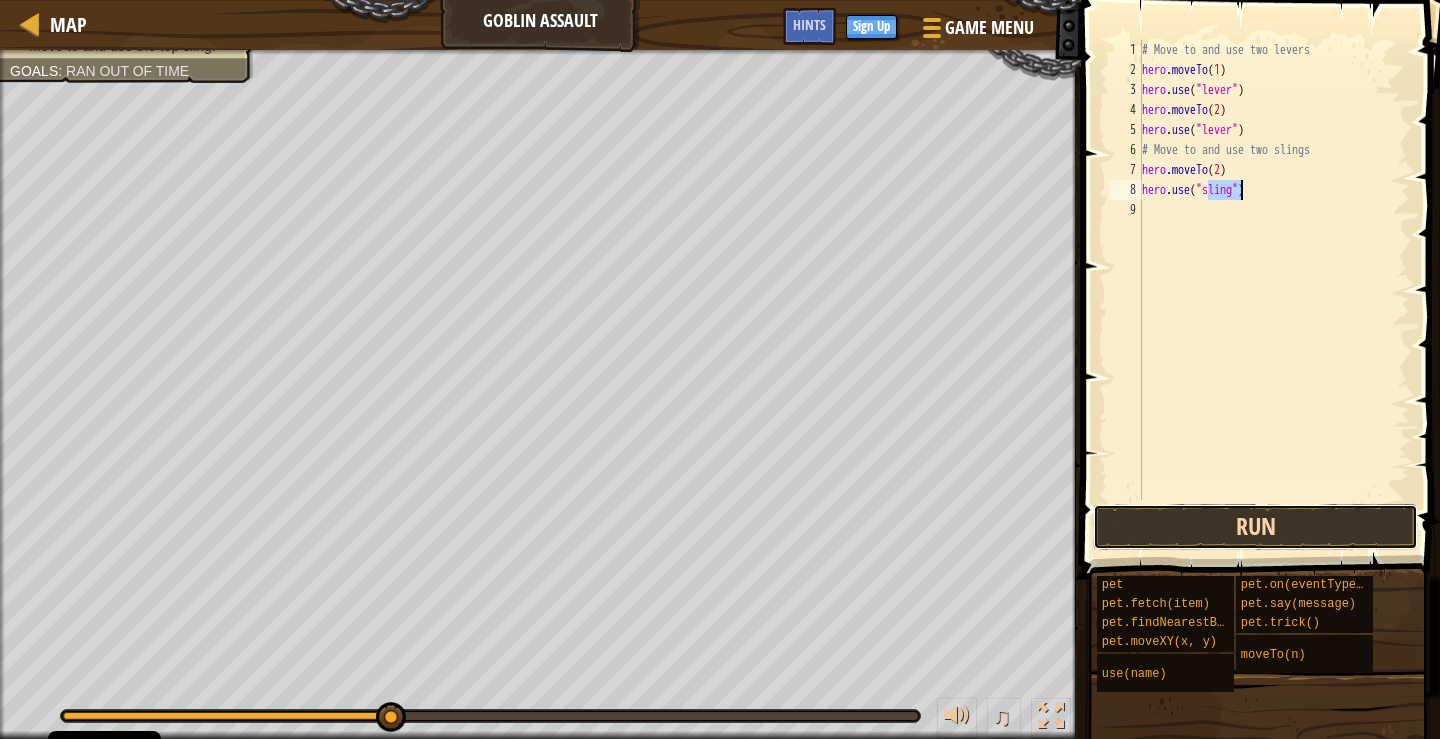 click on "Run" at bounding box center [1255, 527] 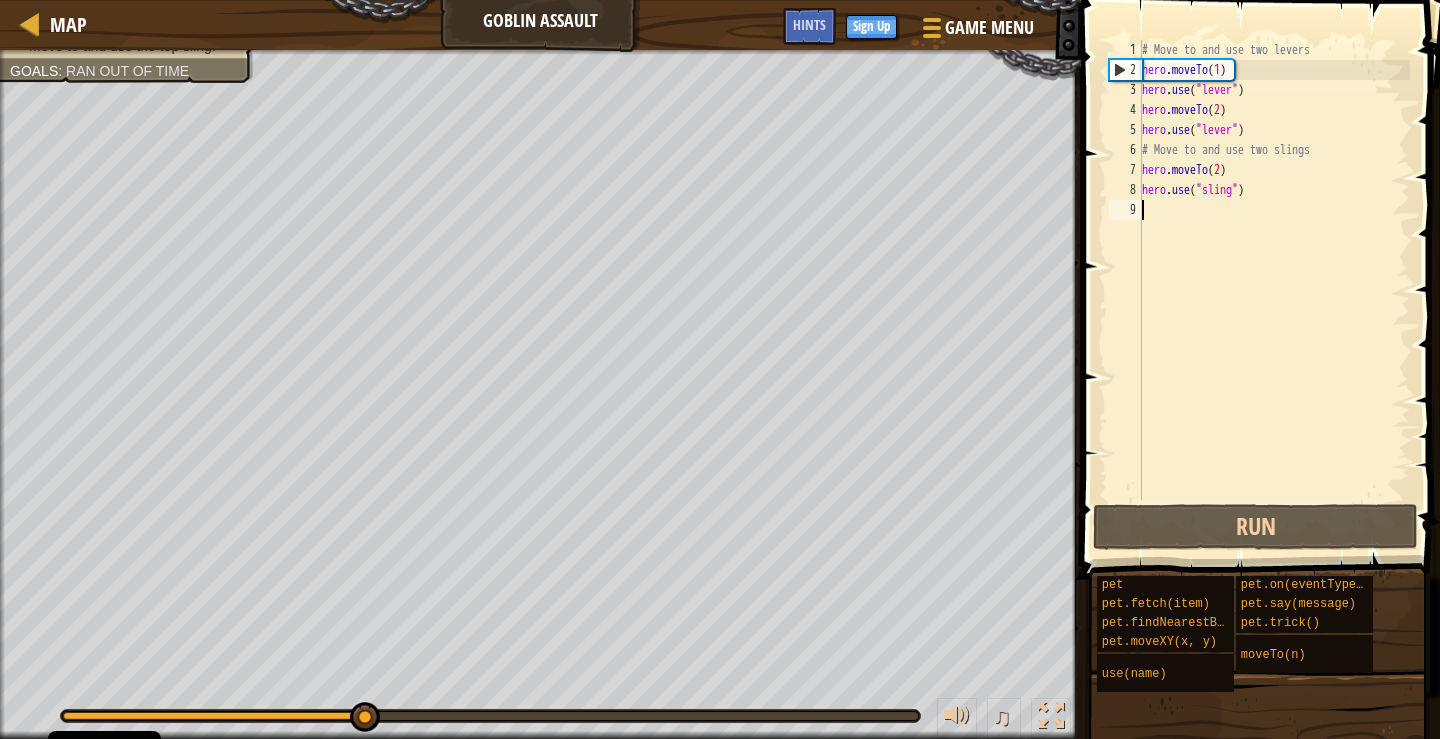 click on "# Move to and use two levers hero . moveTo ( 1 ) hero . use ( "lever" ) hero . moveTo ( 2 ) hero . use ( "lever" ) # Move to and use two slings hero . moveTo ( 2 ) hero . use ( "sling" )" at bounding box center [1274, 290] 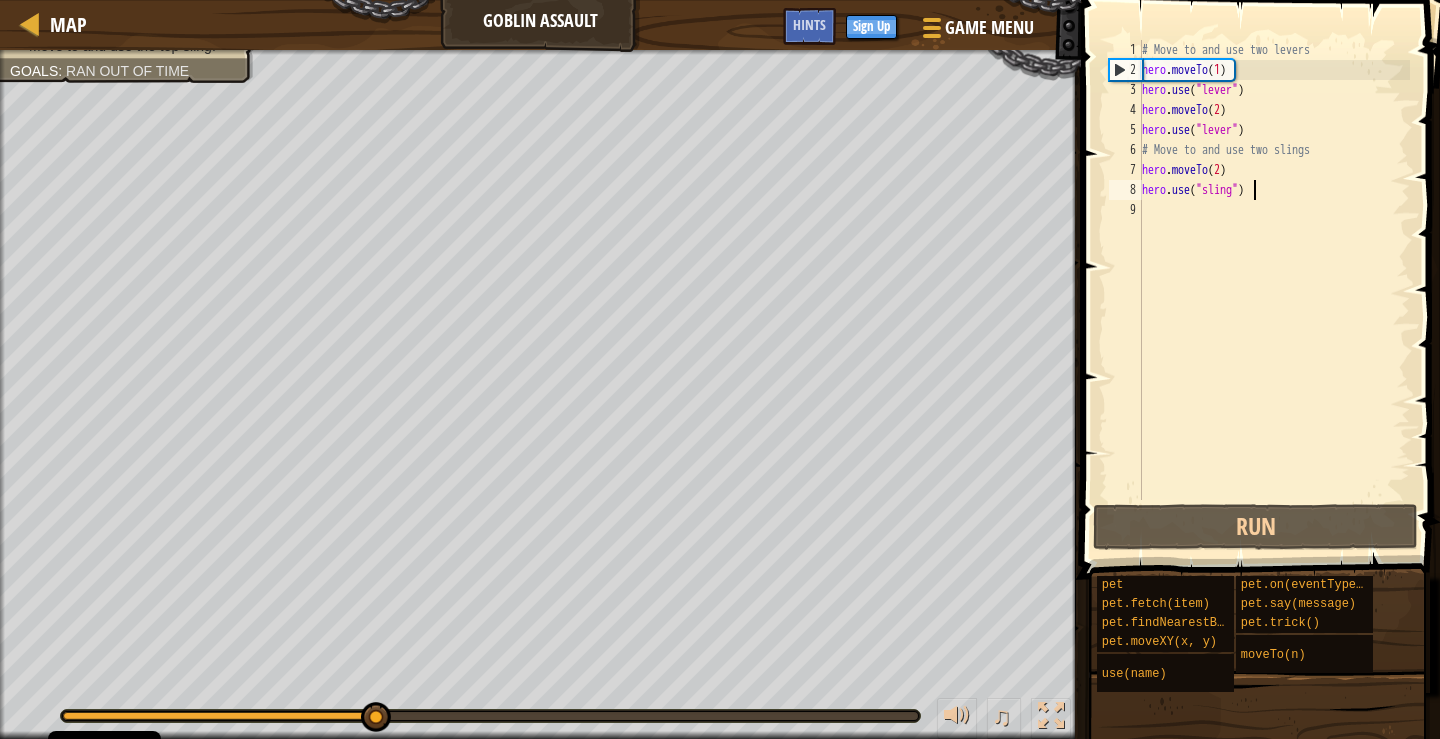 click on "# Move to and use two levers hero . moveTo ( 1 ) hero . use ( "lever" ) hero . moveTo ( 2 ) hero . use ( "lever" ) # Move to and use two slings hero . moveTo ( 2 ) hero . use ( "sling" )" at bounding box center (1274, 290) 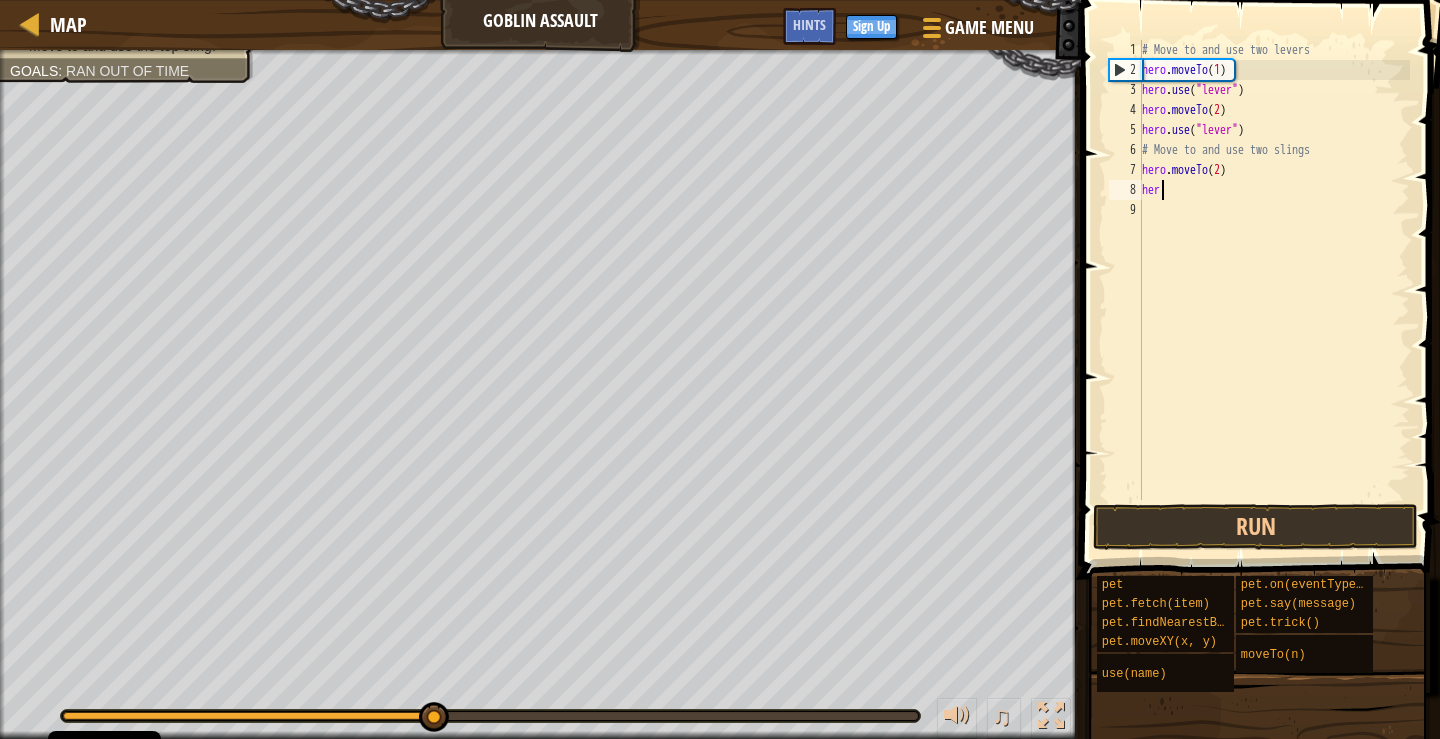 type on "h" 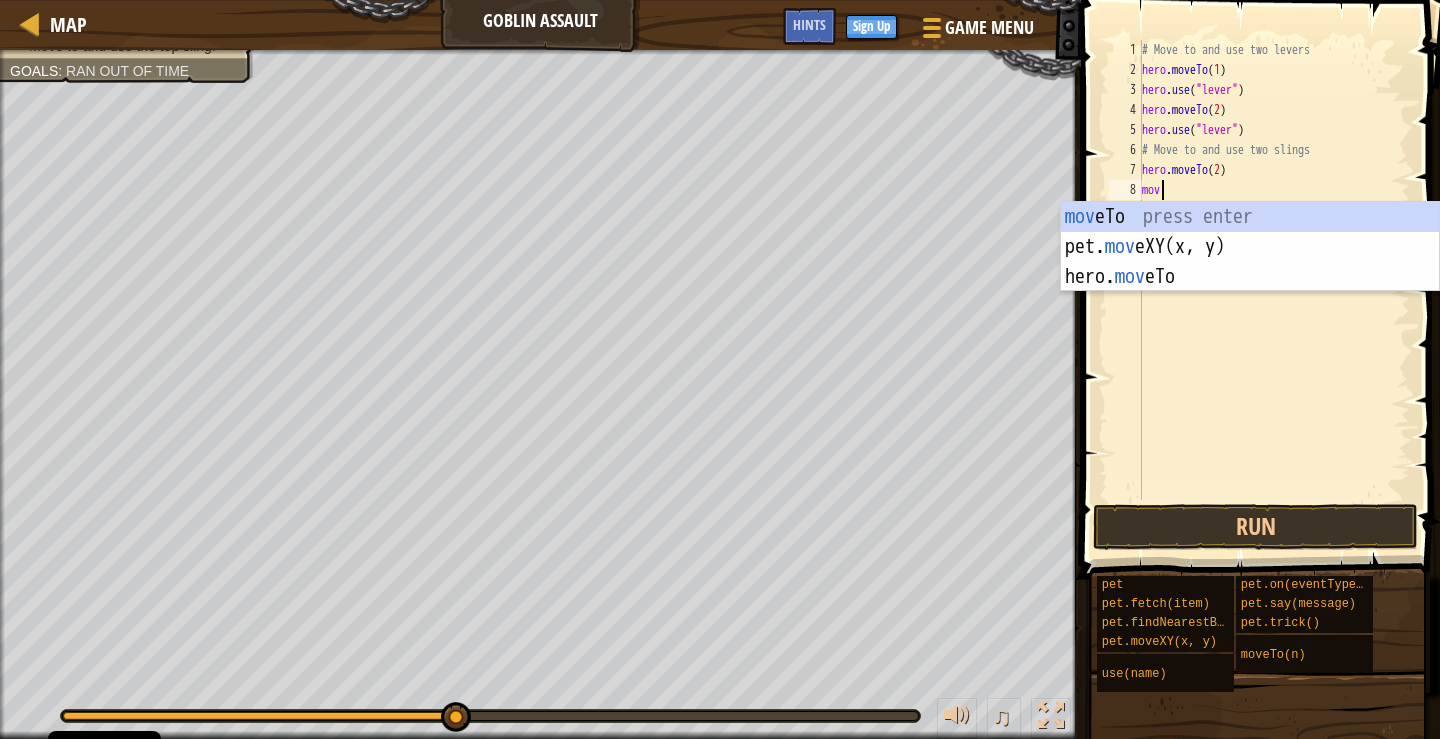 scroll, scrollTop: 9, scrollLeft: 0, axis: vertical 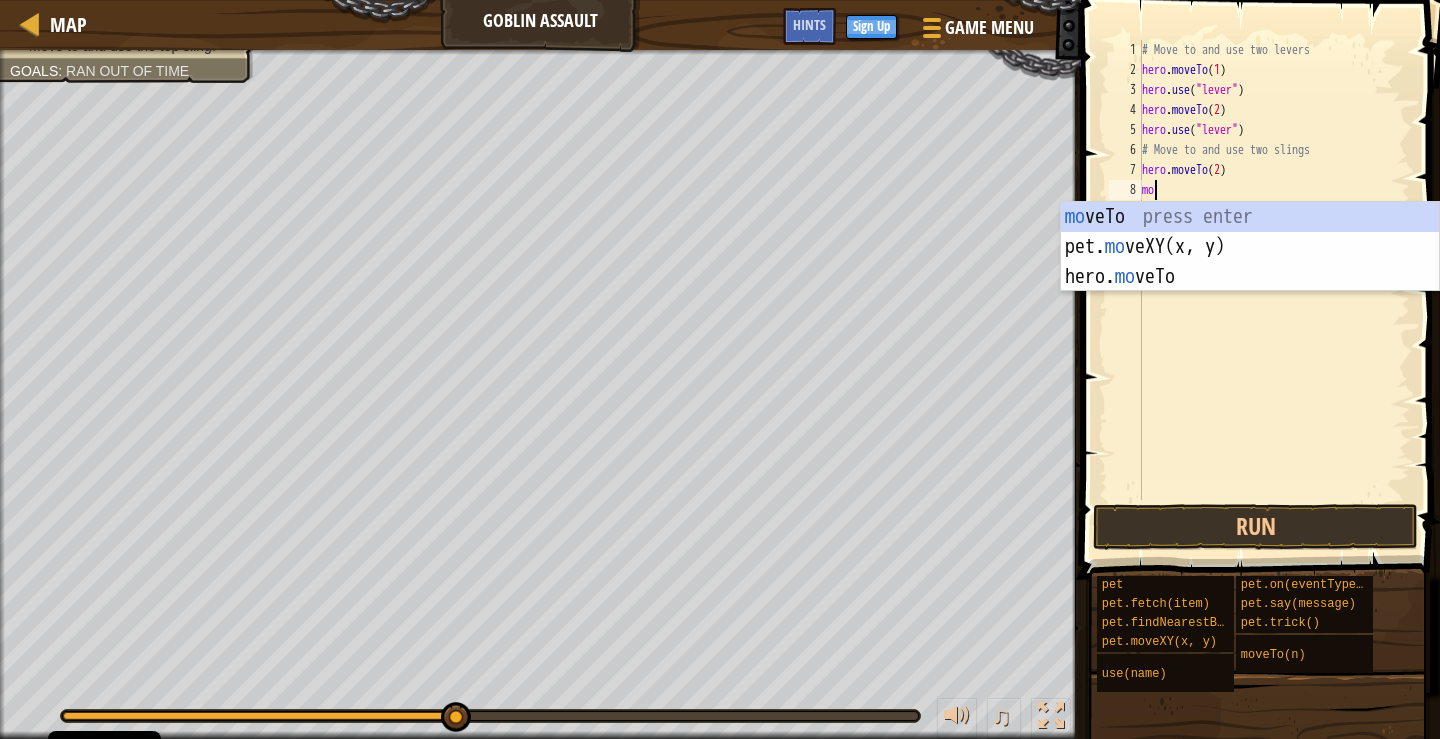 type on "m" 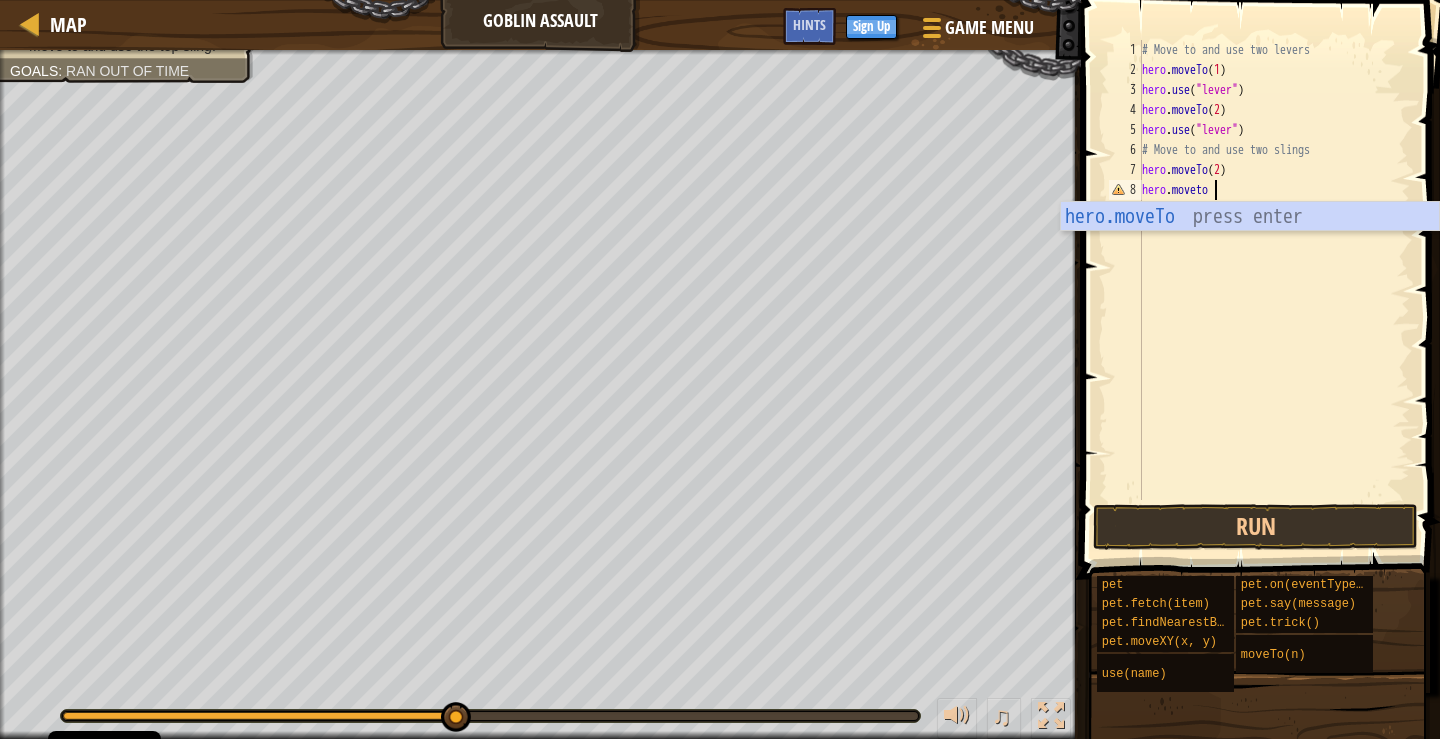 scroll, scrollTop: 9, scrollLeft: 5, axis: both 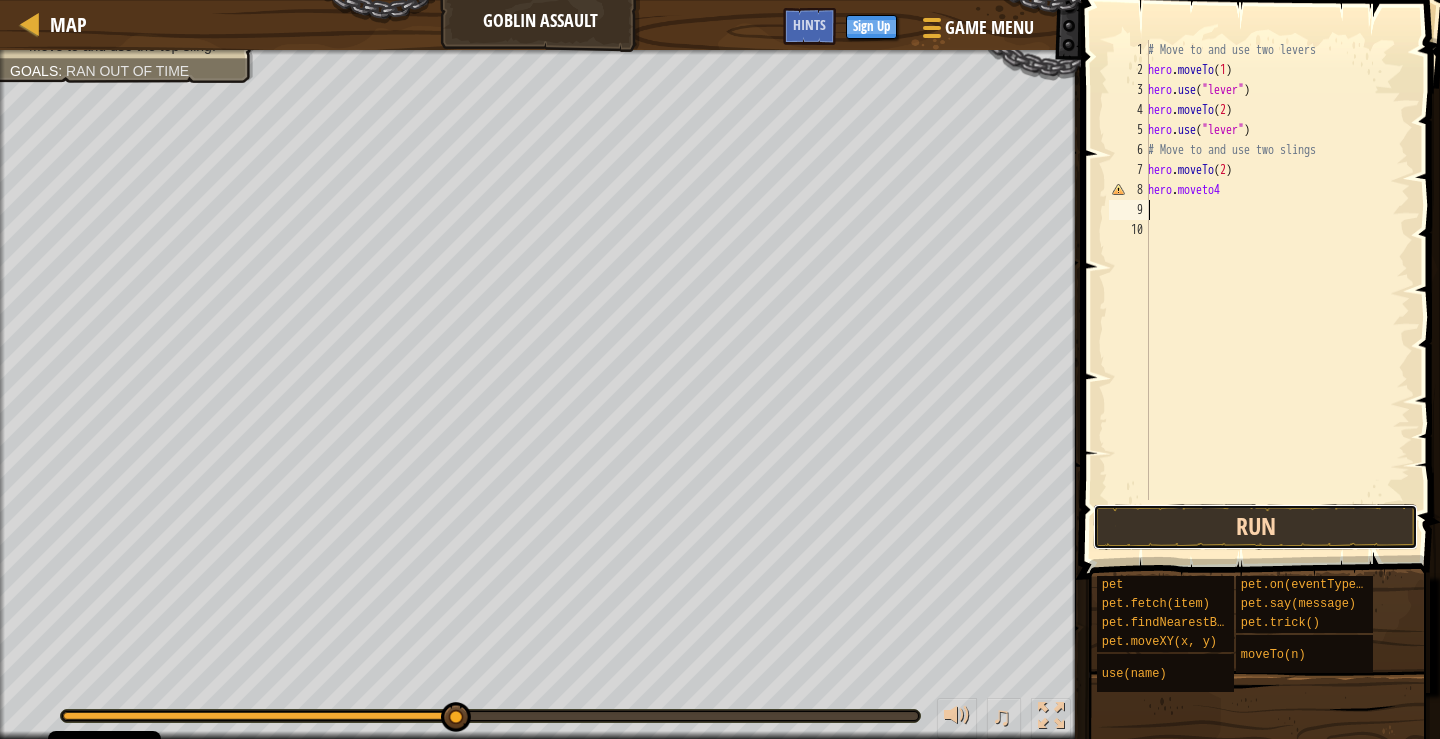 click on "Run" at bounding box center [1255, 527] 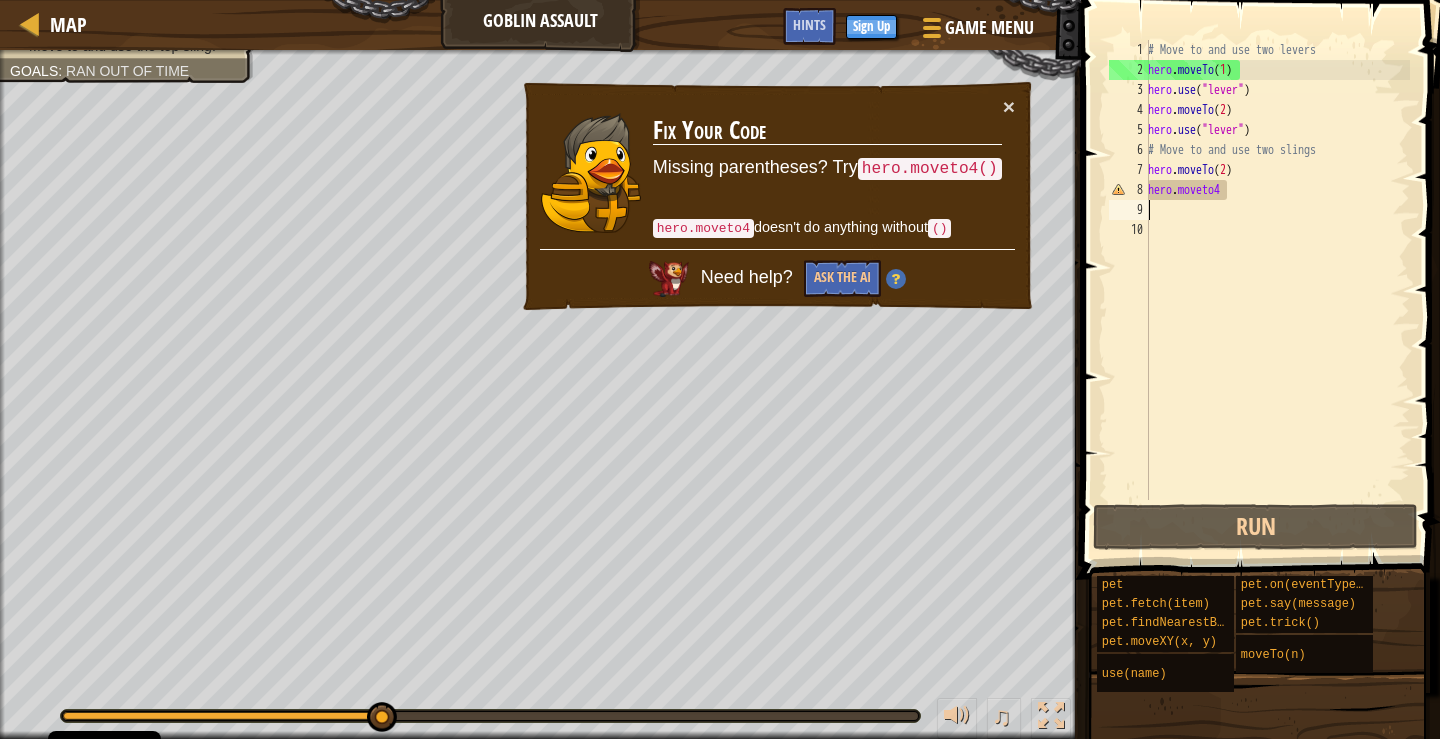 click on "× Fix Your Code Missing parentheses? Try  hero.moveto4()
hero.moveto4  doesn't do anything without  ()
Need help? Ask the AI" at bounding box center [777, 196] 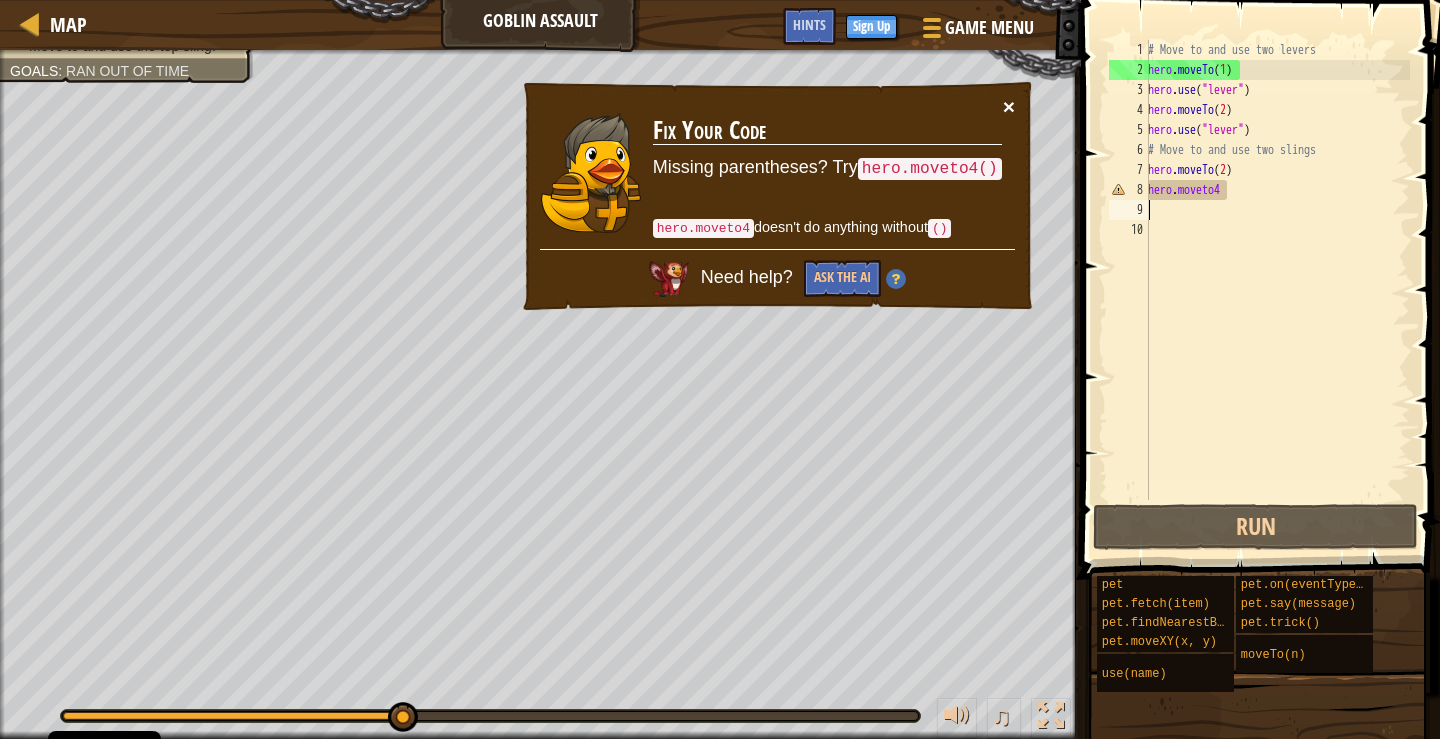 click on "×" at bounding box center (1009, 106) 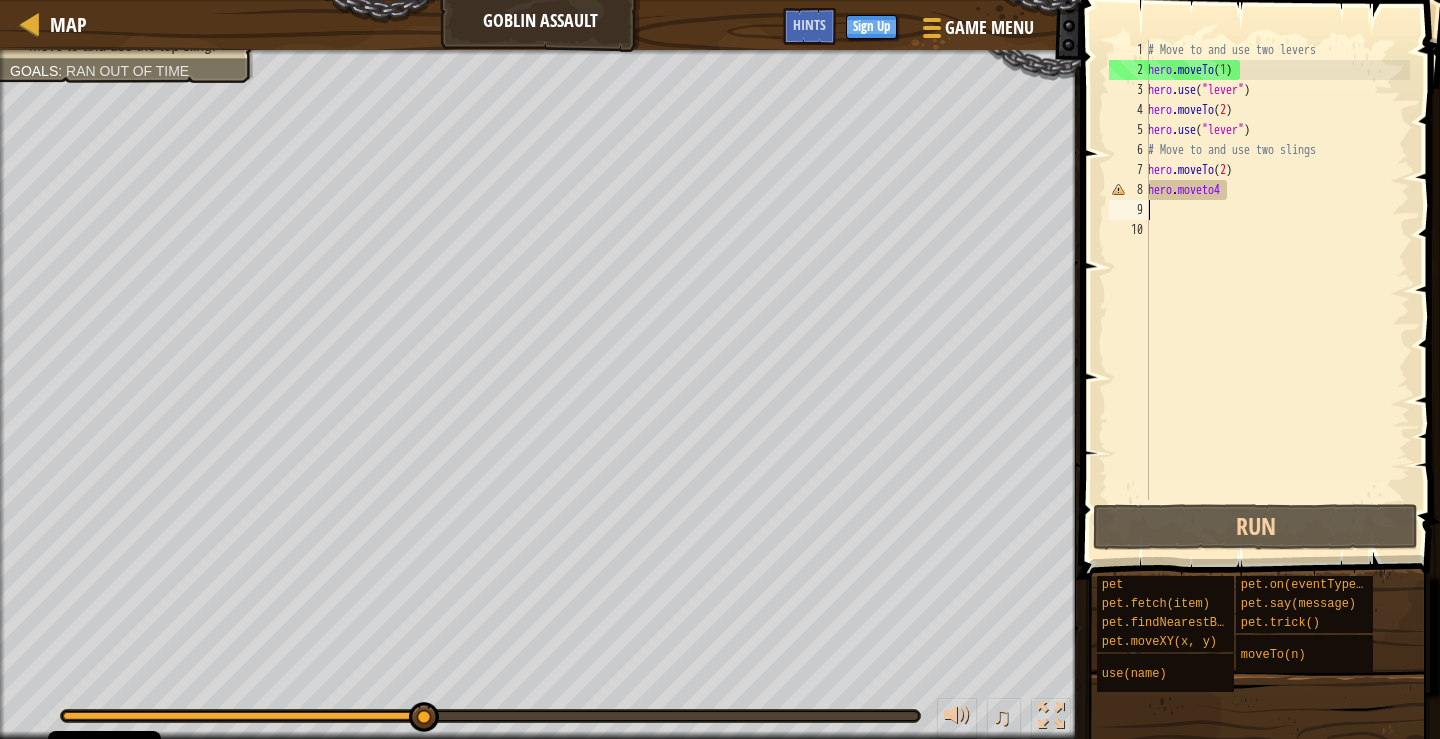 click on "# Move to and use two levers hero . moveTo ( 1 ) hero . use ( "lever" ) hero . moveTo ( 2 ) hero . use ( "lever" ) # Move to and use two slings hero . moveTo ( 2 ) hero . moveto4" at bounding box center (1277, 290) 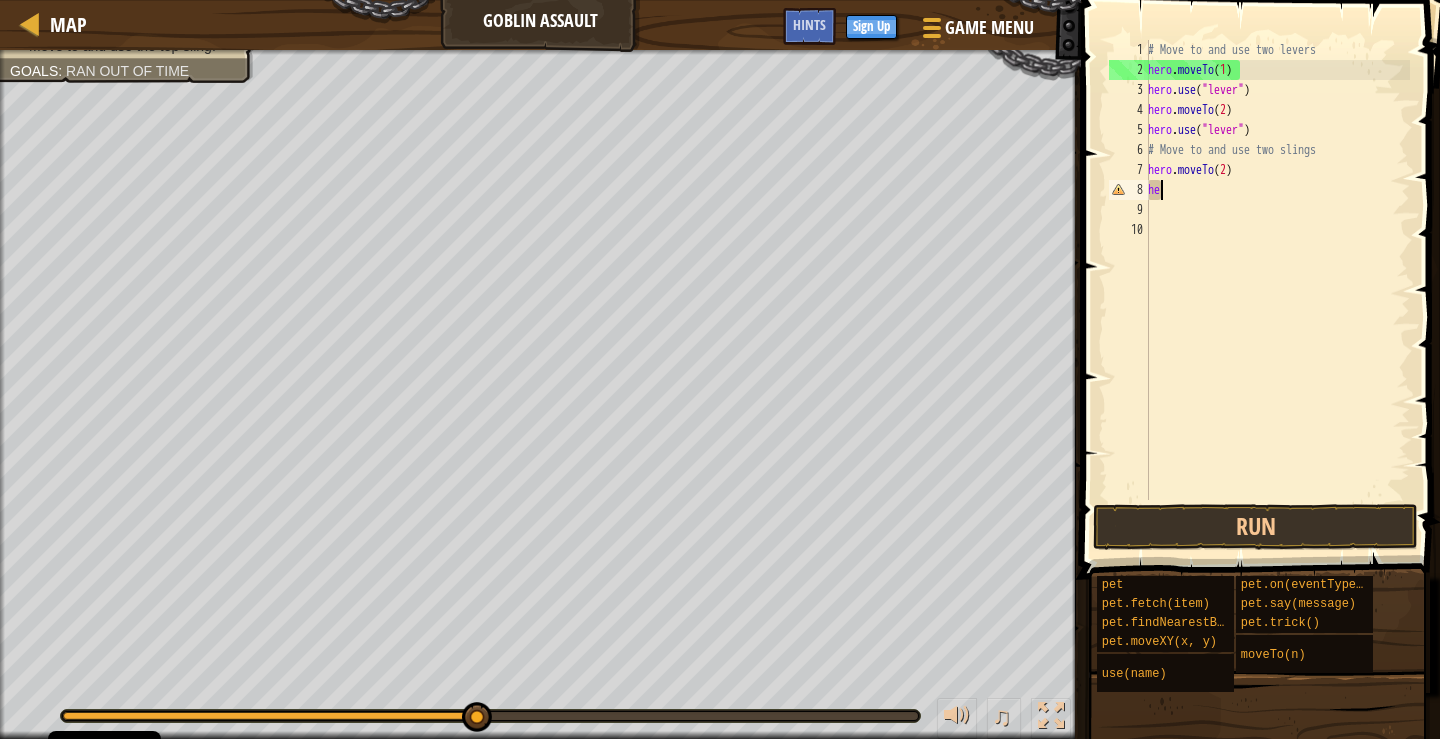type on "h" 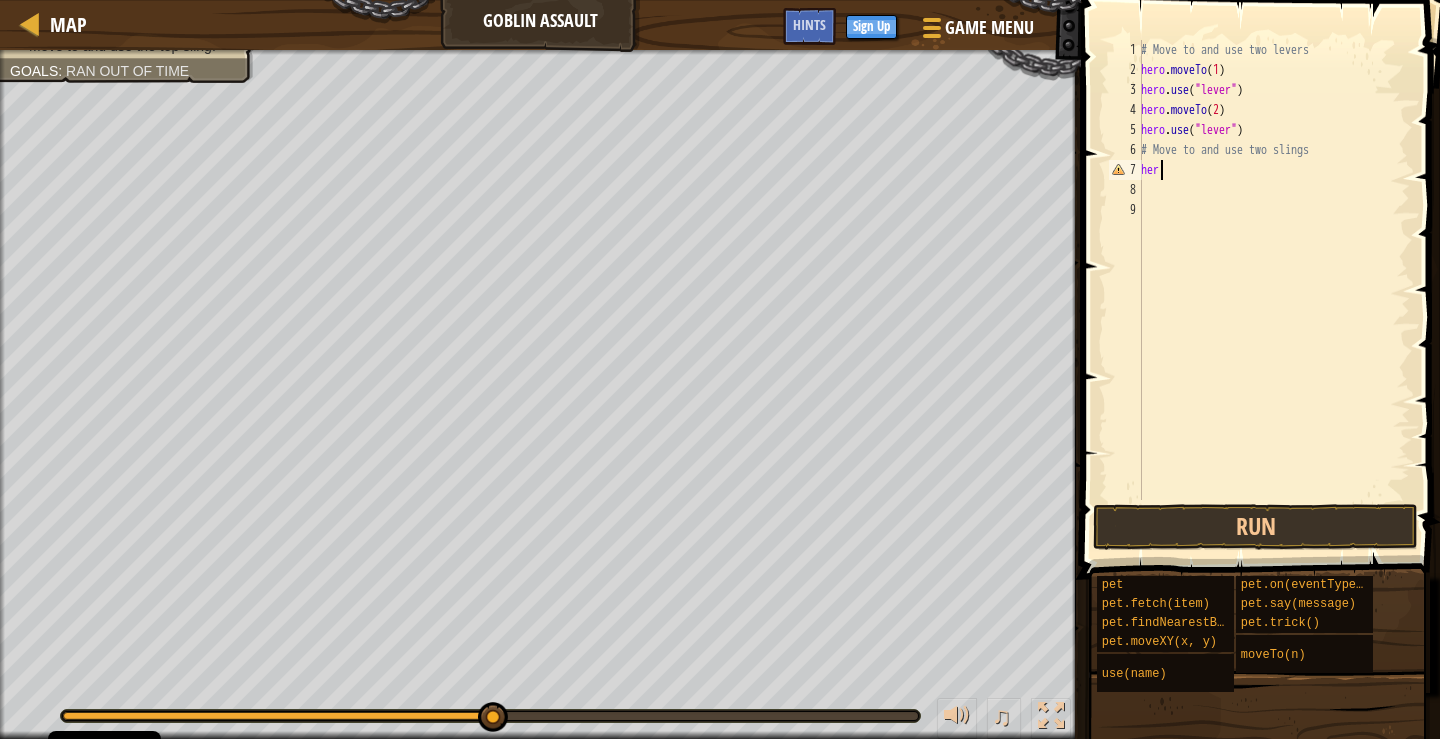type on "h" 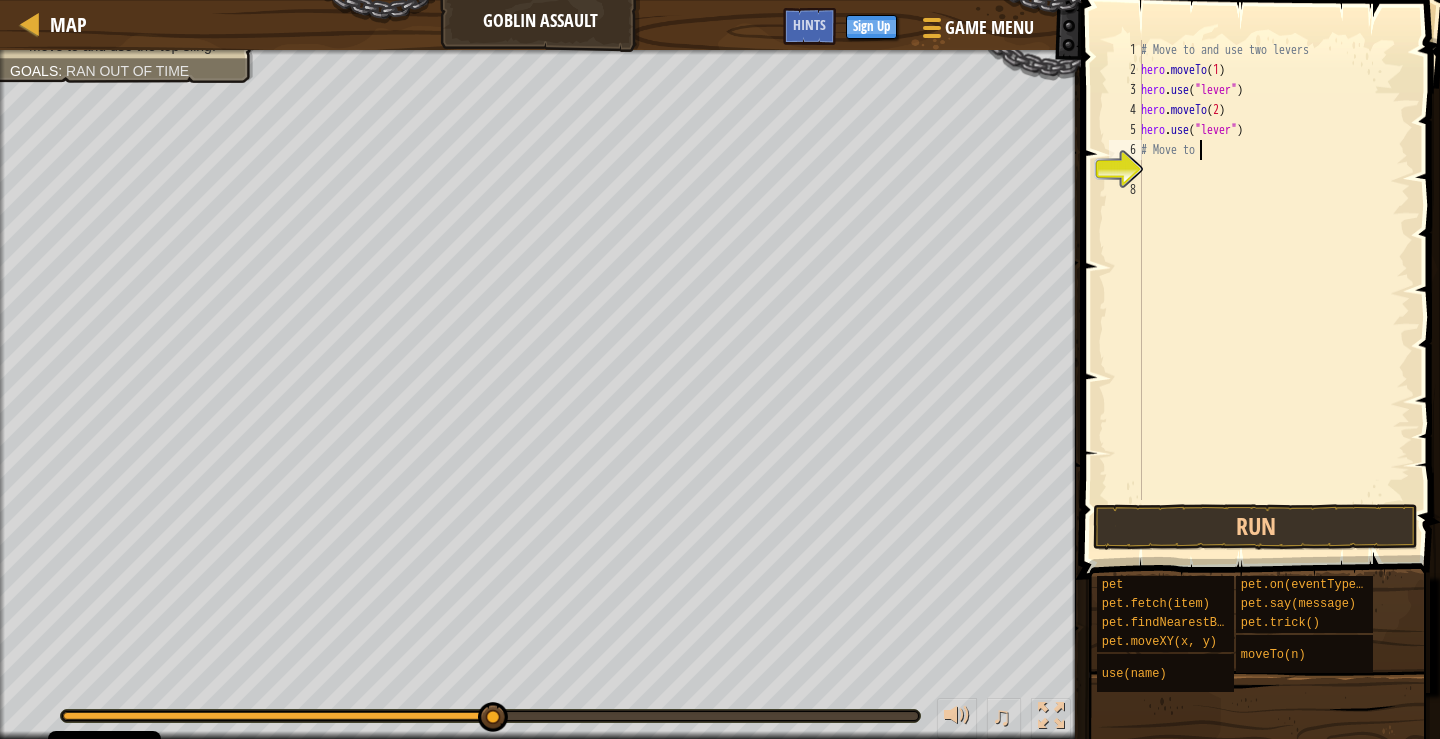 type on "#" 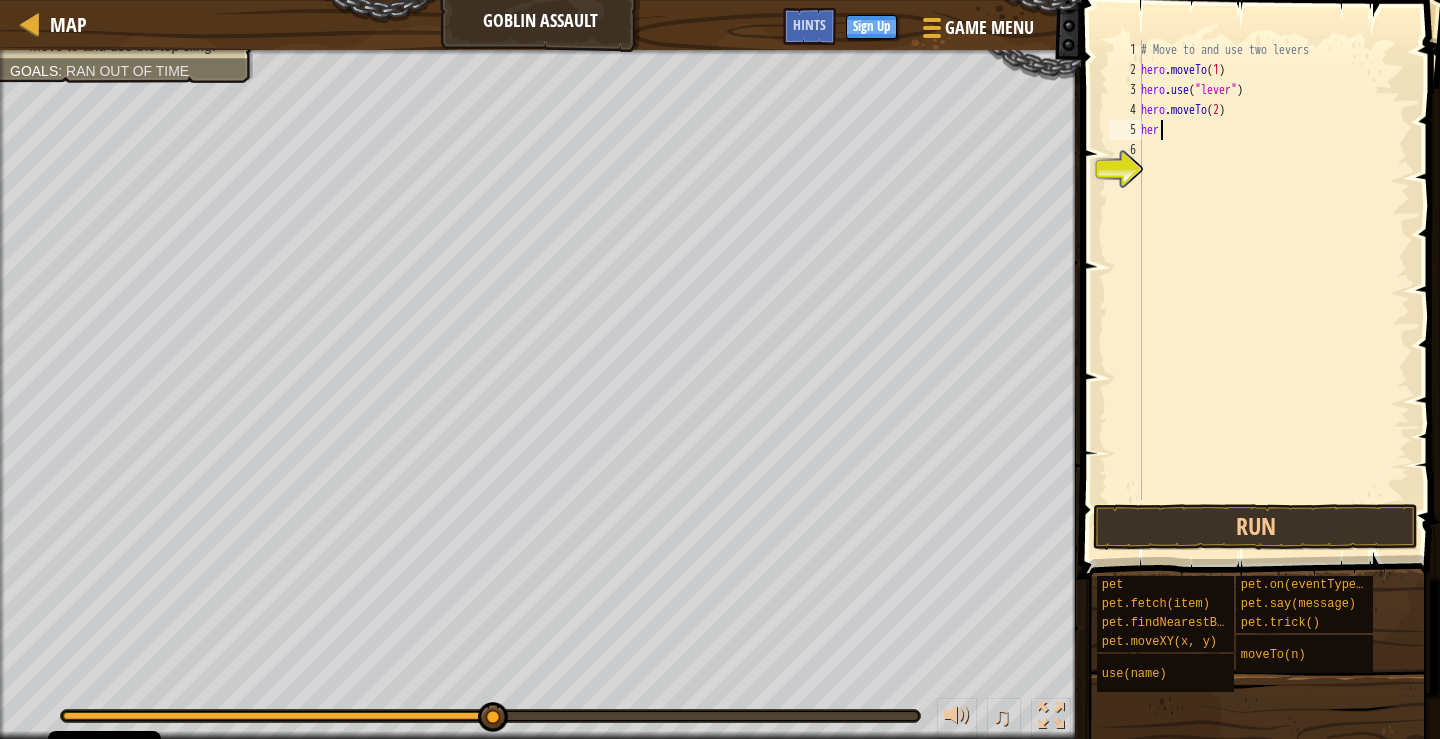type on "h" 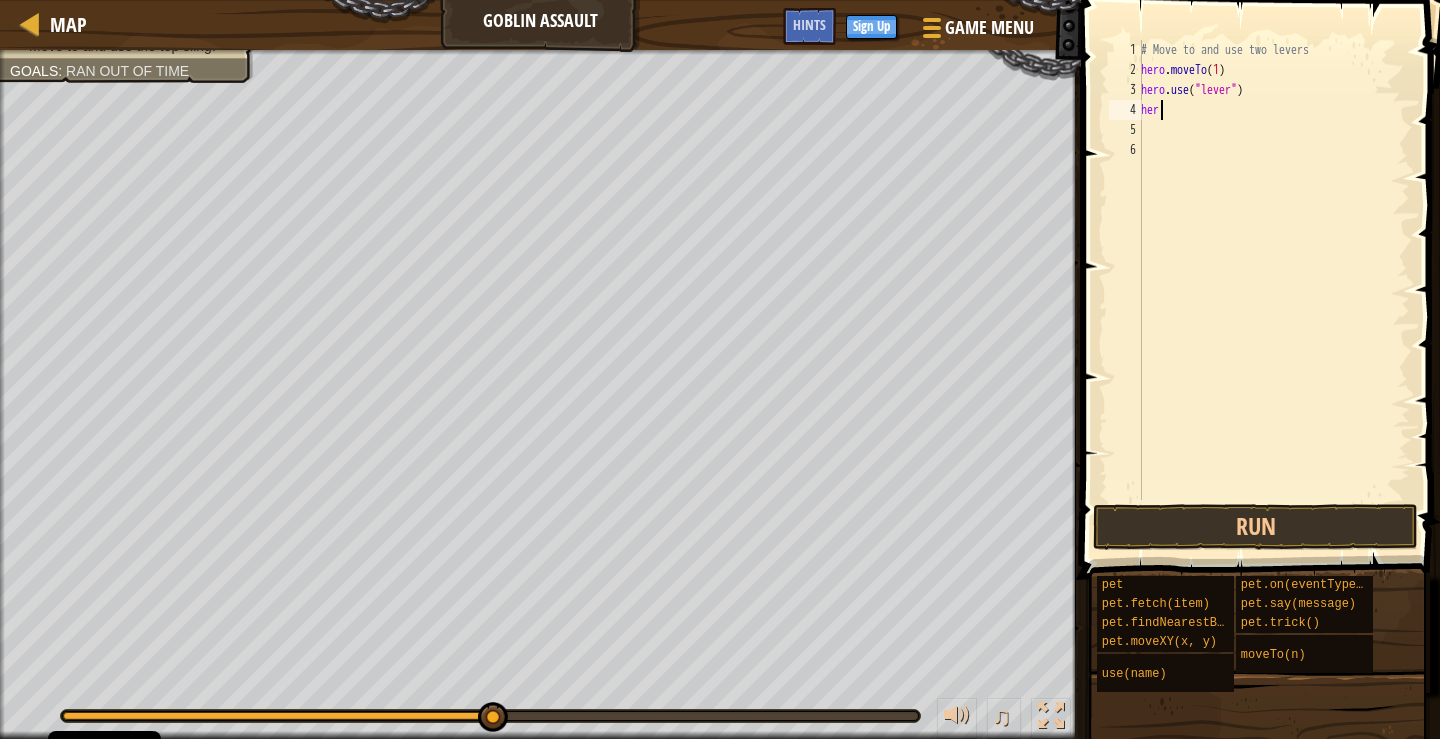 type on "h" 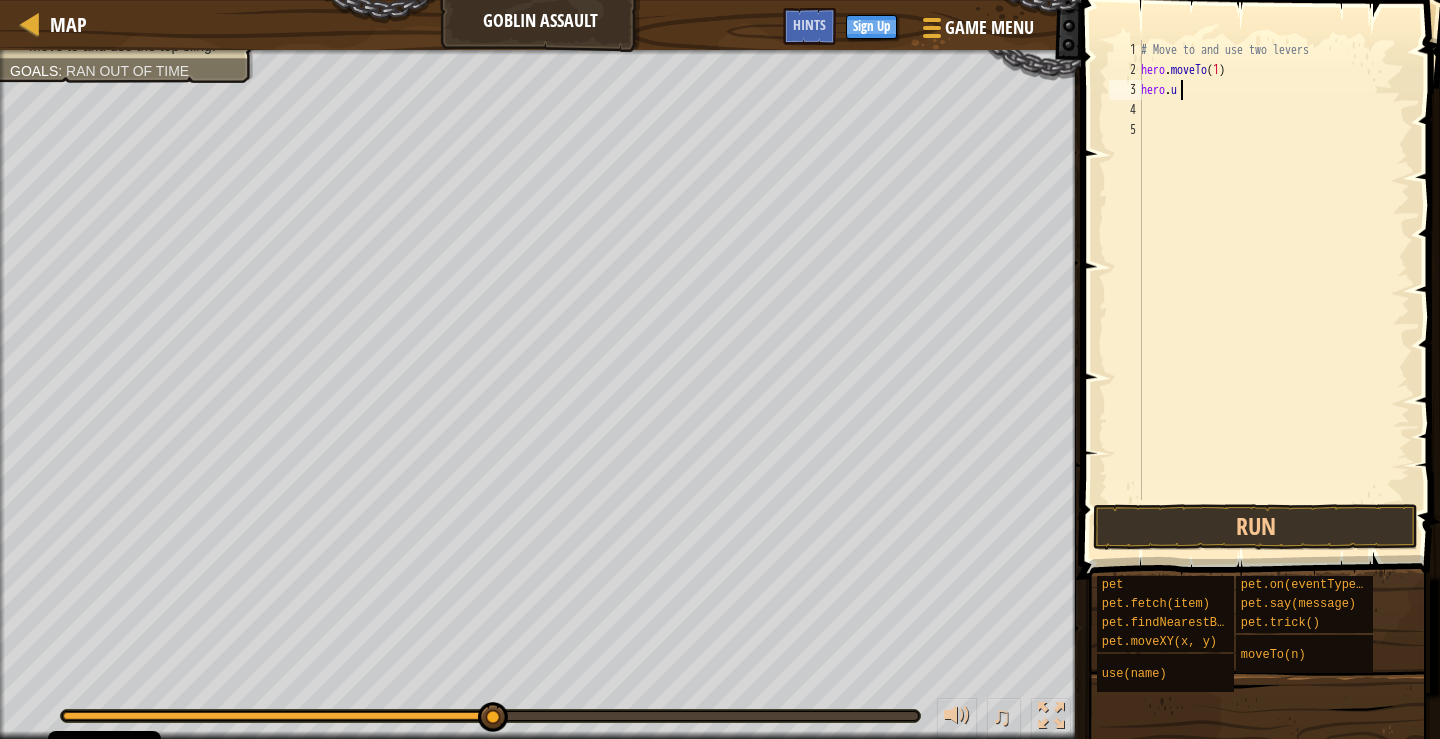 type on "h" 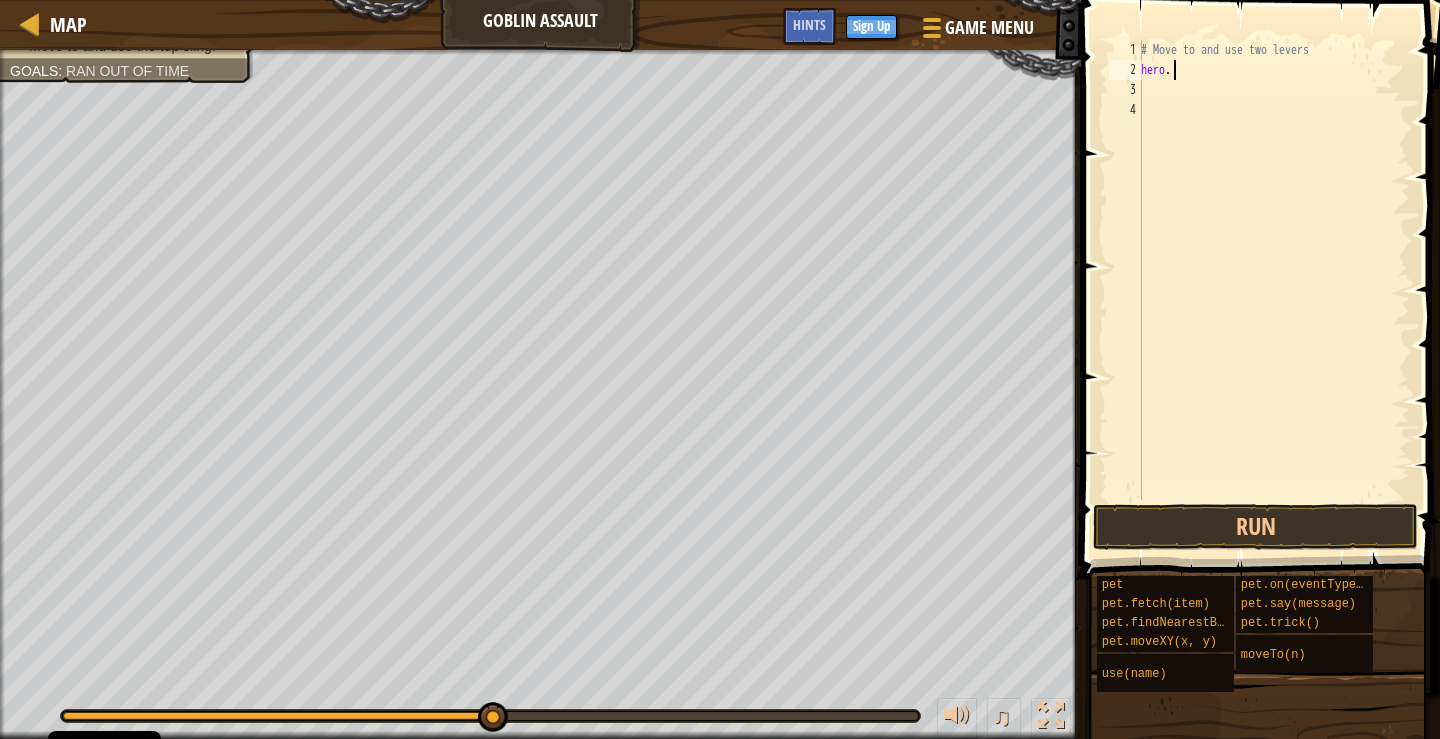type on "h" 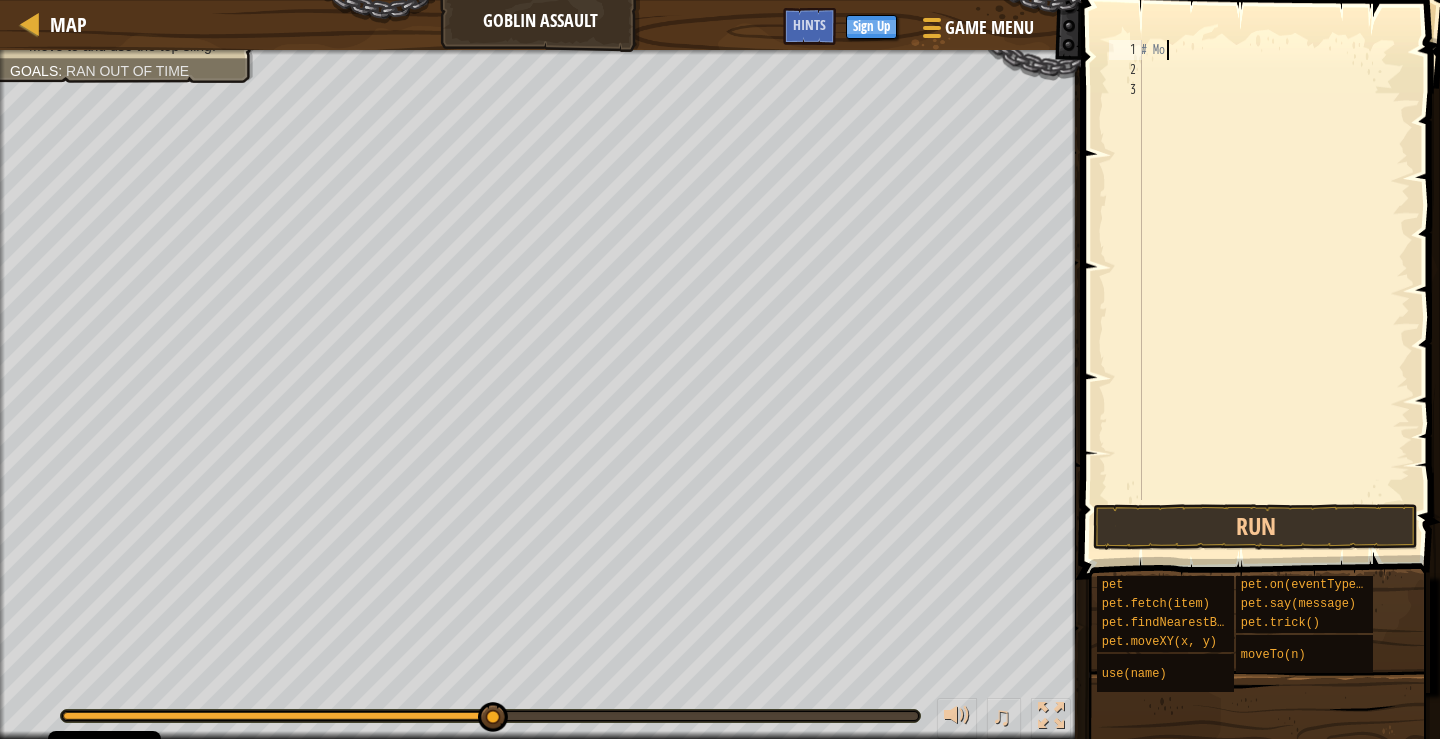 type on "#" 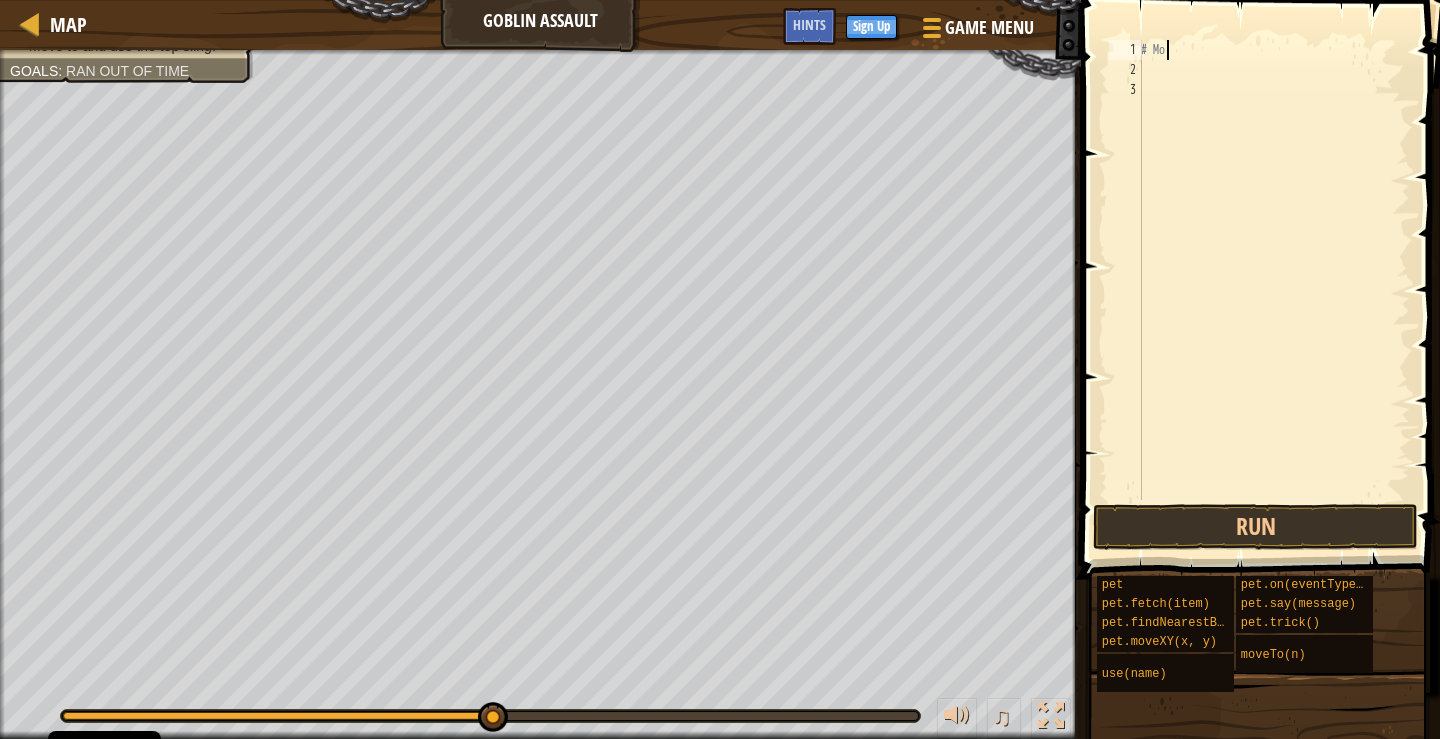 type 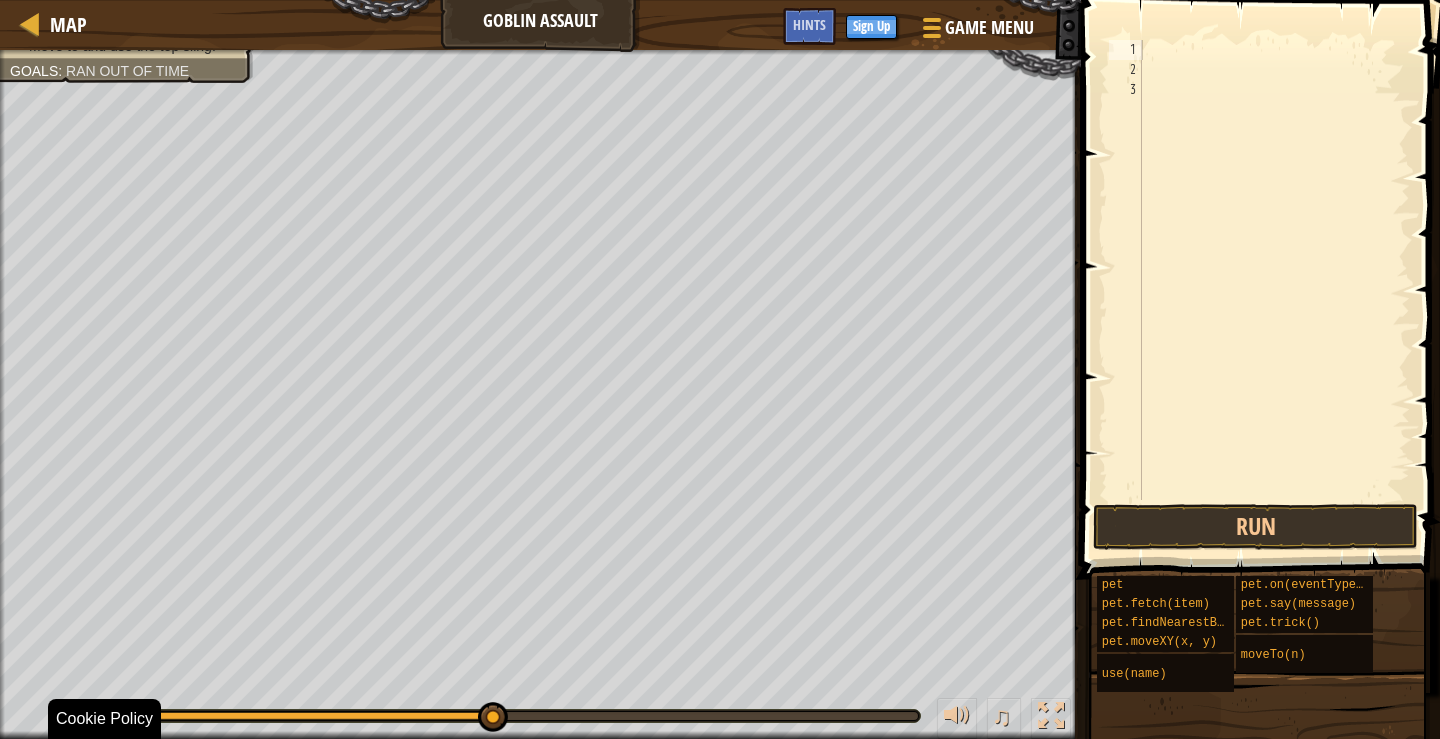 click at bounding box center [1257, 851] 